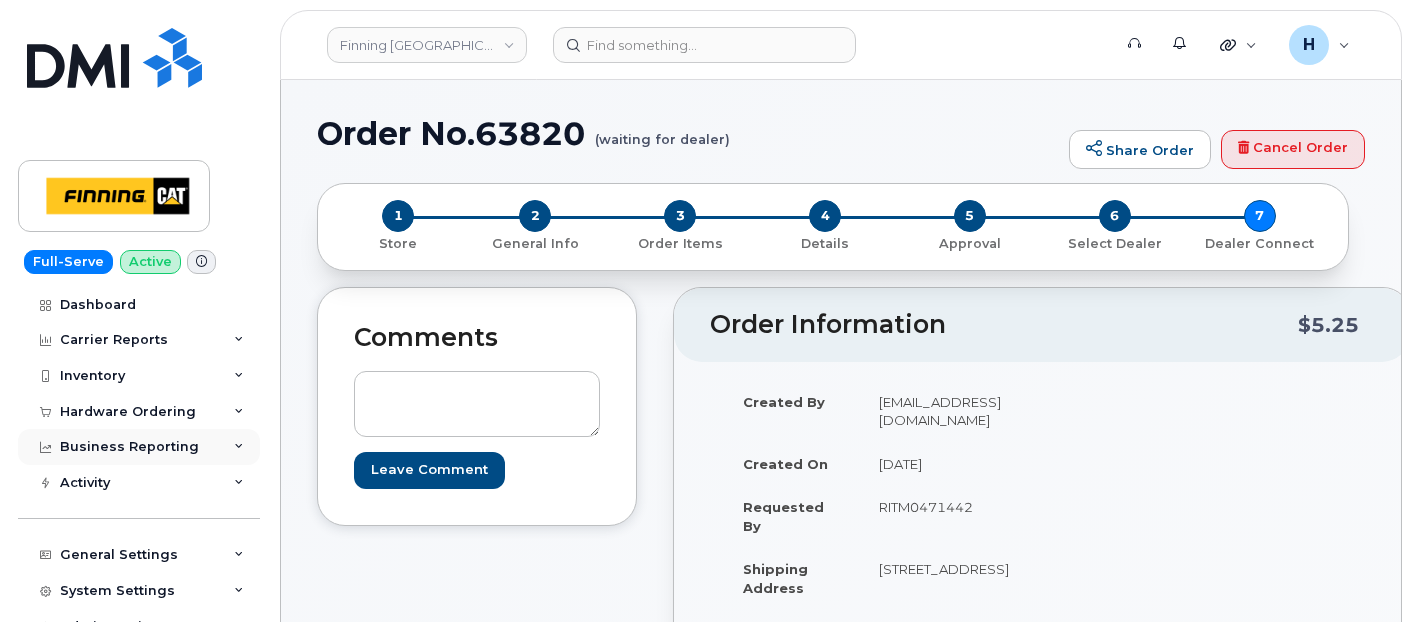 scroll, scrollTop: 444, scrollLeft: 0, axis: vertical 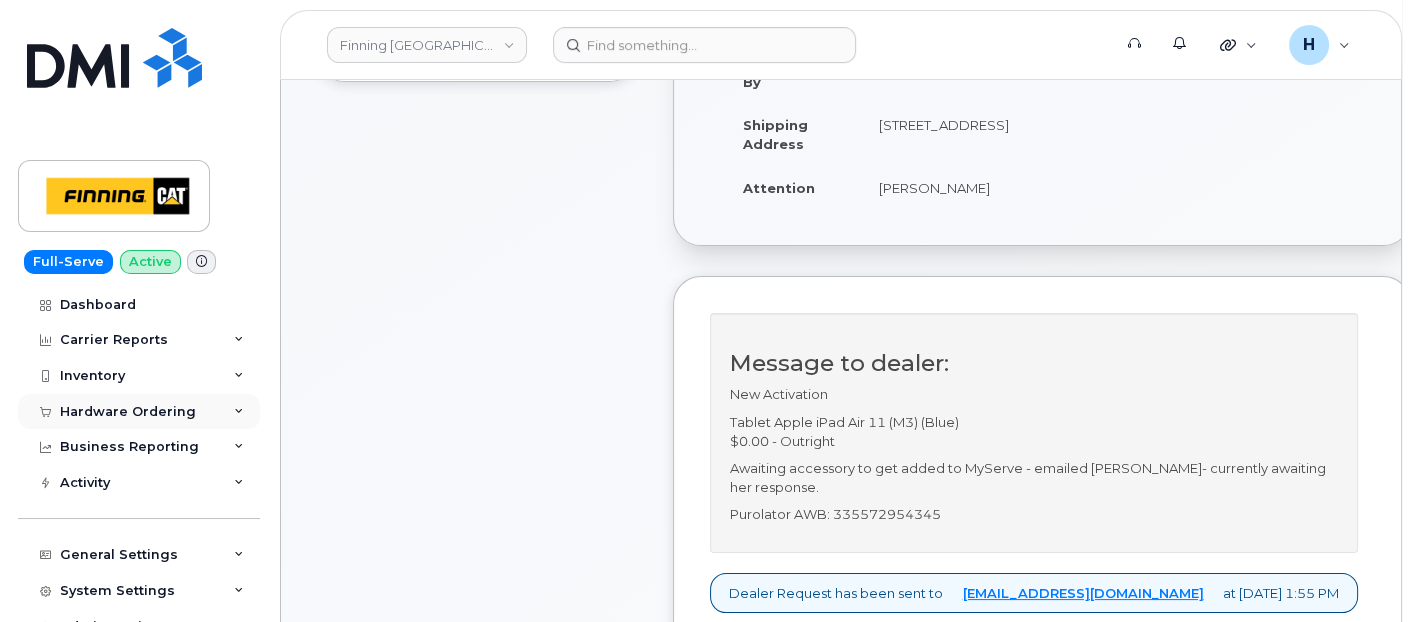 click on "Hardware Ordering" at bounding box center (139, 412) 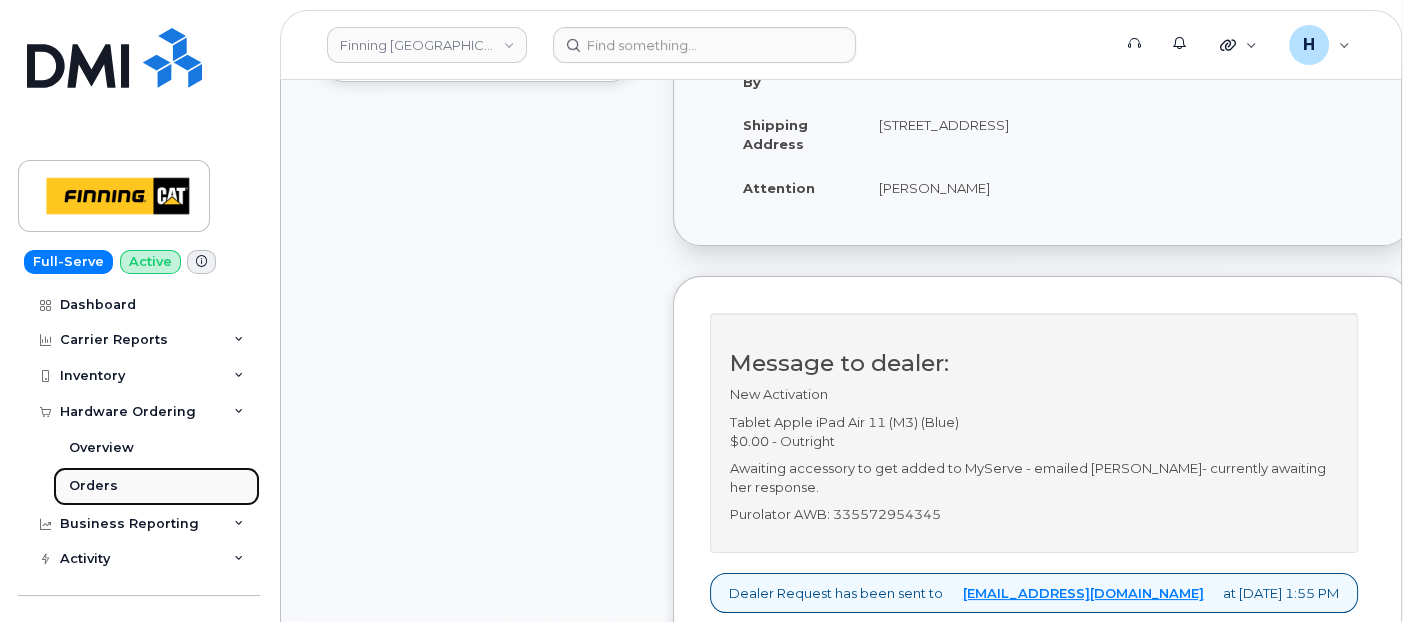 click on "Orders" at bounding box center (156, 486) 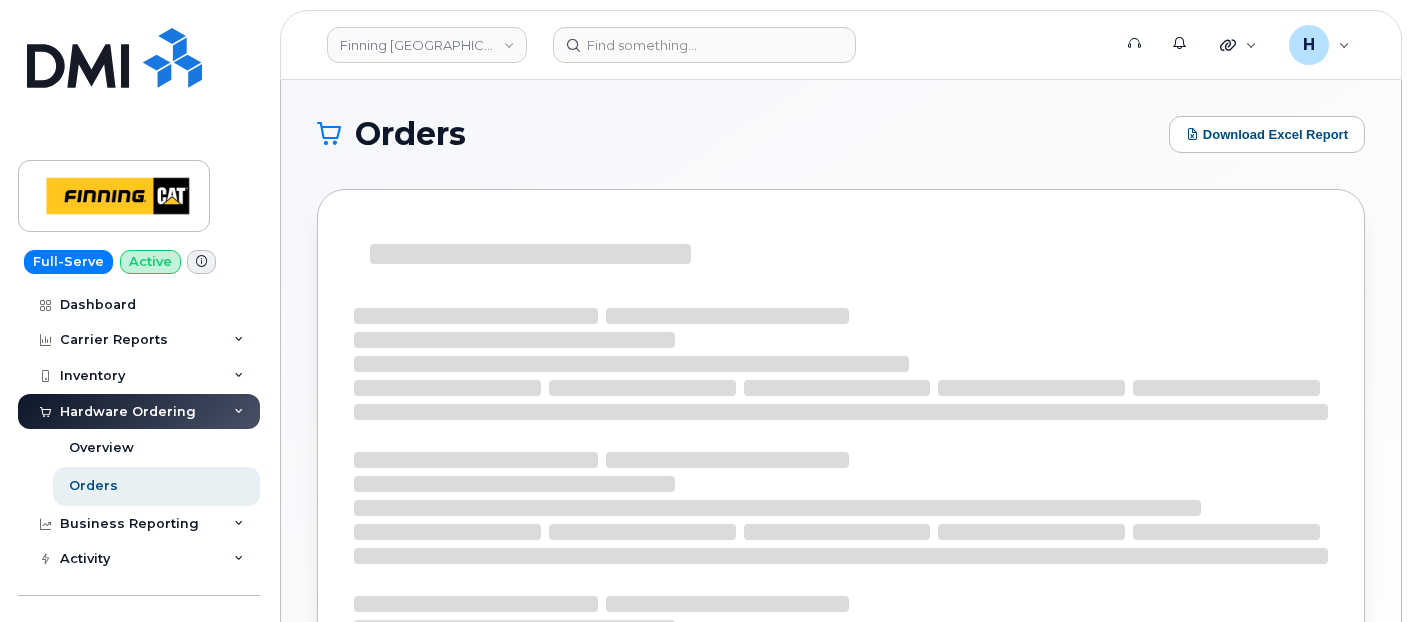 scroll, scrollTop: 0, scrollLeft: 0, axis: both 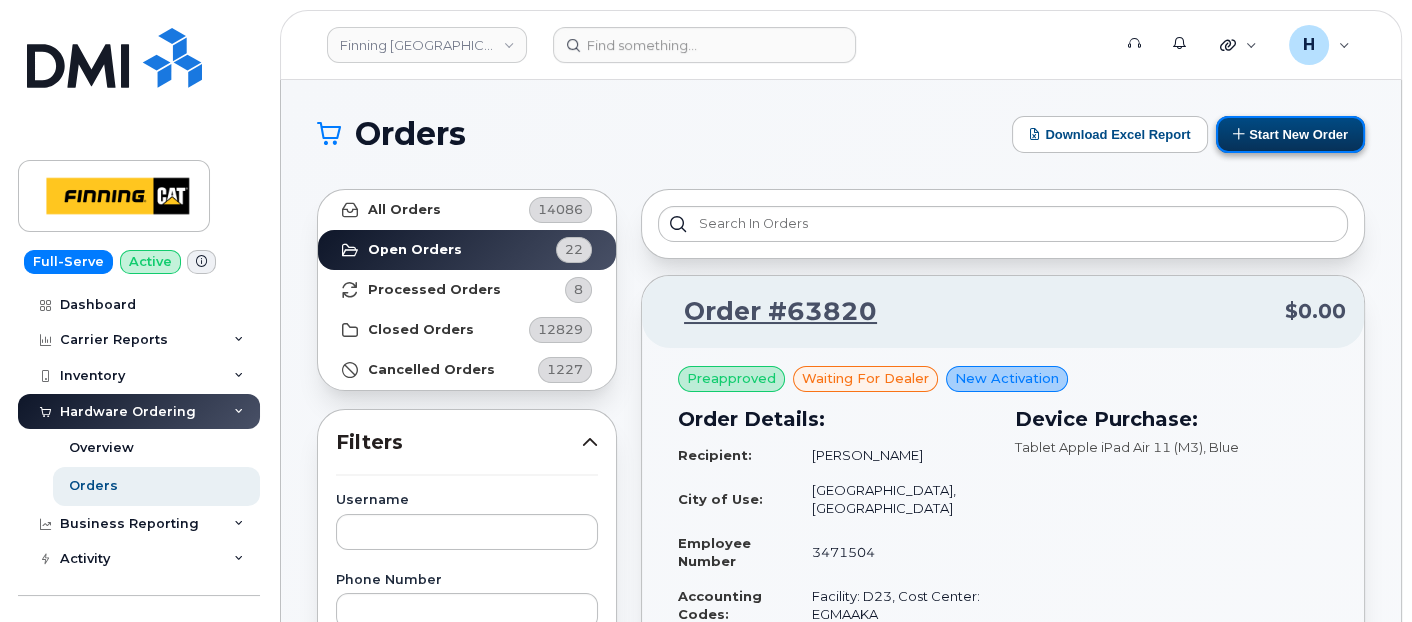 click on "Start New Order" at bounding box center (1290, 134) 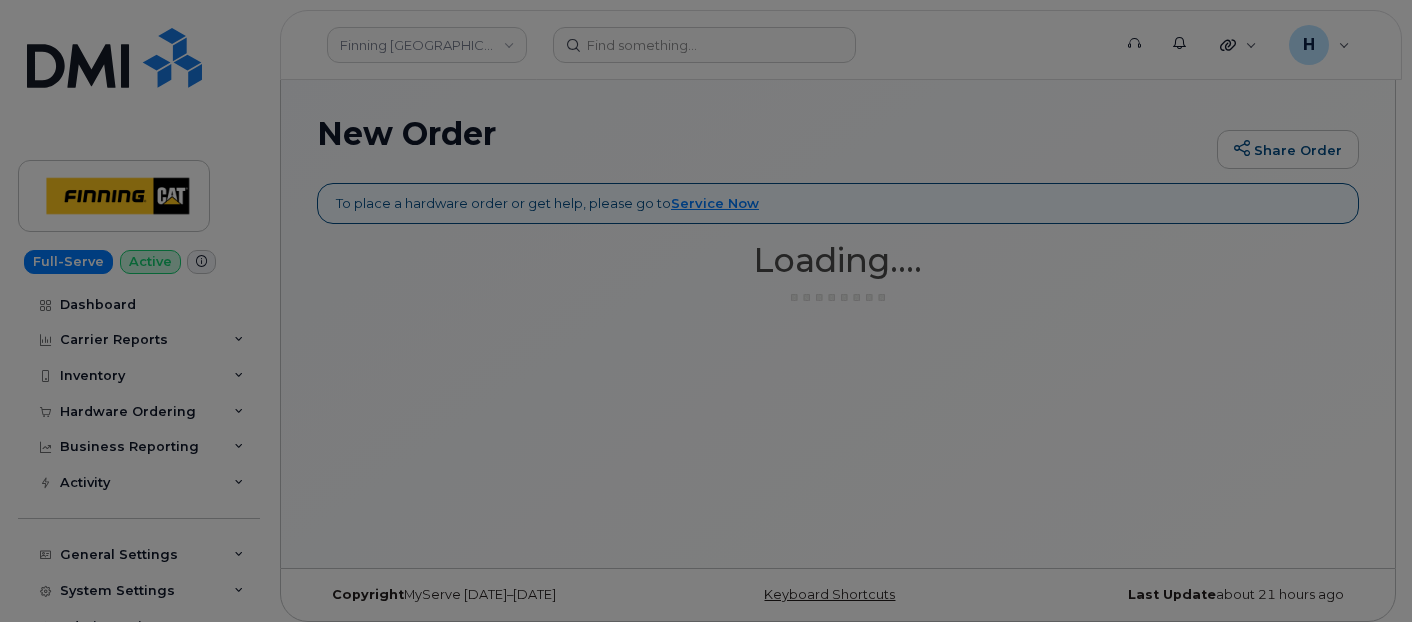 scroll, scrollTop: 0, scrollLeft: 0, axis: both 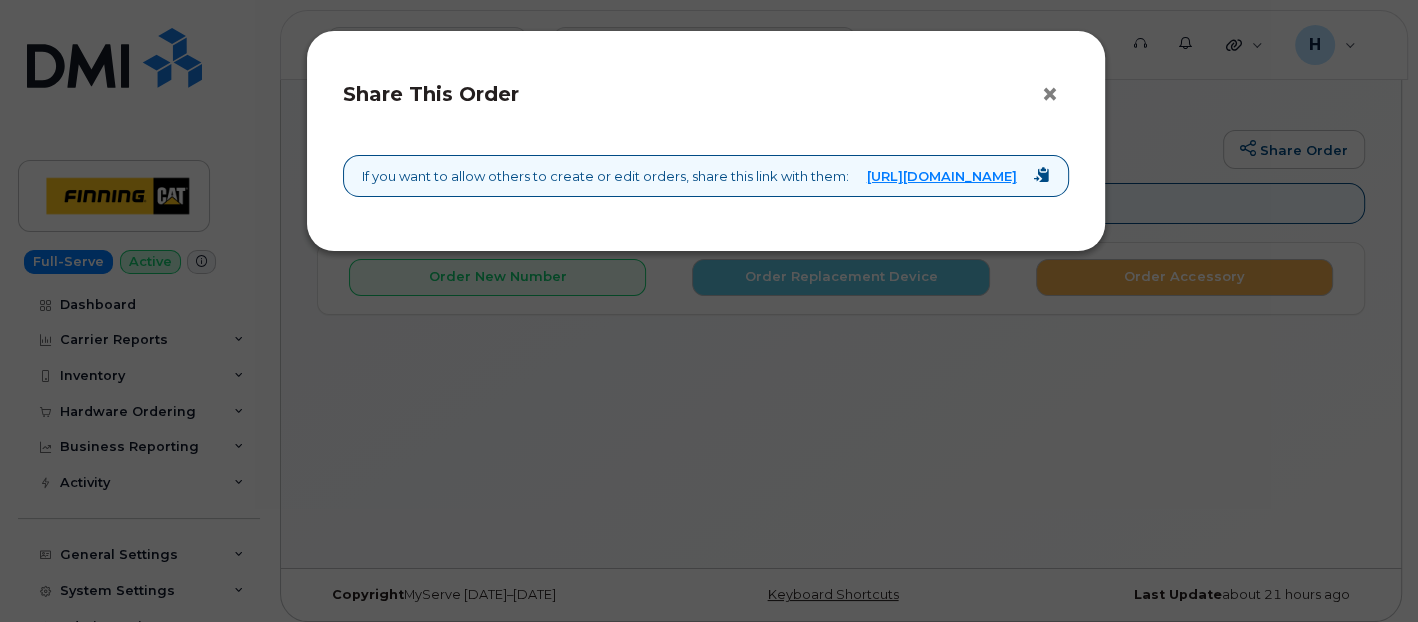 click on "×" at bounding box center (1055, 95) 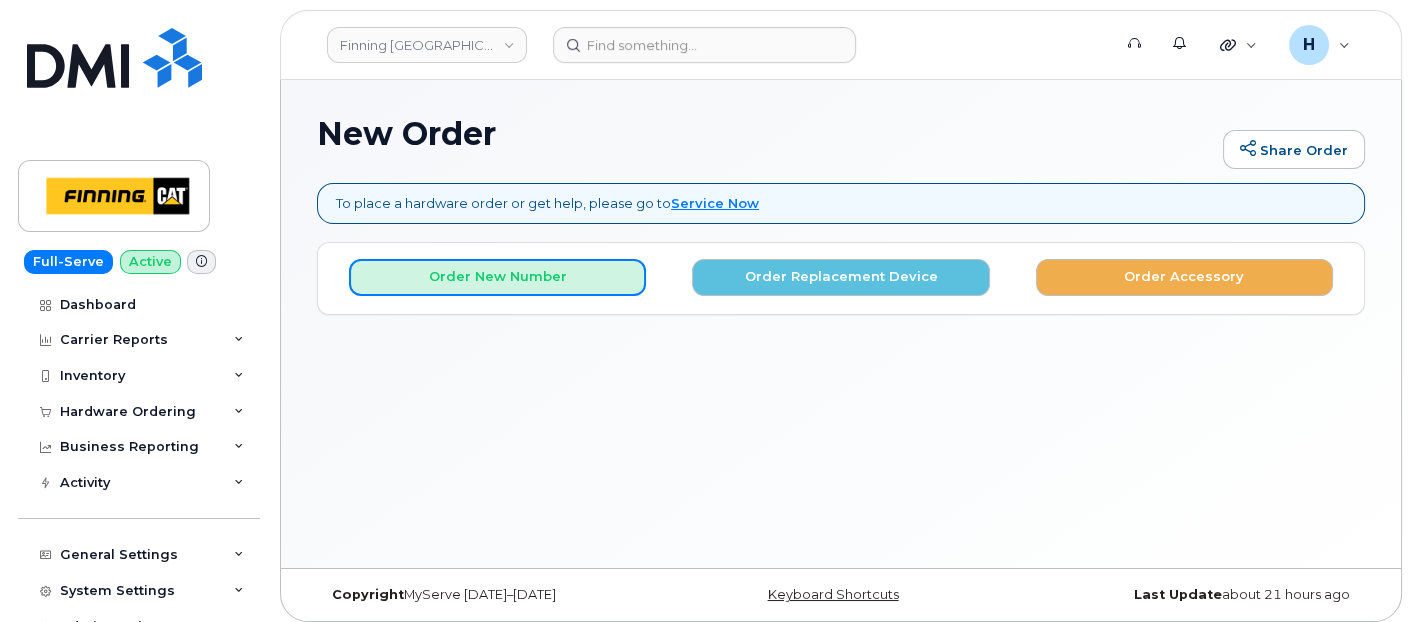 drag, startPoint x: 570, startPoint y: 280, endPoint x: 805, endPoint y: 379, distance: 255.00197 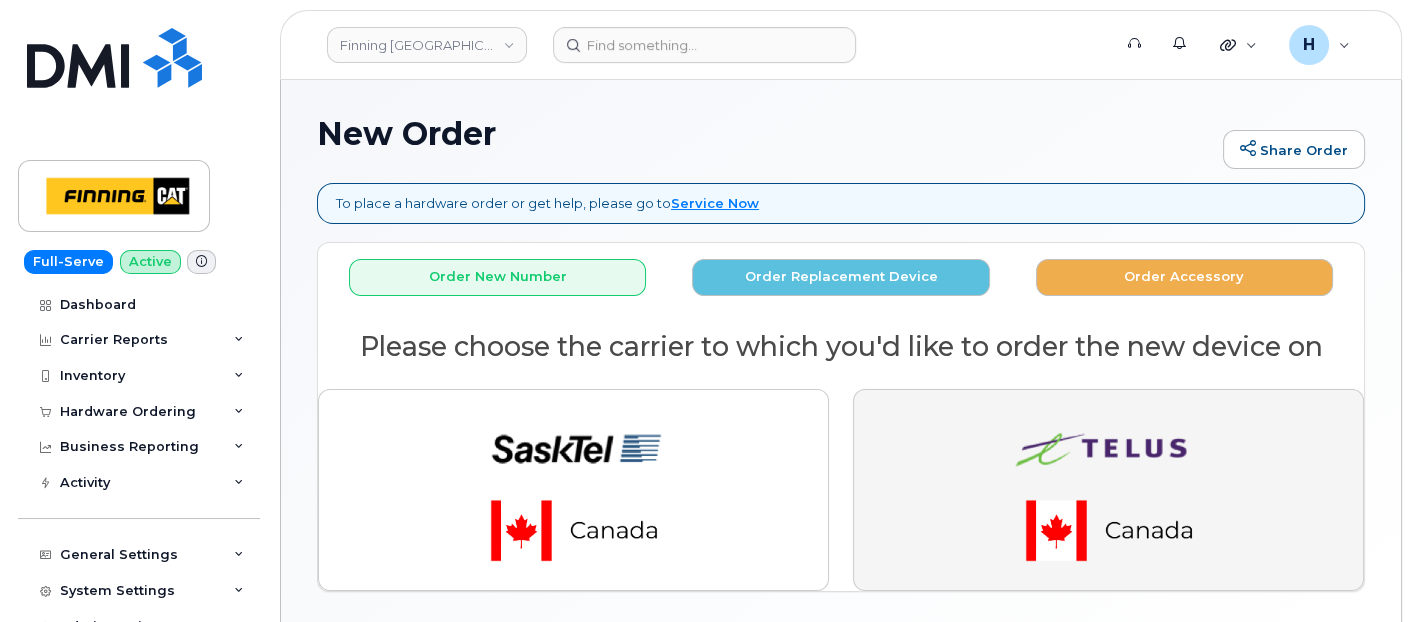 click at bounding box center [1108, 490] 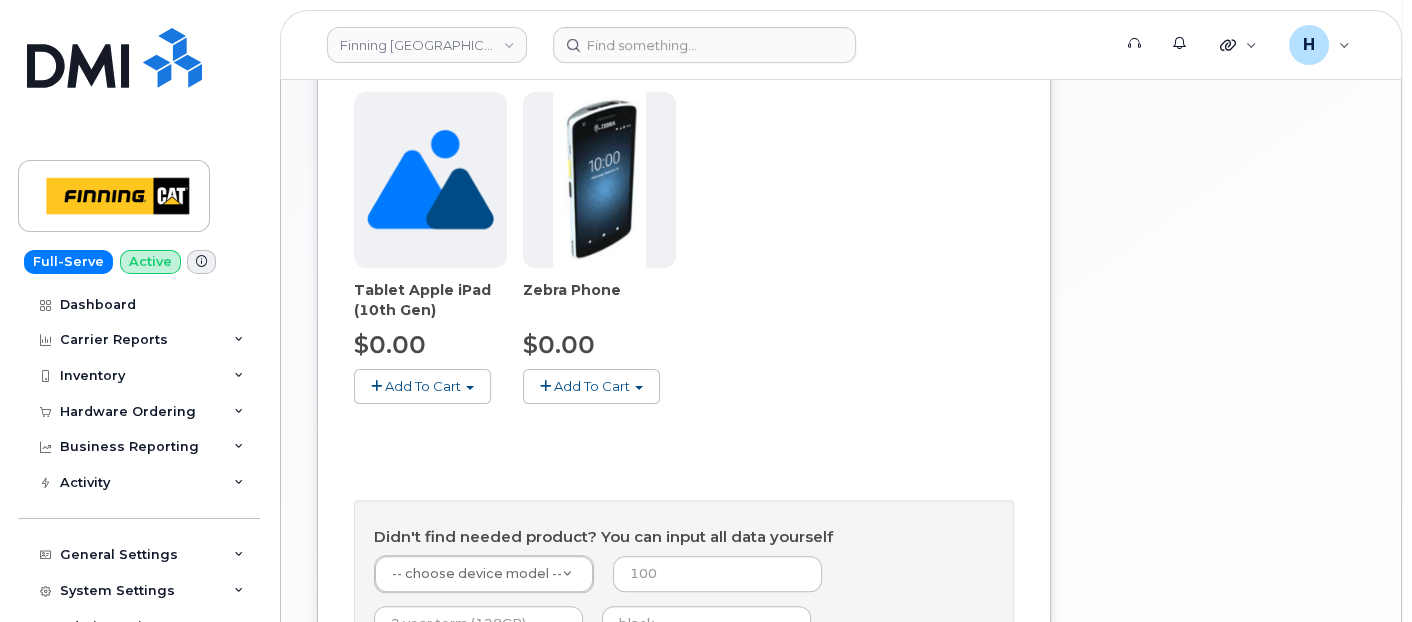 scroll, scrollTop: 1002, scrollLeft: 0, axis: vertical 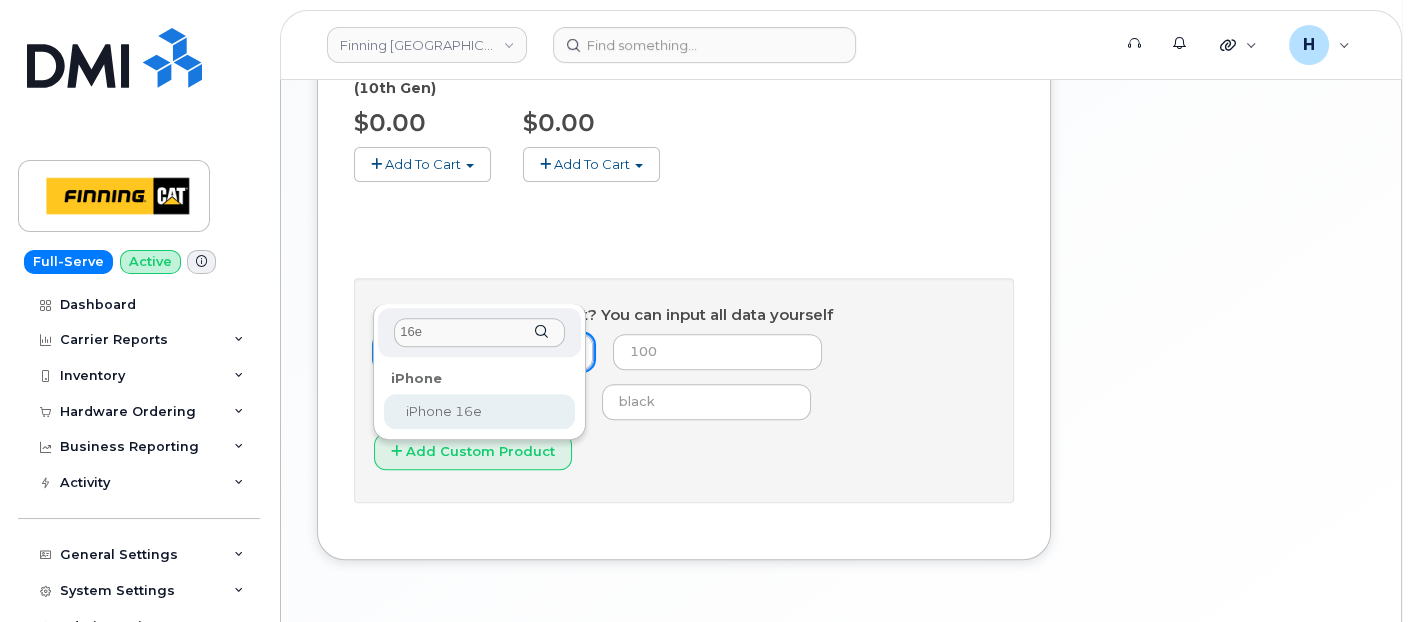 type on "16e" 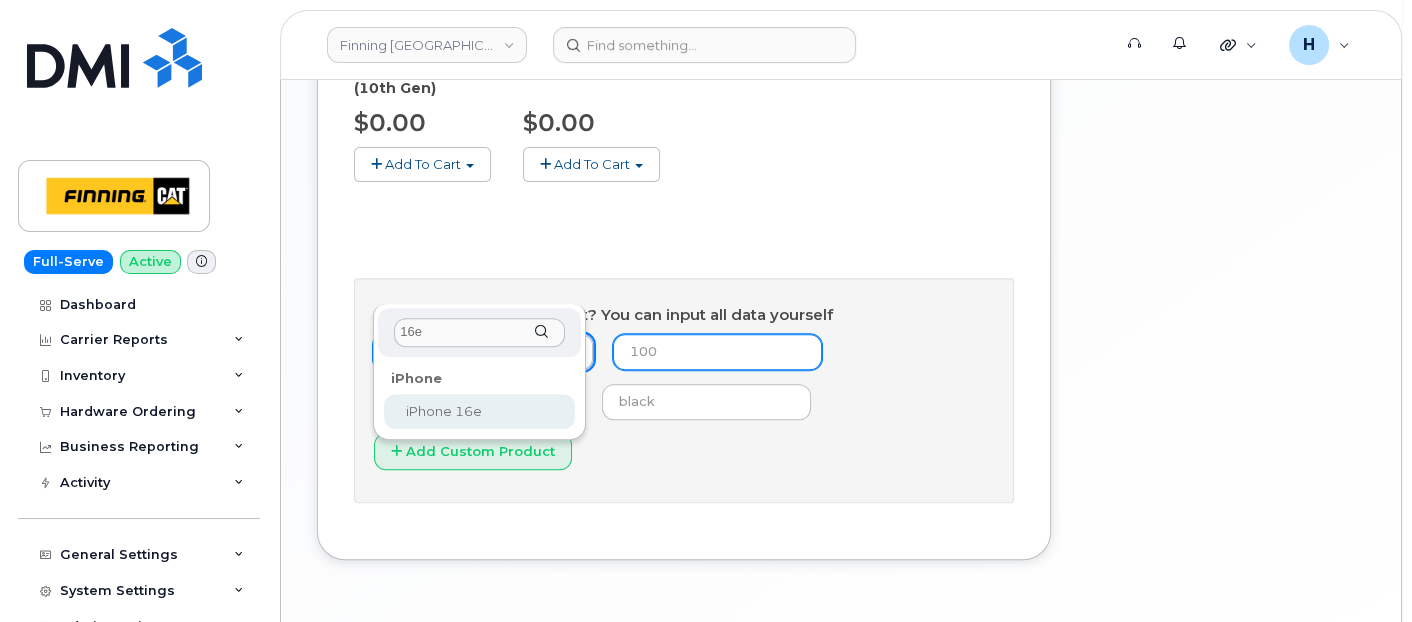 drag, startPoint x: 457, startPoint y: 414, endPoint x: 608, endPoint y: 351, distance: 163.6154 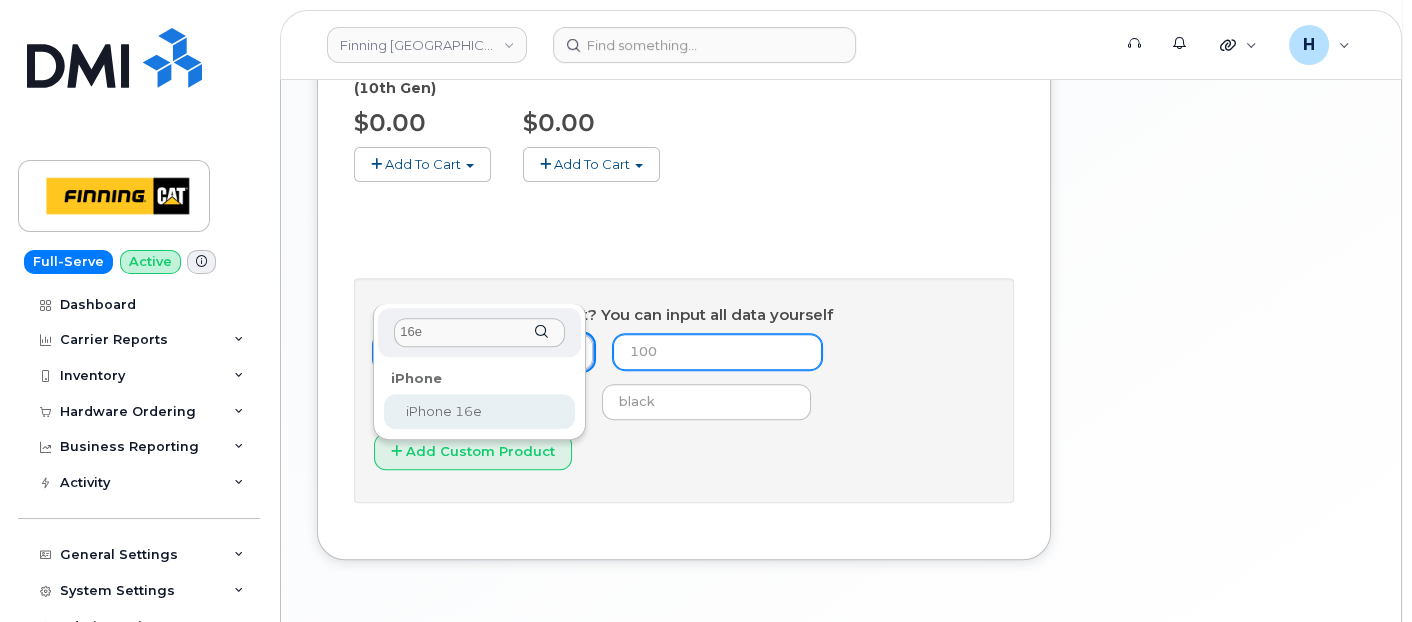 select on "2883" 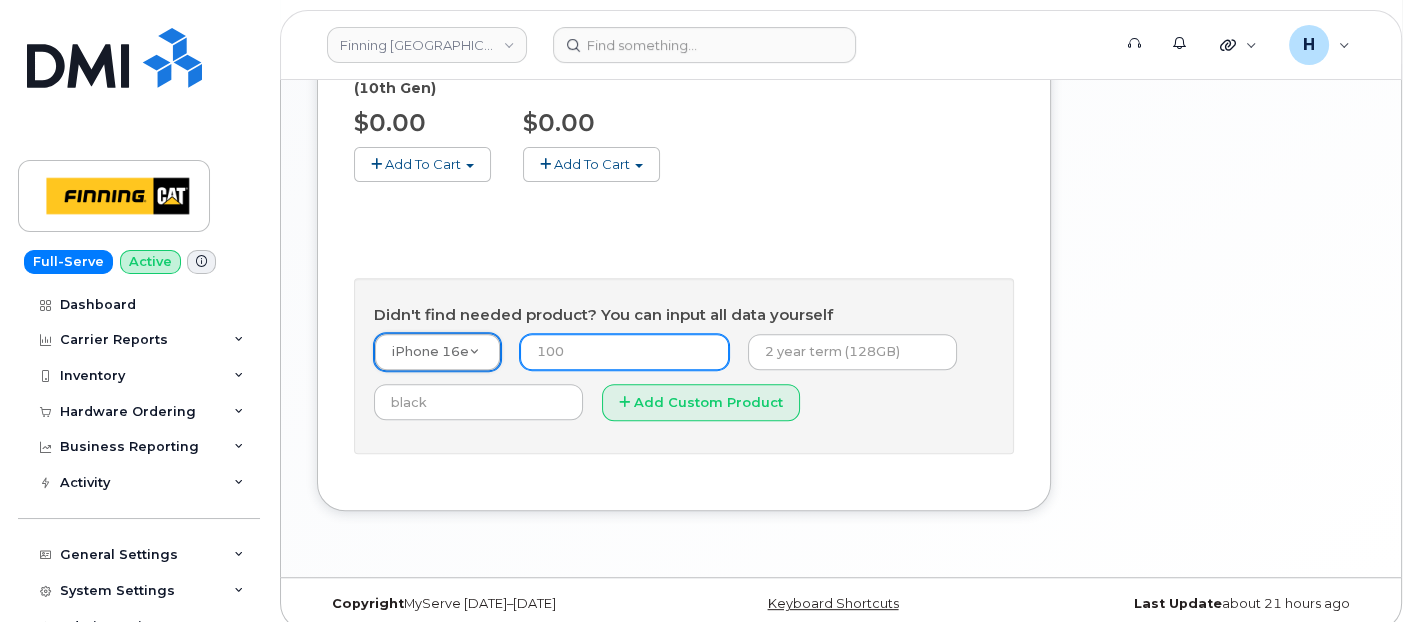 scroll, scrollTop: 953, scrollLeft: 0, axis: vertical 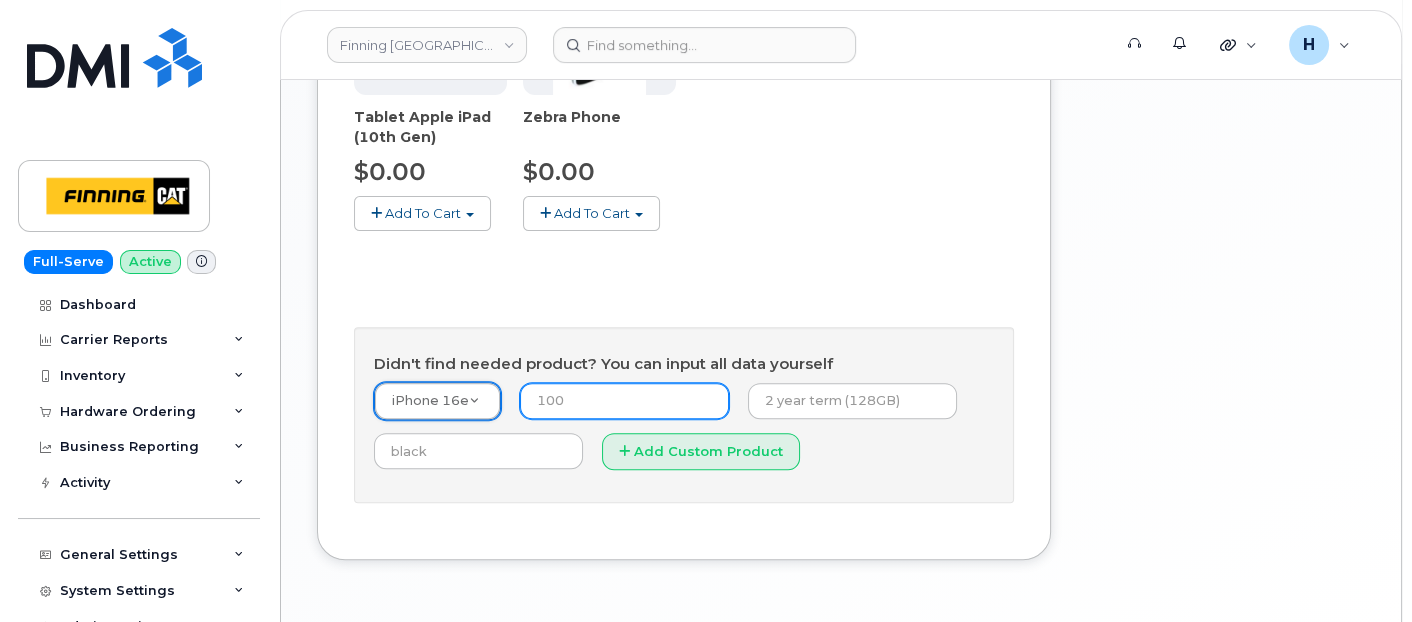 click at bounding box center [624, 401] 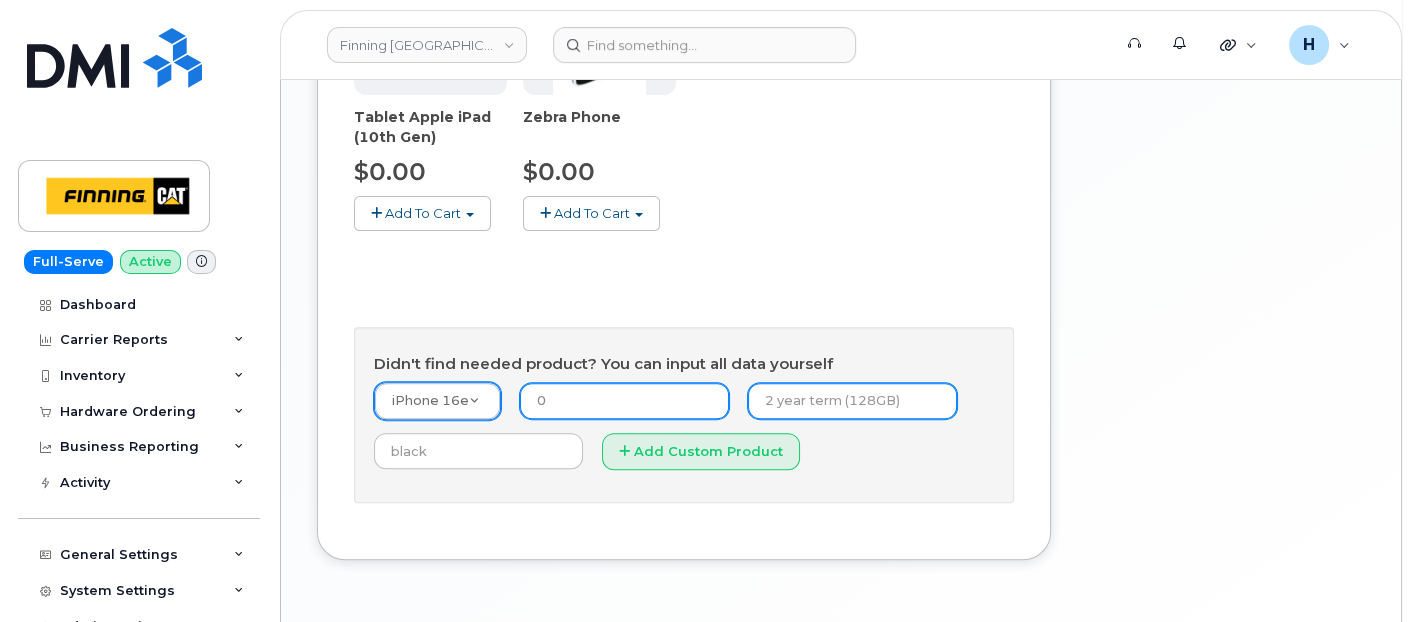type on "0" 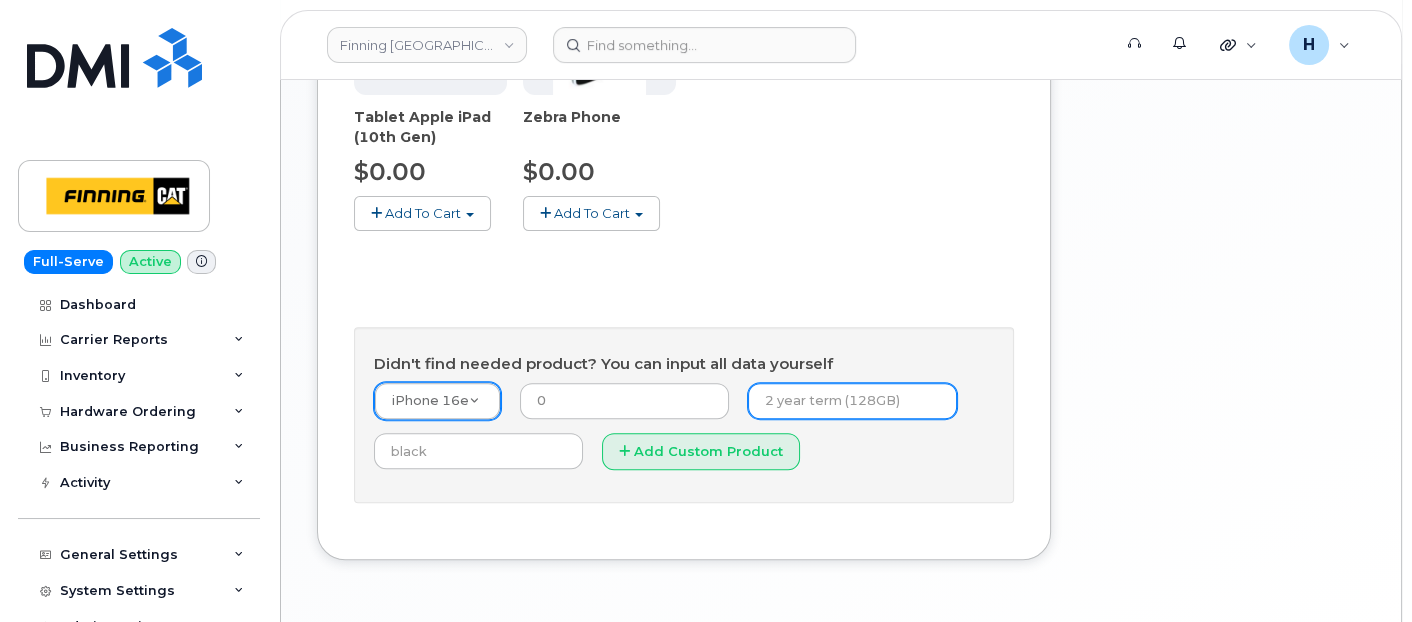 click at bounding box center (852, 401) 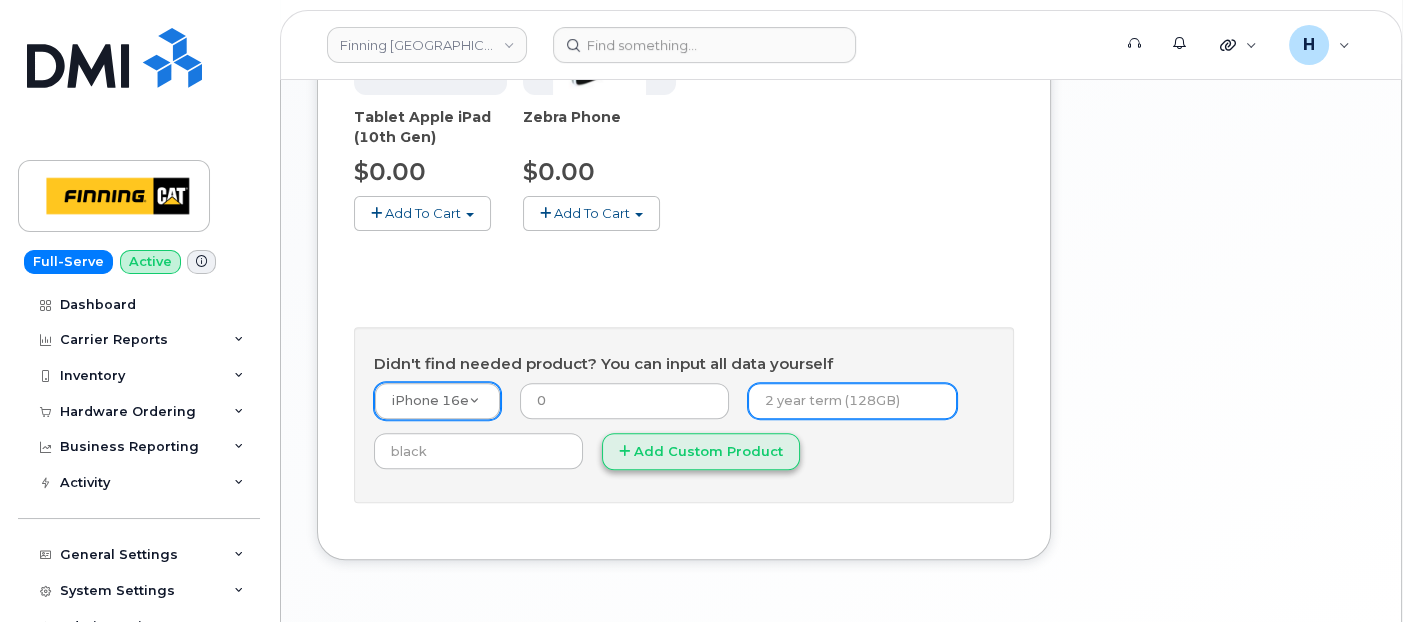 type on "3 year Term (128GB)" 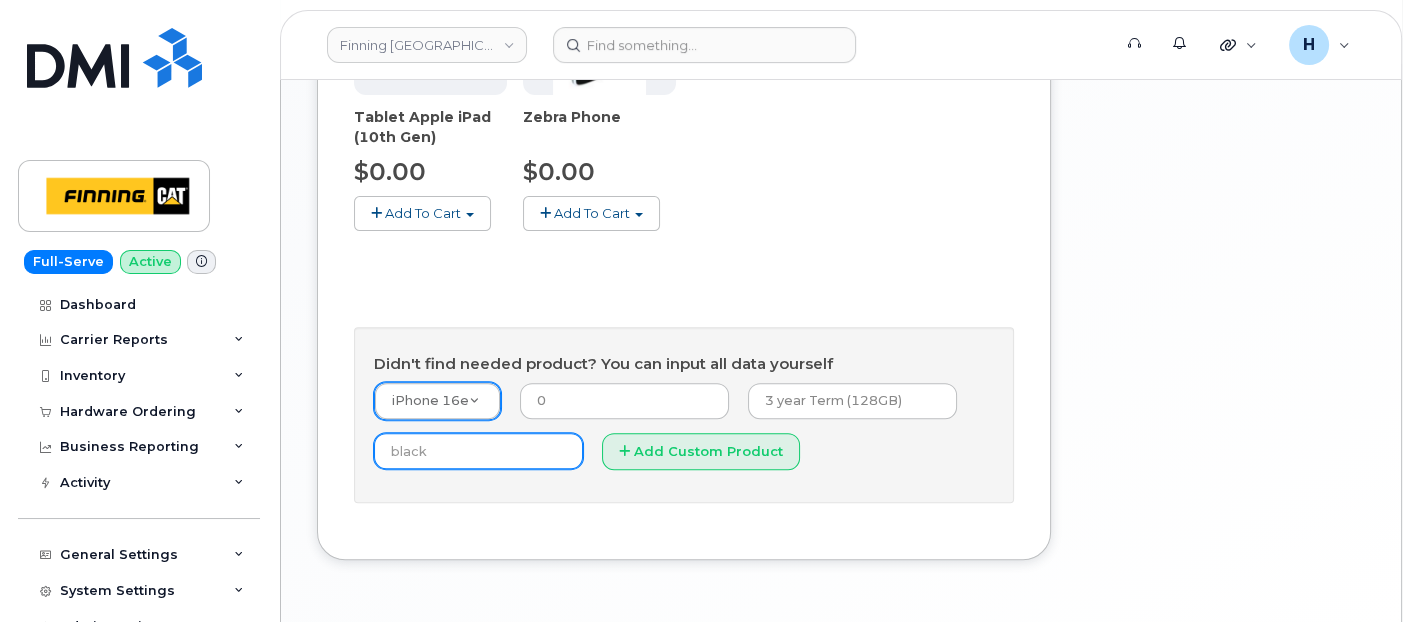 drag, startPoint x: 342, startPoint y: 373, endPoint x: 402, endPoint y: 374, distance: 60.00833 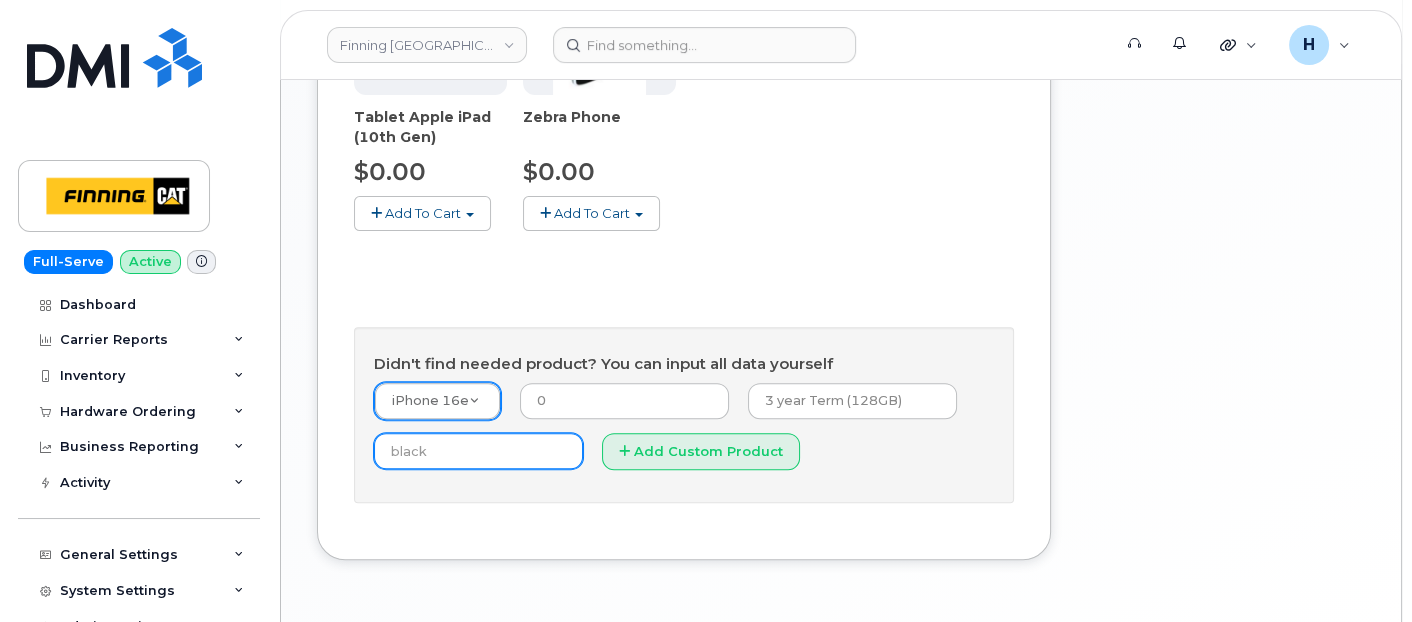 click on "Order New Device
Upgrade Existing Device
Order Accessory
Order new device and new line
Order new device for existing or suspended line
Order Accessory
Use Suspended Line
No
No
change
Yes
Carrier
SaskTel
Telus
SaskTel
Telus
Use Inventory
No
No
Yes
Device Make
All
Android
Cell Phone
iPhone
Tablet
All
Android
Cell Phone
iPhone
Tablet
Availability
Permitted
All
Permitted
All
BYOD w/SIM
from
$0.00
Add To Cart
$0.00 - New Activation
$10.00 - Outright Purchase" at bounding box center (684, -76) 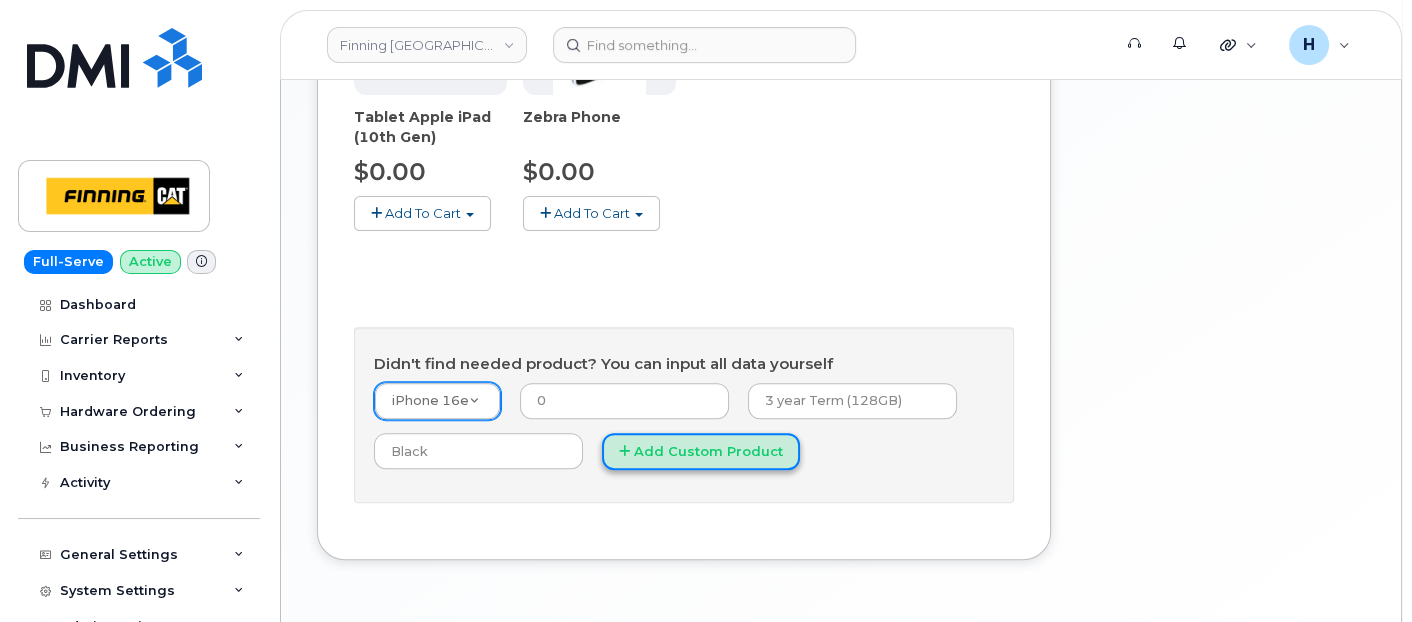 click on "Add Custom Product" at bounding box center (701, 451) 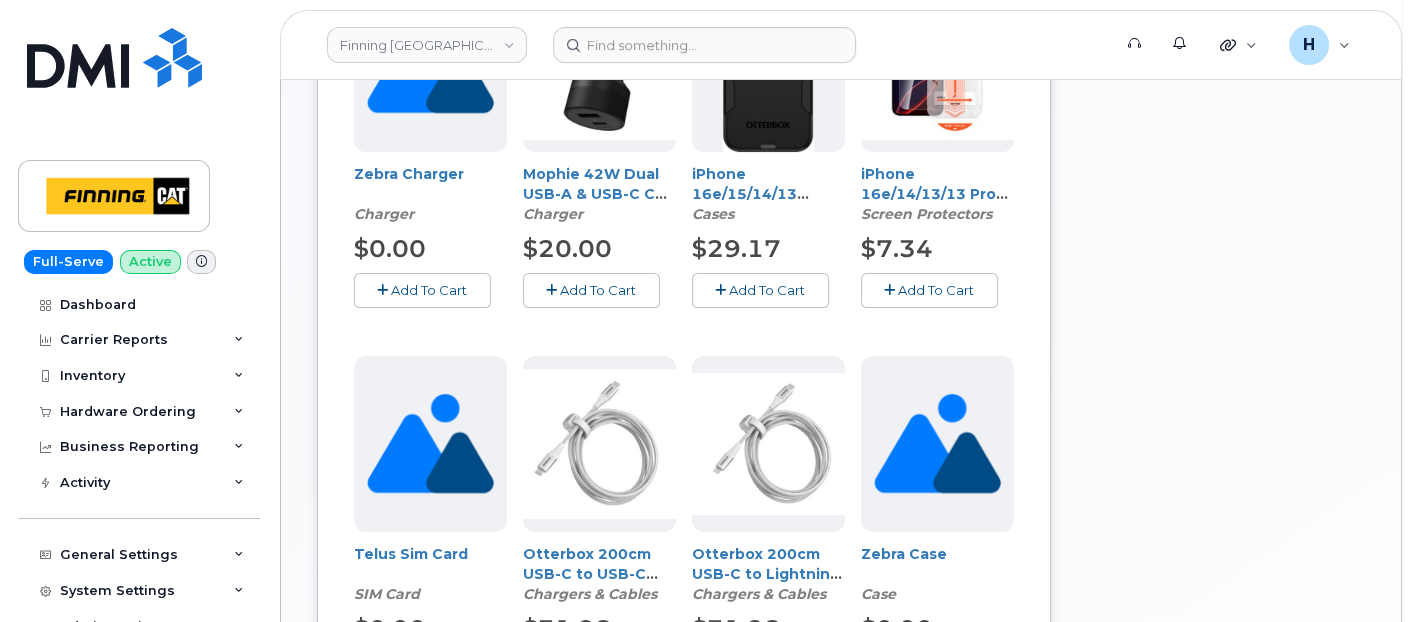 scroll, scrollTop: 397, scrollLeft: 0, axis: vertical 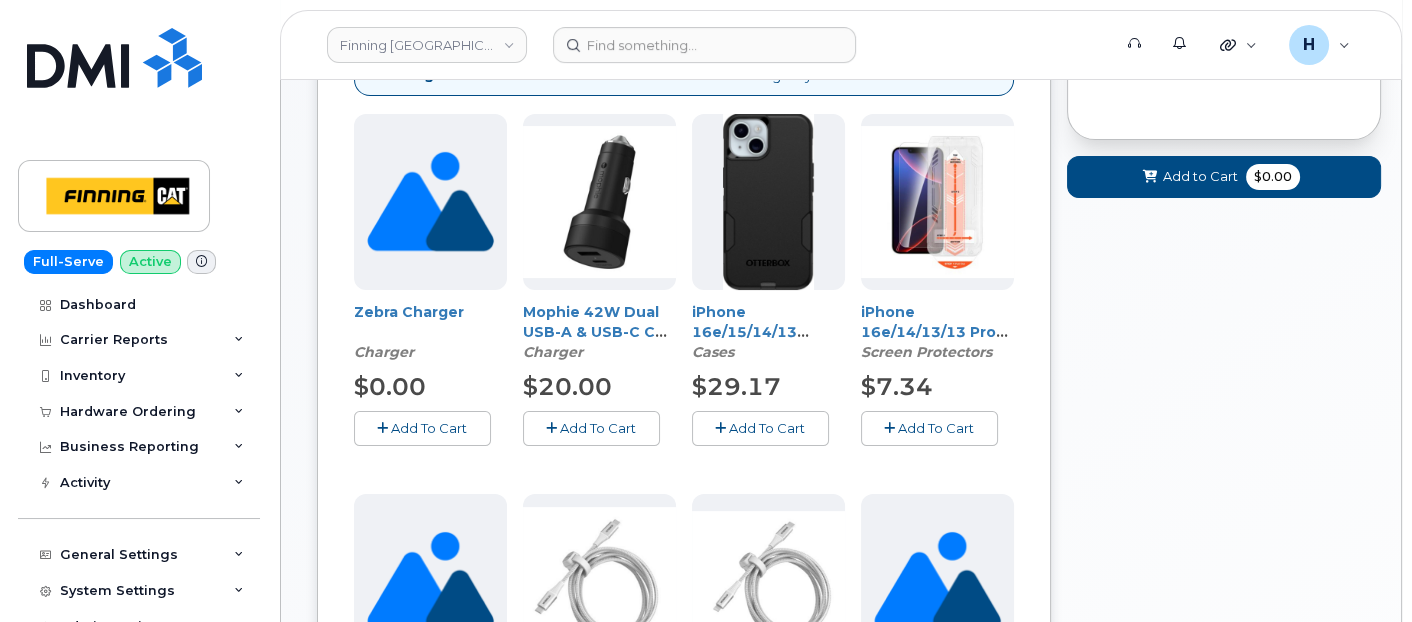 click on "Add To Cart" at bounding box center (929, 428) 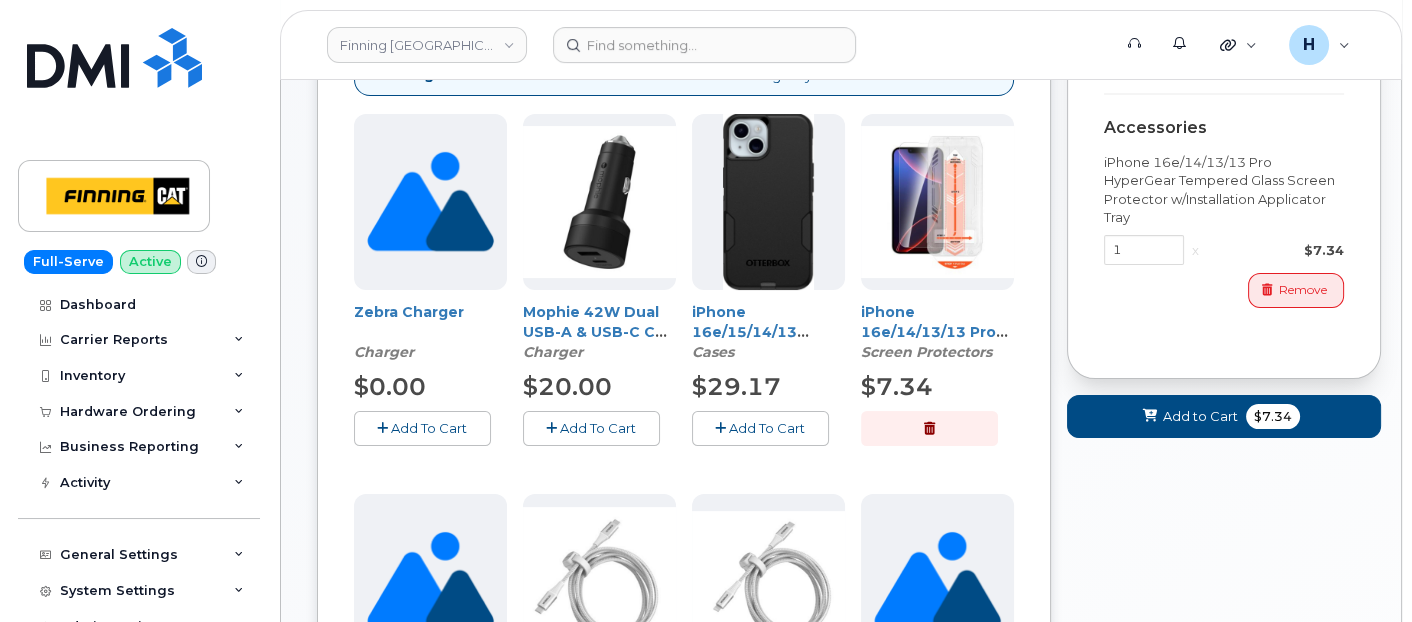 click on "Add To Cart" at bounding box center [767, 428] 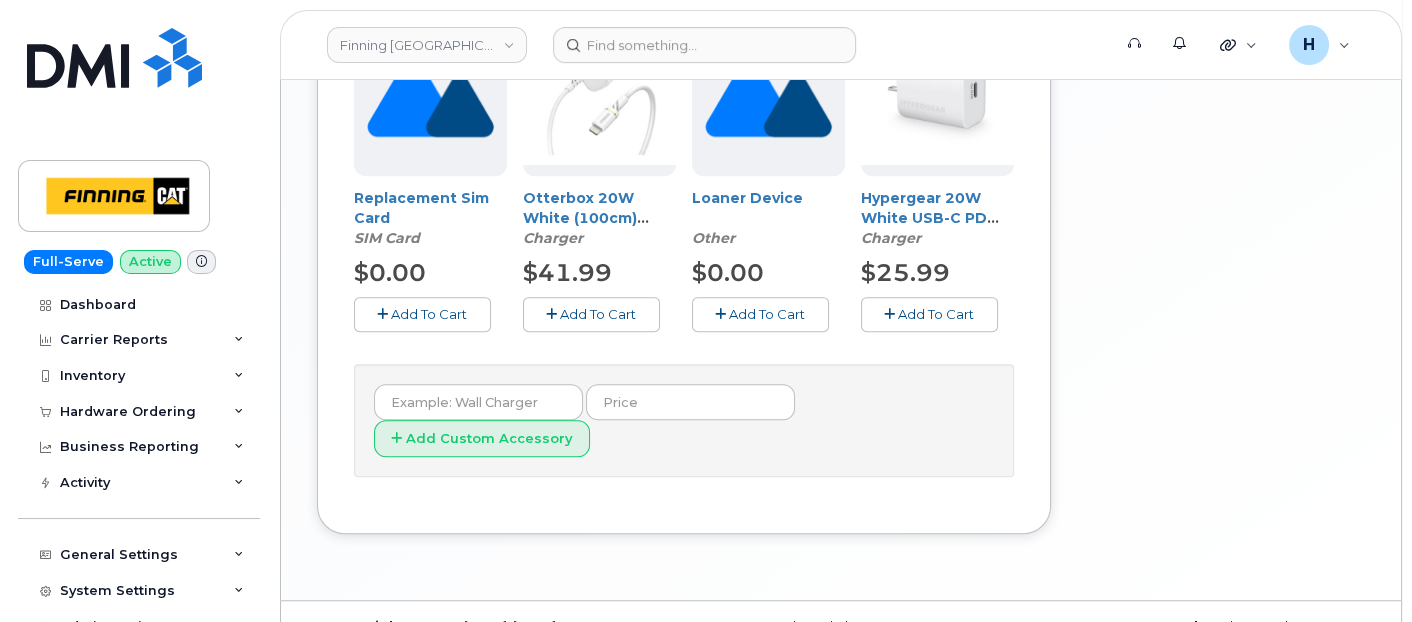 click on "Add To Cart" at bounding box center (929, 314) 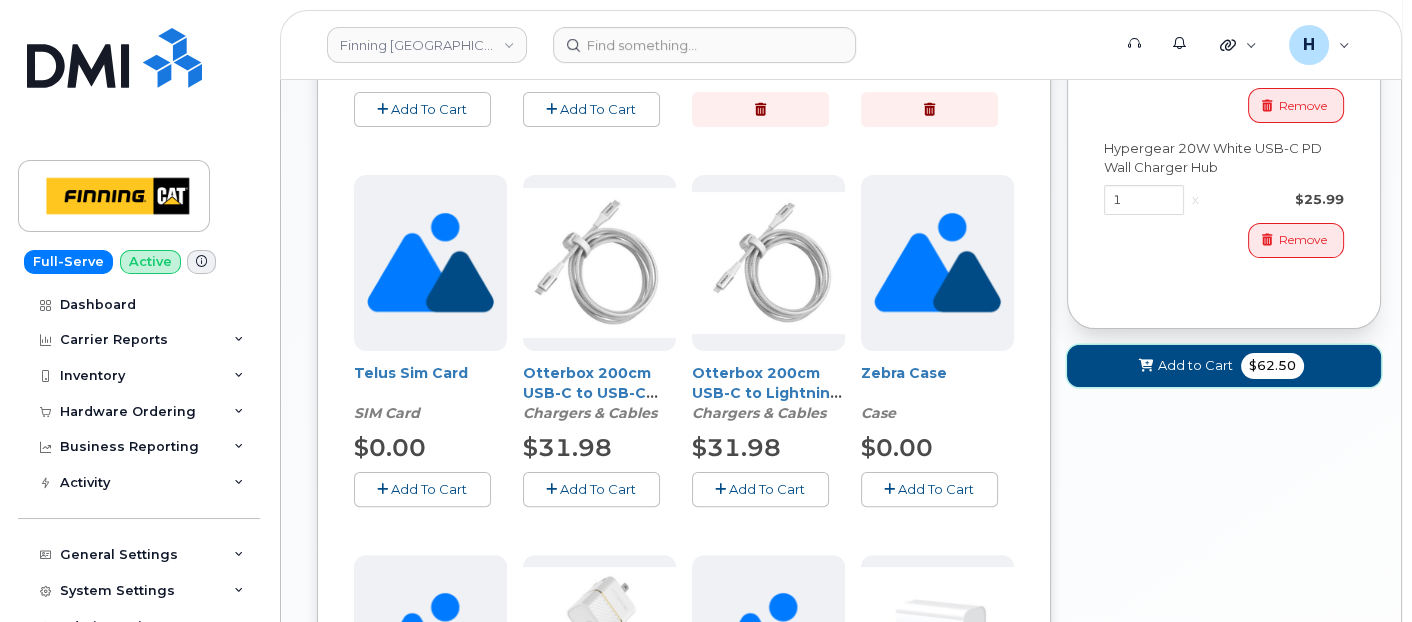 click on "Add to Cart
$62.50" at bounding box center (1224, 366) 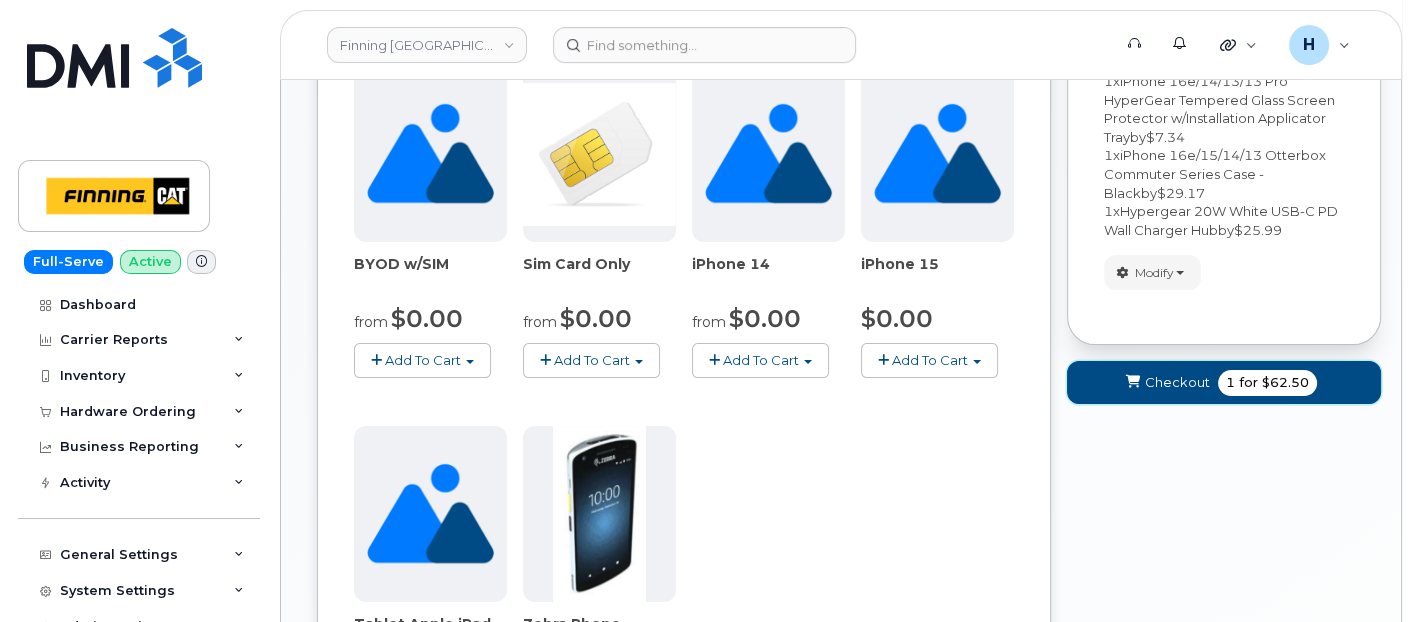 click on "Checkout
1
for
$62.50" at bounding box center (1224, 382) 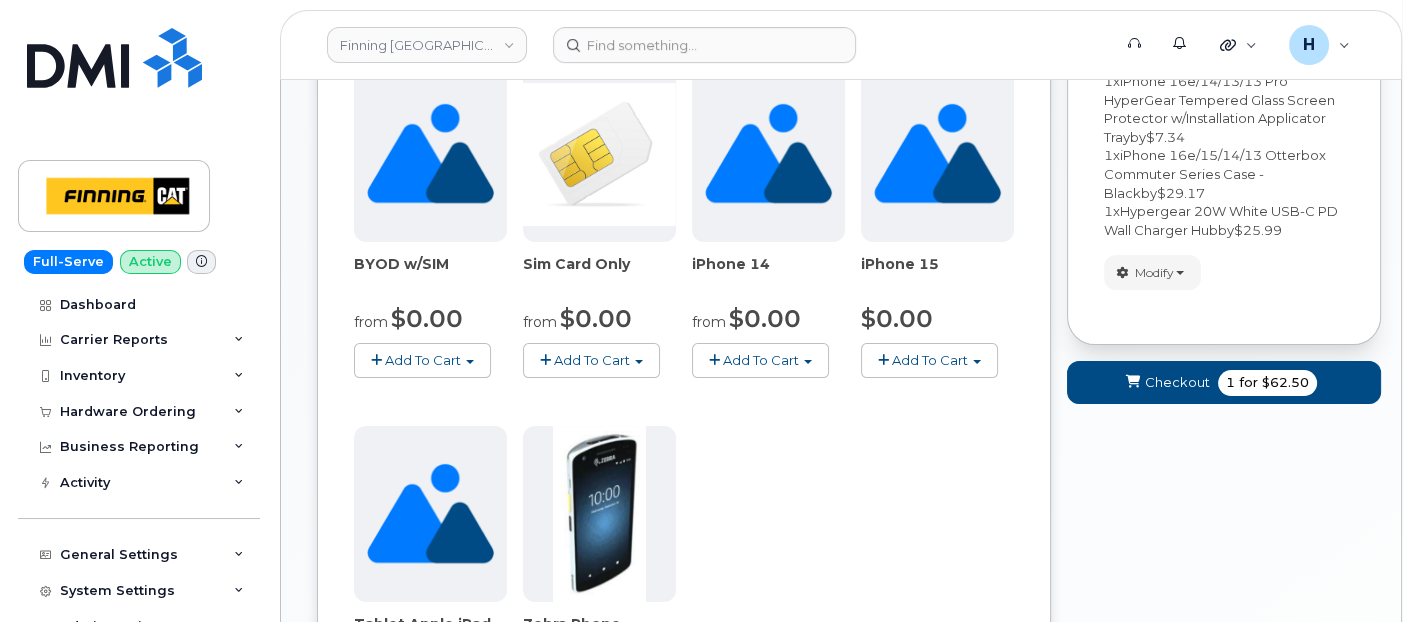 scroll, scrollTop: 9, scrollLeft: 0, axis: vertical 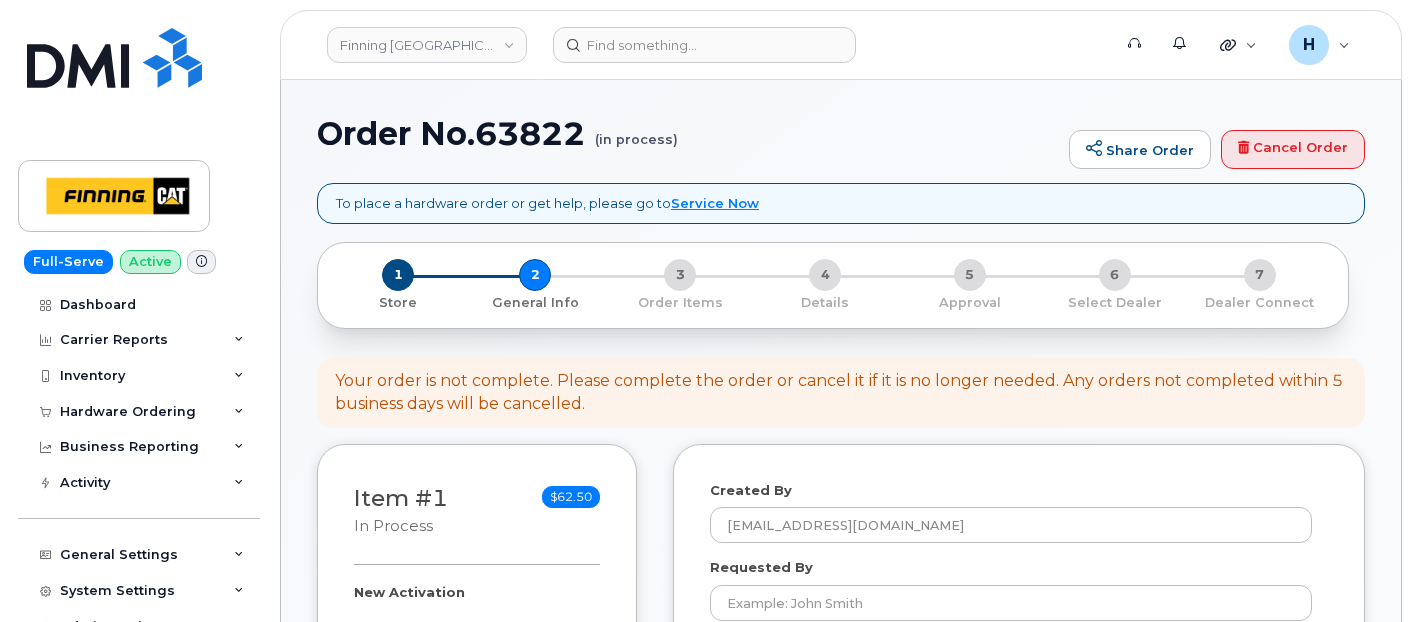 select 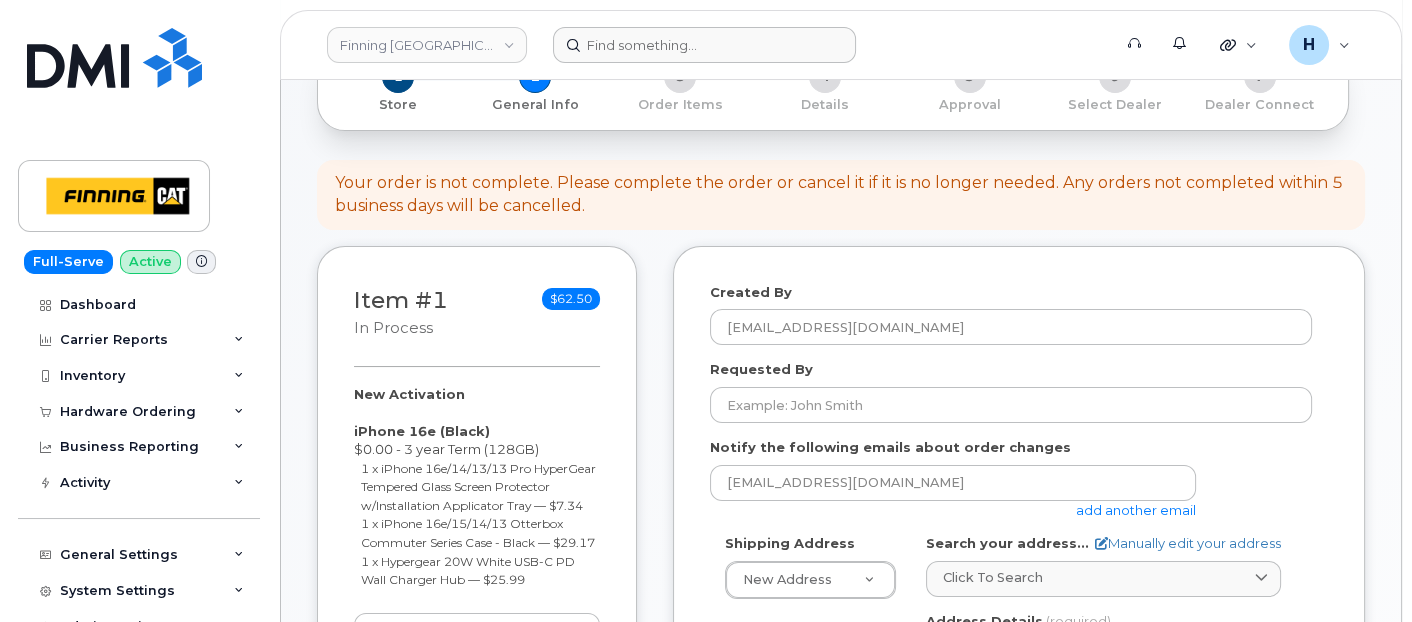 scroll, scrollTop: 333, scrollLeft: 0, axis: vertical 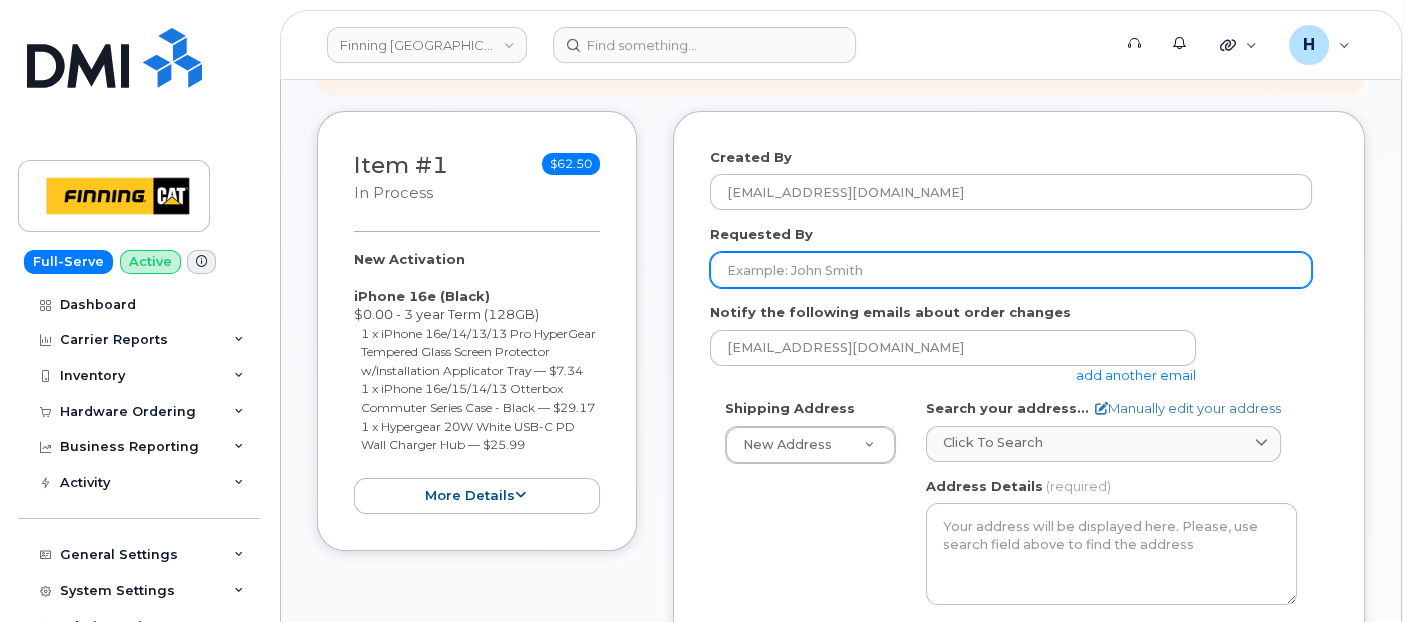 drag, startPoint x: 830, startPoint y: 274, endPoint x: 338, endPoint y: 306, distance: 493.03955 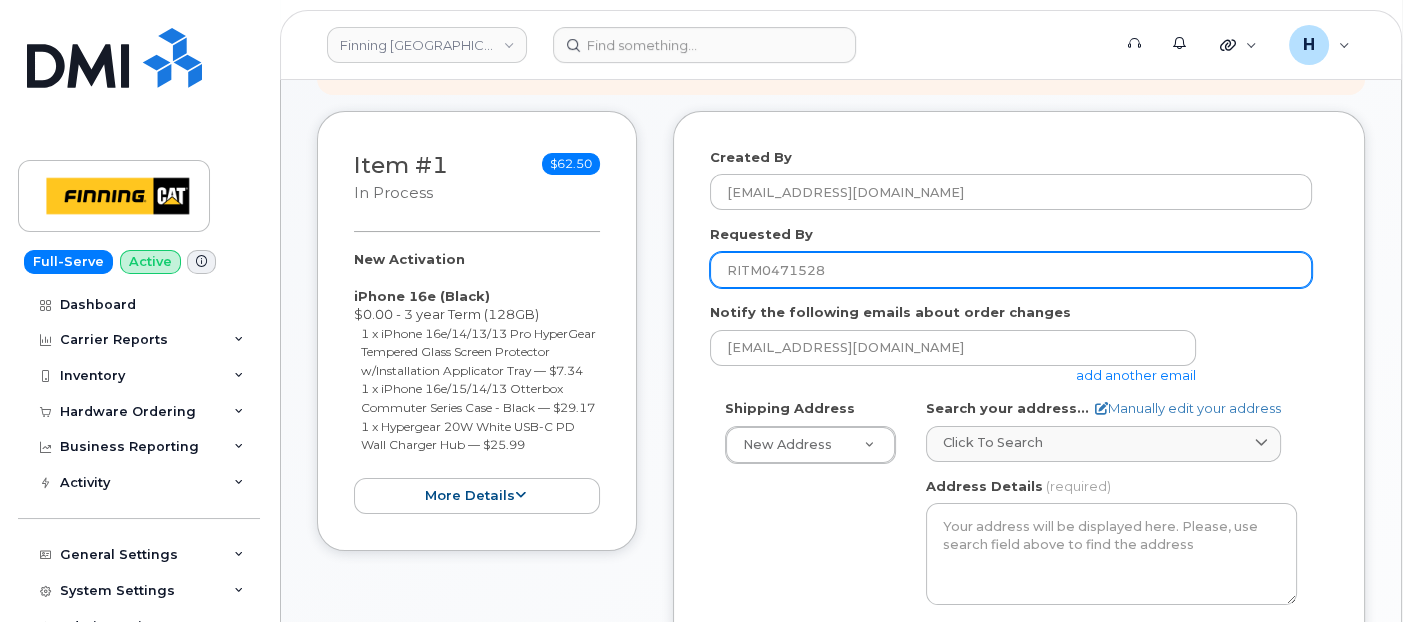 type on "RITM0471528" 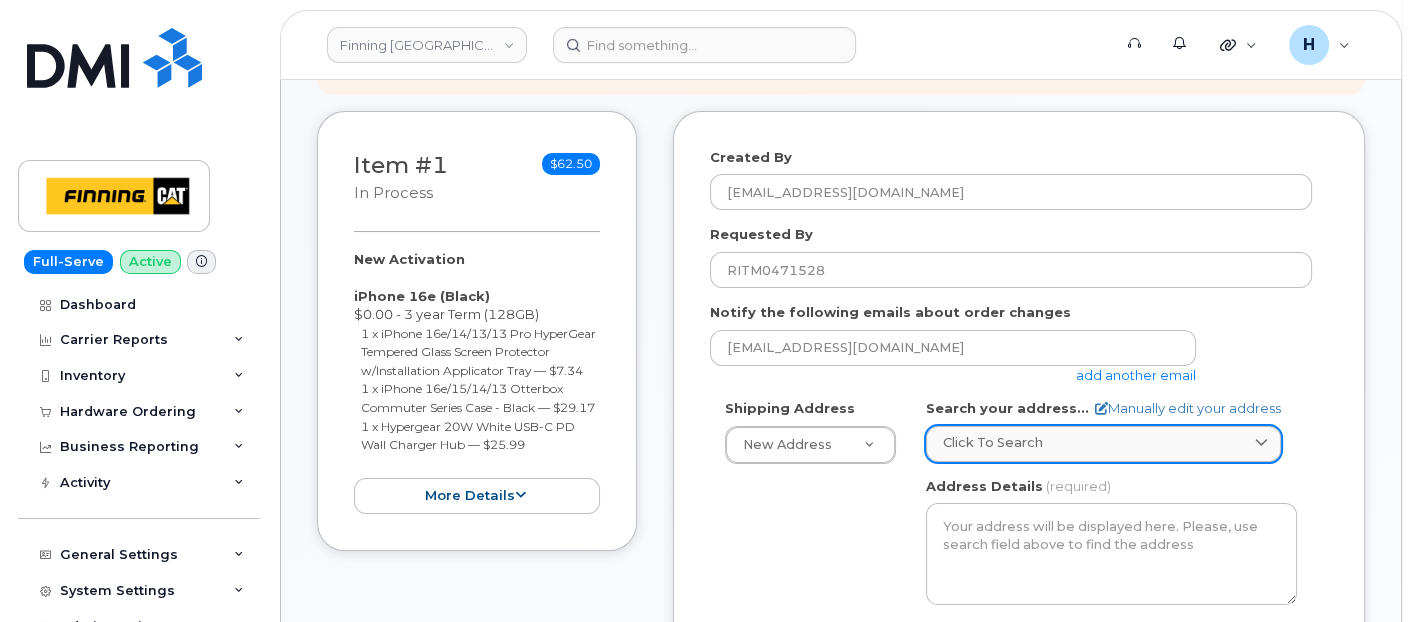 click on "Click to search" at bounding box center [1103, 442] 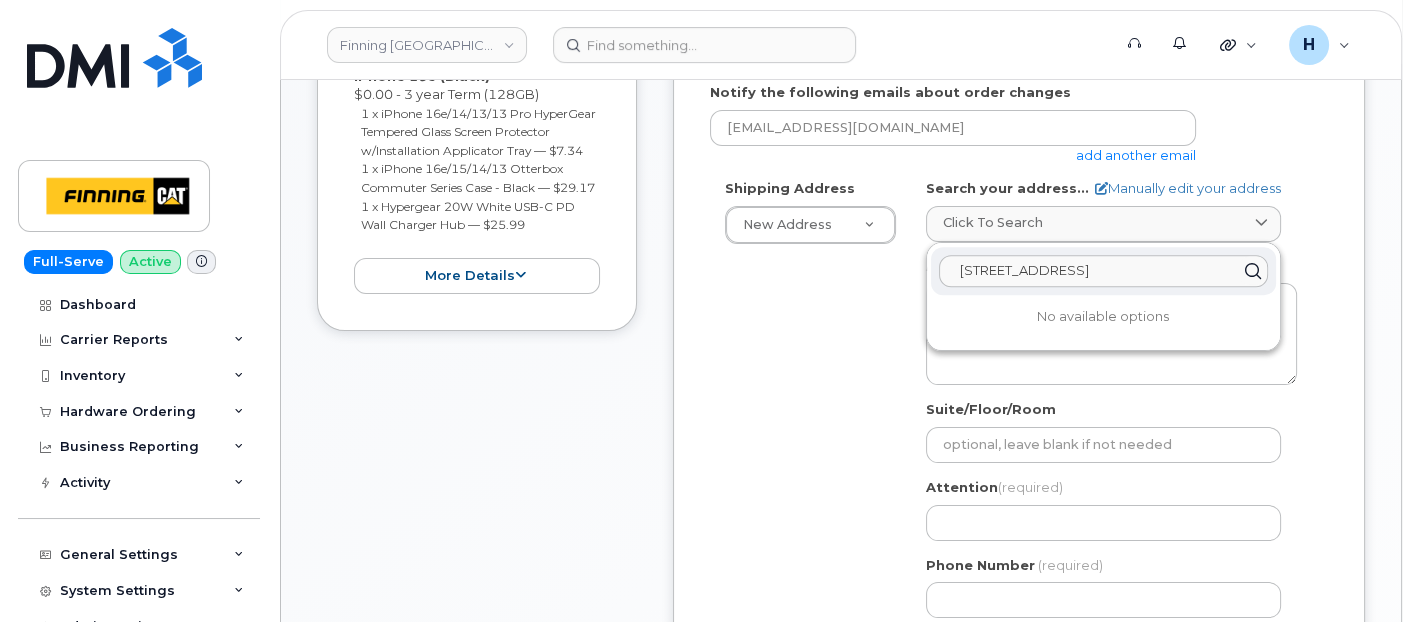 scroll, scrollTop: 555, scrollLeft: 0, axis: vertical 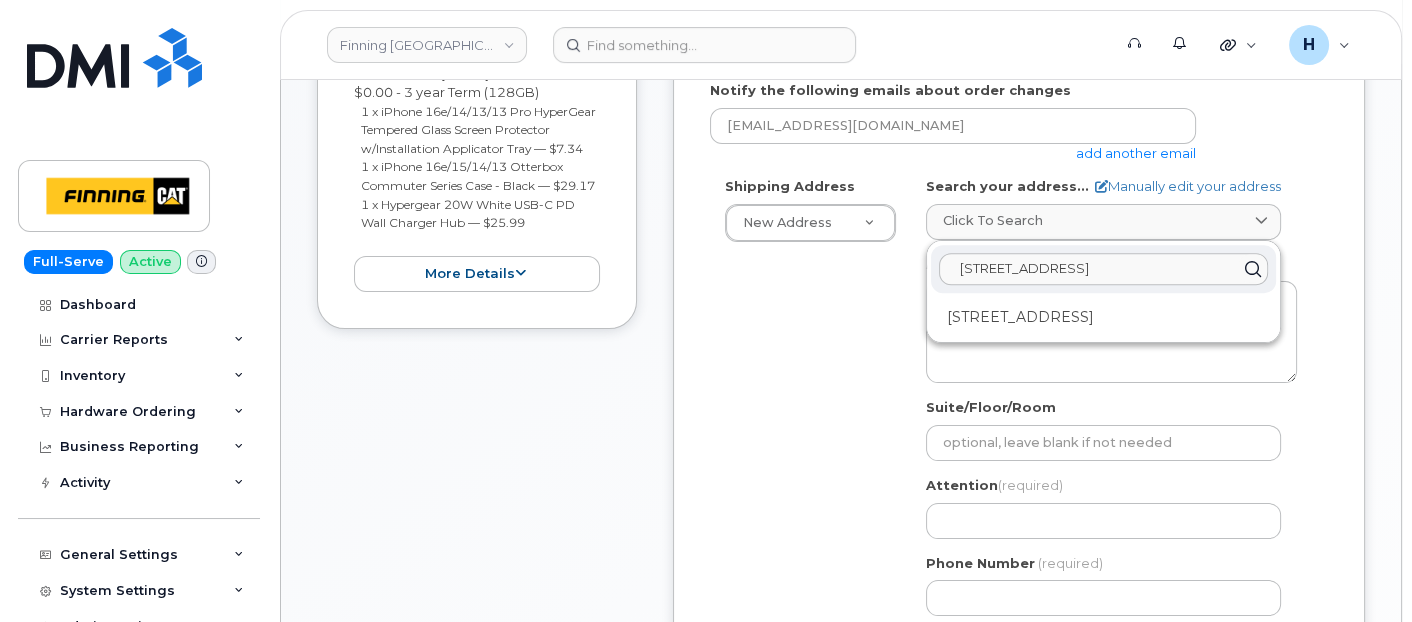 type on "19498 92 Ave." 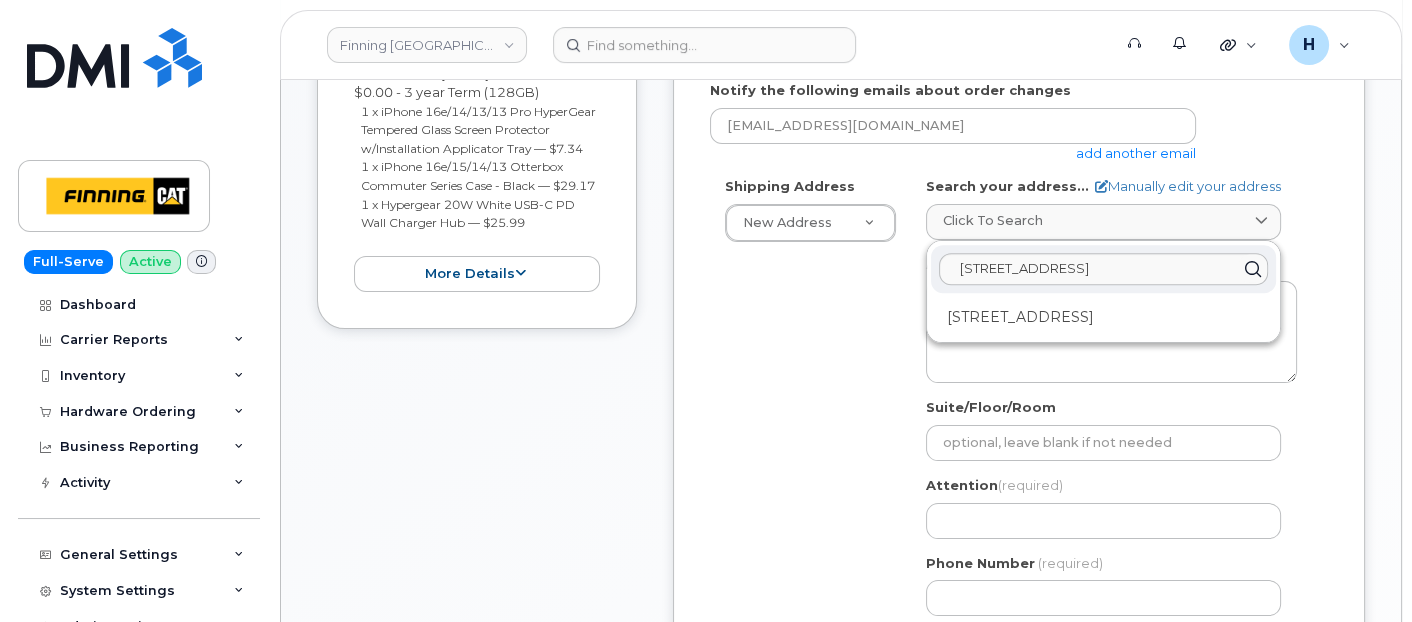 click on "19498 92 Ave Surrey BC V4N 4G7" 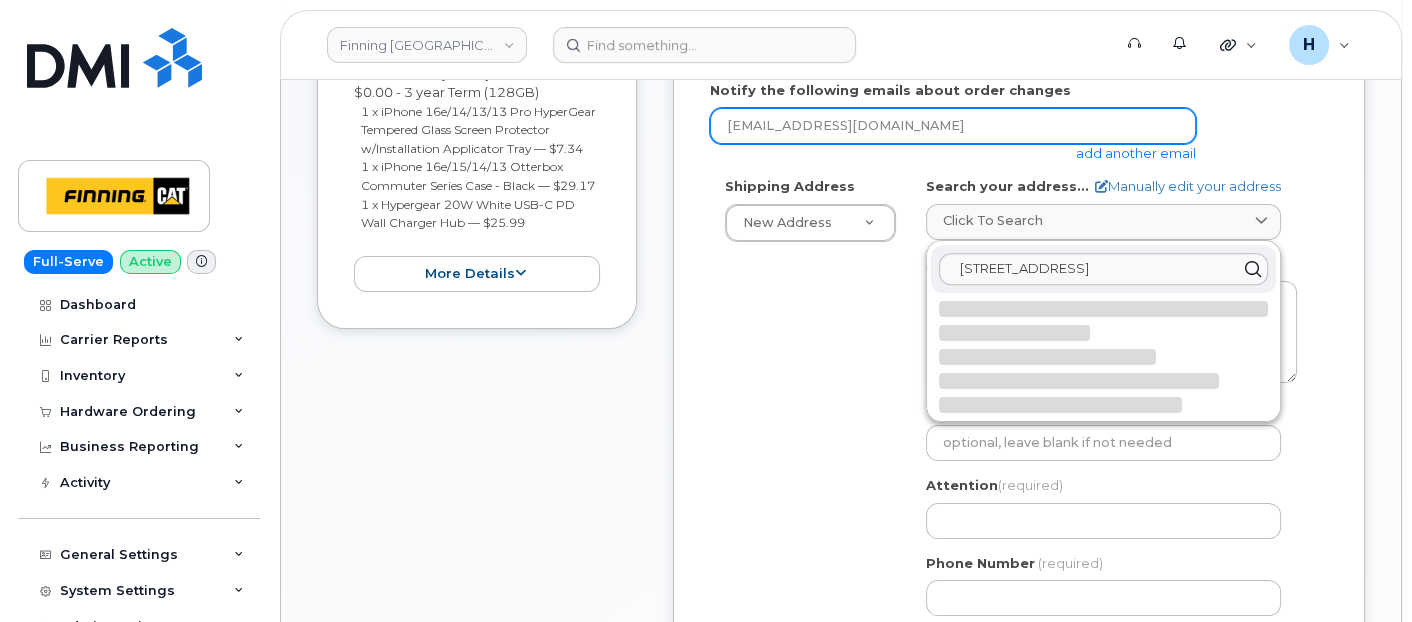 select 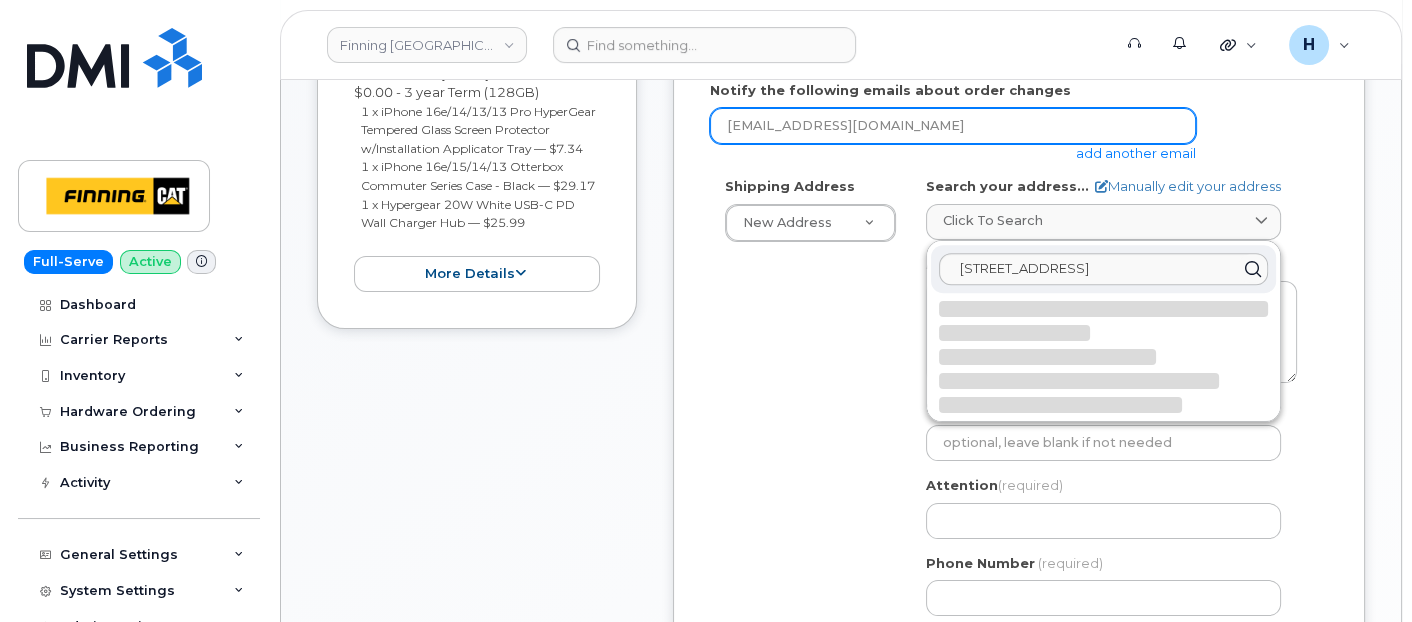 type on "19498 92 Ave
SURREY BC V4N 4G7
CANADA" 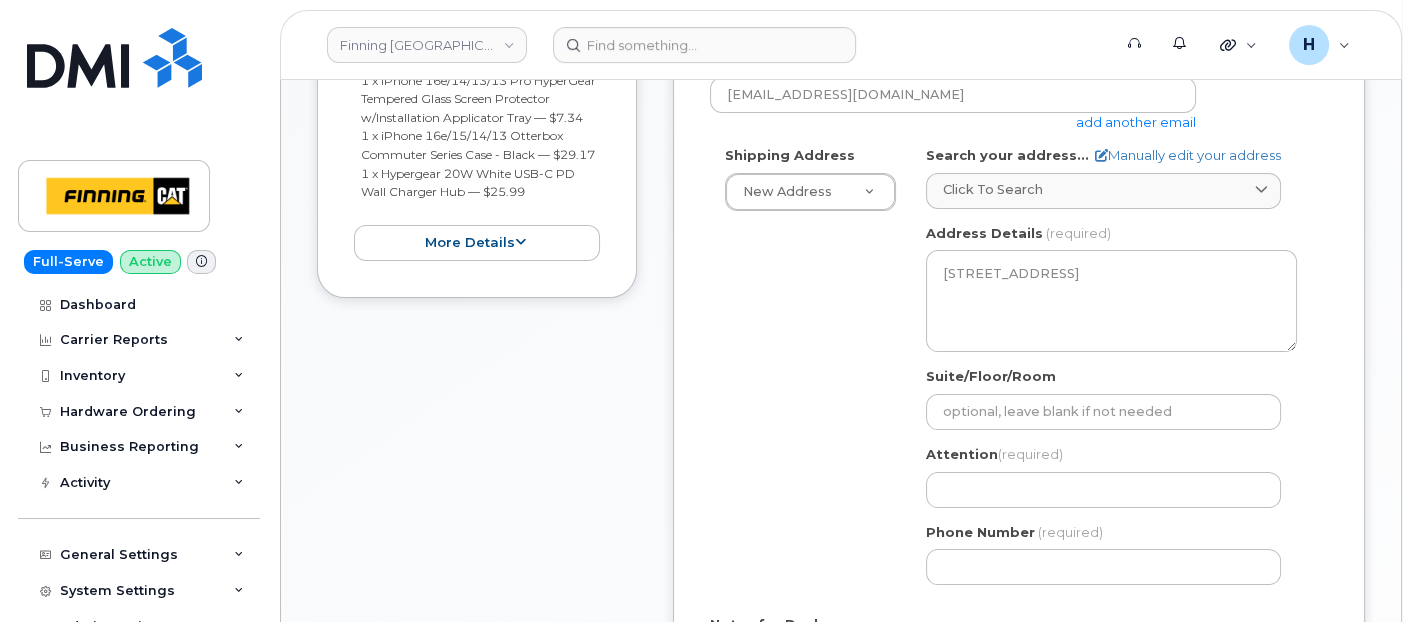 scroll, scrollTop: 666, scrollLeft: 0, axis: vertical 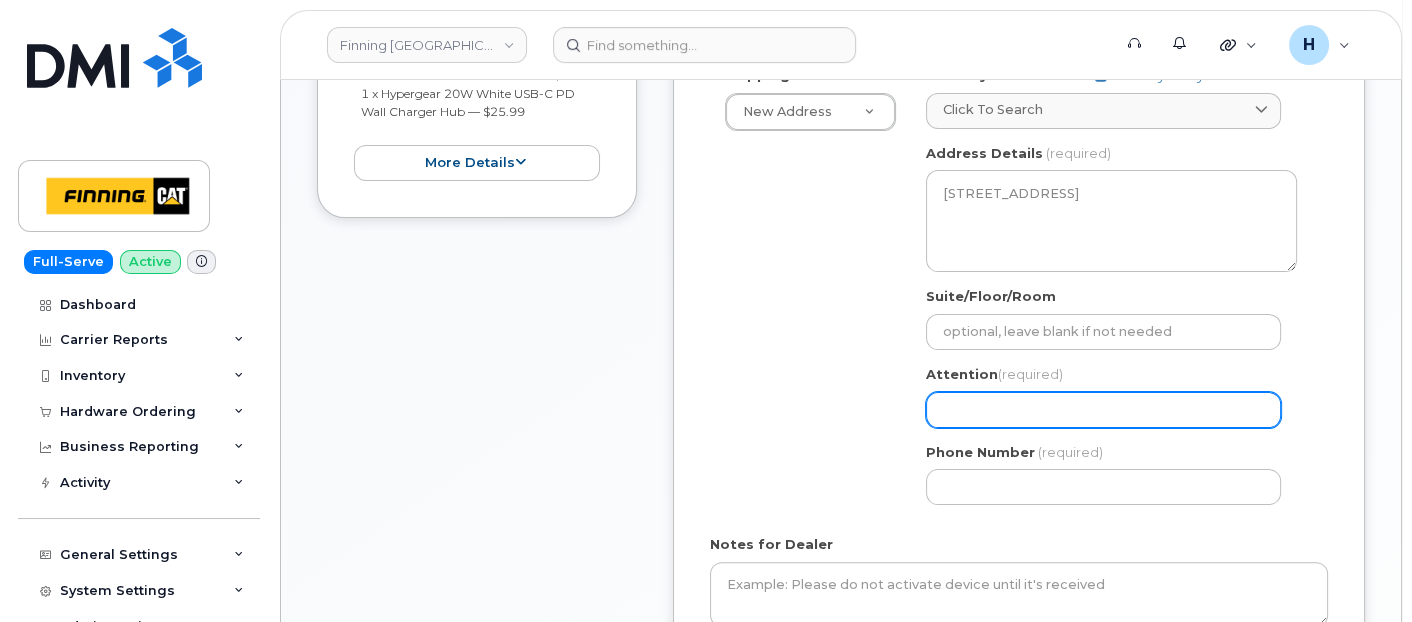 click on "Attention
(required)" at bounding box center (1103, 410) 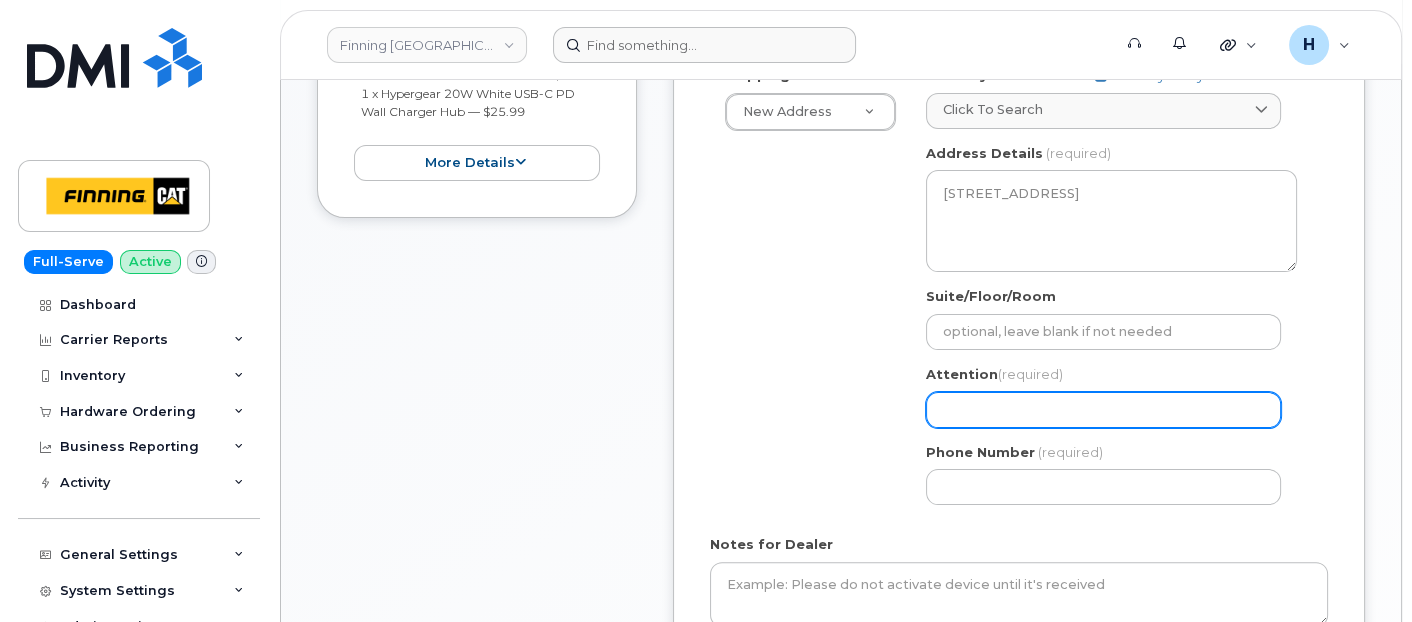 paste on "[PERSON_NAME]" 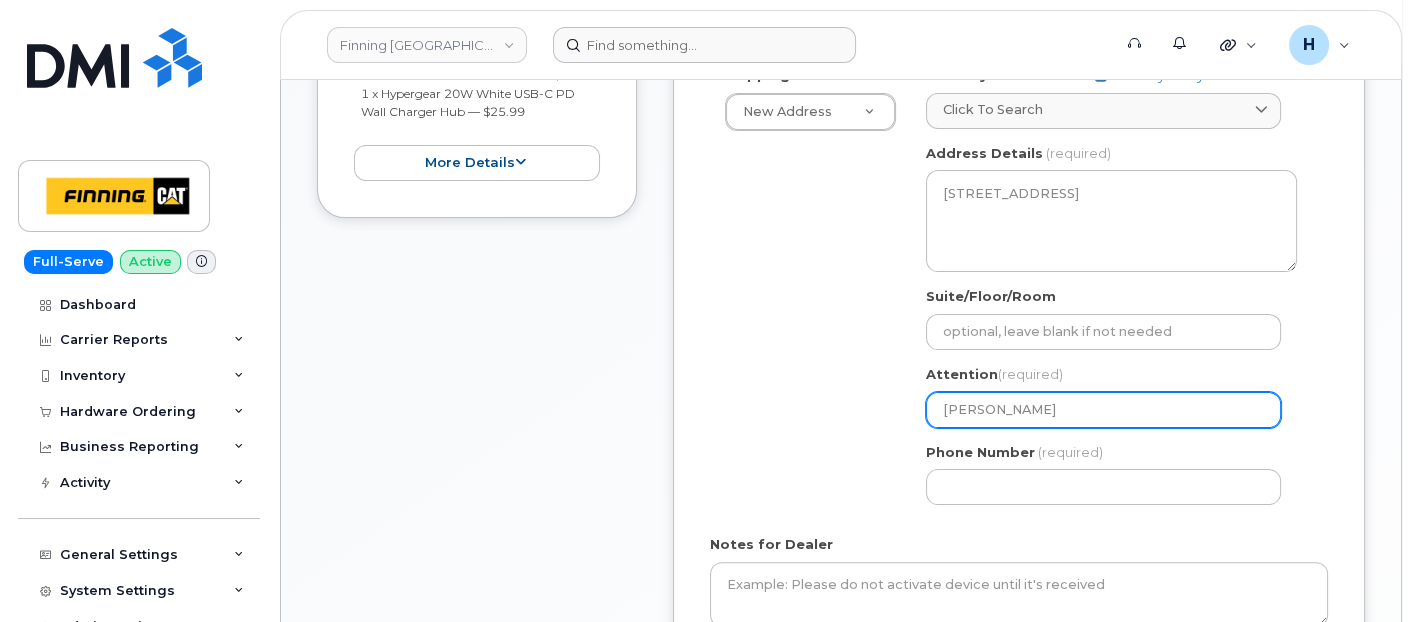 type on "[PERSON_NAME]" 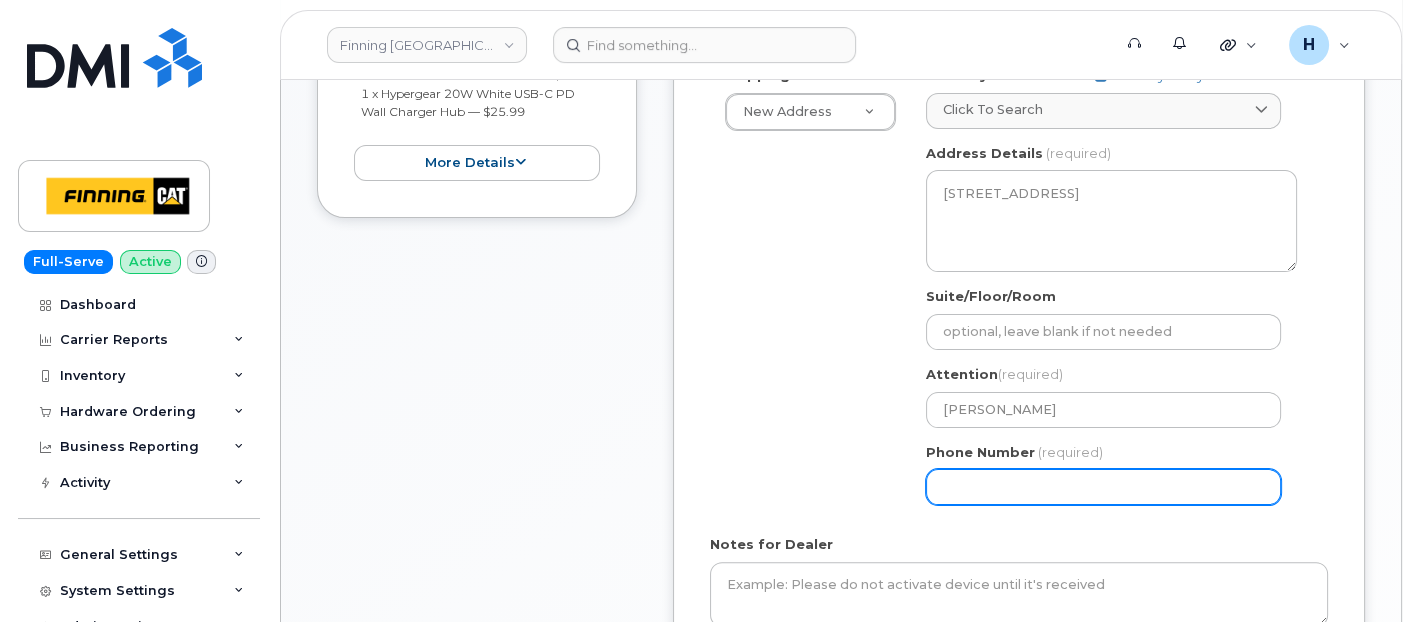 drag, startPoint x: 945, startPoint y: 482, endPoint x: 637, endPoint y: 411, distance: 316.0775 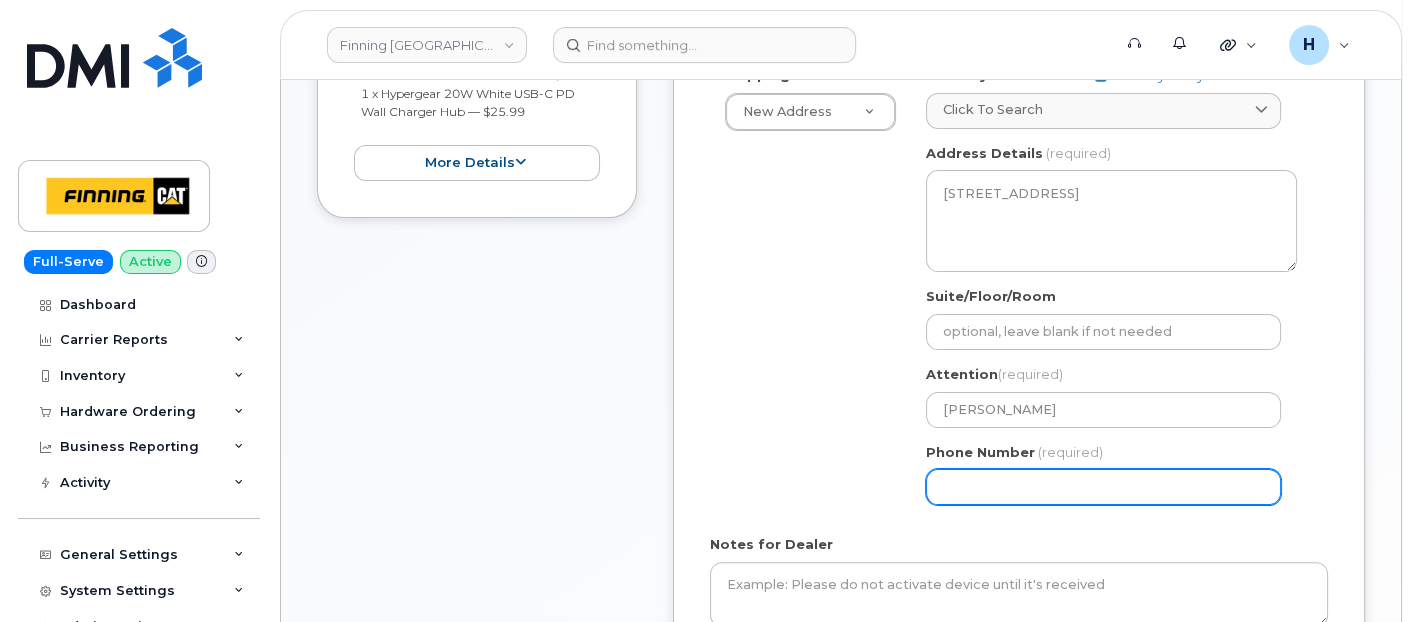 click on "Phone Number" at bounding box center [1103, 487] 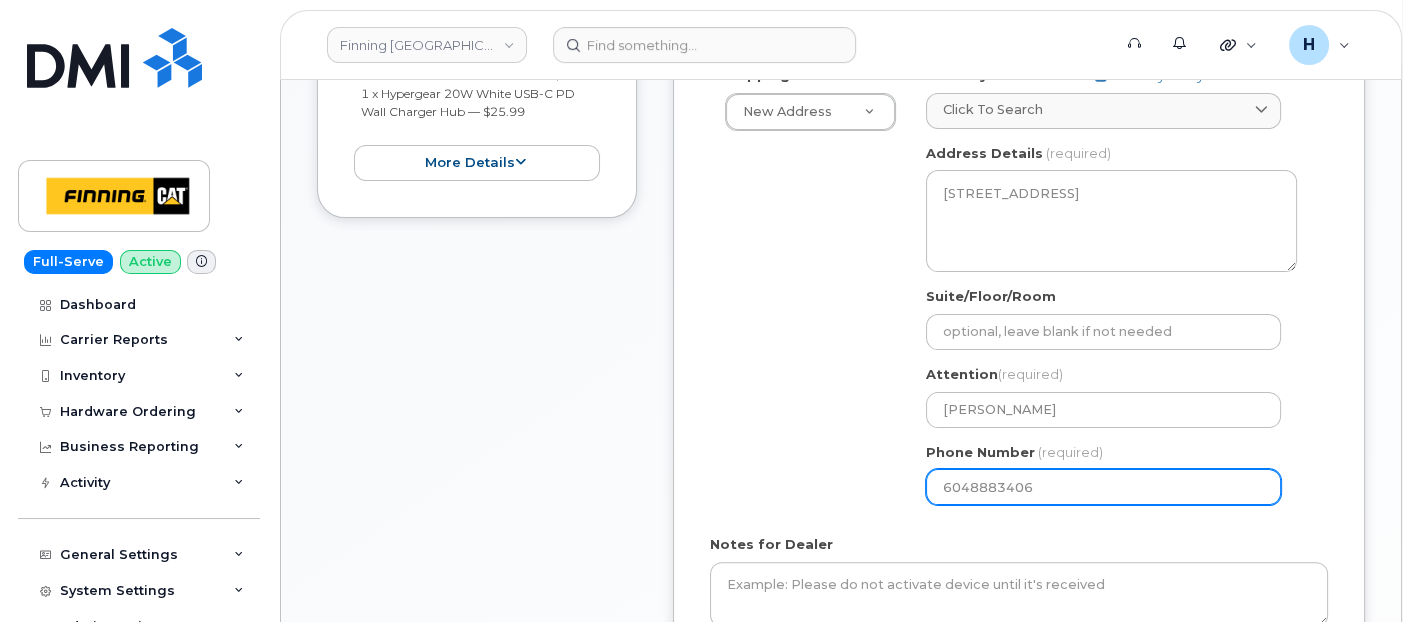 scroll, scrollTop: 444, scrollLeft: 0, axis: vertical 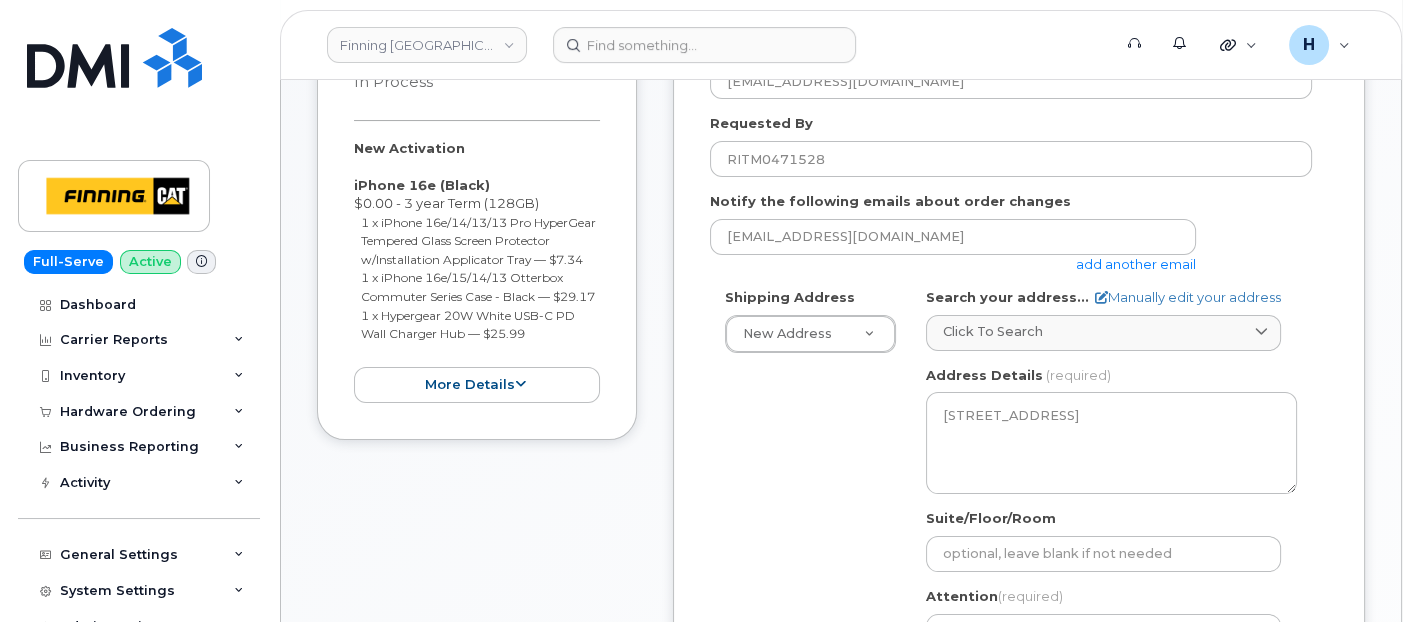type on "6048883406" 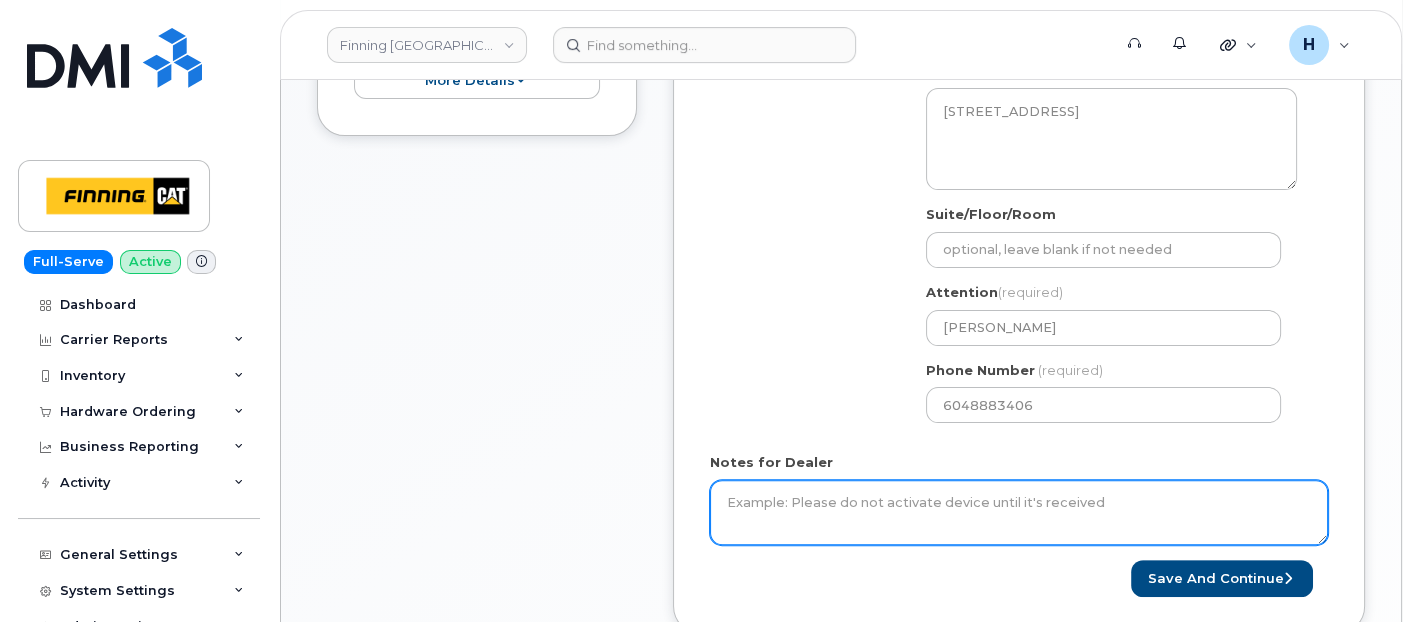 scroll, scrollTop: 888, scrollLeft: 0, axis: vertical 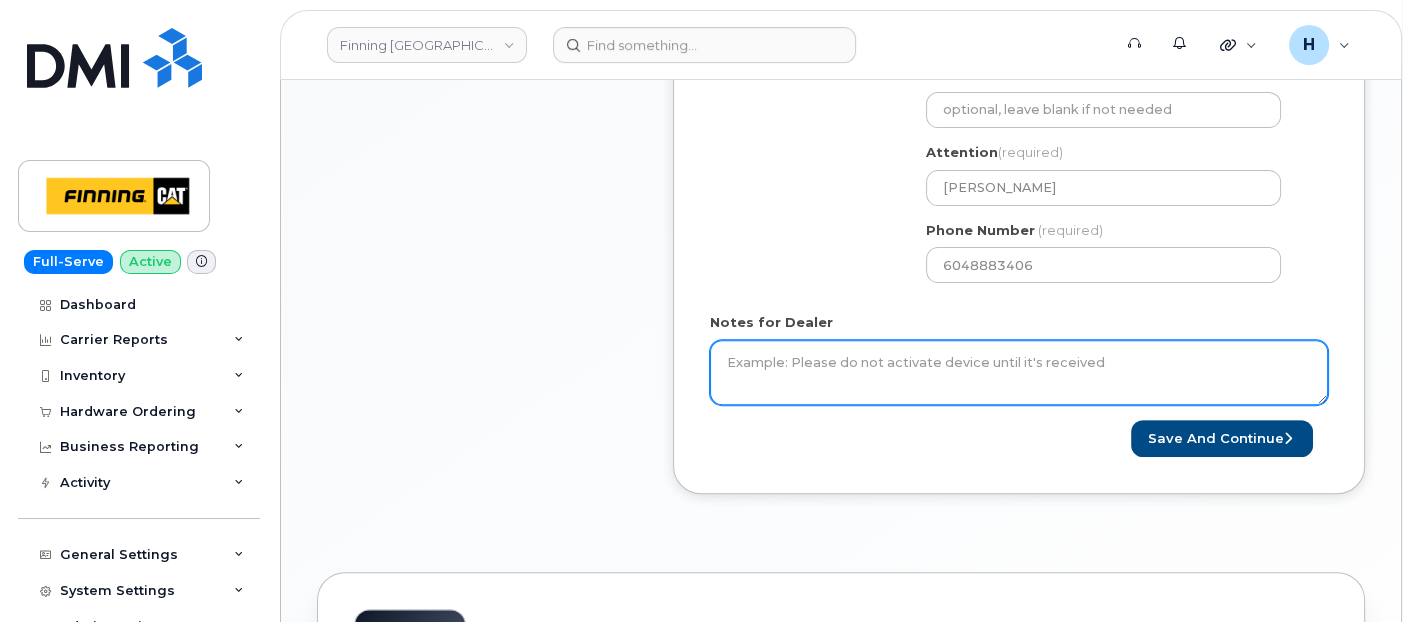 click on "Notes for Dealer" at bounding box center (1019, 373) 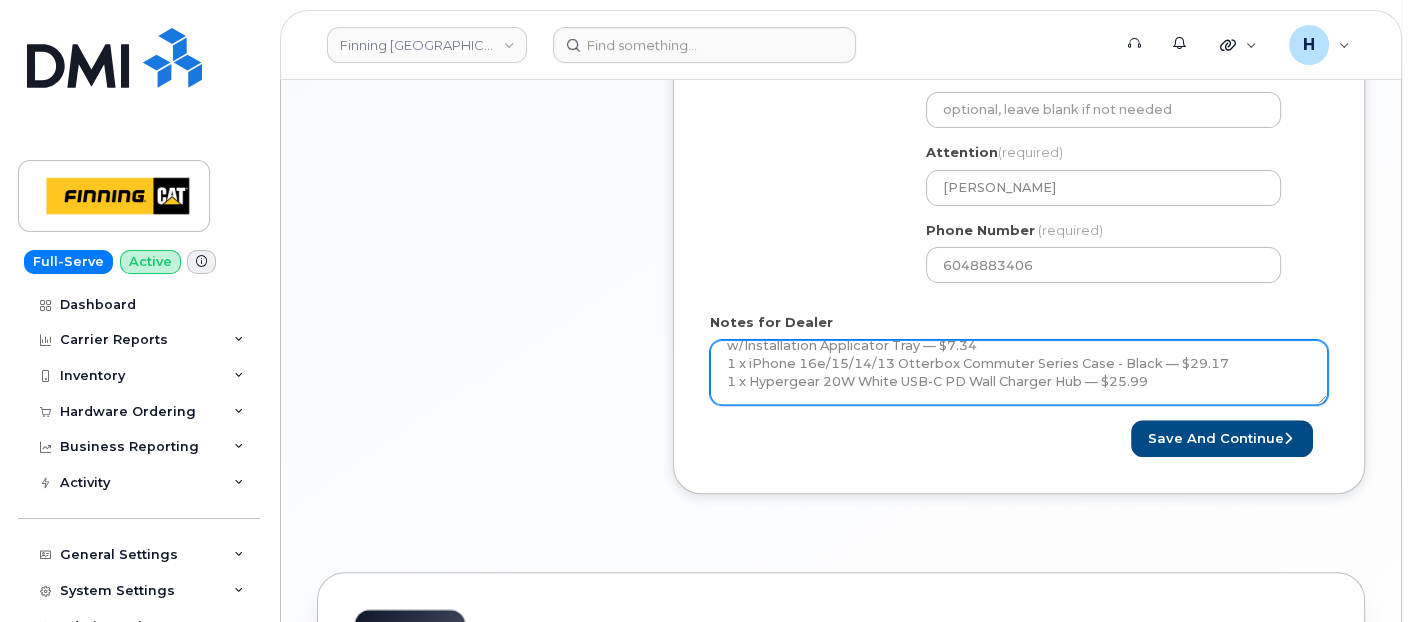 scroll, scrollTop: 131, scrollLeft: 0, axis: vertical 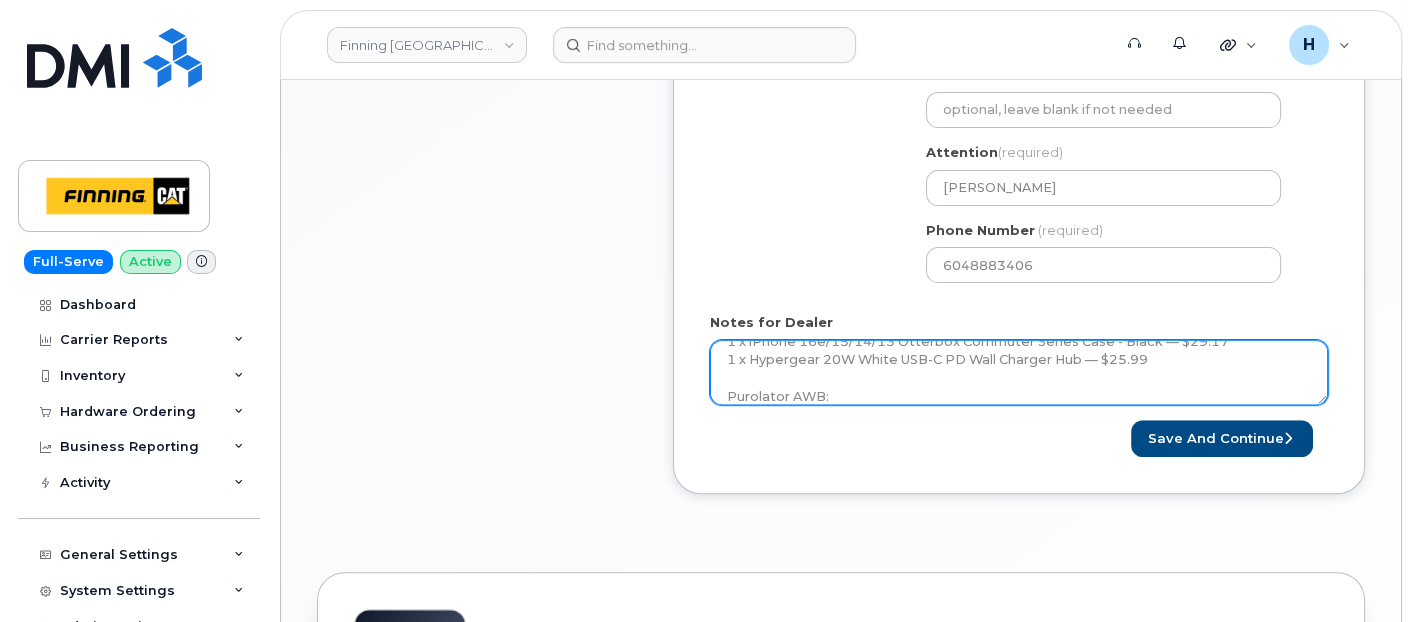 type on "New Activation
iPhone 16e (Black)
$0.00 - 3 year Term (128GB)
1 x iPhone 16e/14/13/13 Pro HyperGear Tempered Glass Screen Protector w/Installation Applicator Tray — $7.34
1 x iPhone 16e/15/14/13 Otterbox Commuter Series Case - Black — $29.17
1 x Hypergear 20W White USB-C PD Wall Charger Hub — $25.99
Purolator AWB:" 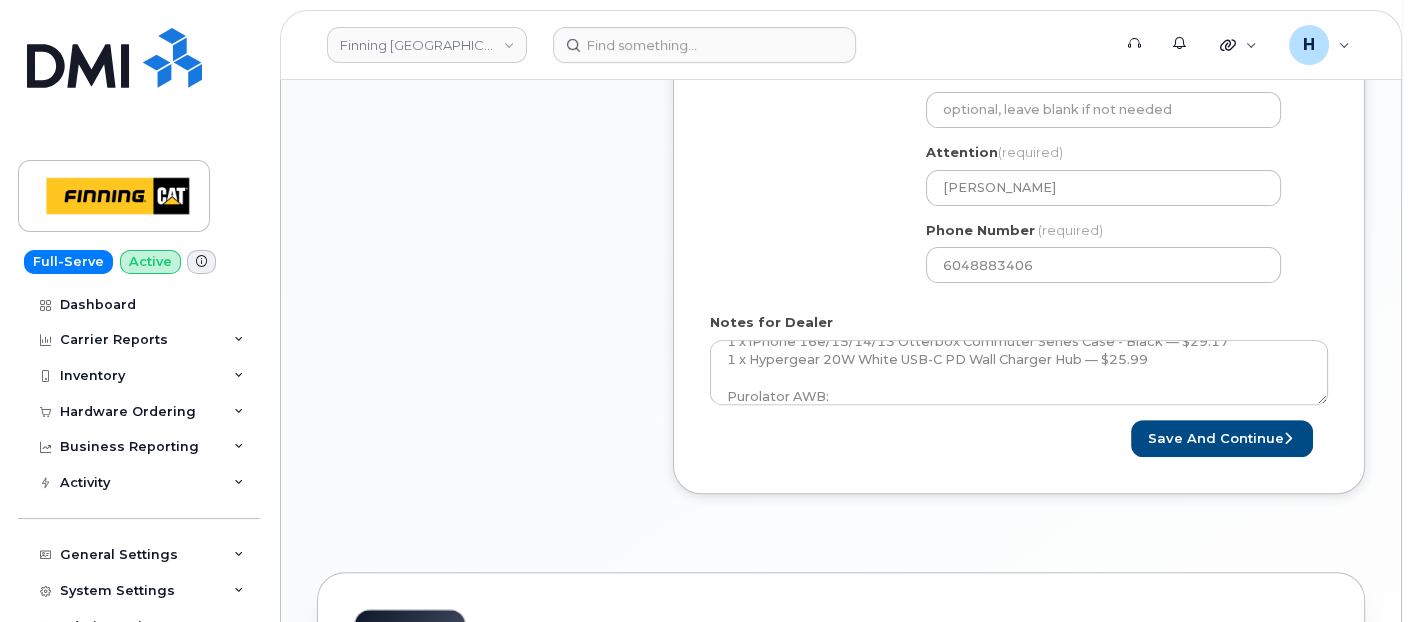 click on "Created By
hakaur@dminc.com
Requested By
RITM0471528
Notify the following emails about order changes
hakaur@dminc.com
add another email
Shipping Address
New Address                                     New Address 2360 Pasqua St N 10430 178 St NW 24- 5341 twp 293A 53 P.O. Box 180 111 Nahanni Dr 19100 94 Ave Acheson Albian - D01 Battleford Bonnyville Burnaby - Finning Canada Burnaby - Finning International Calgary - Power Systems and General Line Construction Calgary Power Systems - D37 Calgary - TCRS Calgary - TCRS Specialty Business Calgary - Truck Shop Campbell River Caribou Energy Park - D09 Clairmont,AB - D10/D11 CNRL - D02 Coquitlam Cranbrook Dawson Creek Edmonton - Compact General Construction - D24 Edmonton Dist Centre and Field Service - D17 Edmonton - Drills and Shovels Edmonton - Finning Canada Head Office Edmonton - General Line Construction Edmonton - Head Office TCRS  Edmonton Specialty Branch Edmonton - Heavy Equipment Rentals Ekati Hinton" at bounding box center [1019, 25] 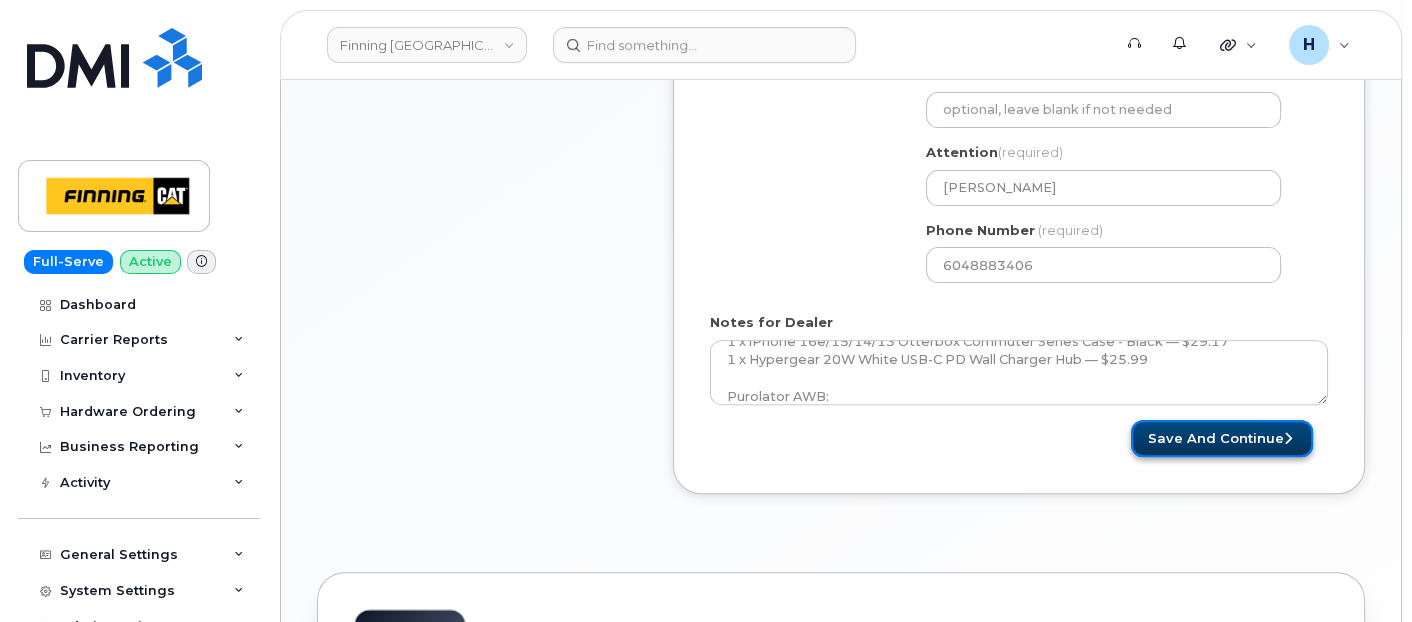 click on "Save and Continue" at bounding box center (1222, 438) 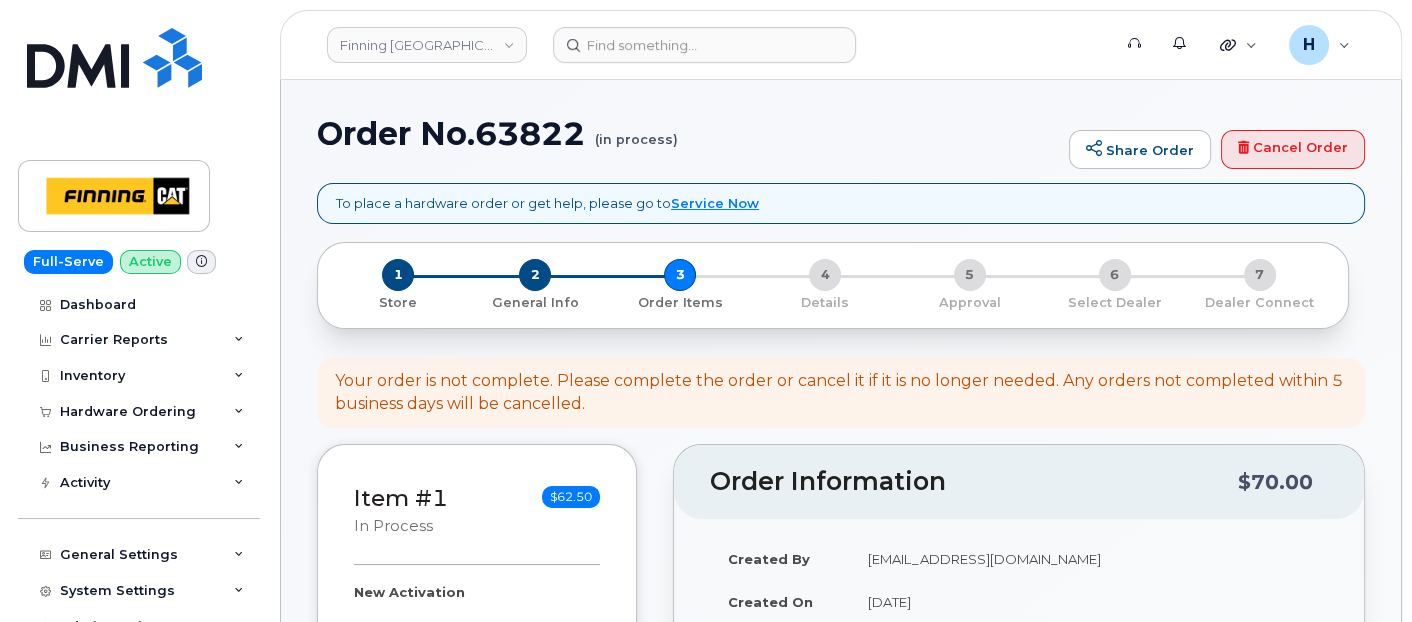 scroll, scrollTop: 444, scrollLeft: 0, axis: vertical 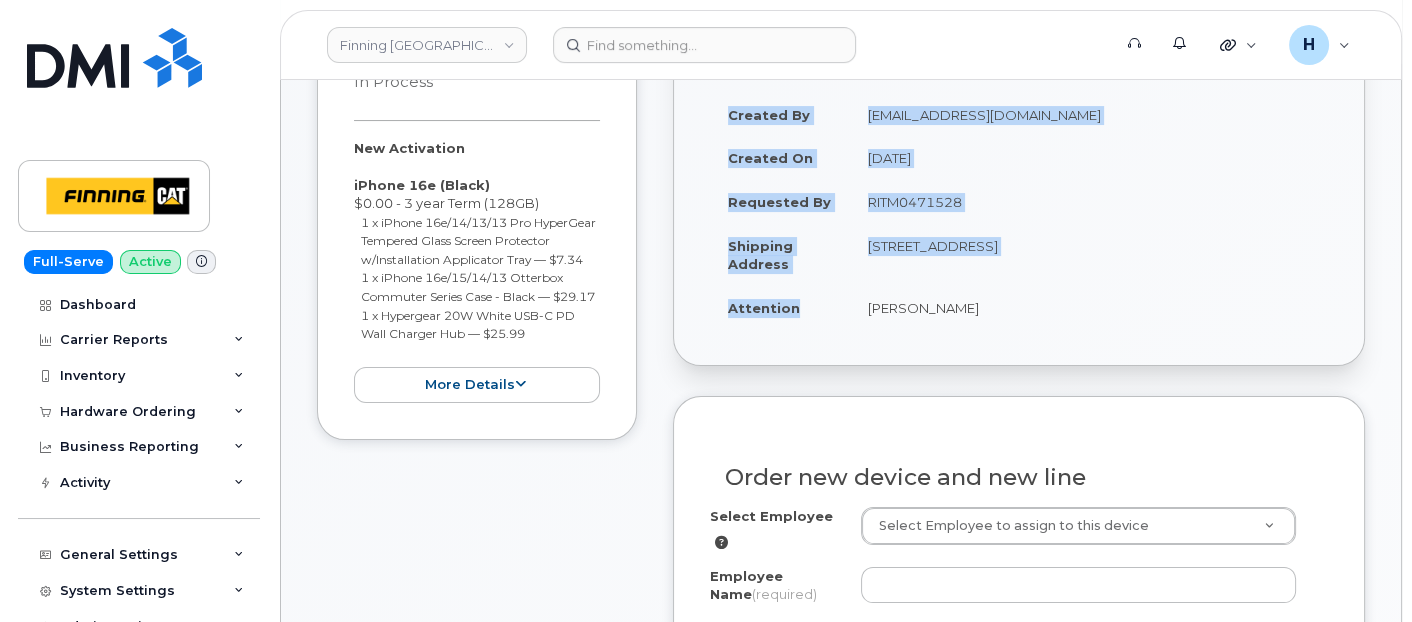 drag, startPoint x: 831, startPoint y: 318, endPoint x: 966, endPoint y: 328, distance: 135.36986 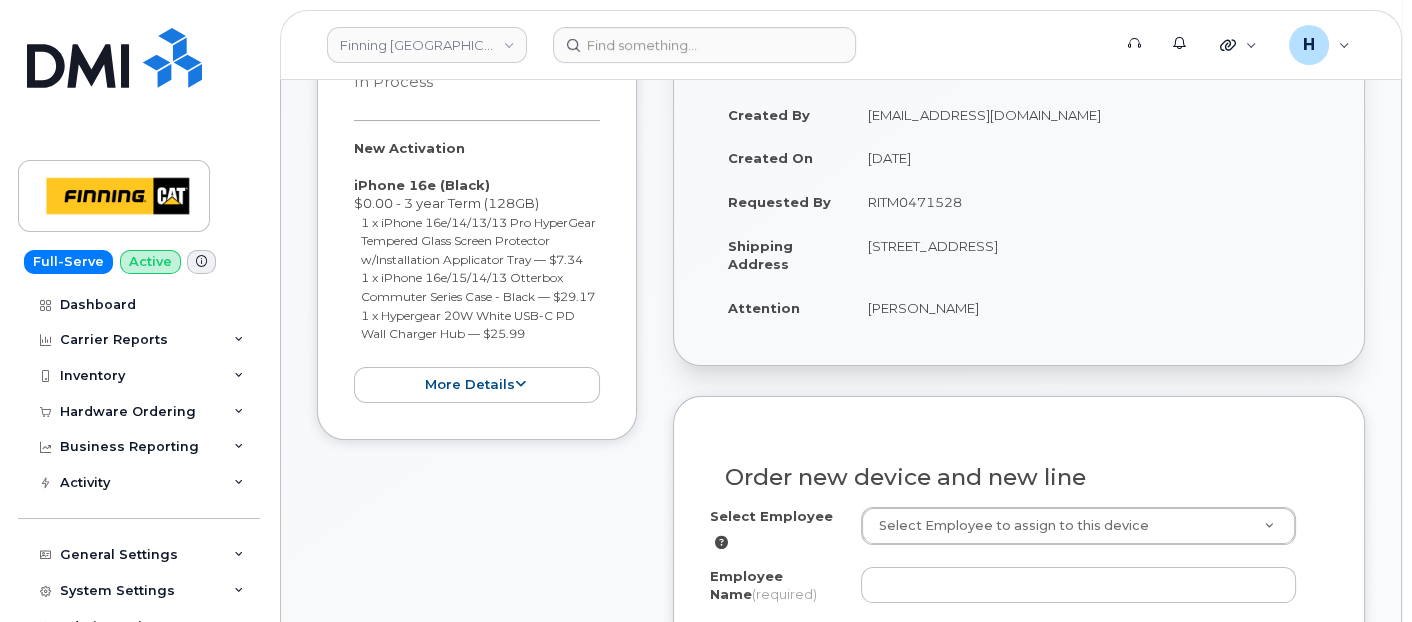 drag, startPoint x: 966, startPoint y: 328, endPoint x: 909, endPoint y: 302, distance: 62.649822 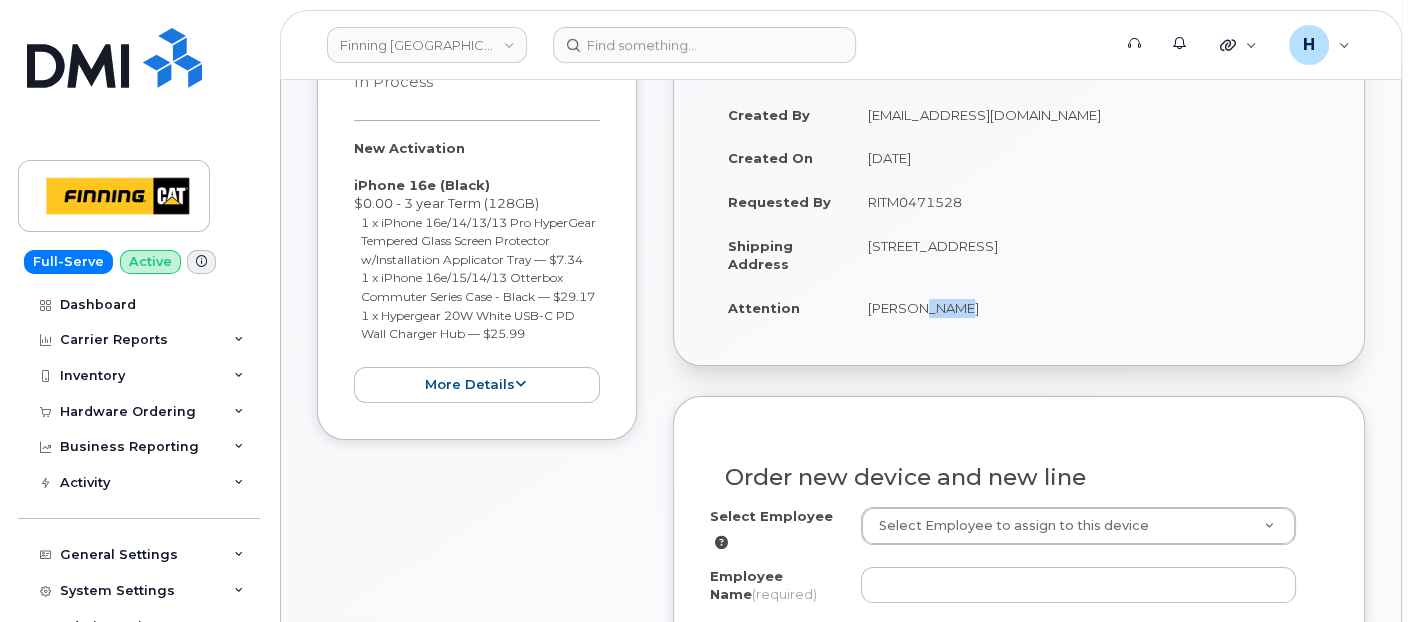click on "[PERSON_NAME]" at bounding box center (1089, 308) 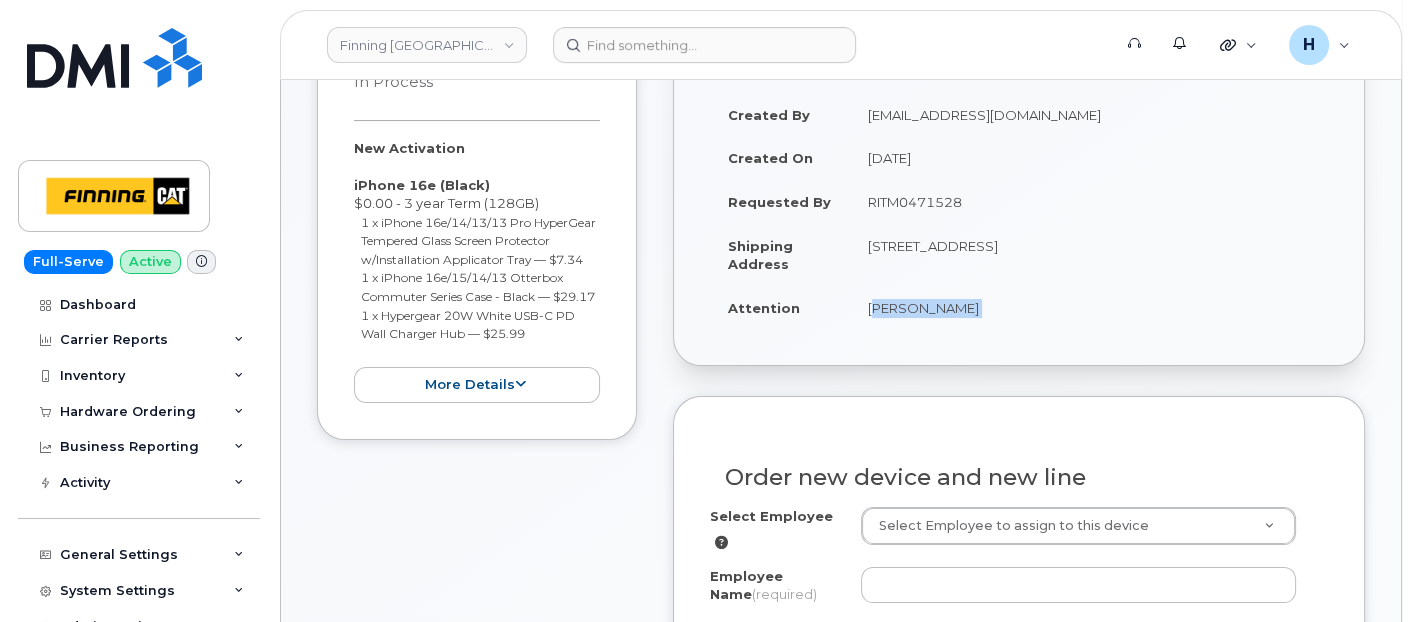click on "[PERSON_NAME]" at bounding box center (1089, 308) 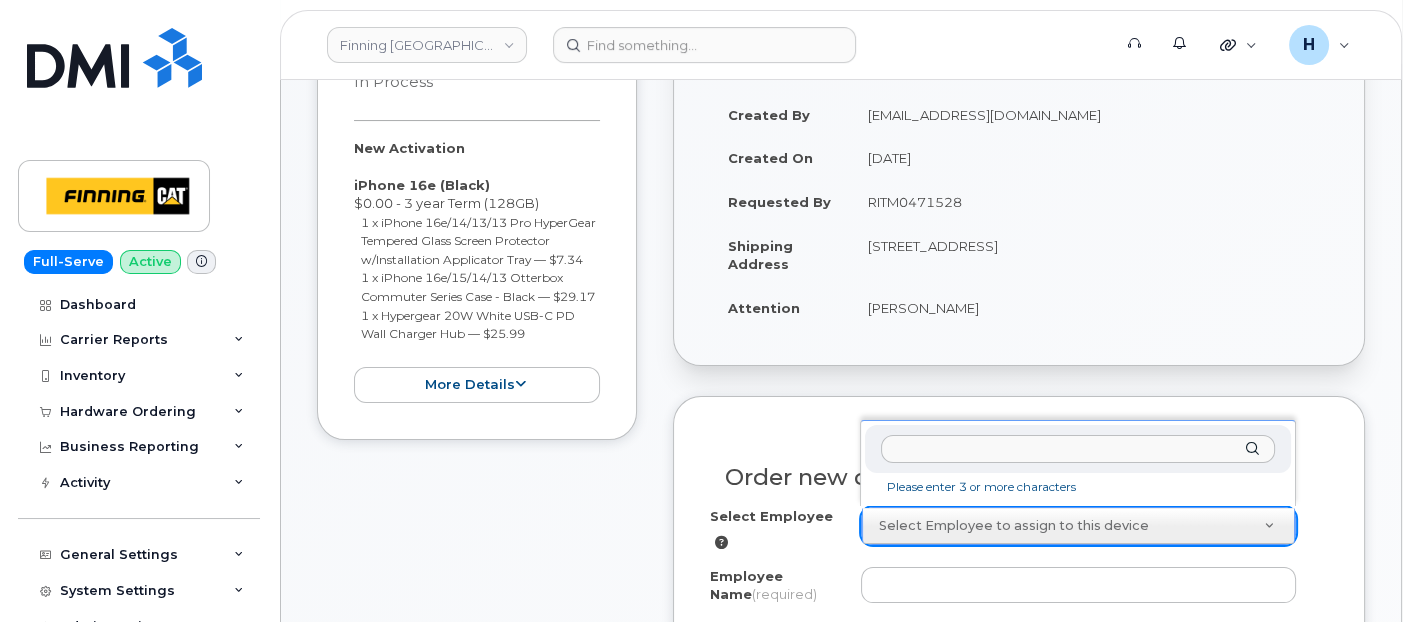 type on "[PERSON_NAME]" 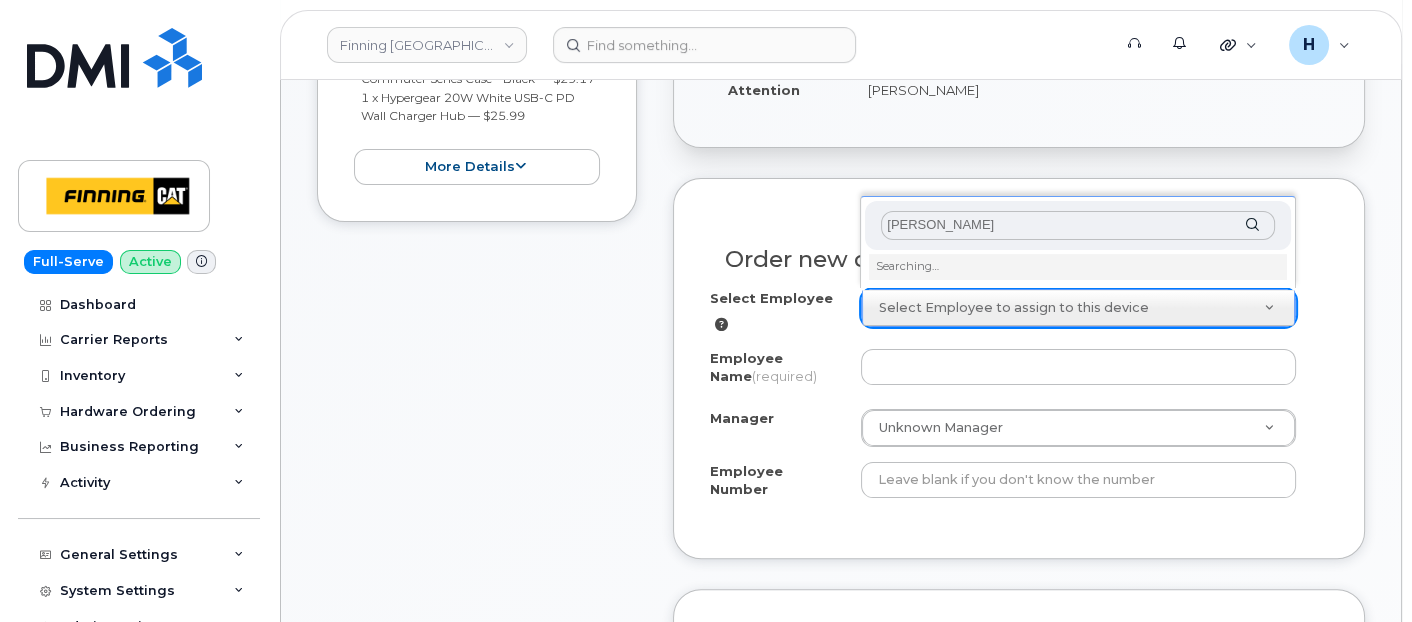 scroll, scrollTop: 666, scrollLeft: 0, axis: vertical 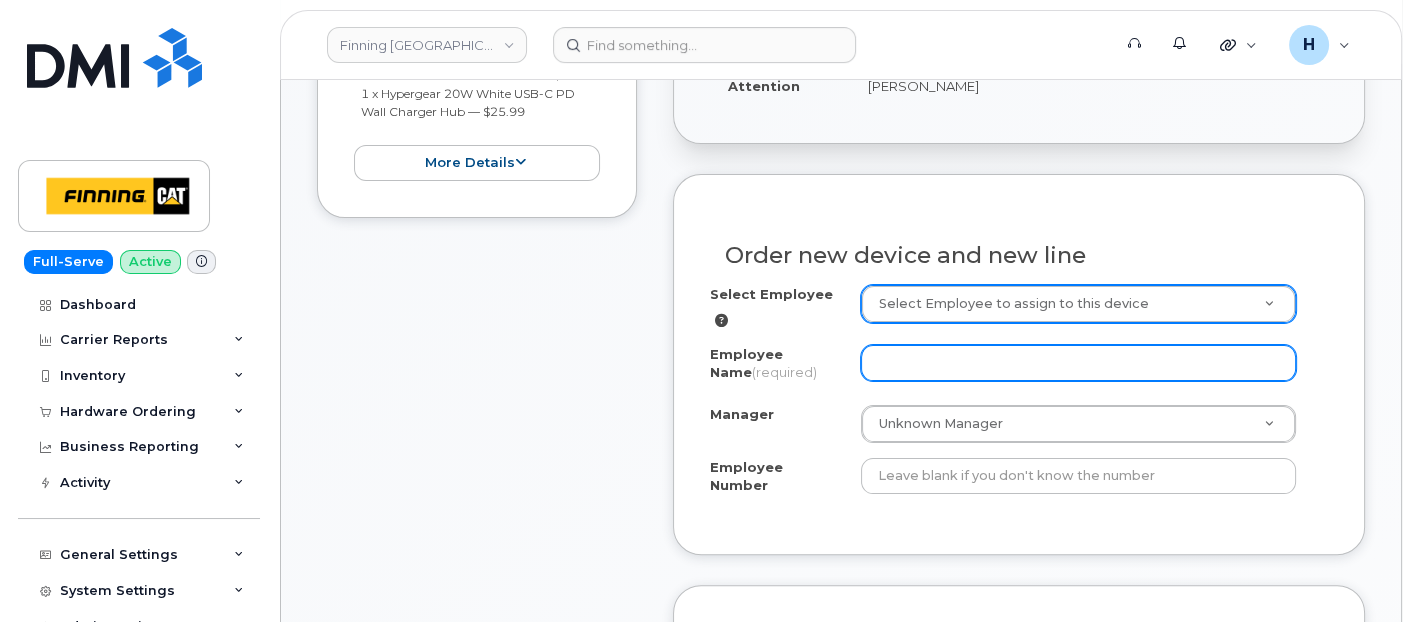 click on "Employee Name
(required)" at bounding box center [1079, 363] 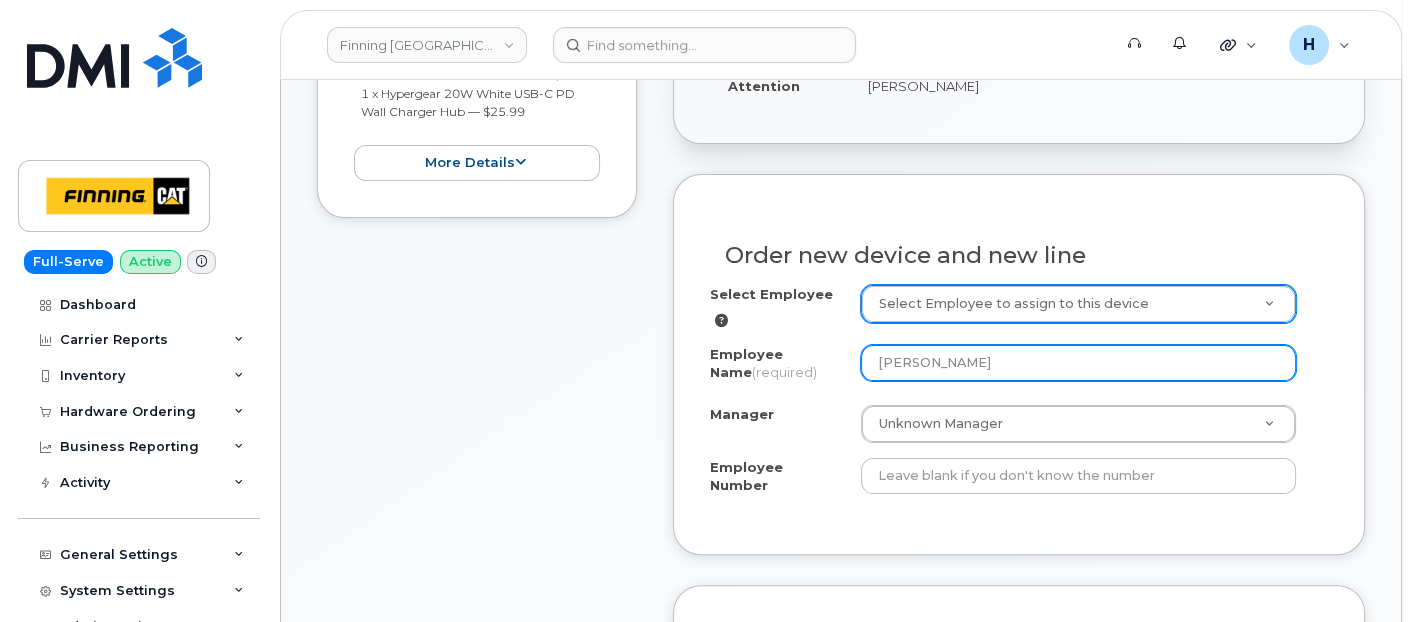 type on "[PERSON_NAME]" 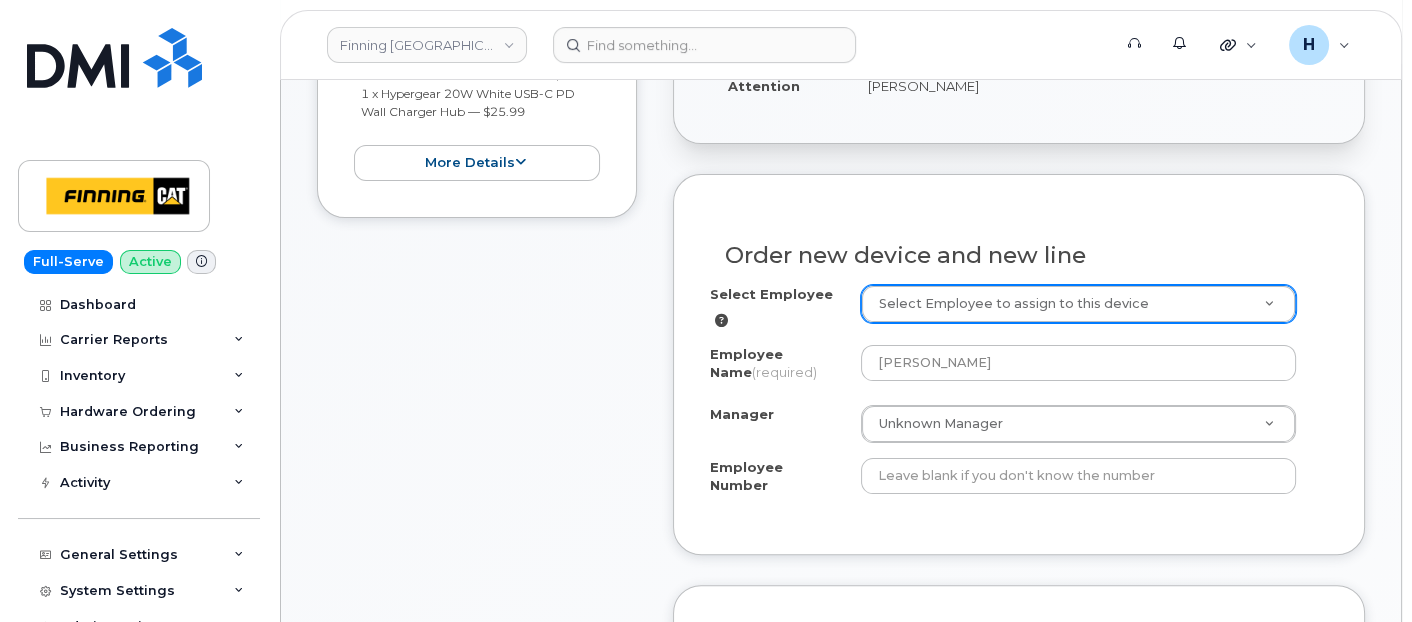 paste on "[PERSON_NAME]" 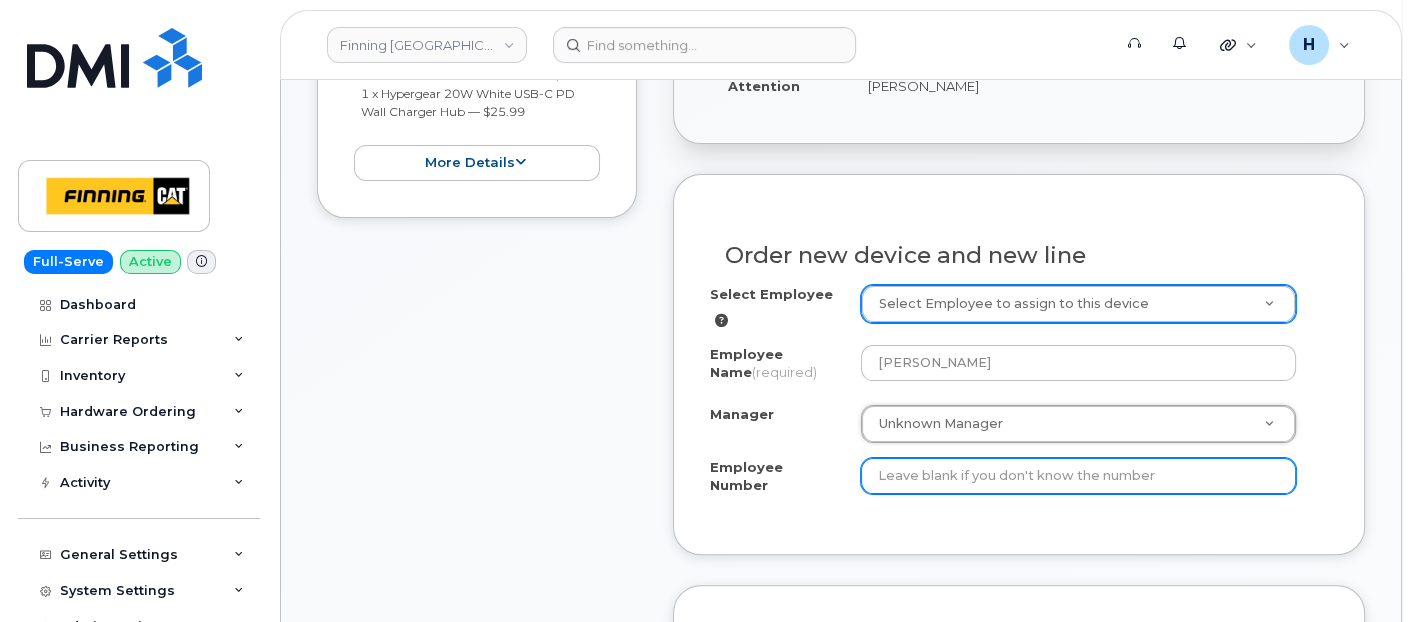 drag, startPoint x: 933, startPoint y: 407, endPoint x: 972, endPoint y: 477, distance: 80.13114 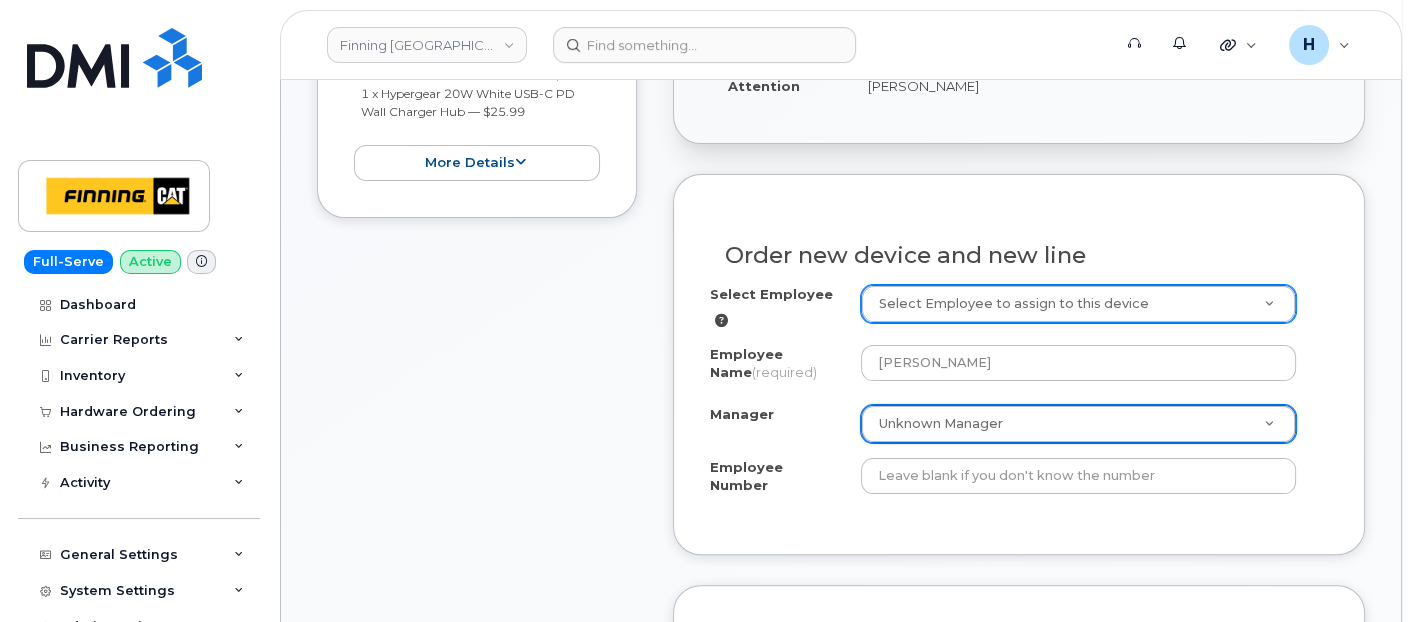 paste on "Gordon Rowan" 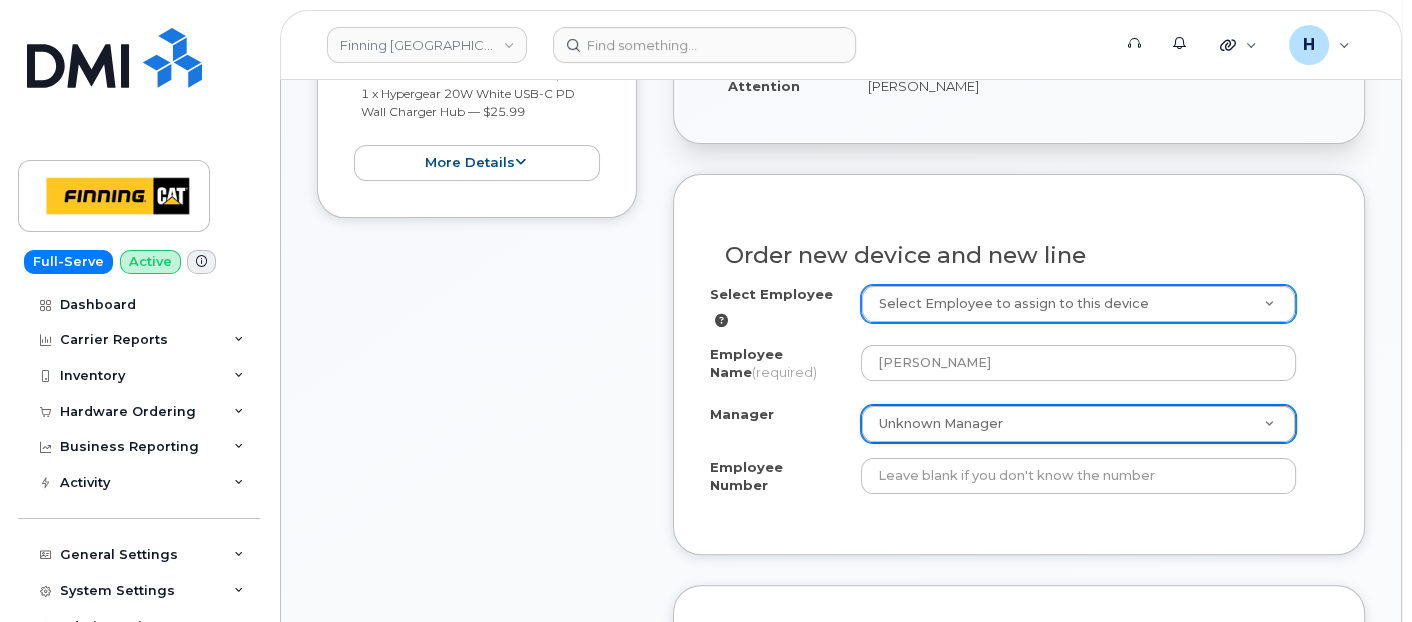 type 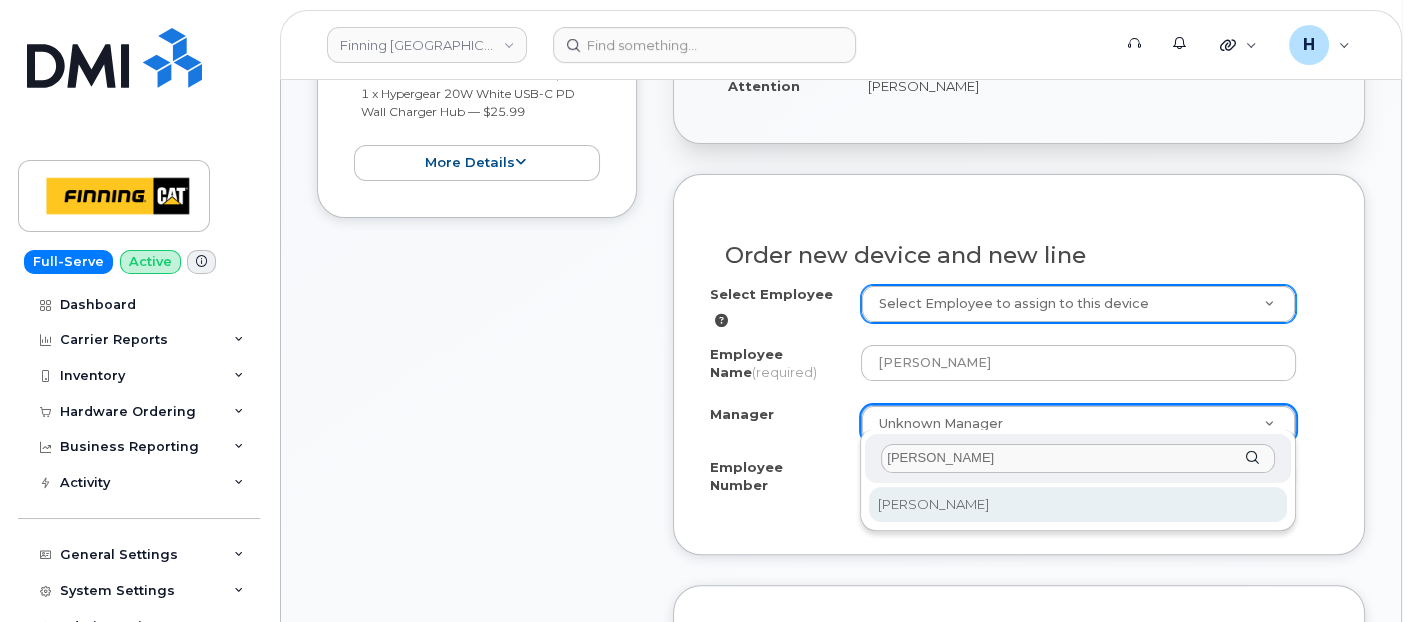 select on "57448" 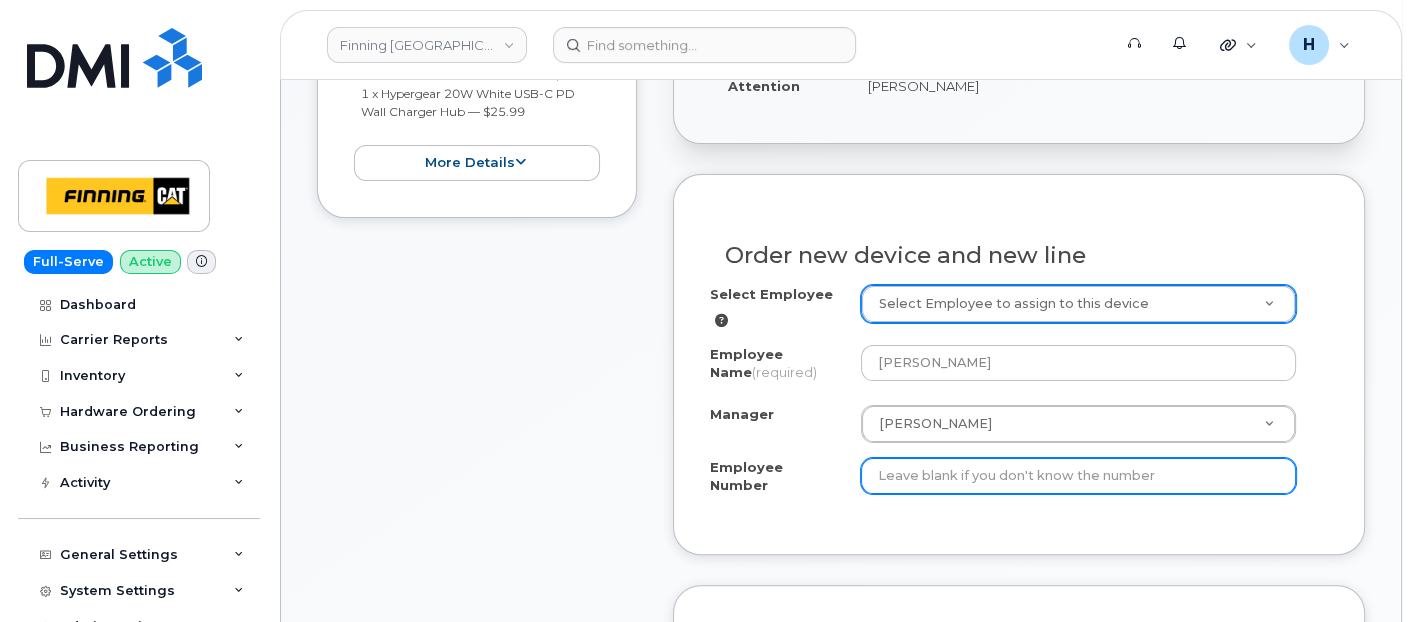 drag, startPoint x: 893, startPoint y: 496, endPoint x: 894, endPoint y: 476, distance: 20.024984 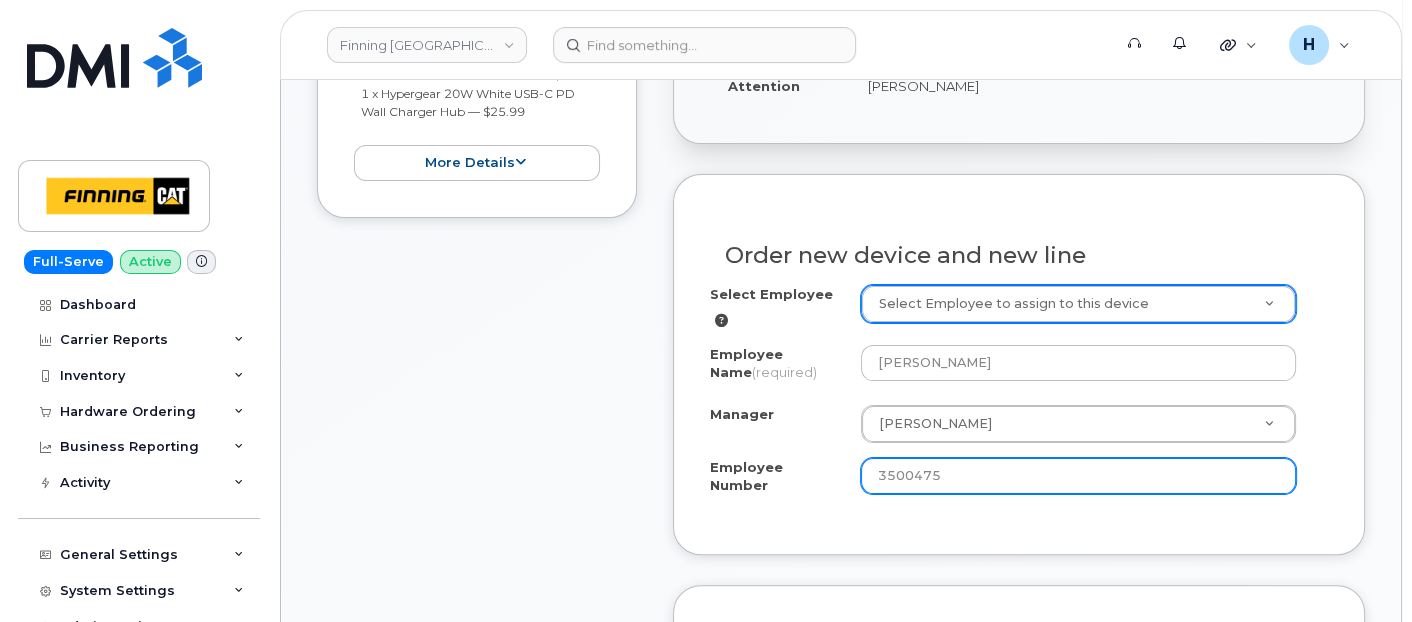 type on "3500475" 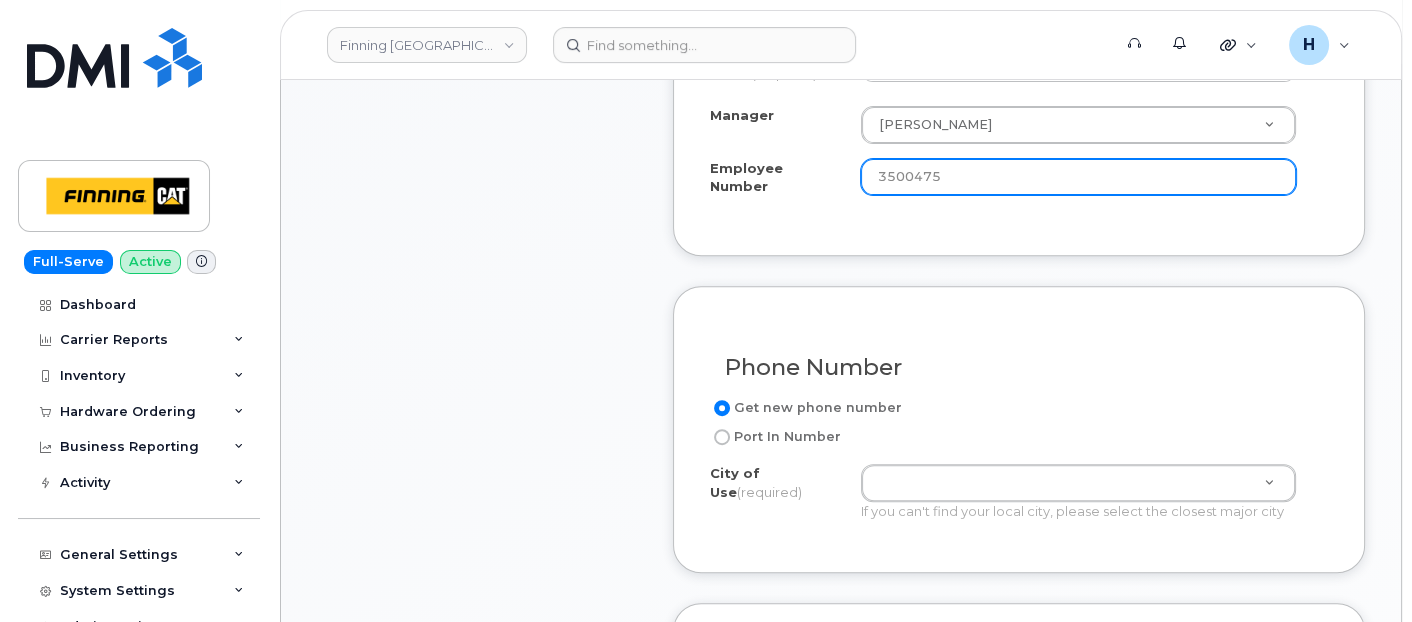 scroll, scrollTop: 1000, scrollLeft: 0, axis: vertical 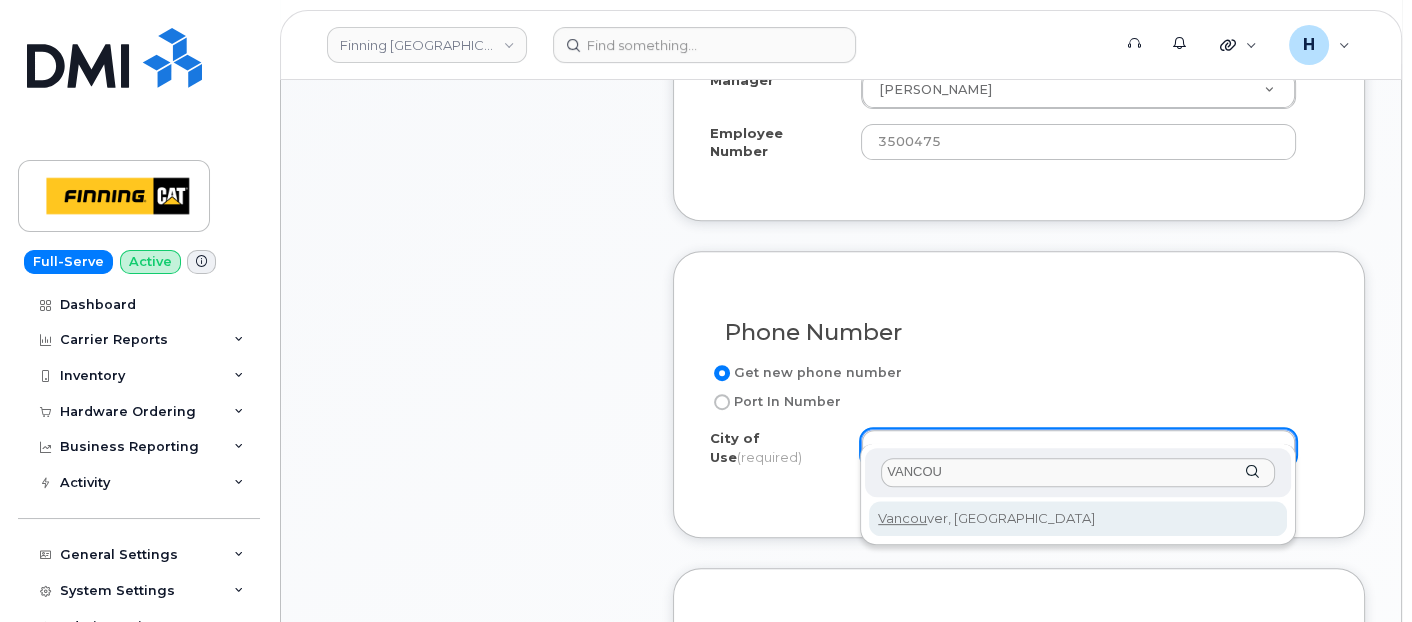 type on "VANCOU" 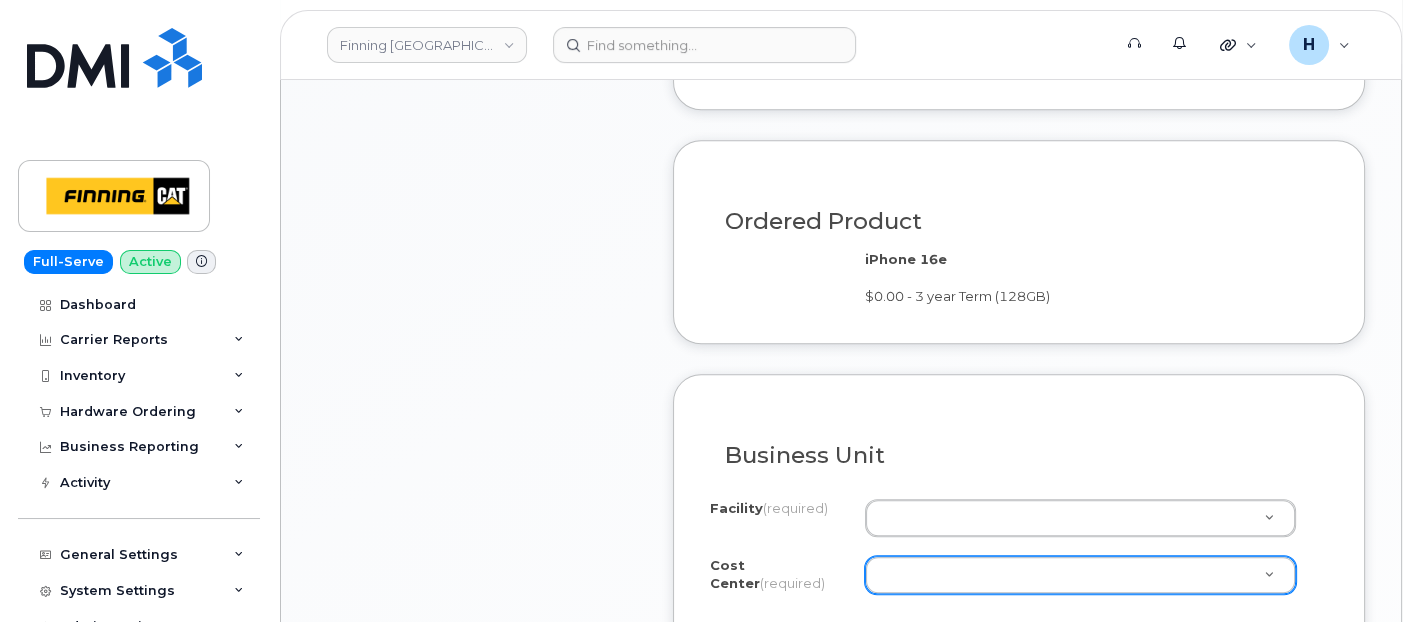 scroll, scrollTop: 1555, scrollLeft: 0, axis: vertical 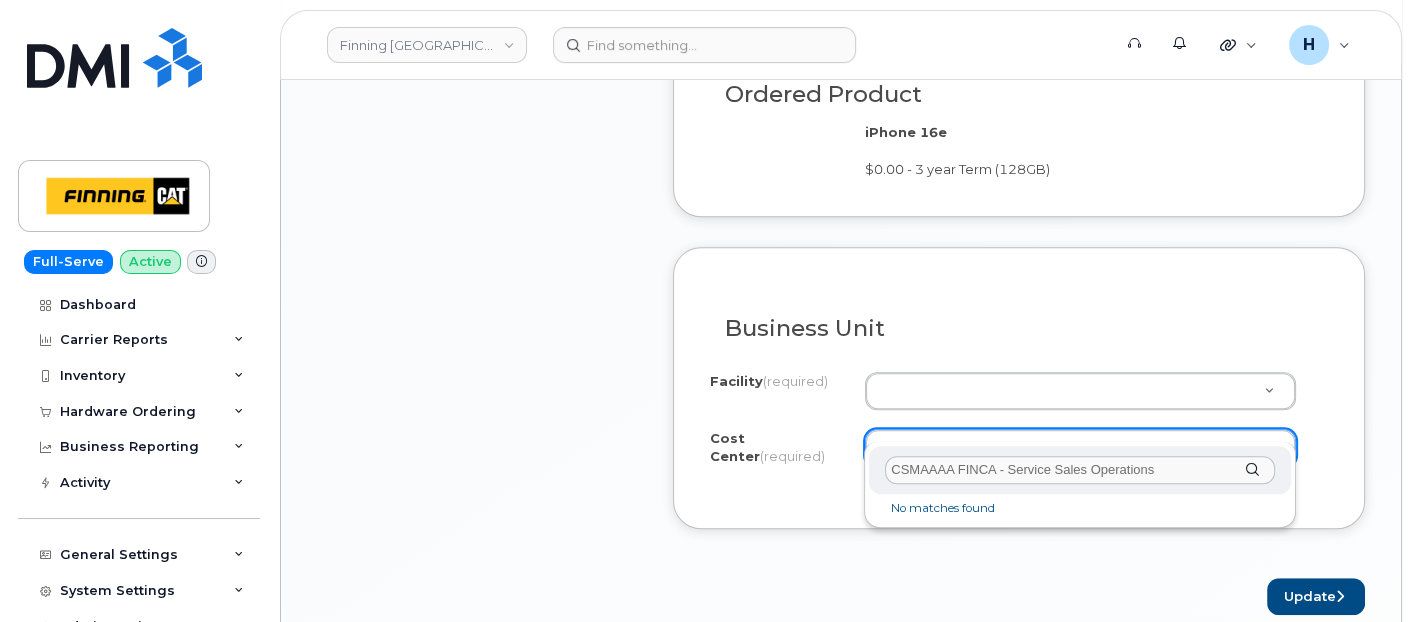drag, startPoint x: 958, startPoint y: 463, endPoint x: 1152, endPoint y: 469, distance: 194.09276 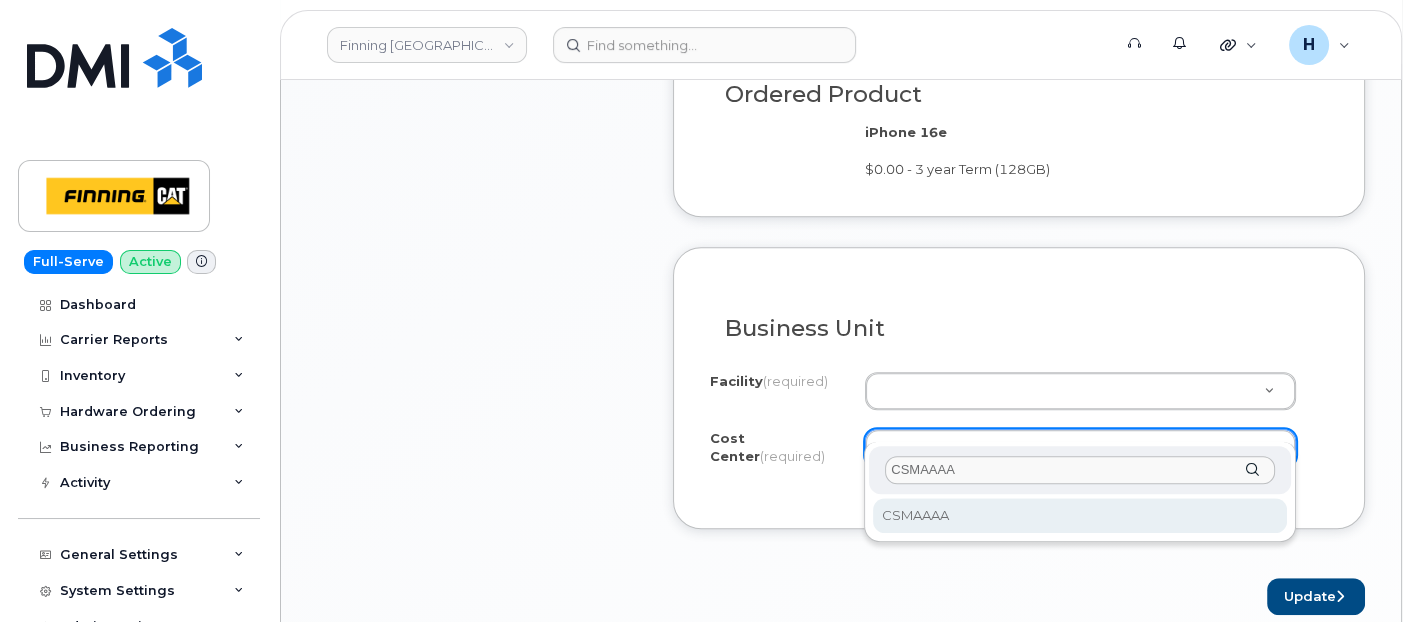 type on "CSMAAAA" 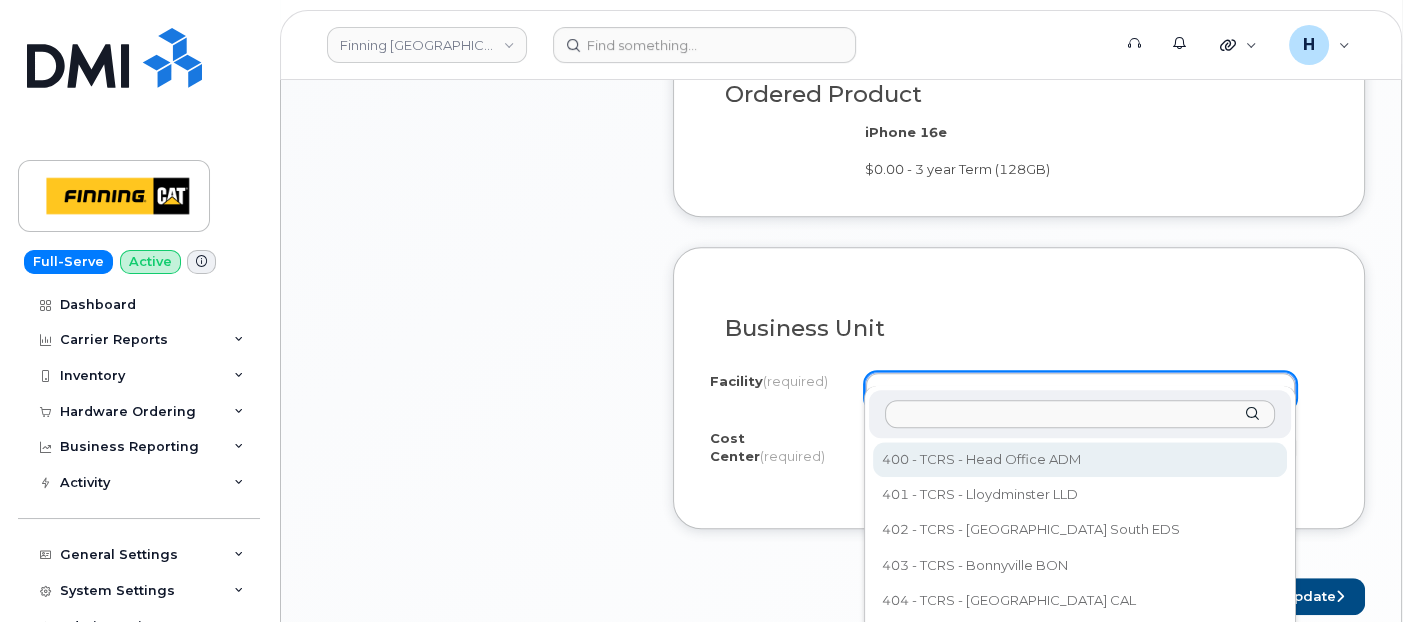 drag, startPoint x: 914, startPoint y: 366, endPoint x: 898, endPoint y: 369, distance: 16.27882 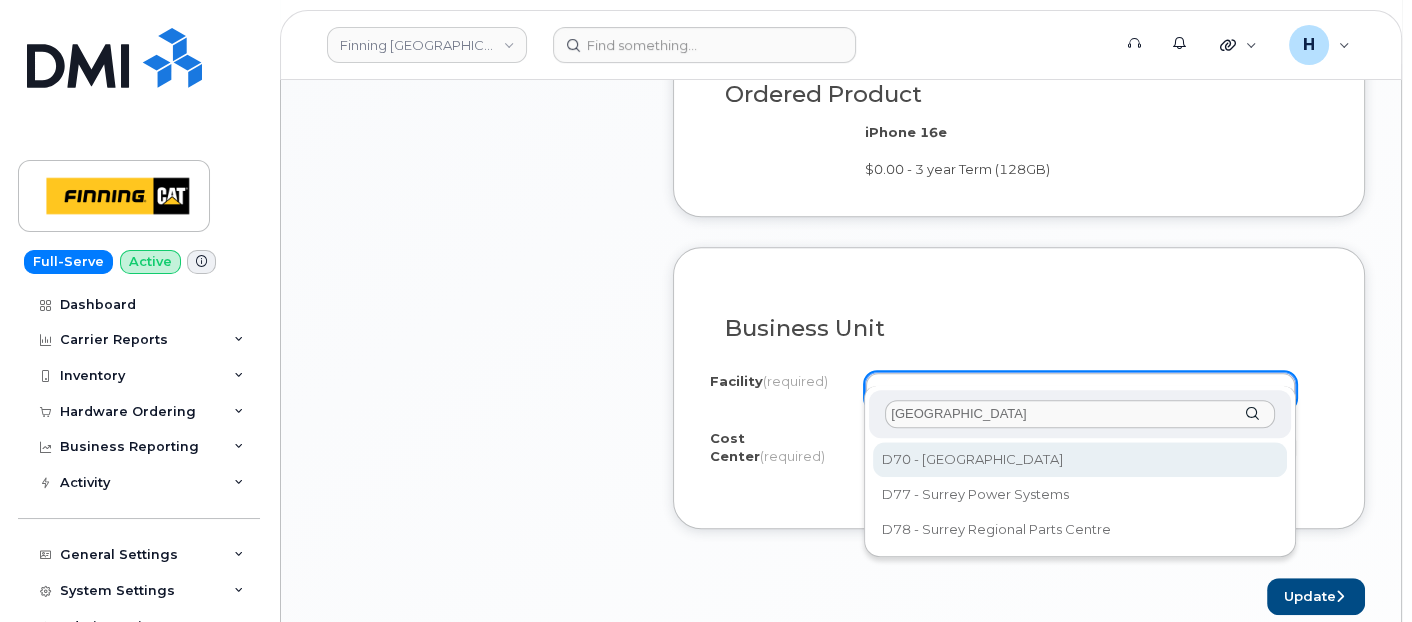 type on "SURREY" 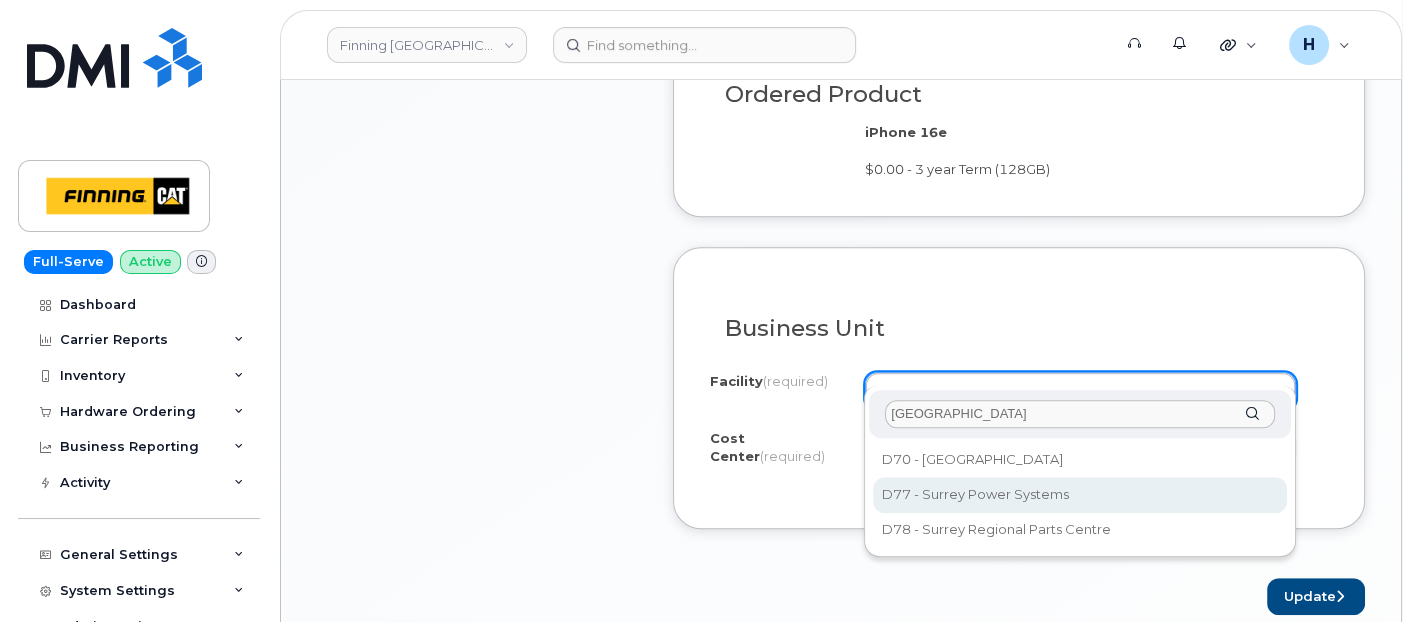 select on "D77" 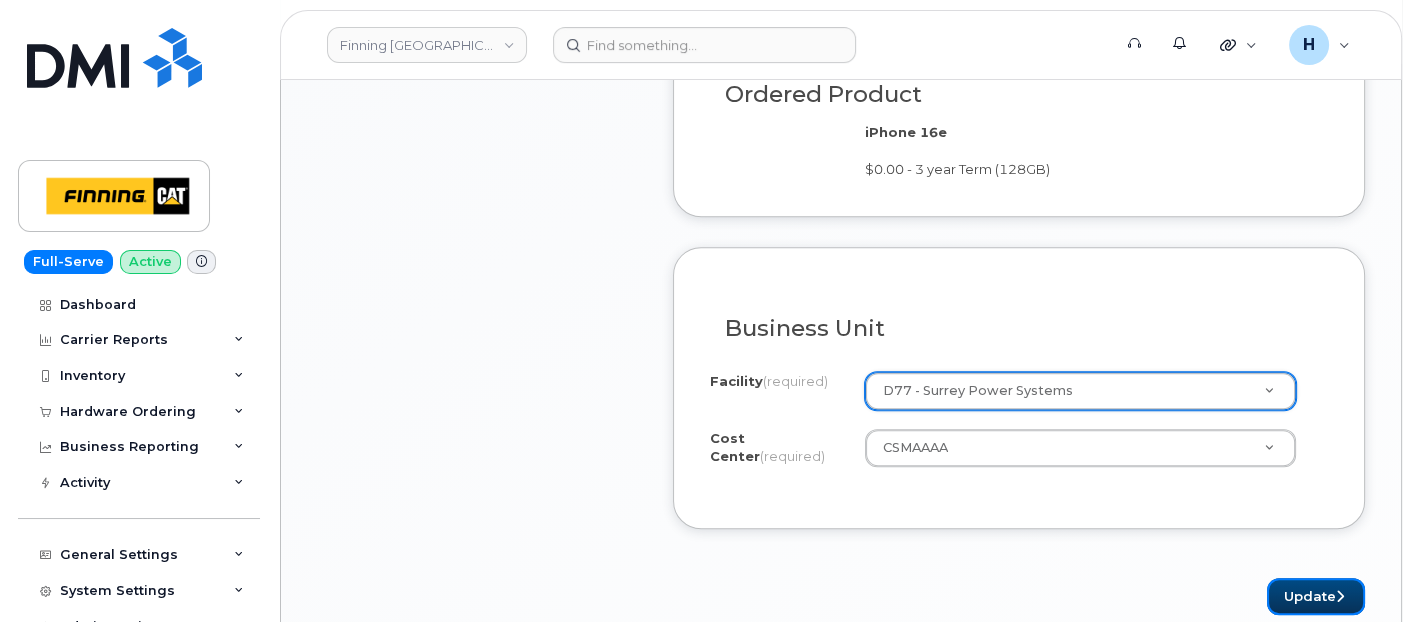 click on "Update" at bounding box center [1316, 596] 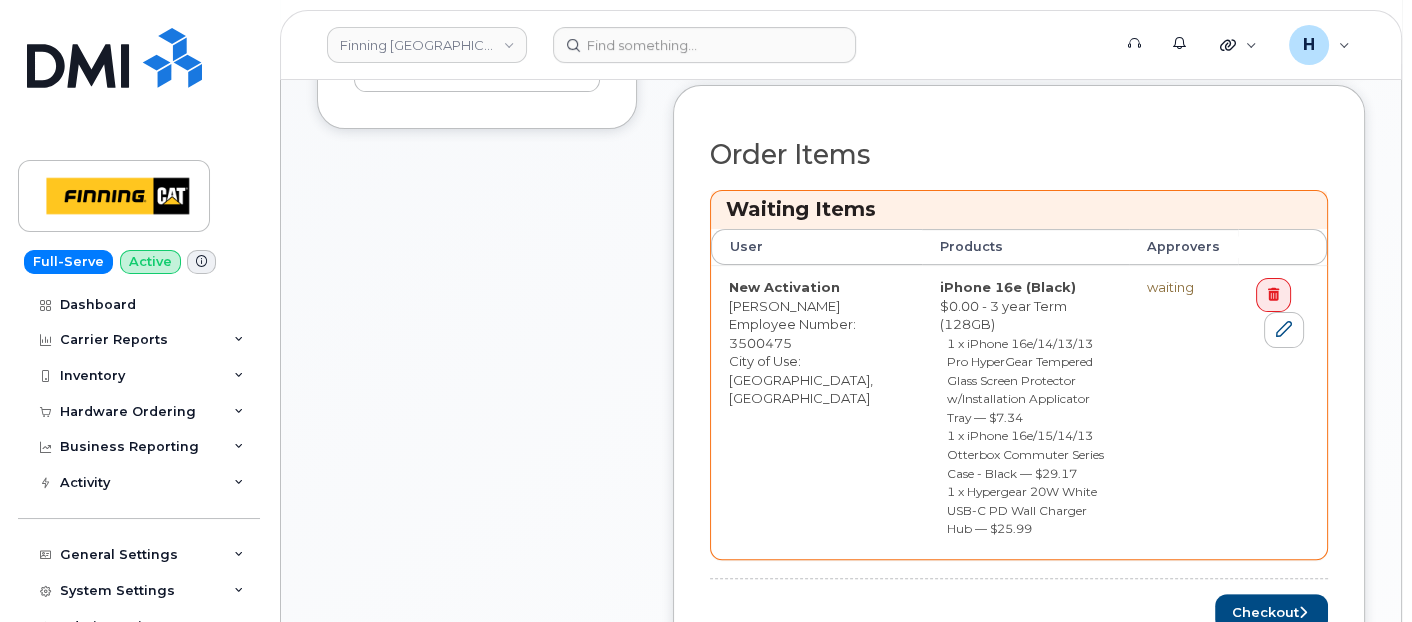 scroll, scrollTop: 888, scrollLeft: 0, axis: vertical 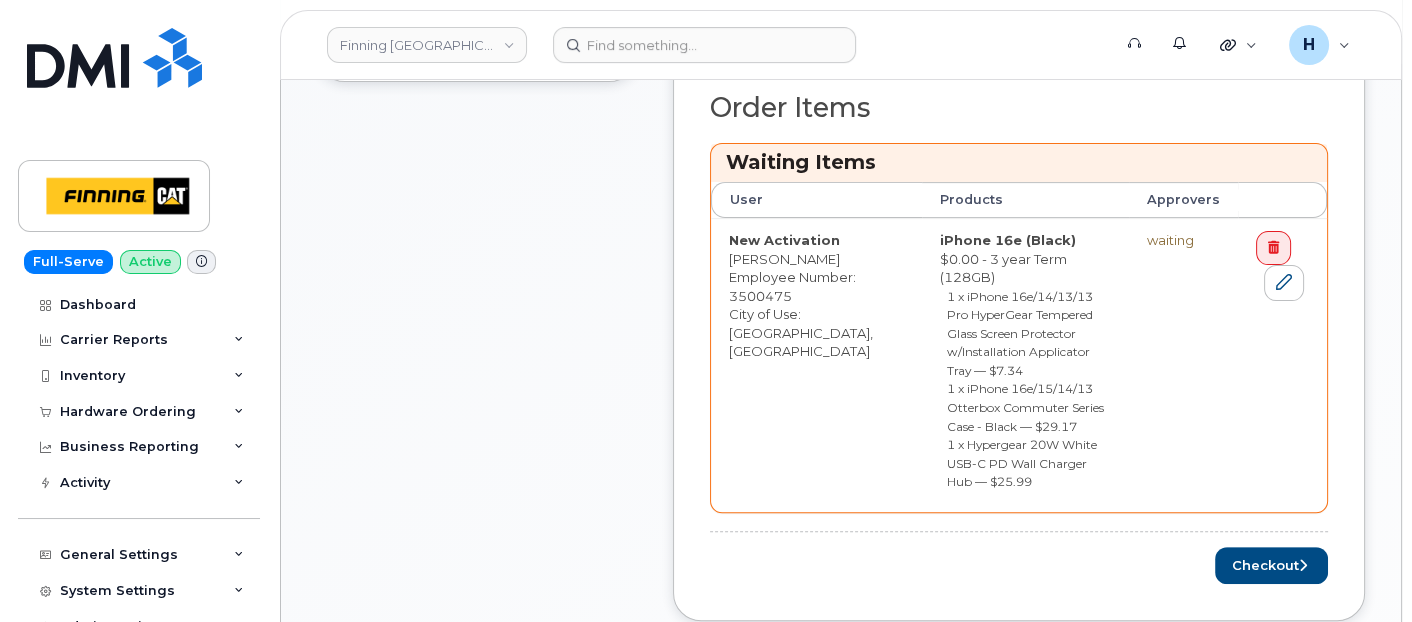 click on "Order Items
Waiting Items
User
Products
Approvers
New Activation
[PERSON_NAME]
Employee Number: 3500475
City of Use:
[GEOGRAPHIC_DATA], [GEOGRAPHIC_DATA]
iPhone 16e
(Black)
$0.00 - 3 year Term (128GB)
1 x iPhone 16e/14/13/13 Pro HyperGear Tempered Glass Screen Protector w/Installation Applicator Tray
—
$7.34
1 x iPhone 16e/15/14/13 Otterbox Commuter Series Case - Black
—
$29.17
1 x Hypergear 20W White USB-C PD Wall Charger Hub
—
$25.99
waiting
Checkout" at bounding box center [1019, 329] 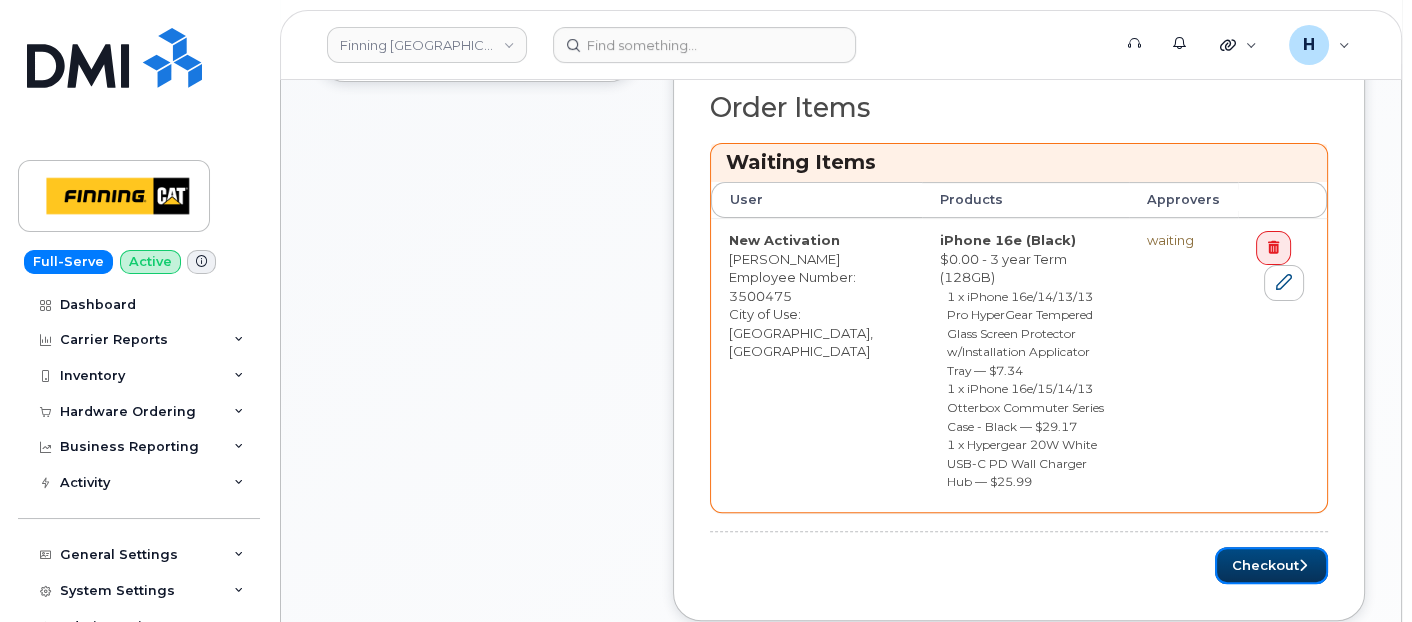 drag, startPoint x: 1268, startPoint y: 511, endPoint x: 328, endPoint y: 584, distance: 942.8303 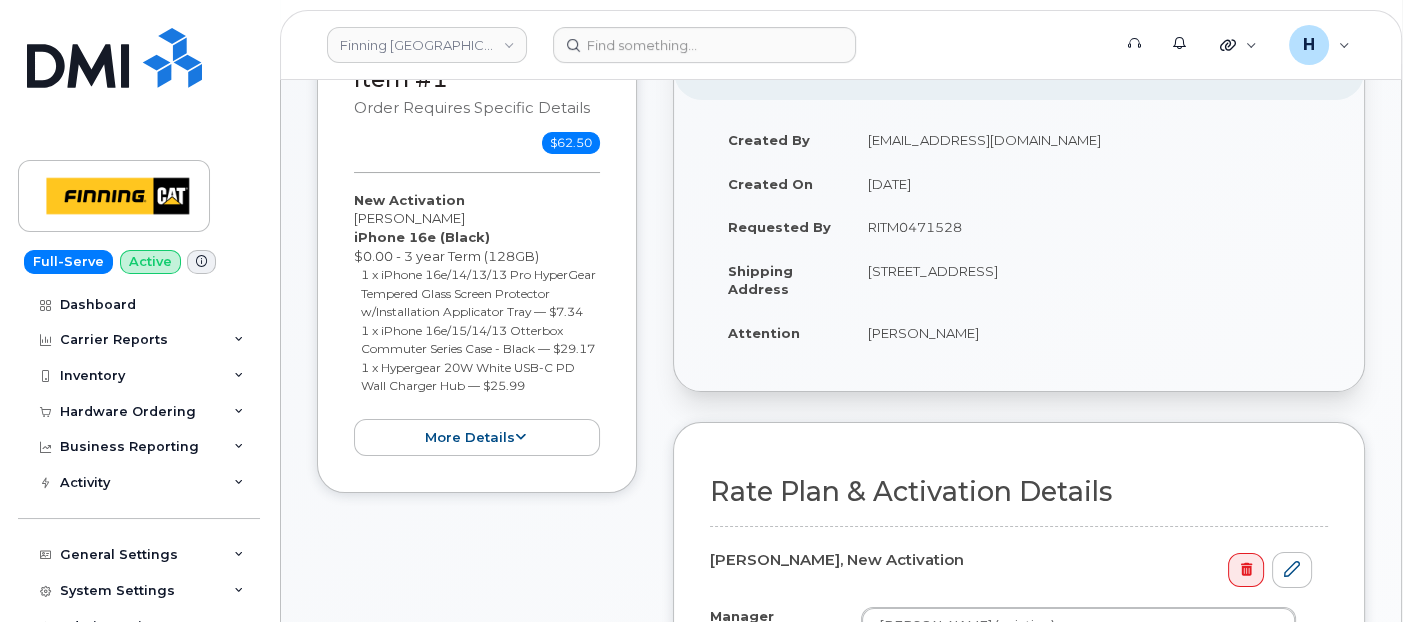 scroll, scrollTop: 777, scrollLeft: 0, axis: vertical 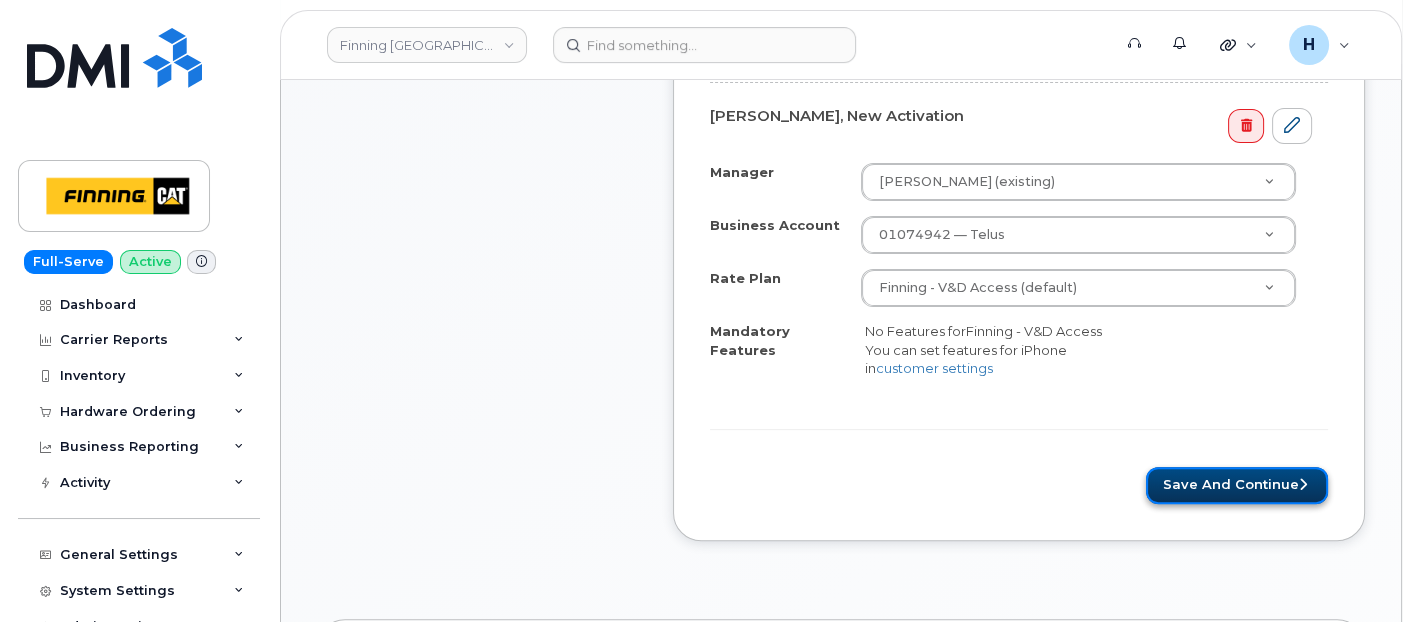 click on "Save and Continue" at bounding box center [1237, 485] 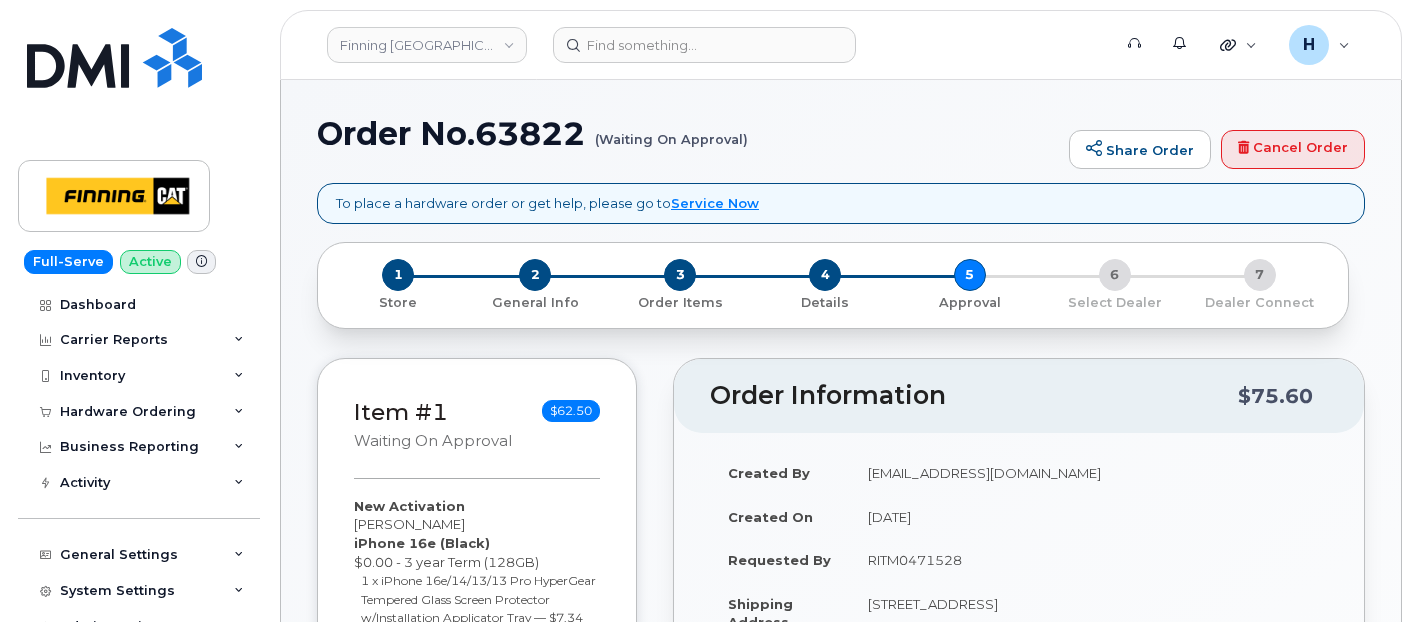 scroll, scrollTop: 0, scrollLeft: 0, axis: both 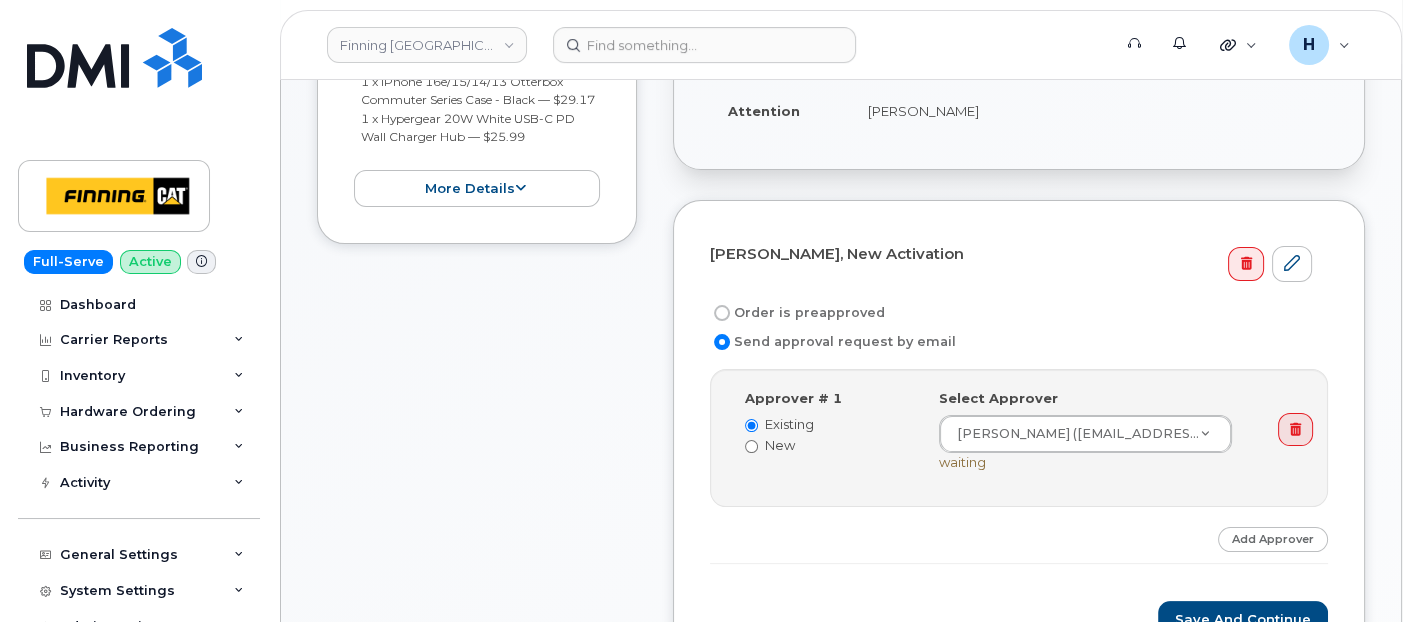click on "Order is preapproved" at bounding box center [797, 313] 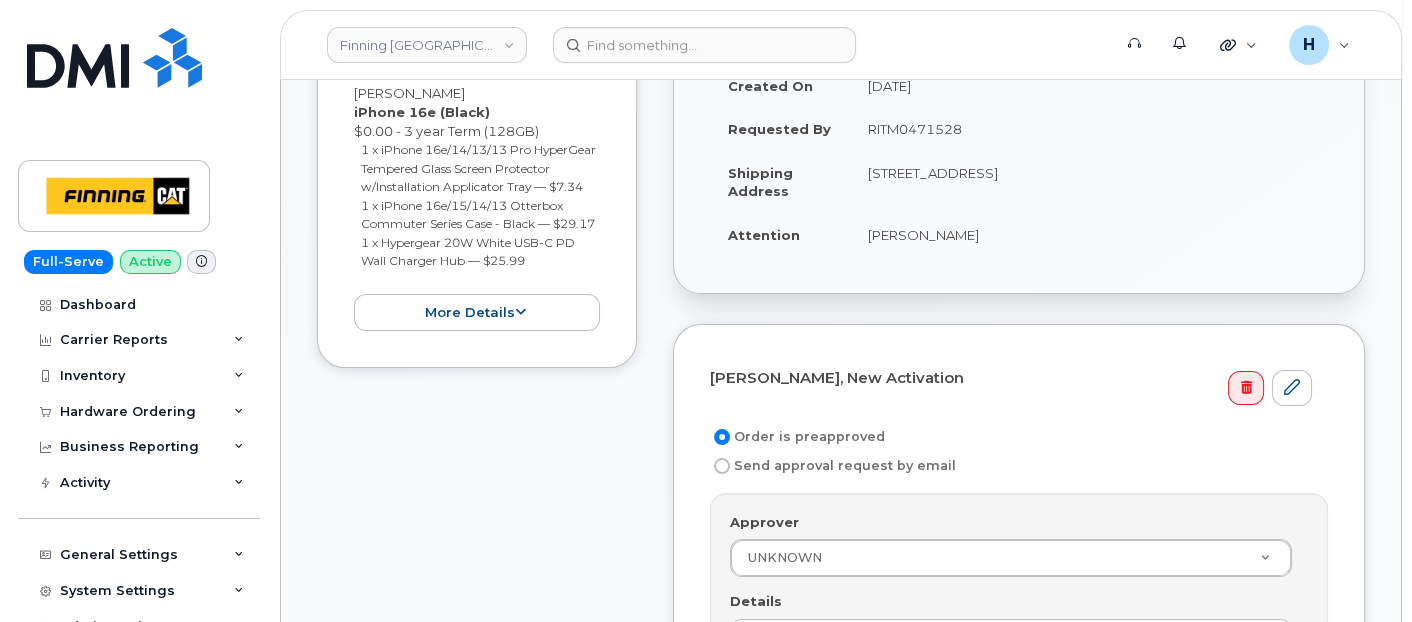 scroll, scrollTop: 222, scrollLeft: 0, axis: vertical 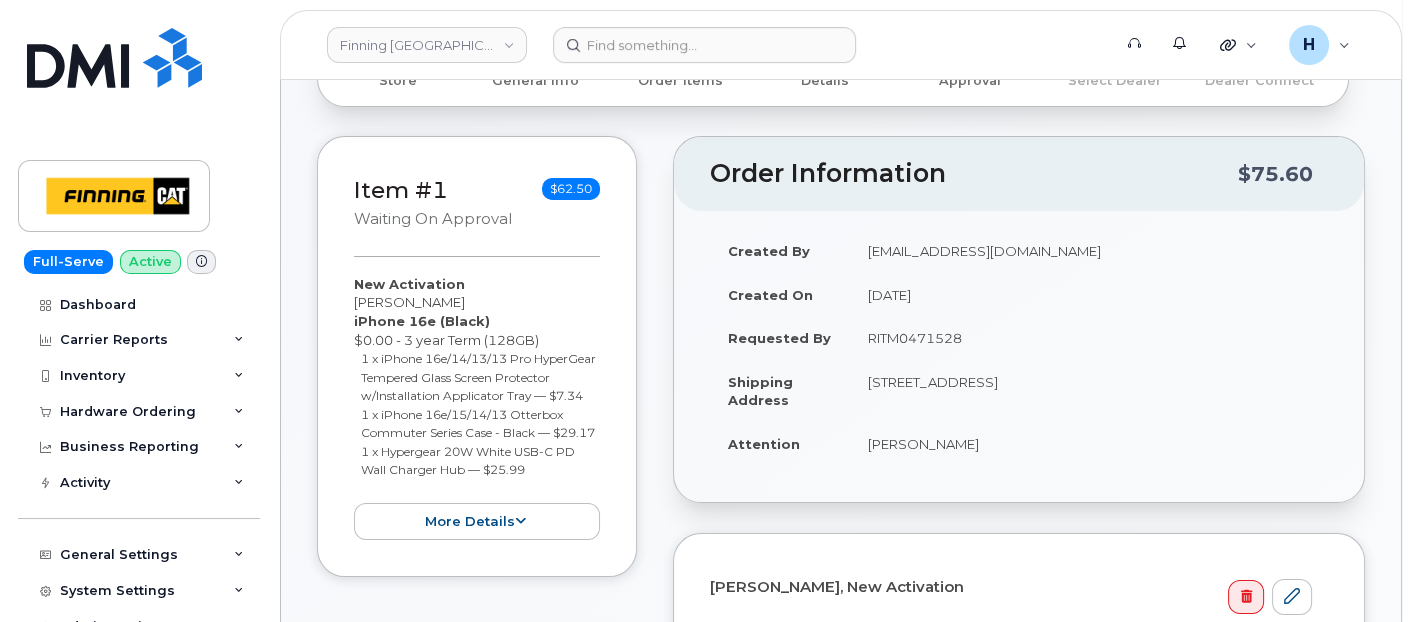 drag, startPoint x: 861, startPoint y: 335, endPoint x: 991, endPoint y: 329, distance: 130.13838 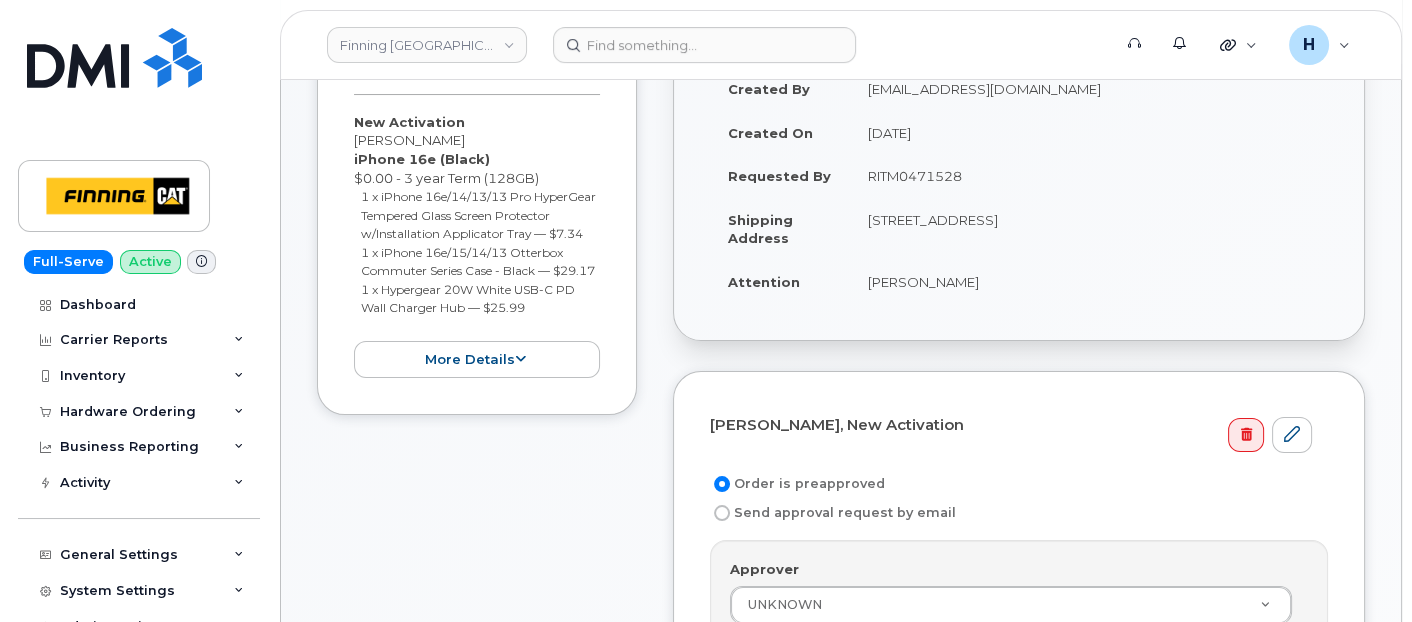 scroll, scrollTop: 555, scrollLeft: 0, axis: vertical 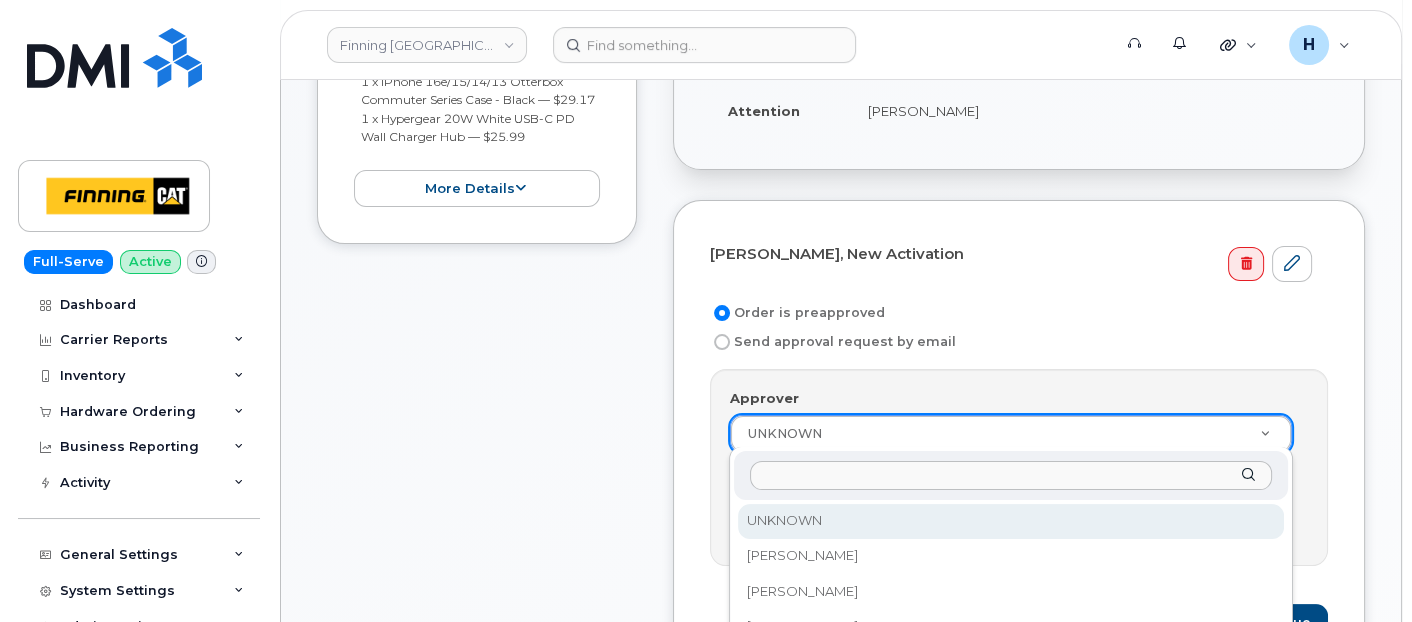 click on "Approver" at bounding box center (1010, 475) 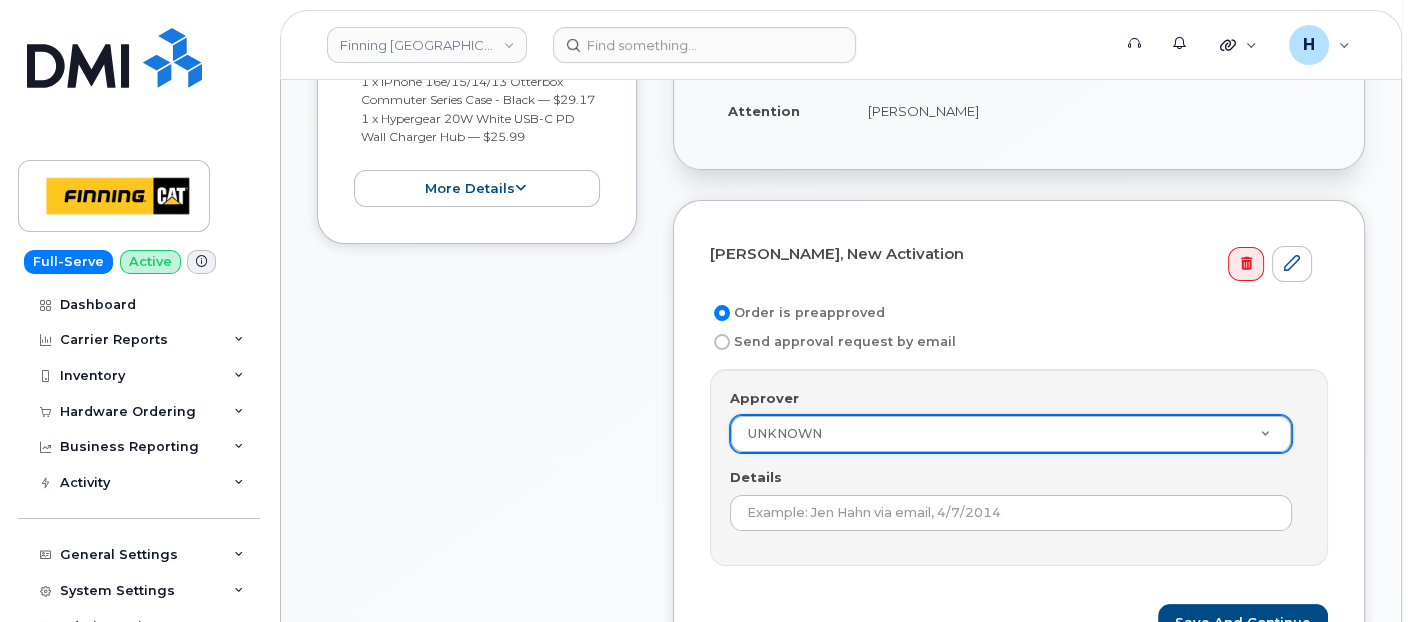 drag, startPoint x: 696, startPoint y: 491, endPoint x: 767, endPoint y: 480, distance: 71.84706 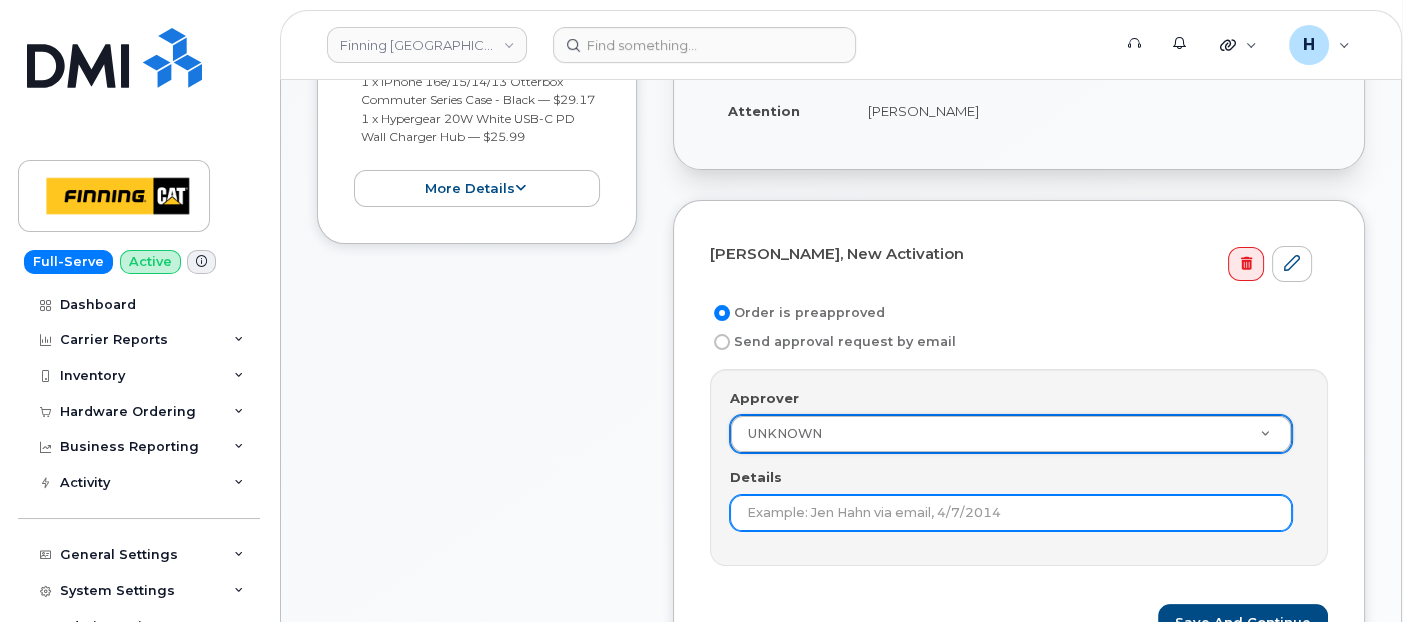 click on "Details" at bounding box center [1019, 499] 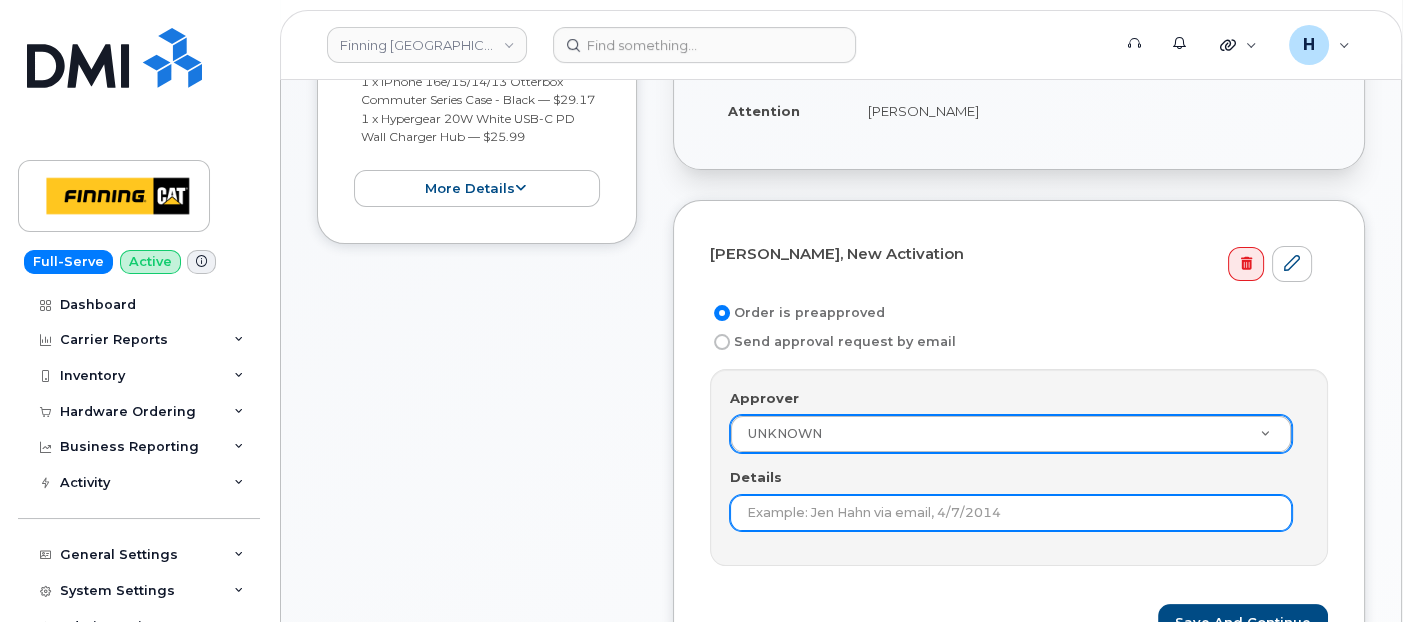 drag, startPoint x: 767, startPoint y: 489, endPoint x: 771, endPoint y: 508, distance: 19.416489 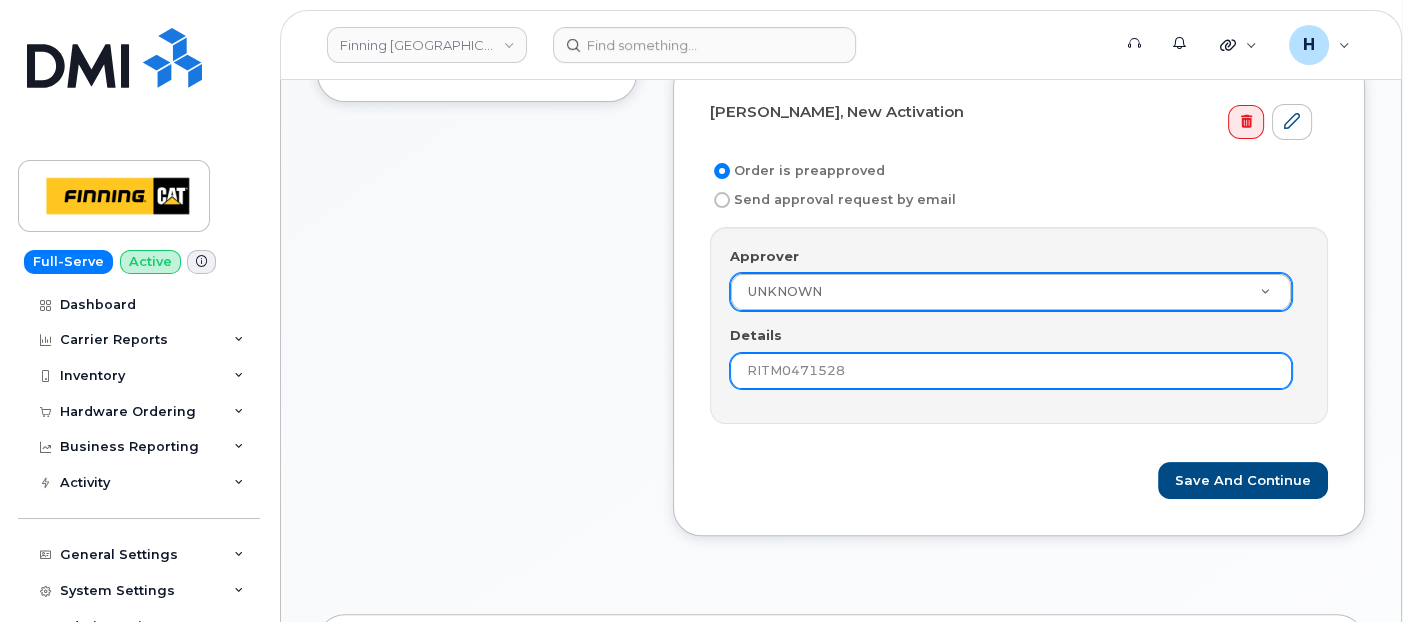 scroll, scrollTop: 777, scrollLeft: 0, axis: vertical 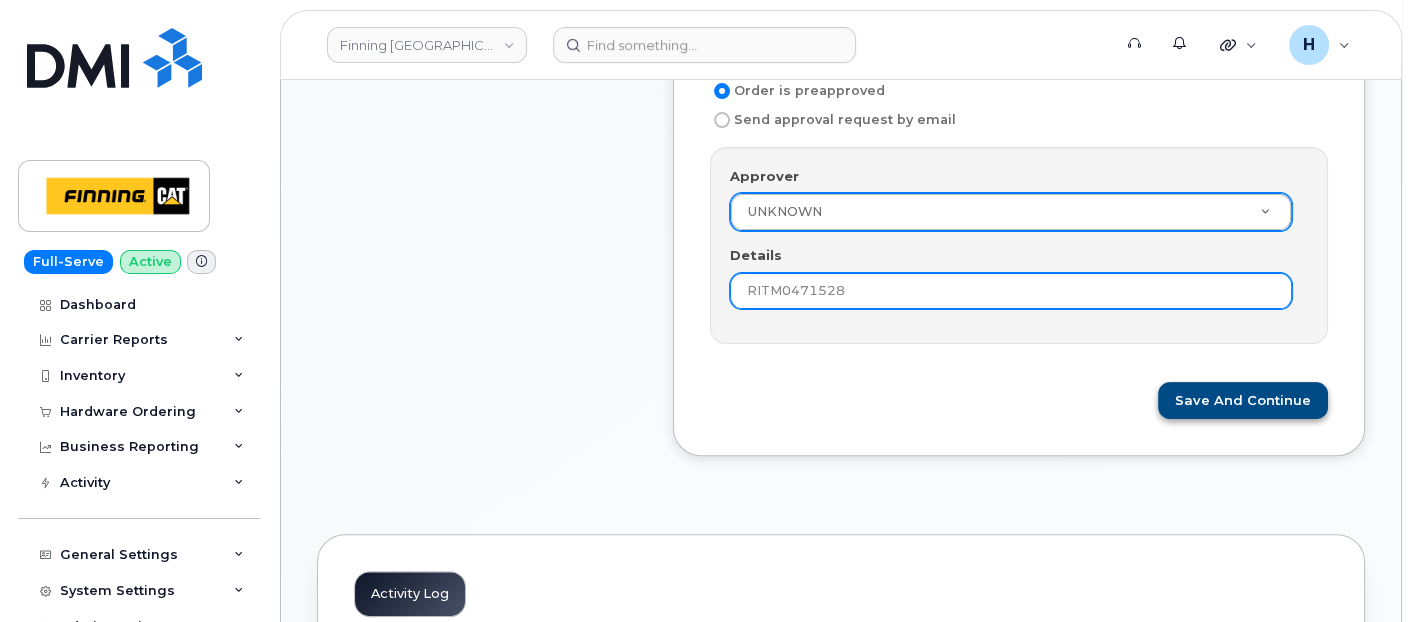 type on "RITM0471528" 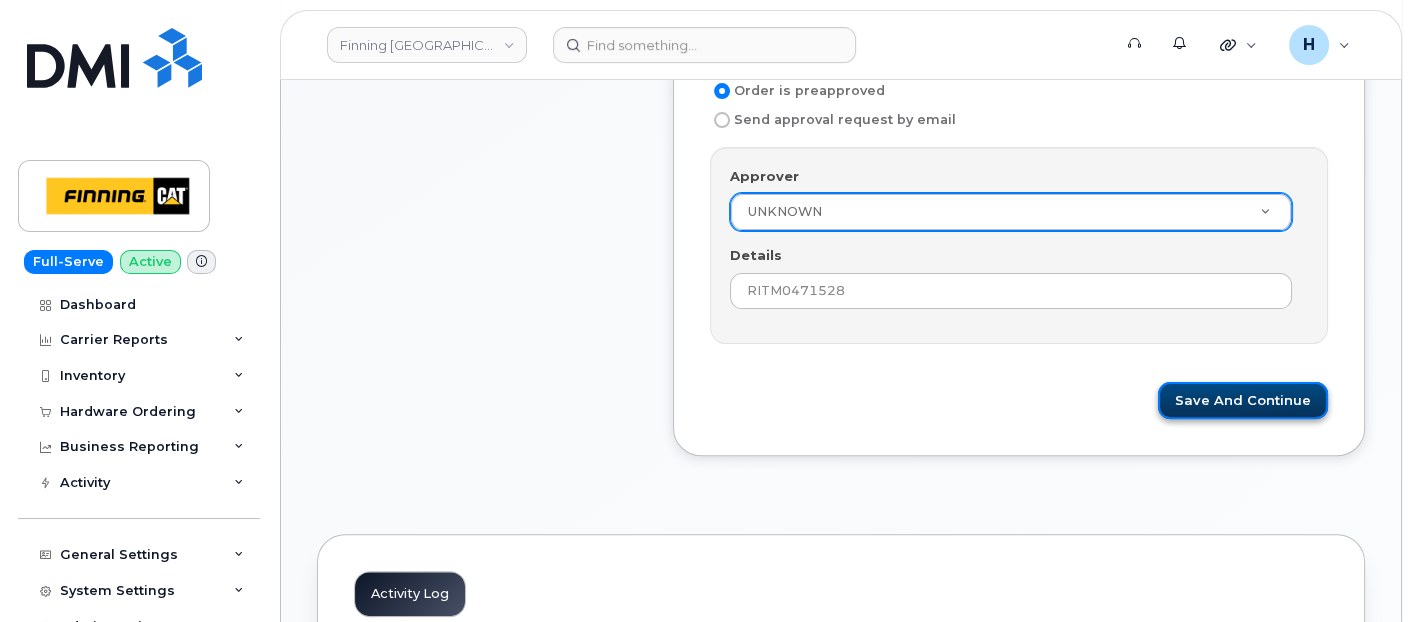 click on "Save and Continue" at bounding box center (1243, 400) 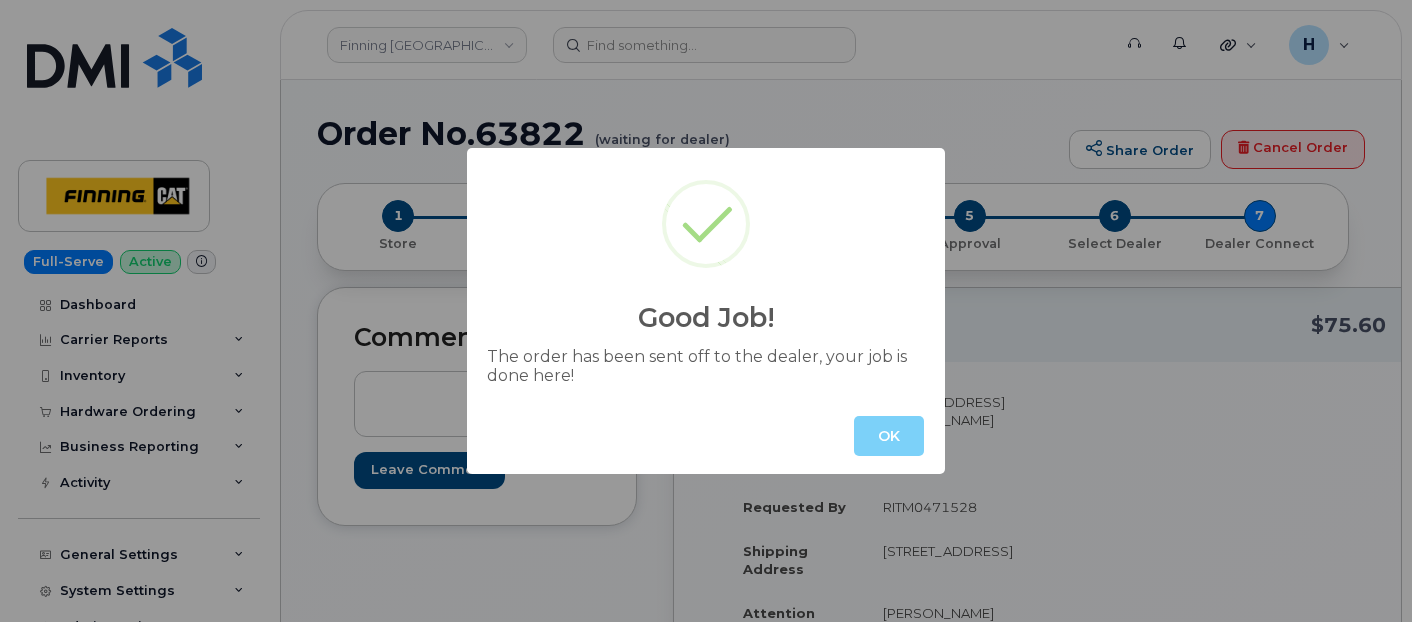 scroll, scrollTop: 0, scrollLeft: 0, axis: both 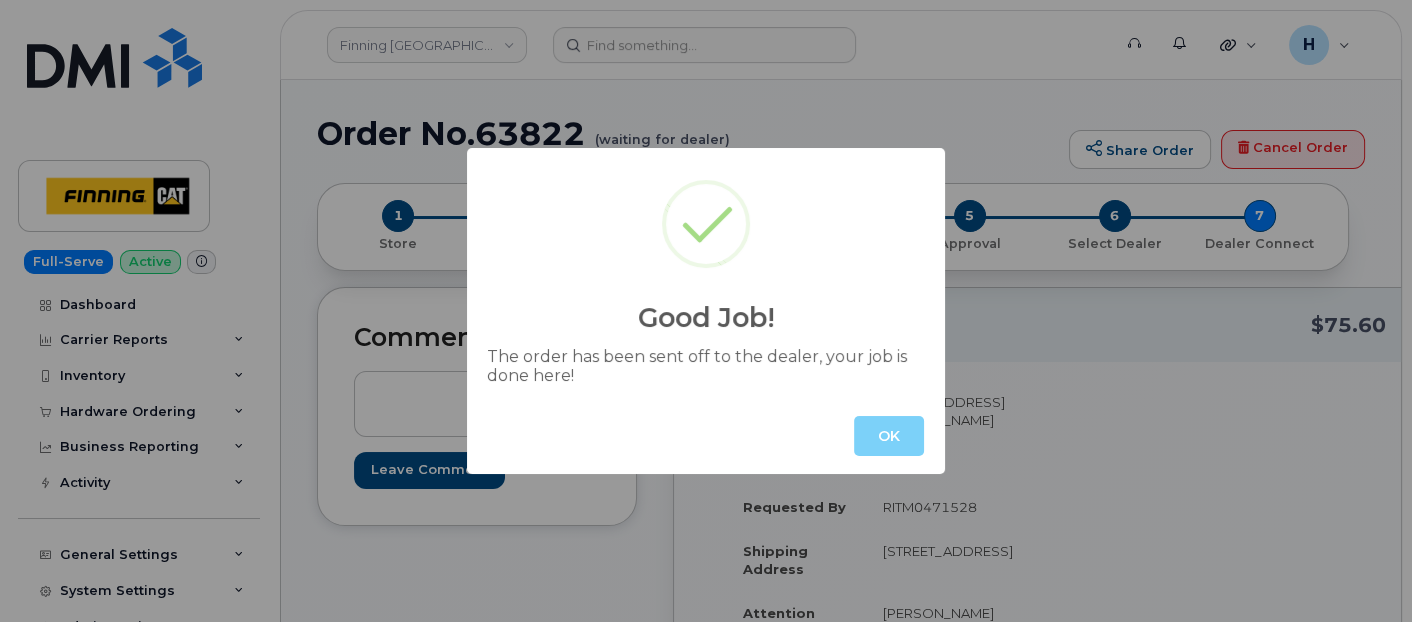 click on "OK" at bounding box center (706, 436) 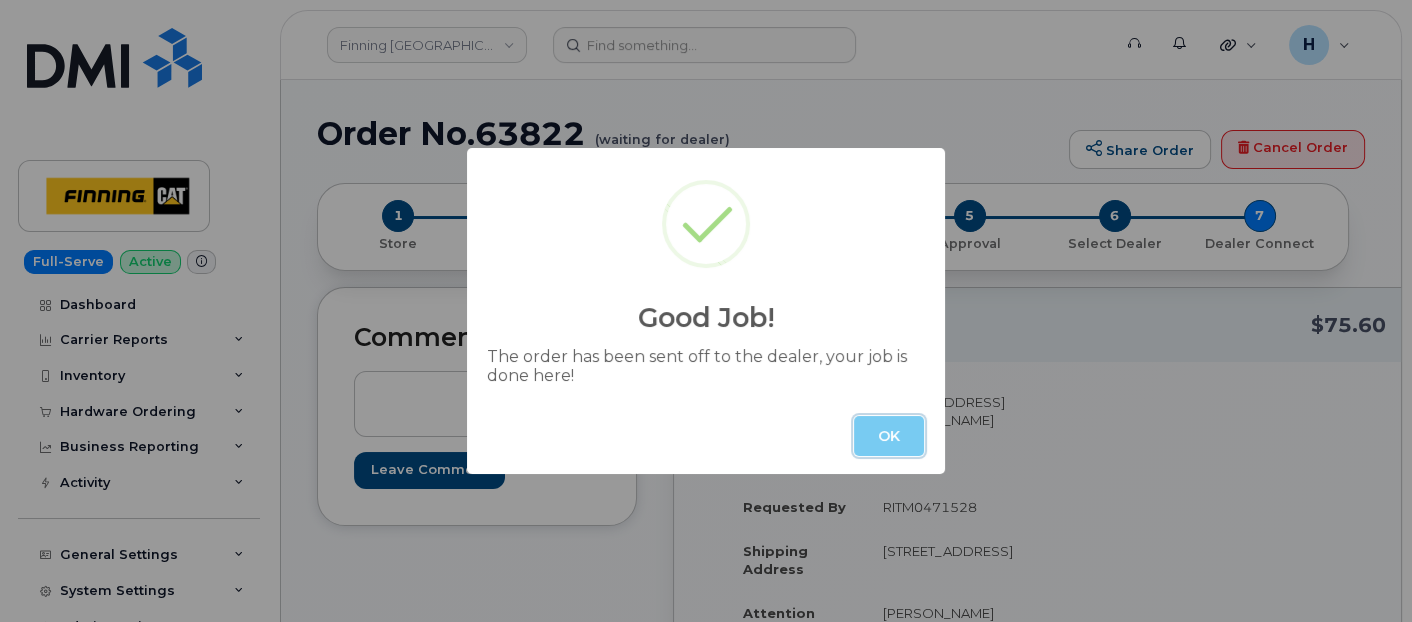 click on "OK" at bounding box center [889, 436] 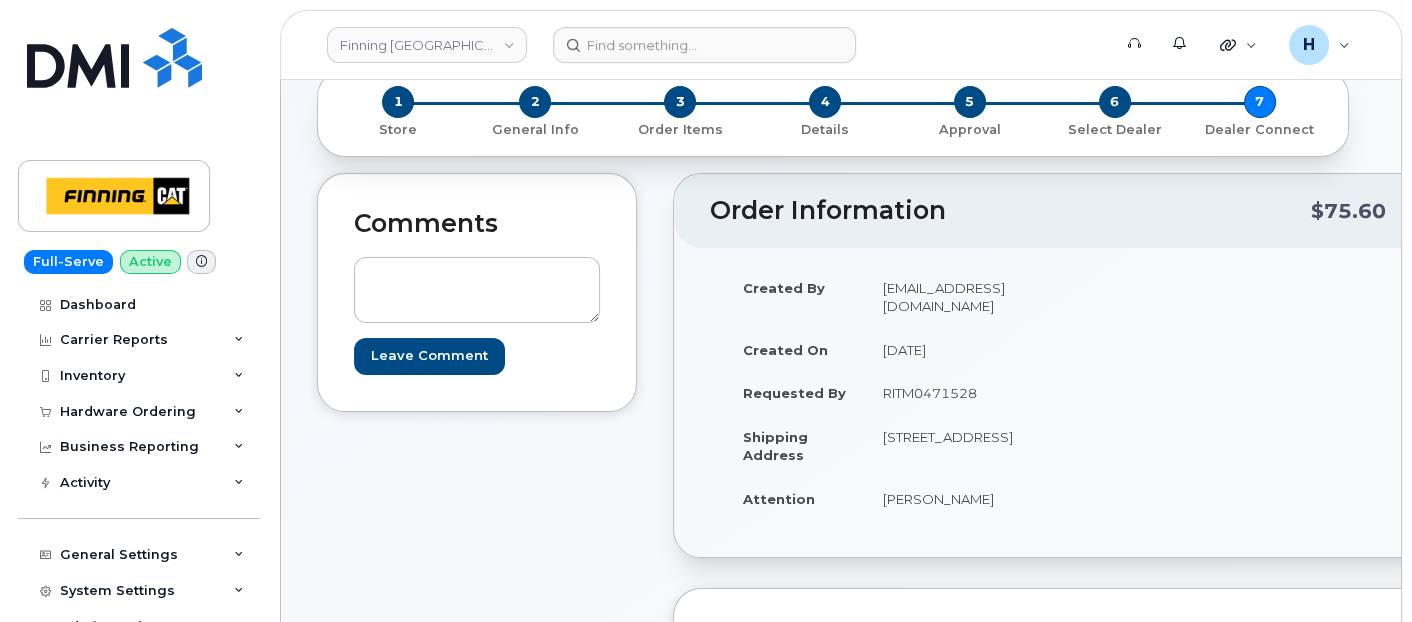 scroll, scrollTop: 333, scrollLeft: 0, axis: vertical 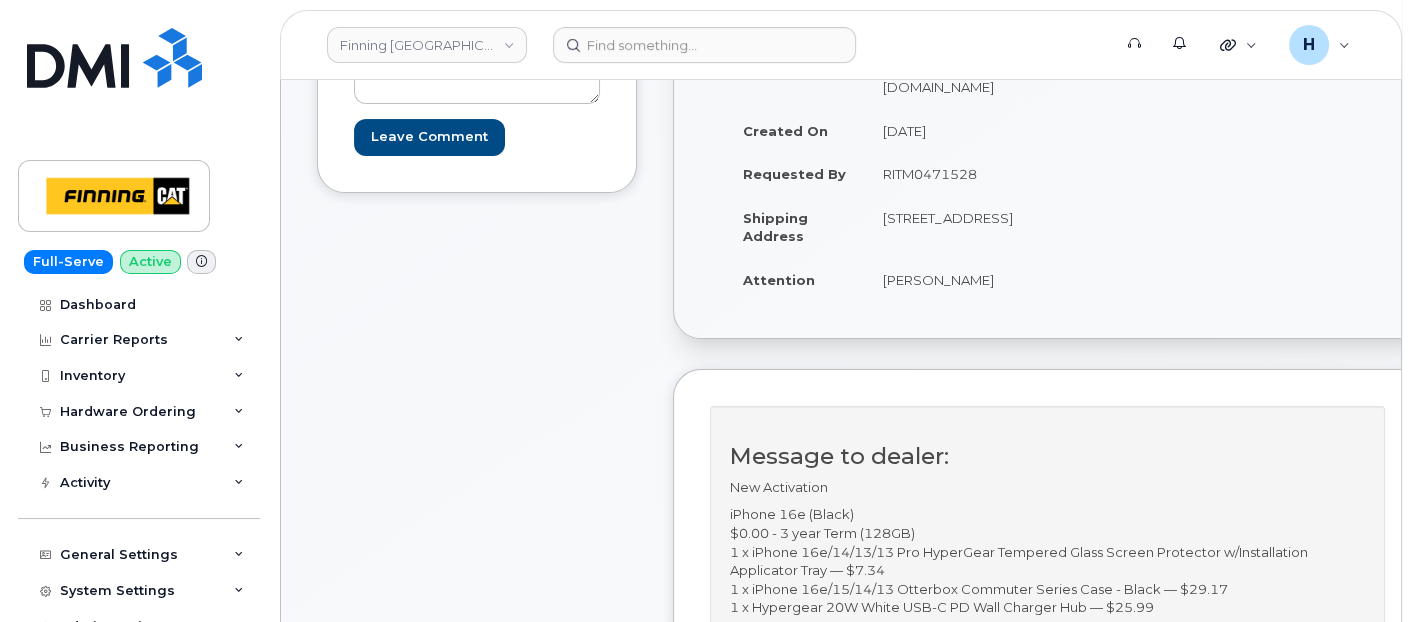 drag, startPoint x: 877, startPoint y: 289, endPoint x: 935, endPoint y: 270, distance: 61.03278 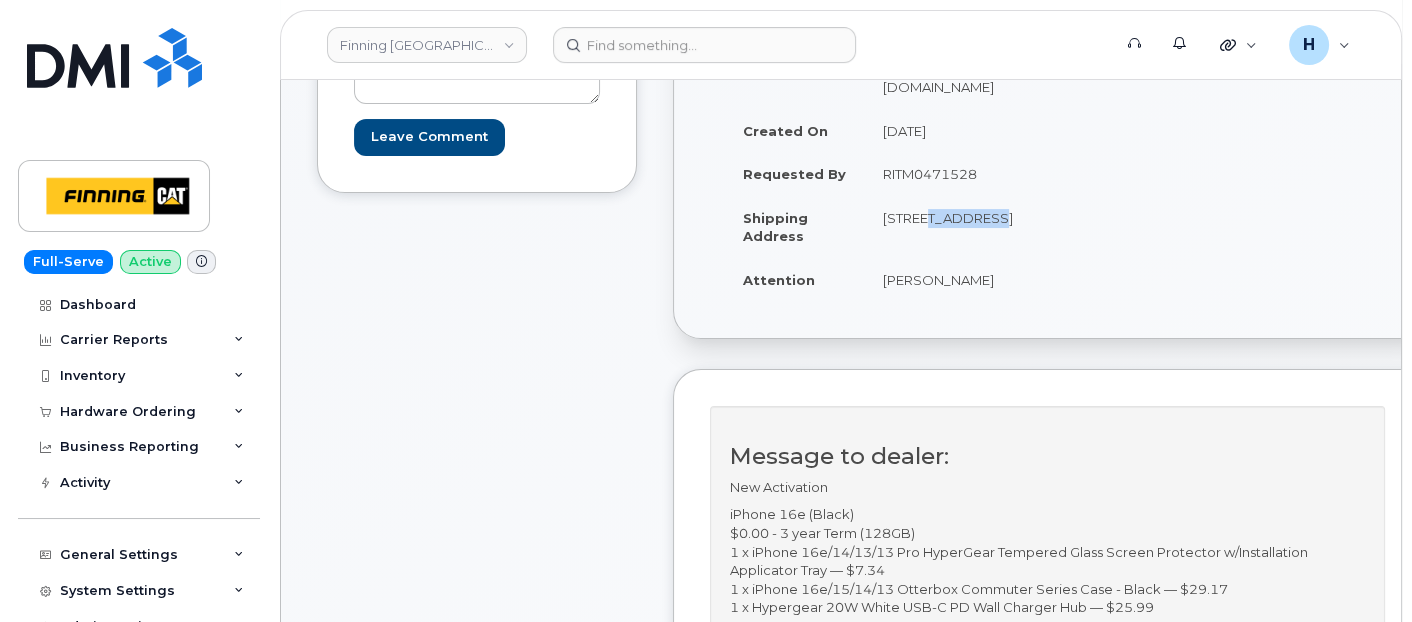 drag, startPoint x: 842, startPoint y: 263, endPoint x: 888, endPoint y: 256, distance: 46.52956 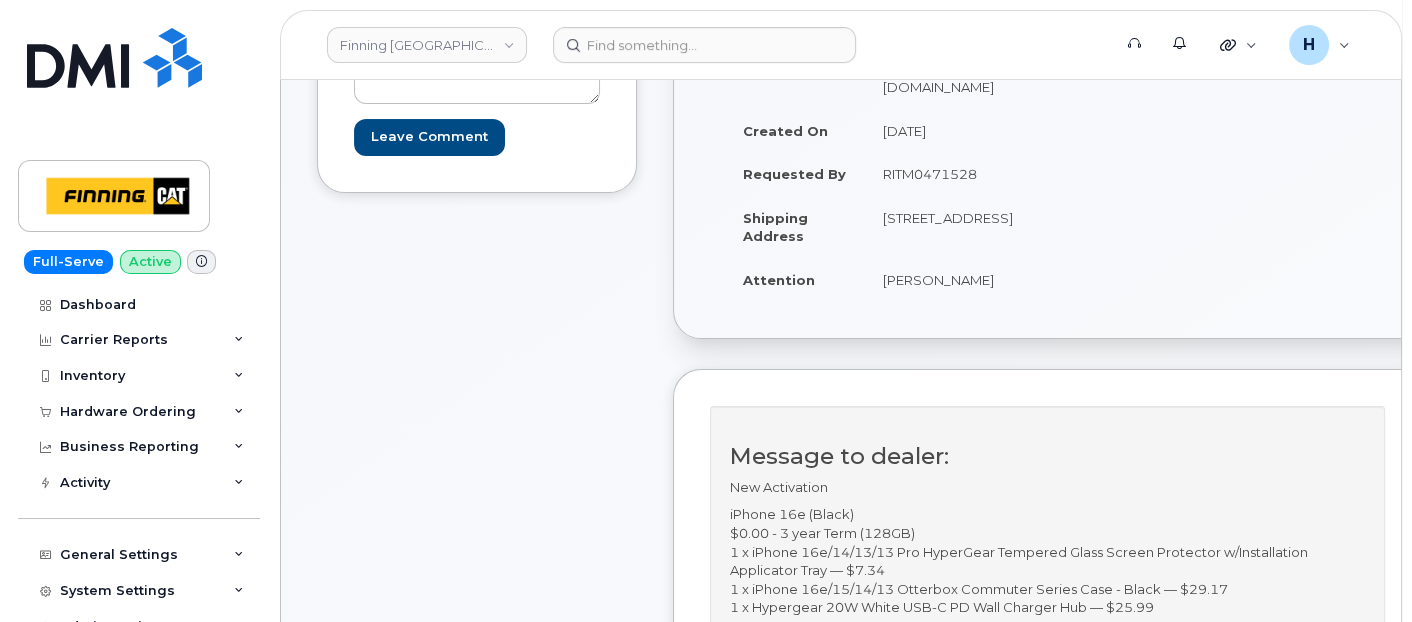 drag, startPoint x: 888, startPoint y: 256, endPoint x: 870, endPoint y: 247, distance: 20.12461 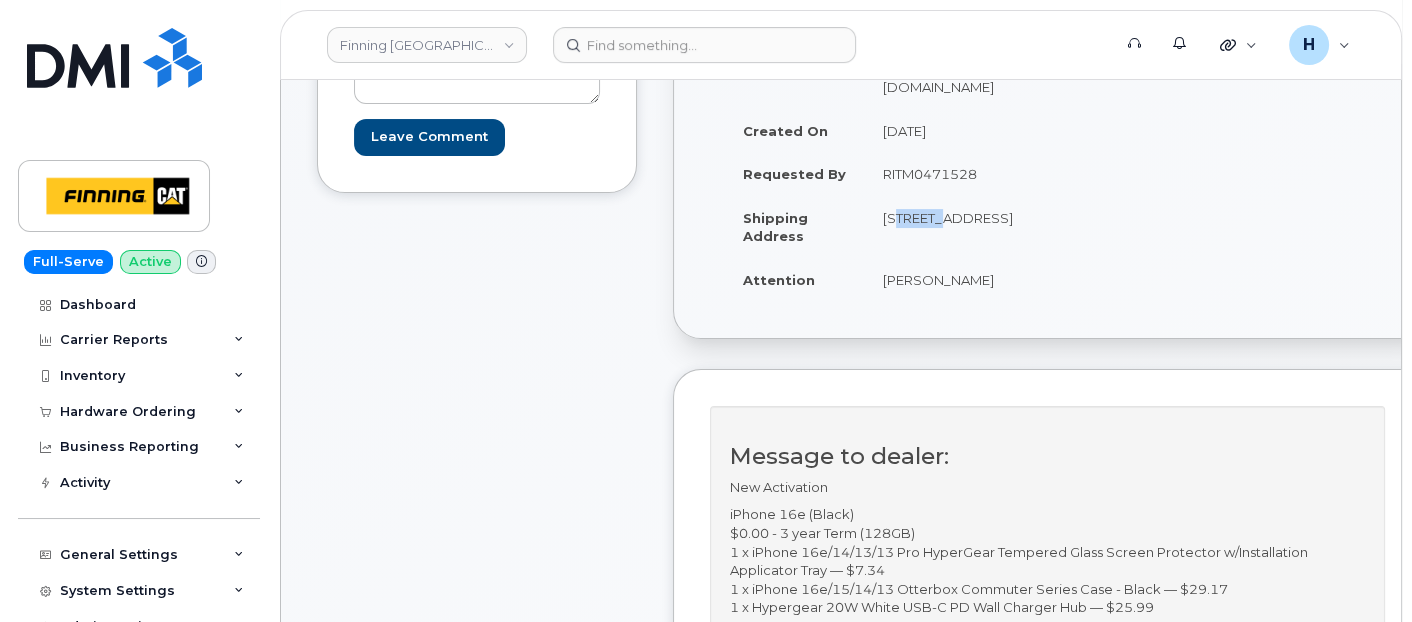 click on "[STREET_ADDRESS]" at bounding box center [952, 227] 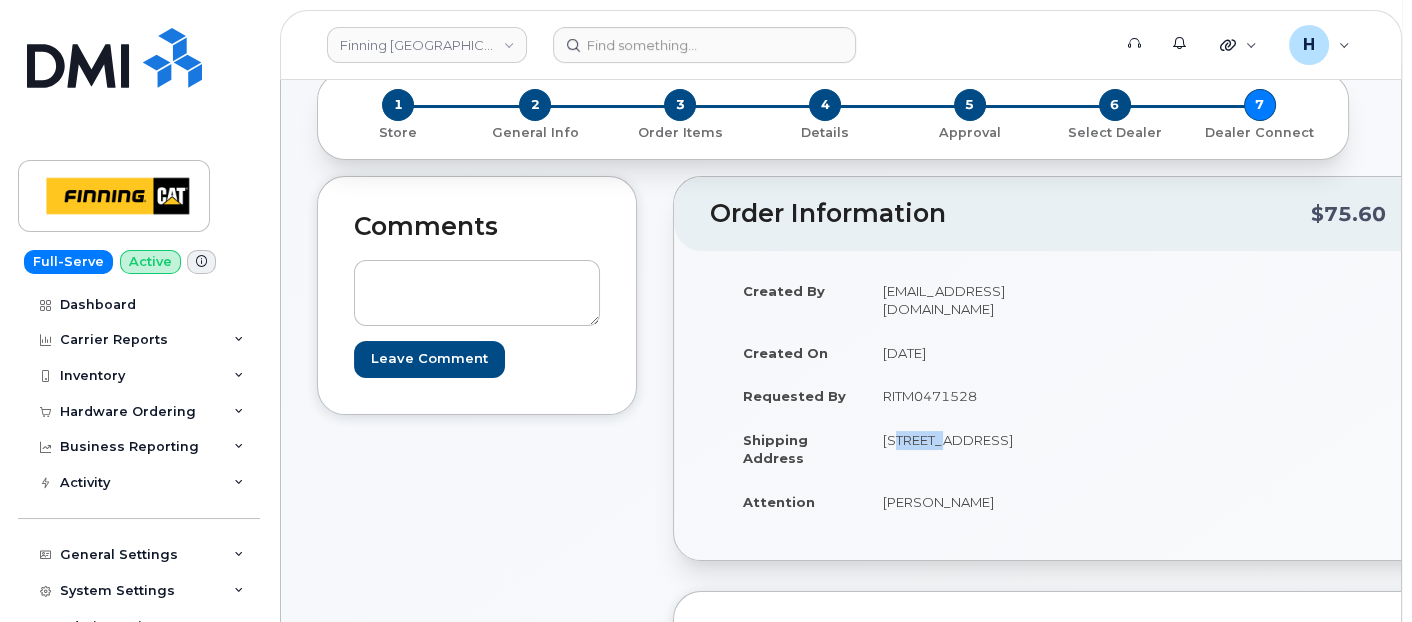 scroll, scrollTop: 0, scrollLeft: 0, axis: both 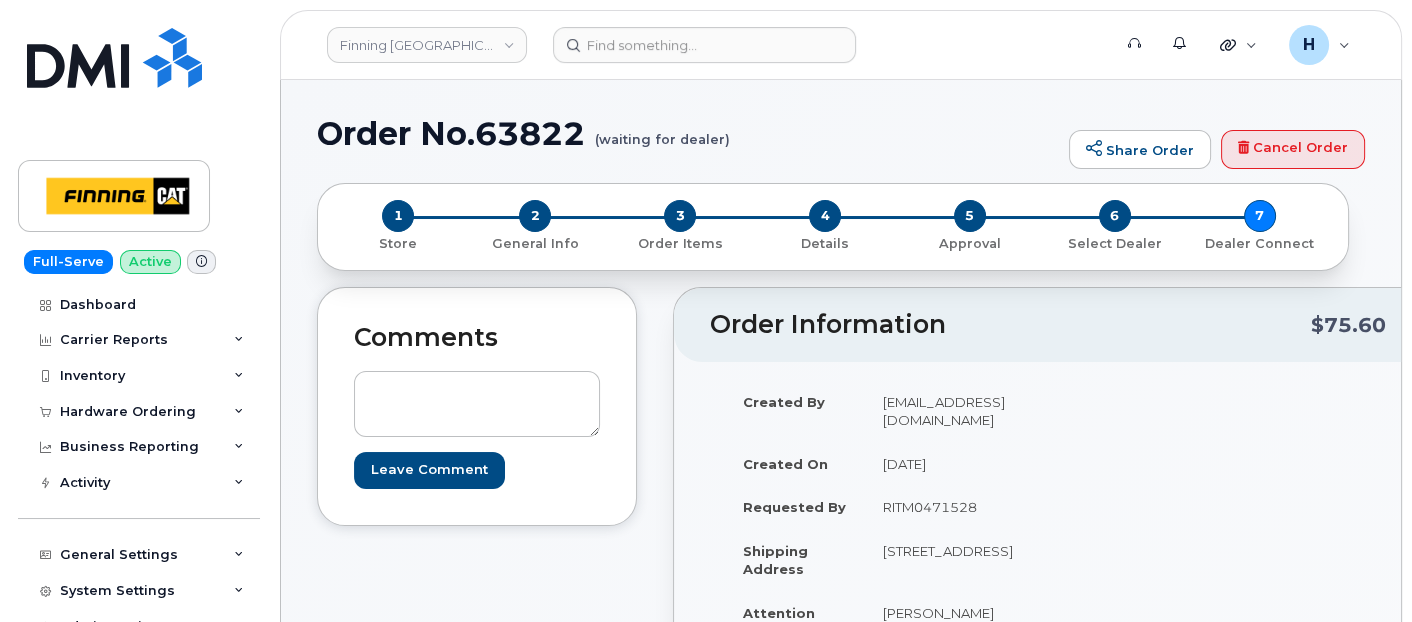 click on "Order No.63822
(waiting for dealer)" at bounding box center [688, 133] 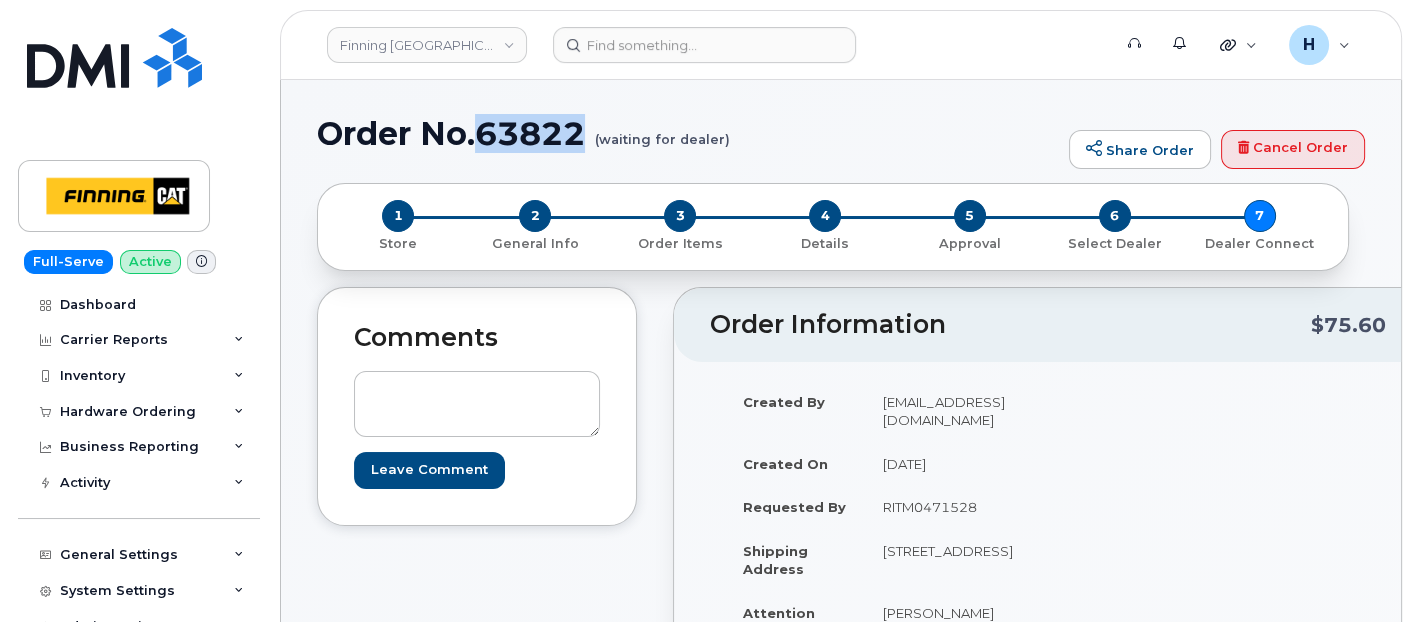 click on "Order No.63822
(waiting for dealer)" at bounding box center [688, 133] 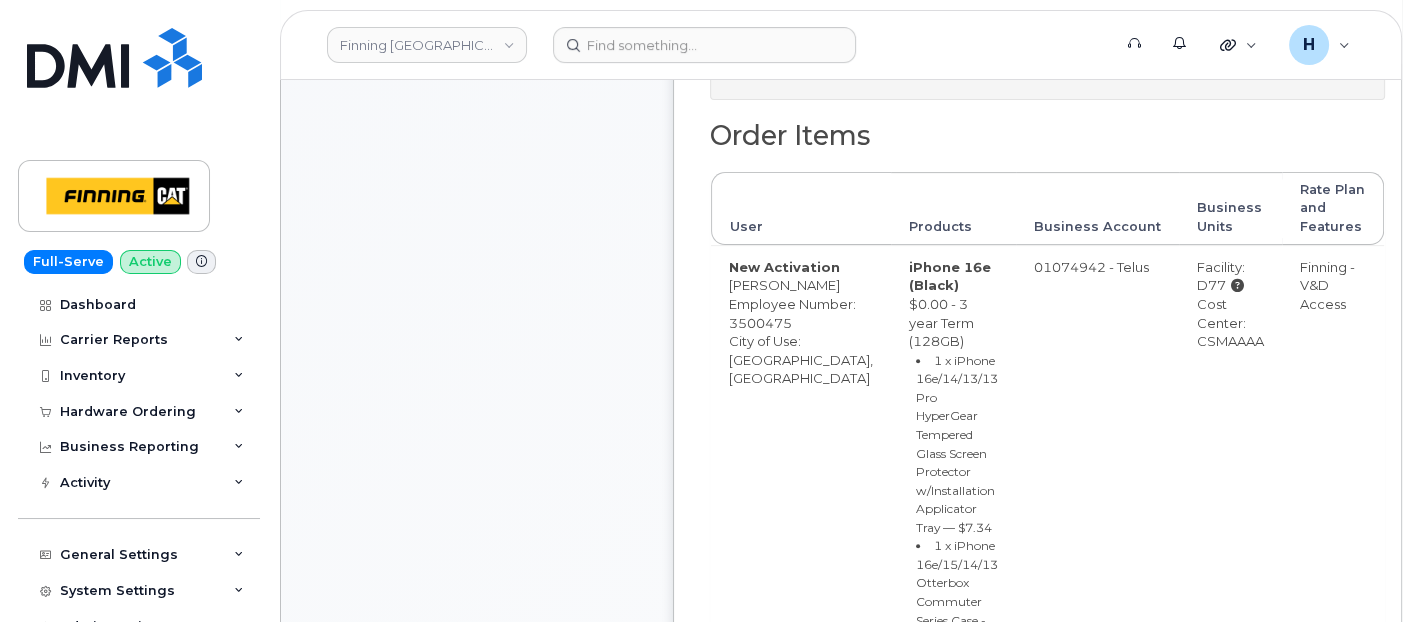scroll, scrollTop: 1000, scrollLeft: 0, axis: vertical 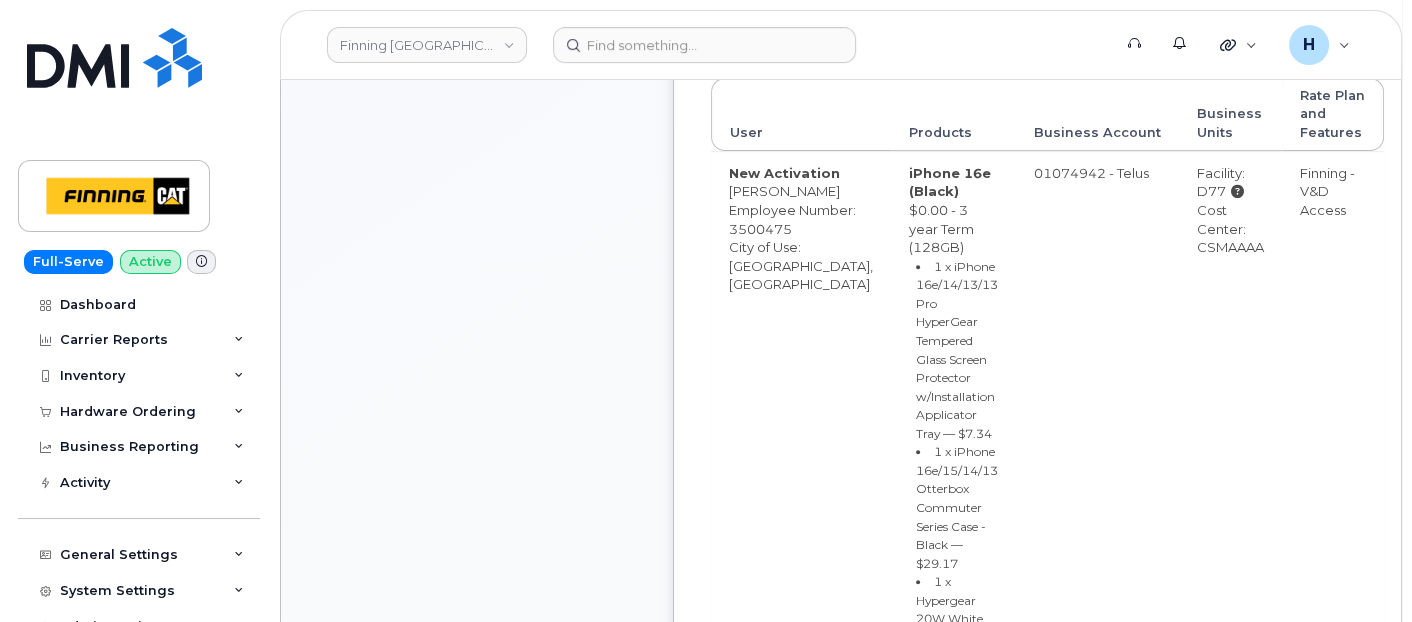 drag, startPoint x: 1117, startPoint y: 296, endPoint x: 1200, endPoint y: 302, distance: 83.21658 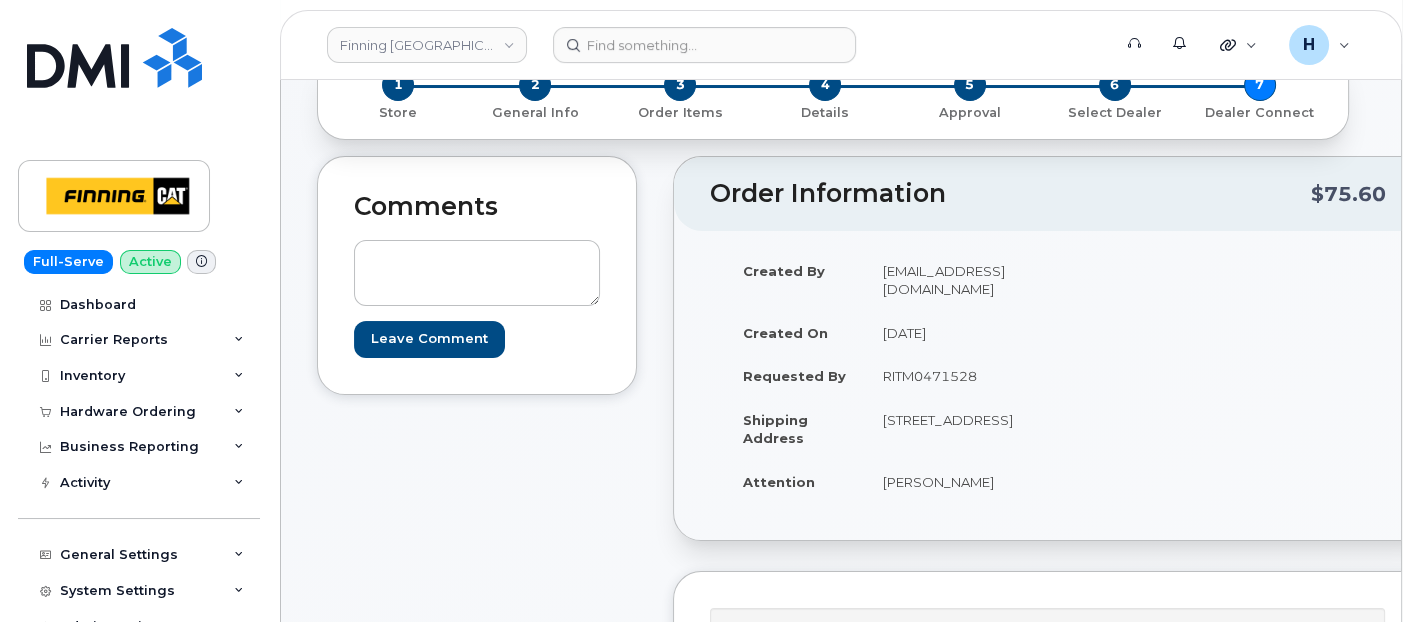 scroll, scrollTop: 0, scrollLeft: 0, axis: both 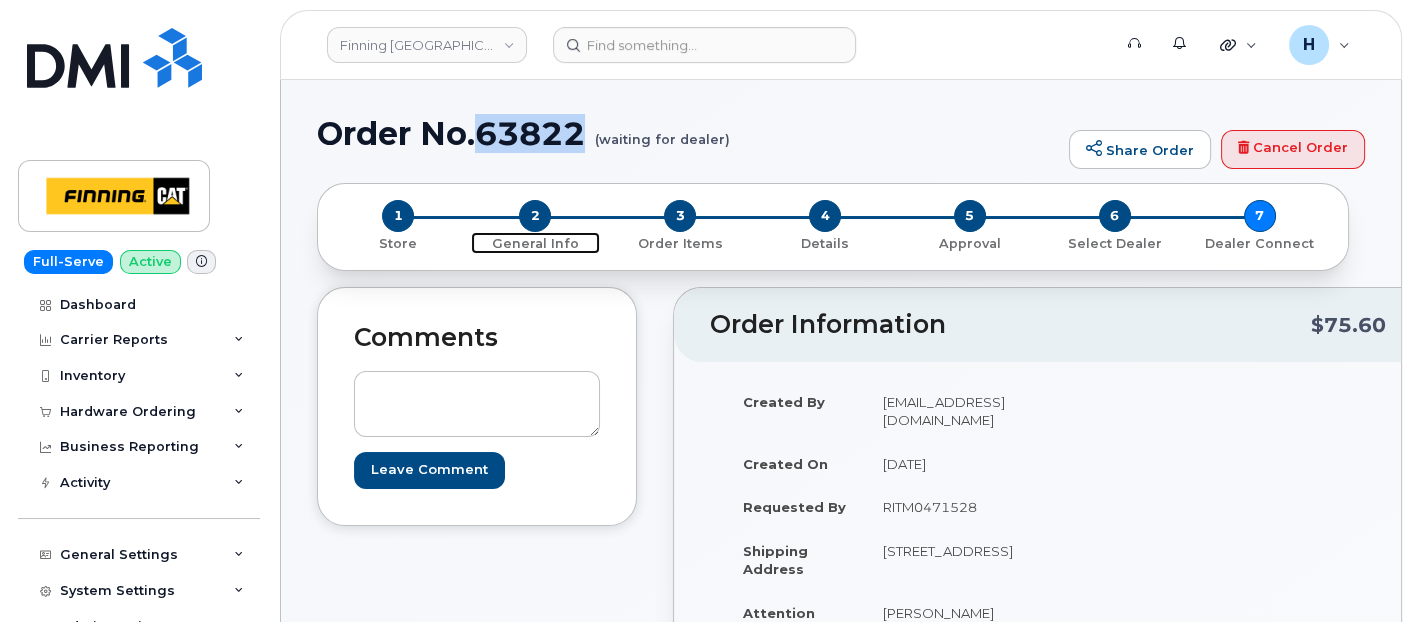 click on "2" at bounding box center (535, 216) 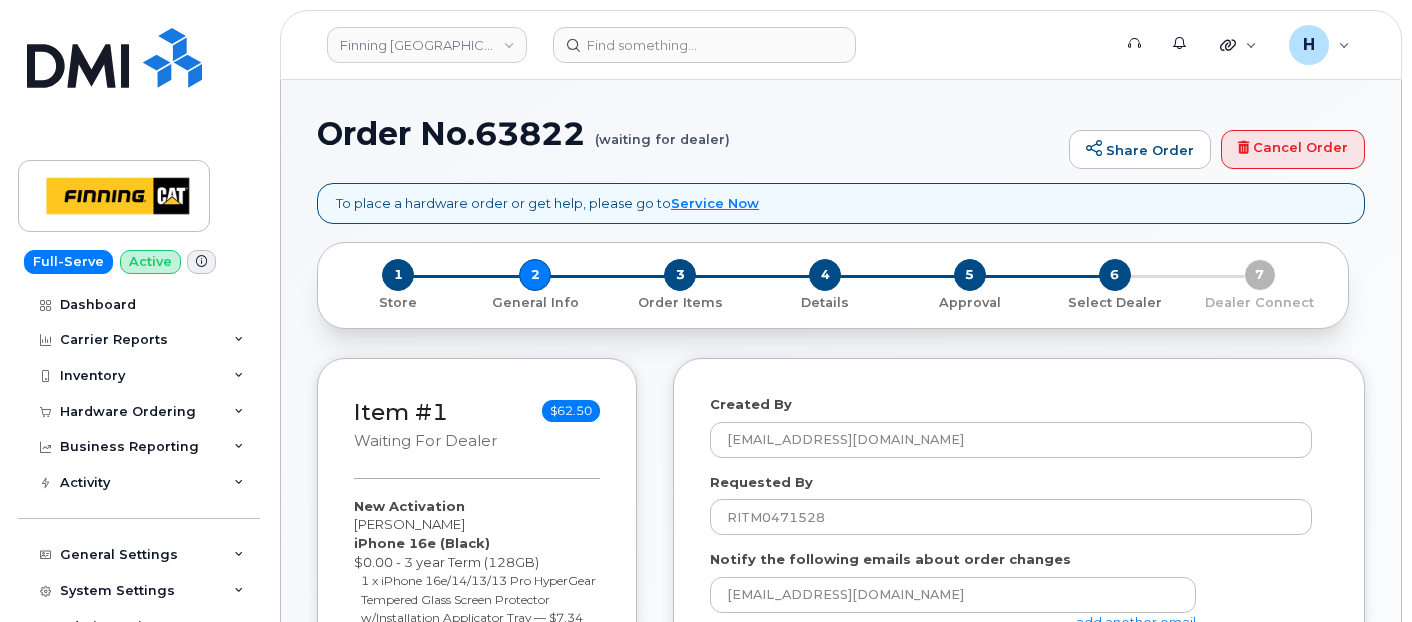 select 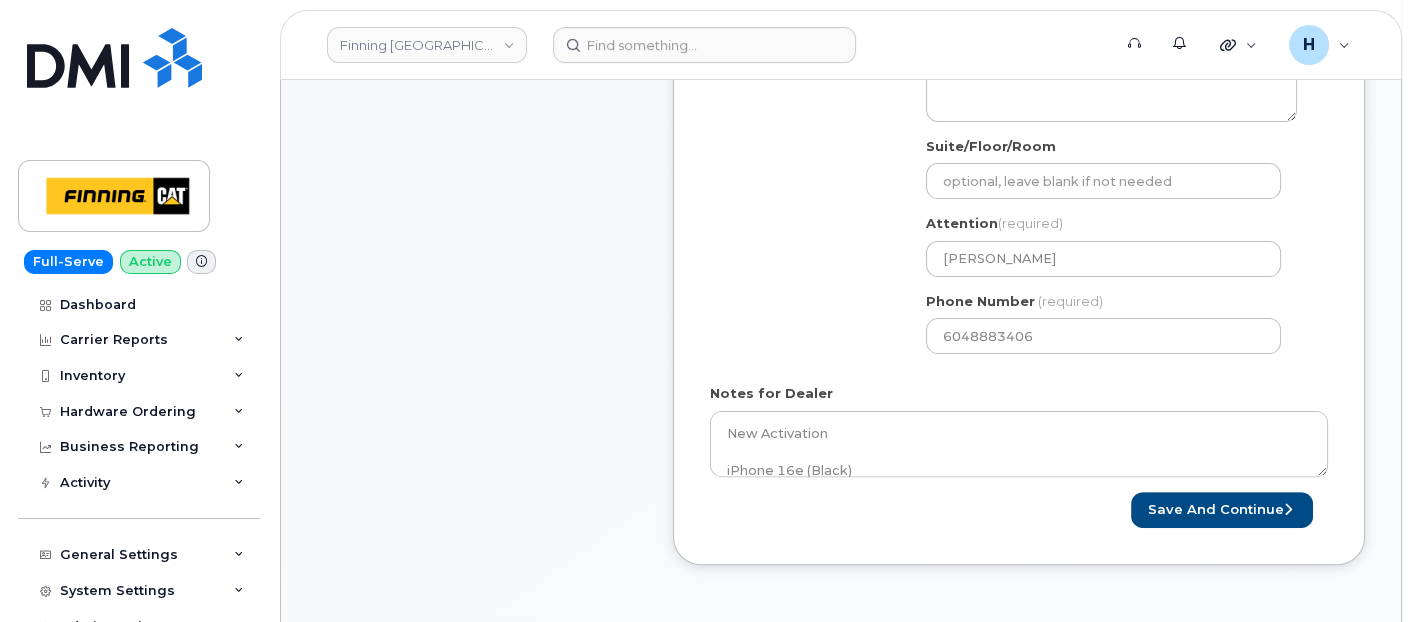 scroll, scrollTop: 888, scrollLeft: 0, axis: vertical 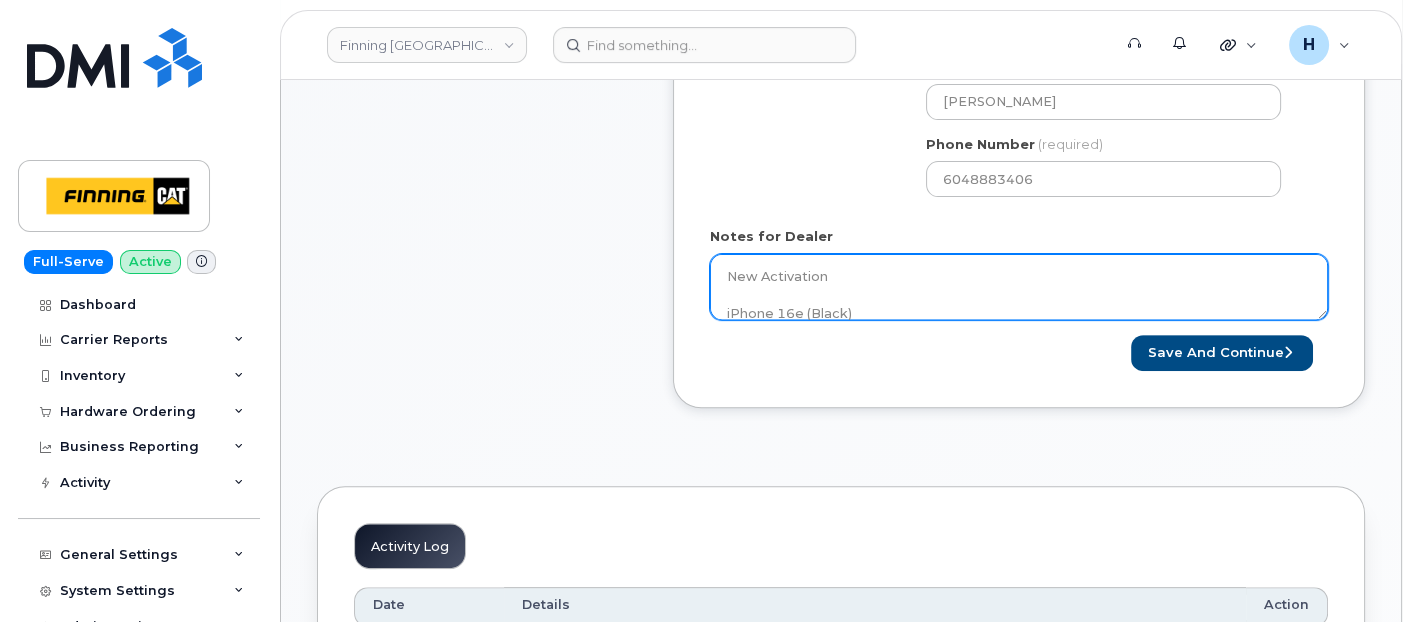 click on "New Activation
iPhone 16e (Black)
$0.00 - 3 year Term (128GB)
1 x iPhone 16e/14/13/13 Pro HyperGear Tempered Glass Screen Protector w/Installation Applicator Tray — $7.34
1 x iPhone 16e/15/14/13 Otterbox Commuter Series Case - Black — $29.17
1 x Hypergear 20W White USB-C PD Wall Charger Hub — $25.99
Purolator AWB:" at bounding box center [1019, 287] 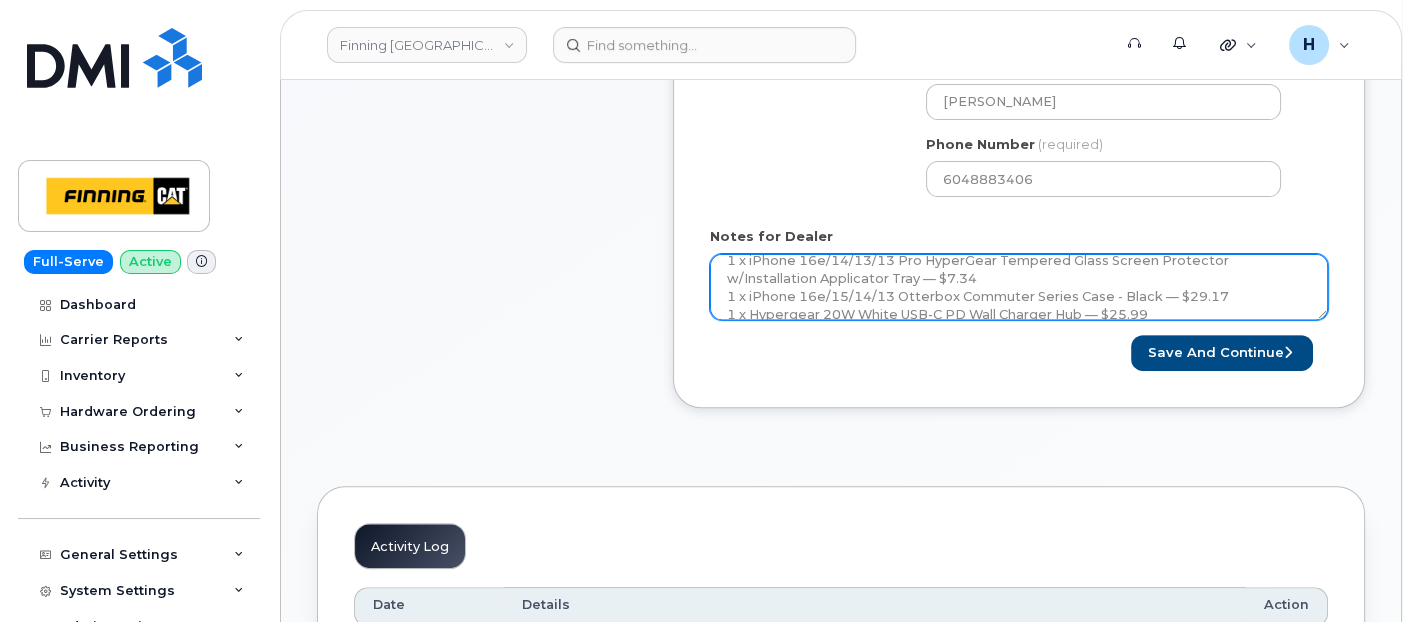 scroll, scrollTop: 145, scrollLeft: 0, axis: vertical 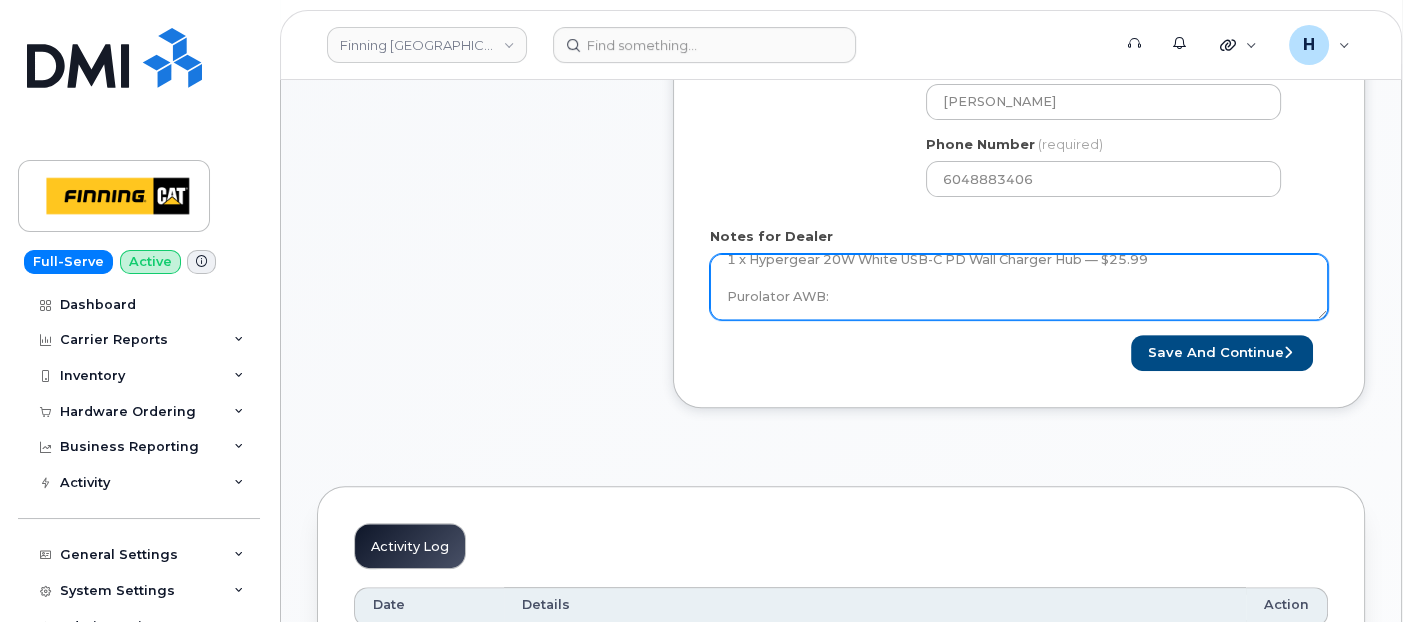 click on "New Activation
iPhone 16e (Black)
$0.00 - 3 year Term (128GB)
1 x iPhone 16e/14/13/13 Pro HyperGear Tempered Glass Screen Protector w/Installation Applicator Tray — $7.34
1 x iPhone 16e/15/14/13 Otterbox Commuter Series Case - Black — $29.17
1 x Hypergear 20W White USB-C PD Wall Charger Hub — $25.99
Purolator AWB:" at bounding box center (1019, 287) 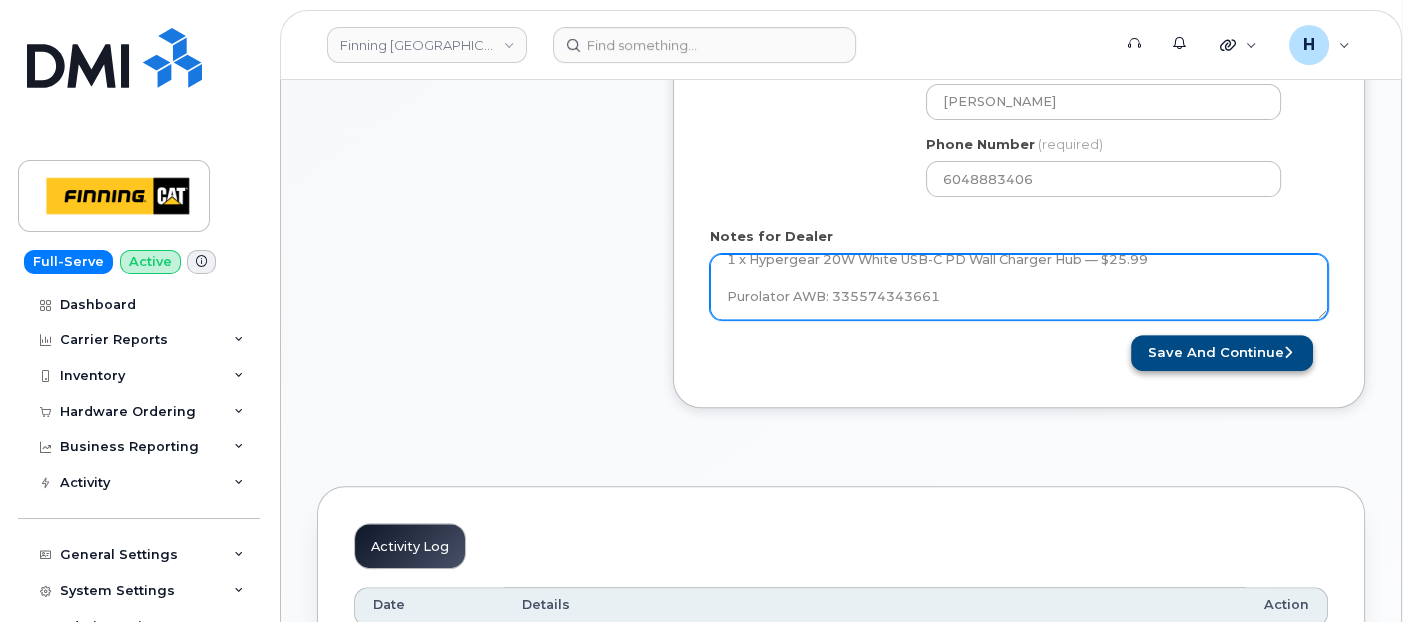 type on "New Activation
iPhone 16e (Black)
$0.00 - 3 year Term (128GB)
1 x iPhone 16e/14/13/13 Pro HyperGear Tempered Glass Screen Protector w/Installation Applicator Tray — $7.34
1 x iPhone 16e/15/14/13 Otterbox Commuter Series Case - Black — $29.17
1 x Hypergear 20W White USB-C PD Wall Charger Hub — $25.99
Purolator AWB: 335574343661" 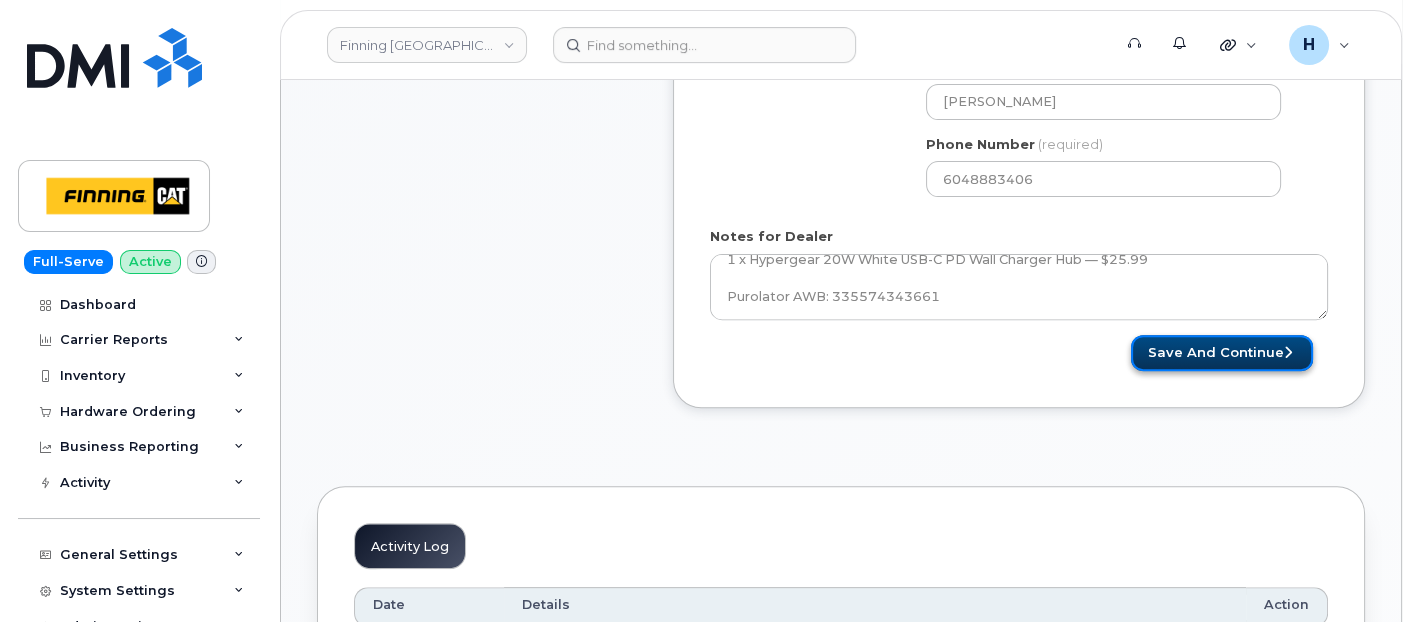 click on "Save and Continue" at bounding box center [1222, 353] 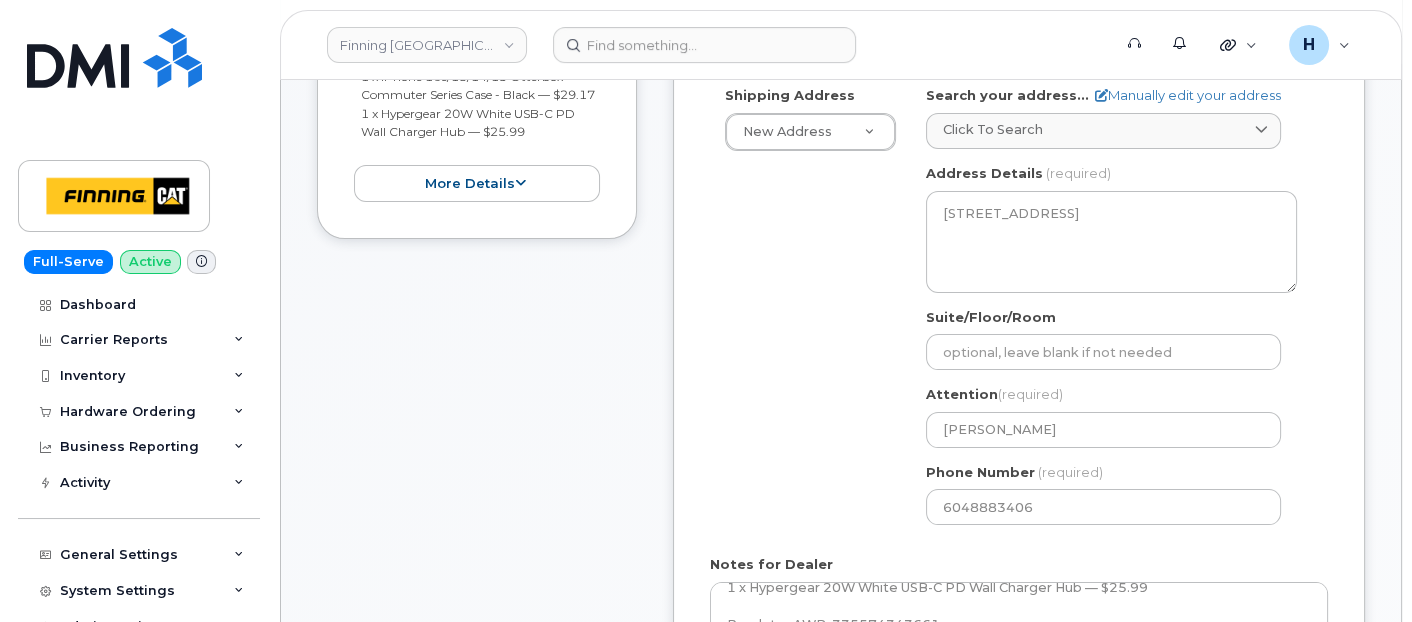 scroll, scrollTop: 555, scrollLeft: 0, axis: vertical 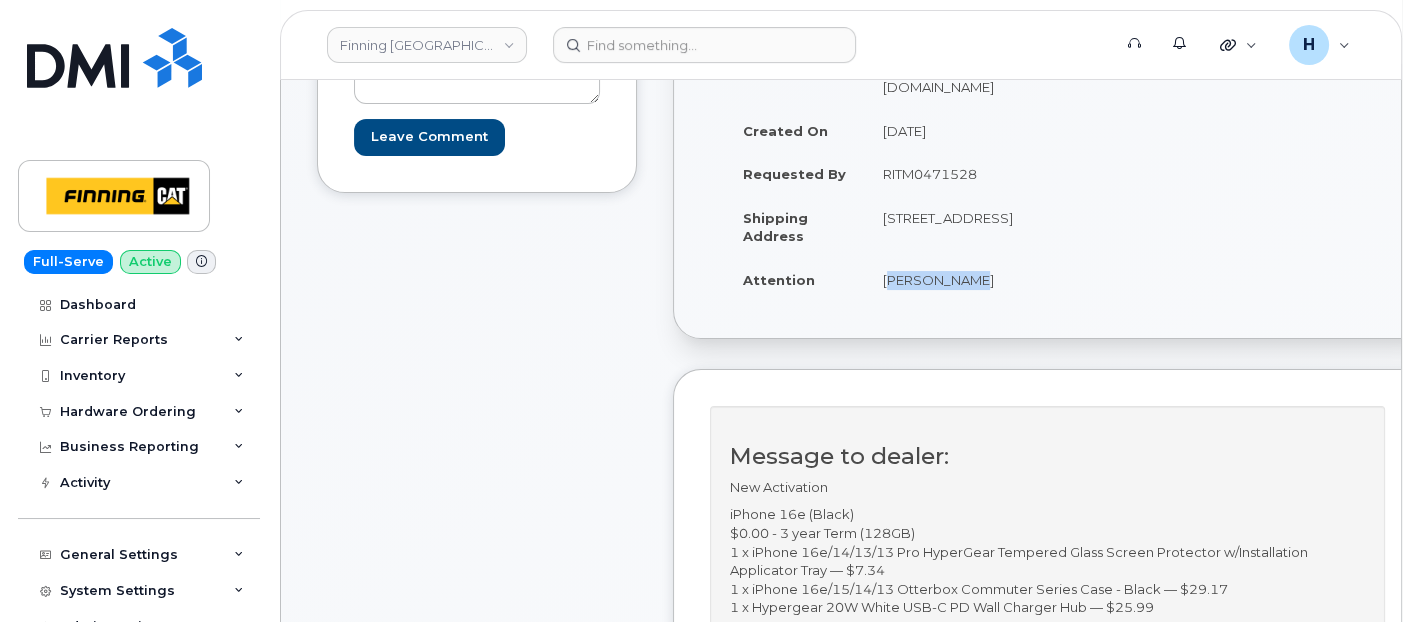 drag, startPoint x: 850, startPoint y: 348, endPoint x: 940, endPoint y: 350, distance: 90.02222 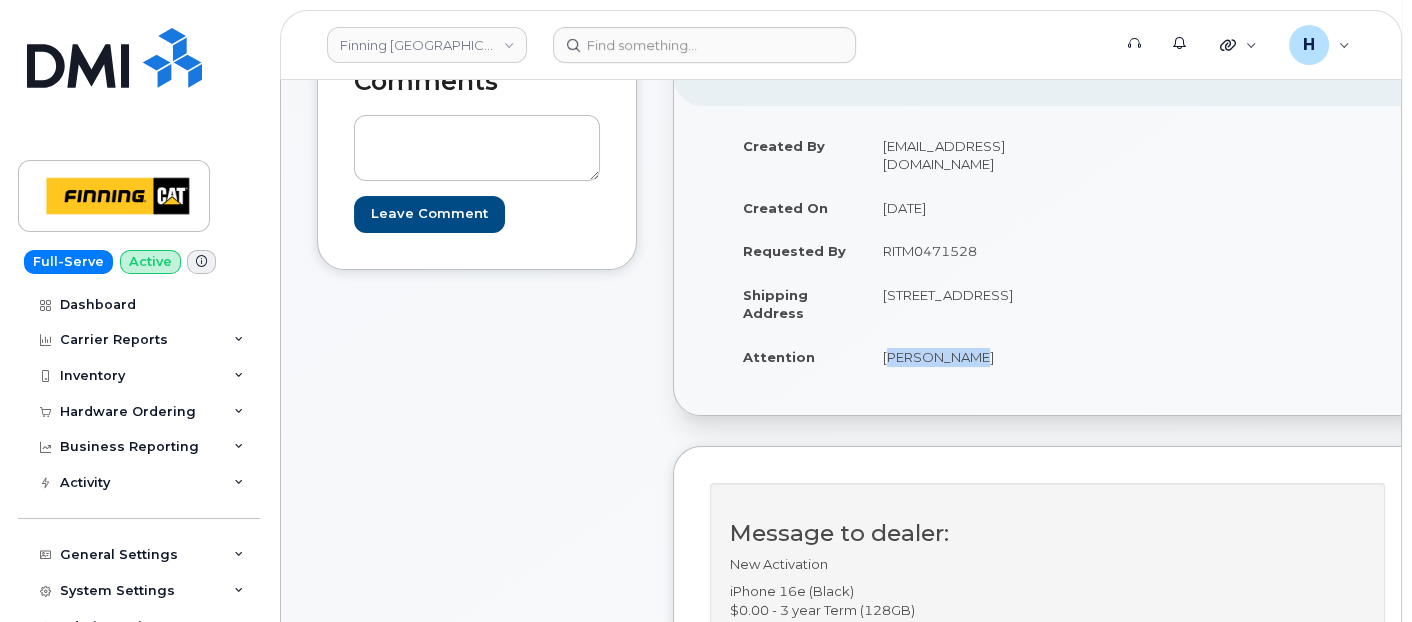scroll, scrollTop: 222, scrollLeft: 0, axis: vertical 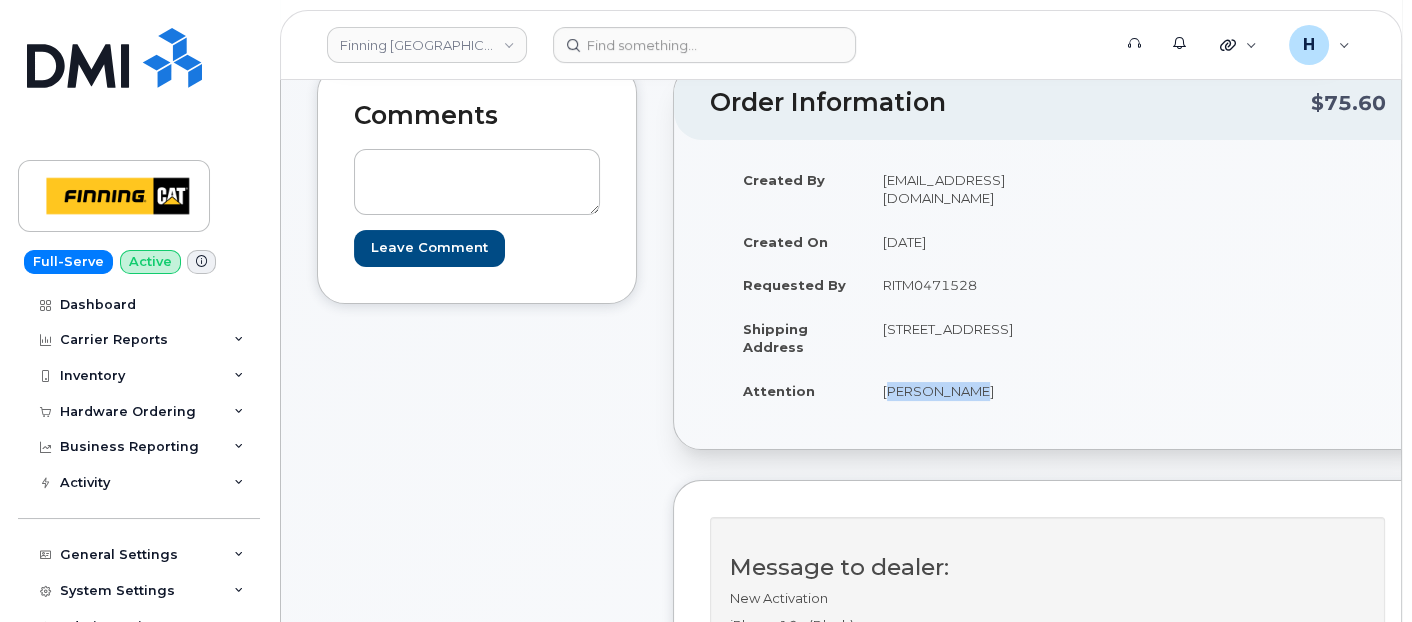 drag, startPoint x: 846, startPoint y: 305, endPoint x: 978, endPoint y: 297, distance: 132.2422 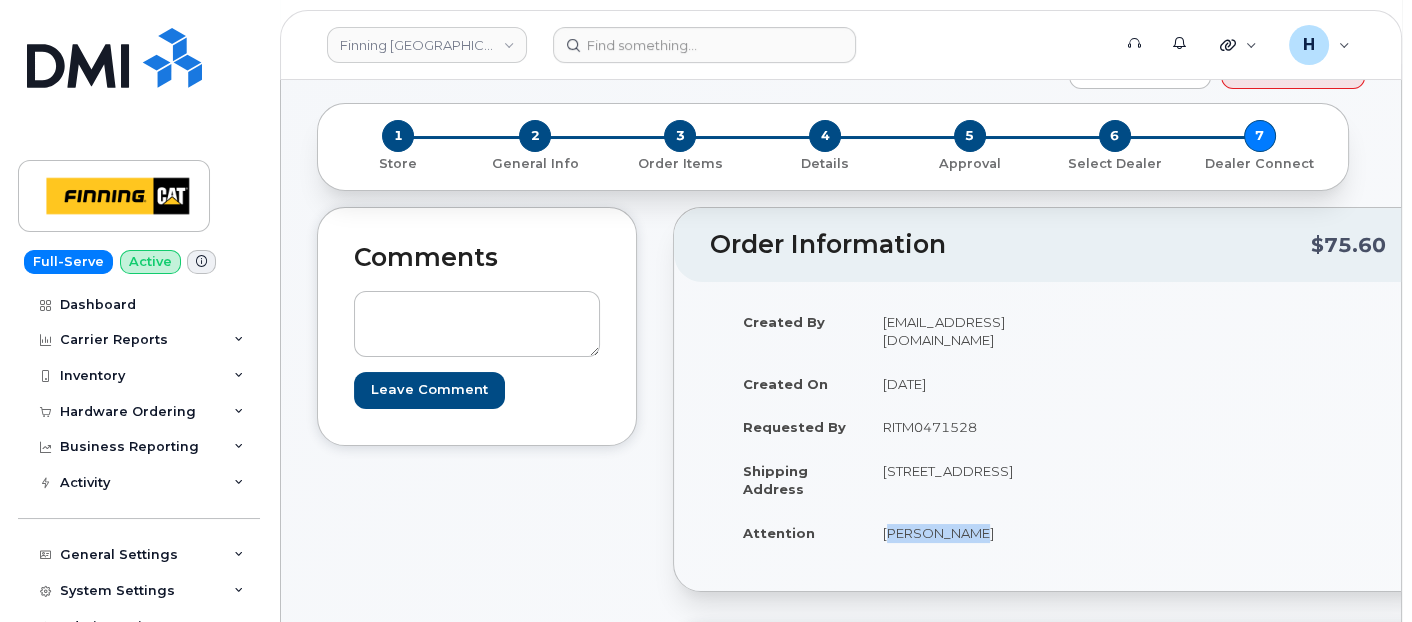 scroll, scrollTop: 0, scrollLeft: 0, axis: both 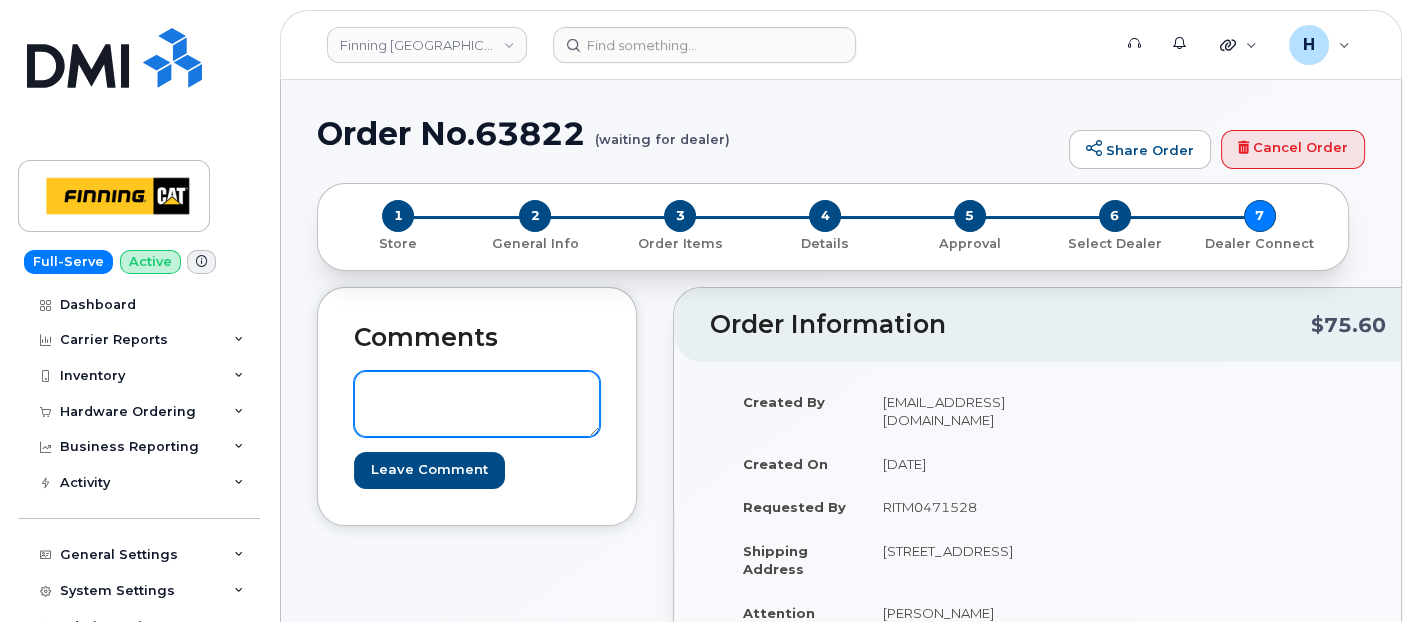 drag, startPoint x: 516, startPoint y: 378, endPoint x: 469, endPoint y: 357, distance: 51.47815 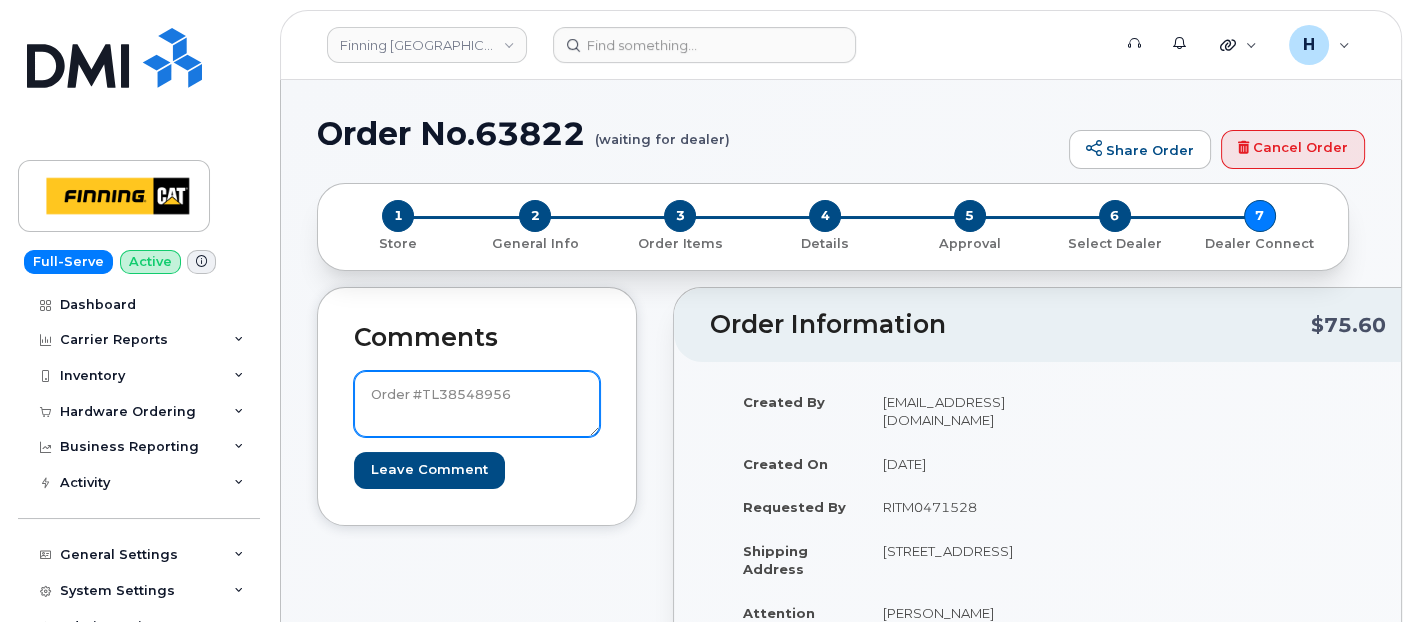 click on "Order #TL38548956" at bounding box center [477, 404] 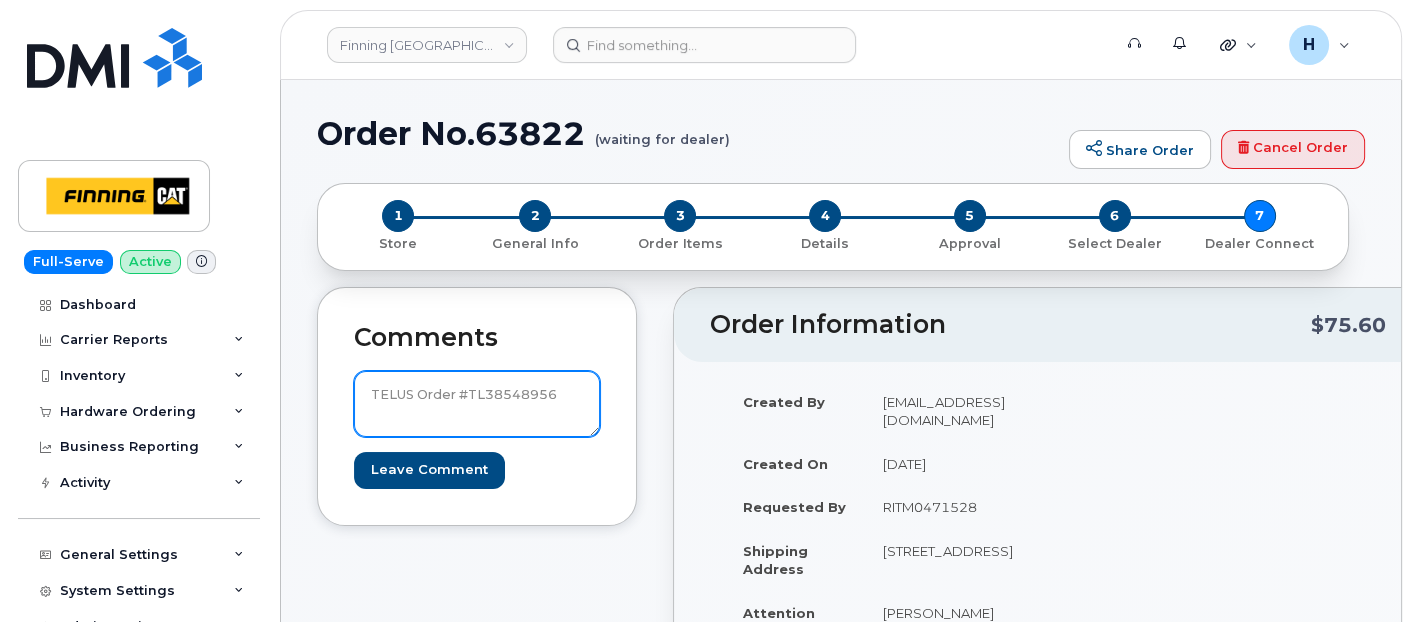 type on "TELUS Order #TL38548956" 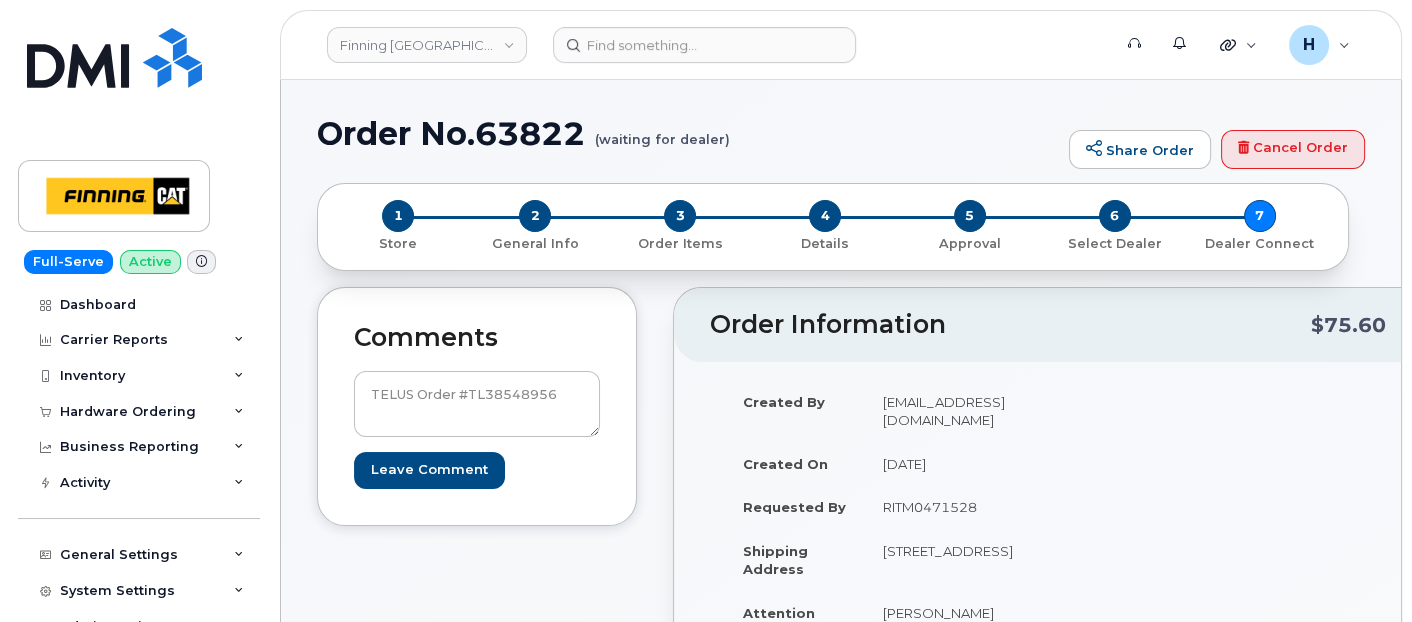 click on "Comments
TELUS Order #TL38548956
Leave Comment" at bounding box center (477, 1184) 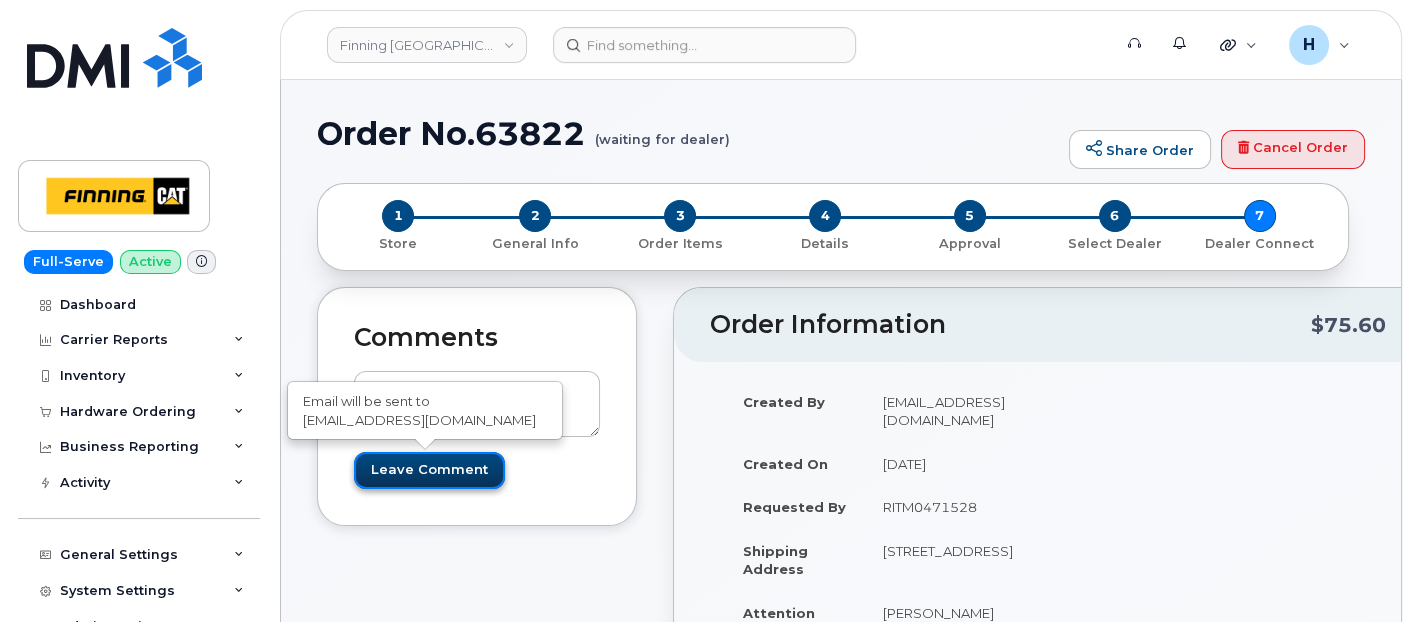 click on "Leave Comment" at bounding box center [429, 470] 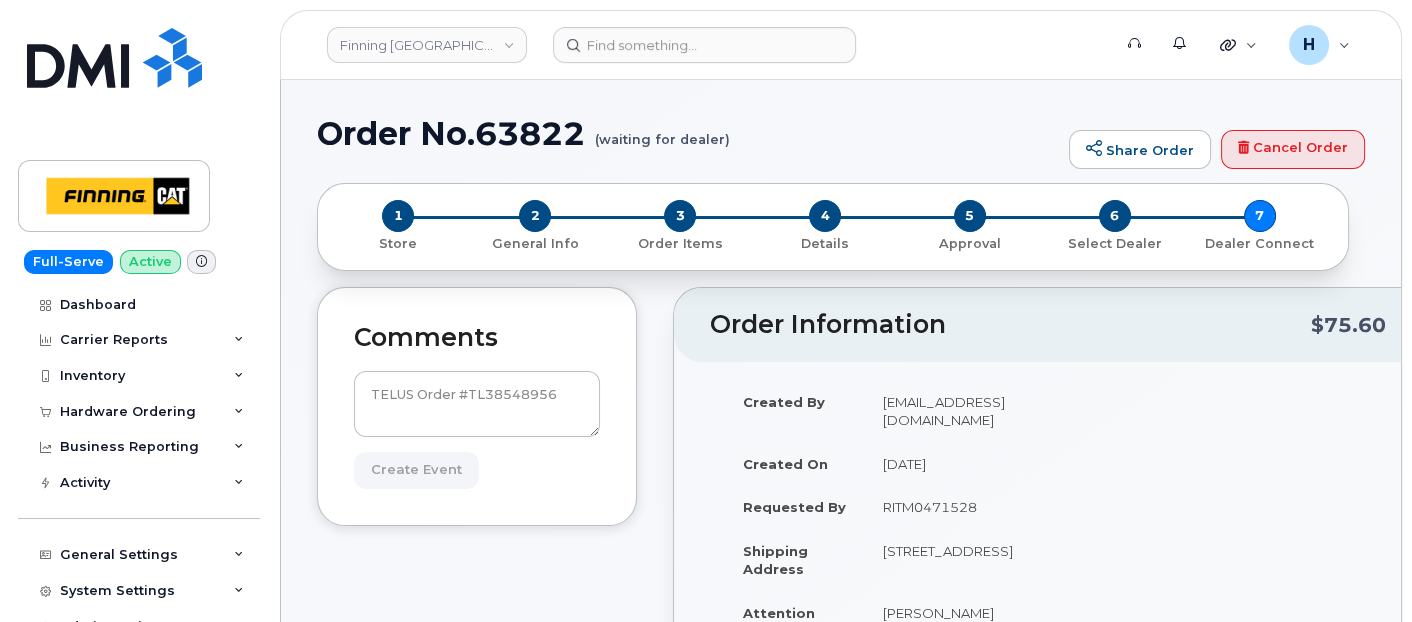 type on "Create Event" 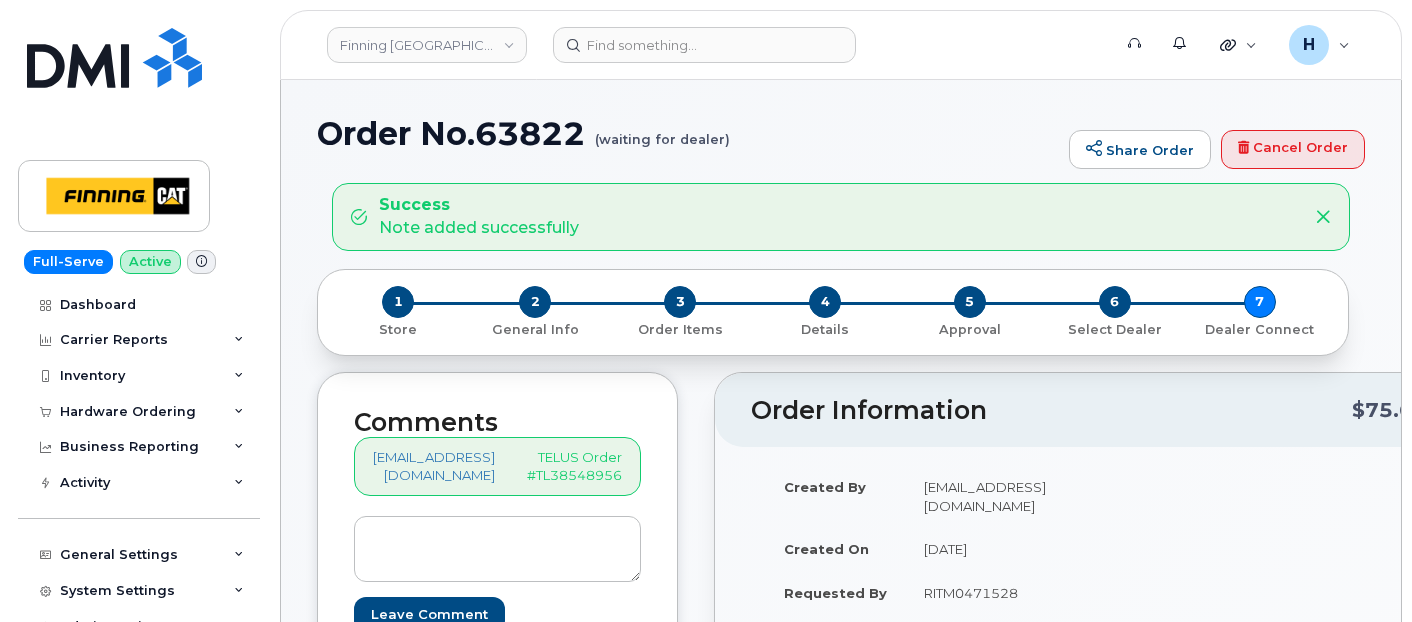 scroll, scrollTop: 0, scrollLeft: 0, axis: both 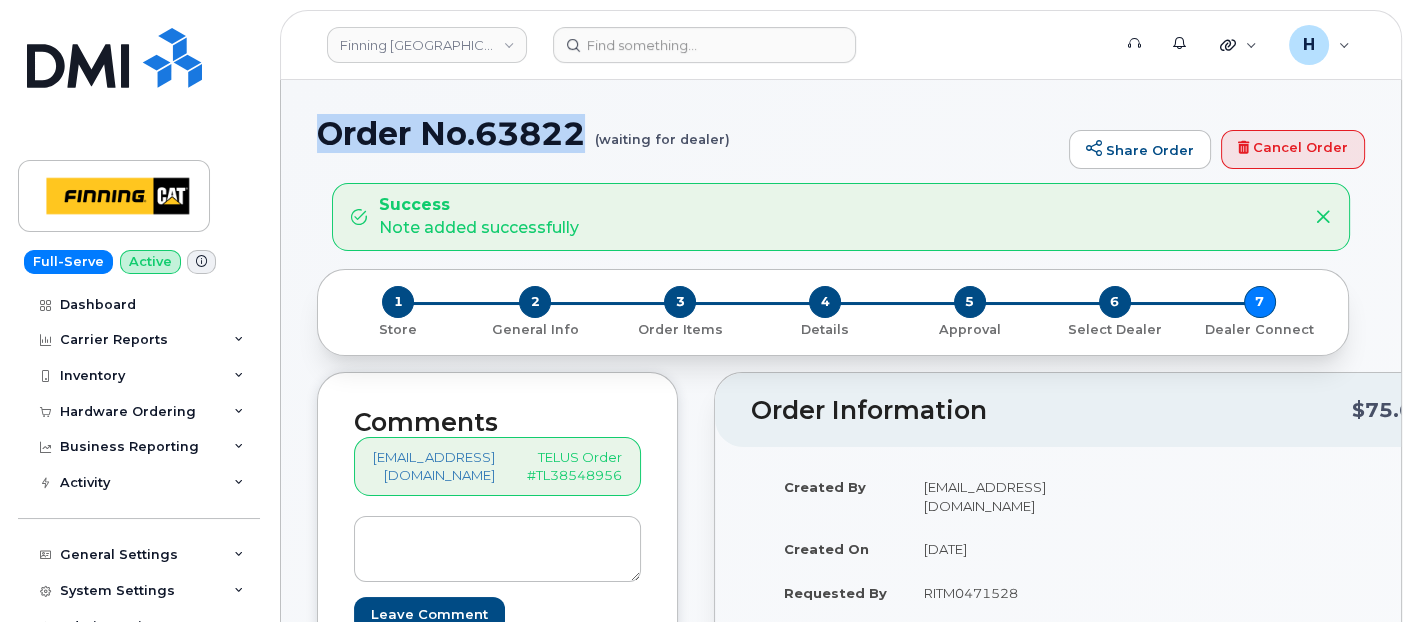 drag, startPoint x: 313, startPoint y: 128, endPoint x: 580, endPoint y: 148, distance: 267.74802 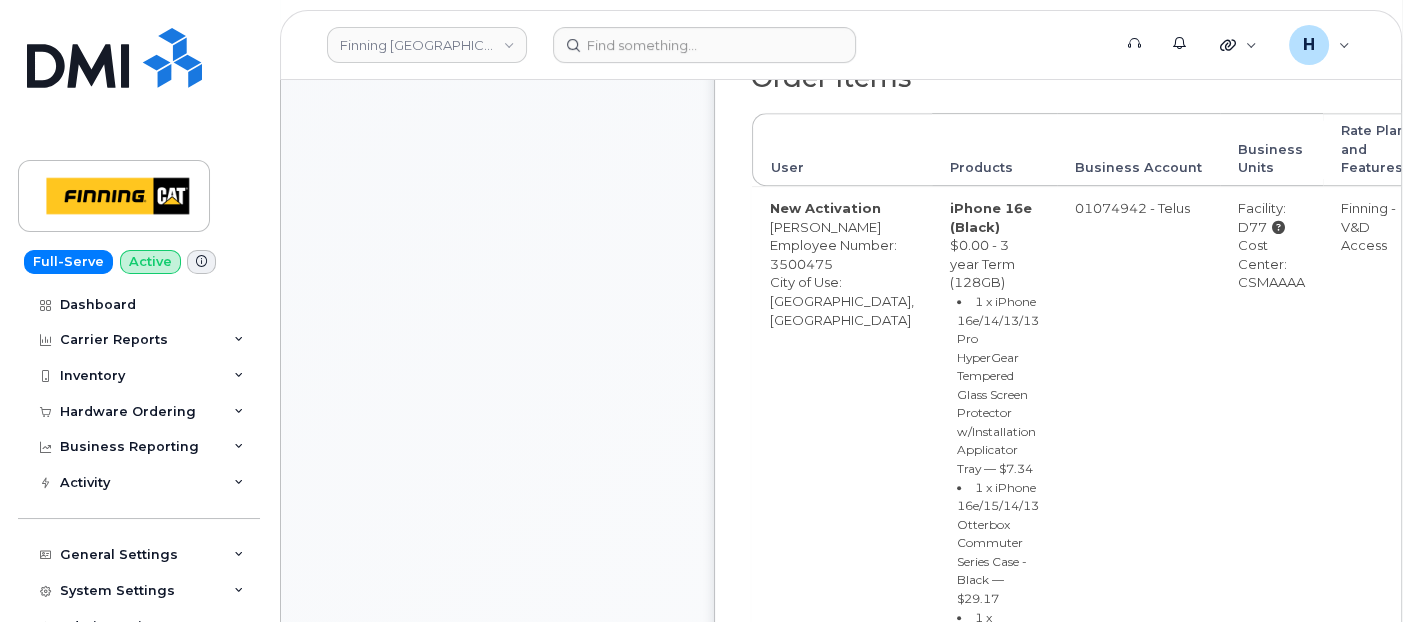 scroll, scrollTop: 1111, scrollLeft: 0, axis: vertical 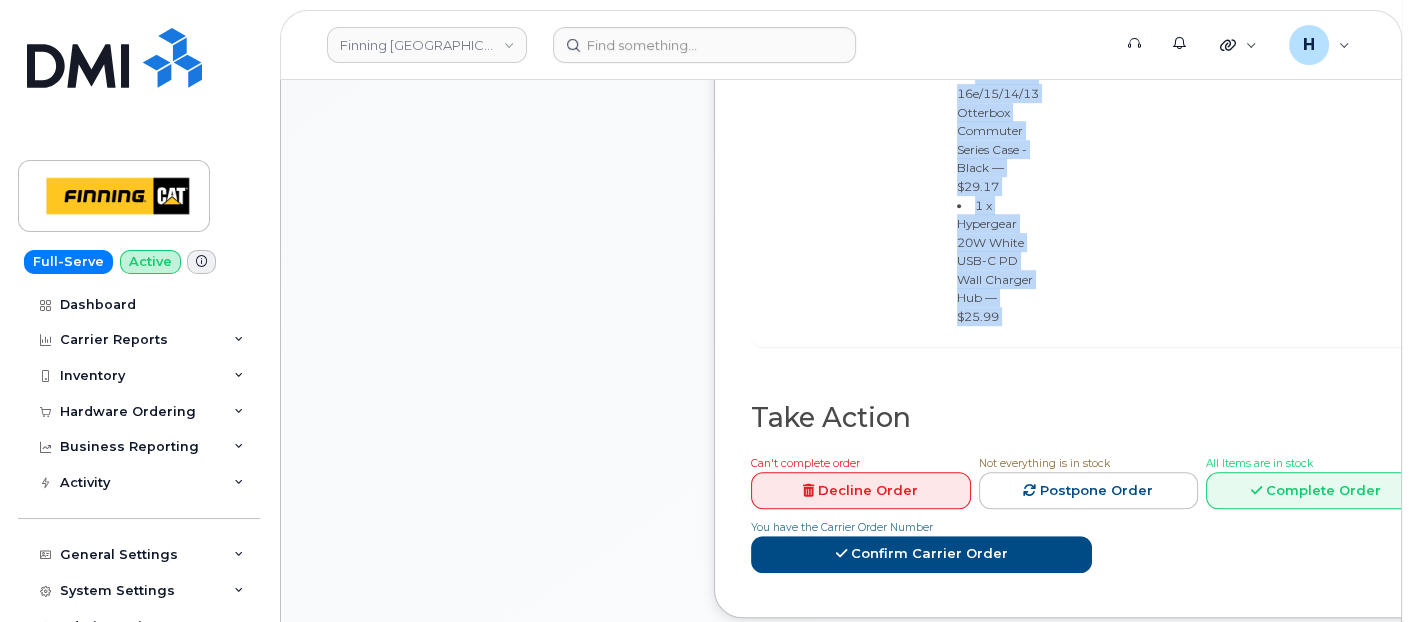 drag, startPoint x: 885, startPoint y: 271, endPoint x: 953, endPoint y: 404, distance: 149.37537 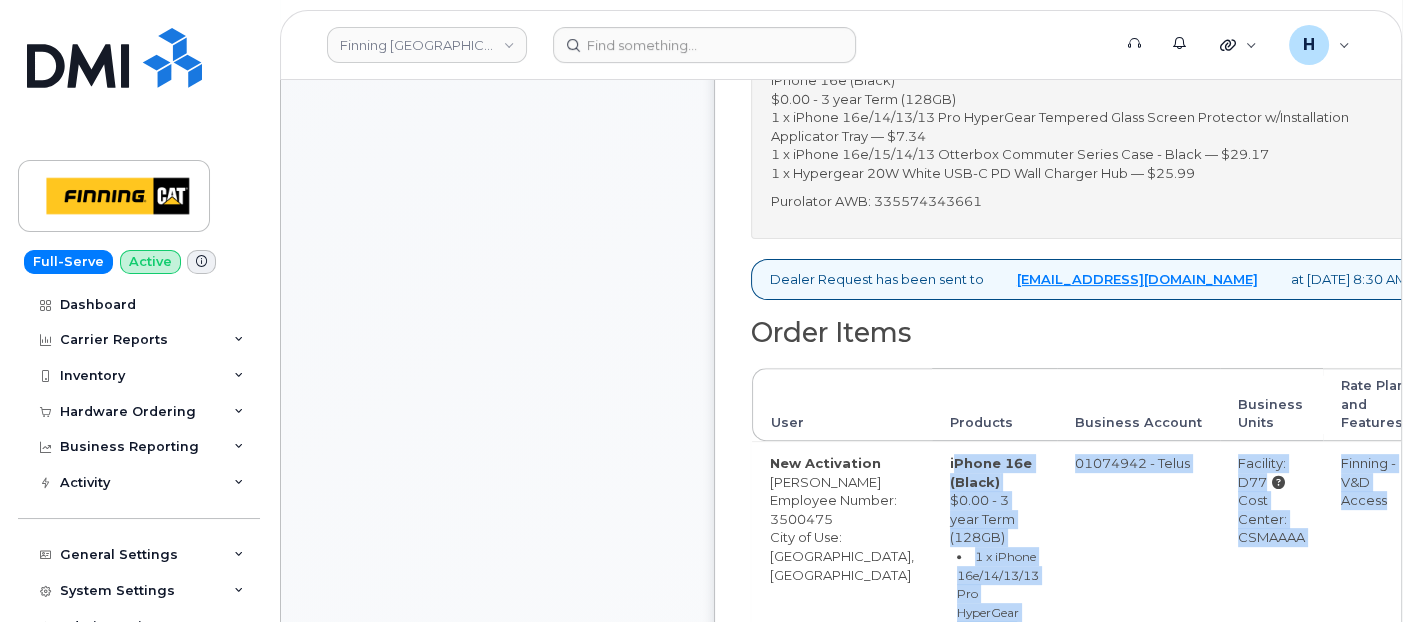 scroll, scrollTop: 297, scrollLeft: 0, axis: vertical 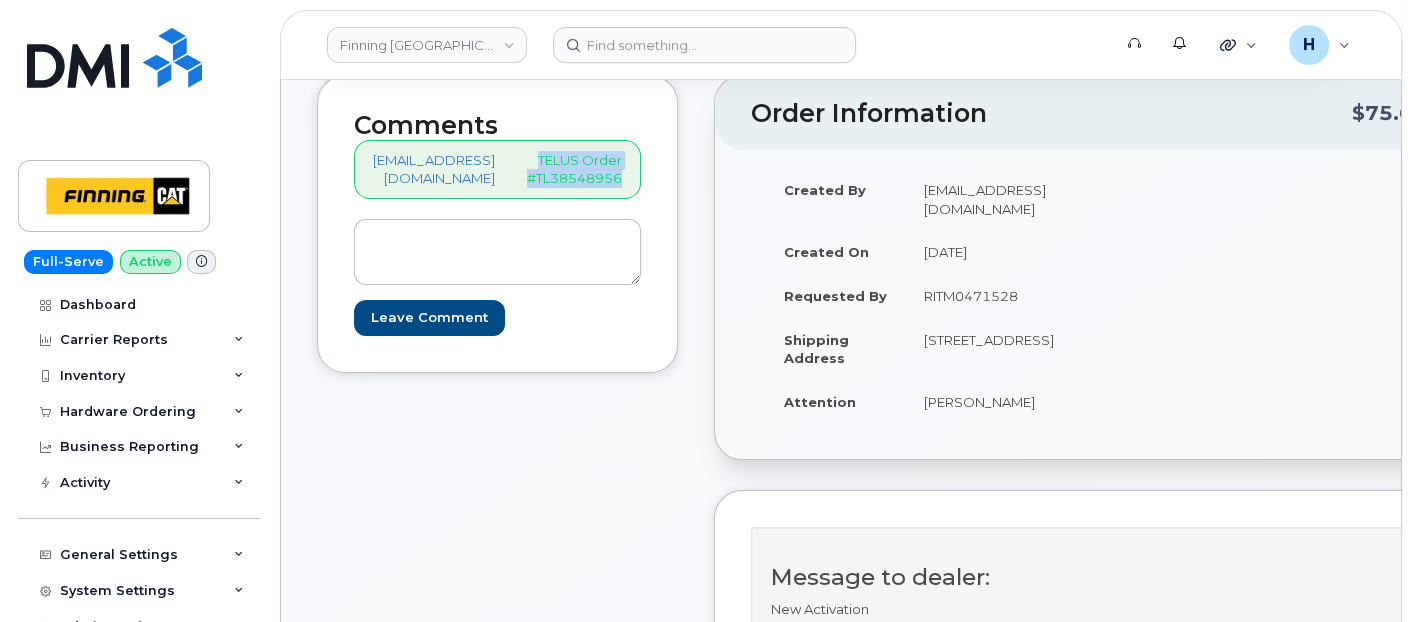 drag, startPoint x: 537, startPoint y: 156, endPoint x: 662, endPoint y: 184, distance: 128.09763 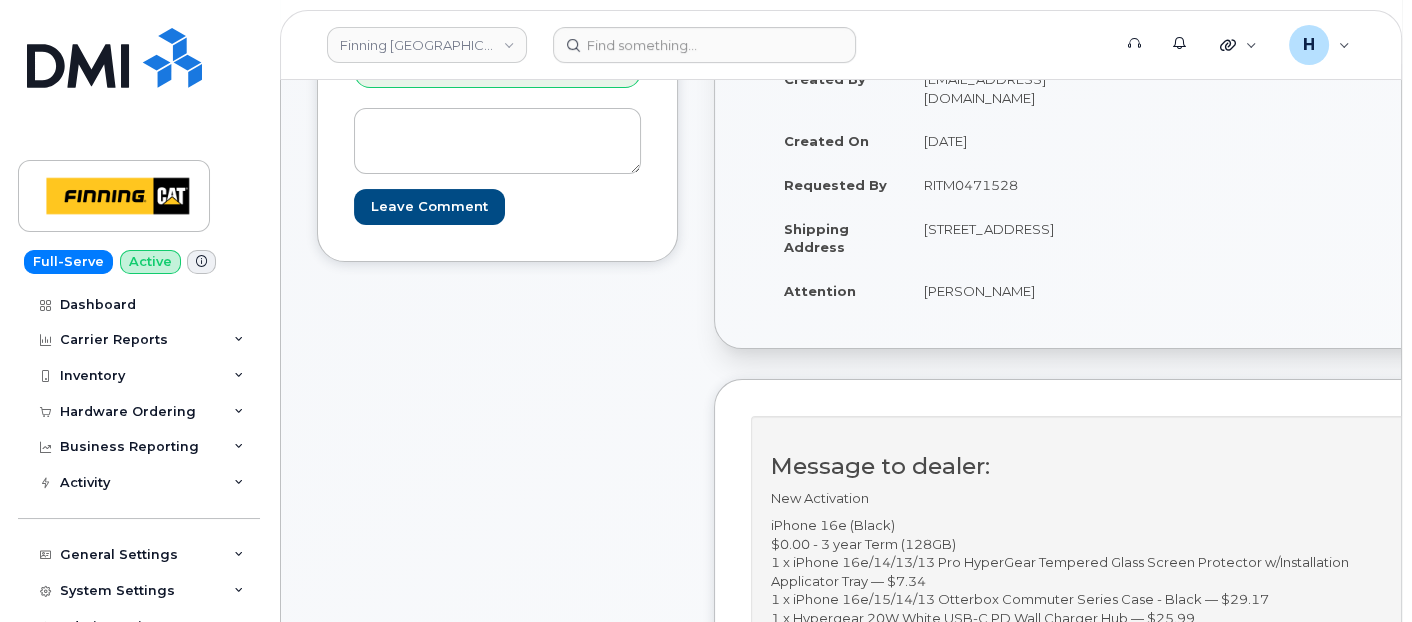 scroll, scrollTop: 742, scrollLeft: 0, axis: vertical 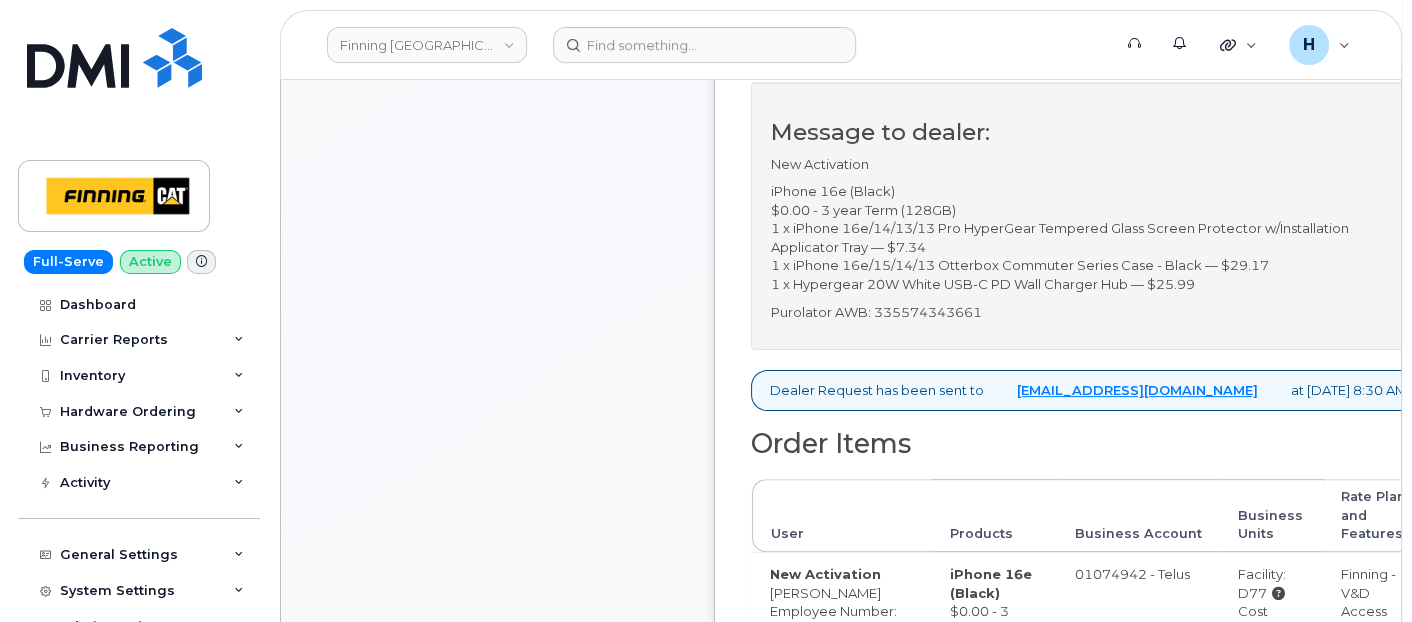 click on "Comments
hakaur@dminc.com
TELUS Order #TL38548956
Leave Comment" at bounding box center [497, 527] 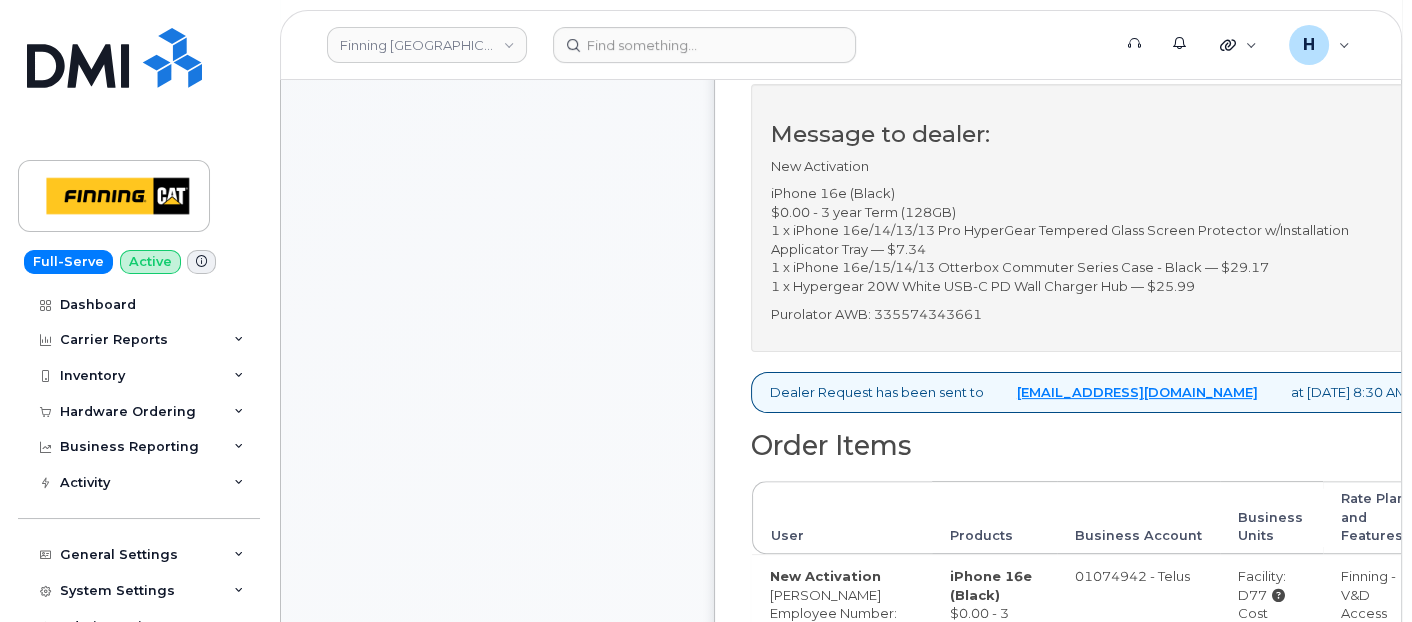 scroll, scrollTop: 297, scrollLeft: 0, axis: vertical 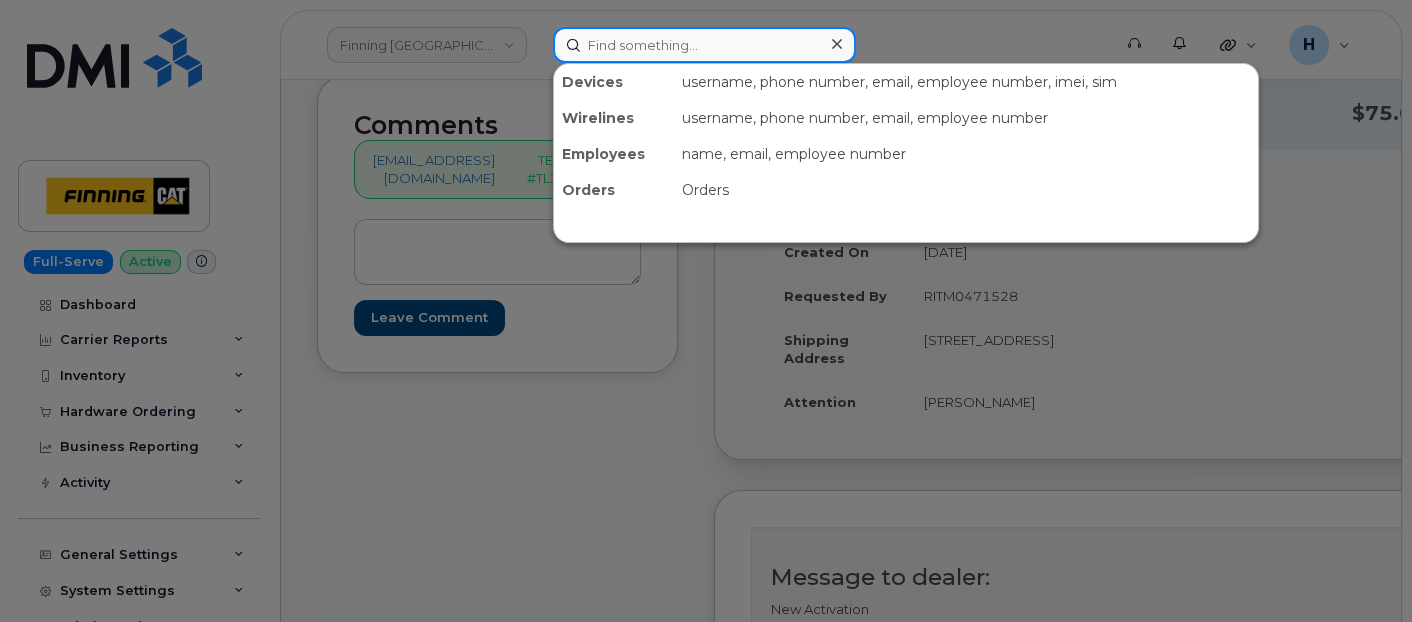 click at bounding box center (704, 45) 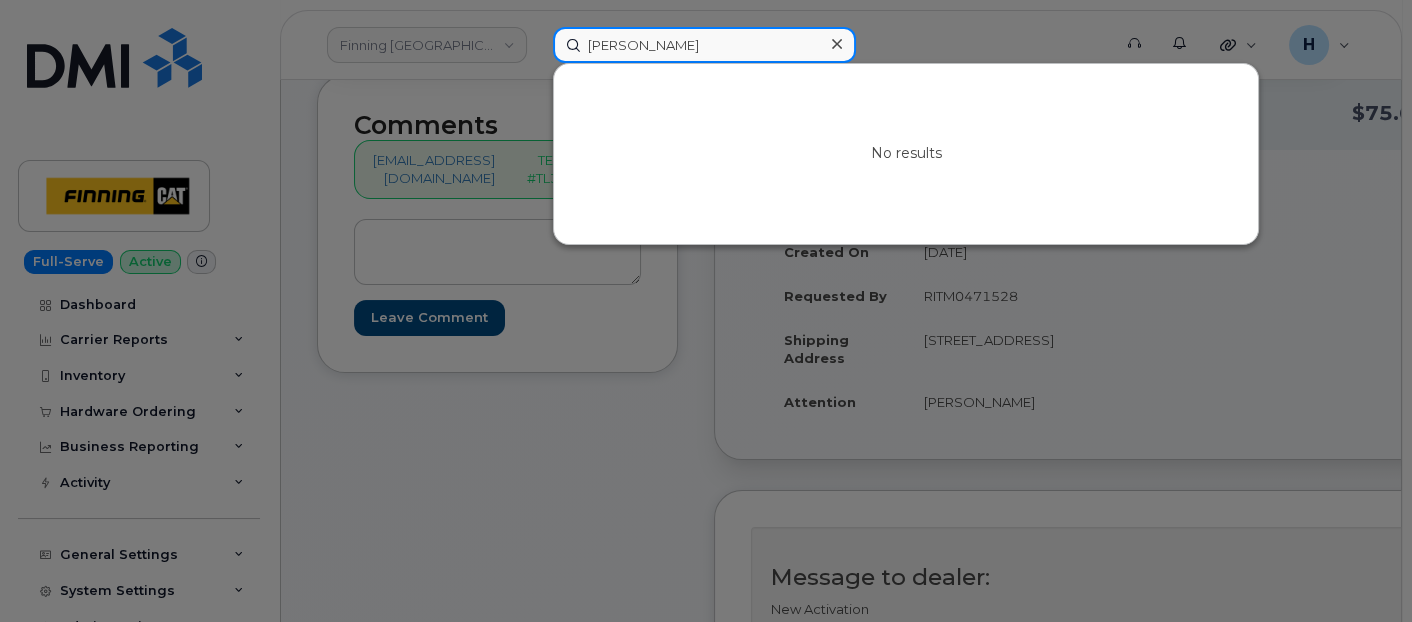 drag, startPoint x: 672, startPoint y: 30, endPoint x: 511, endPoint y: 14, distance: 161.79308 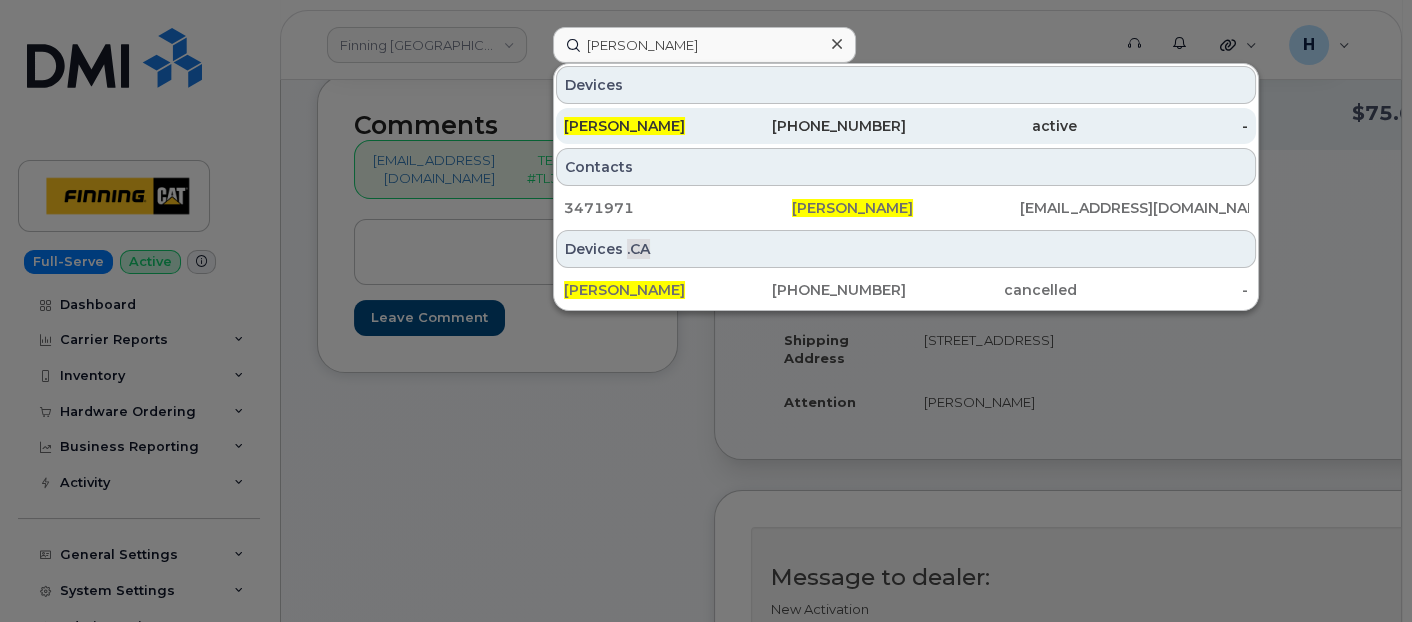 click on "Charlene Coles" at bounding box center (624, 126) 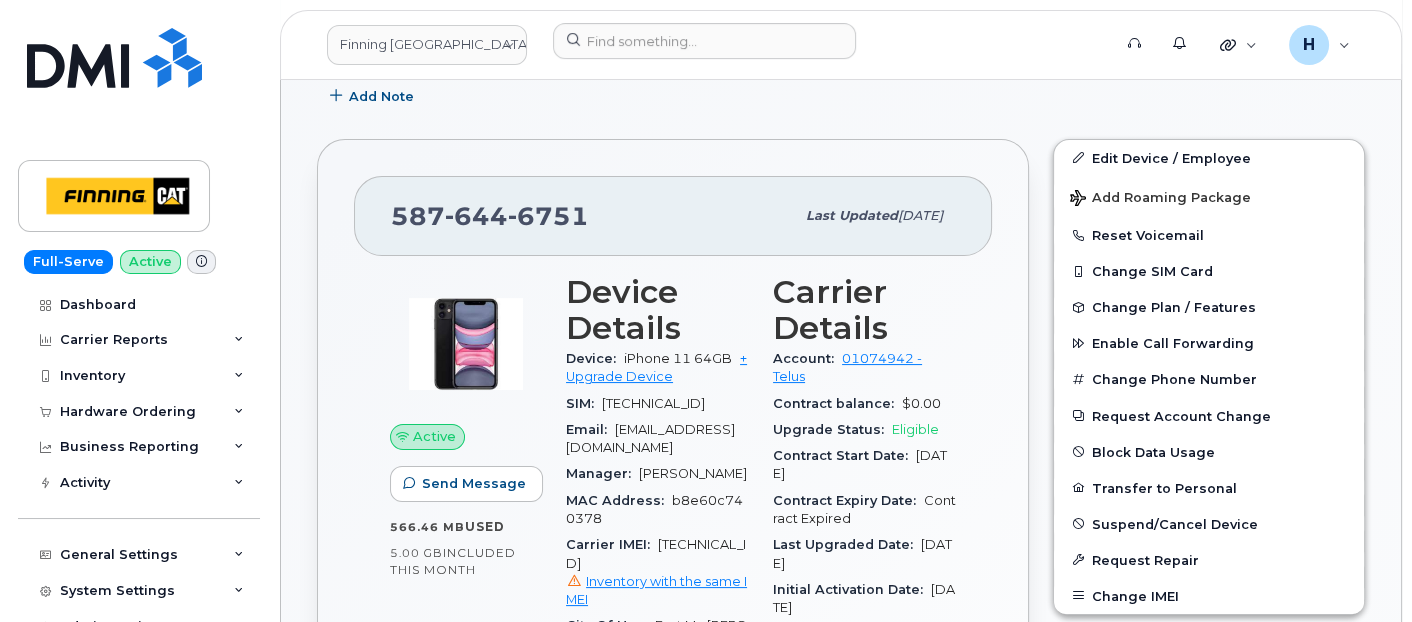 scroll, scrollTop: 385, scrollLeft: 0, axis: vertical 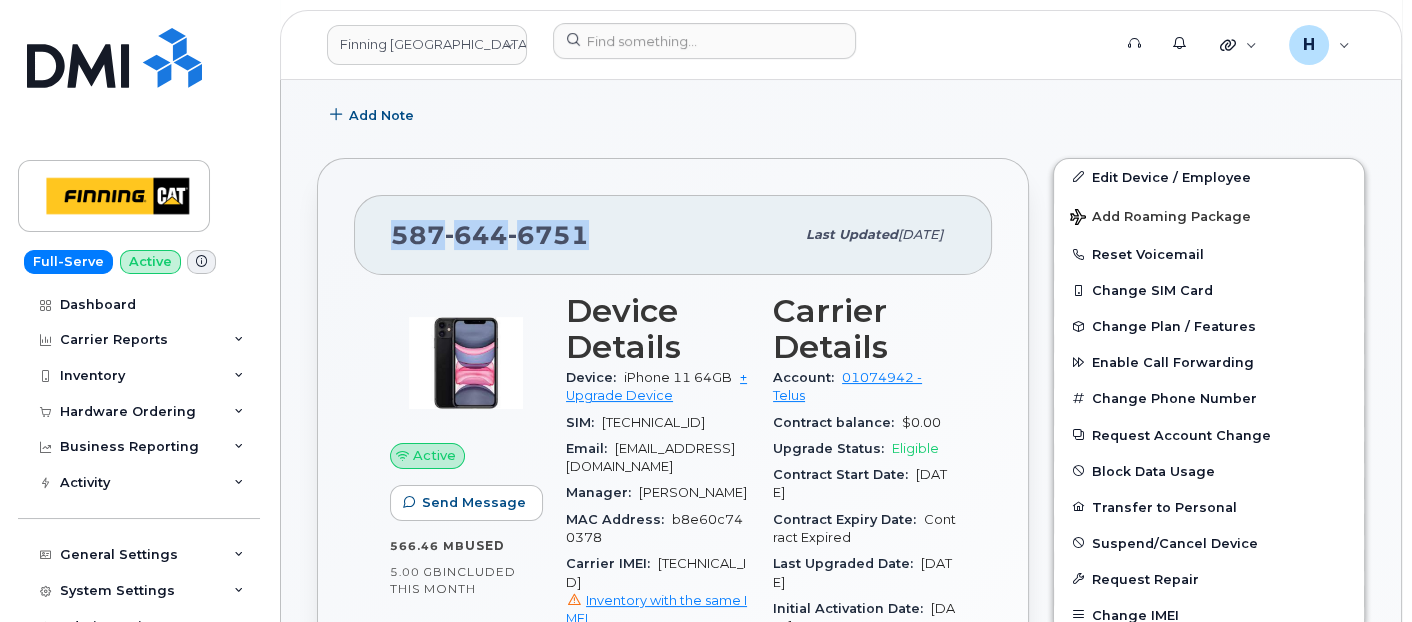 drag, startPoint x: 624, startPoint y: 236, endPoint x: 281, endPoint y: 211, distance: 343.90988 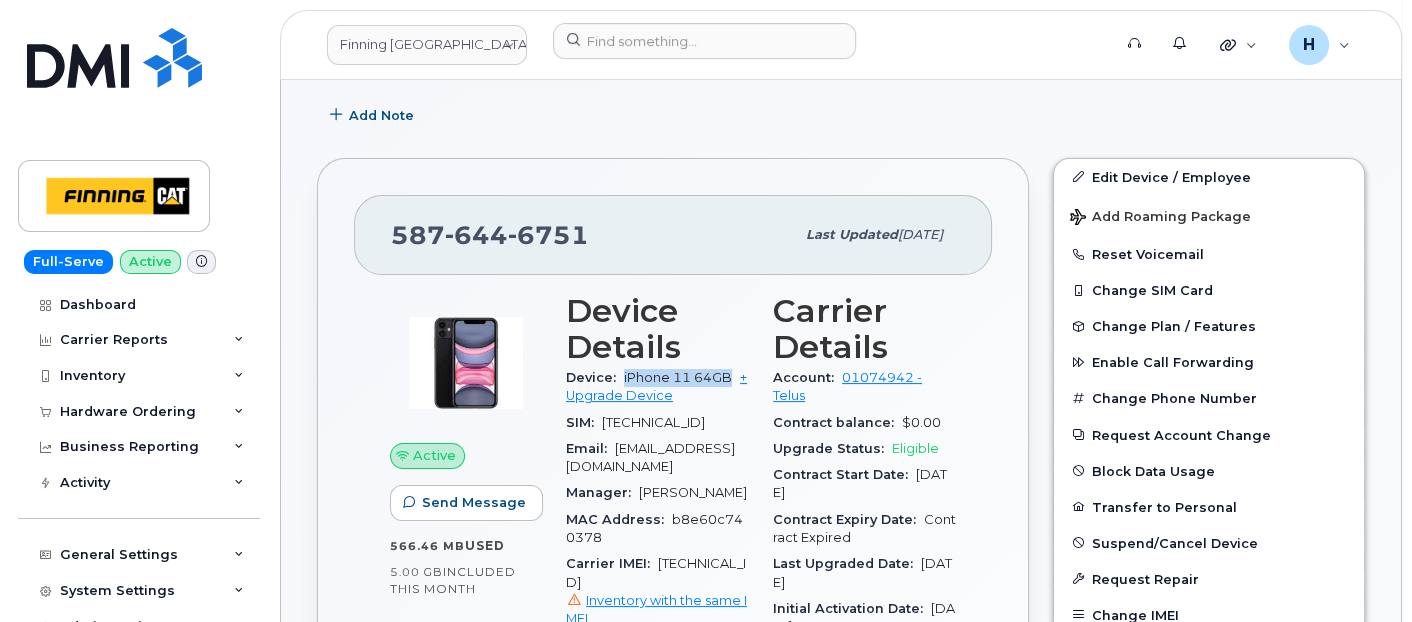 drag, startPoint x: 618, startPoint y: 368, endPoint x: 727, endPoint y: 374, distance: 109.165016 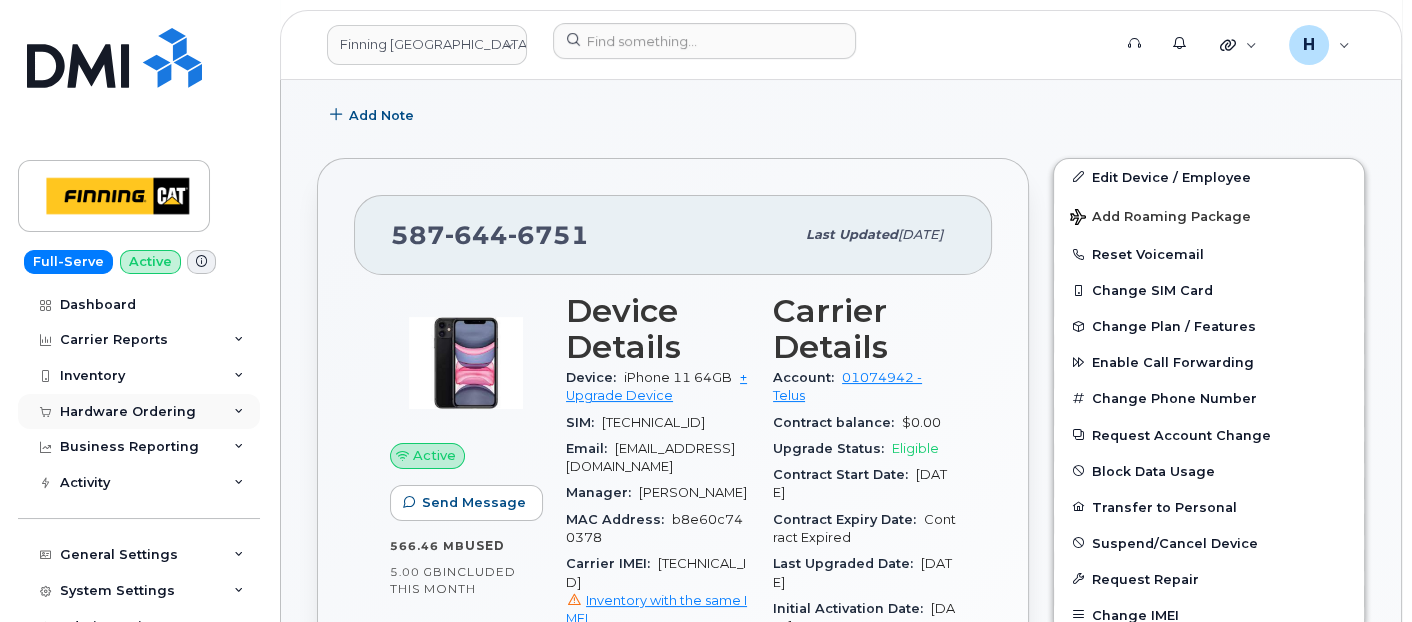 click on "Hardware Ordering" at bounding box center [128, 412] 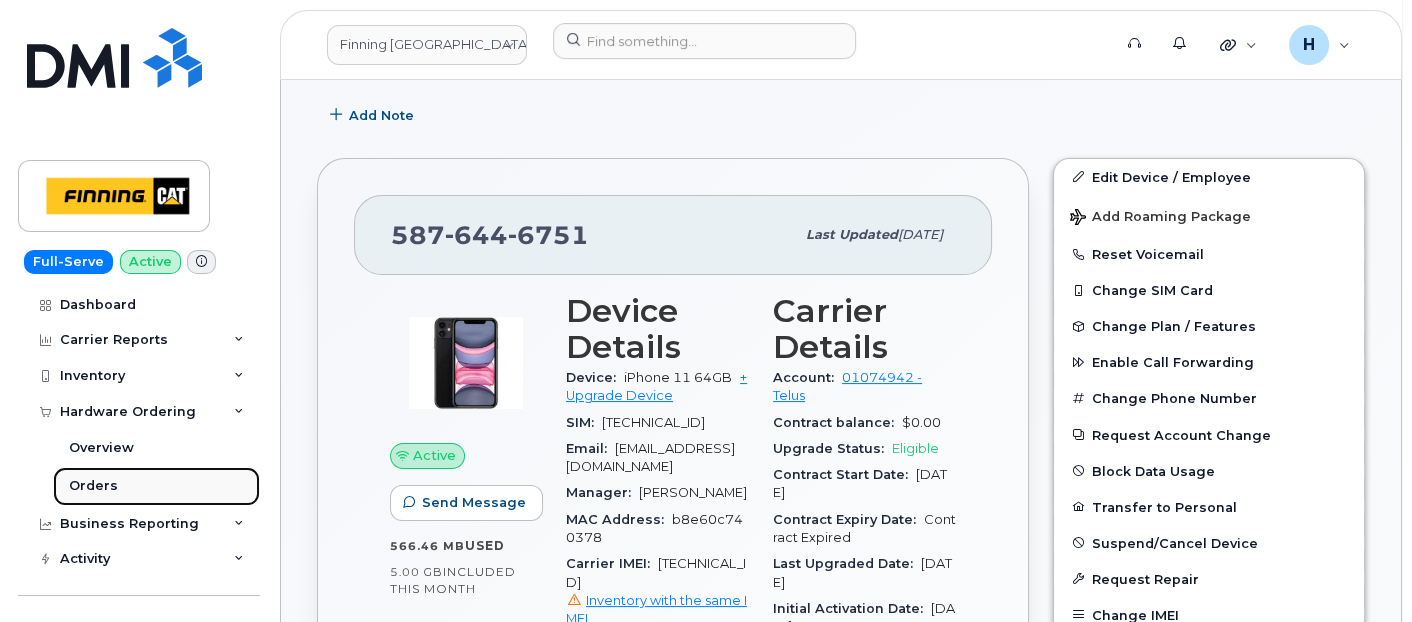 click on "Orders" at bounding box center (93, 486) 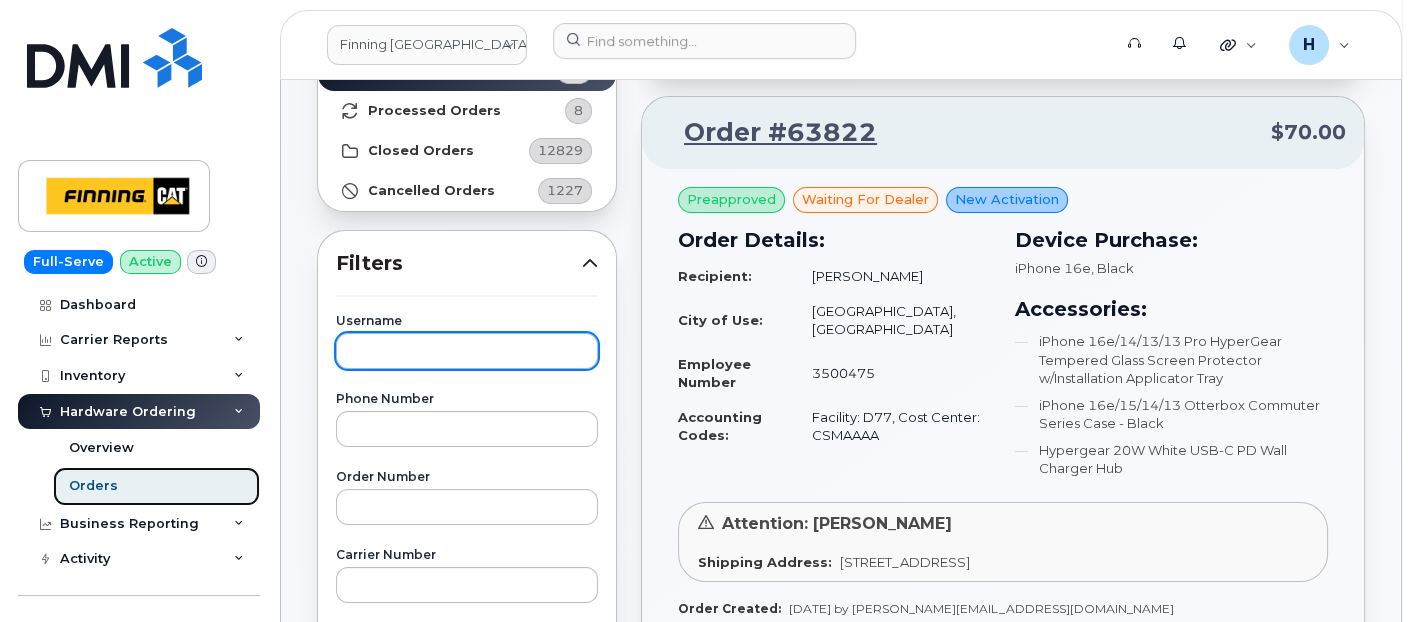 scroll, scrollTop: 222, scrollLeft: 0, axis: vertical 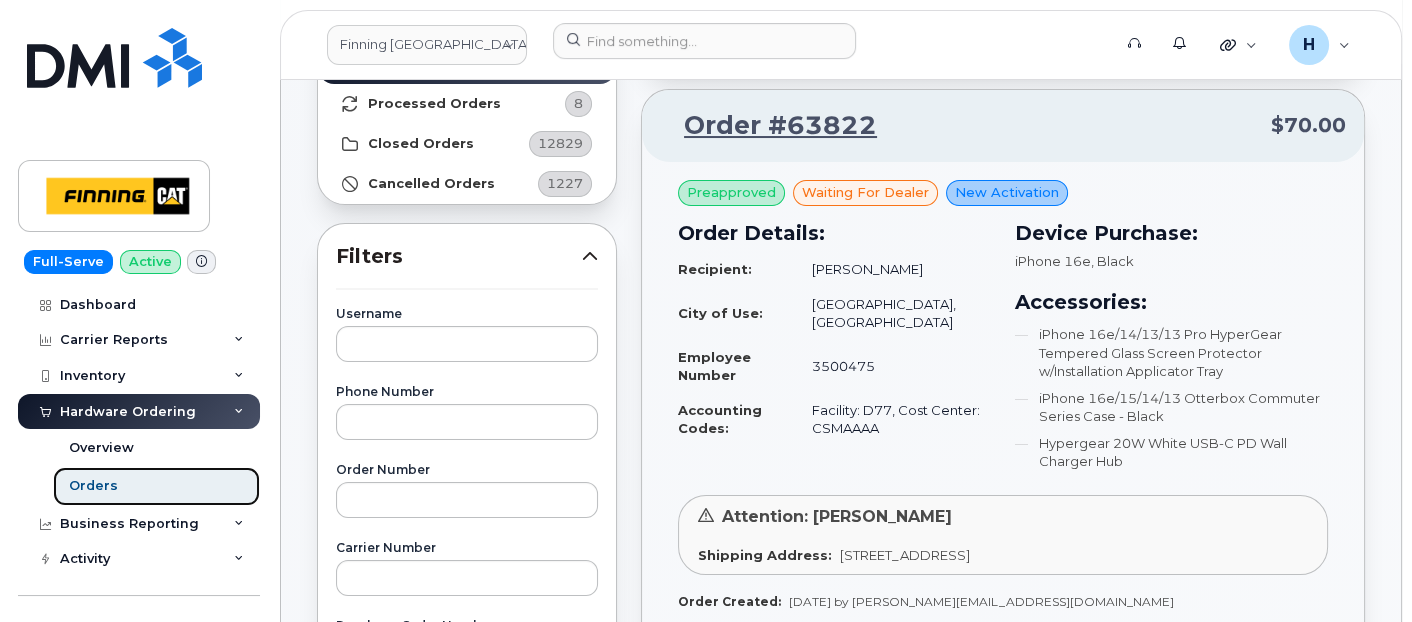 click on "Orders" at bounding box center [156, 486] 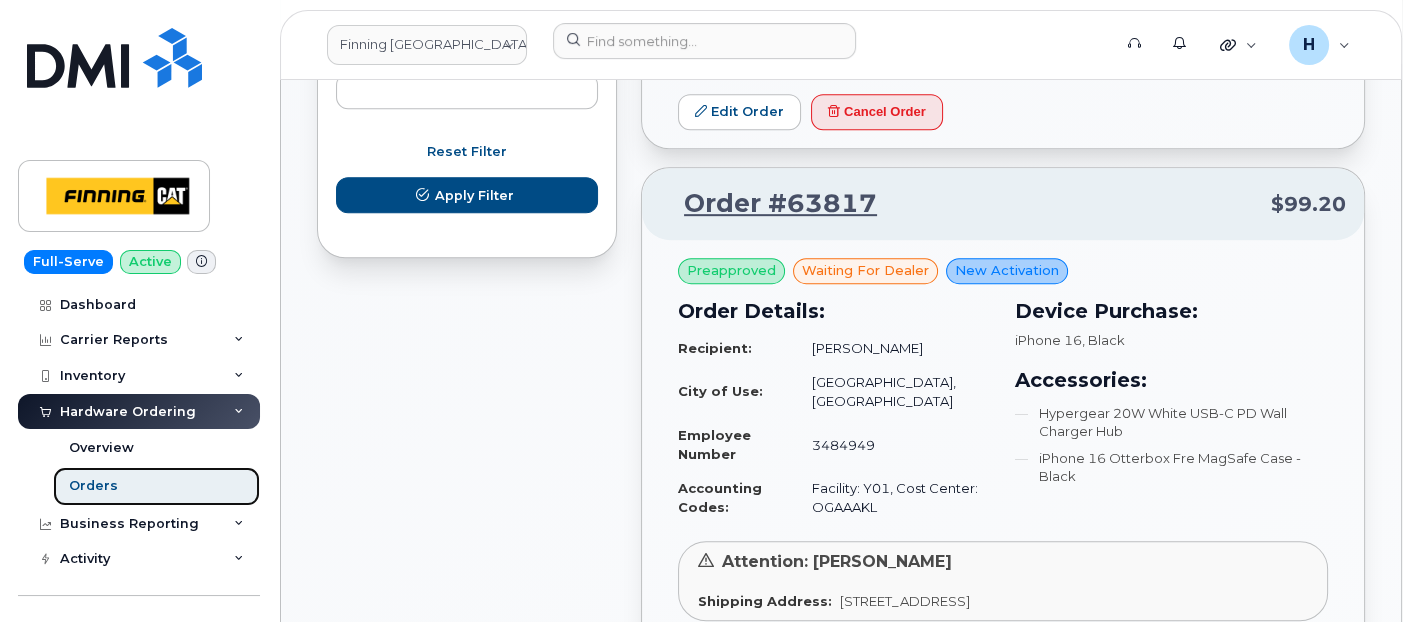 scroll, scrollTop: 1777, scrollLeft: 0, axis: vertical 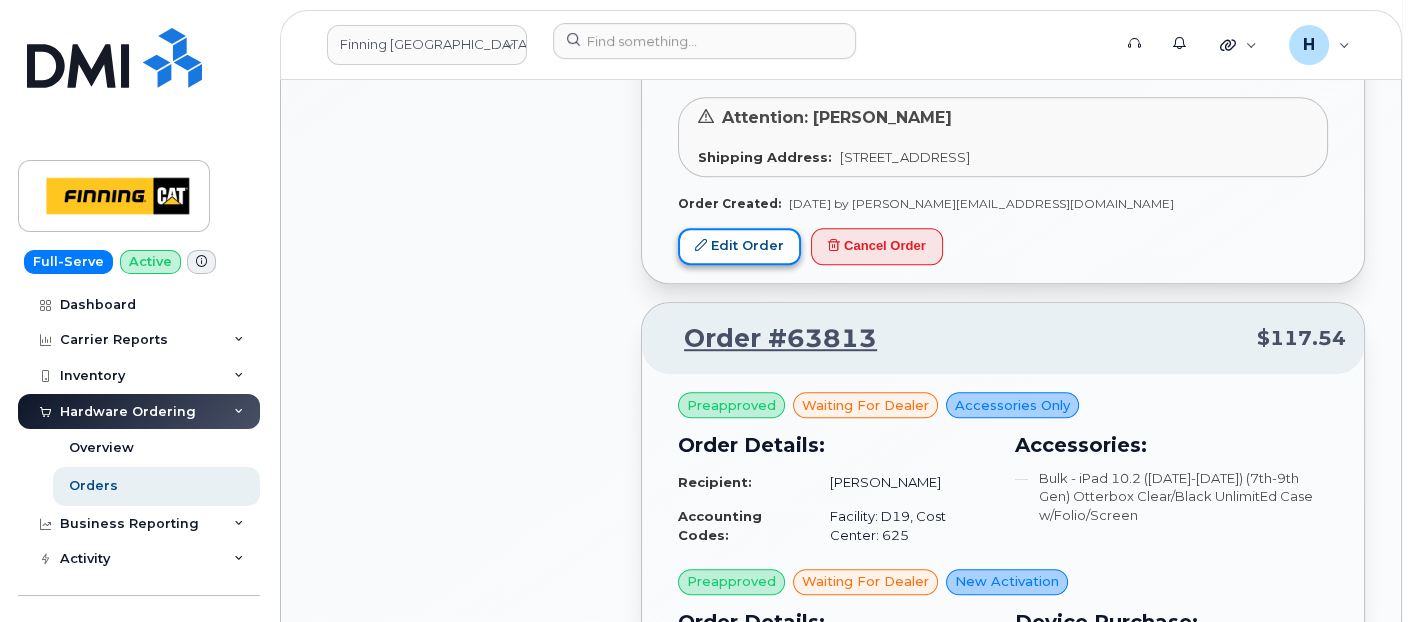 click on "Edit Order" at bounding box center [739, 246] 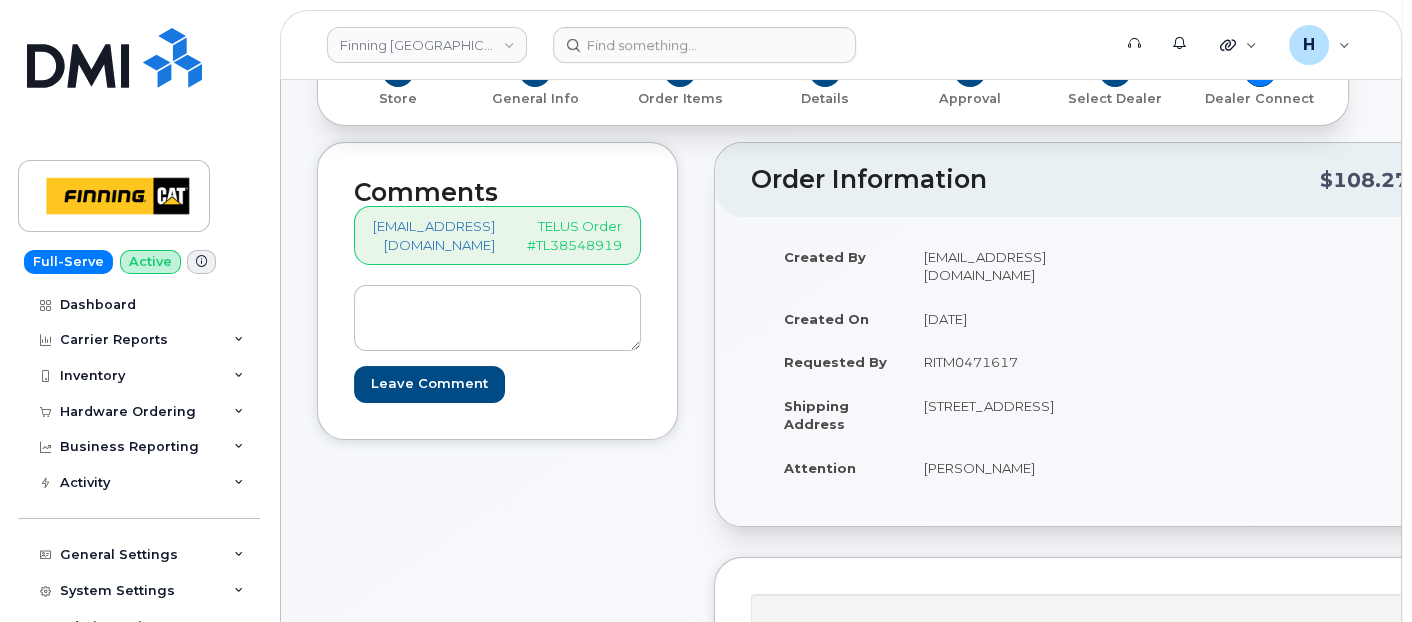 scroll, scrollTop: 111, scrollLeft: 0, axis: vertical 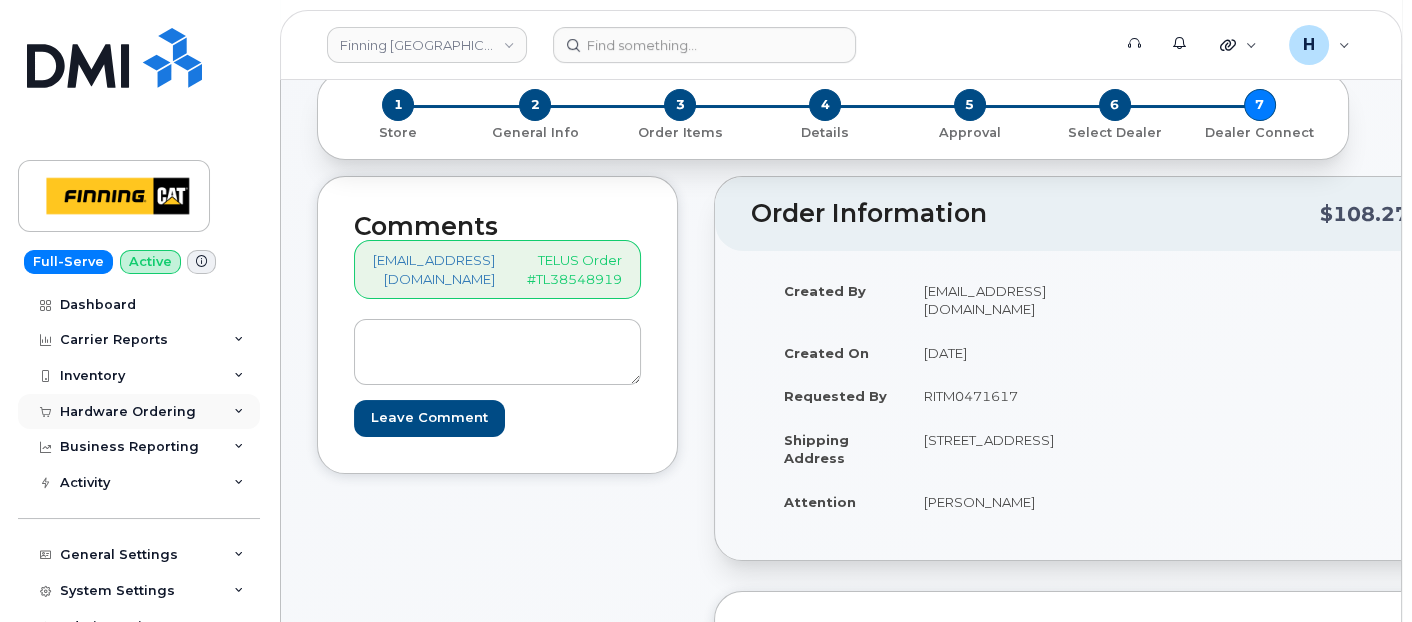 click on "Hardware Ordering" at bounding box center [128, 412] 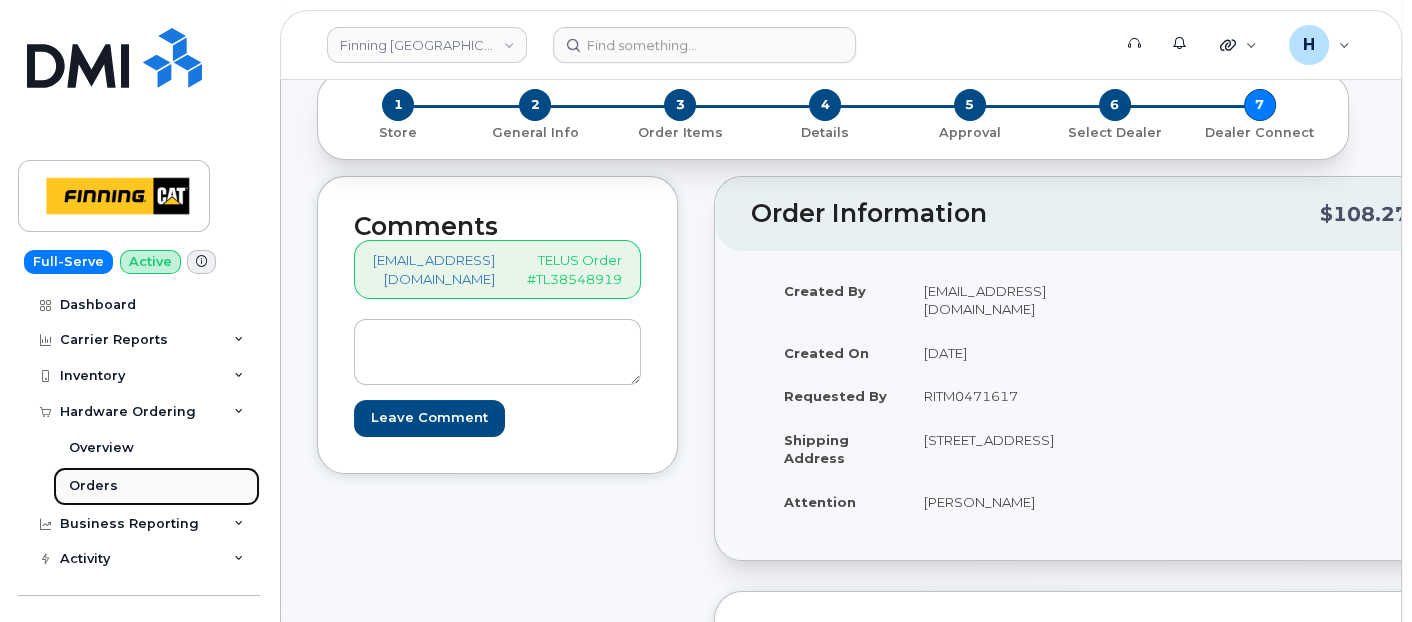 click on "Orders" at bounding box center [156, 486] 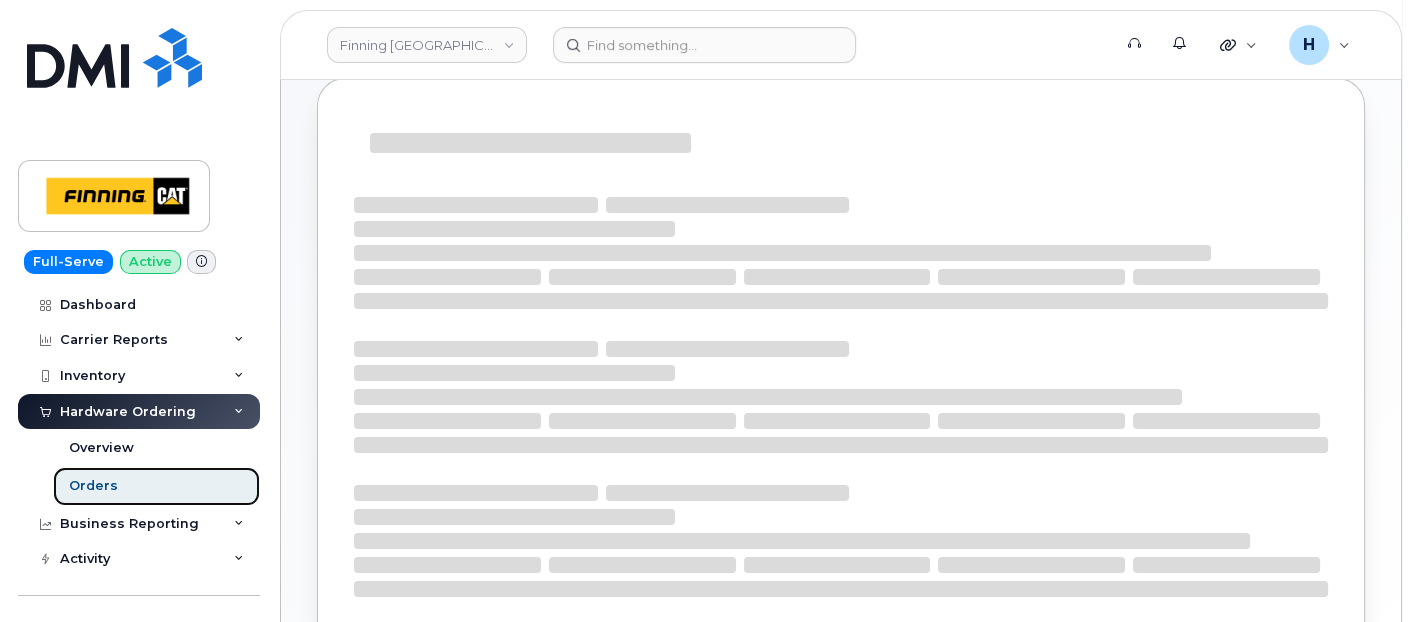 scroll, scrollTop: 0, scrollLeft: 0, axis: both 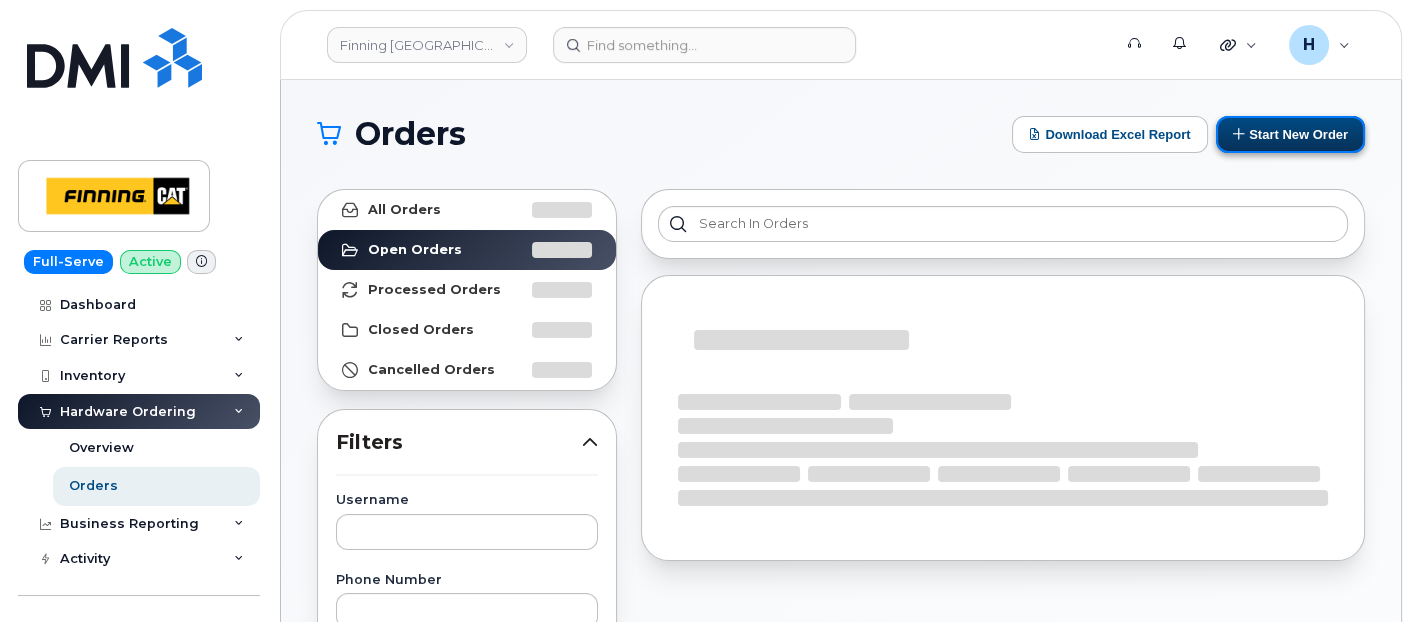 click on "Start New Order" at bounding box center [1290, 134] 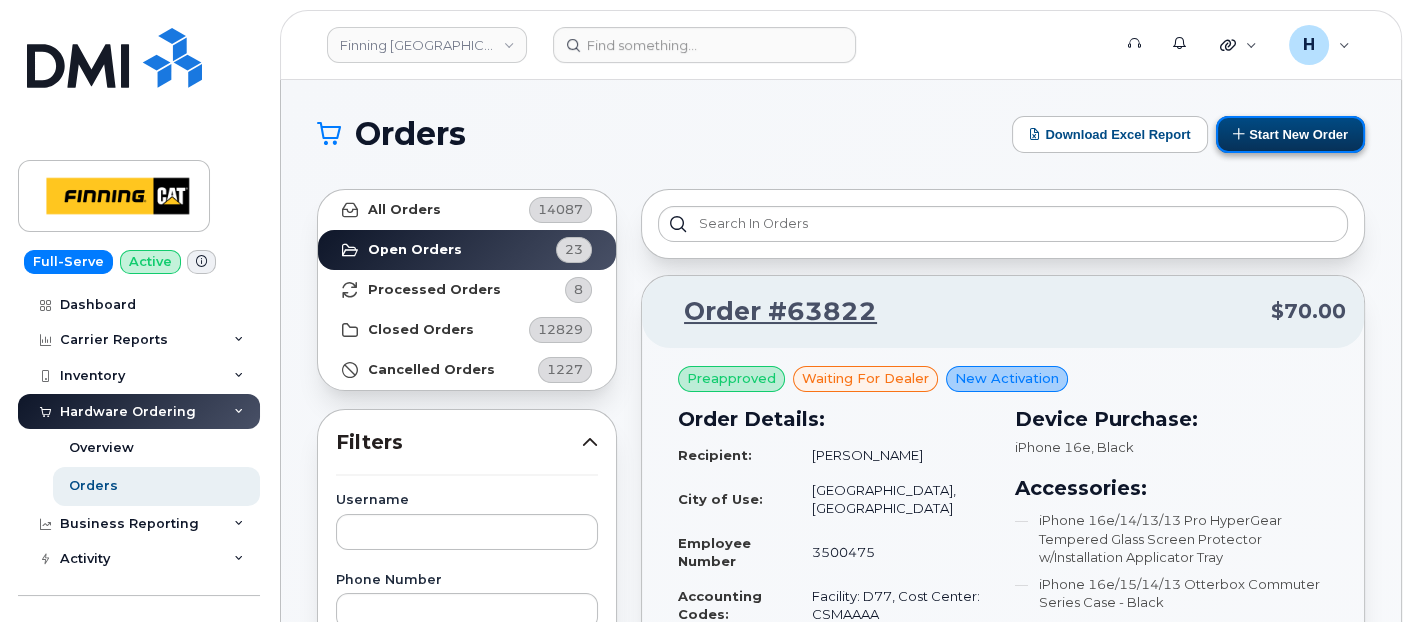 click on "Start New Order" at bounding box center [1290, 134] 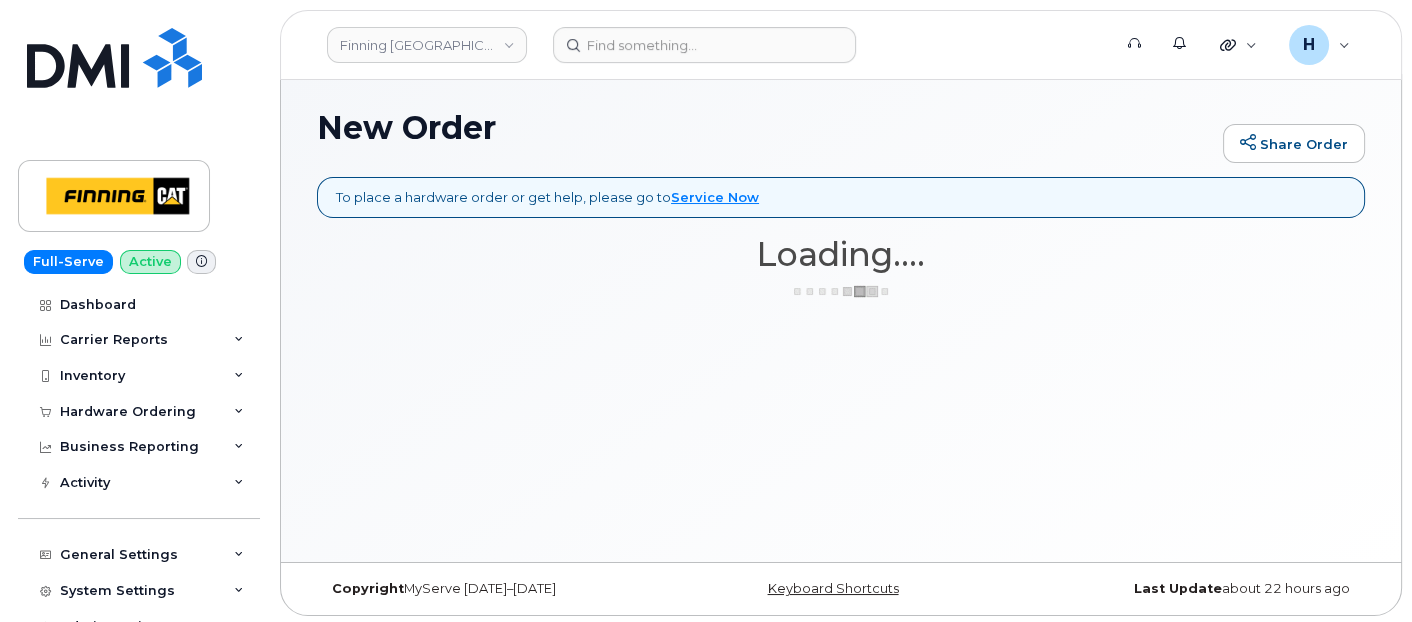 scroll, scrollTop: 9, scrollLeft: 0, axis: vertical 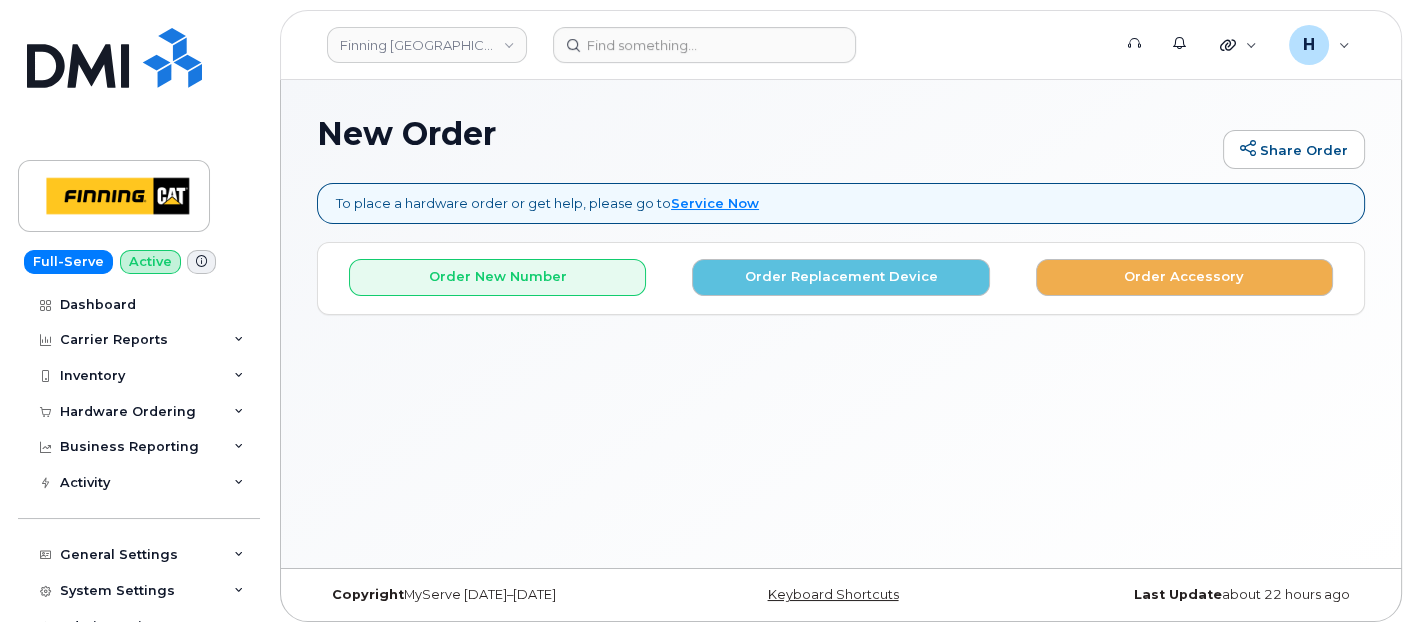 click on "Order New Number
Order Replacement Device
Order Accessory" at bounding box center (841, 269) 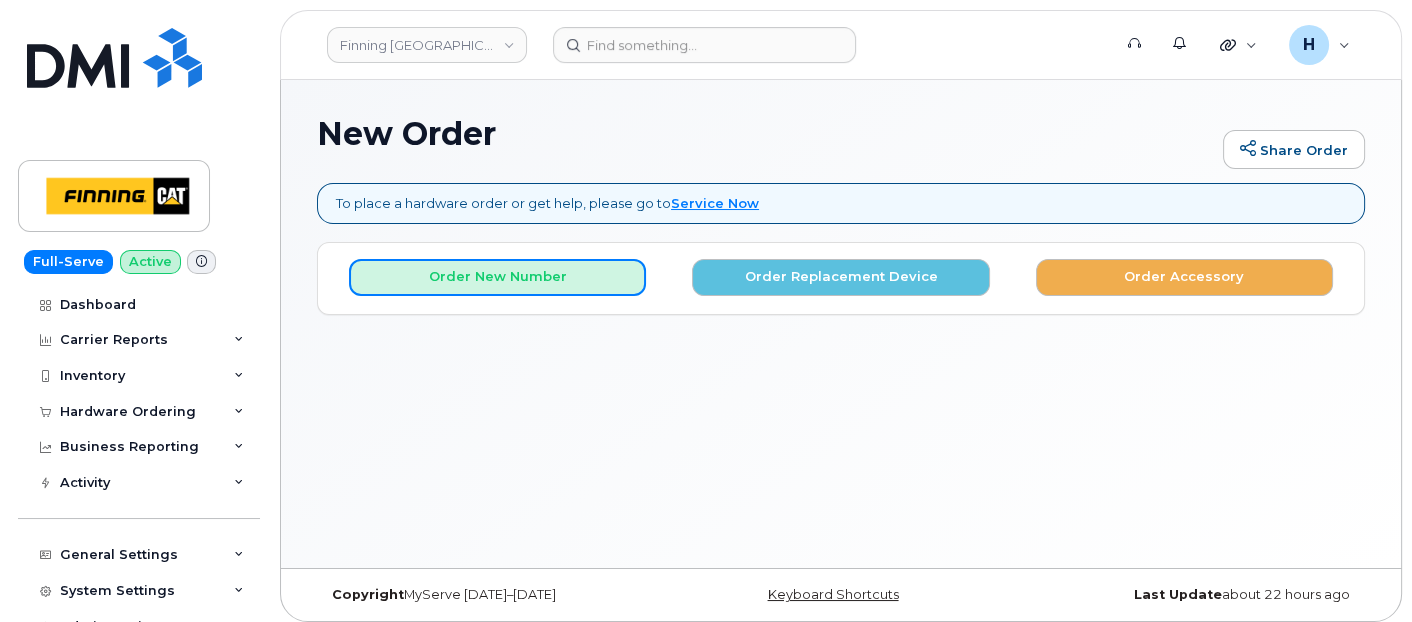 drag, startPoint x: 495, startPoint y: 277, endPoint x: 785, endPoint y: 380, distance: 307.74826 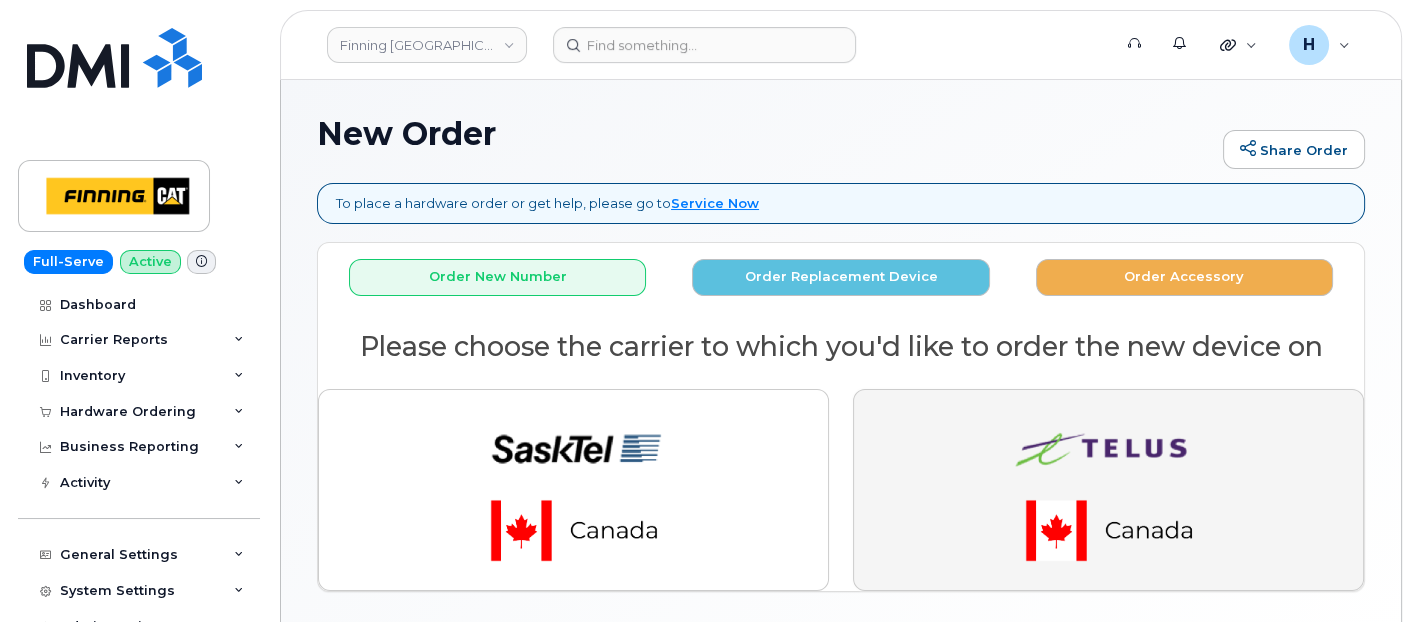 click at bounding box center [1108, 490] 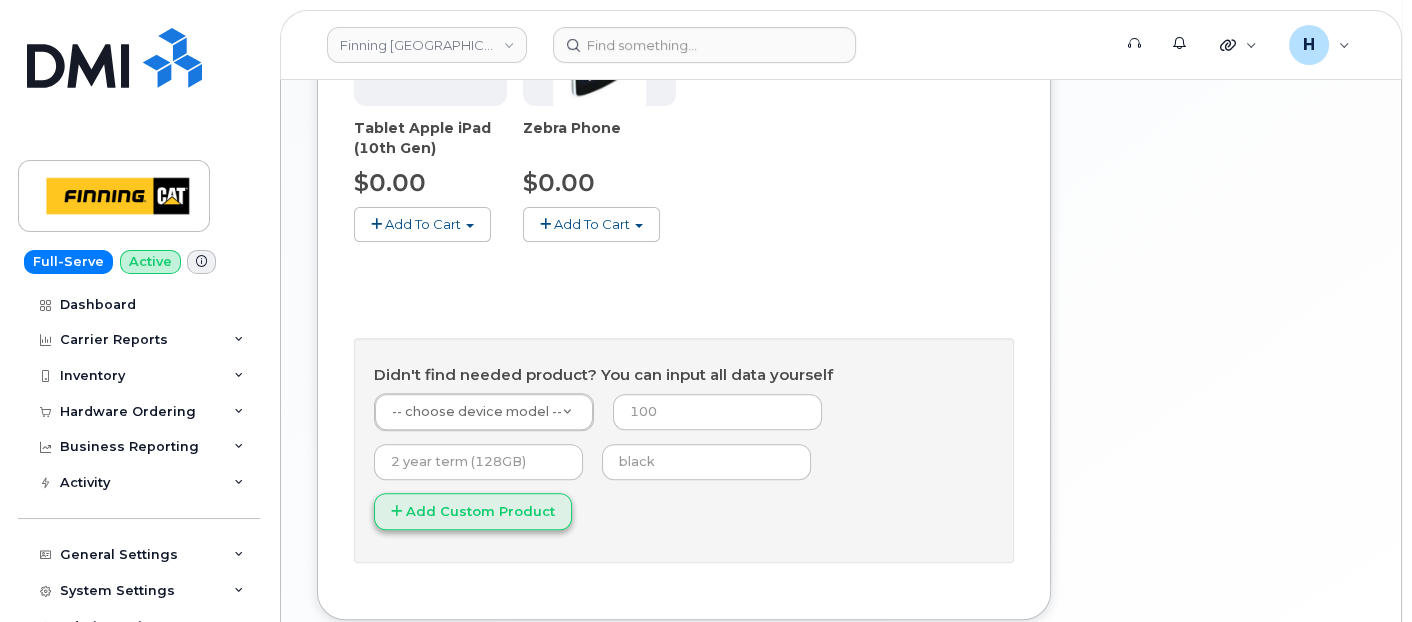 scroll, scrollTop: 1000, scrollLeft: 0, axis: vertical 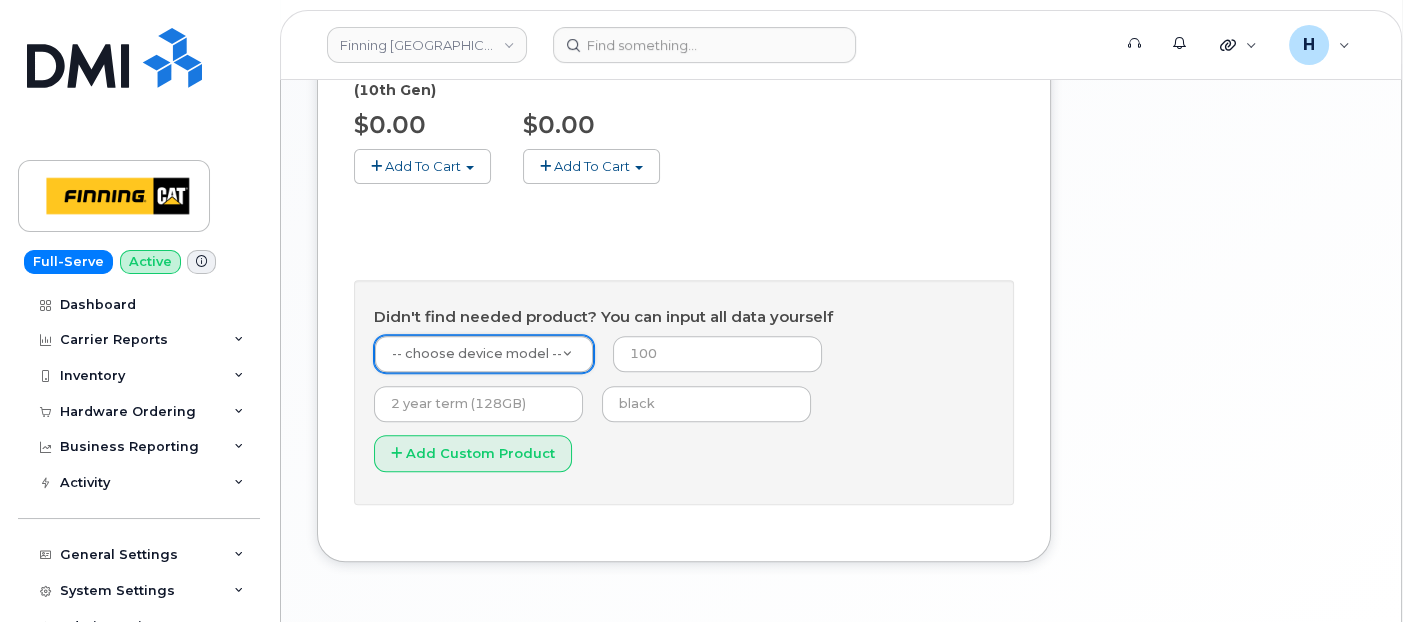type on "0" 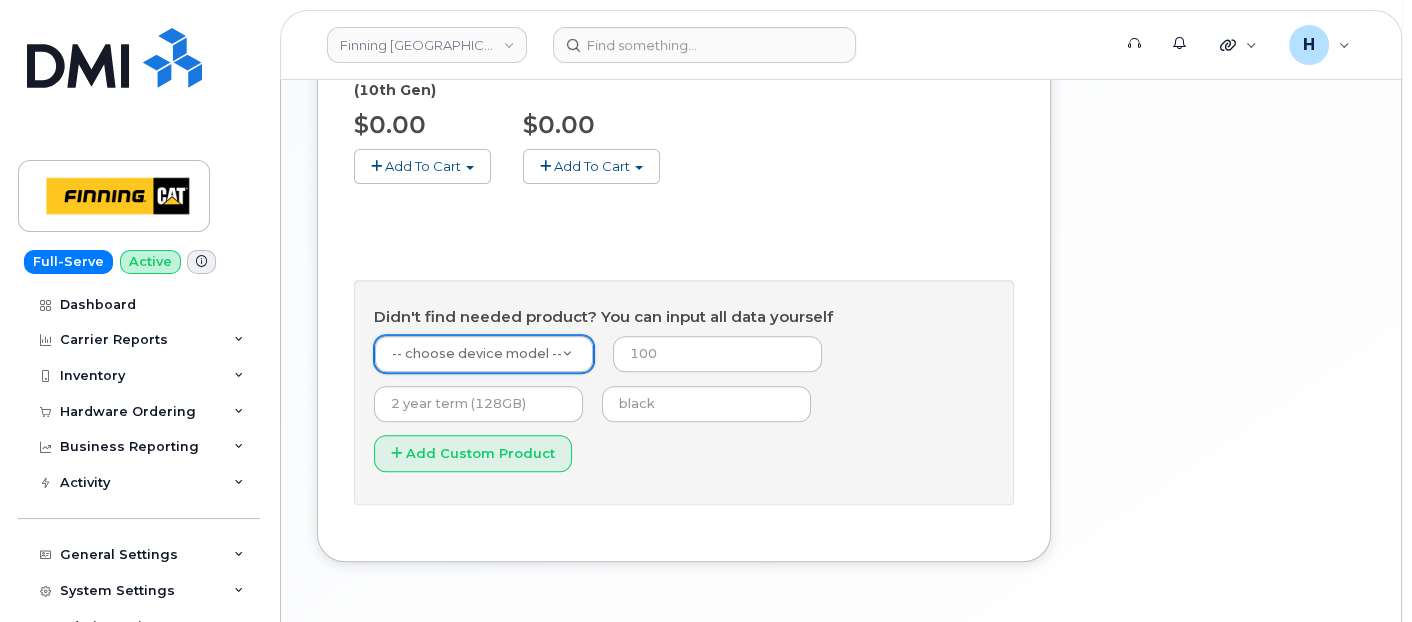type on "0" 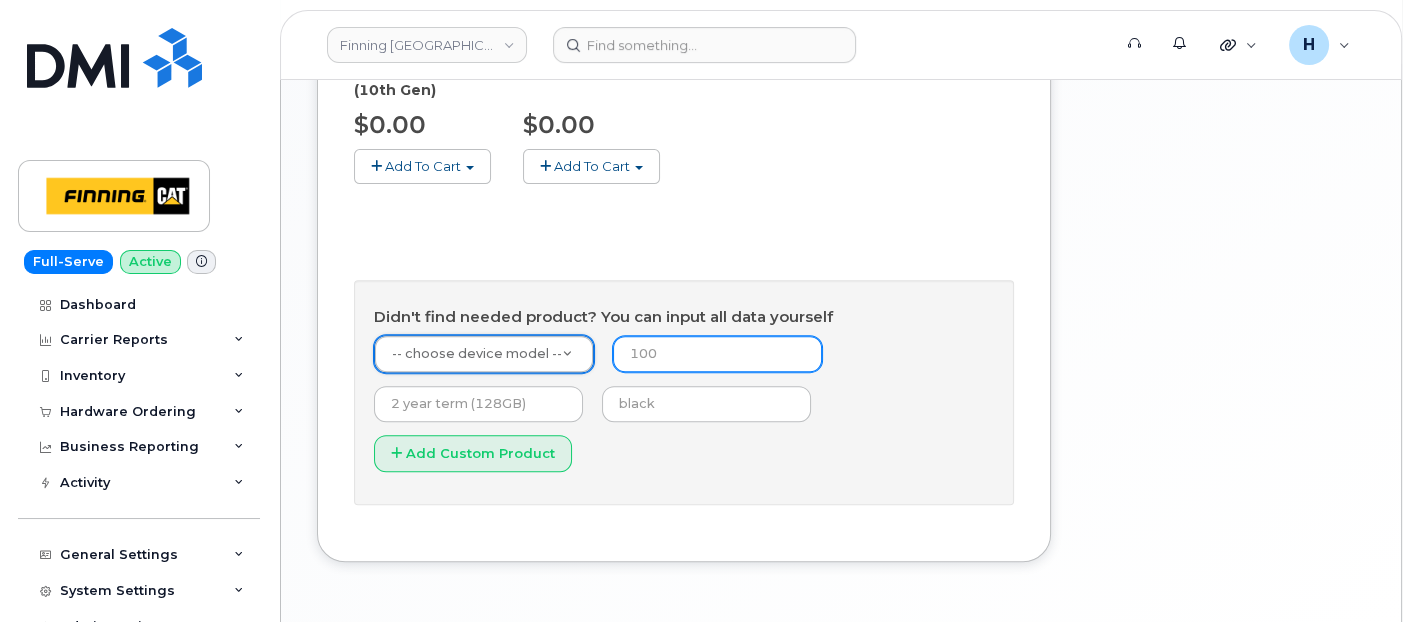 click at bounding box center [717, 354] 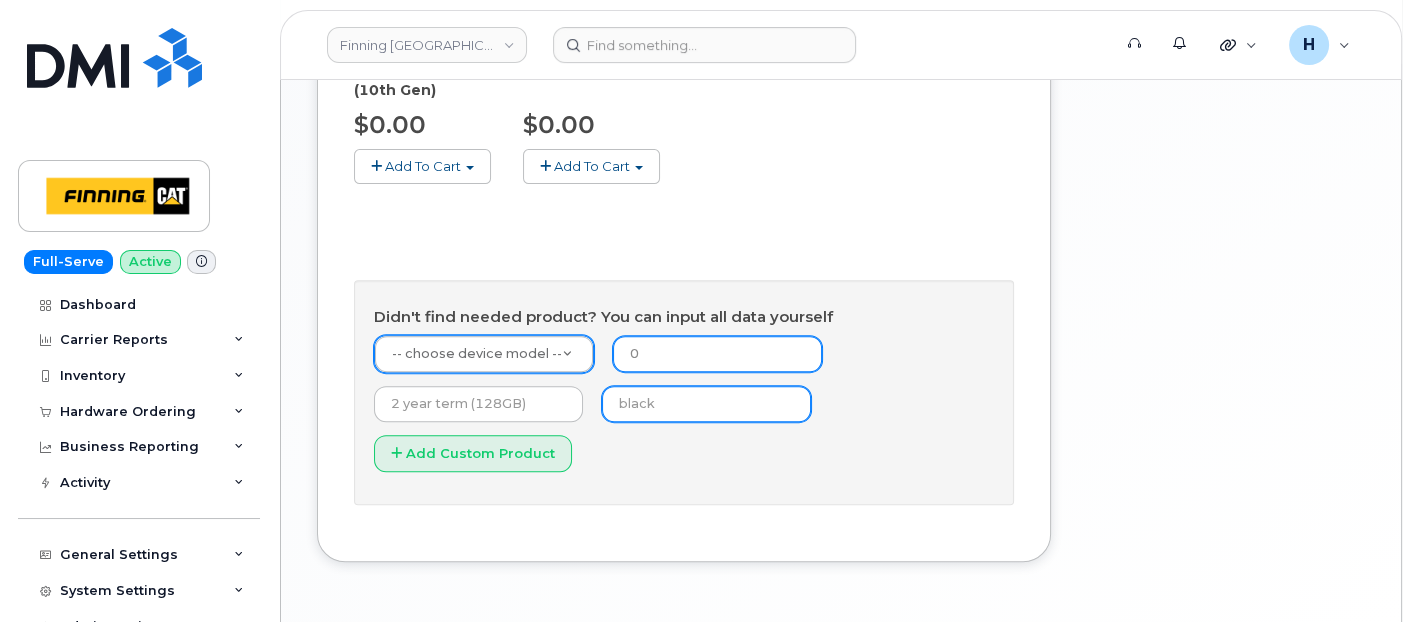 type on "0" 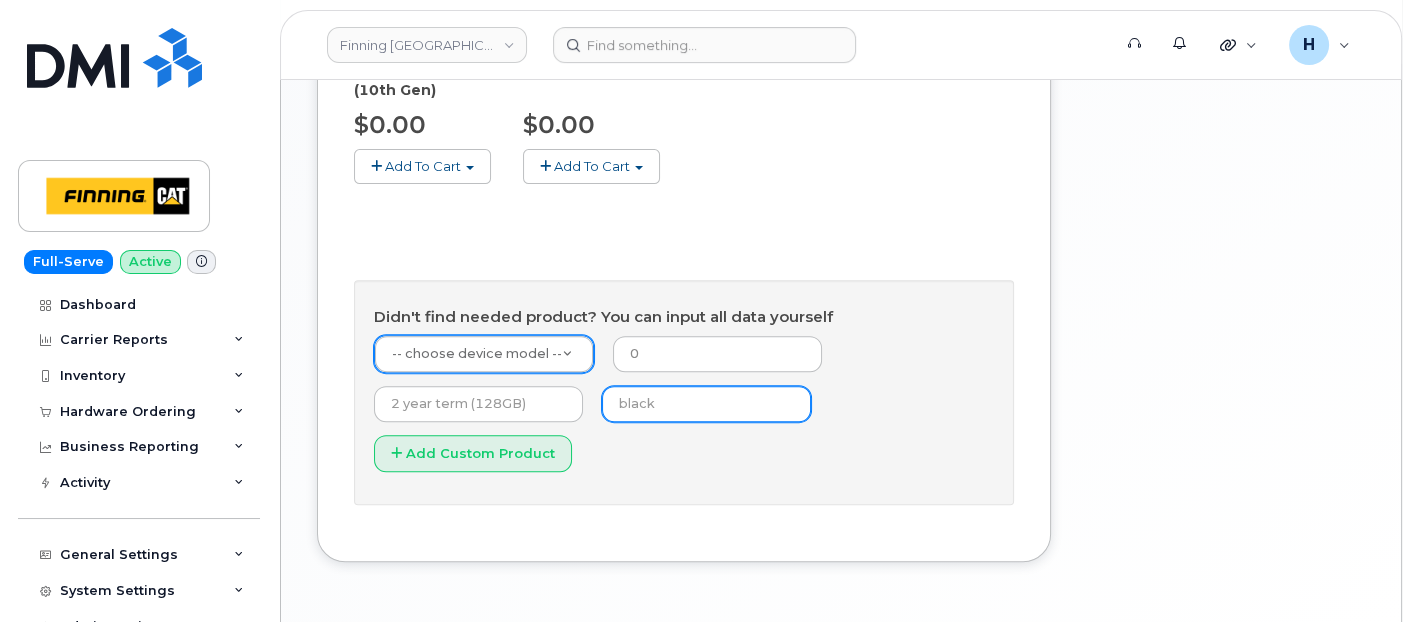 click at bounding box center [706, 404] 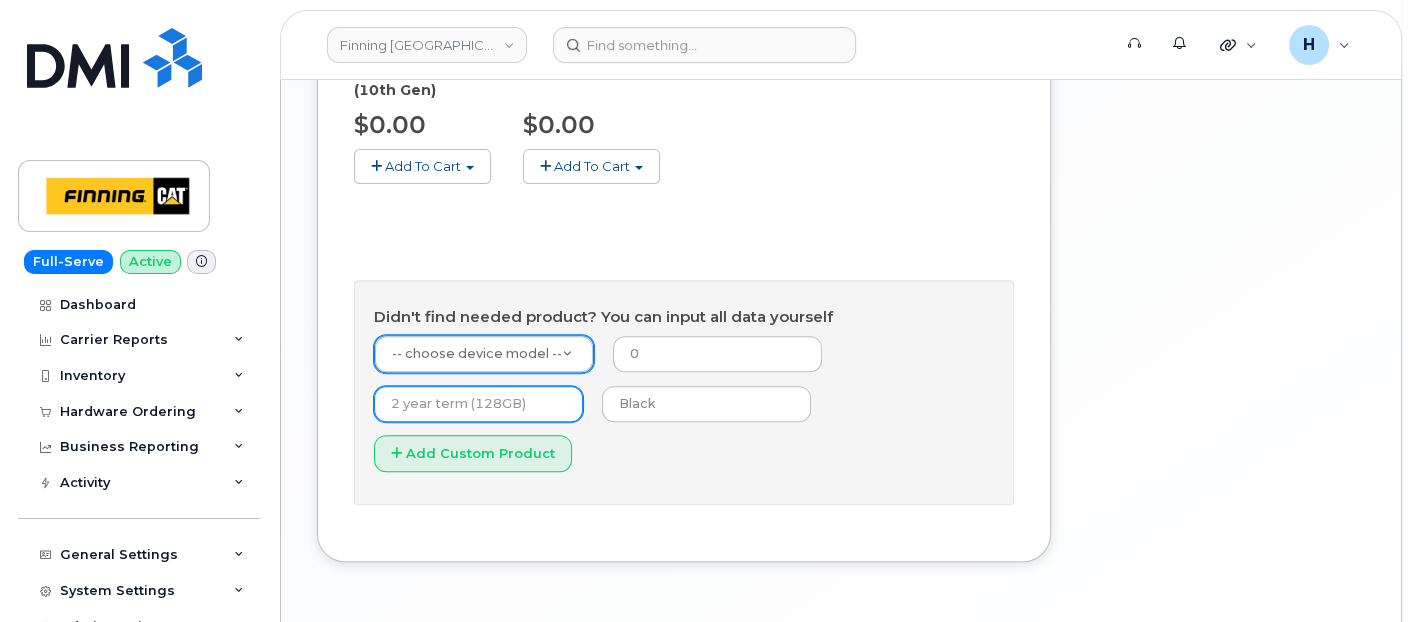 click at bounding box center (478, 404) 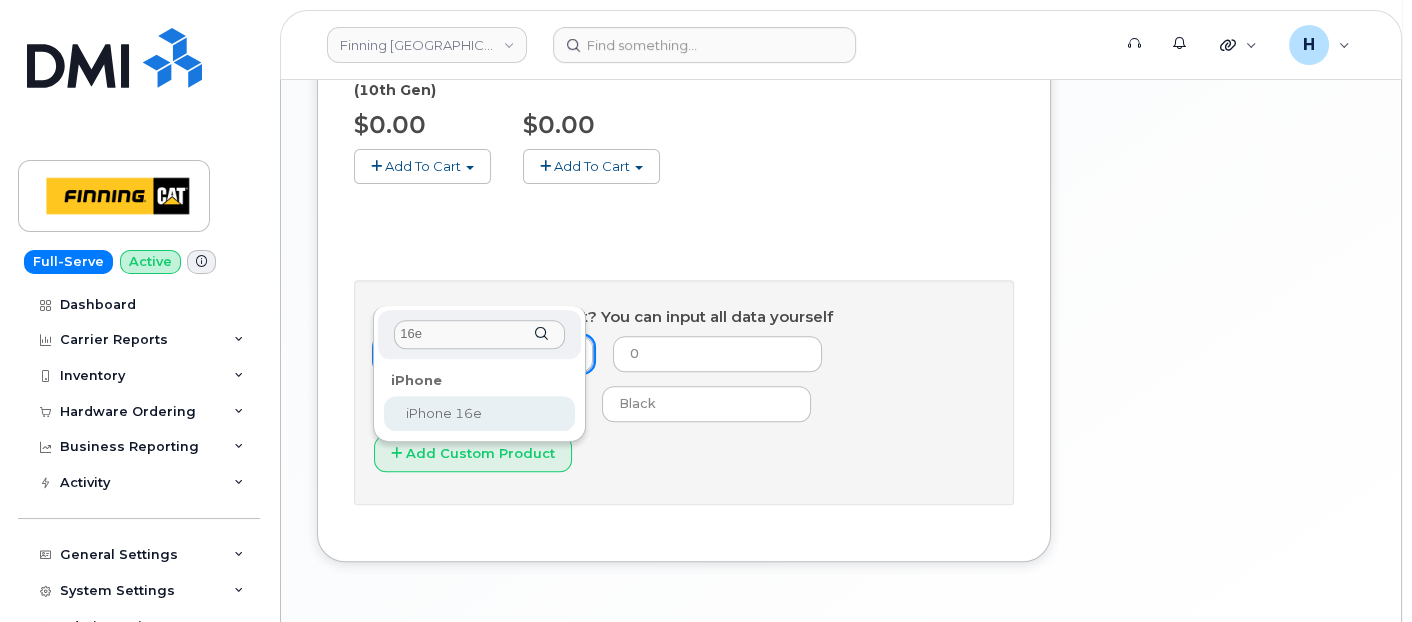 type on "16e" 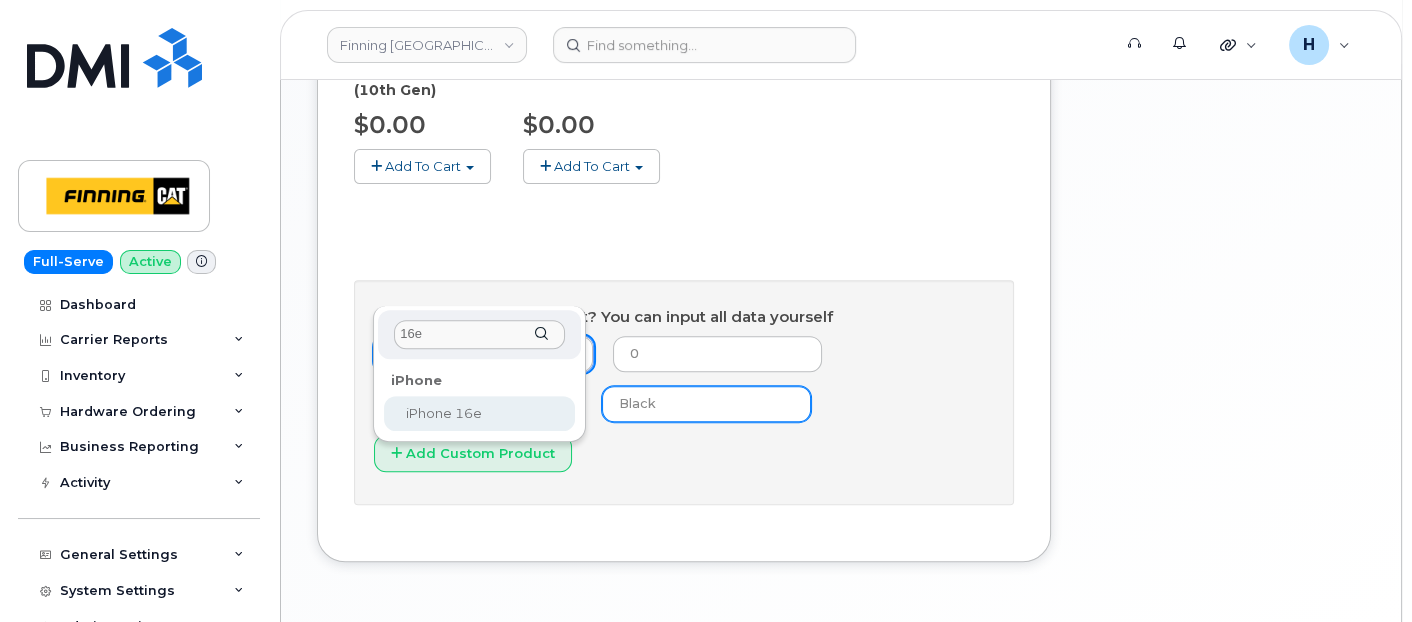 select on "2883" 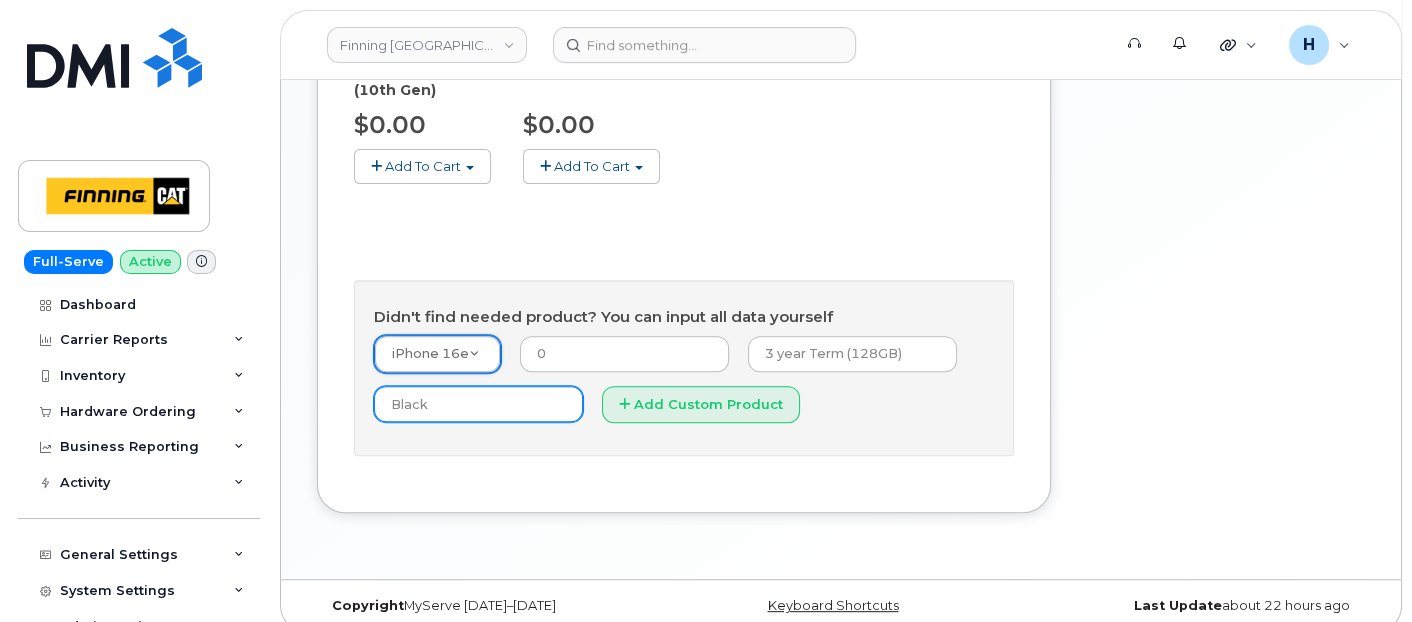 scroll, scrollTop: 953, scrollLeft: 0, axis: vertical 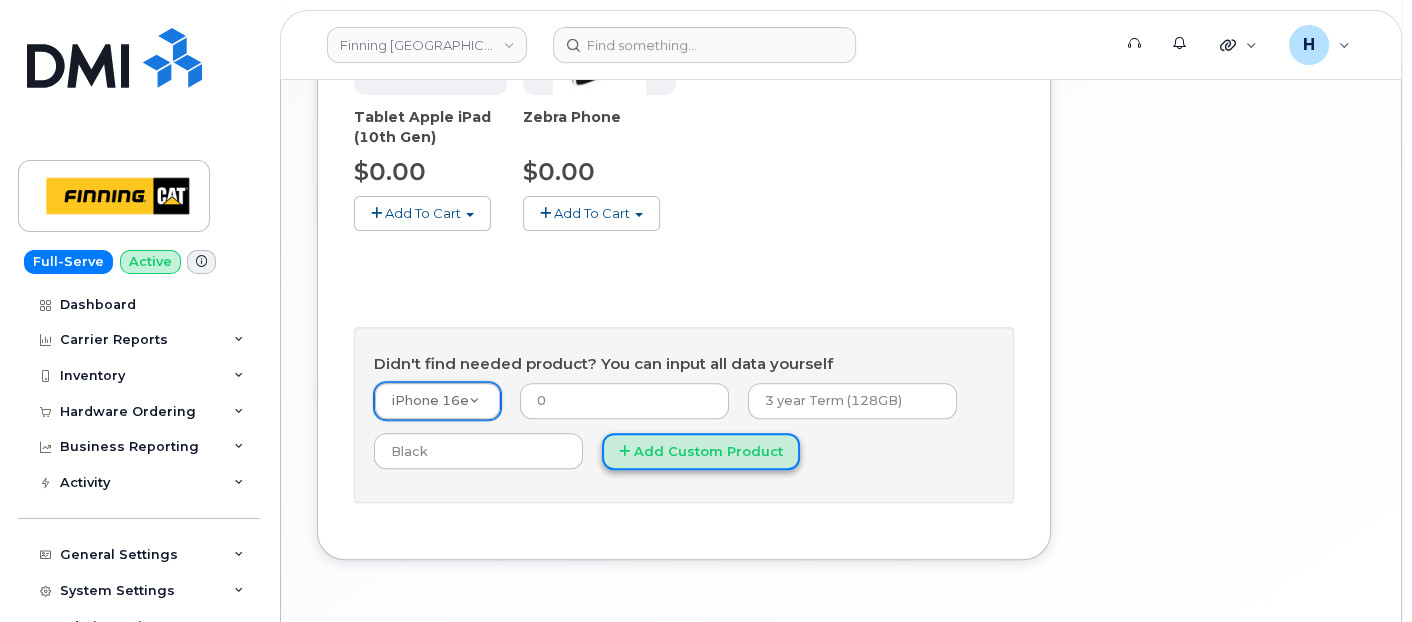 click on "Add Custom Product" at bounding box center (701, 451) 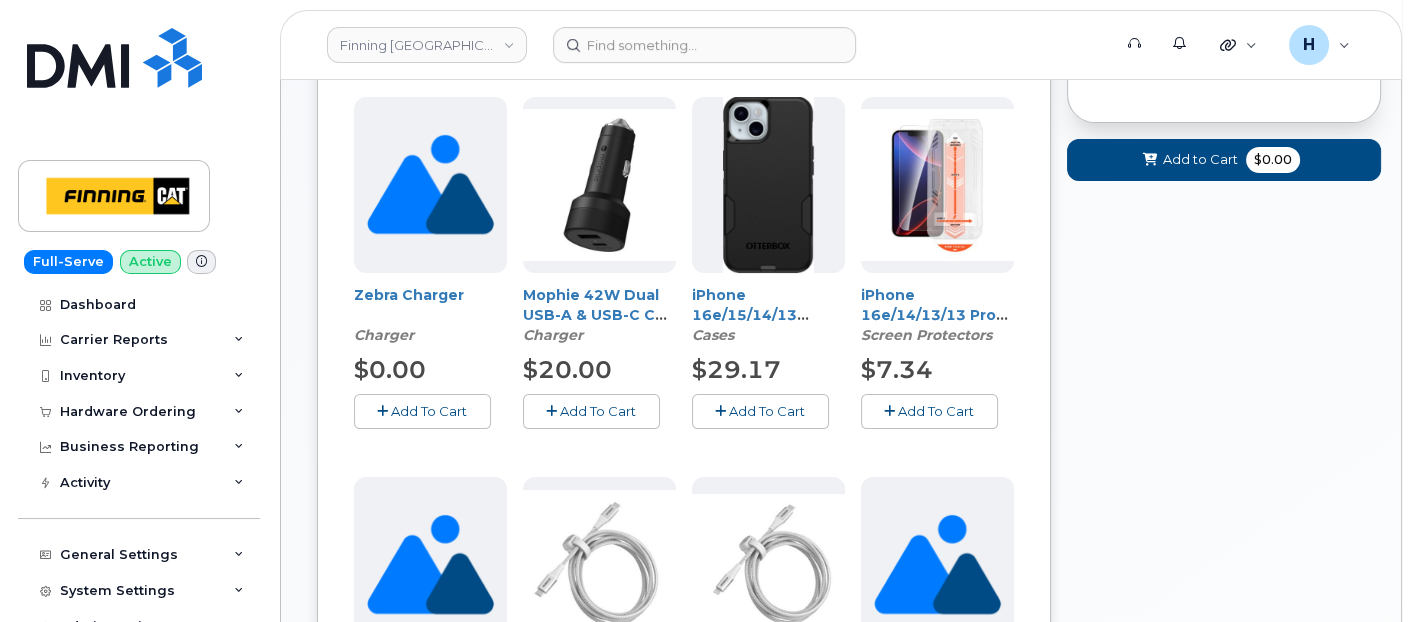 scroll, scrollTop: 508, scrollLeft: 0, axis: vertical 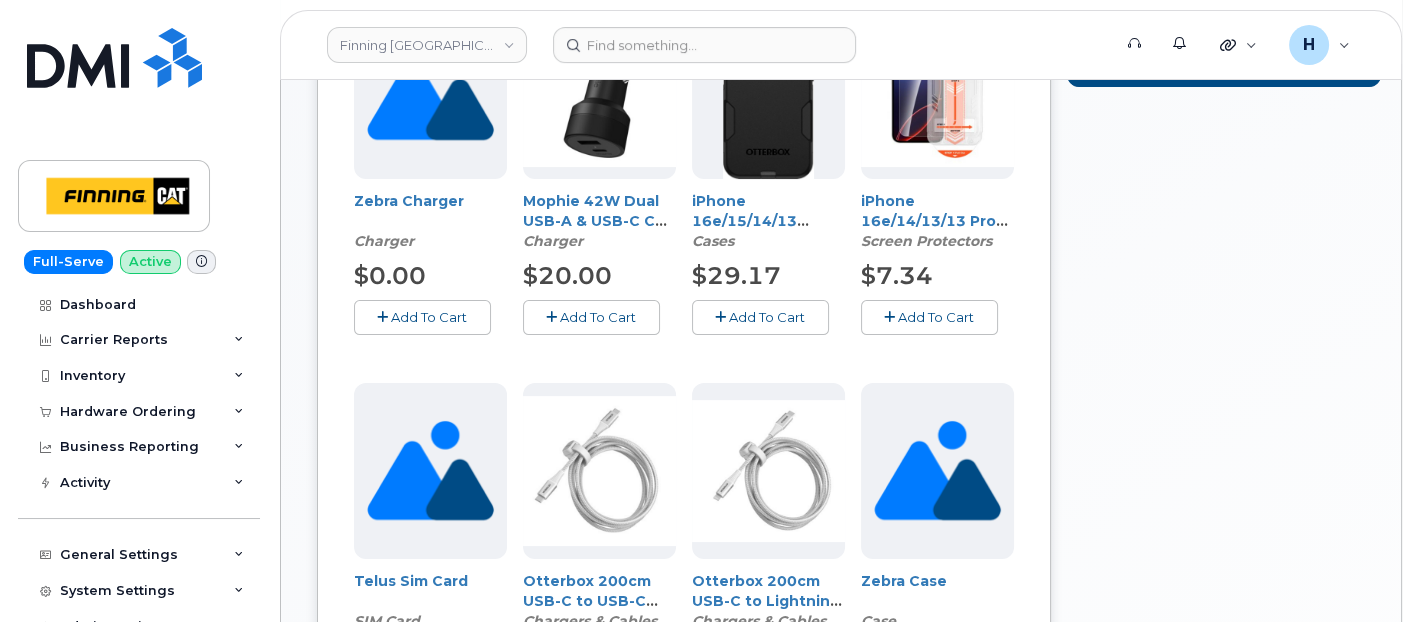 drag, startPoint x: 911, startPoint y: 307, endPoint x: 765, endPoint y: 312, distance: 146.08559 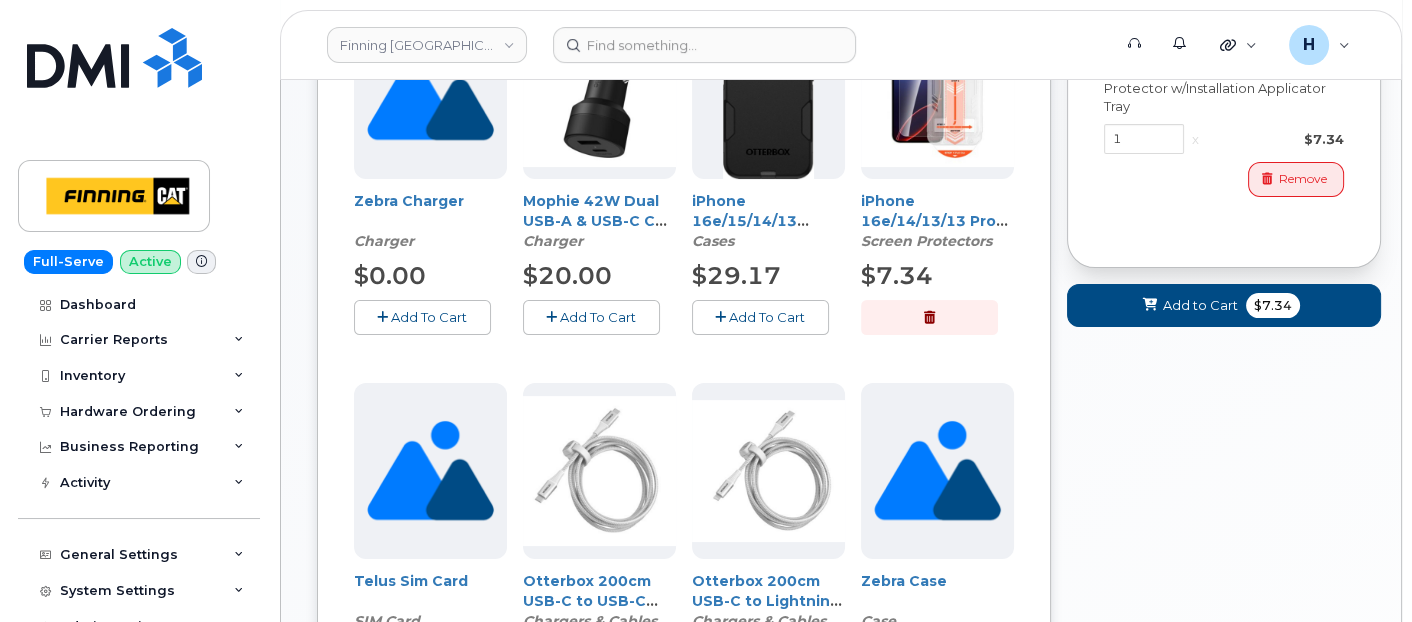 click at bounding box center (720, 317) 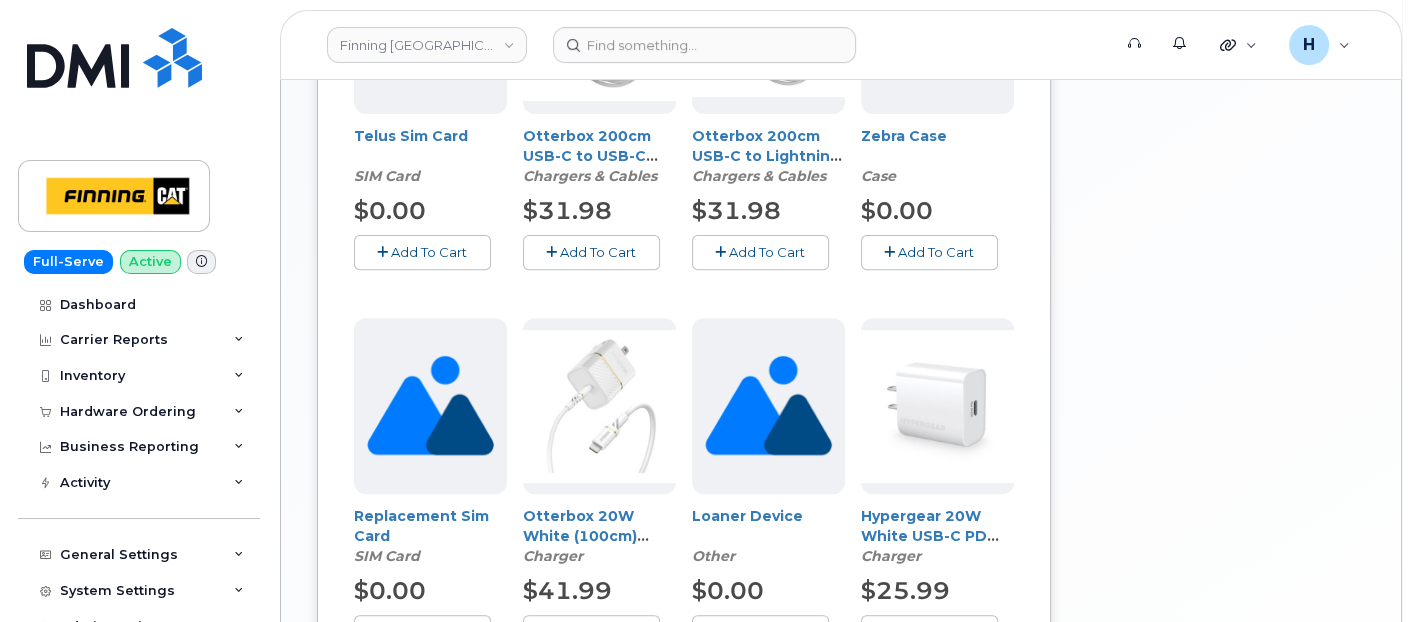 scroll, scrollTop: 1271, scrollLeft: 0, axis: vertical 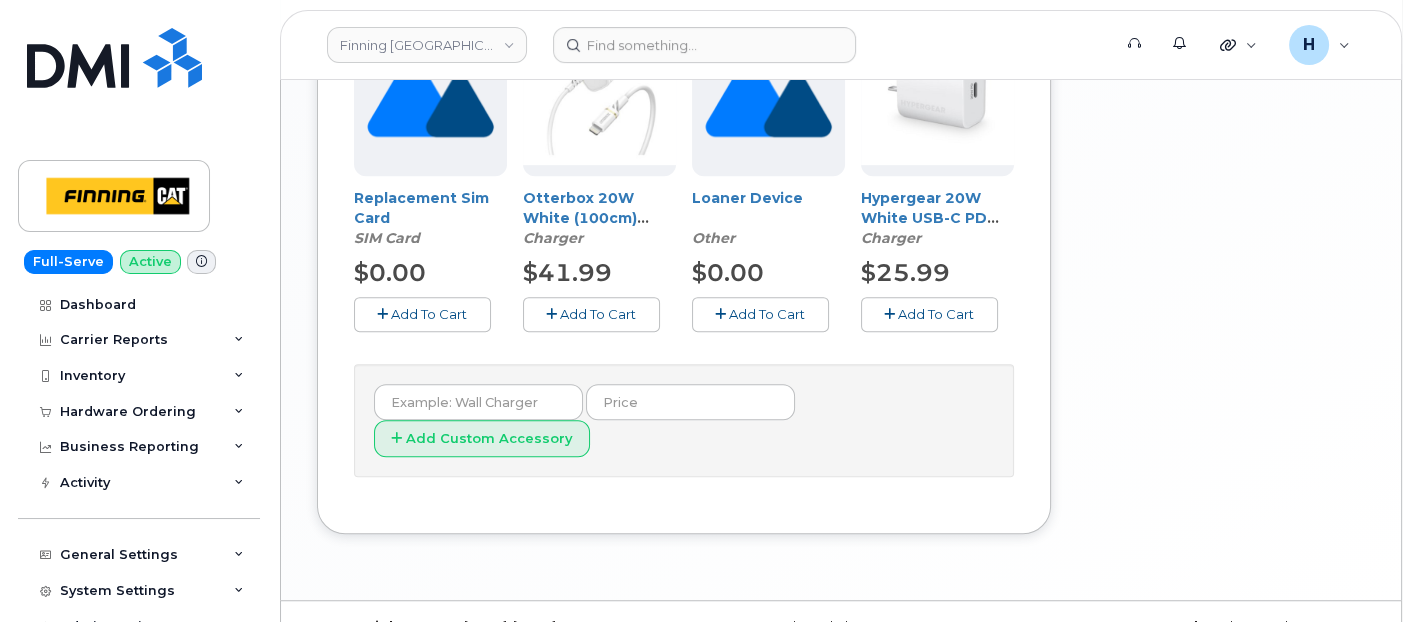 drag, startPoint x: 928, startPoint y: 270, endPoint x: 928, endPoint y: 295, distance: 25 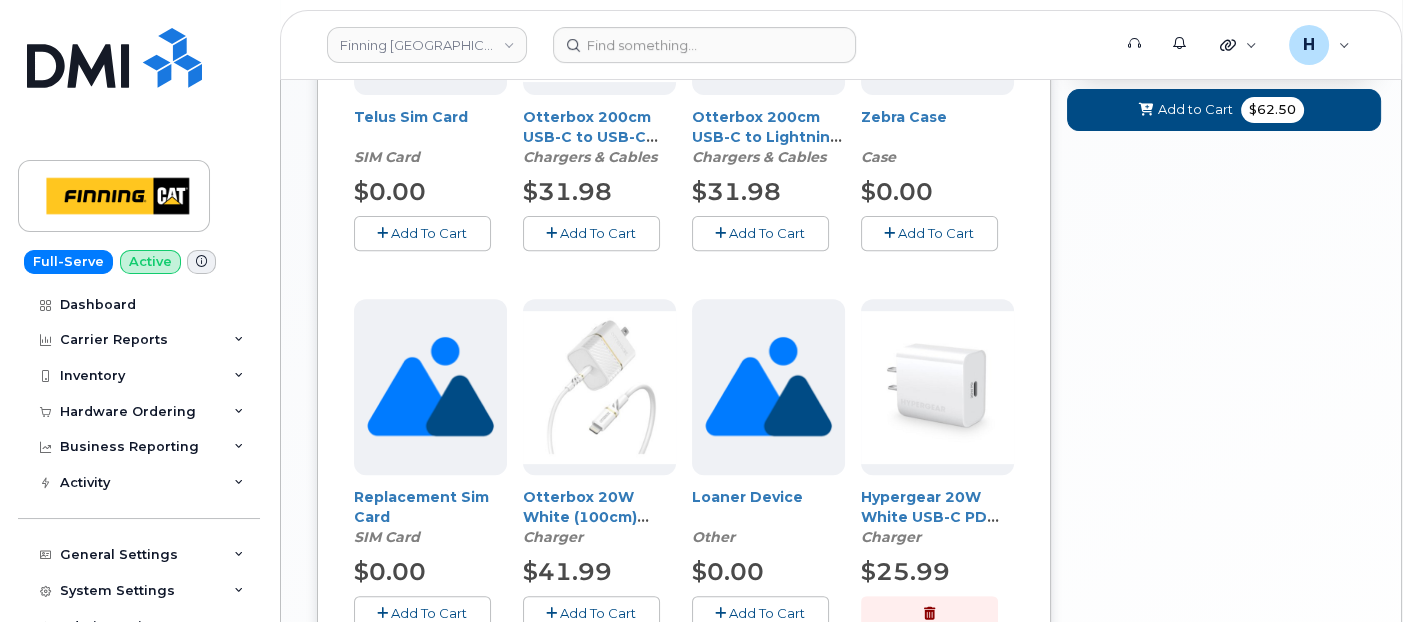 scroll, scrollTop: 716, scrollLeft: 0, axis: vertical 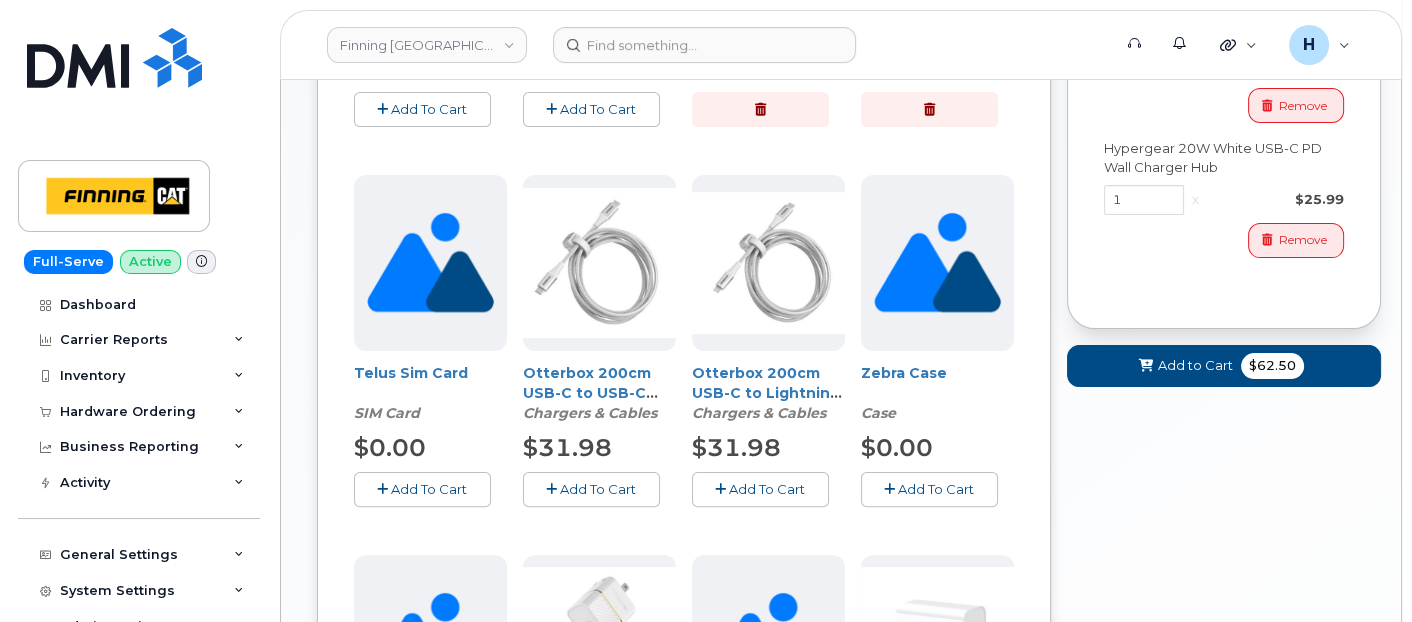click on "Cart
active
suspended
Carrier
Device
Additional cost to upgrading the device
Selected device is Eligible for upgrade
Full Upgrade Eligibility Date
This user received a new device
Change Number
You can not change selected device for the existing item. Please, add new item instead.
Cart
iPhone 16e
Term and Size
$0 - 3 year Term (128GB)
Color
Black                                     Black
Change Product
Accessories
iPhone 16e/14/13/13 Pro HyperGear Tempered Glass Screen Protector w/Installation Applicator Tray
1
x
$7.34
Remove
iPhone 16e/15/14/13 Otterbox Commuter Series Case - Black
1
x
$29.17
Remove
Hypergear 20W White USB-C PD Wall Charger Hub
1
x
$25.99
Remove
Cart
ID
#undefined
Carrier
Unlocked" at bounding box center (1224, -26) 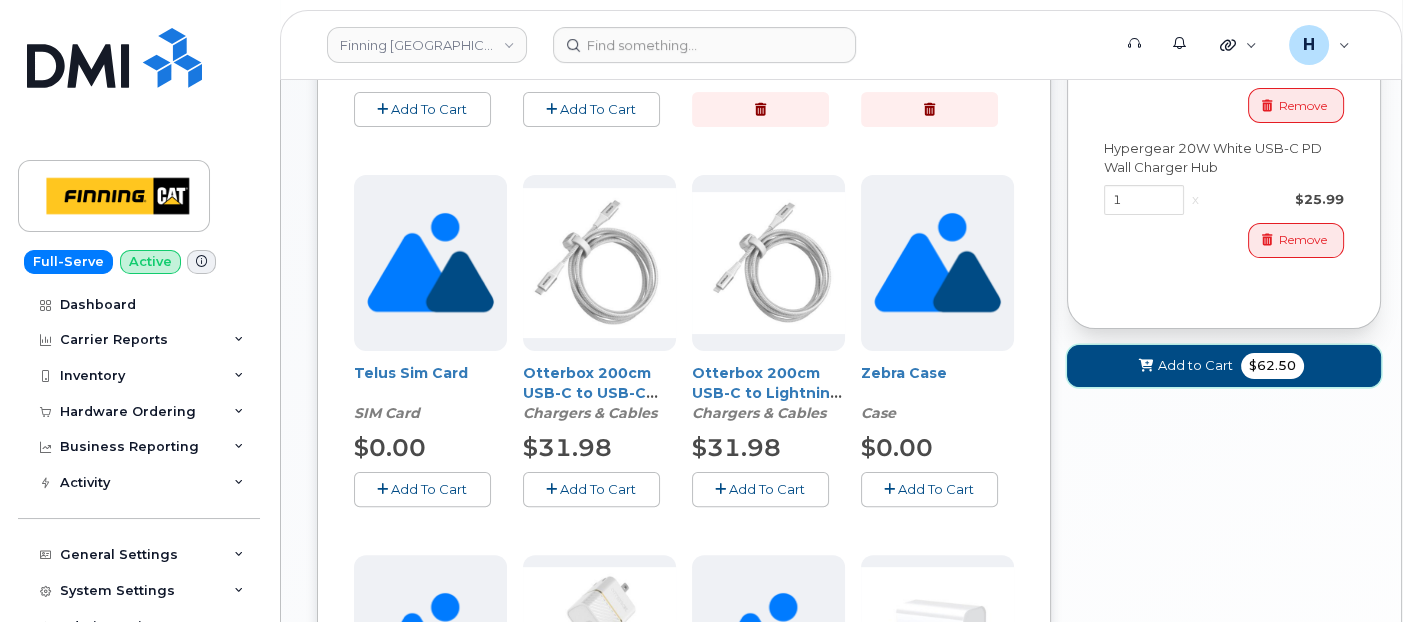 click at bounding box center (1146, 366) 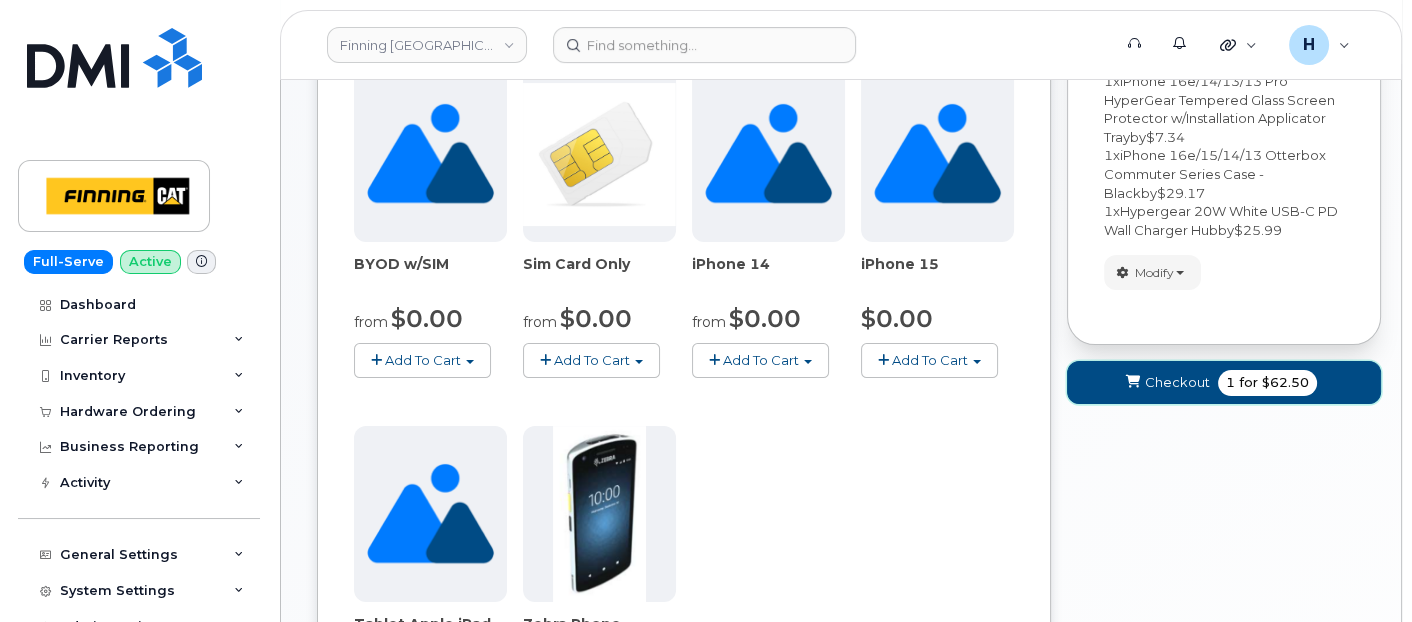 click on "Checkout
1
for
$62.50" at bounding box center [1224, 382] 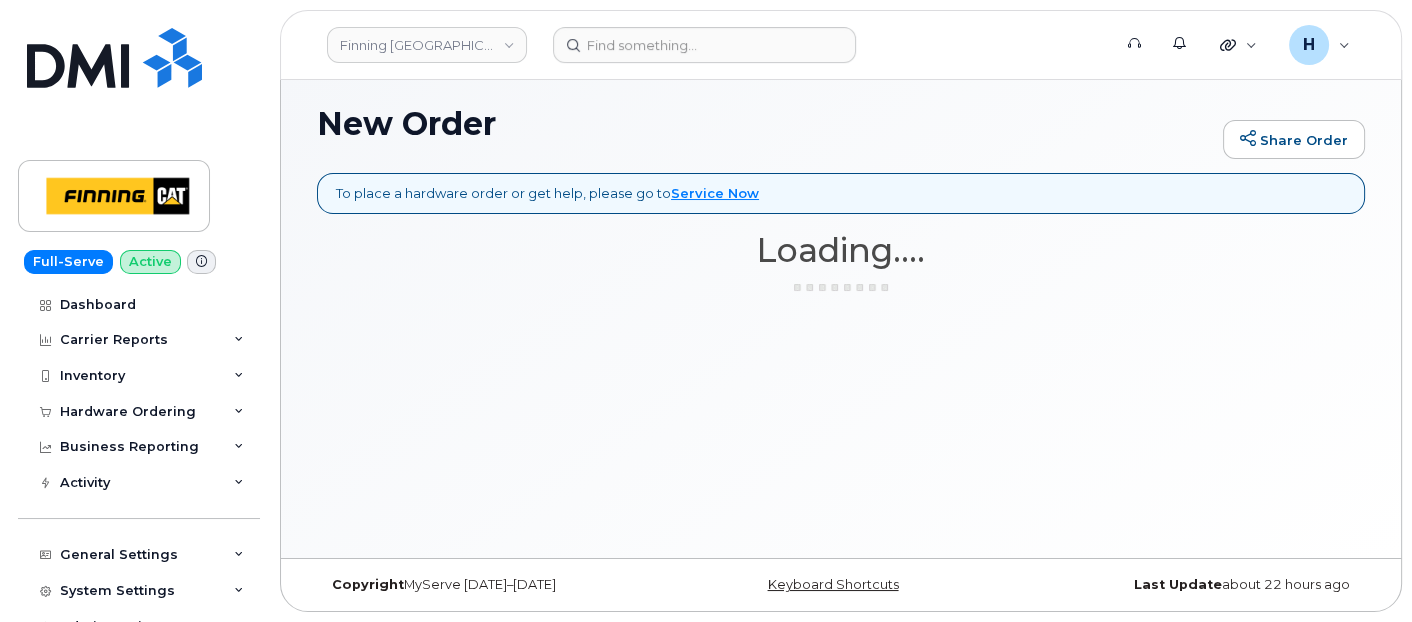 scroll, scrollTop: 9, scrollLeft: 0, axis: vertical 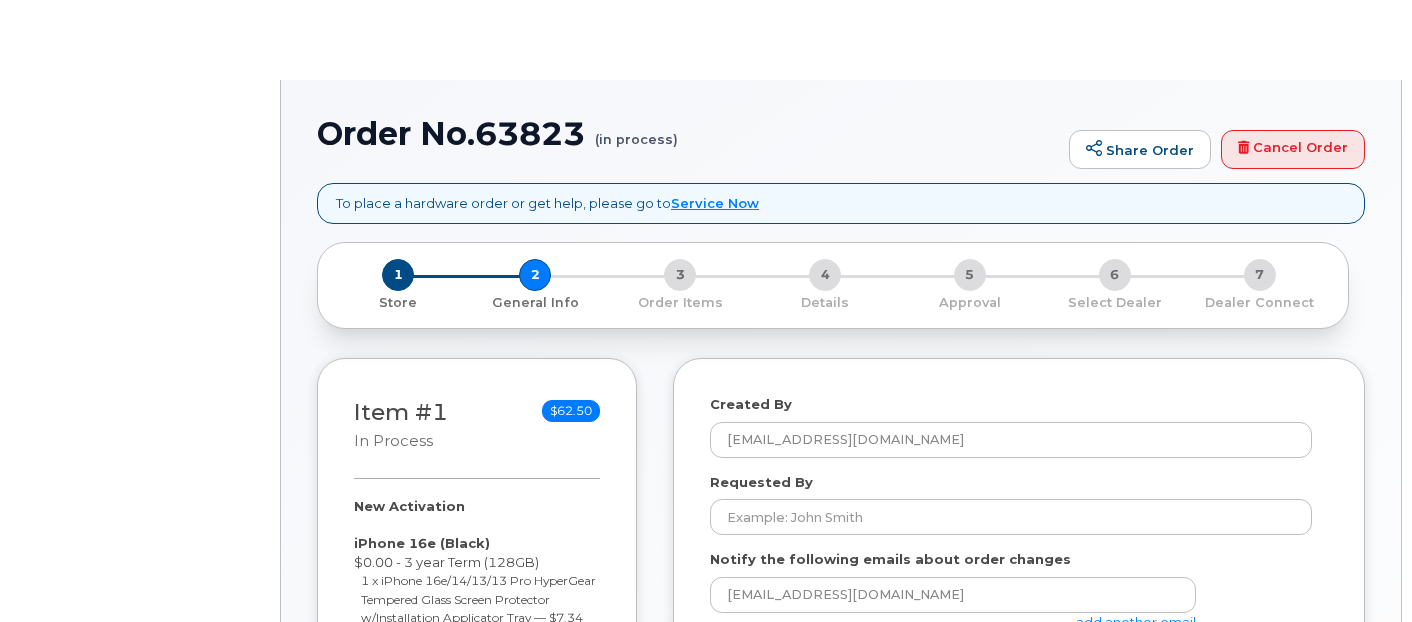 select 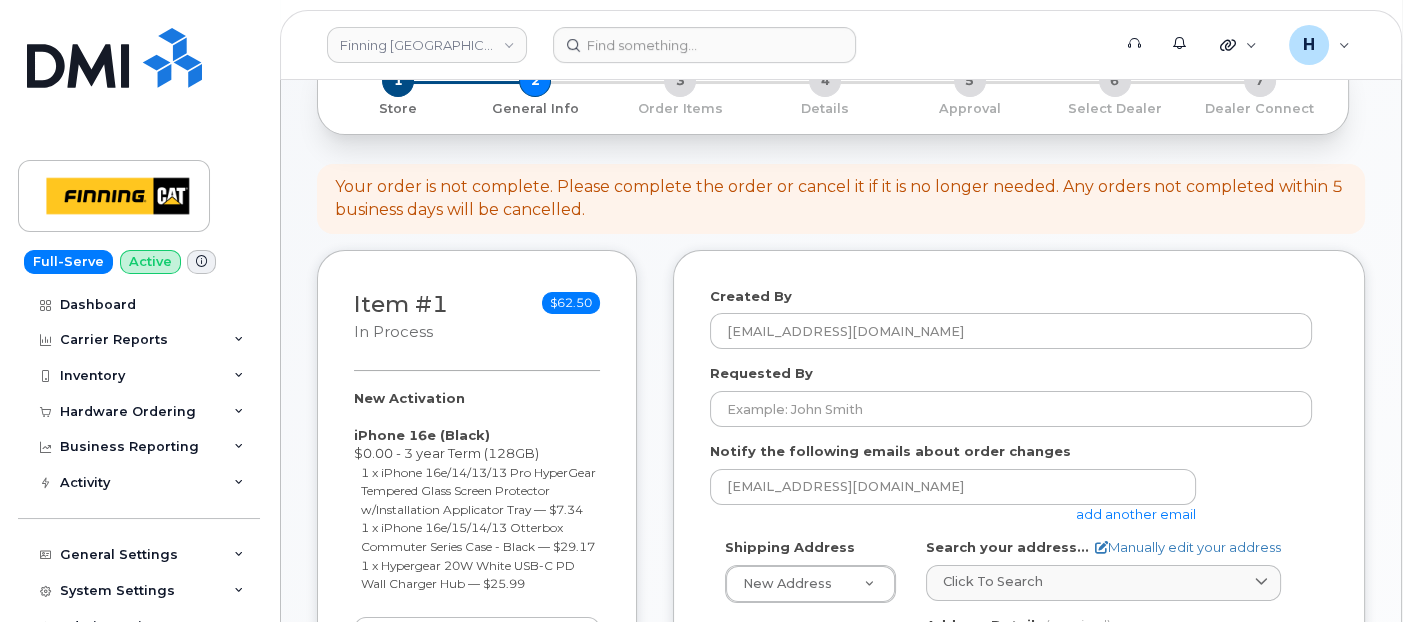 scroll, scrollTop: 333, scrollLeft: 0, axis: vertical 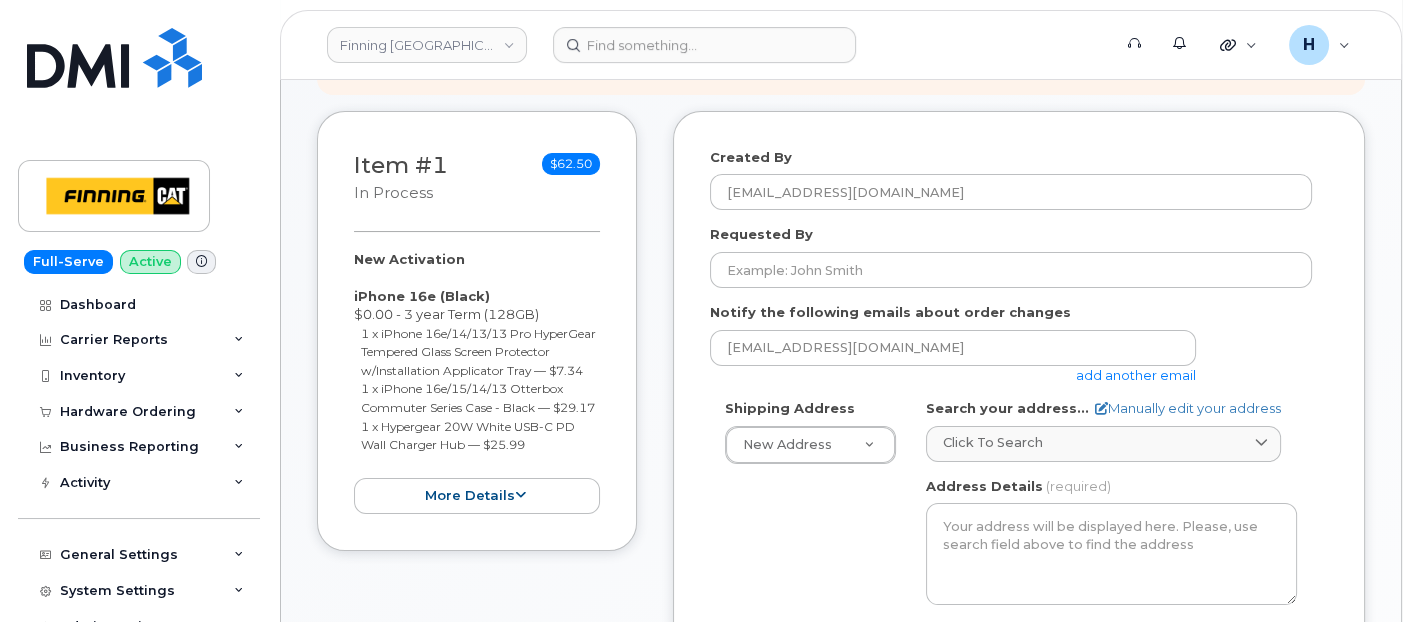 click on "Created By
[PERSON_NAME][EMAIL_ADDRESS][DOMAIN_NAME]
Requested By
Notify the following emails about order changes
[EMAIL_ADDRESS][DOMAIN_NAME]
add another email
Shipping Address
New Address                                     New Address [DATE][STREET_ADDRESS][PERSON_NAME] twp 293A 53 P.O. Box 180 [GEOGRAPHIC_DATA][PERSON_NAME] Albian - D01 [GEOGRAPHIC_DATA] [GEOGRAPHIC_DATA] [GEOGRAPHIC_DATA] - Finning [GEOGRAPHIC_DATA] [GEOGRAPHIC_DATA] - Finning International [GEOGRAPHIC_DATA] - Power Systems and General Line Construction [GEOGRAPHIC_DATA] Power Systems - D37 [GEOGRAPHIC_DATA] - [GEOGRAPHIC_DATA] [GEOGRAPHIC_DATA] - [GEOGRAPHIC_DATA] Specialty Business [GEOGRAPHIC_DATA] - Truck Shop [PERSON_NAME][GEOGRAPHIC_DATA] [GEOGRAPHIC_DATA] - [GEOGRAPHIC_DATA][PERSON_NAME] - D10/D11 CNRL - D02 [GEOGRAPHIC_DATA] [GEOGRAPHIC_DATA] [PERSON_NAME][GEOGRAPHIC_DATA] [GEOGRAPHIC_DATA] - Compact General Construction - D24 [GEOGRAPHIC_DATA] and Field Service - D17 [GEOGRAPHIC_DATA] - [GEOGRAPHIC_DATA] and Shovels [GEOGRAPHIC_DATA] - [GEOGRAPHIC_DATA] [GEOGRAPHIC_DATA] Head Office [GEOGRAPHIC_DATA] - General Line Construction [GEOGRAPHIC_DATA] - Head Office TCRS  [GEOGRAPHIC_DATA] Specialty Branch [GEOGRAPHIC_DATA] - Heavy Equipment Rentals [GEOGRAPHIC_DATA] - OEM [GEOGRAPHIC_DATA]" at bounding box center (1019, 580) 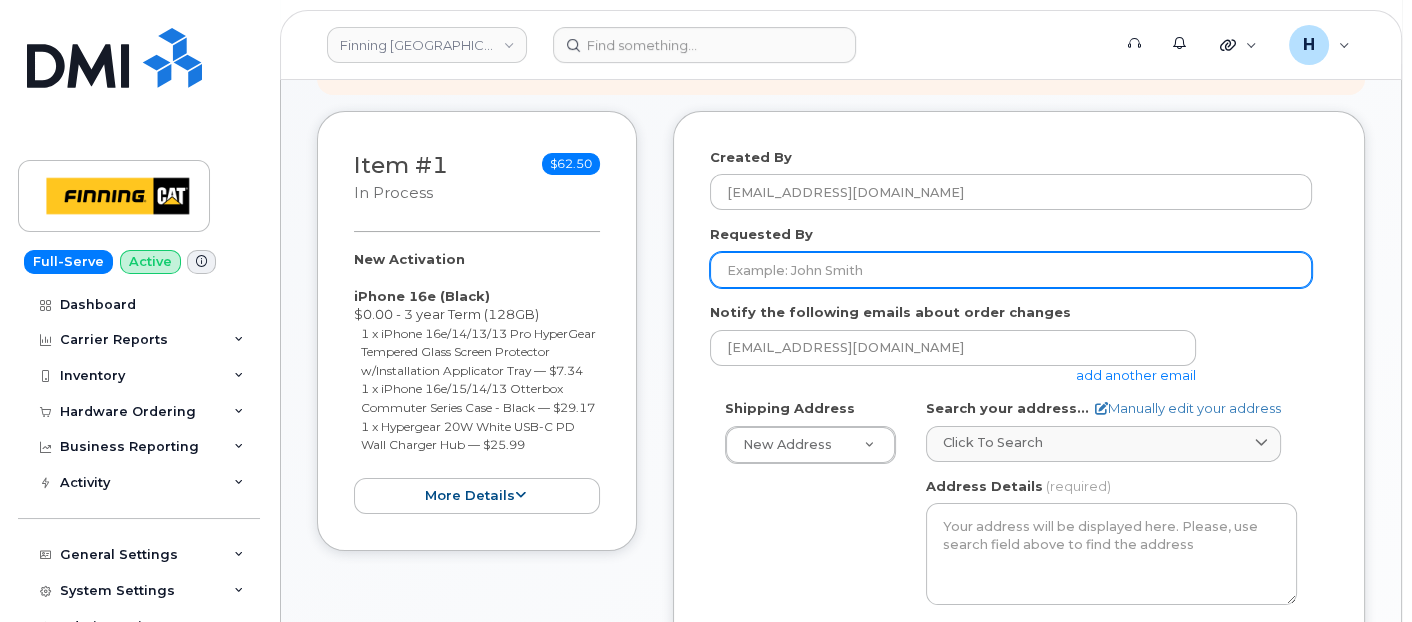 drag, startPoint x: 857, startPoint y: 268, endPoint x: 624, endPoint y: 298, distance: 234.92339 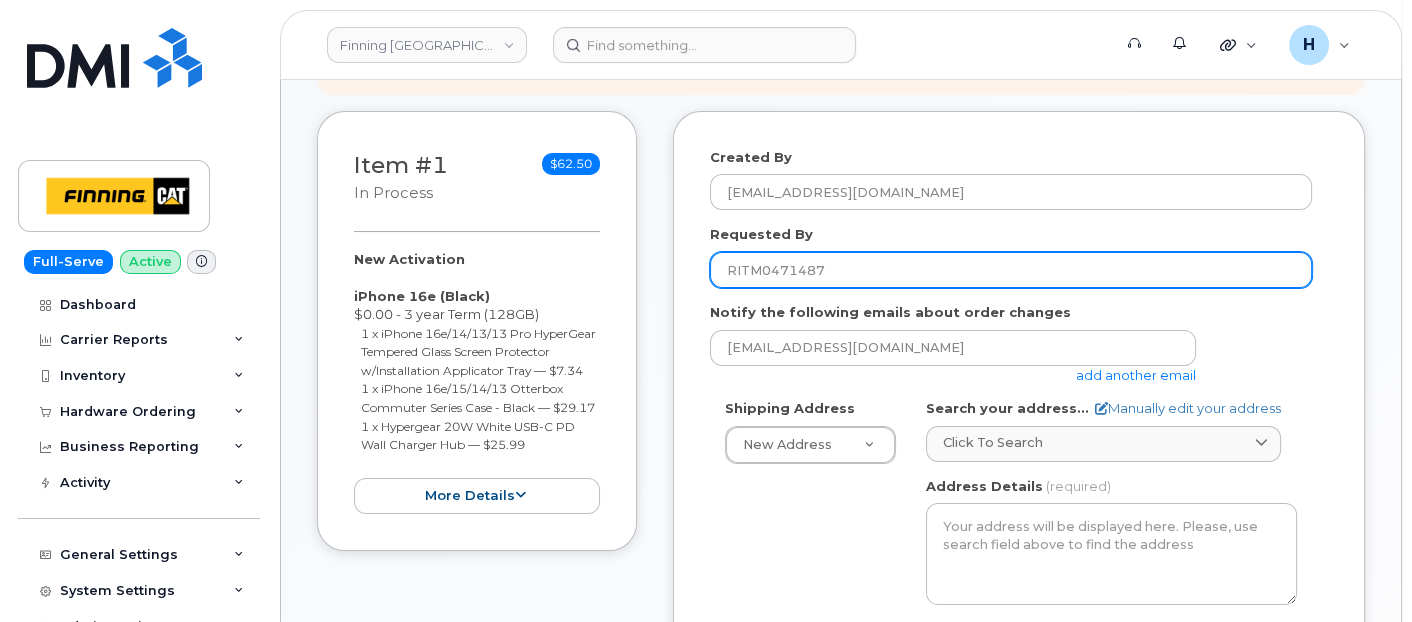 type on "RITM0471487" 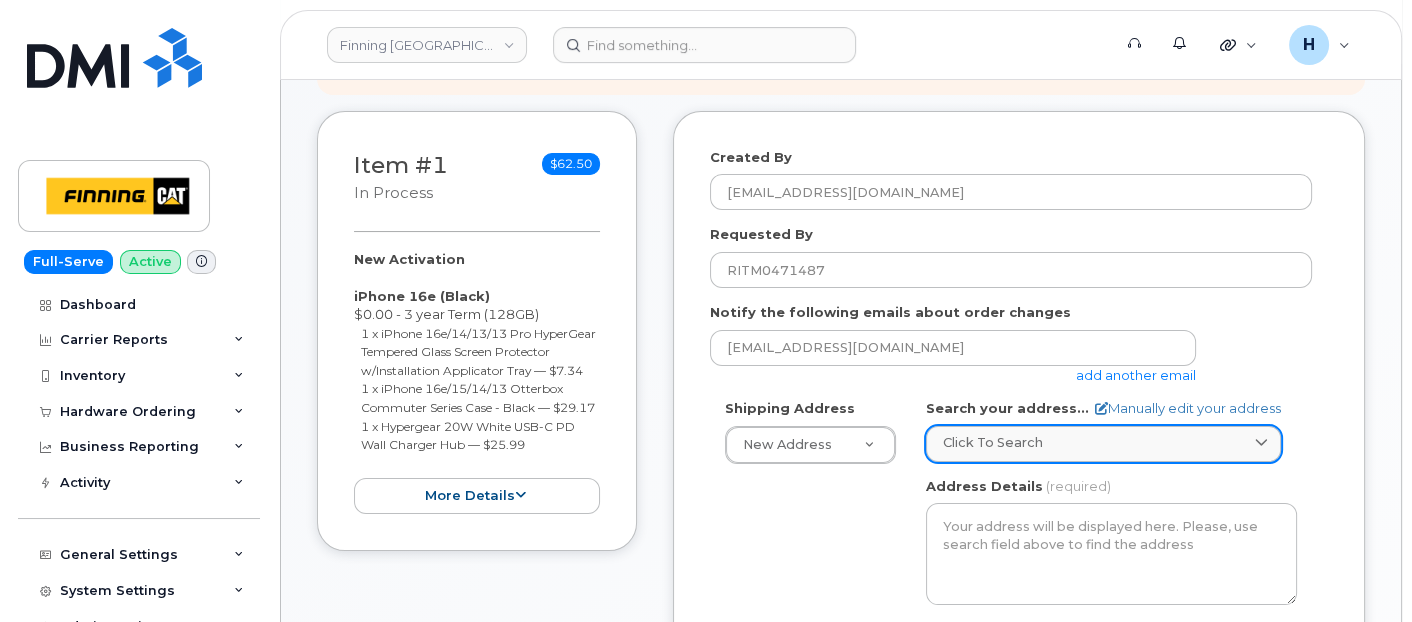 click on "Click to search" 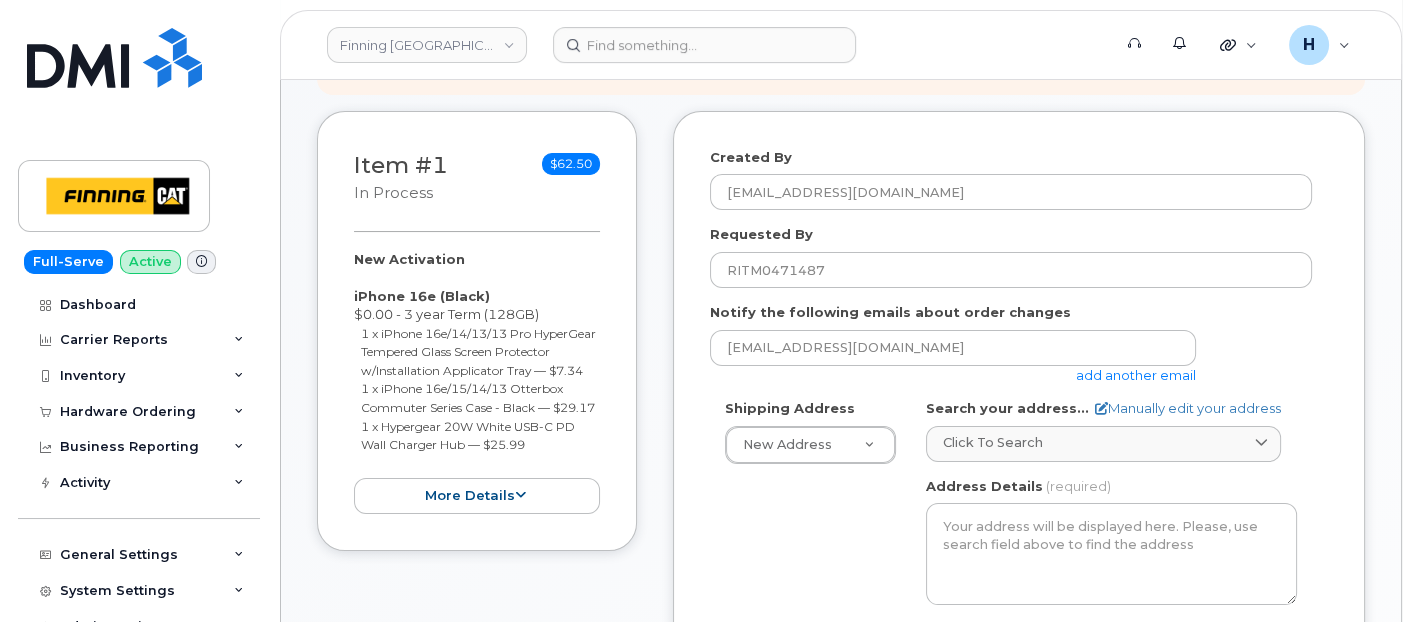 paste on "6735 11 St. NE" 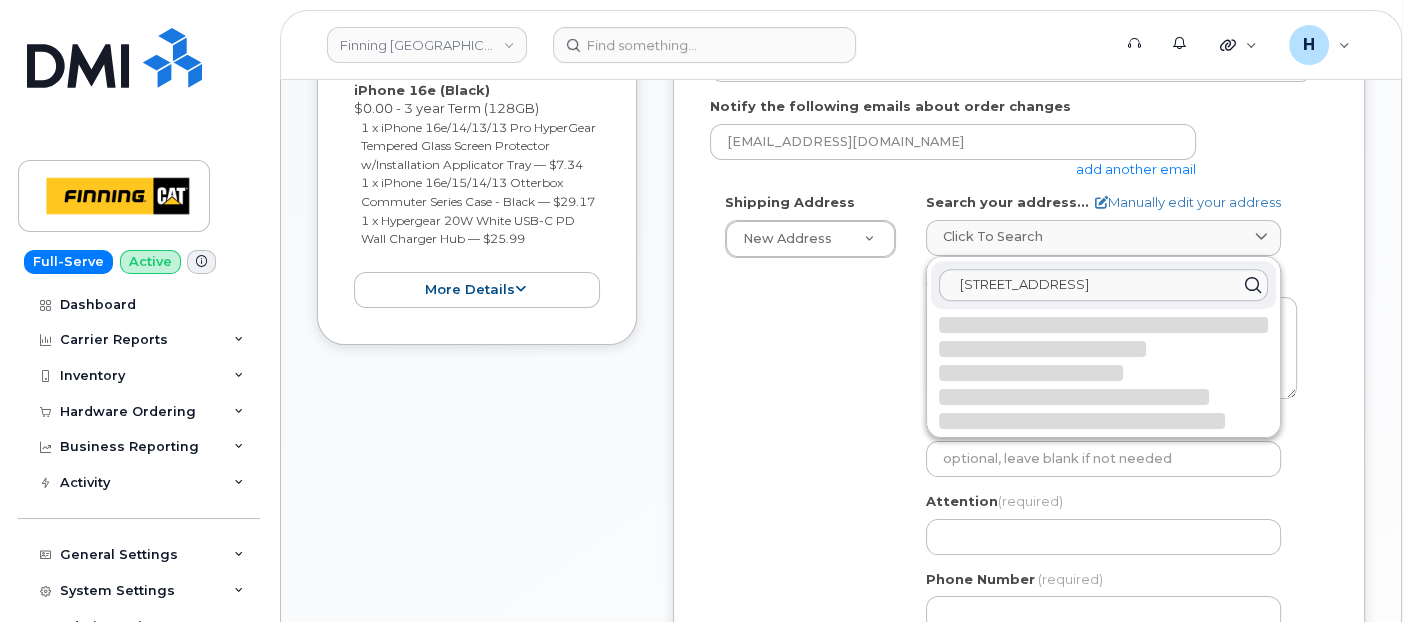 scroll, scrollTop: 555, scrollLeft: 0, axis: vertical 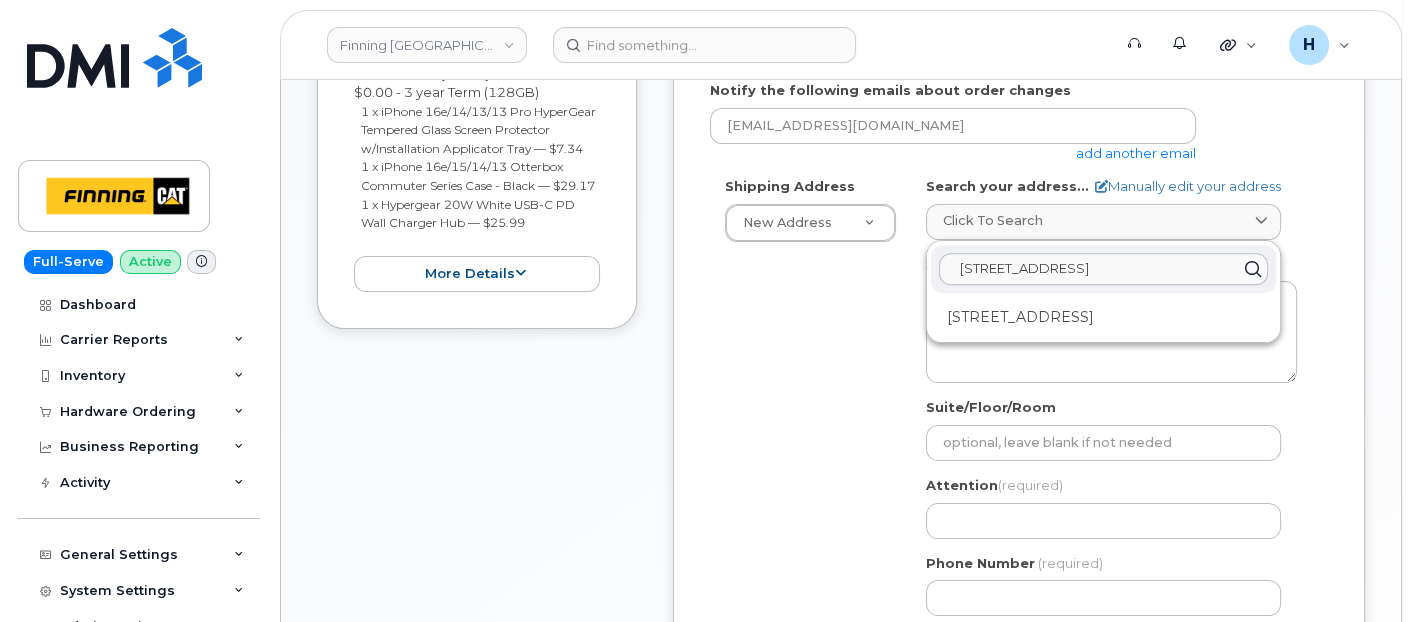type on "6735 11 St. NE" 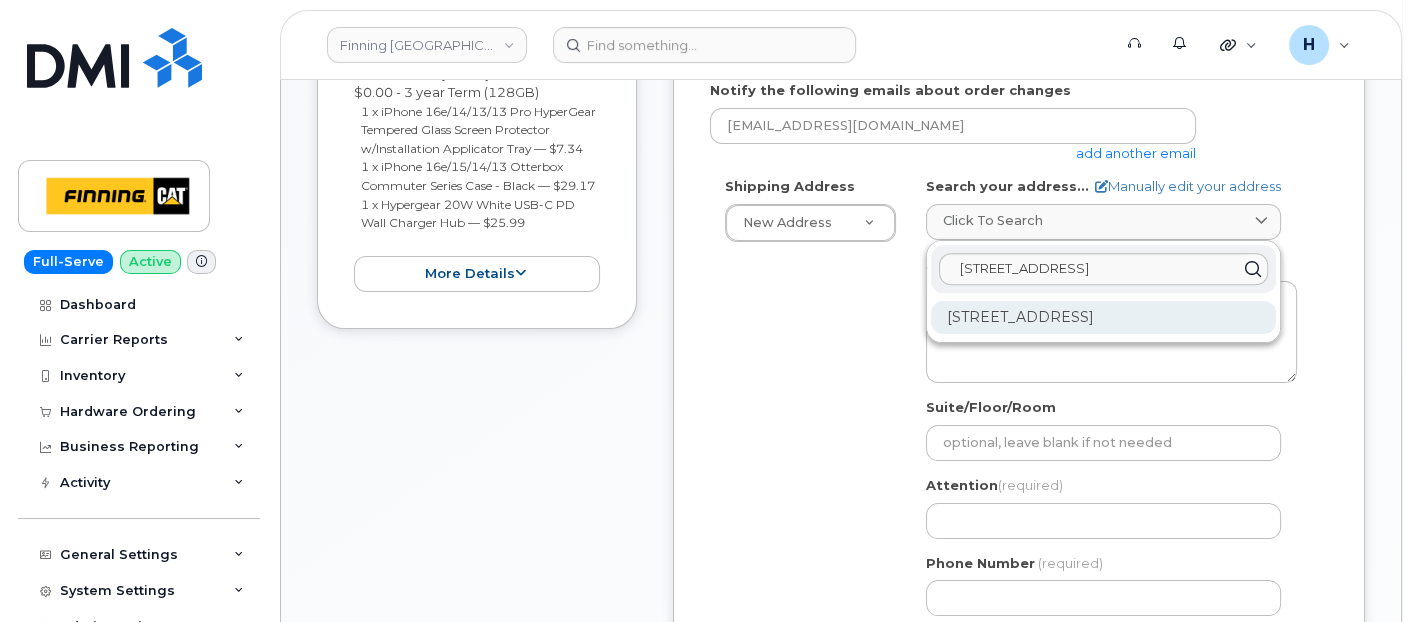click on "6735 11 St NE Calgary AB T2E 7H9" 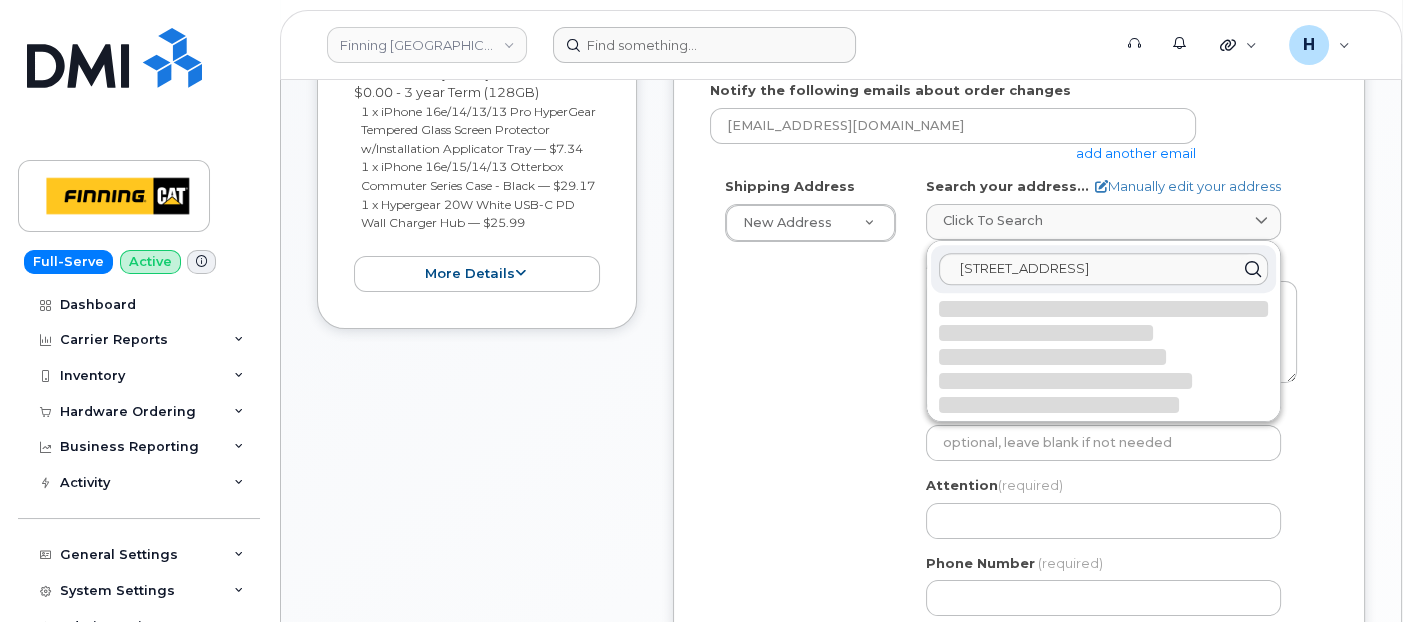 select 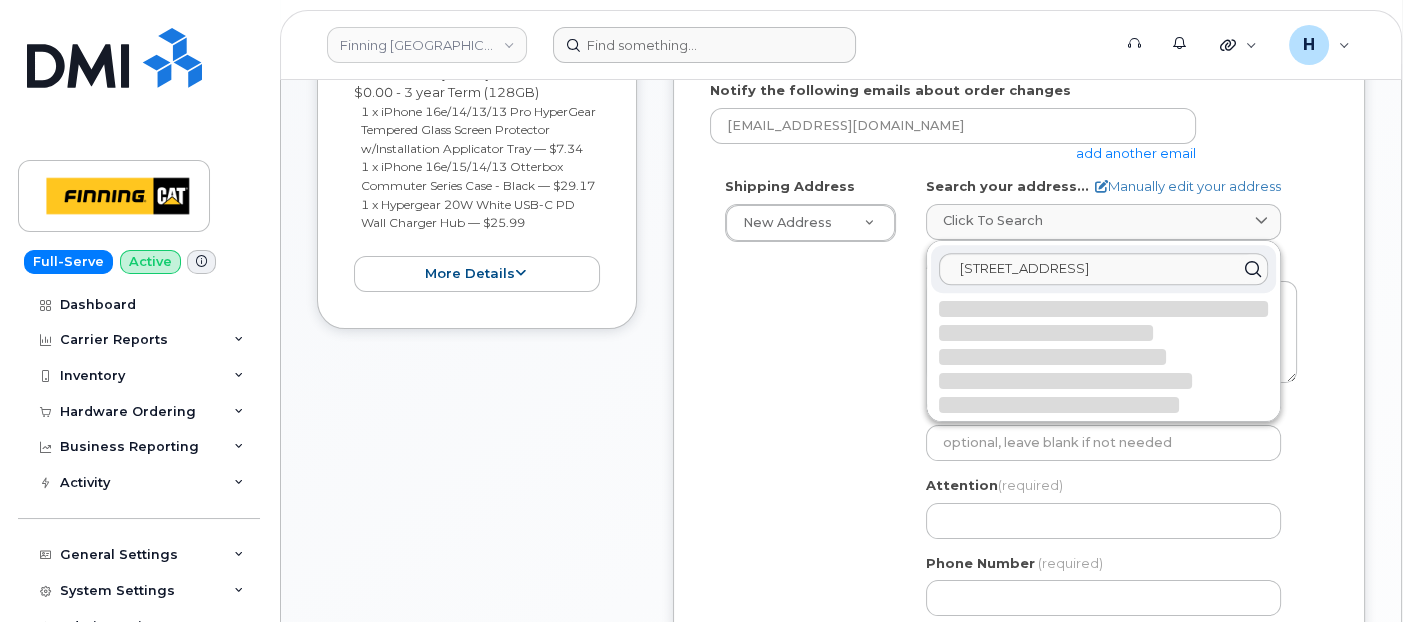 type on "6735 11 St NE
CALGARY AB T2E 7H9
CANADA" 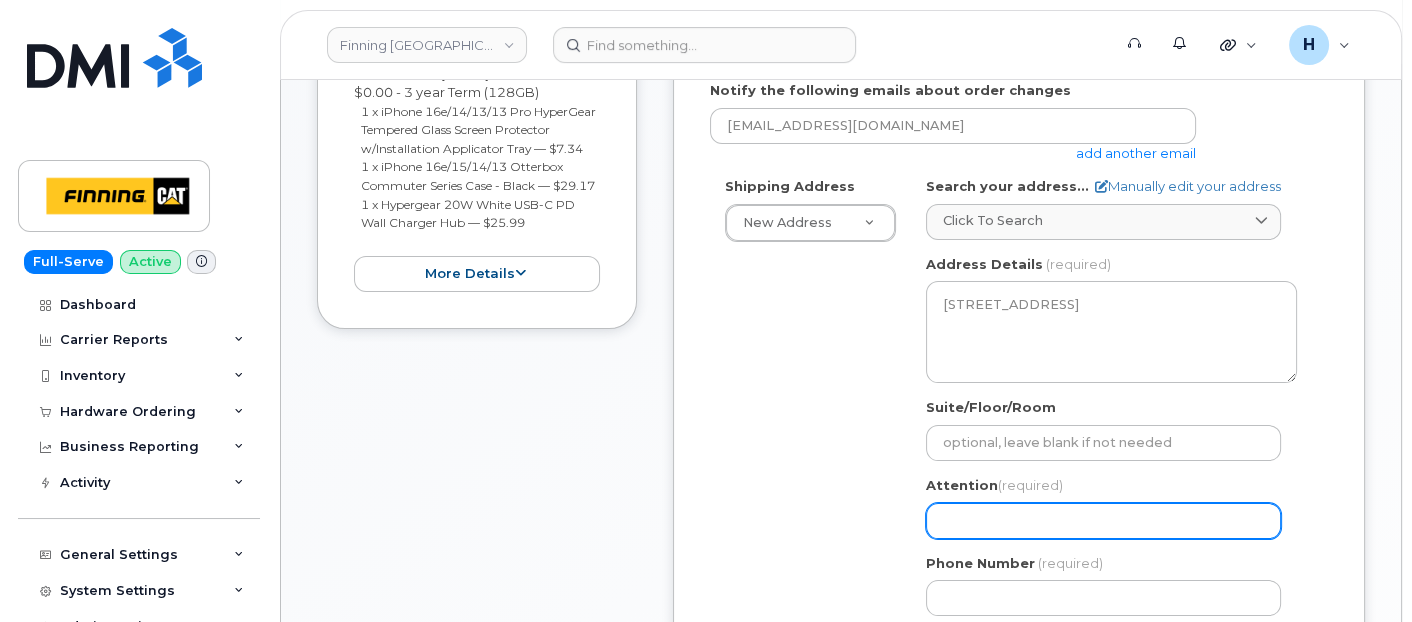 click on "Attention
(required)" at bounding box center [1103, 521] 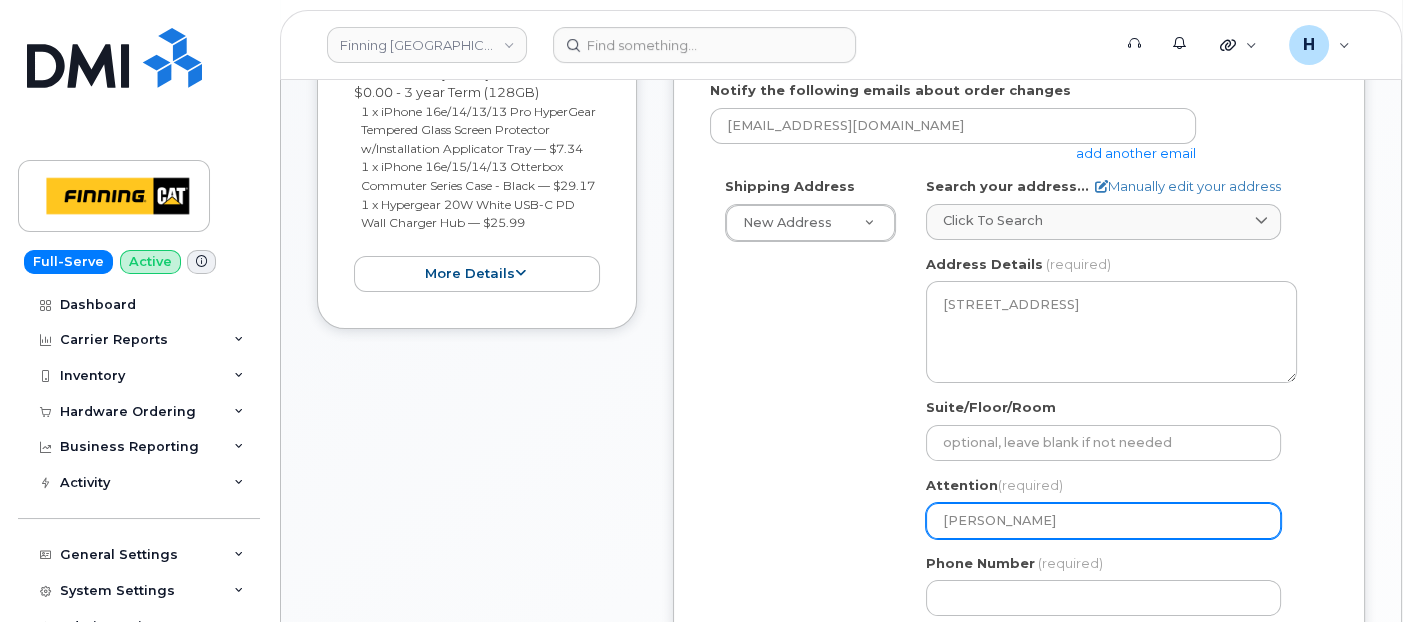 type on "[PERSON_NAME]" 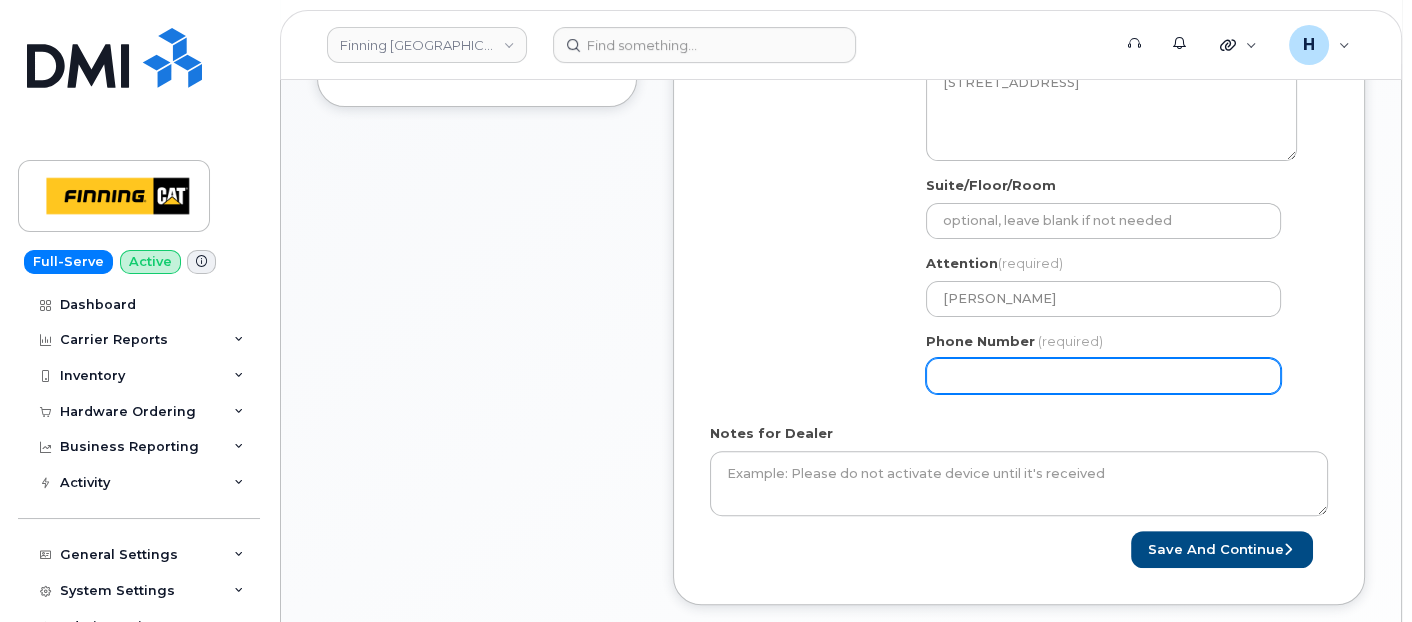 click on "Phone Number" at bounding box center (1103, 376) 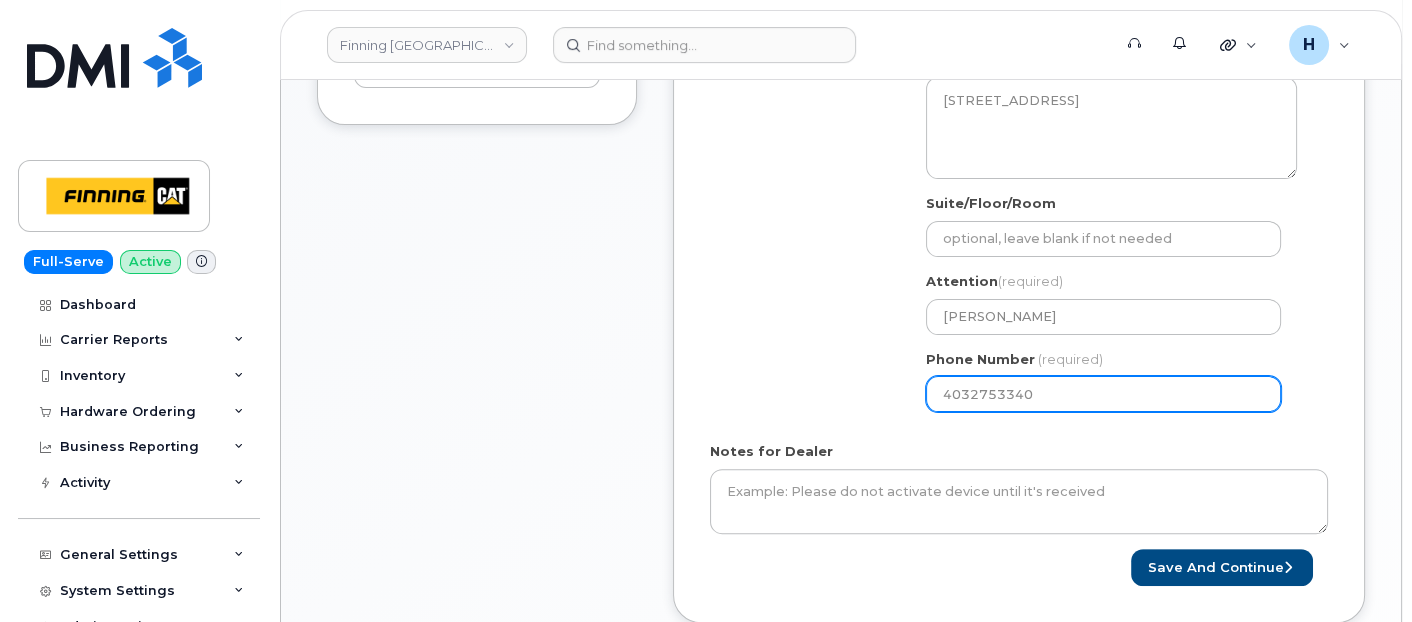 scroll, scrollTop: 333, scrollLeft: 0, axis: vertical 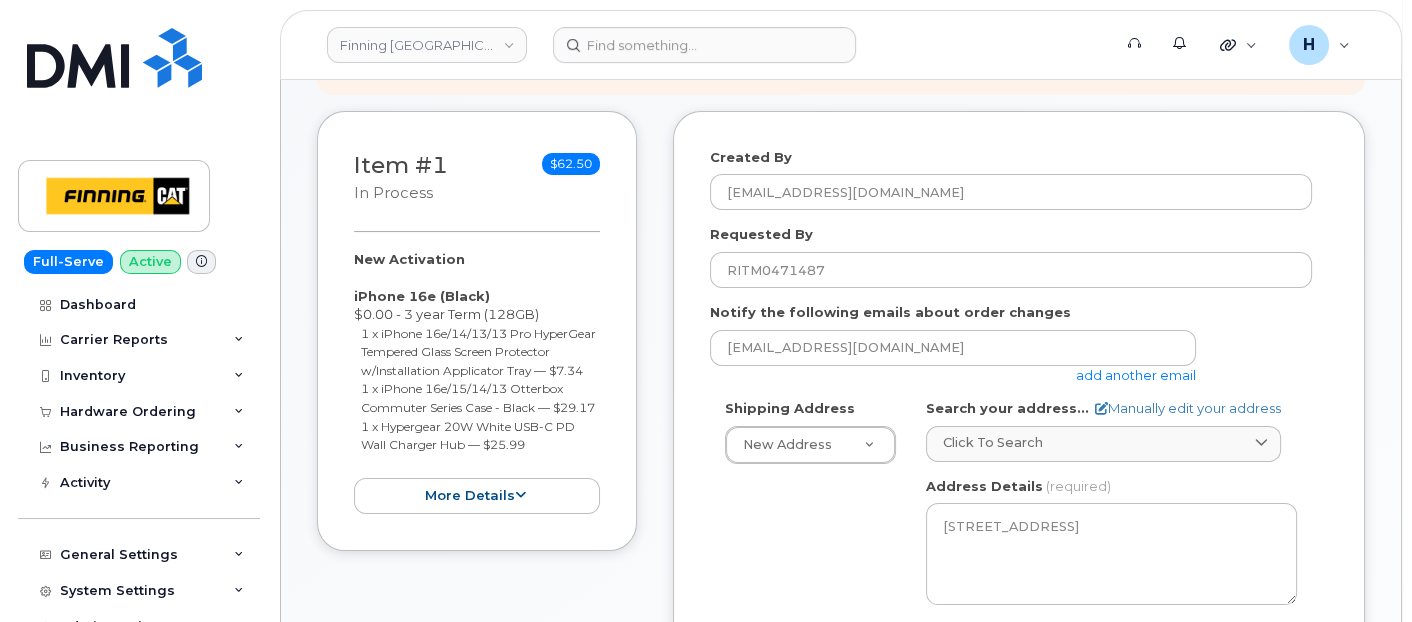 type on "4032753340" 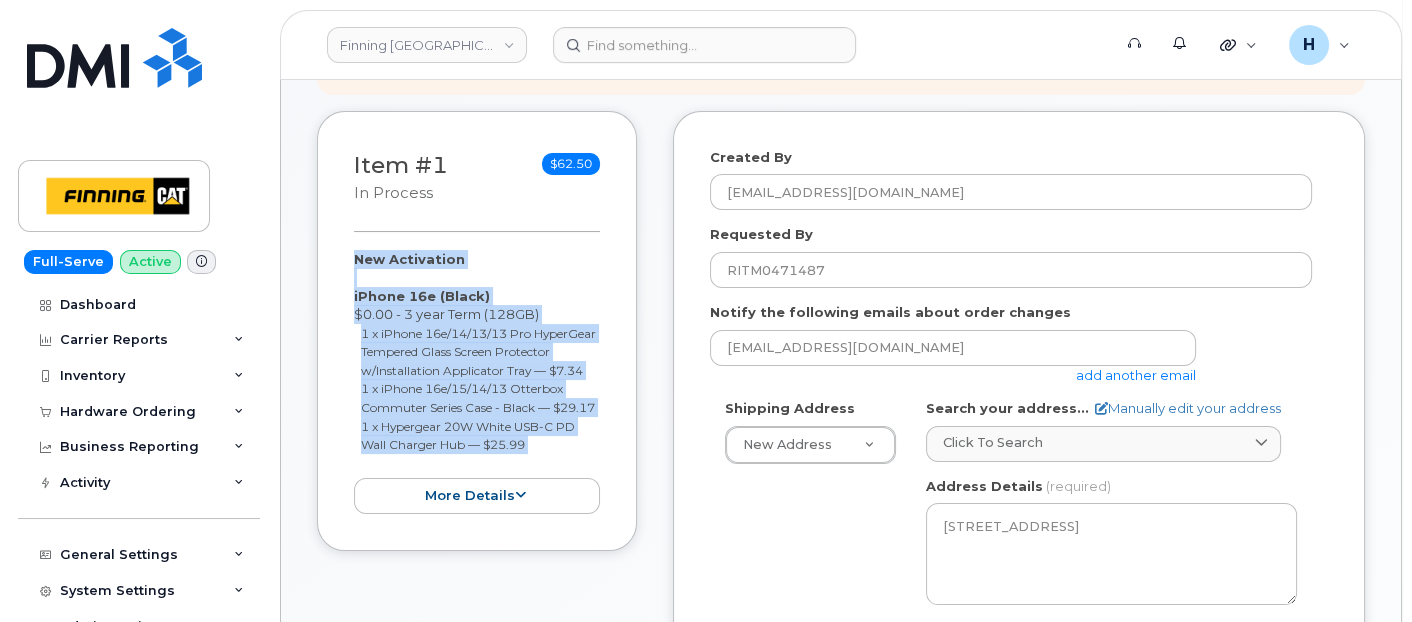 drag, startPoint x: 342, startPoint y: 258, endPoint x: 536, endPoint y: 490, distance: 302.42355 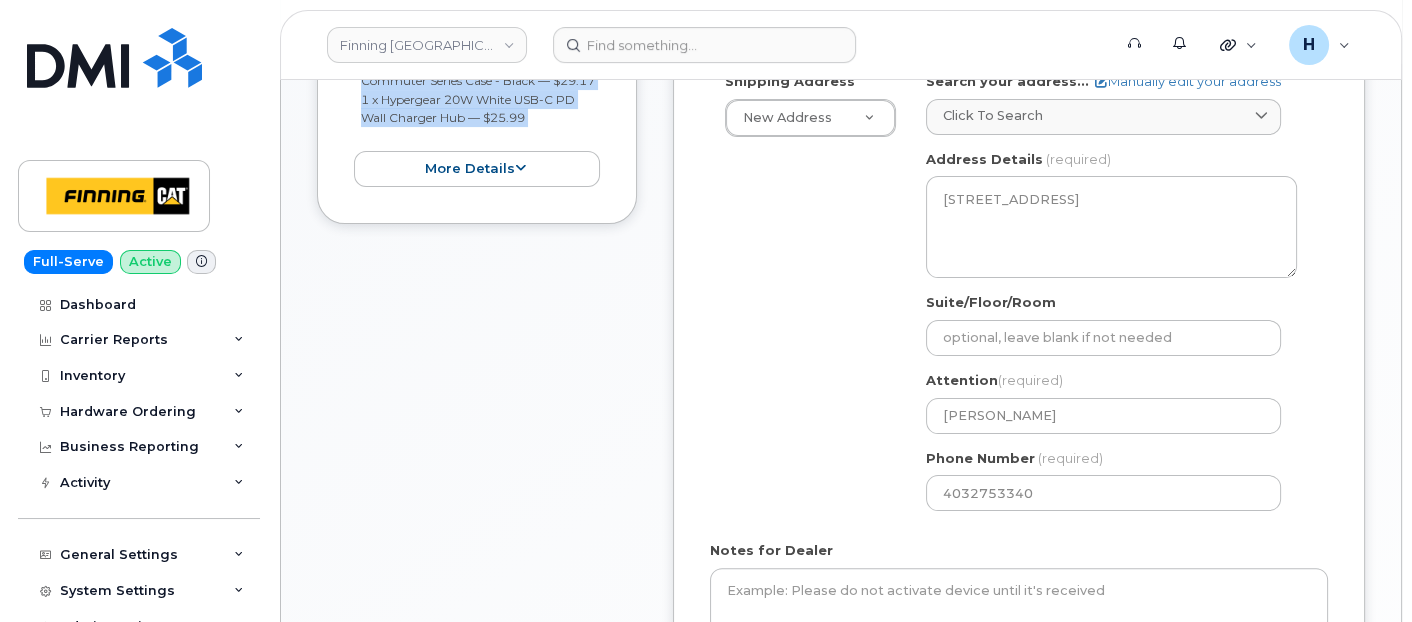 scroll, scrollTop: 888, scrollLeft: 0, axis: vertical 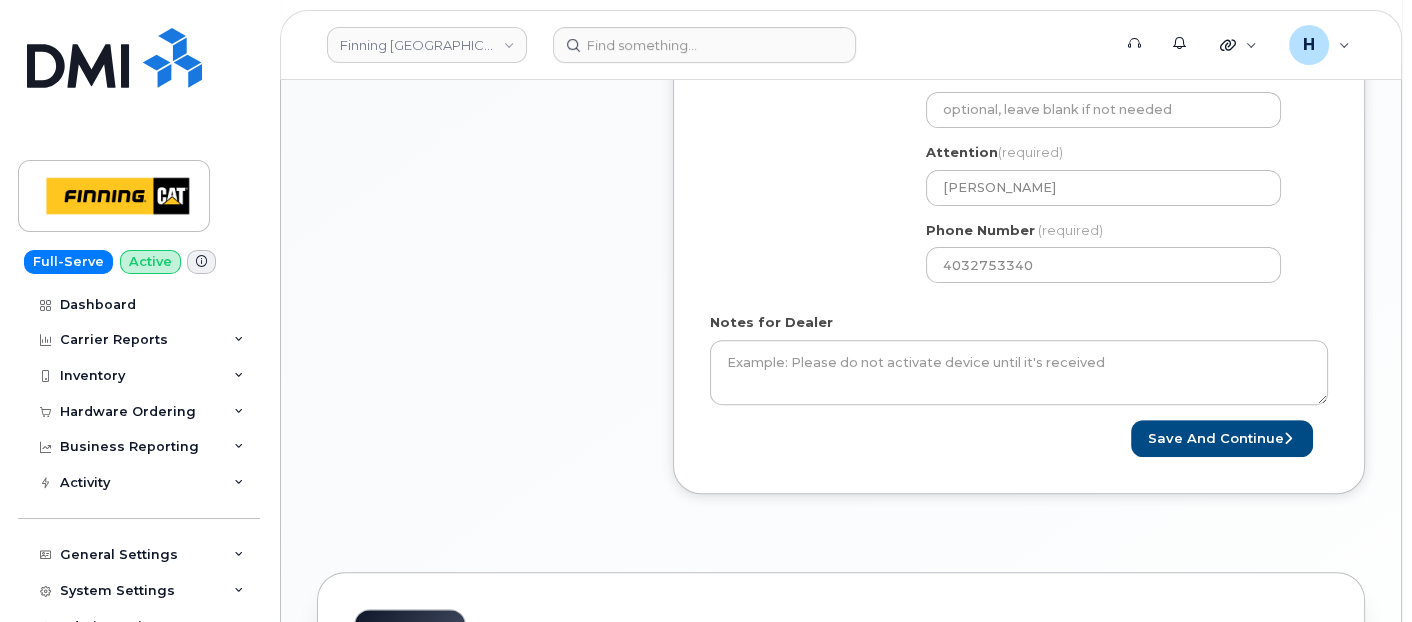 click on "Created By
hakaur@dminc.com
Requested By
RITM0471487
Notify the following emails about order changes
hakaur@dminc.com
add another email
Shipping Address
New Address                                     New Address 2360 Pasqua St N 10430 178 St NW 24- 5341 twp 293A 53 P.O. Box 180 111 Nahanni Dr 19100 94 Ave Acheson Albian - D01 Battleford Bonnyville Burnaby - Finning Canada Burnaby - Finning International Calgary - Power Systems and General Line Construction Calgary Power Systems - D37 Calgary - TCRS Calgary - TCRS Specialty Business Calgary - Truck Shop Campbell River Caribou Energy Park - D09 Clairmont,AB - D10/D11 CNRL - D02 Coquitlam Cranbrook Dawson Creek Edmonton - Compact General Construction - D24 Edmonton Dist Centre and Field Service - D17 Edmonton - Drills and Shovels Edmonton - Finning Canada Head Office Edmonton - General Line Construction Edmonton - Head Office TCRS  Edmonton Specialty Branch Edmonton - Heavy Equipment Rentals Ekati Hinton" at bounding box center [1019, 25] 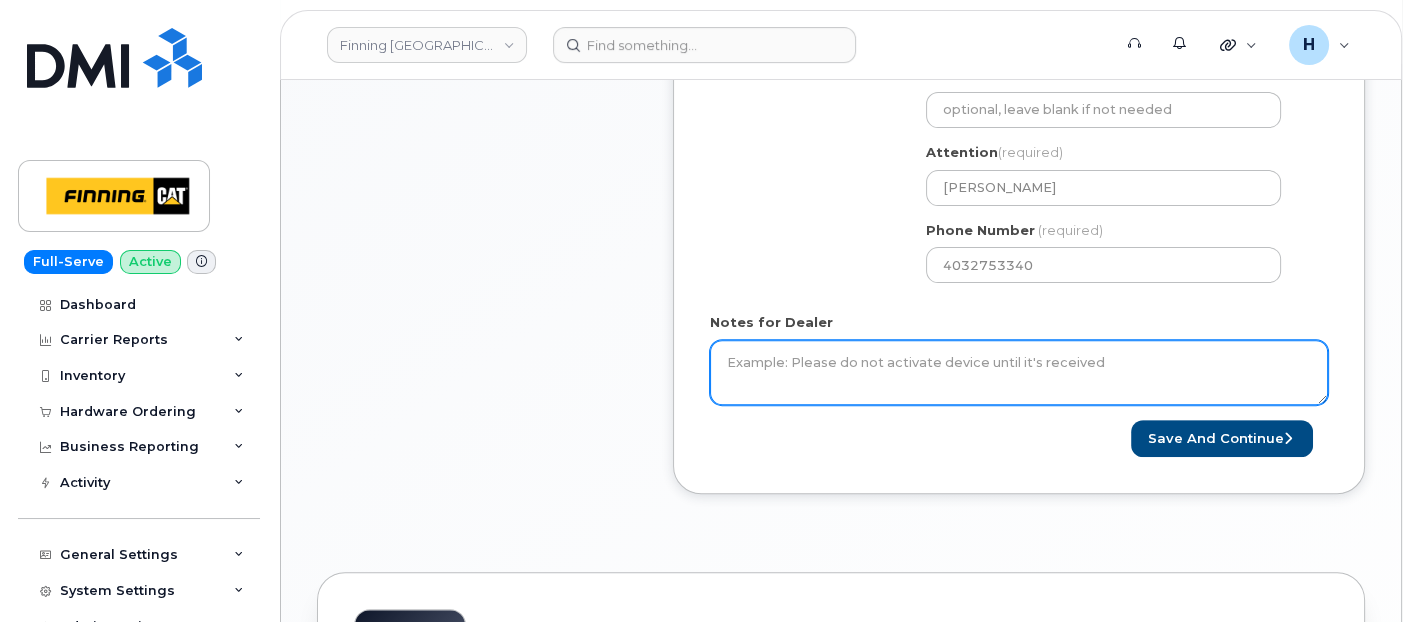 click on "Notes for Dealer" at bounding box center [1019, 373] 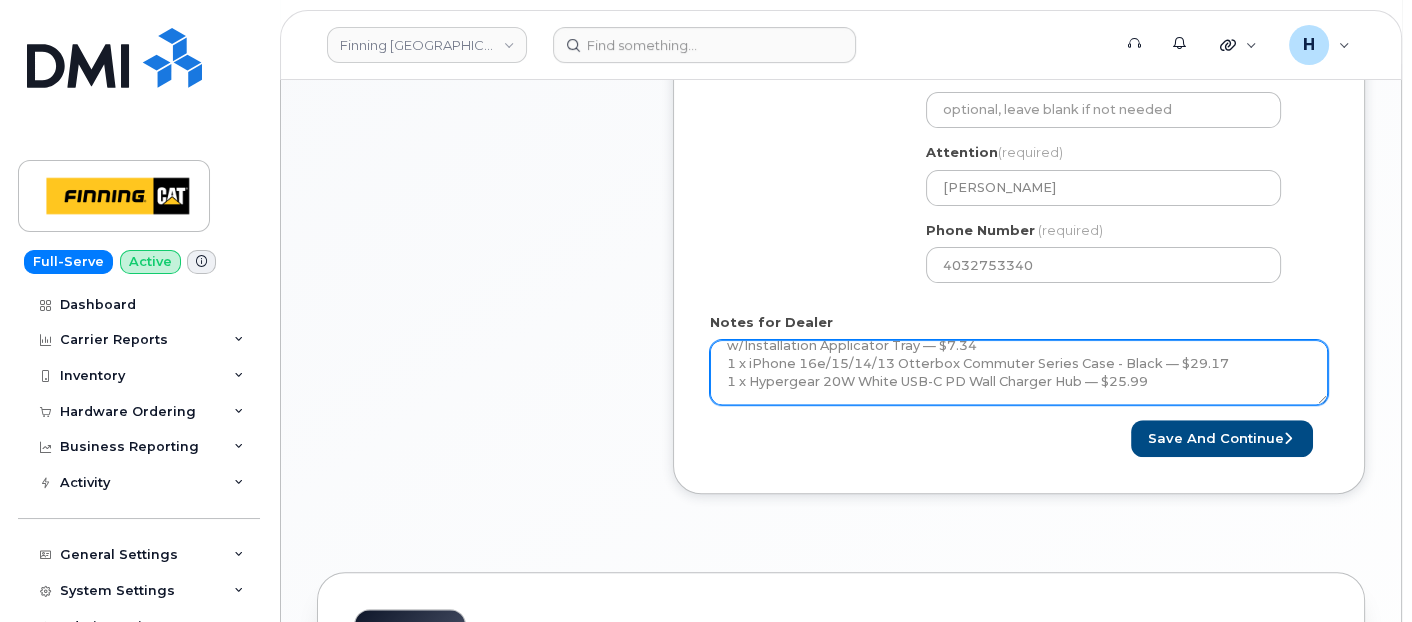 scroll, scrollTop: 131, scrollLeft: 0, axis: vertical 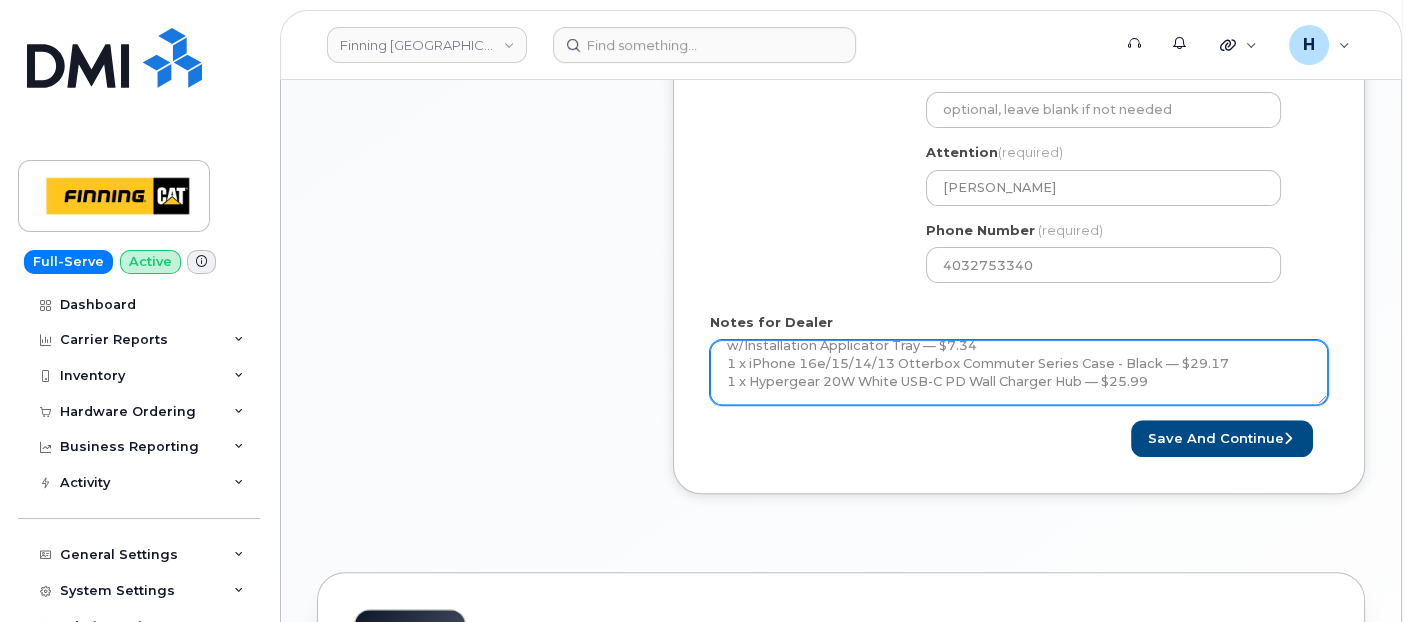 click on "New Activation
iPhone 16e (Black)
$0.00 - 3 year Term (128GB)
1 x iPhone 16e/14/13/13 Pro HyperGear Tempered Glass Screen Protector w/Installation Applicator Tray — $7.34
1 x iPhone 16e/15/14/13 Otterbox Commuter Series Case - Black — $29.17
1 x Hypergear 20W White USB-C PD Wall Charger Hub — $25.99" at bounding box center [1019, 373] 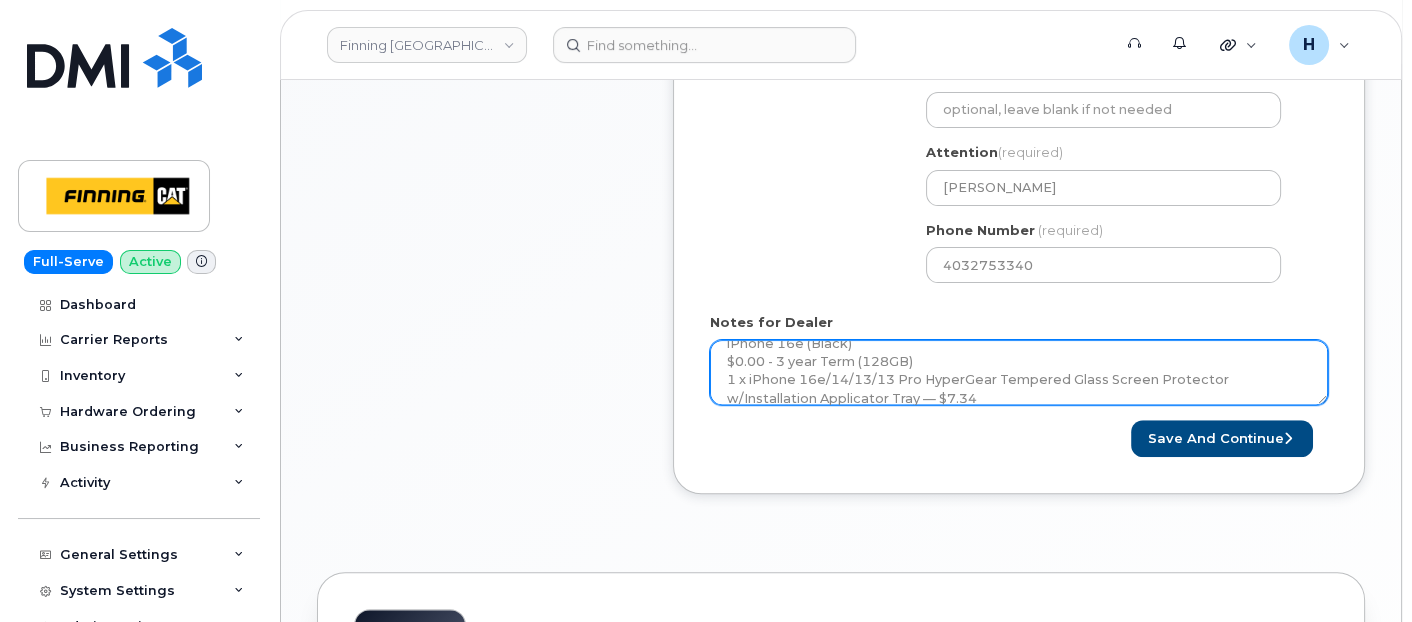 scroll, scrollTop: 0, scrollLeft: 0, axis: both 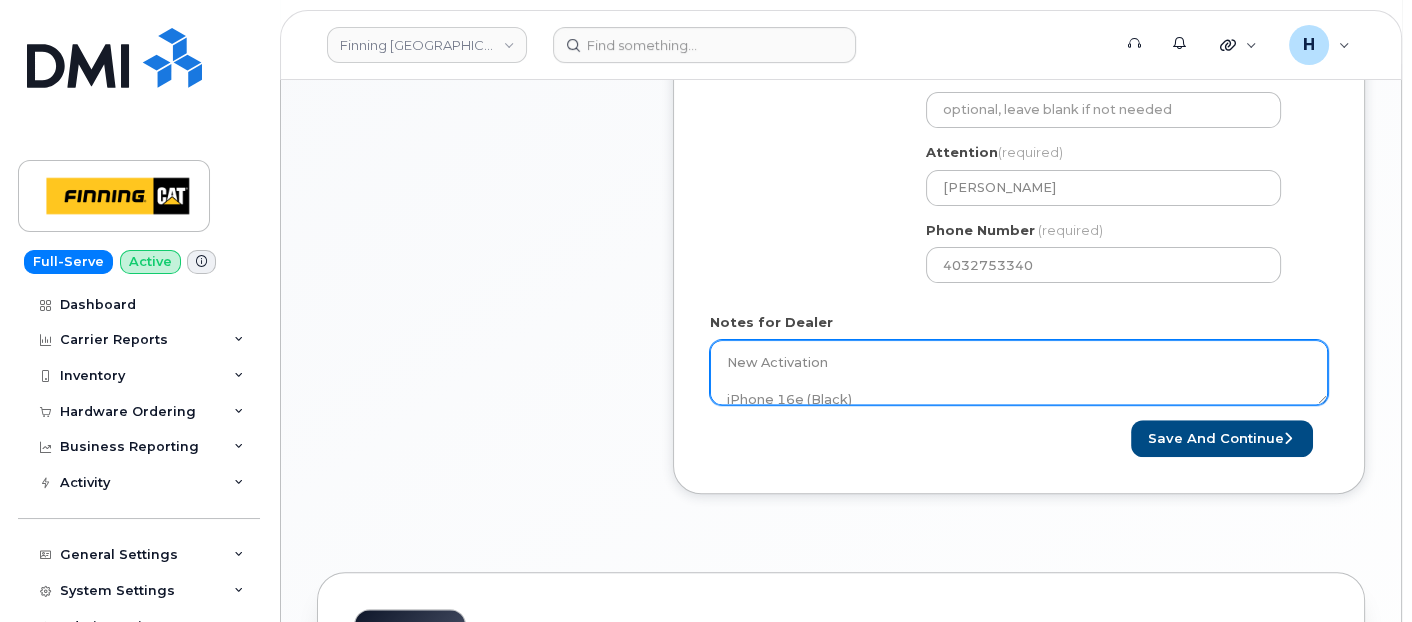 click on "New Activation
iPhone 16e (Black)
$0.00 - 3 year Term (128GB)
1 x iPhone 16e/14/13/13 Pro HyperGear Tempered Glass Screen Protector w/Installation Applicator Tray — $7.34
1 x iPhone 16e/15/14/13 Otterbox Commuter Series Case - Black — $29.17
1 x Hypergear 20W White USB-C PD Wall Charger Hub — $25.99" at bounding box center (1019, 373) 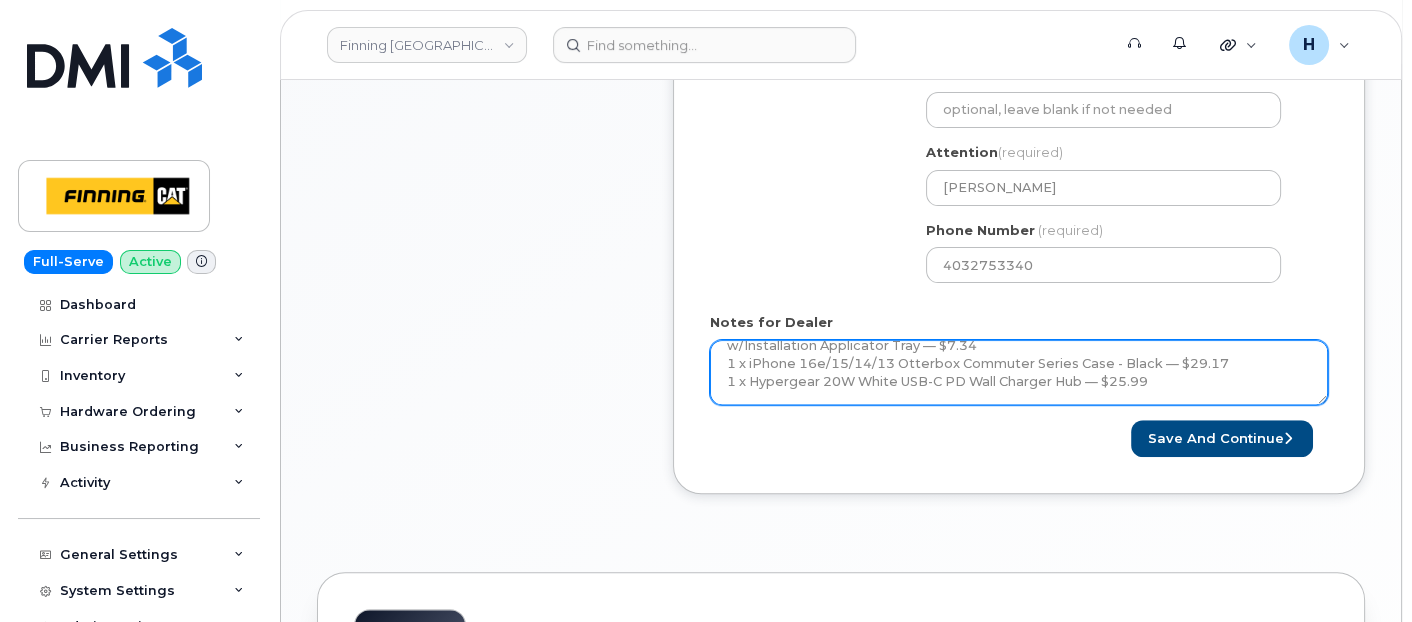 scroll, scrollTop: 145, scrollLeft: 0, axis: vertical 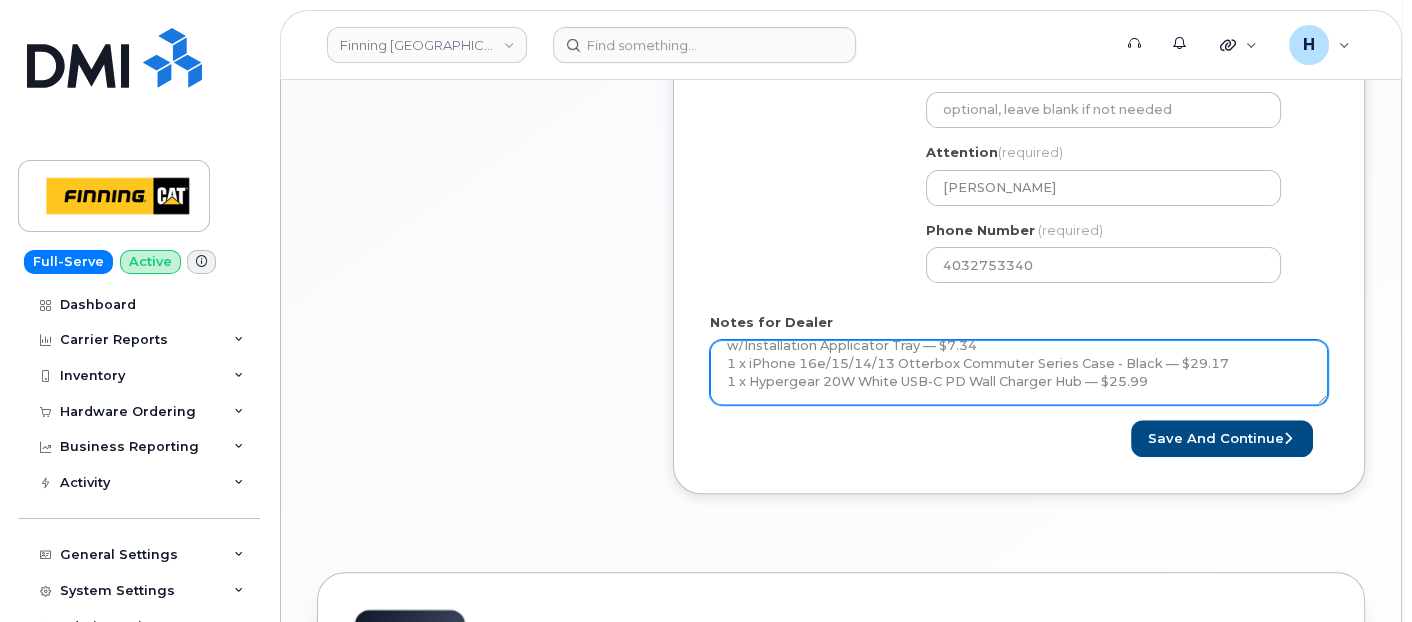 click on "New Activation
iPhone 16e (Black)
$0.00 - 3 year Term (128GB)
1 x iPhone 16e/14/13/13 Pro HyperGear Tempered Glass Screen Protector w/Installation Applicator Tray — $7.34
1 x iPhone 16e/15/14/13 Otterbox Commuter Series Case - Black — $29.17
1 x Hypergear 20W White USB-C PD Wall Charger Hub — $25.99" at bounding box center (1019, 373) 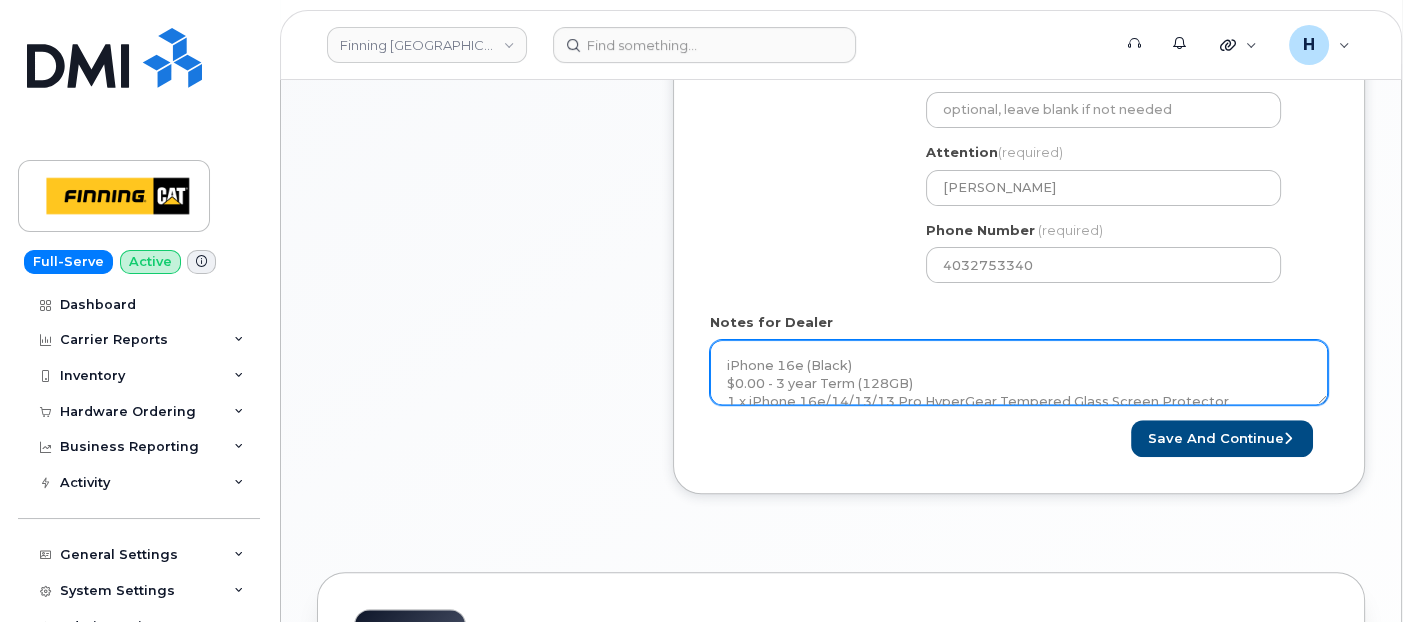 scroll, scrollTop: 145, scrollLeft: 0, axis: vertical 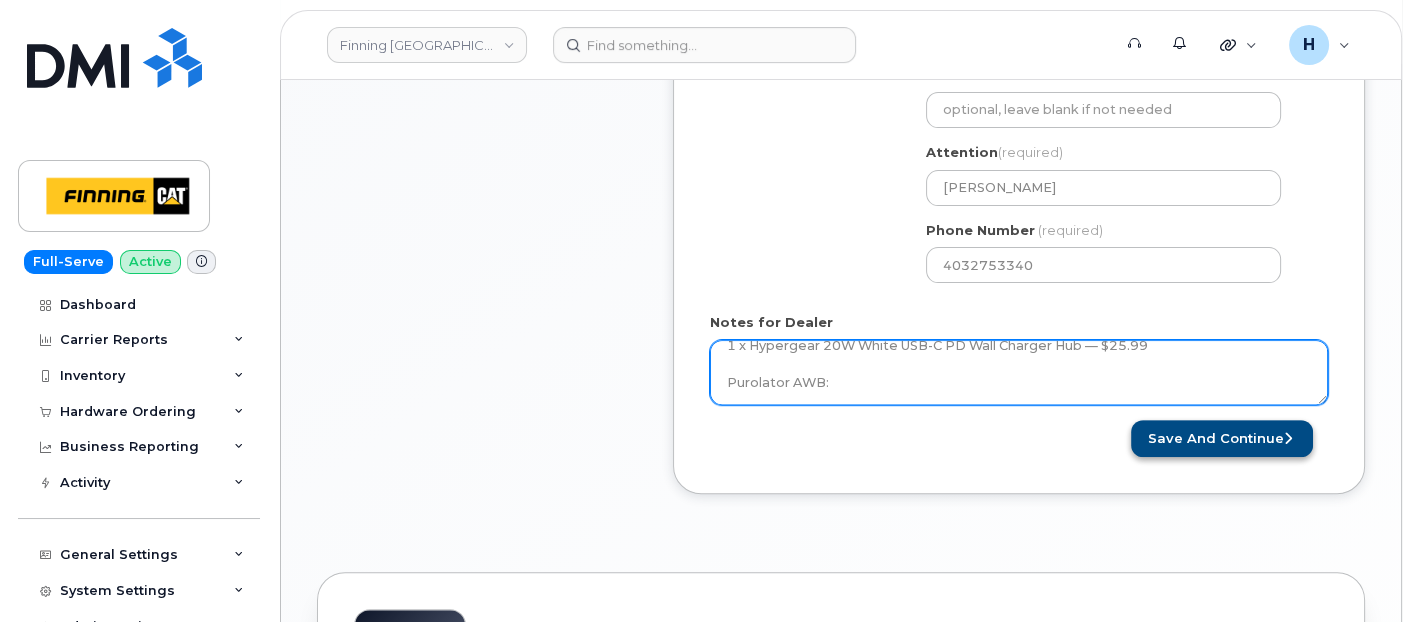 type on "New Activation
iPhone 16e (Black)
$0.00 - 3 year Term (128GB)
1 x iPhone 16e/14/13/13 Pro HyperGear Tempered Glass Screen Protector w/Installation Applicator Tray — $7.34
1 x iPhone 16e/15/14/13 Otterbox Commuter Series Case - Black — $29.17
1 x Hypergear 20W White USB-C PD Wall Charger Hub — $25.99
Purolator AWB:" 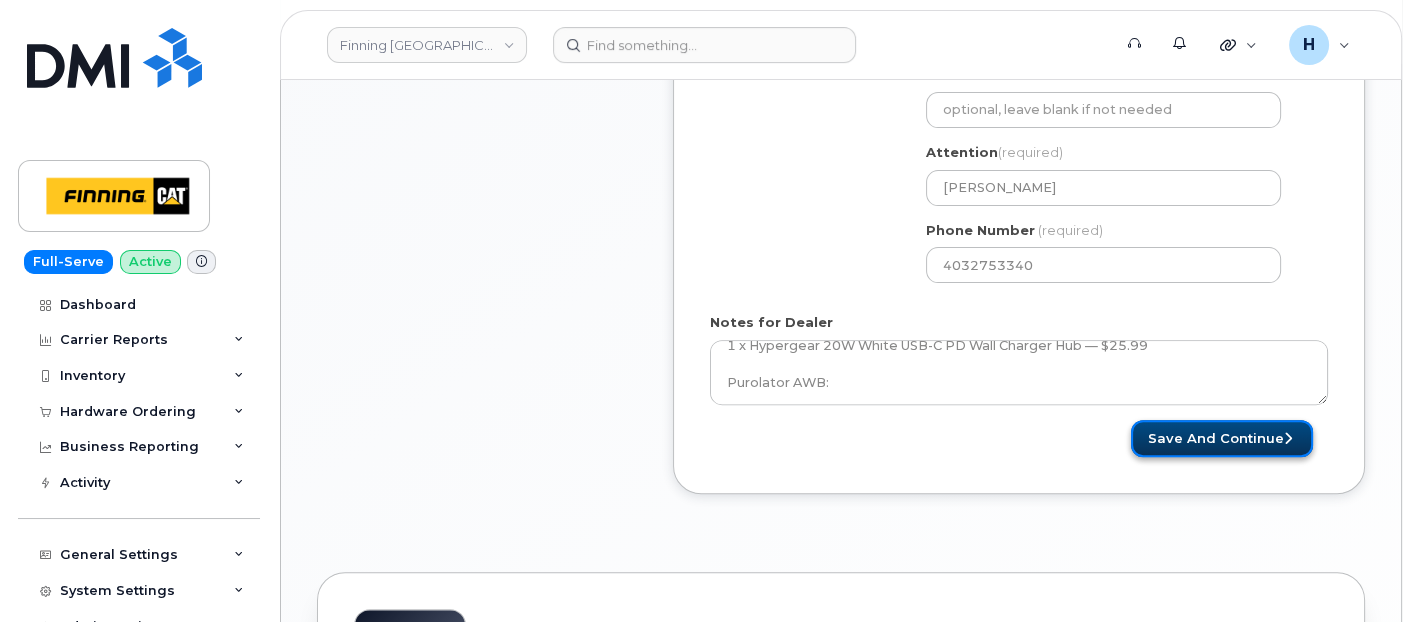 click on "Save and Continue" at bounding box center [1222, 438] 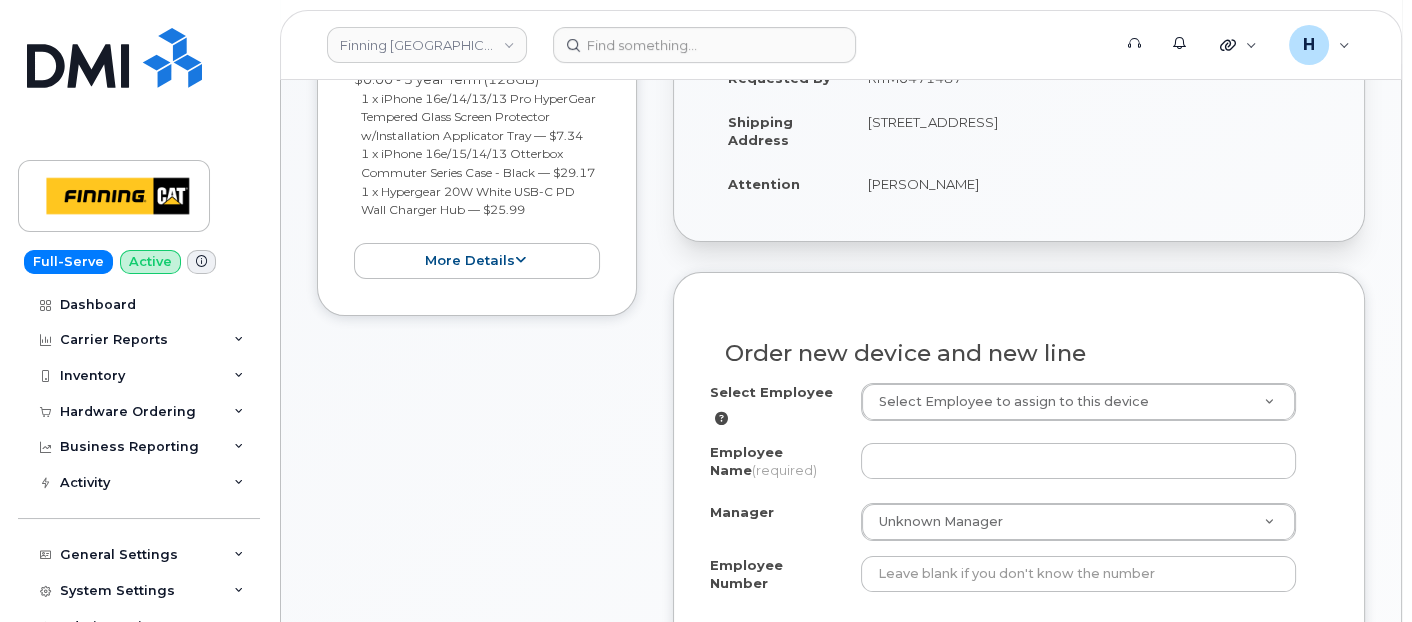scroll, scrollTop: 666, scrollLeft: 0, axis: vertical 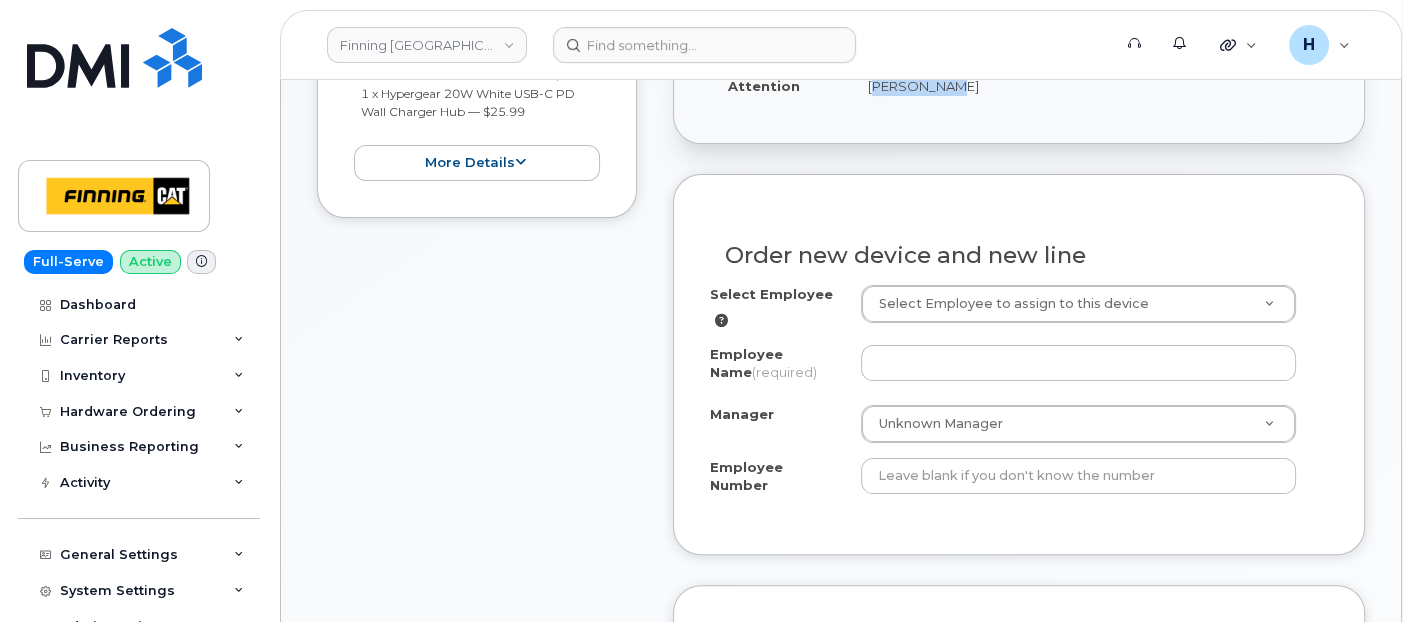 copy on "[PERSON_NAME]" 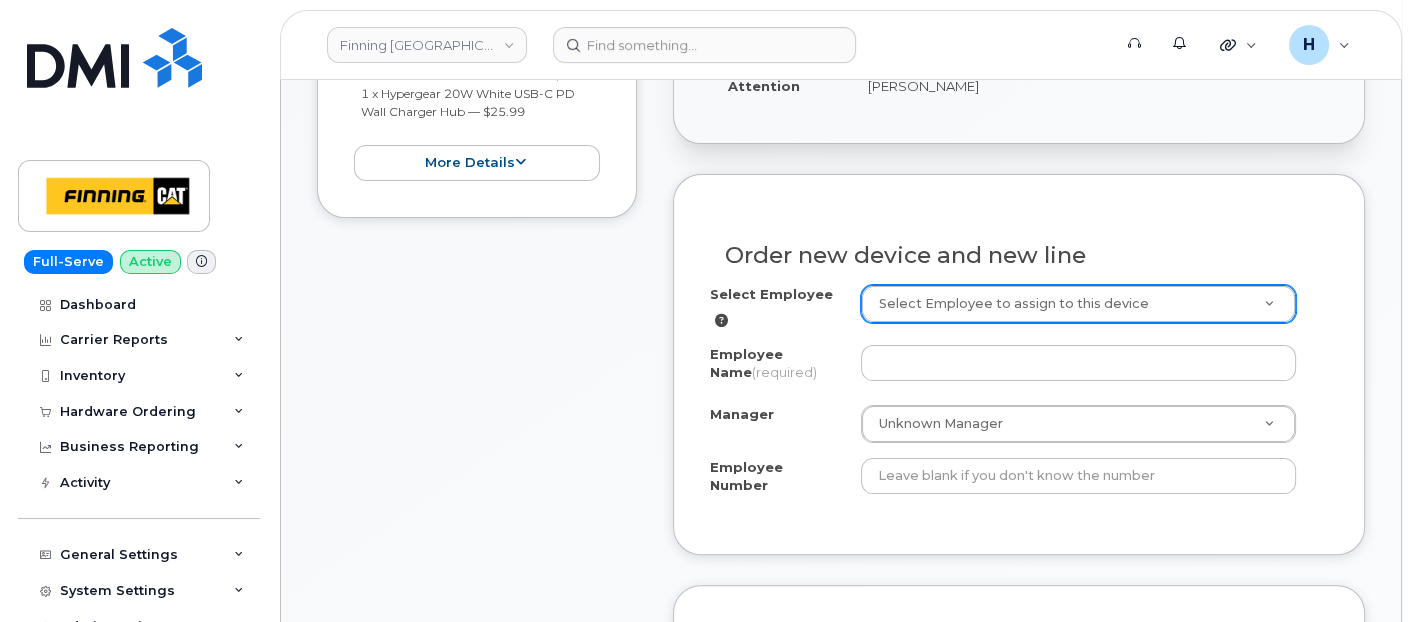 paste on "[PERSON_NAME]" 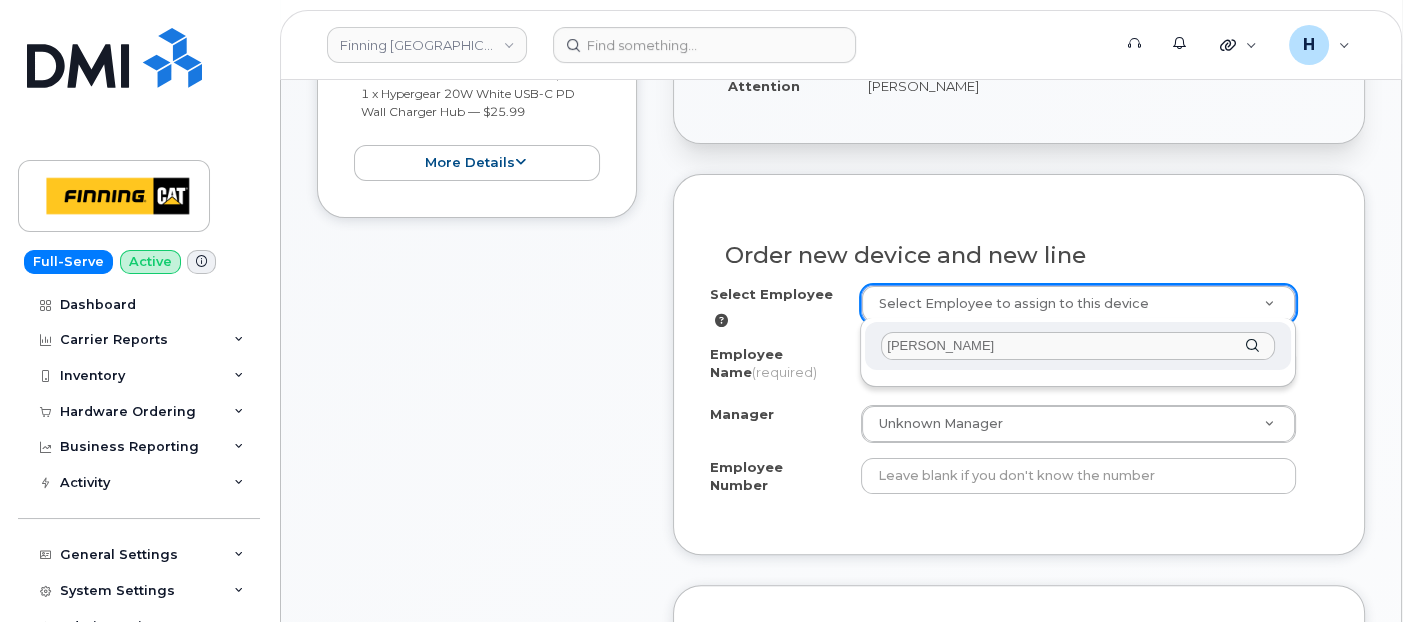 type on "[PERSON_NAME]" 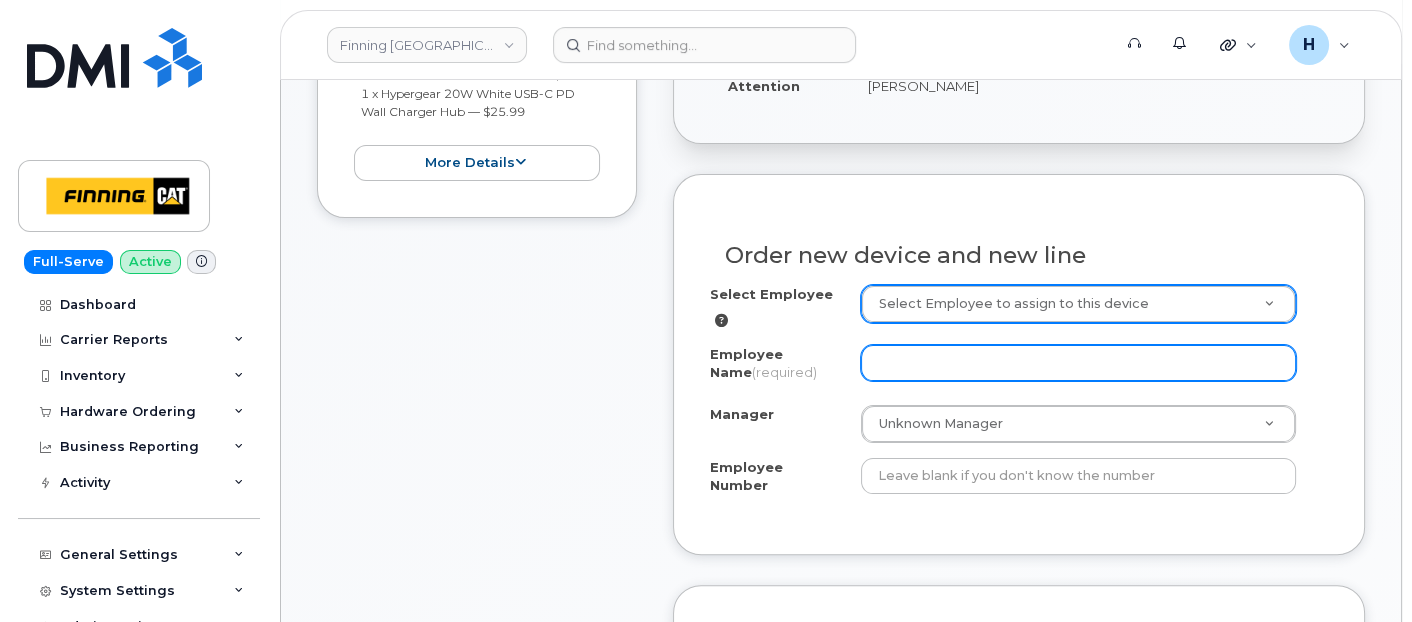 click on "Employee Name
(required)" at bounding box center (1079, 363) 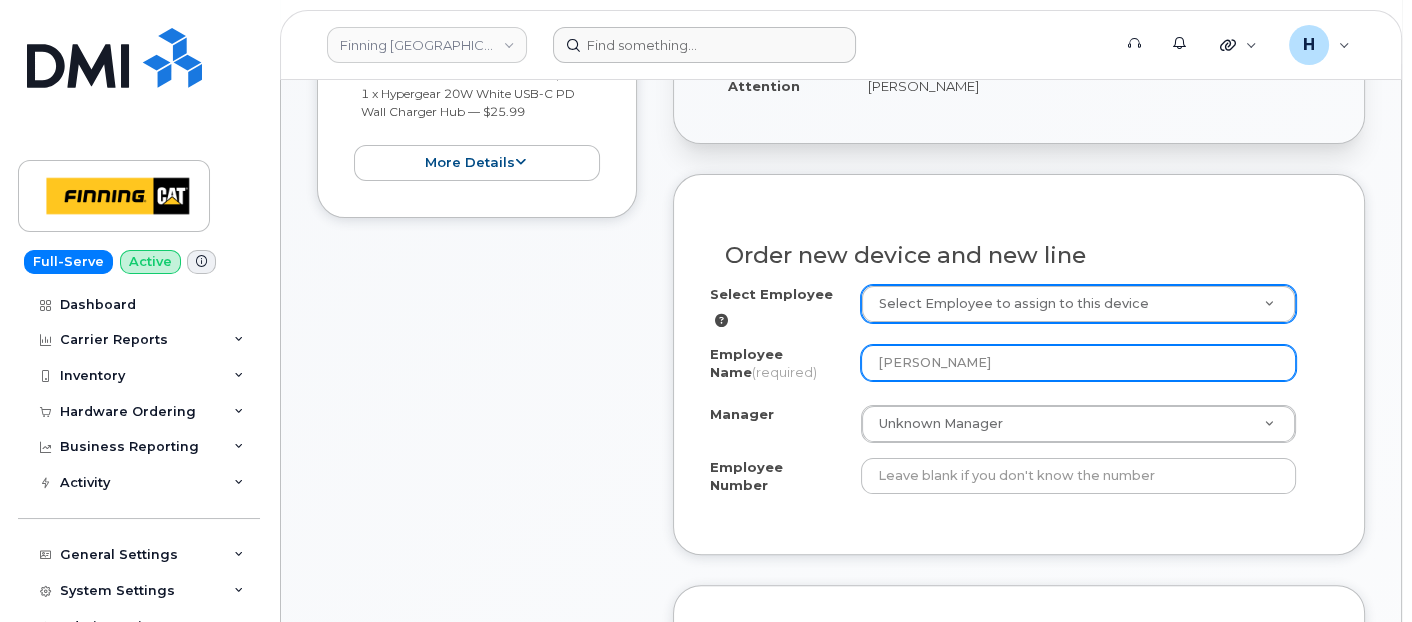 type on "[PERSON_NAME]" 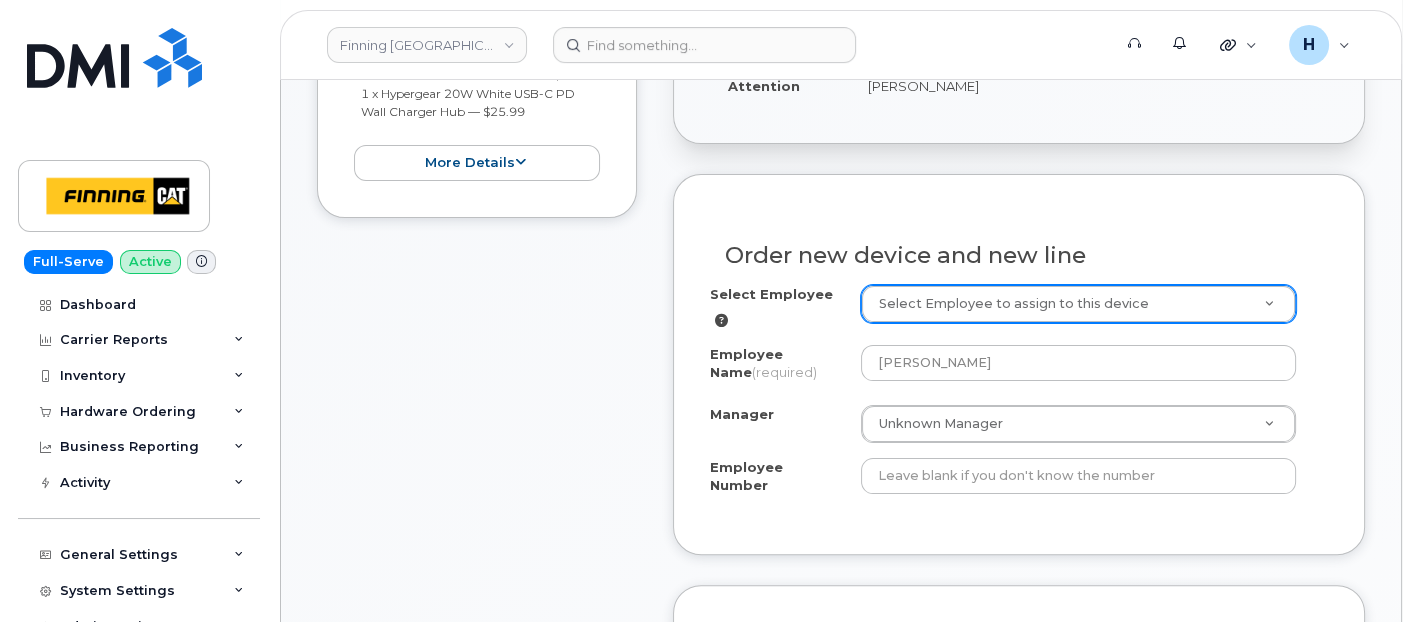 drag, startPoint x: 925, startPoint y: 415, endPoint x: 1005, endPoint y: 394, distance: 82.710335 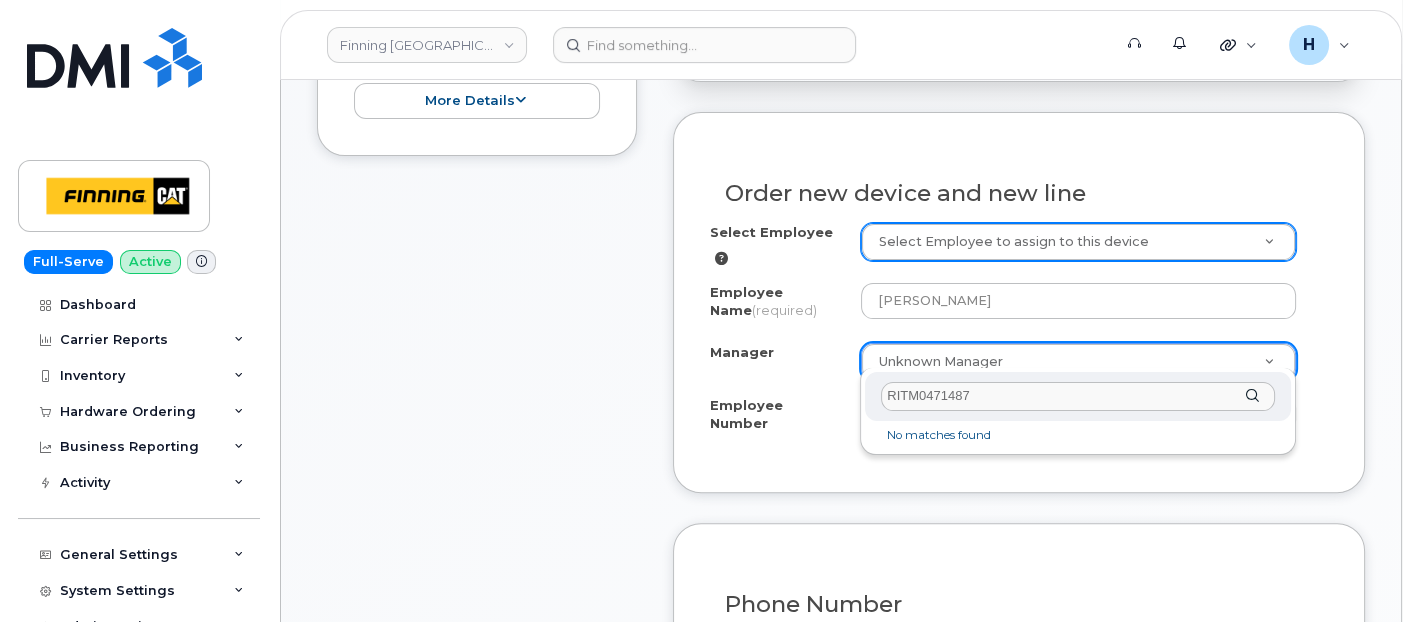 scroll, scrollTop: 777, scrollLeft: 0, axis: vertical 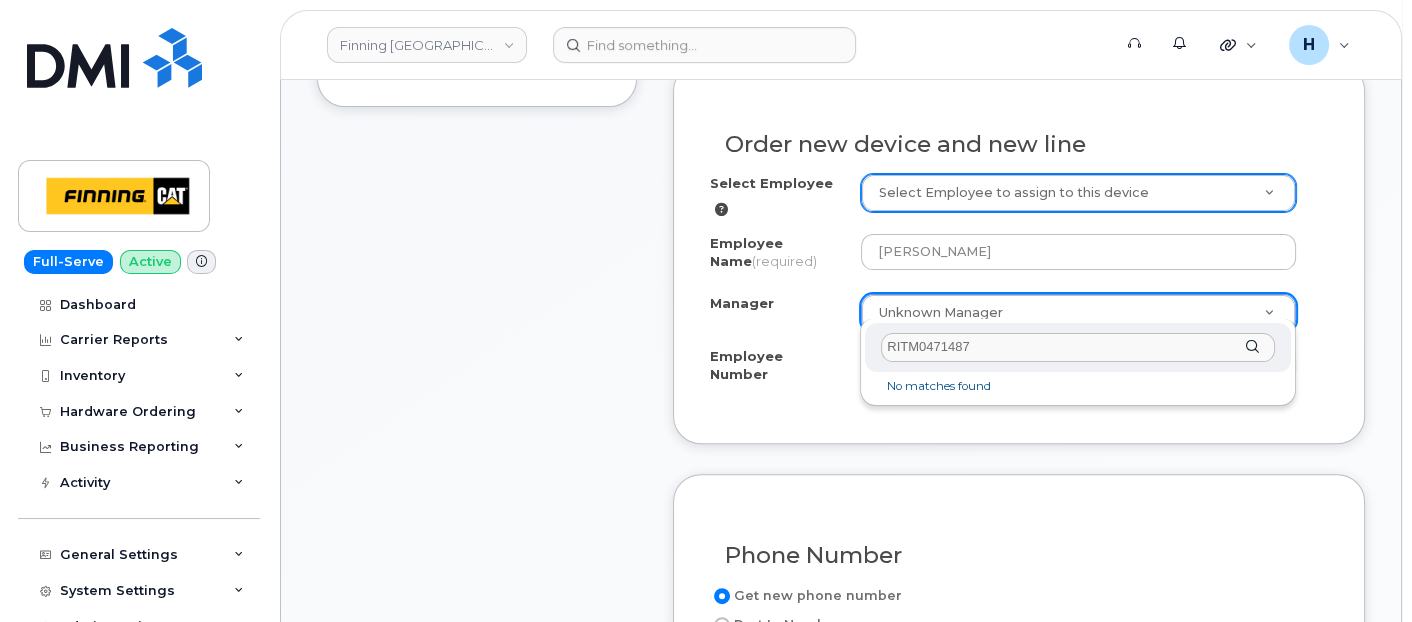 drag, startPoint x: 981, startPoint y: 352, endPoint x: 648, endPoint y: 349, distance: 333.01352 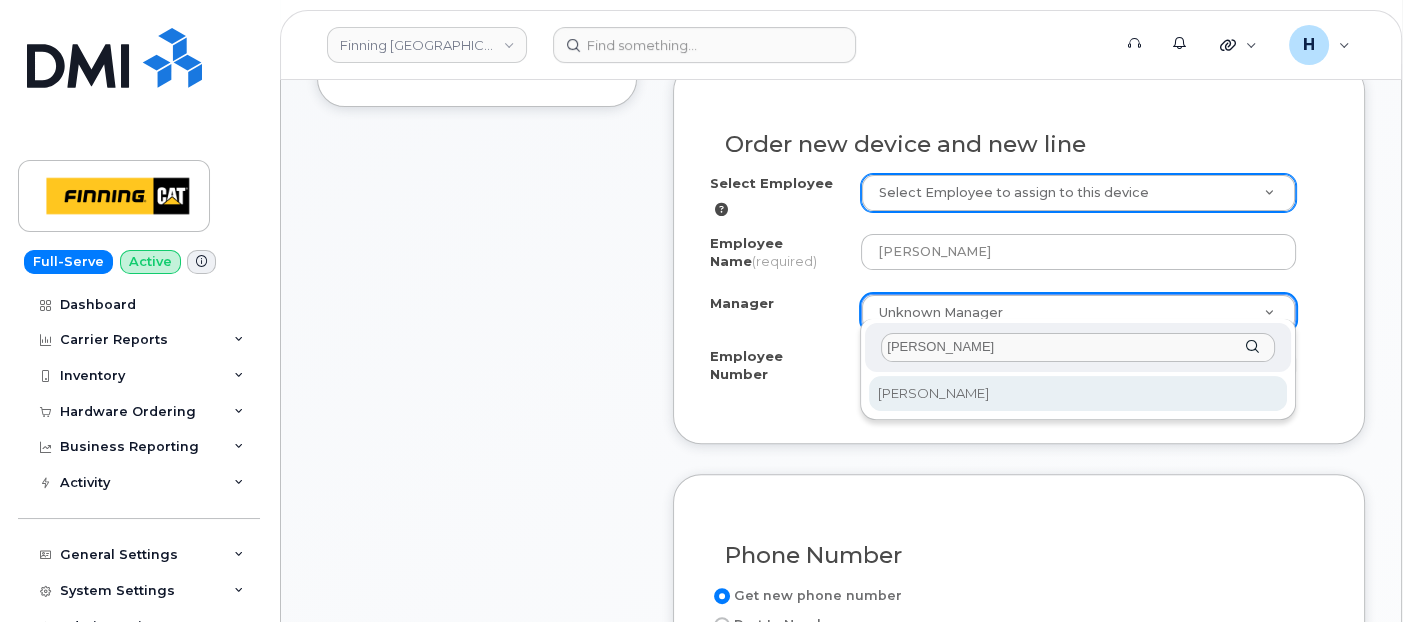 type on "Trevor Clark" 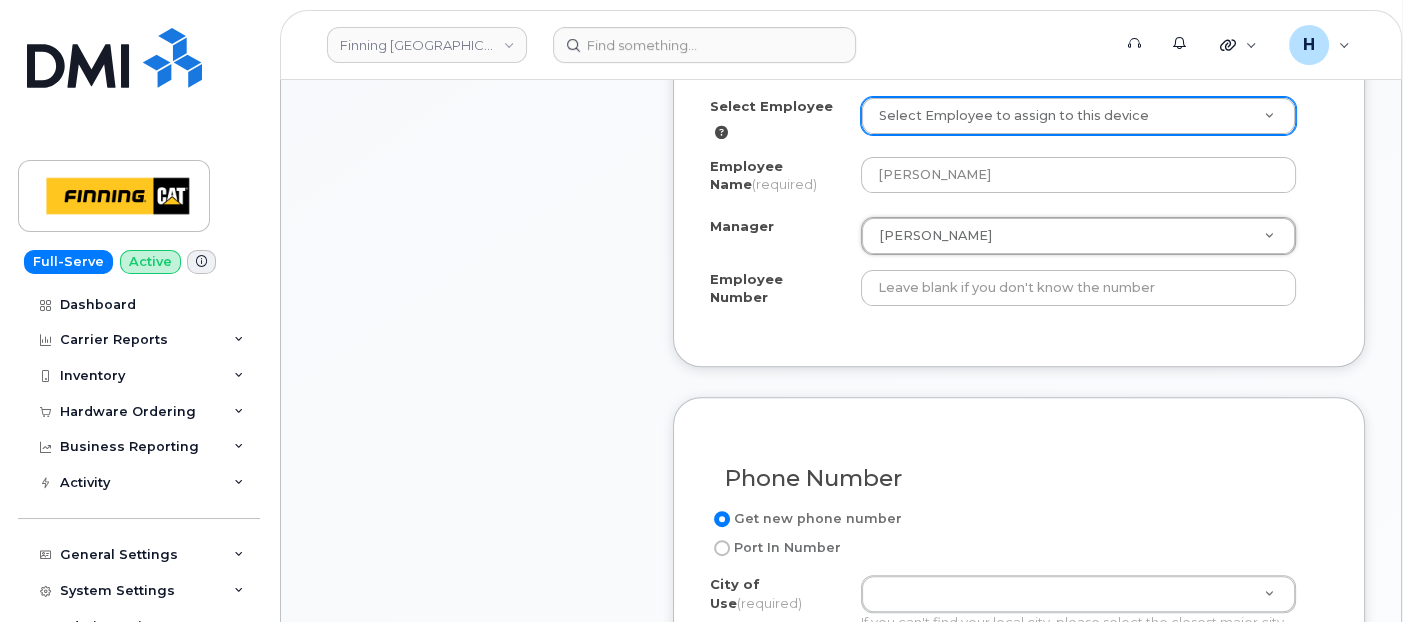 scroll, scrollTop: 888, scrollLeft: 0, axis: vertical 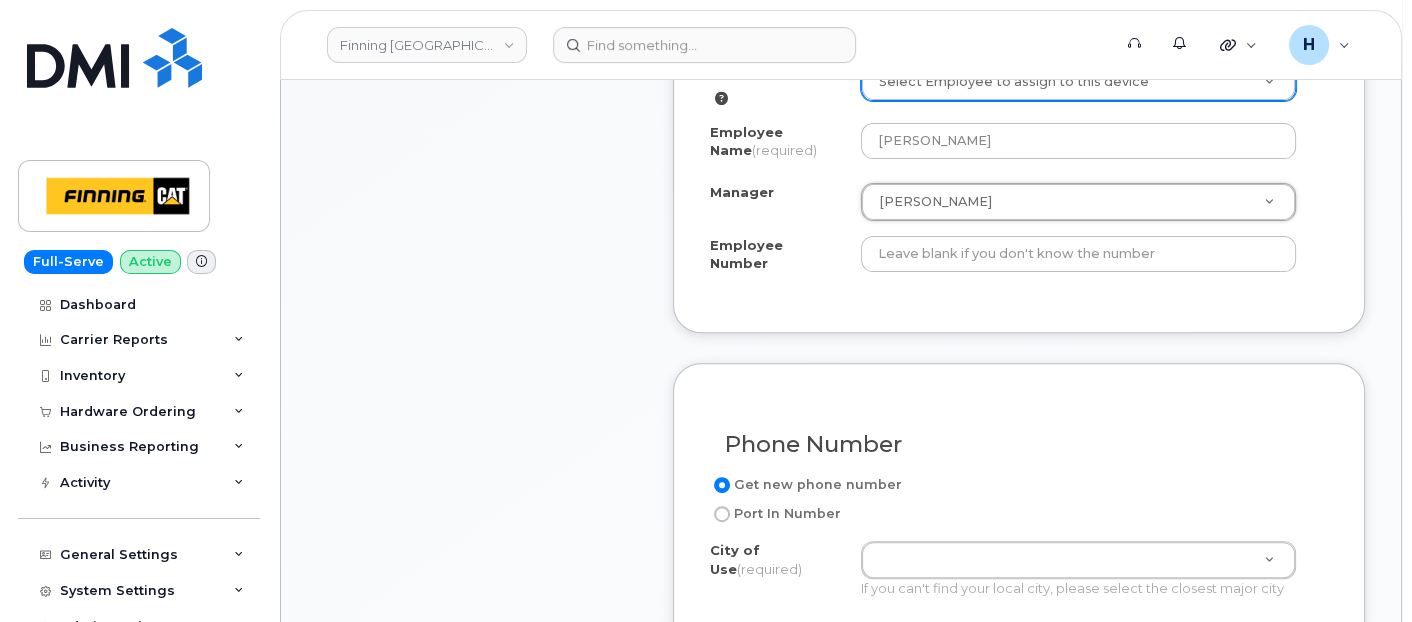 drag, startPoint x: 934, startPoint y: 205, endPoint x: 929, endPoint y: 233, distance: 28.442924 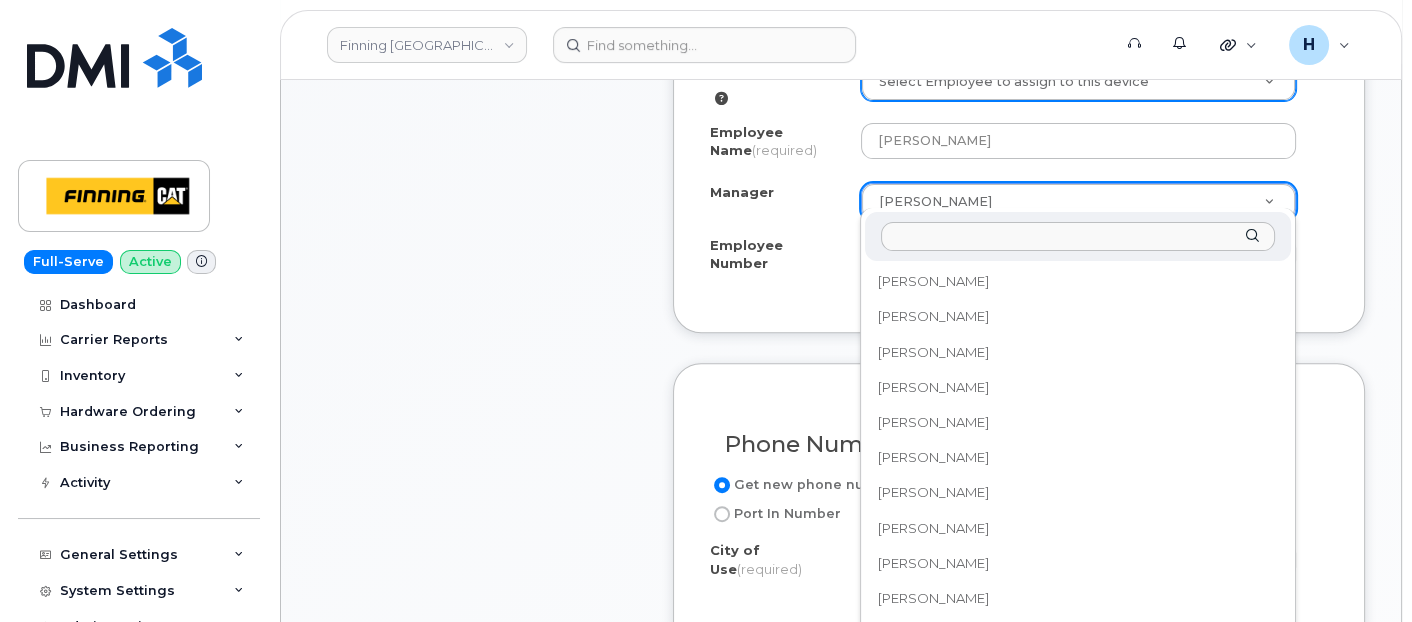 drag, startPoint x: 929, startPoint y: 233, endPoint x: 962, endPoint y: 231, distance: 33.06055 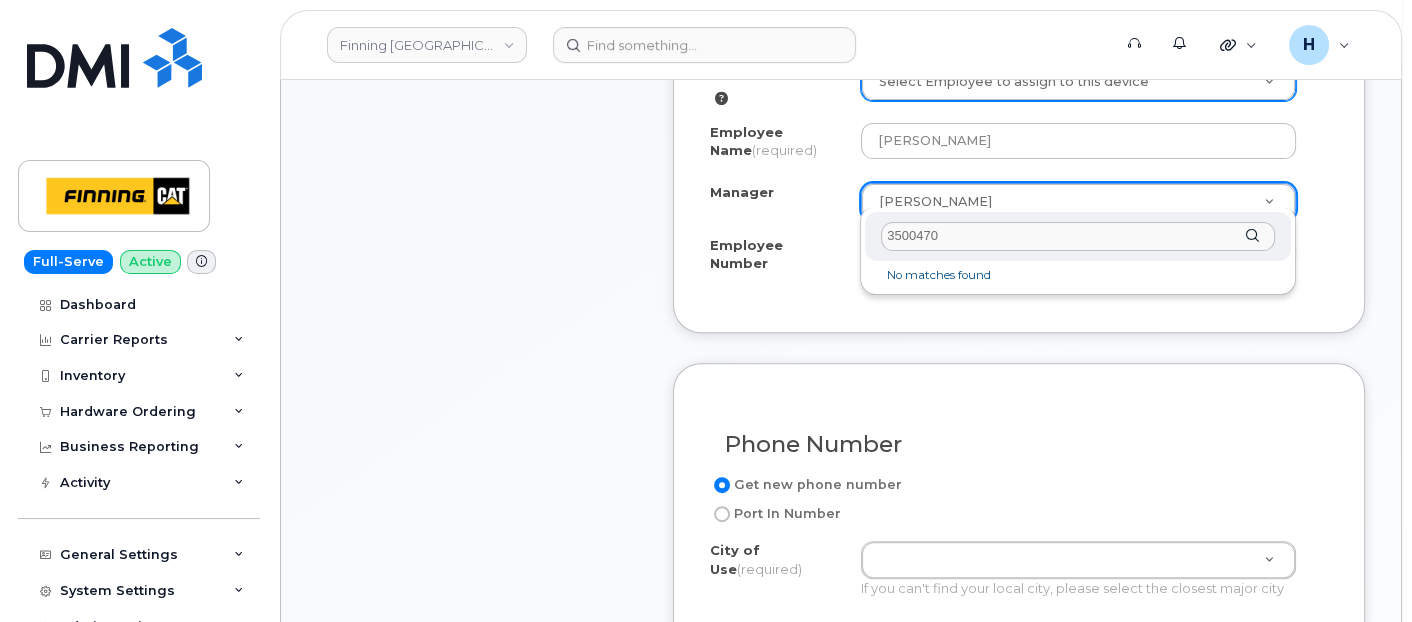 scroll, scrollTop: 0, scrollLeft: 0, axis: both 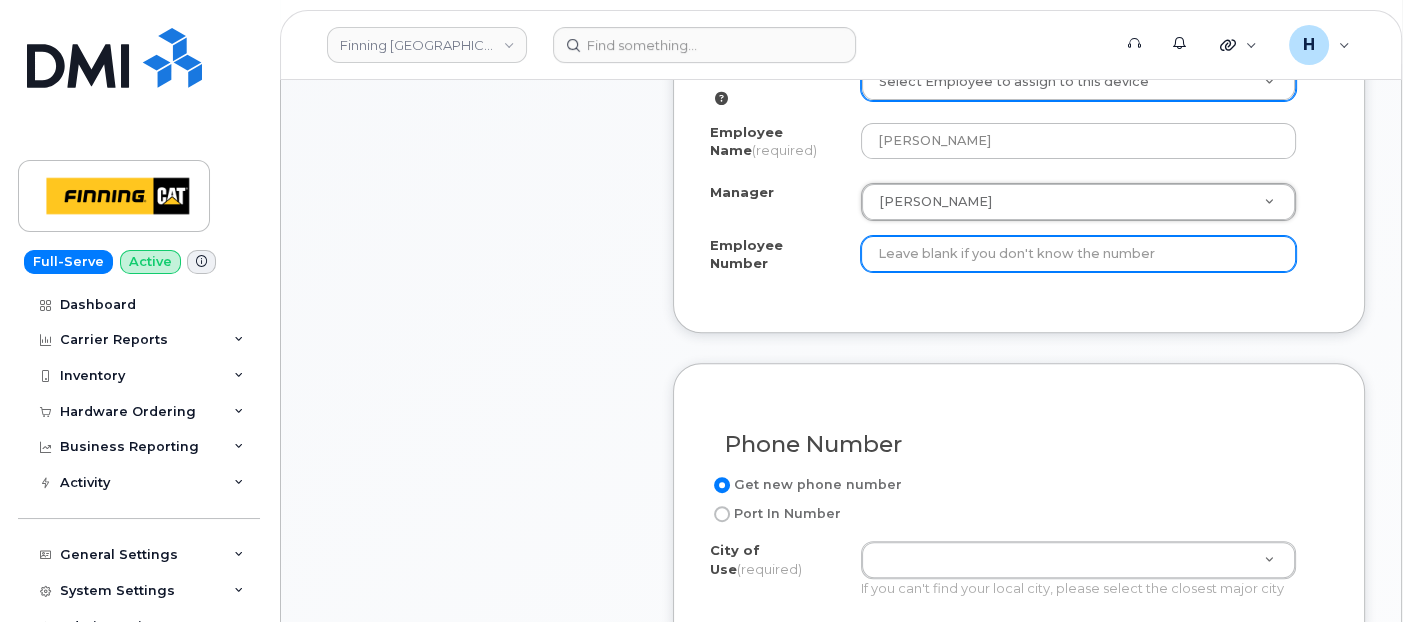 drag, startPoint x: 919, startPoint y: 248, endPoint x: 960, endPoint y: 244, distance: 41.19466 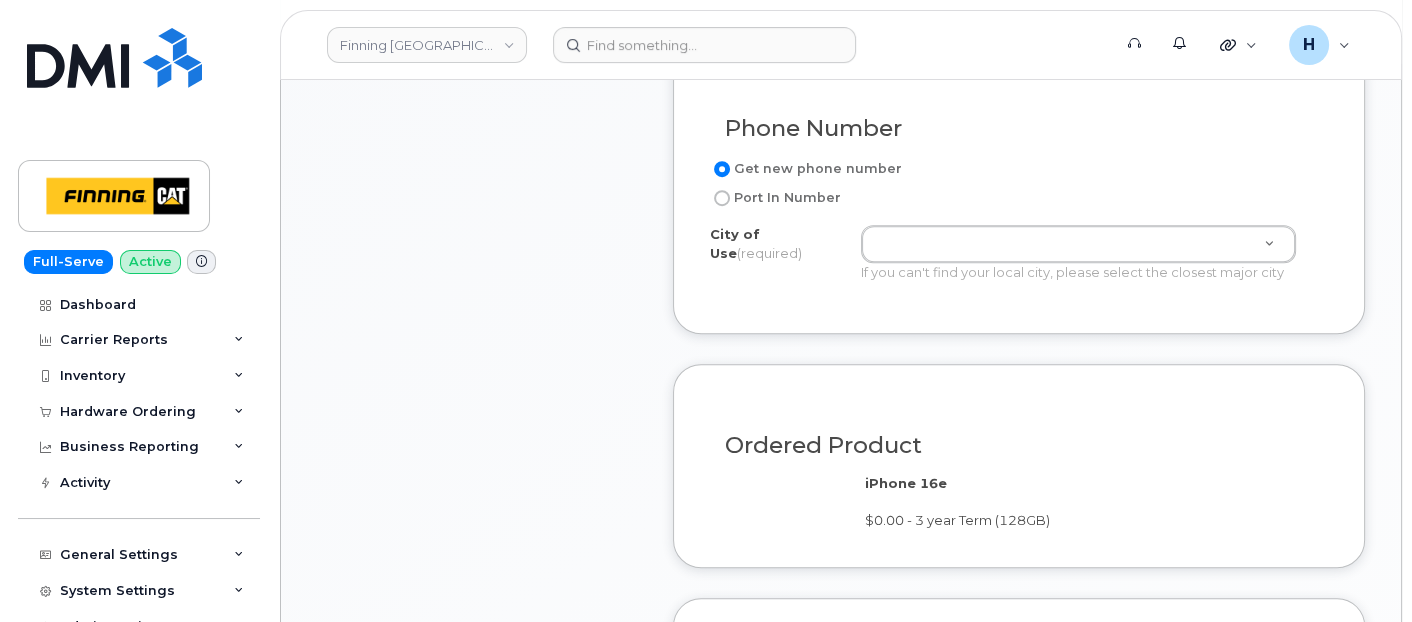scroll, scrollTop: 1222, scrollLeft: 0, axis: vertical 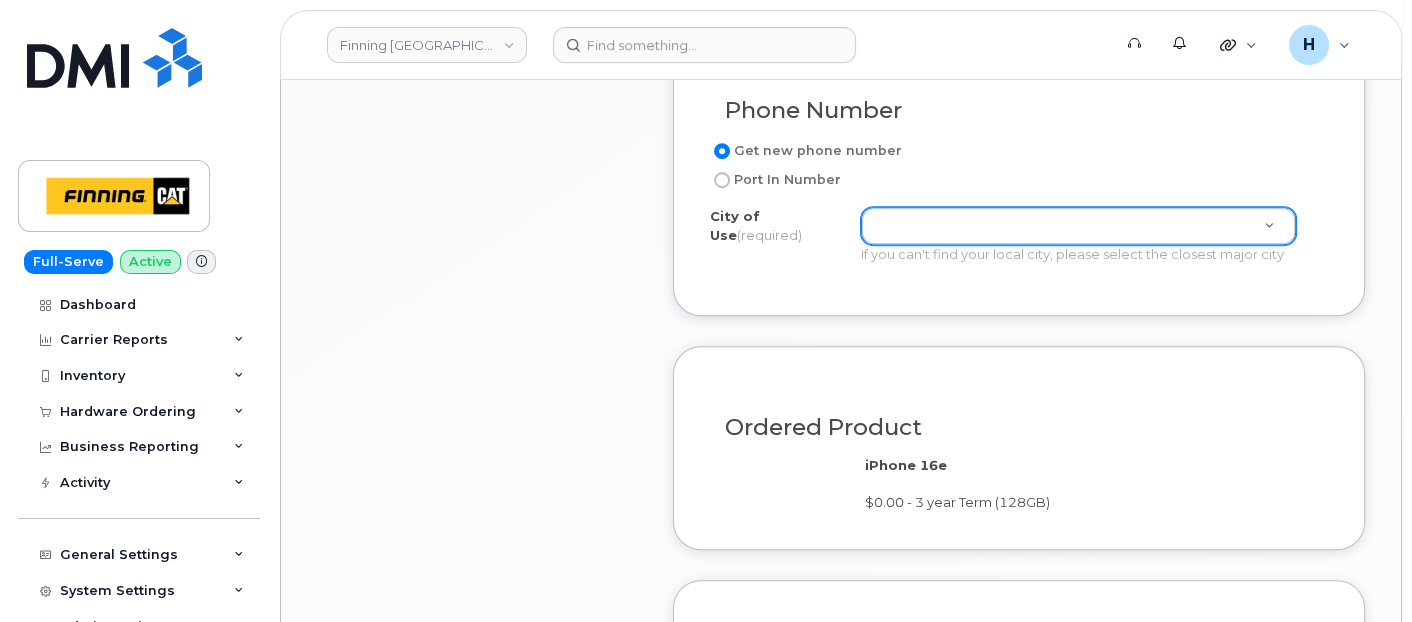 type on "3500470" 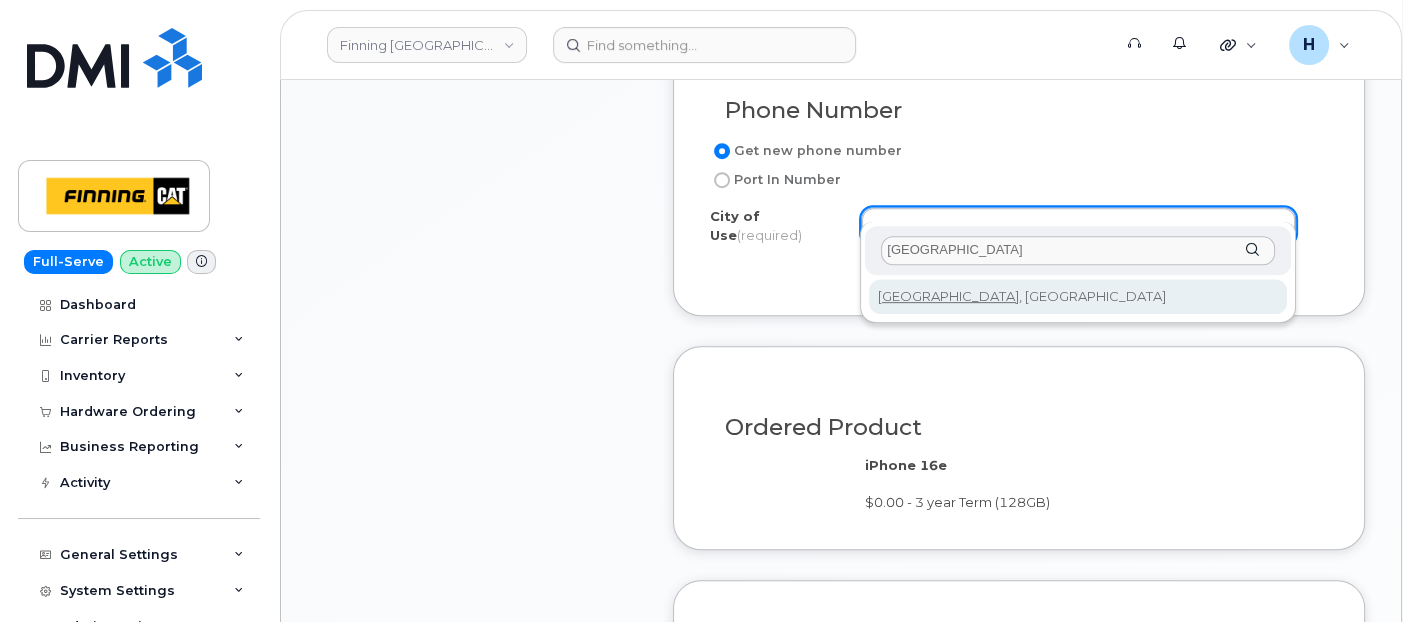 type on "CALGARY" 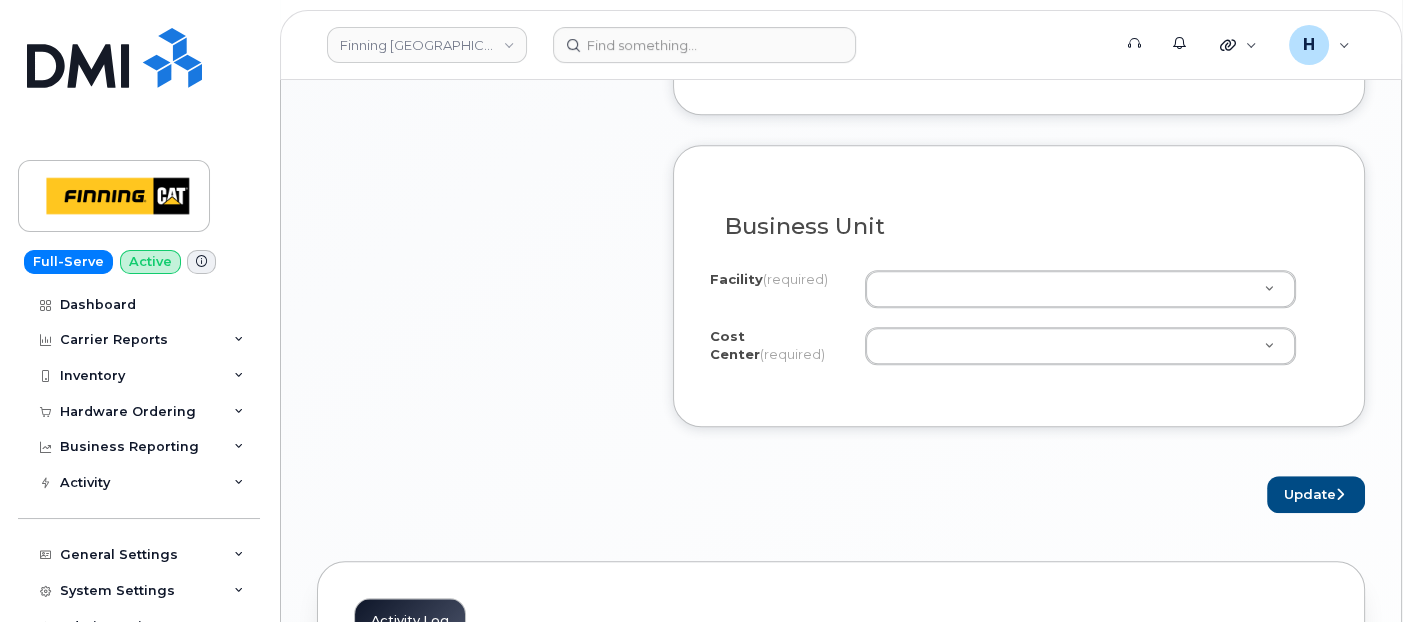 scroll, scrollTop: 1666, scrollLeft: 0, axis: vertical 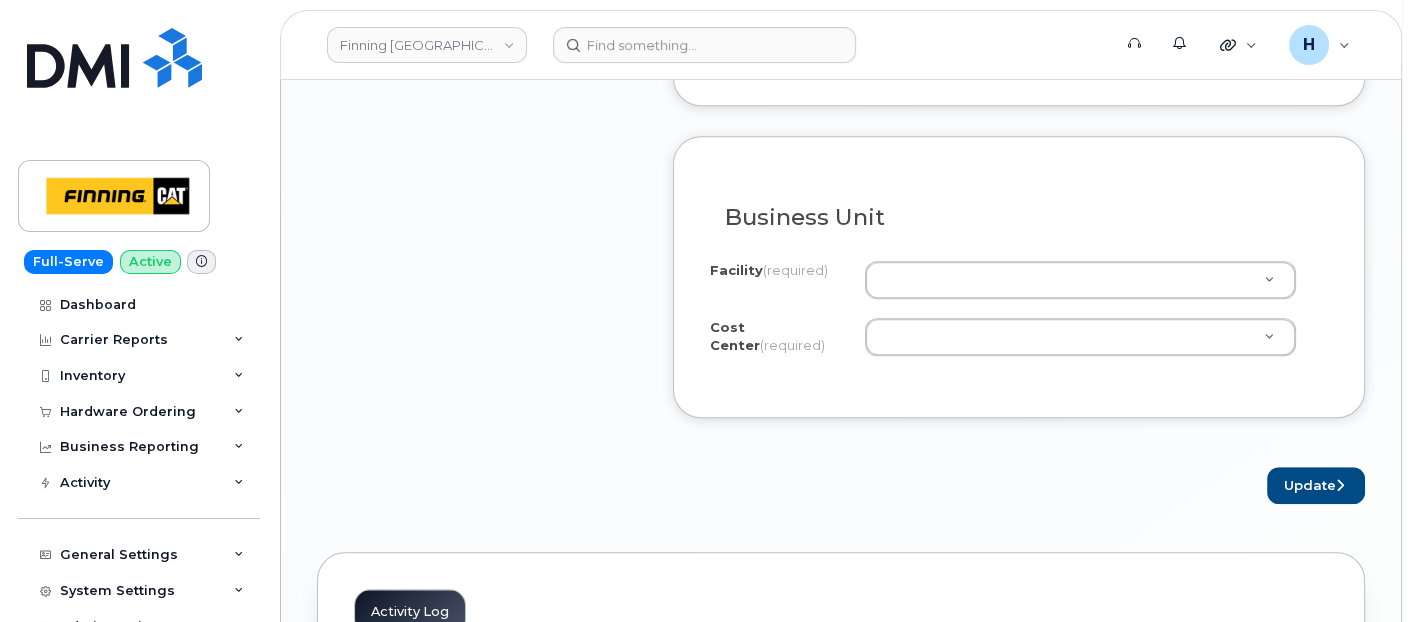 drag, startPoint x: 920, startPoint y: 298, endPoint x: 902, endPoint y: 236, distance: 64.56005 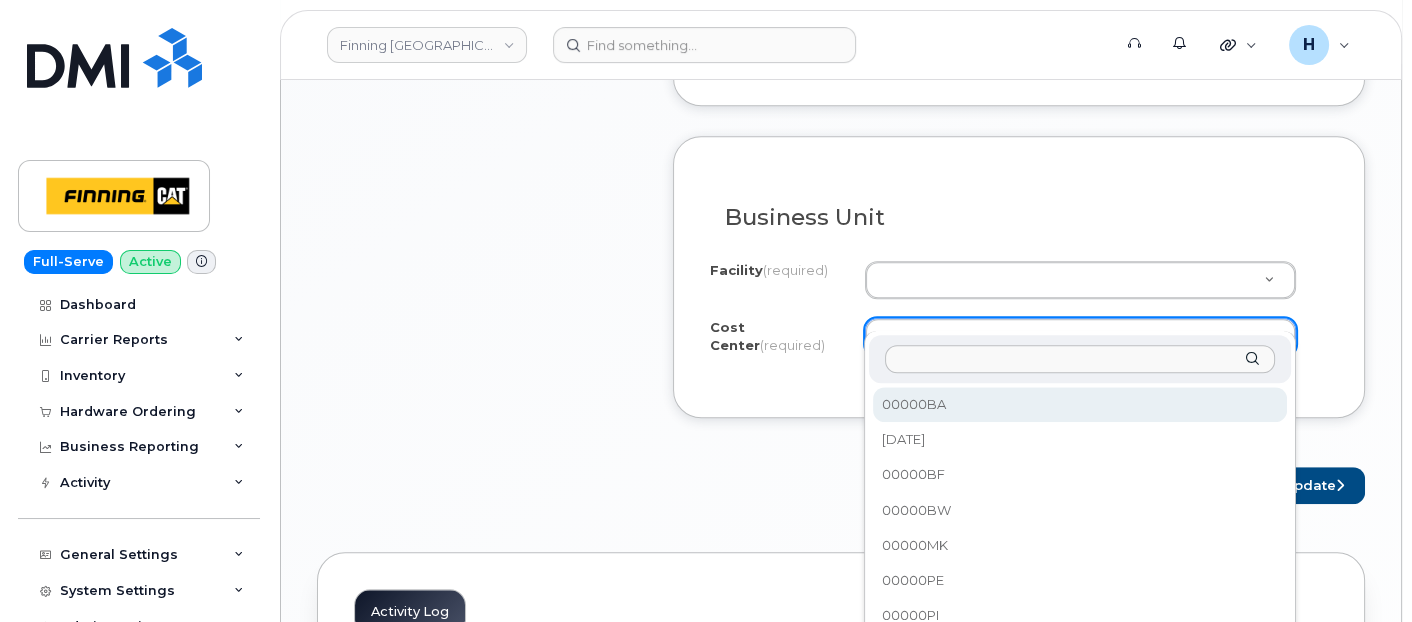 paste on "CSMAAAA FINCA - Service Sales Operations" 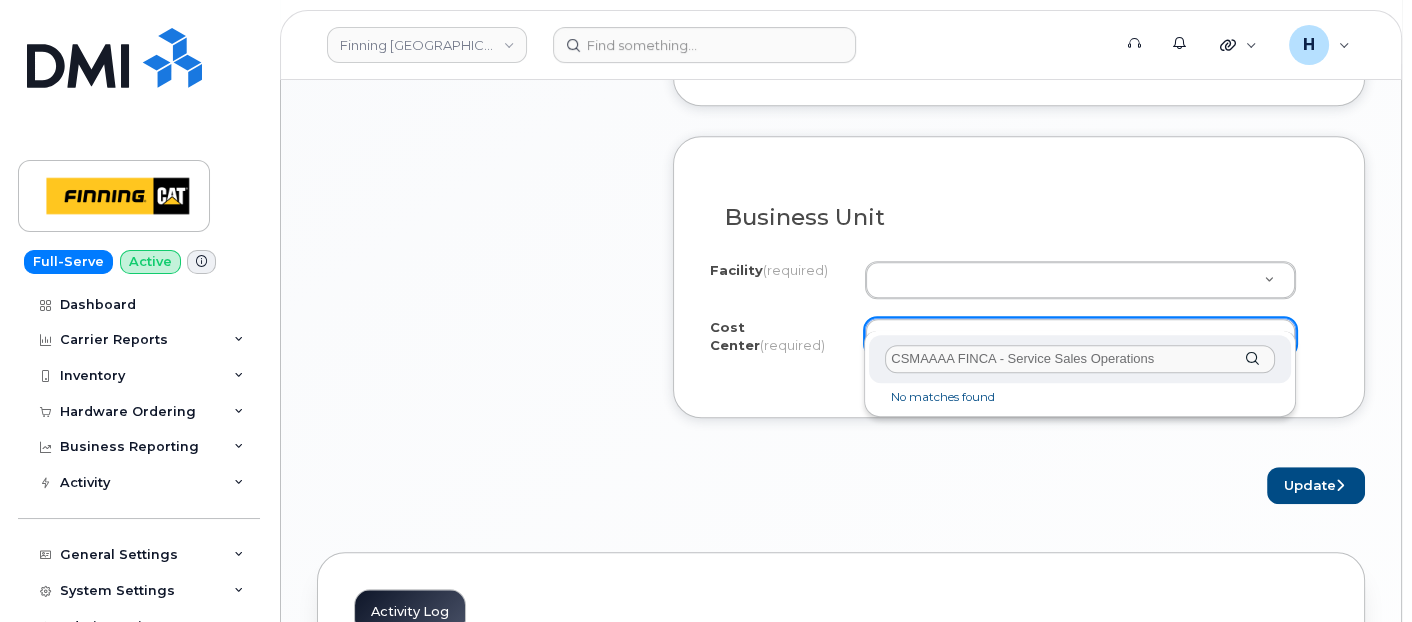 drag, startPoint x: 954, startPoint y: 360, endPoint x: 1361, endPoint y: 385, distance: 407.7671 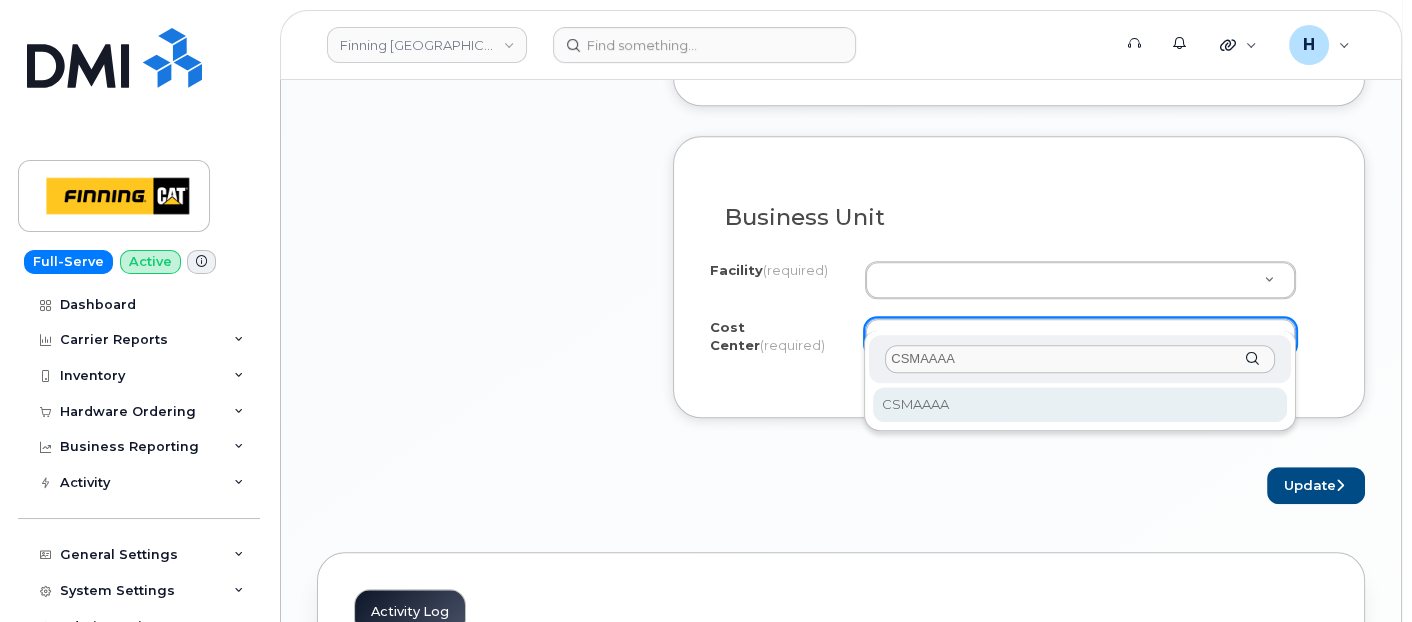 type on "CSMAAAA" 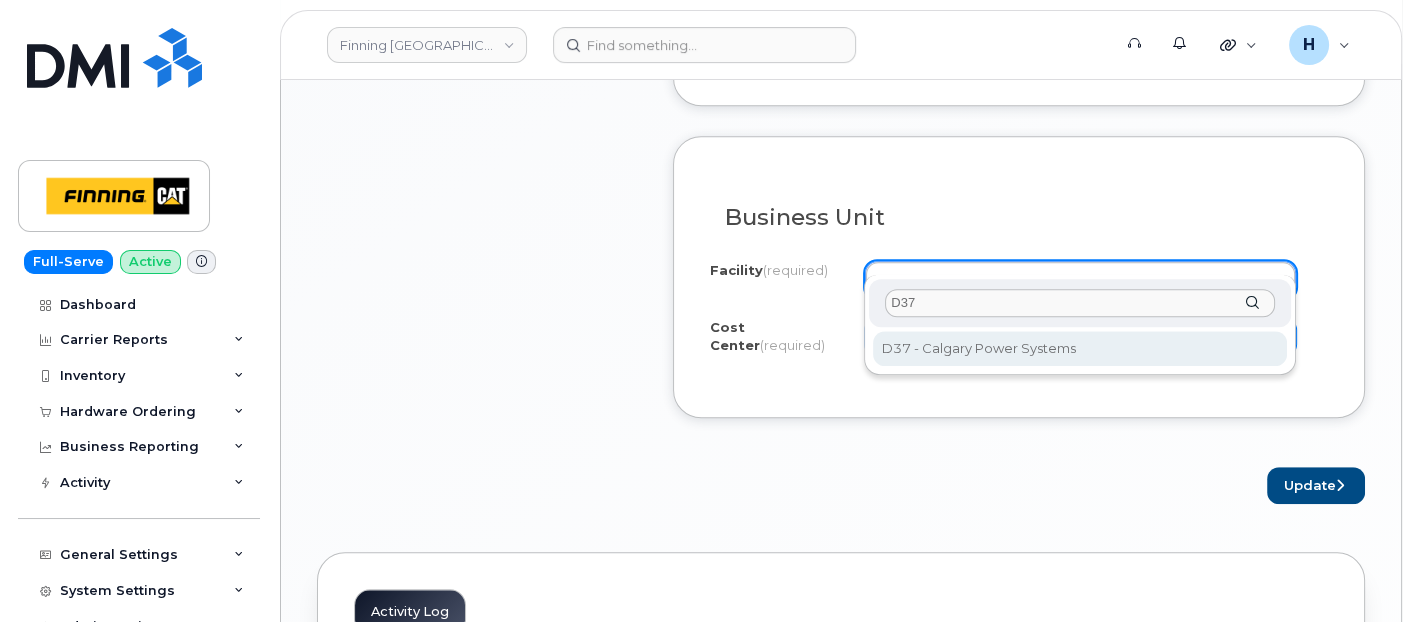 type on "D37" 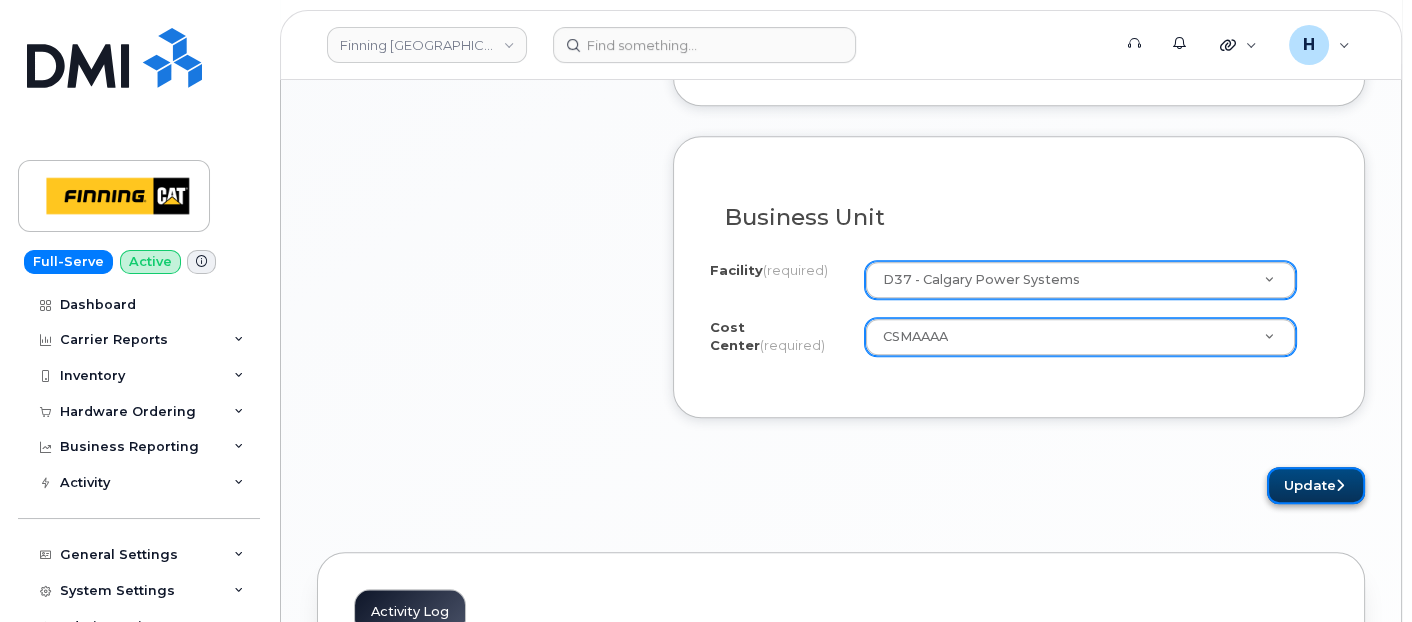 click on "Update" at bounding box center (1316, 485) 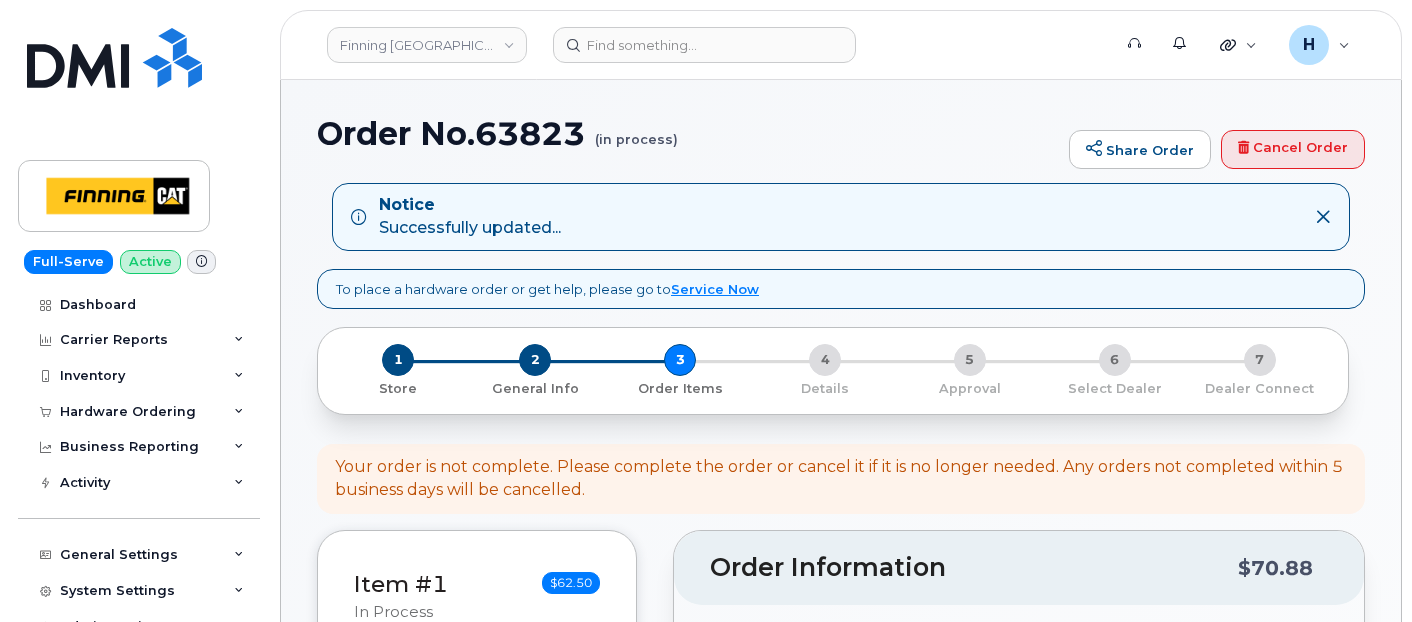 scroll, scrollTop: 0, scrollLeft: 0, axis: both 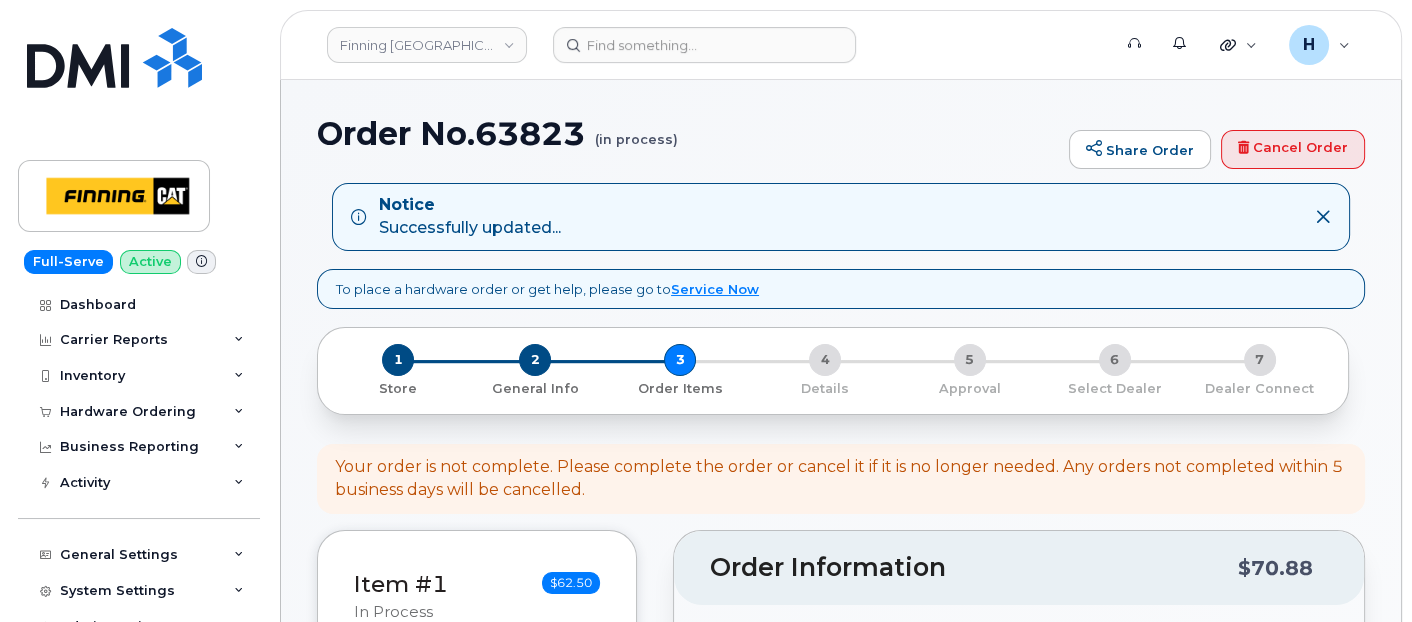 click on "Order No.63823
(in process)" at bounding box center (688, 133) 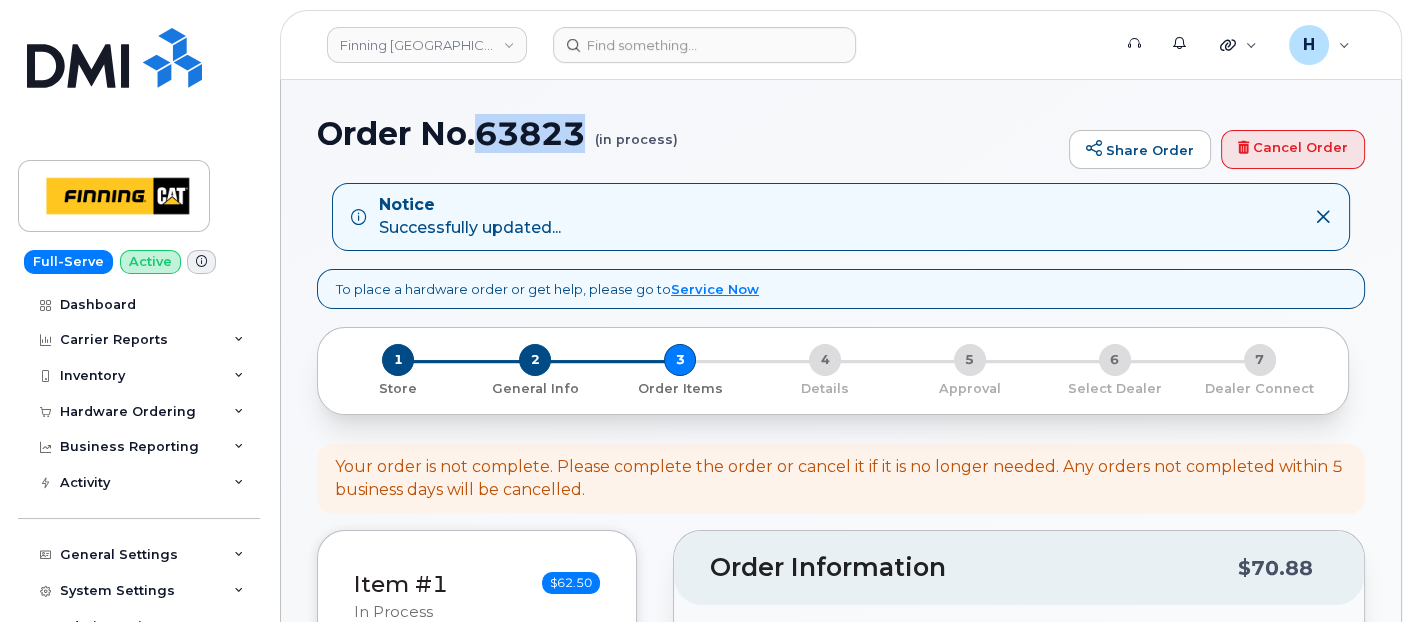 click on "Order No.63823
(in process)" at bounding box center [688, 133] 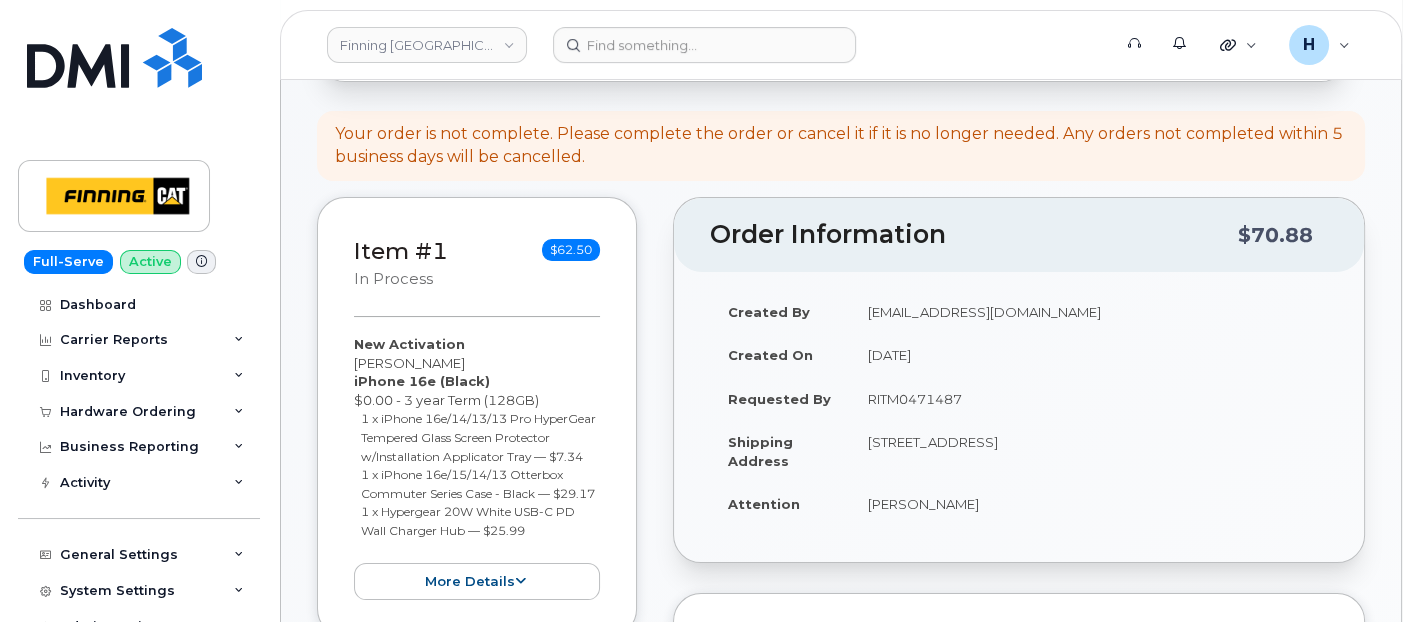 scroll, scrollTop: 444, scrollLeft: 0, axis: vertical 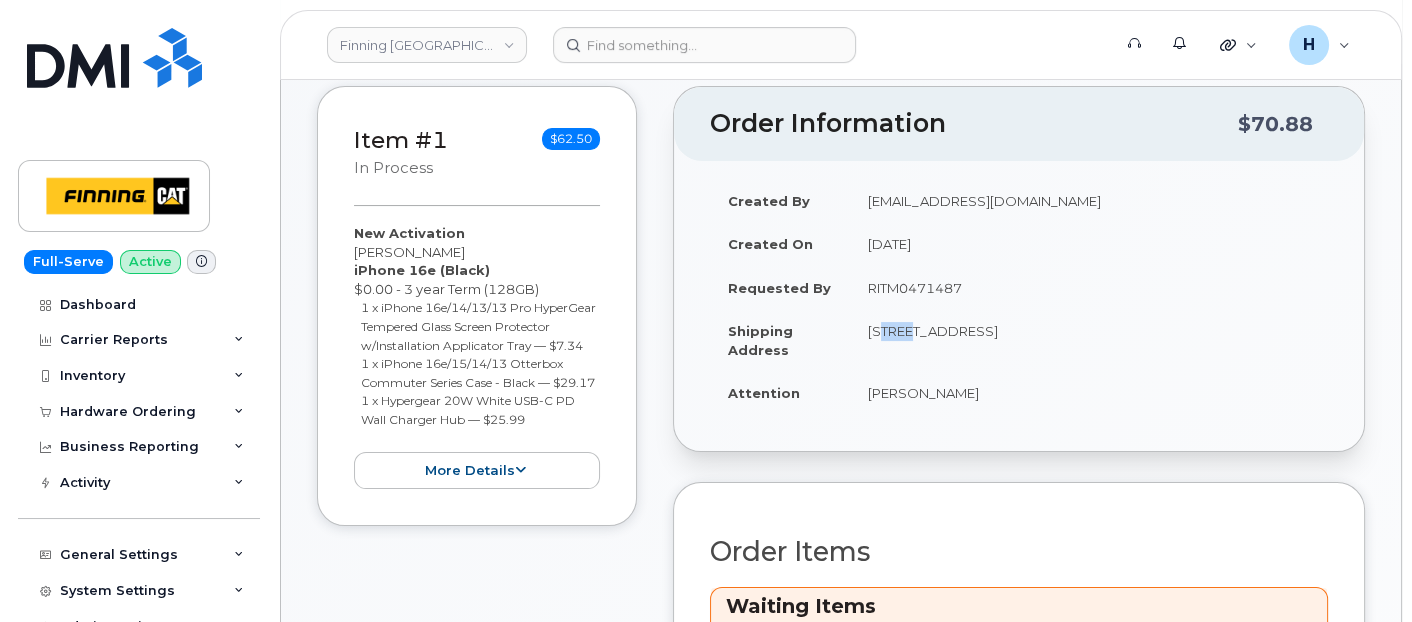 drag, startPoint x: 860, startPoint y: 325, endPoint x: 902, endPoint y: 331, distance: 42.426407 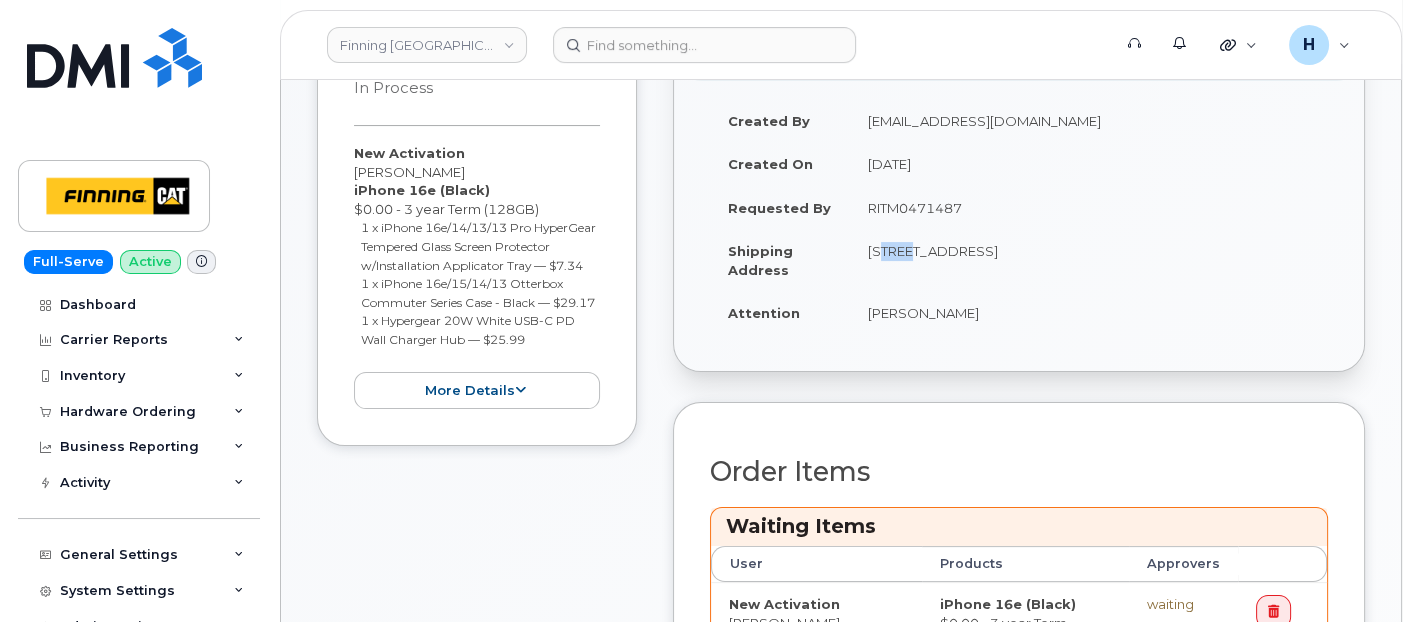 scroll, scrollTop: 555, scrollLeft: 0, axis: vertical 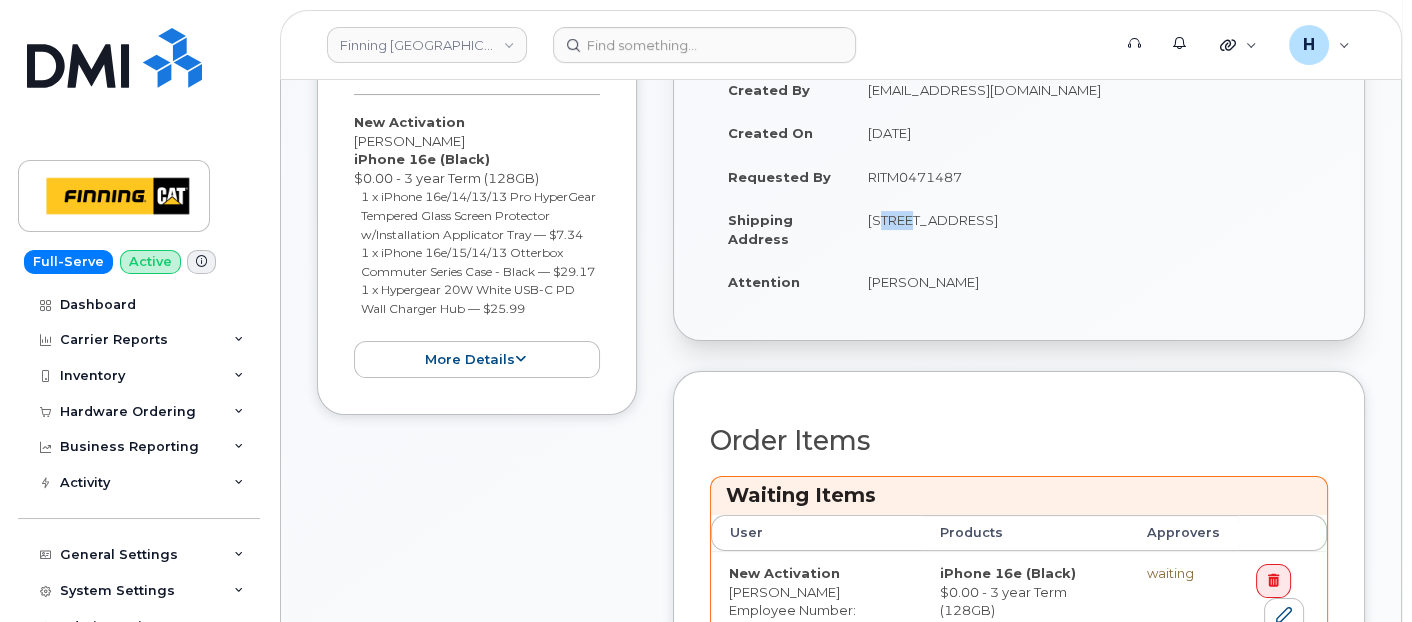drag, startPoint x: 1056, startPoint y: 212, endPoint x: 1115, endPoint y: 216, distance: 59.135437 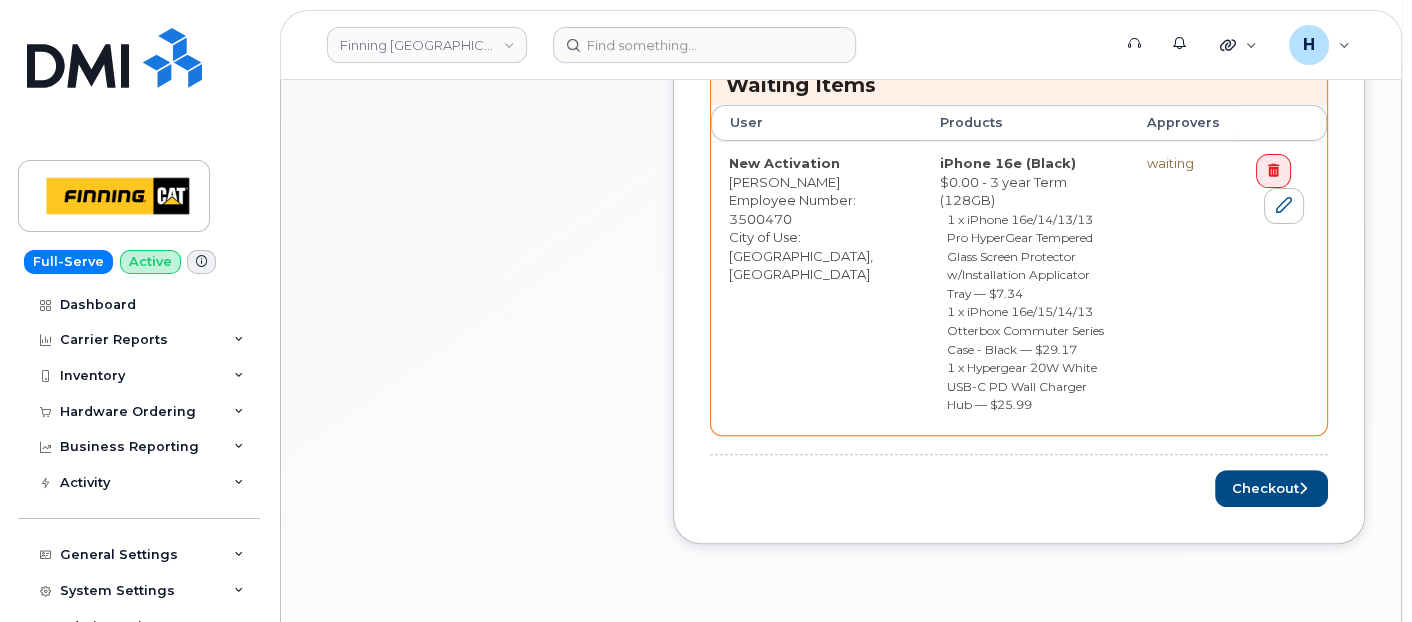 scroll, scrollTop: 1000, scrollLeft: 0, axis: vertical 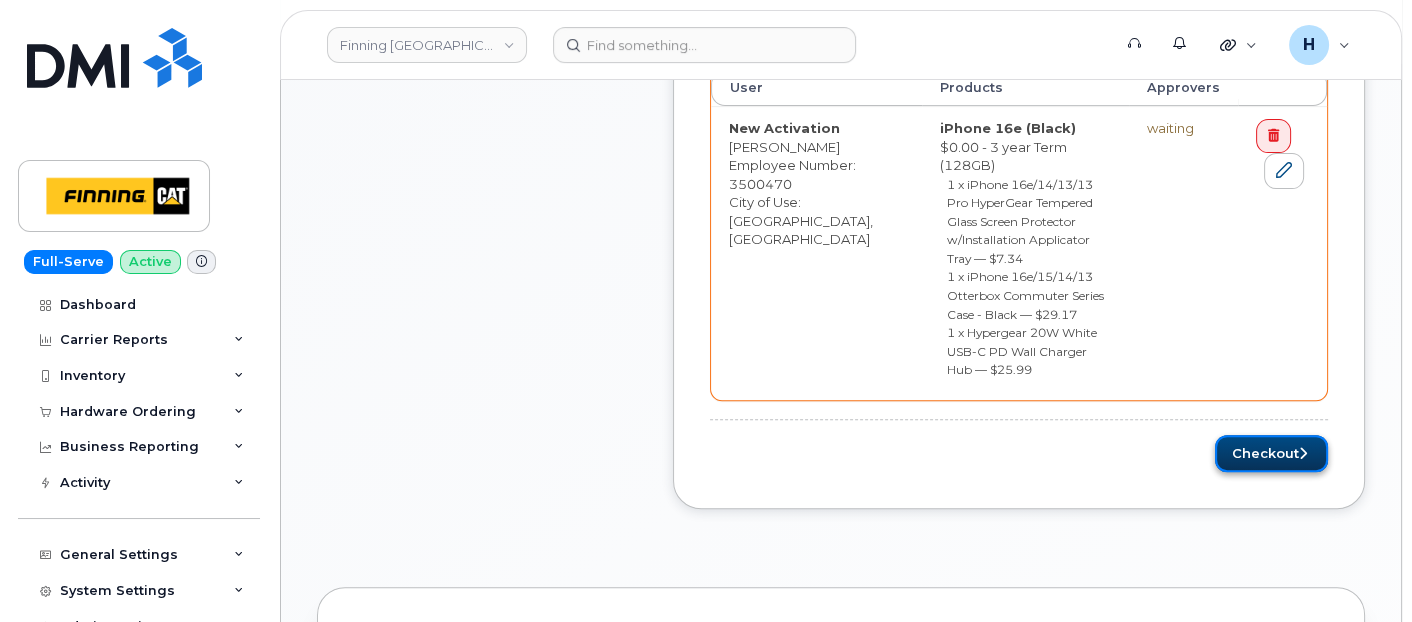 click on "Checkout" at bounding box center (1271, 453) 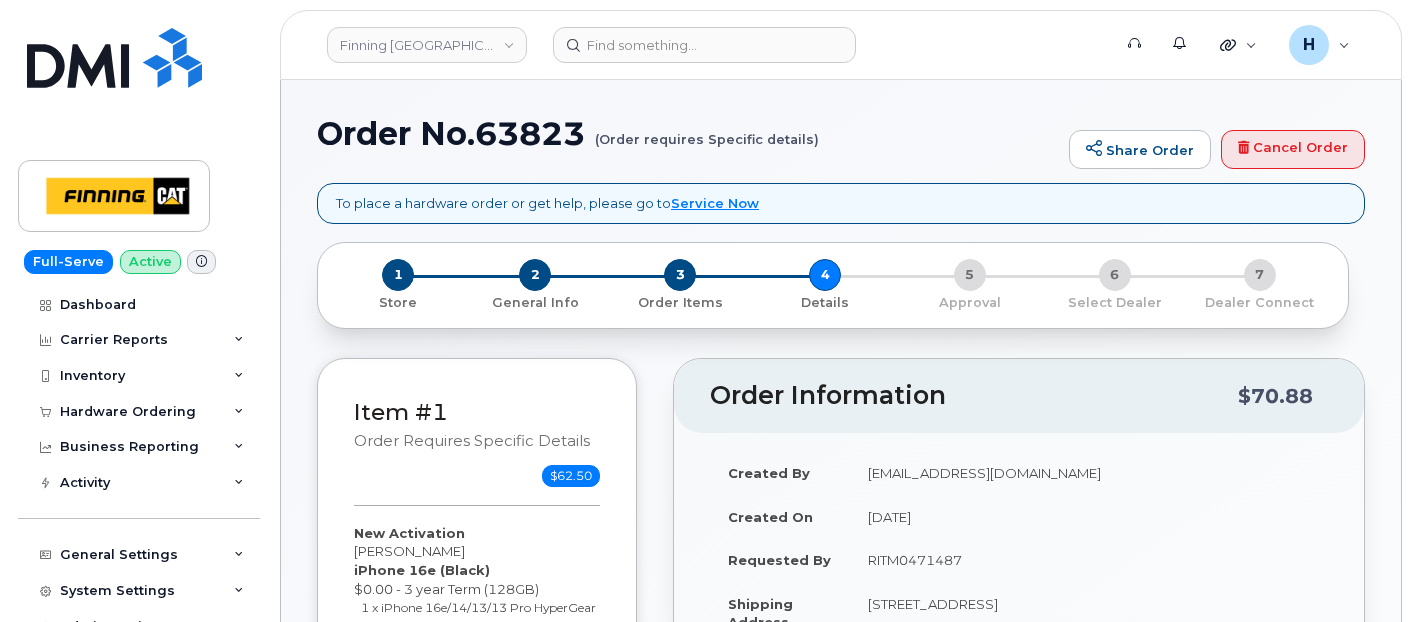 scroll, scrollTop: 0, scrollLeft: 0, axis: both 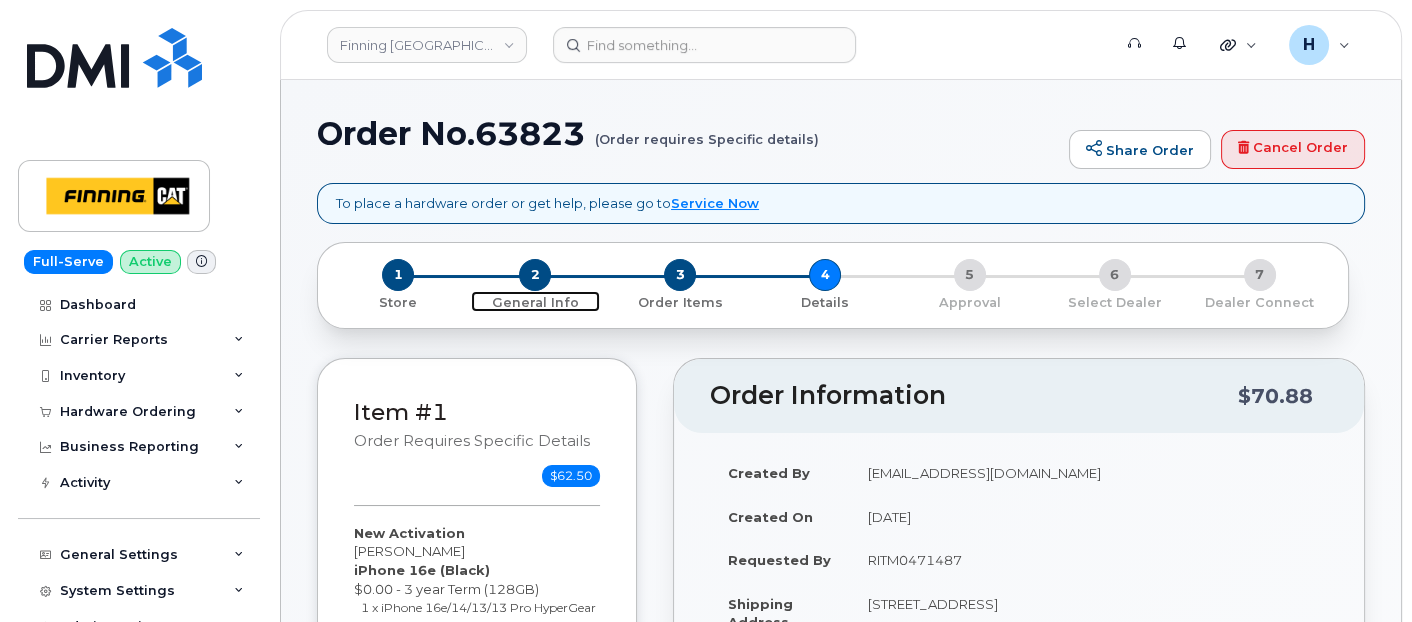 drag, startPoint x: 534, startPoint y: 271, endPoint x: 742, endPoint y: 372, distance: 231.225 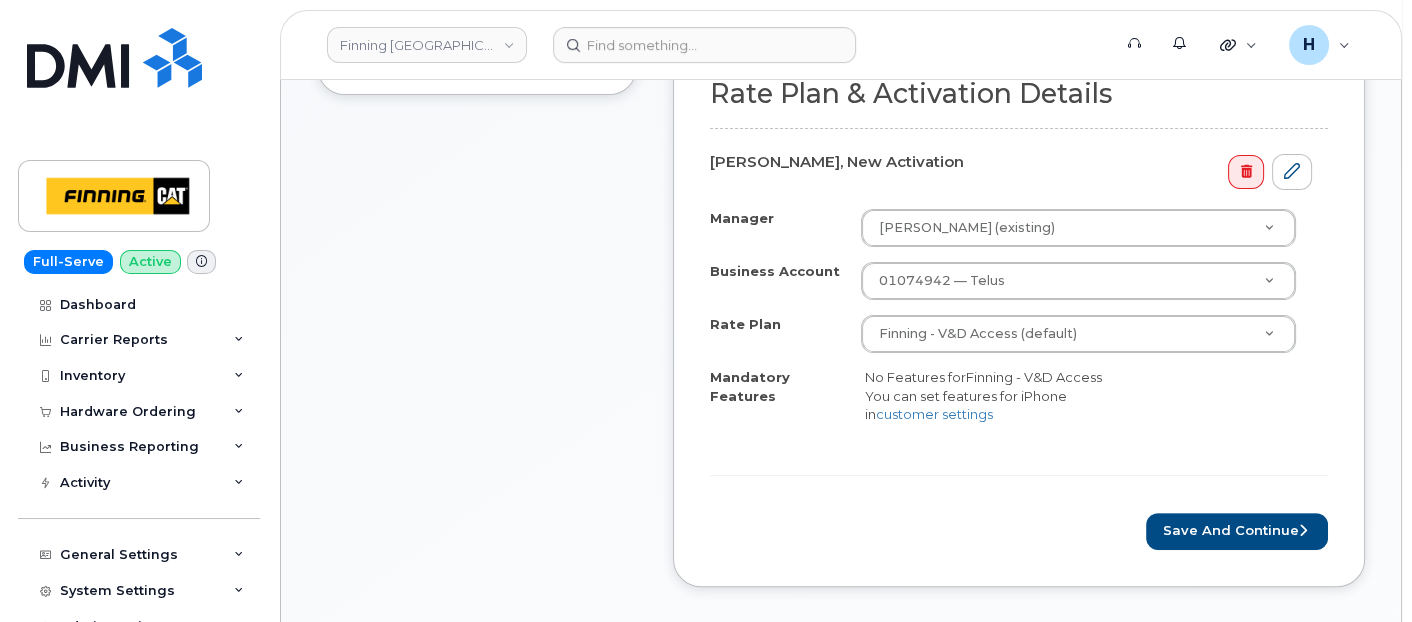 scroll, scrollTop: 1000, scrollLeft: 0, axis: vertical 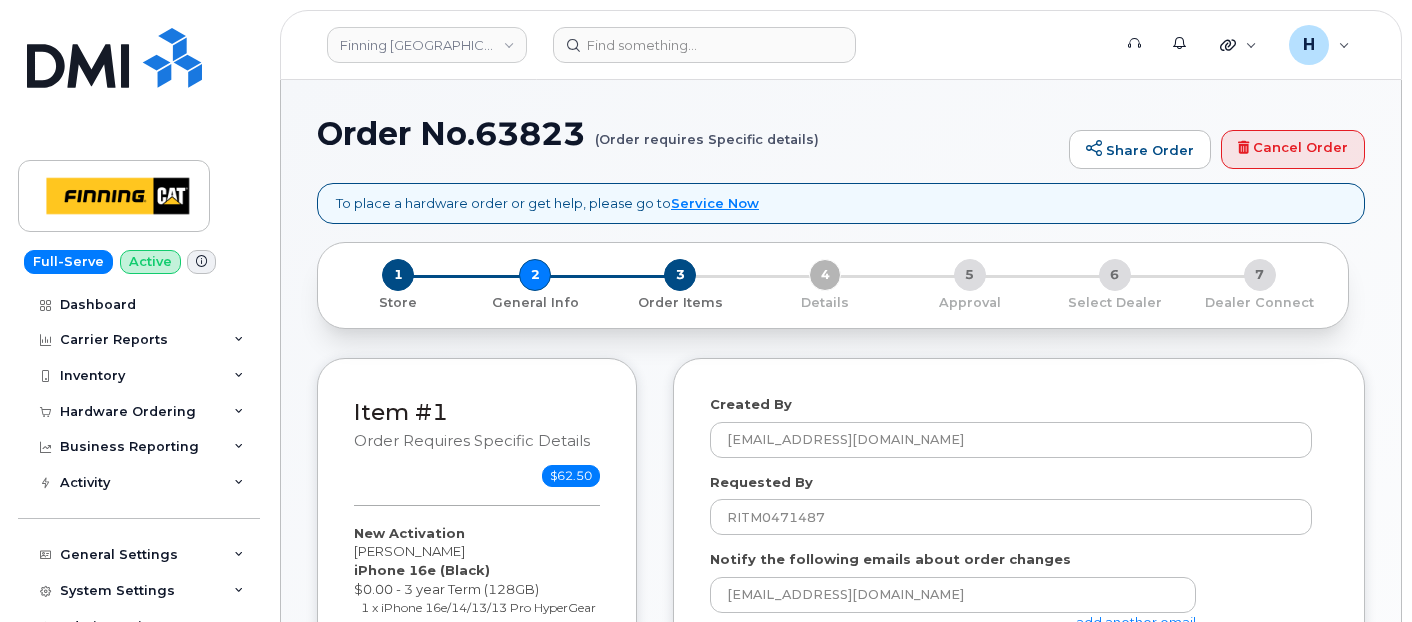 select 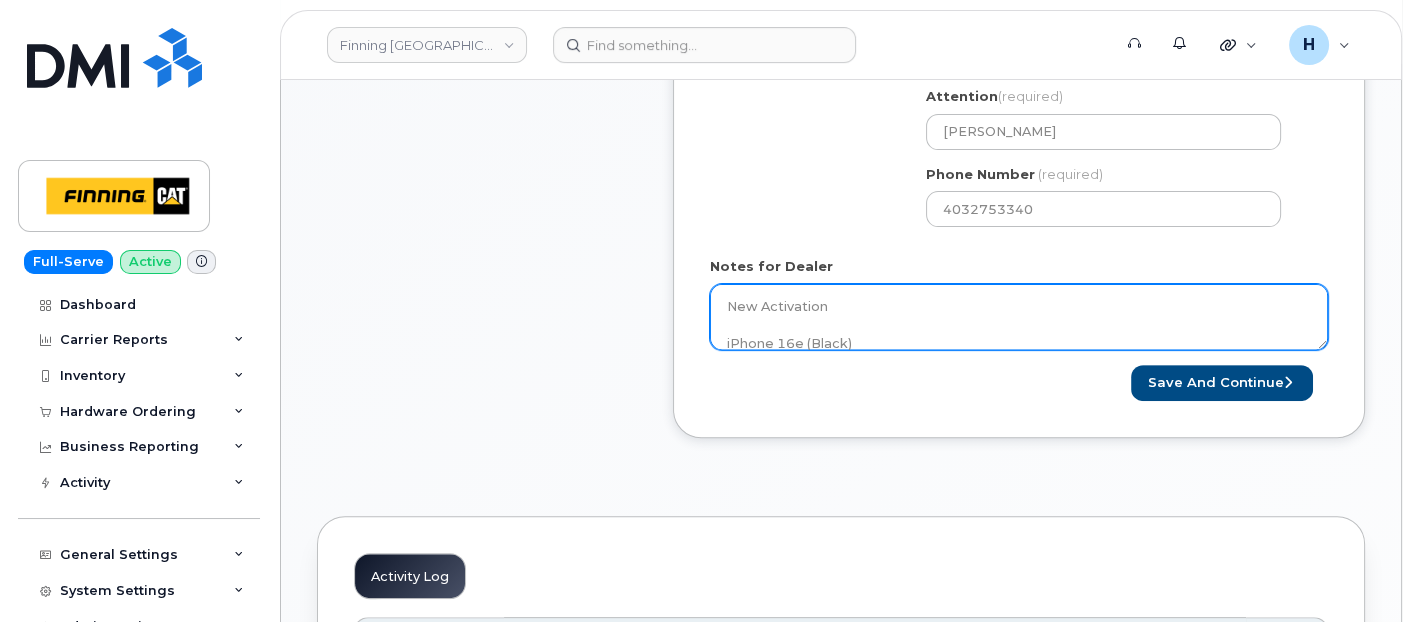 scroll, scrollTop: 888, scrollLeft: 0, axis: vertical 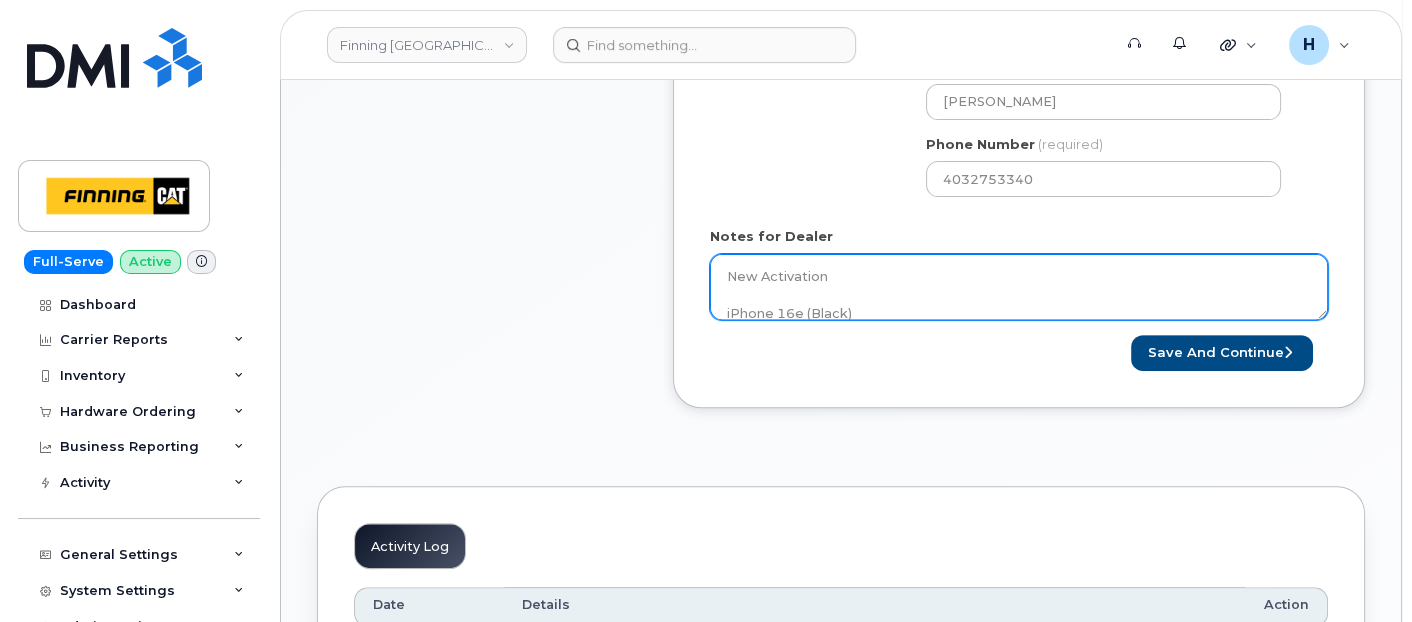 click on "New Activation
iPhone 16e (Black)
$0.00 - 3 year Term (128GB)
1 x iPhone 16e/14/13/13 Pro HyperGear Tempered Glass Screen Protector w/Installation Applicator Tray — $7.34
1 x iPhone 16e/15/14/13 Otterbox Commuter Series Case - Black — $29.17
1 x Hypergear 20W White USB-C PD Wall Charger Hub — $25.99
Purolator AWB:" at bounding box center [1019, 287] 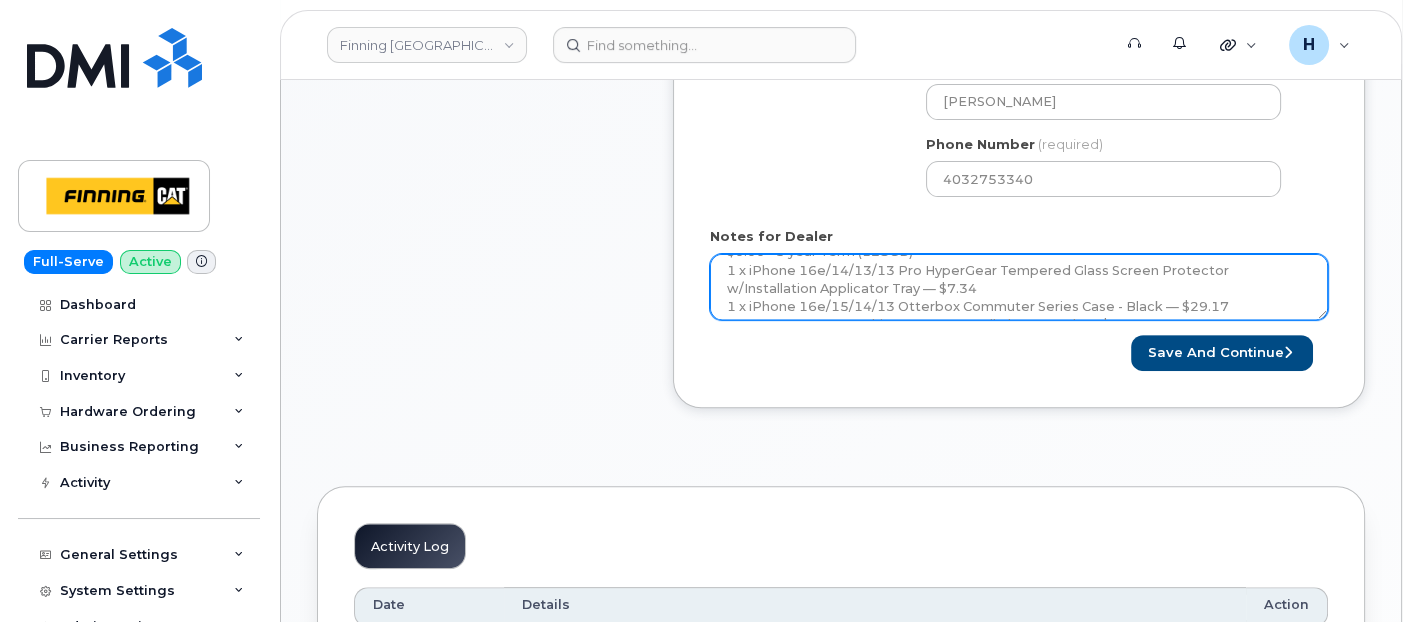 scroll, scrollTop: 145, scrollLeft: 0, axis: vertical 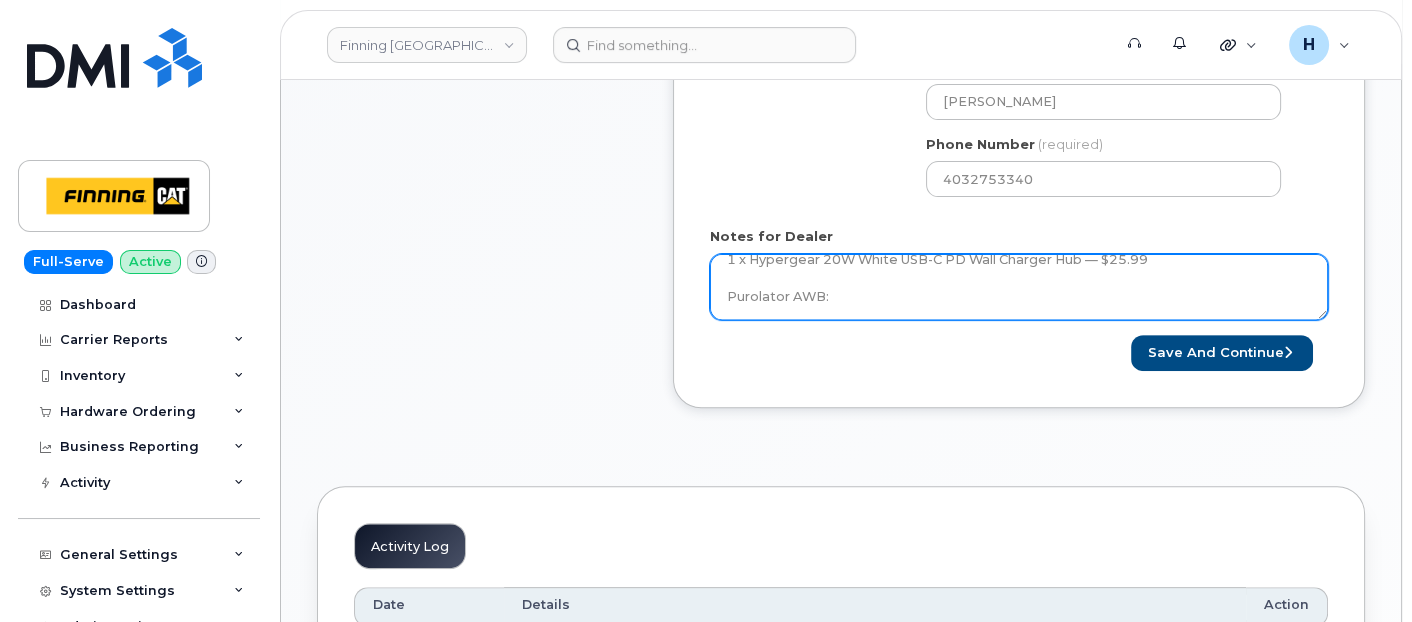click on "New Activation
iPhone 16e (Black)
$0.00 - 3 year Term (128GB)
1 x iPhone 16e/14/13/13 Pro HyperGear Tempered Glass Screen Protector w/Installation Applicator Tray — $7.34
1 x iPhone 16e/15/14/13 Otterbox Commuter Series Case - Black — $29.17
1 x Hypergear 20W White USB-C PD Wall Charger Hub — $25.99
Purolator AWB:" at bounding box center (1019, 287) 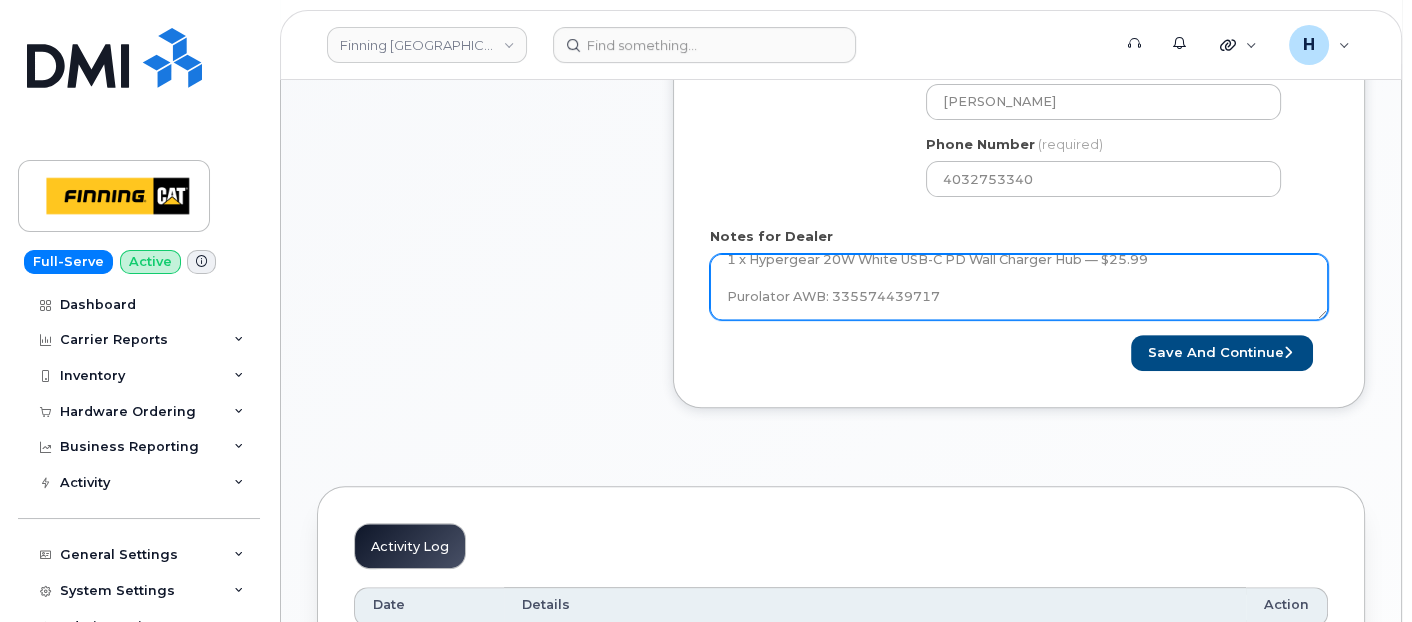 type on "New Activation
iPhone 16e (Black)
$0.00 - 3 year Term (128GB)
1 x iPhone 16e/14/13/13 Pro HyperGear Tempered Glass Screen Protector w/Installation Applicator Tray — $7.34
1 x iPhone 16e/15/14/13 Otterbox Commuter Series Case - Black — $29.17
1 x Hypergear 20W White USB-C PD Wall Charger Hub — $25.99
Purolator AWB: 335574439717" 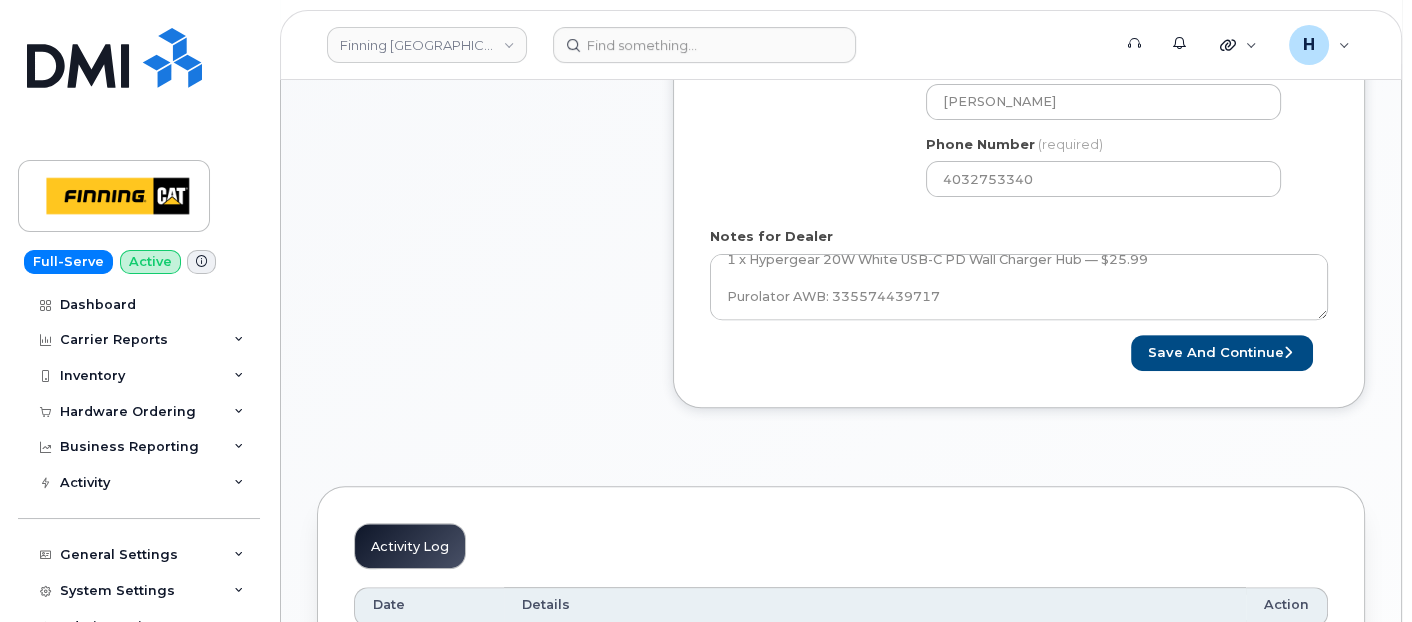 click on "Created By
hakaur@dminc.com
Requested By
RITM0471487
Notify the following emails about order changes
hakaur@dminc.com
add another email
Shipping Address
New Address                                     New Address 2360 Pasqua St N 10430 178 St NW 24- 5341 twp 293A 53 P.O. Box 180 111 Nahanni Dr 19100 94 Ave Acheson Albian - D01 Battleford Bonnyville Burnaby - Finning Canada Burnaby - Finning International Calgary - Power Systems and General Line Construction Calgary Power Systems - D37 Calgary - TCRS Calgary - TCRS Specialty Business Calgary - Truck Shop Campbell River Caribou Energy Park - D09 Clairmont,AB - D10/D11 CNRL - D02 Coquitlam Cranbrook Dawson Creek Edmonton - Compact General Construction - D24 Edmonton Dist Centre and Field Service - D17 Edmonton - Drills and Shovels Edmonton - Finning Canada Head Office Edmonton - General Line Construction Edmonton - Head Office TCRS  Edmonton Specialty Branch Edmonton - Heavy Equipment Rentals Ekati" at bounding box center [1019, -61] 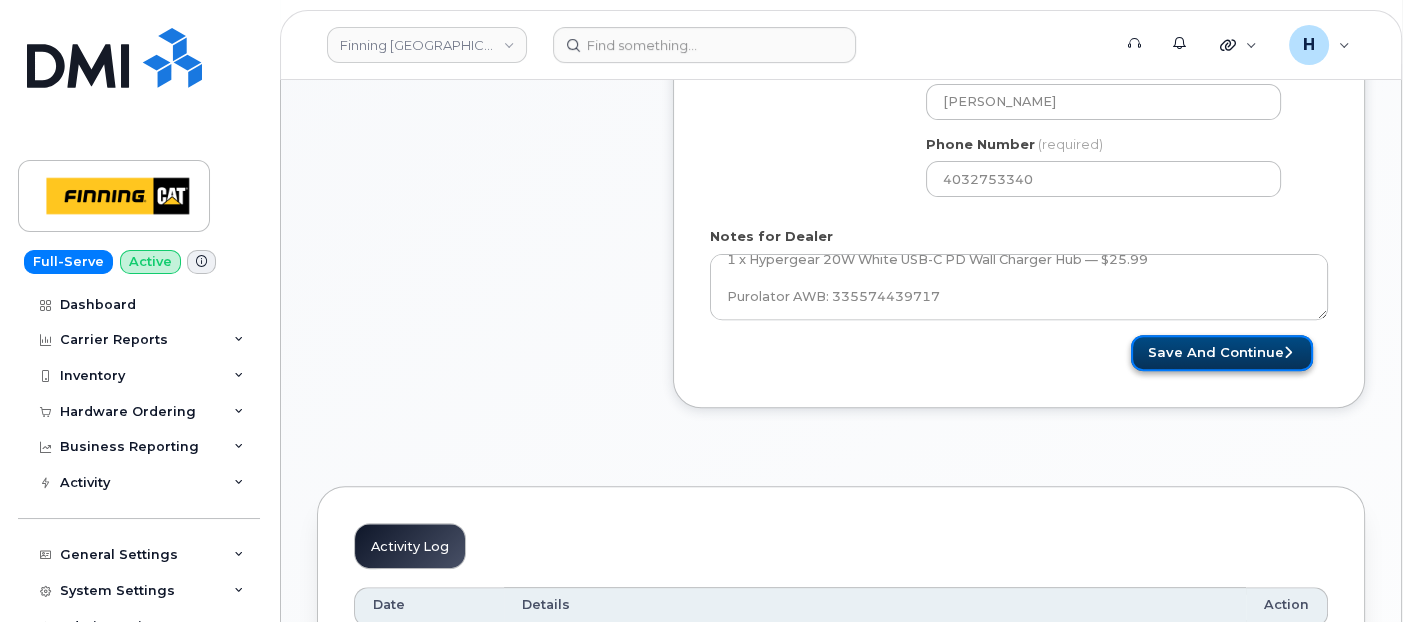 click on "Save and Continue" at bounding box center [1222, 353] 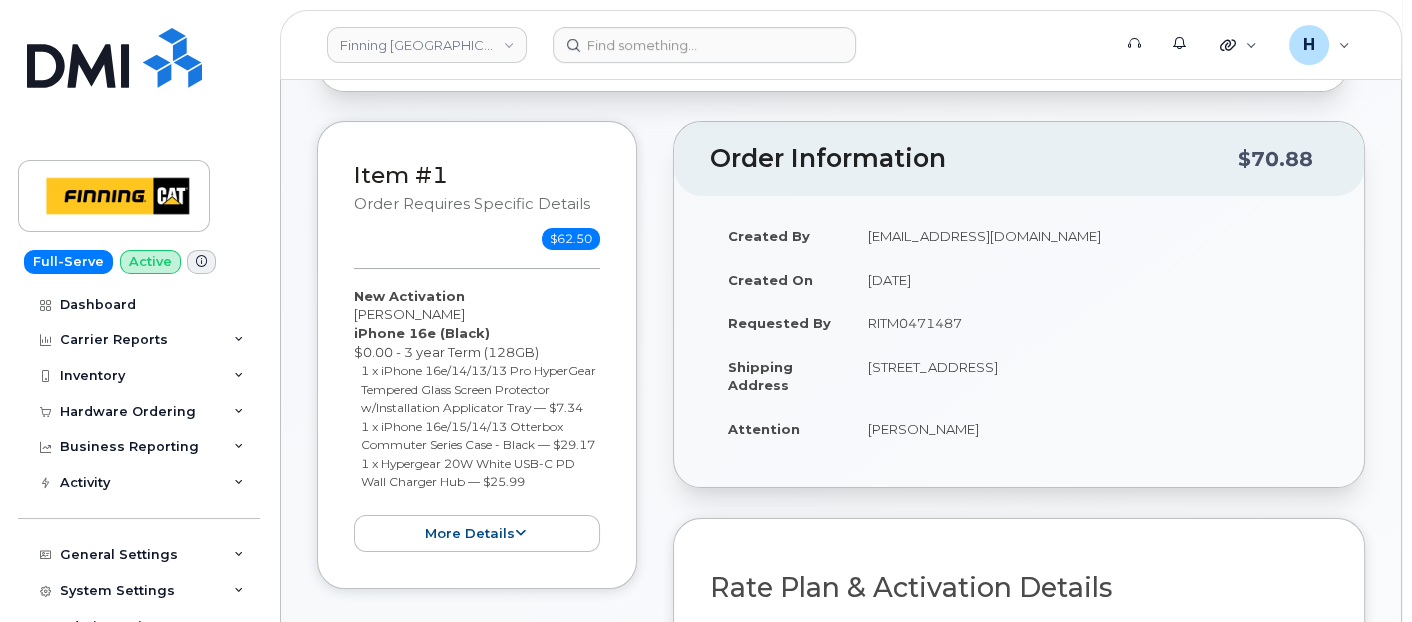scroll, scrollTop: 333, scrollLeft: 0, axis: vertical 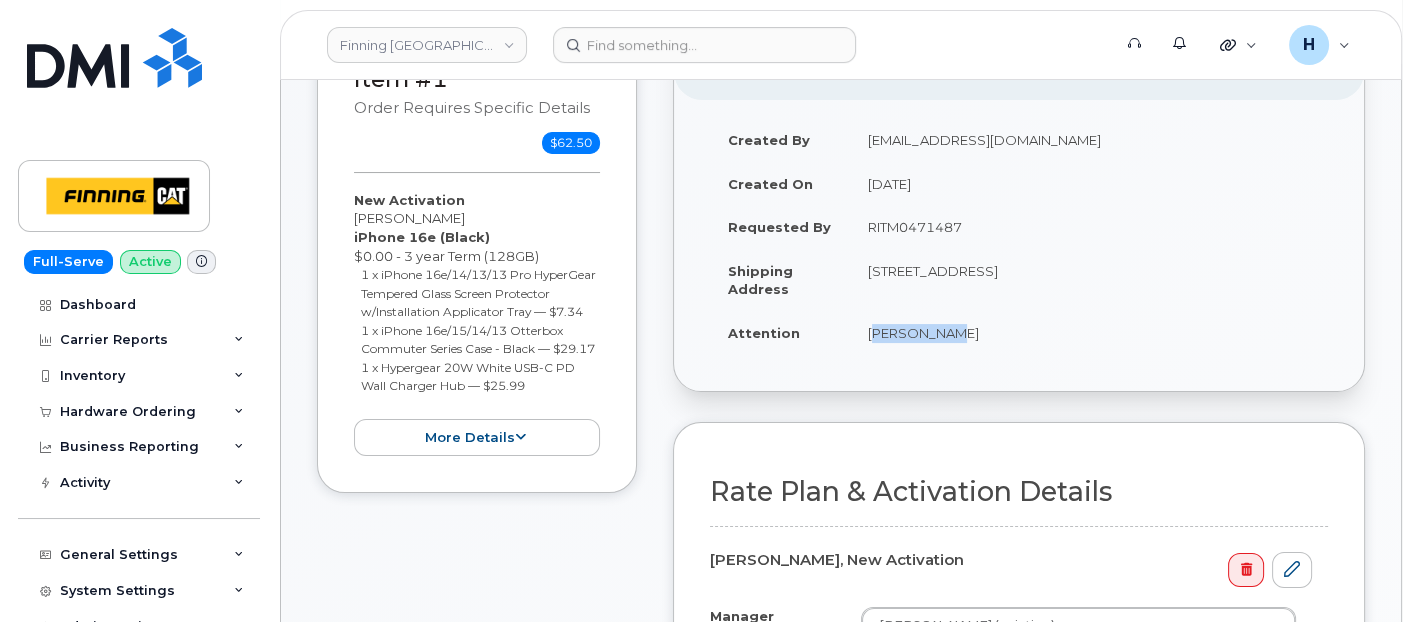 drag, startPoint x: 867, startPoint y: 334, endPoint x: 943, endPoint y: 333, distance: 76.00658 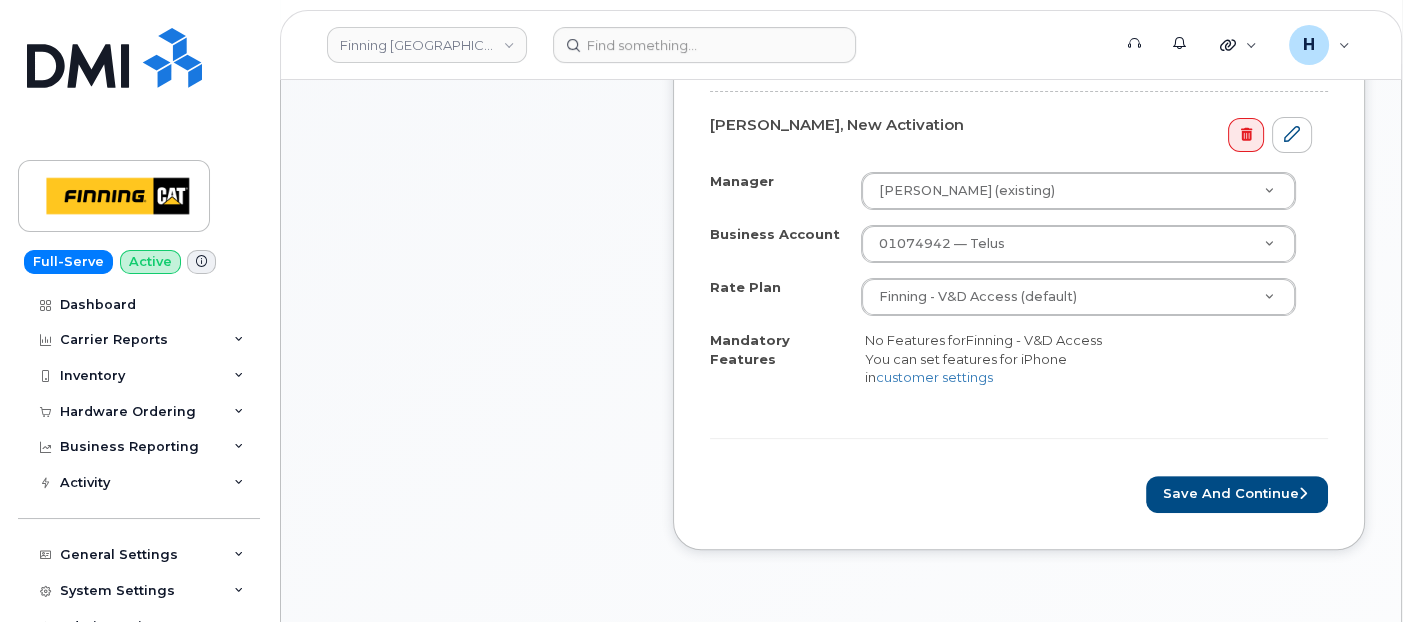 scroll, scrollTop: 777, scrollLeft: 0, axis: vertical 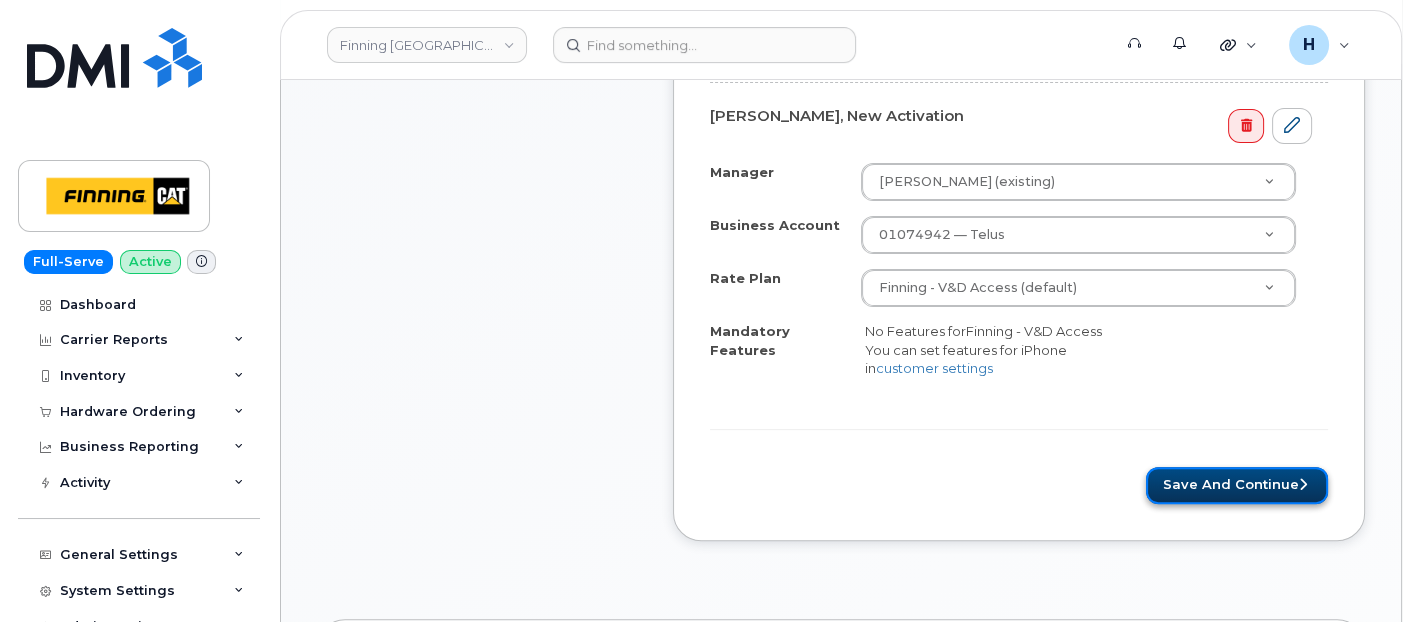 click on "Save and Continue" at bounding box center (1237, 485) 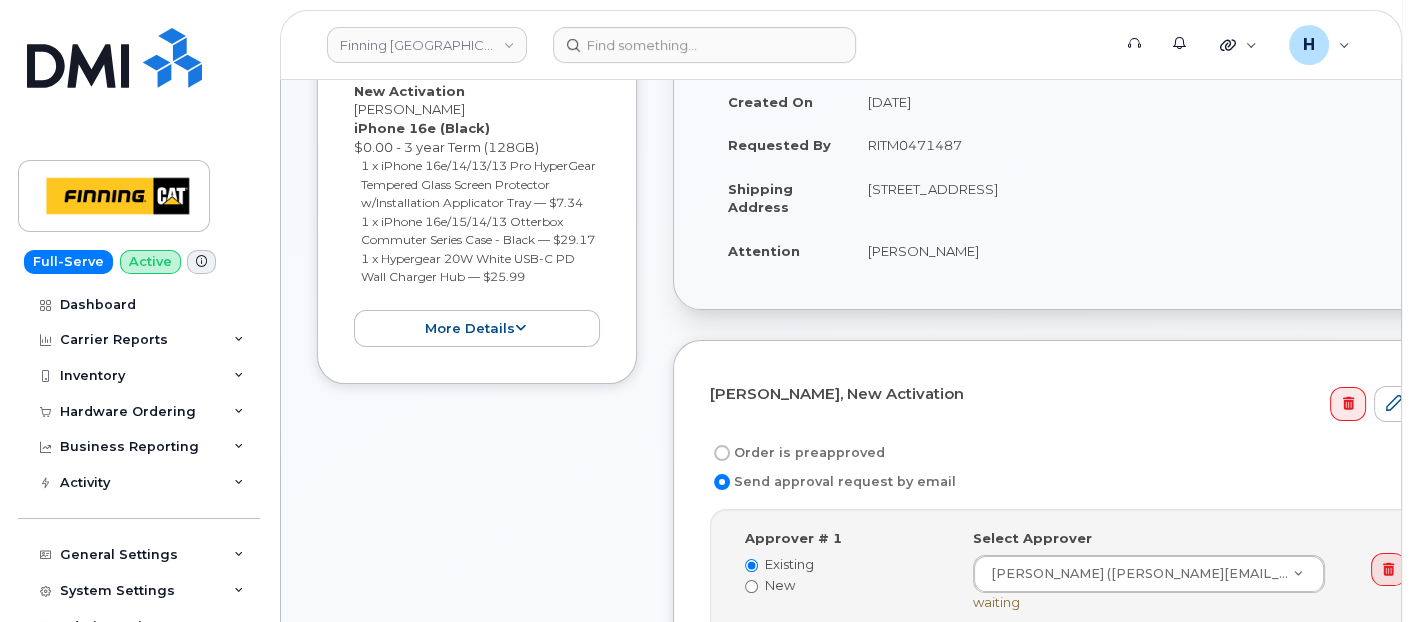 scroll, scrollTop: 444, scrollLeft: 0, axis: vertical 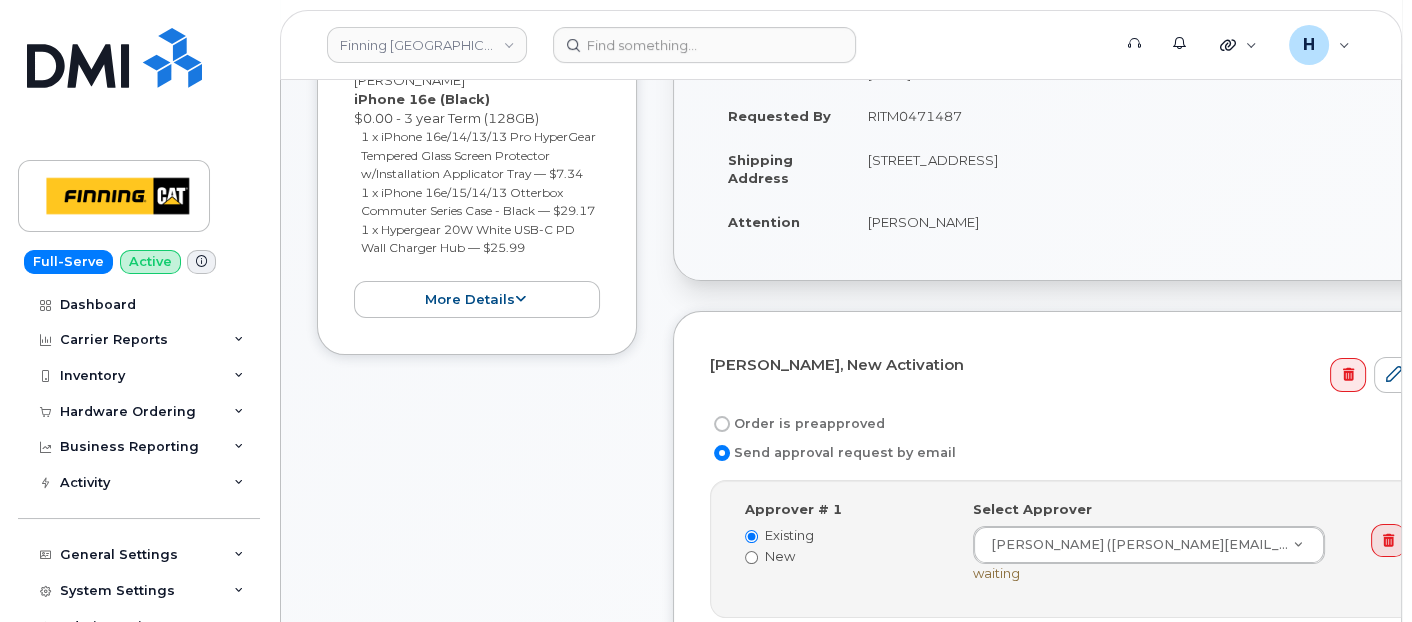 copy on "RITM0471487" 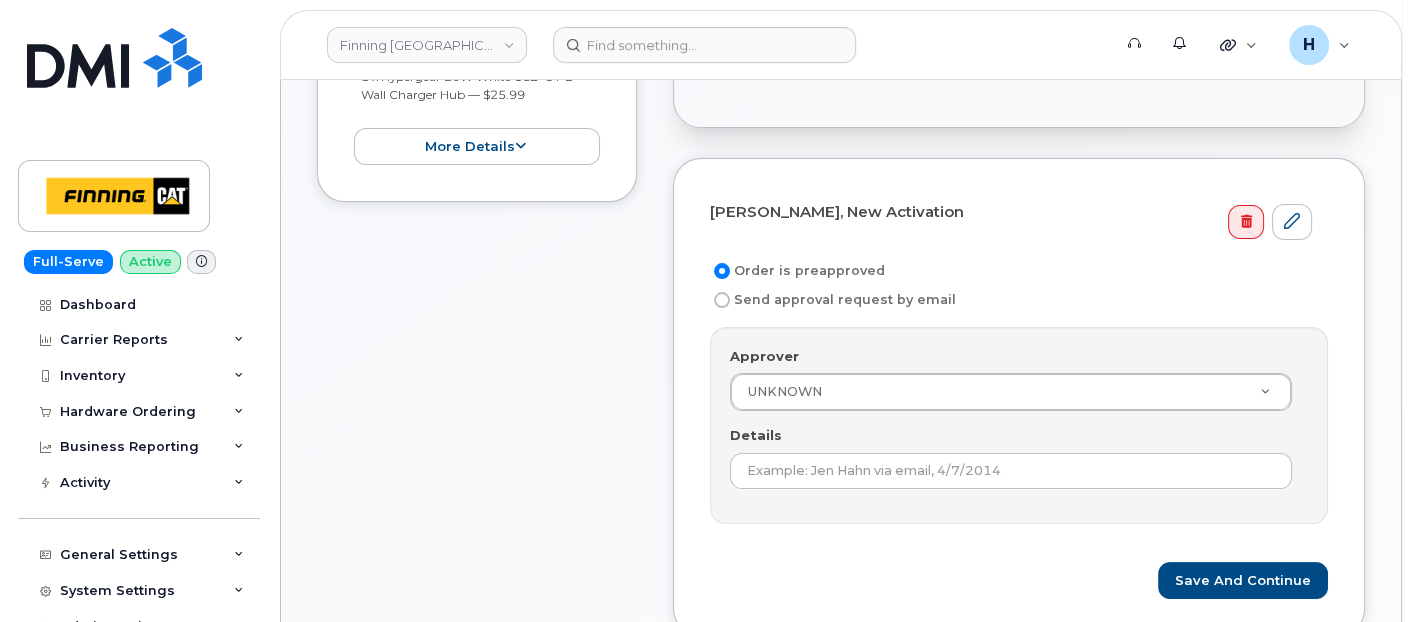scroll, scrollTop: 666, scrollLeft: 0, axis: vertical 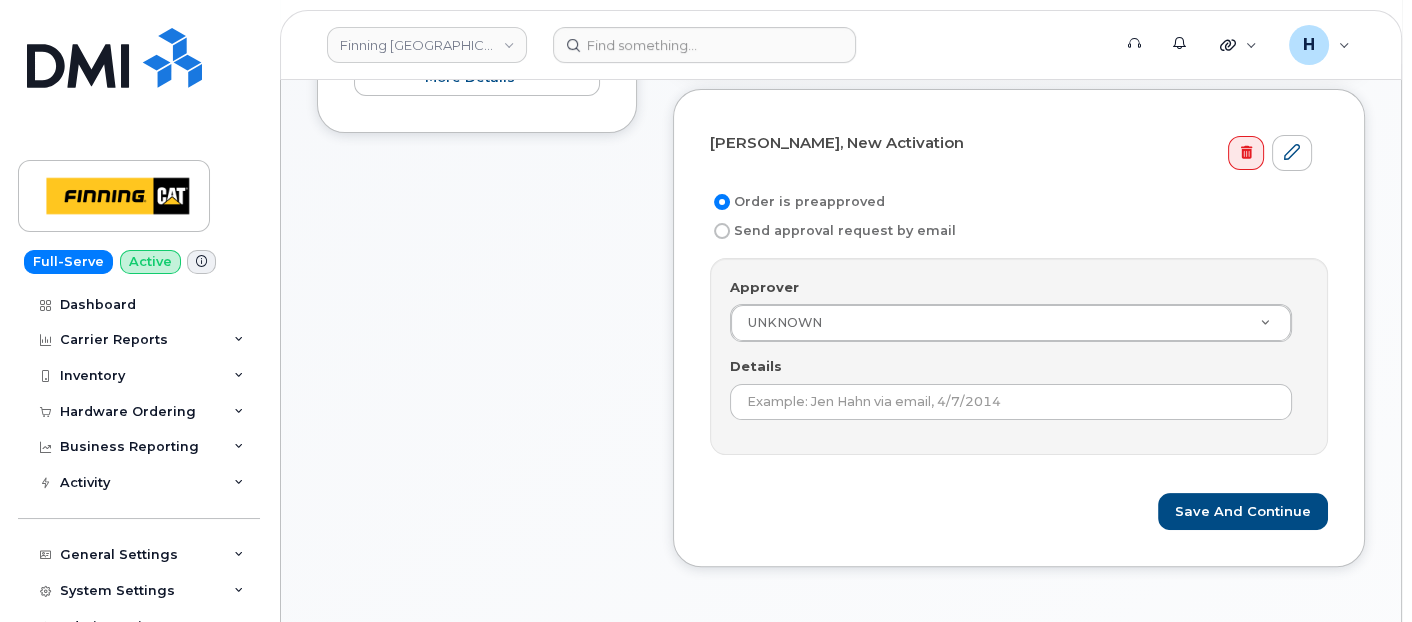 click on "Approver
UNKNOWN     Approver             Approver                     UNKNOWN
Aaron Andersen
Aaron Edwards
Aaron Fair
Aaron Glasser
Aaron Kirouac
Abbas Mohamed
Adam Brumwell
Adam Crowston
Adam Komar
Adam Mailloux
Adam Pifko
Adam Prpich-Storowotsky
Adelle Gascon
Adrijana Heigl
Alan Bourdon
Alan Novotny
Alan Pickrell
Alan West
Albert Au
Albert Sum
Al D'Ambrosio
Alejandro Lazarevic
Alena Godin
Alexander Partsch
Alexandre De Moraes Zanelatto
Alex Colquhoun
Alex Gassler
Alex Ivkovic
Alihan Sevin
Ali Jinnah
Alistair Pangracs
Allan Huliganga
Allan Nordick
Allan Potzold
Allen Kramer
Allison Dancey
Al Madge
Alphonse Gagnon
Alvaro Lopes
Alvin Khau
Alvin Mah
Alvohn Williams
Alyse Wynn
Aly Wilson
Amanda Bodnar
Amanda Fewer
Amanda Gillespie
Amanda Hobson
Amanda Perino
Amanda Roberts
Amber McNutt
Aminder Flora
Amir Danak
Amy Brule
Amy Fisher
Amy Koutsopodiotis
Amy Monroe
Amy Wong
Ana Kos" at bounding box center [1019, 356] 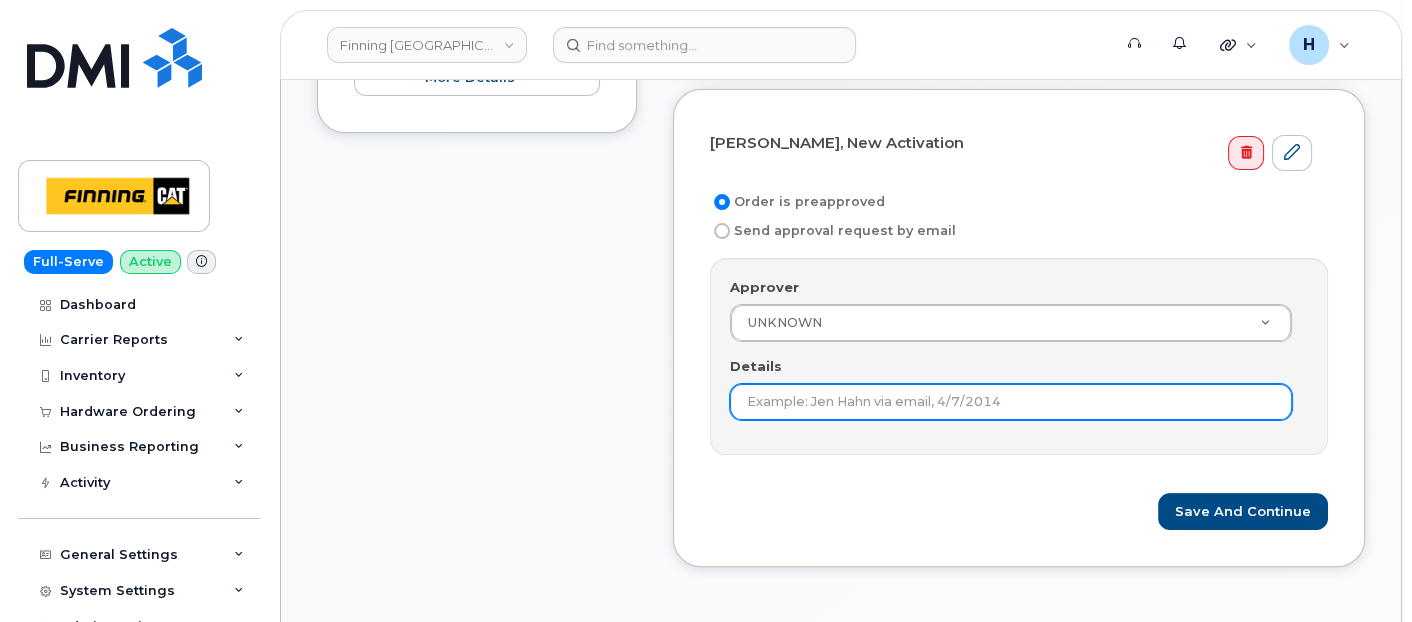 click on "Details" at bounding box center [1011, 402] 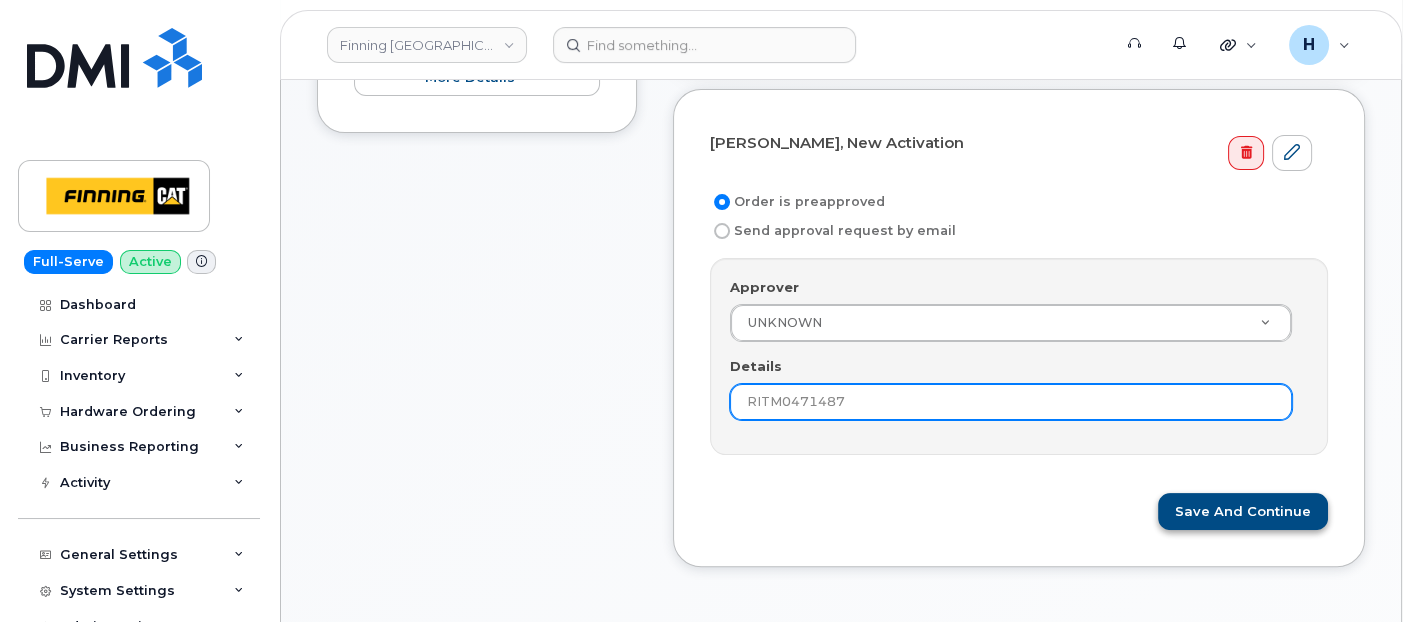 type on "RITM0471487" 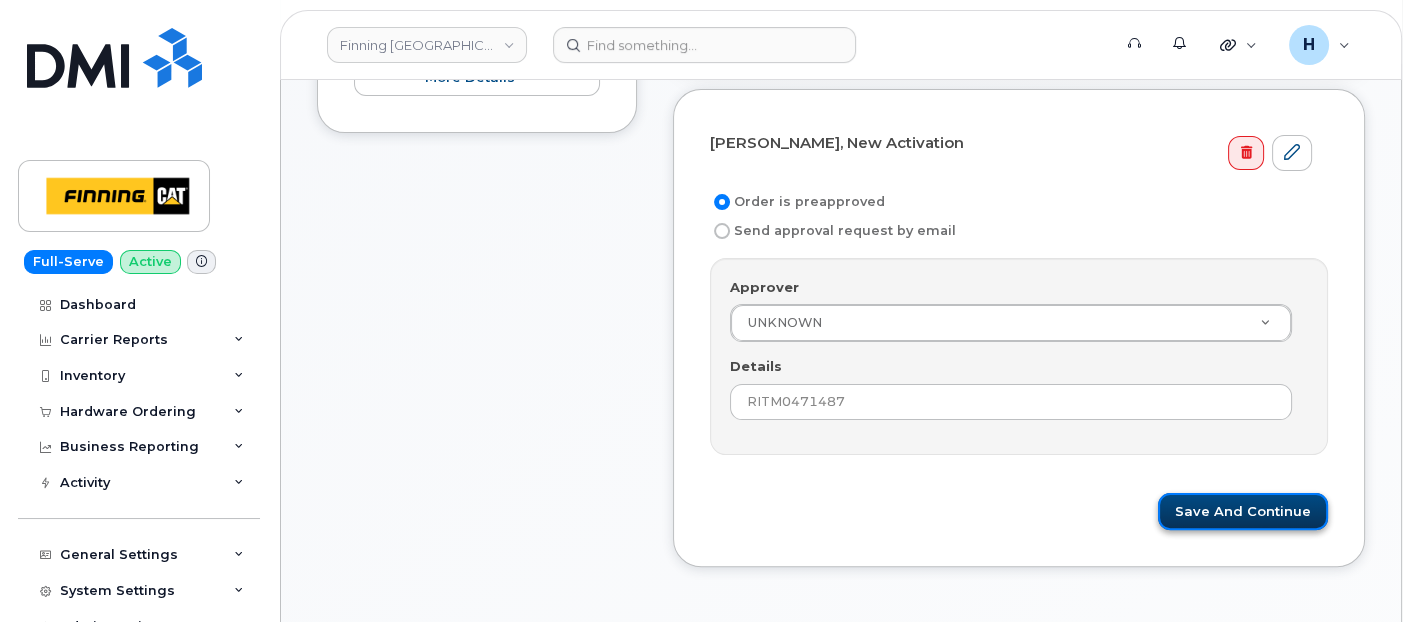click on "Save and Continue" at bounding box center (1243, 511) 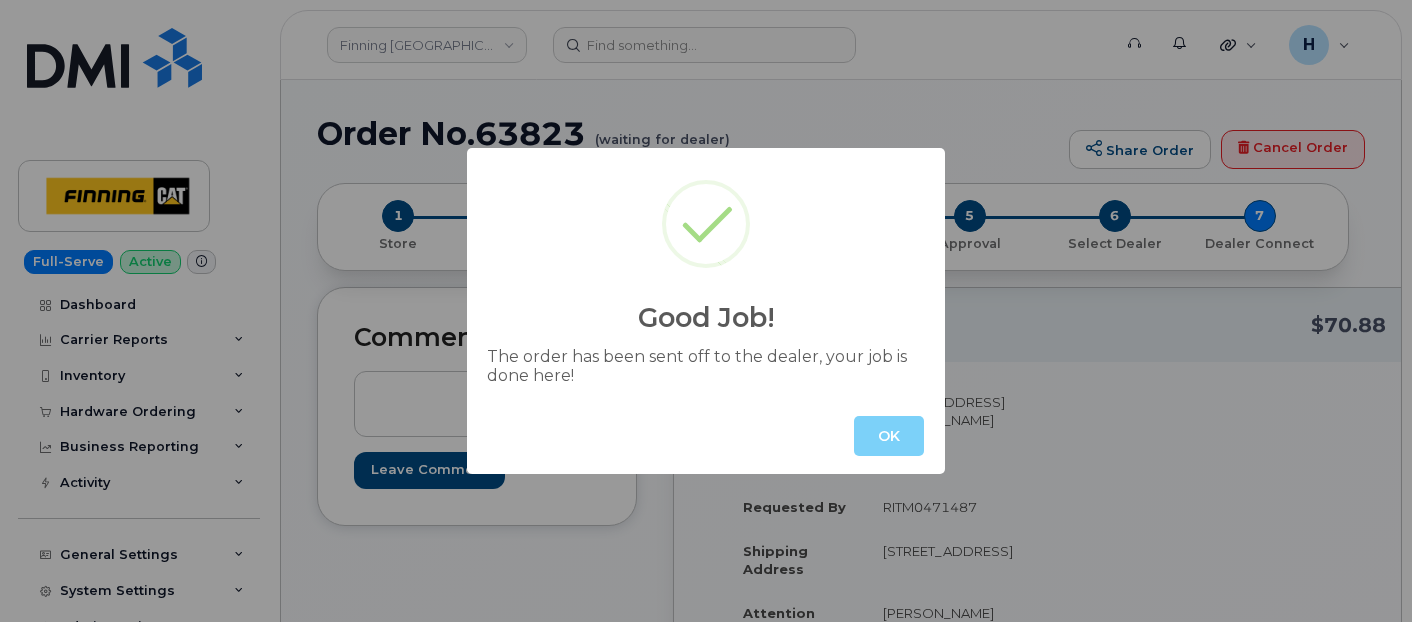 scroll, scrollTop: 0, scrollLeft: 0, axis: both 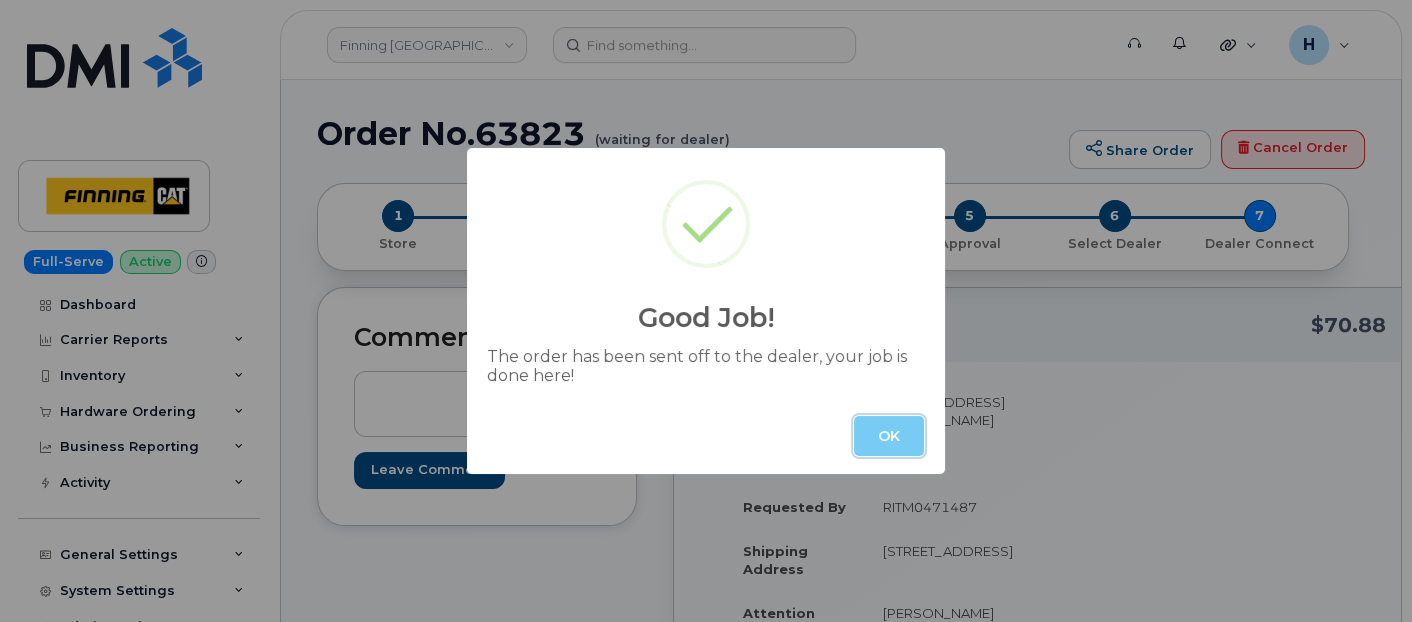 click on "OK" at bounding box center (889, 436) 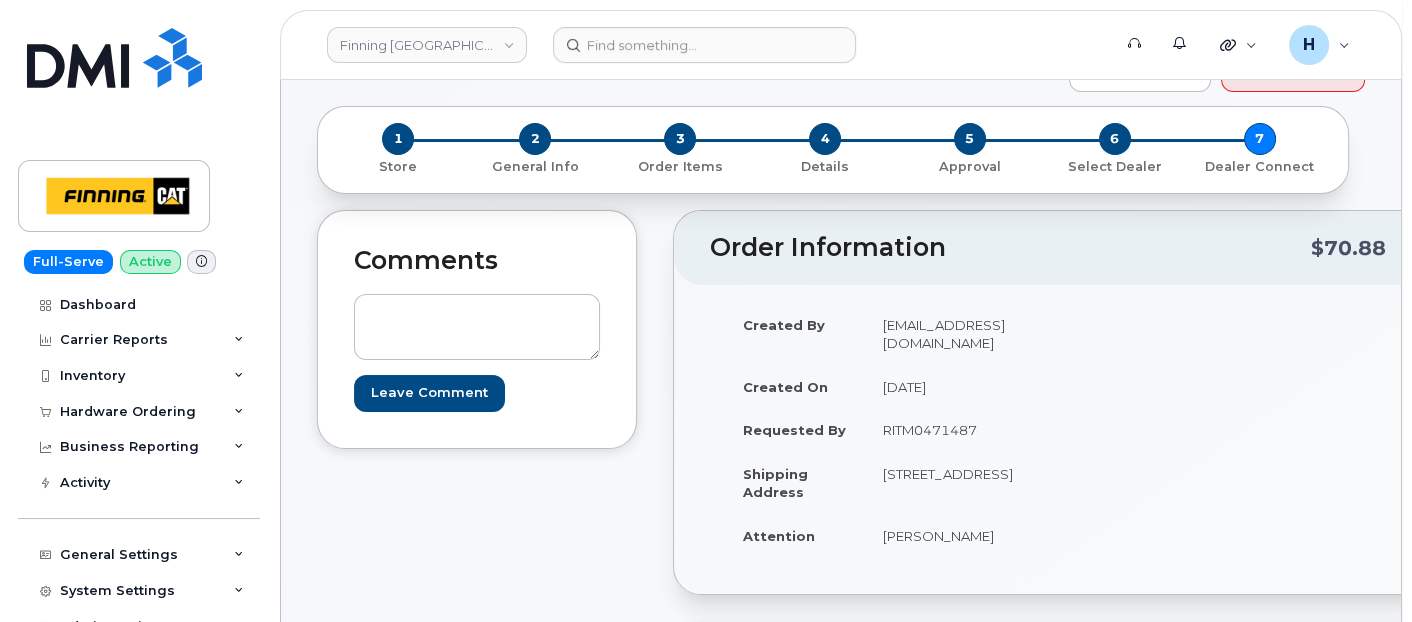 scroll, scrollTop: 111, scrollLeft: 0, axis: vertical 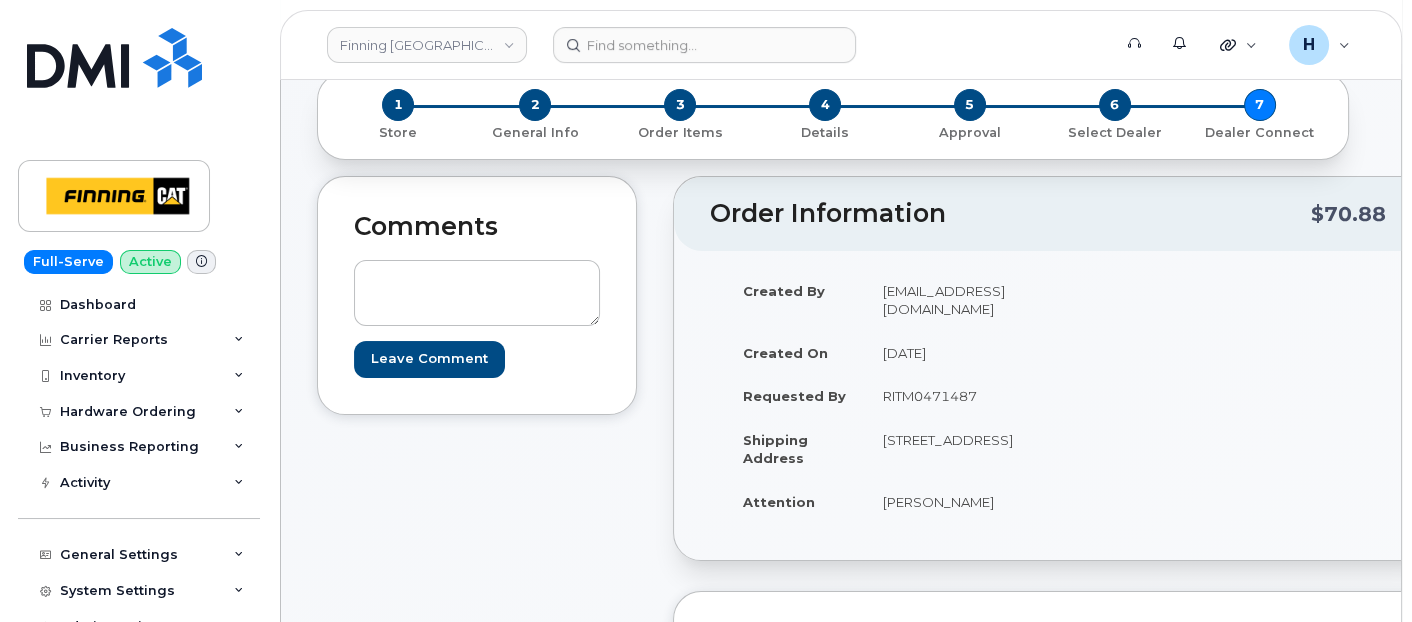 drag, startPoint x: 985, startPoint y: 414, endPoint x: 855, endPoint y: 413, distance: 130.00385 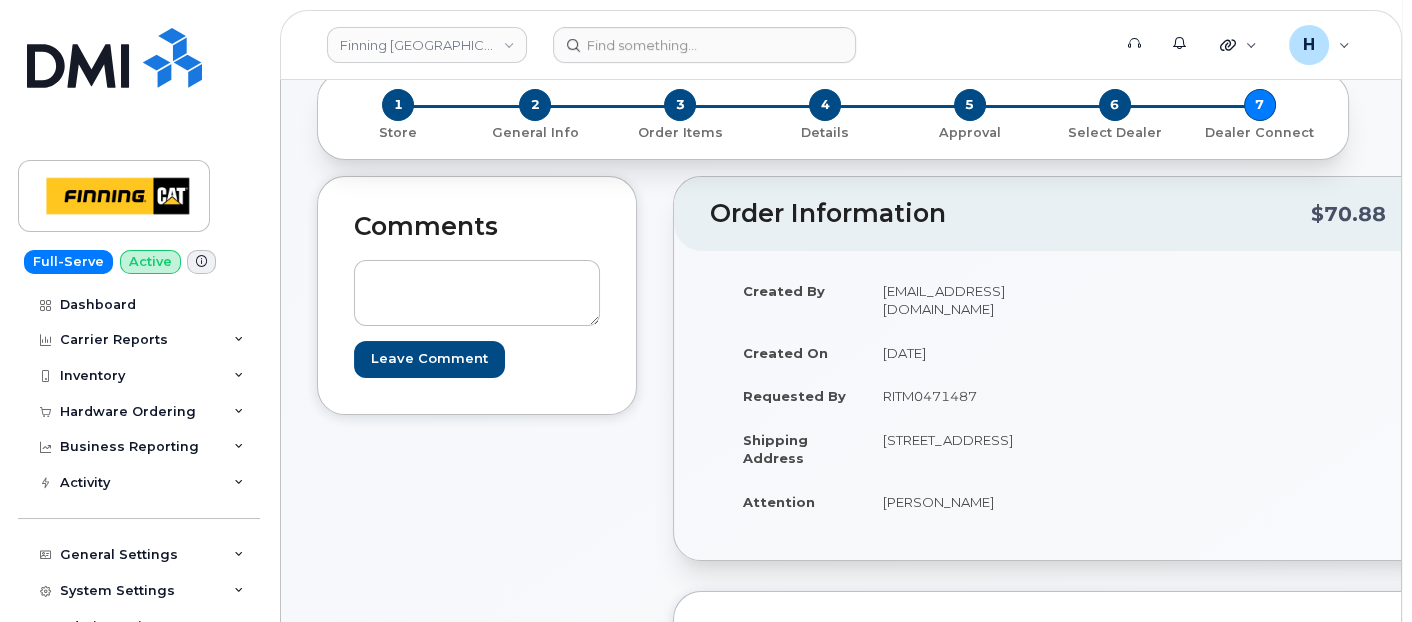 copy on "RITM0471487" 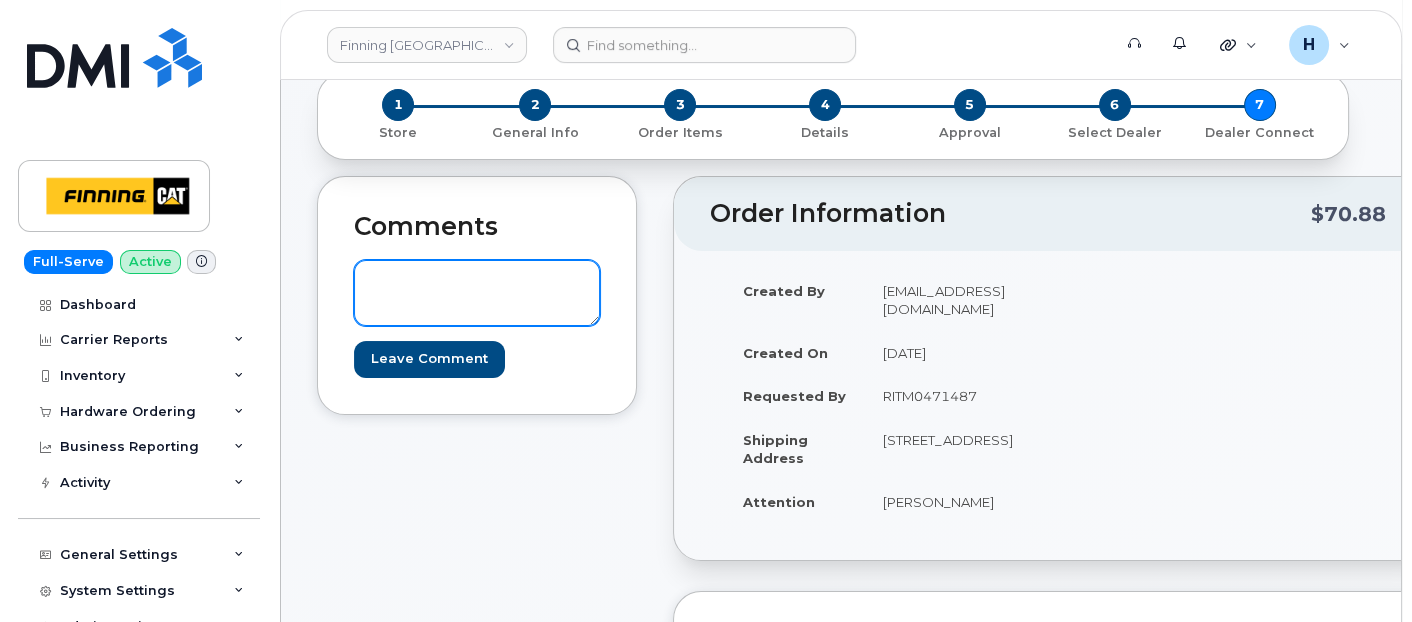 click at bounding box center [477, 293] 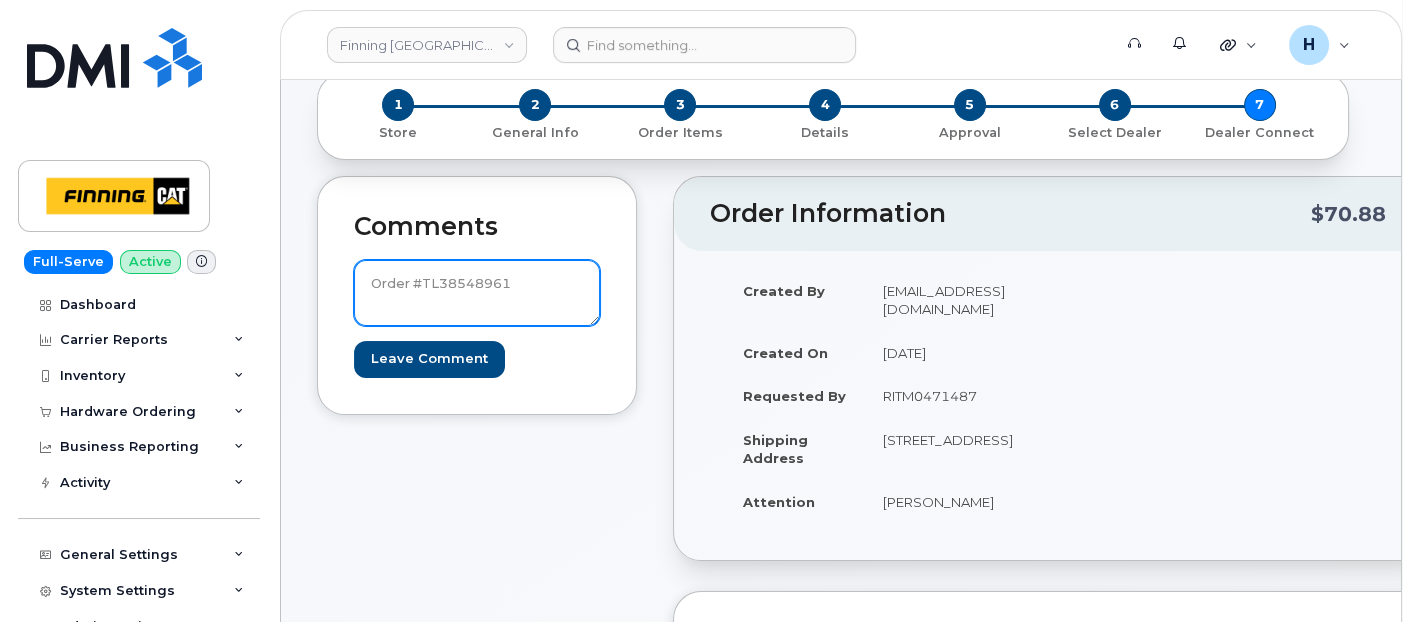 click on "Order #TL38548961" at bounding box center [477, 293] 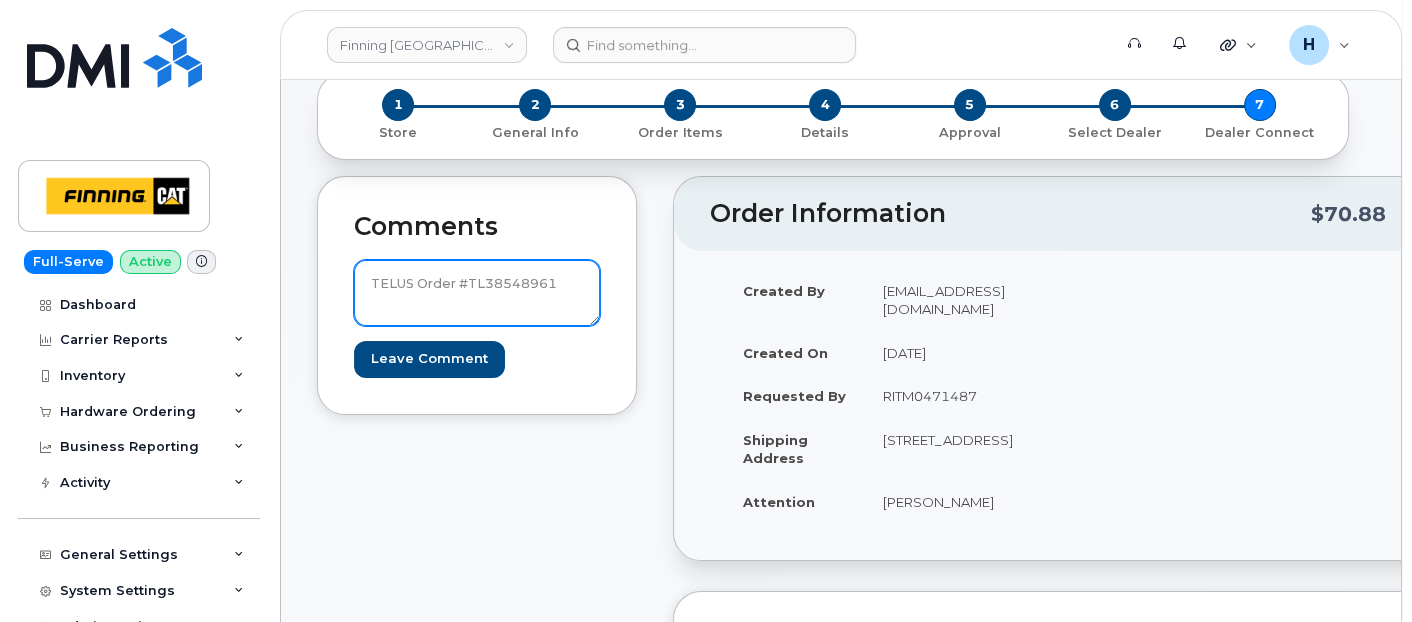 click on "TELUS Order #TL38548961" at bounding box center [477, 293] 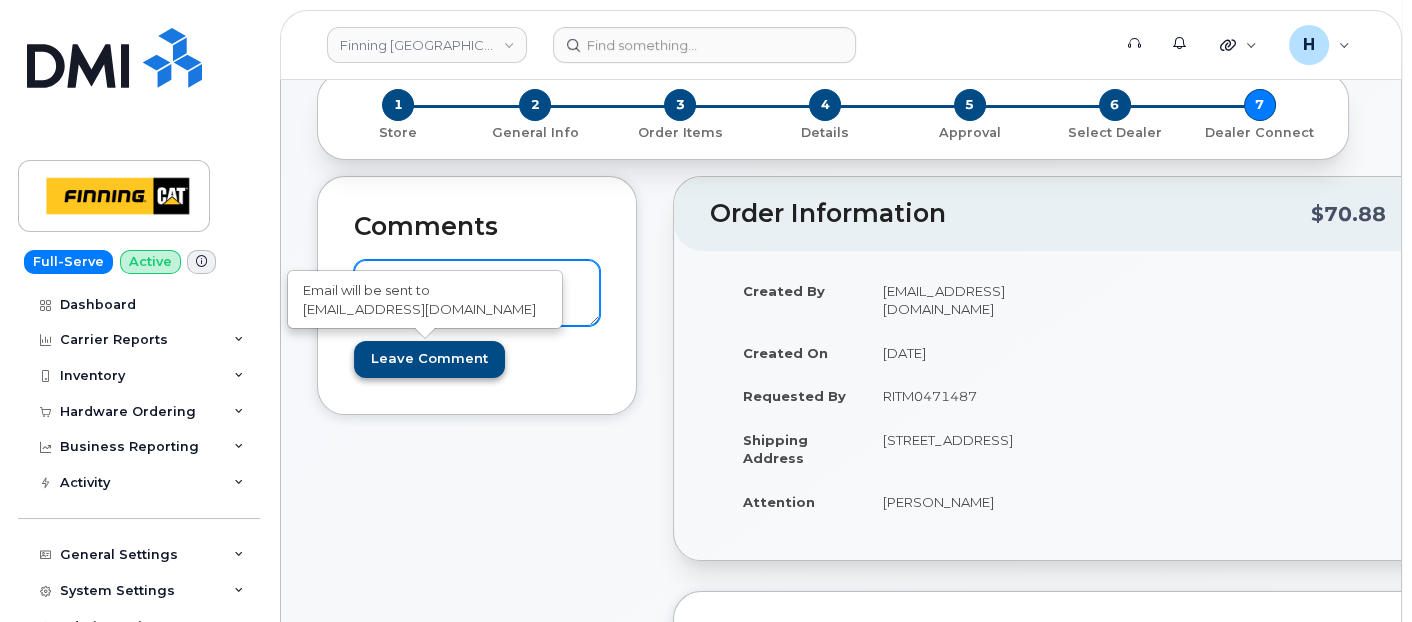 type on "TELUS Order #TL38548961" 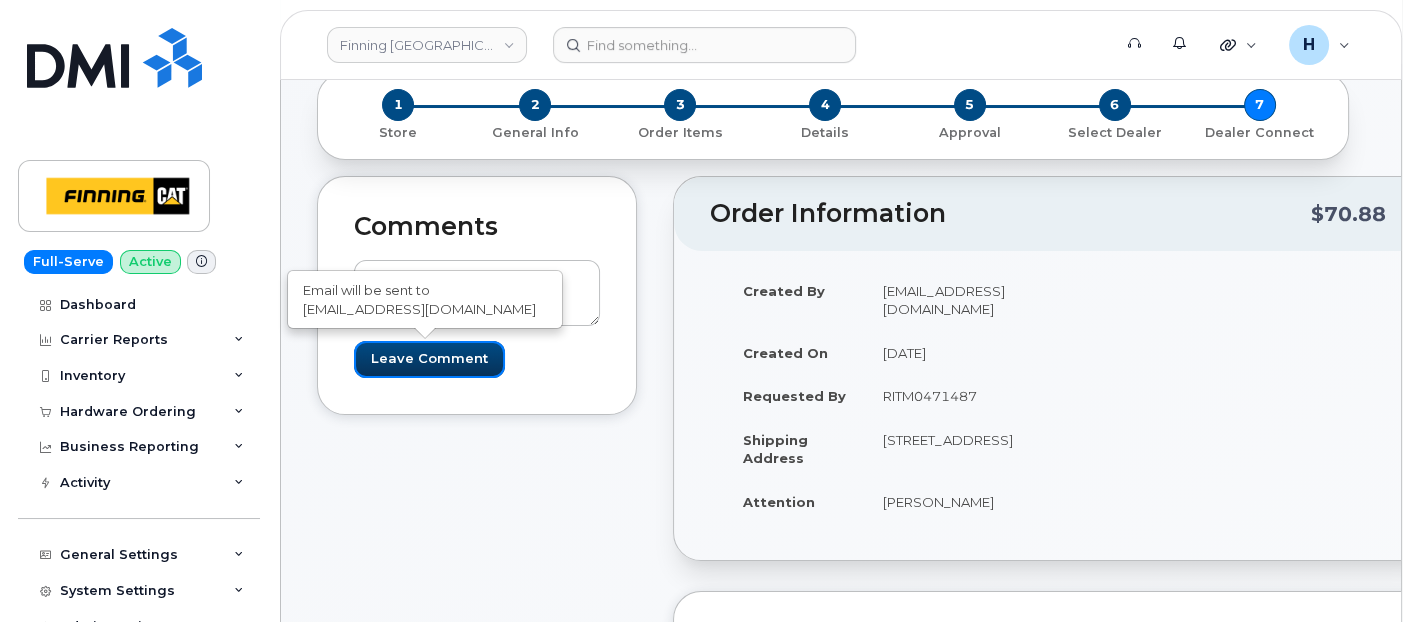 drag, startPoint x: 395, startPoint y: 351, endPoint x: 393, endPoint y: 306, distance: 45.044422 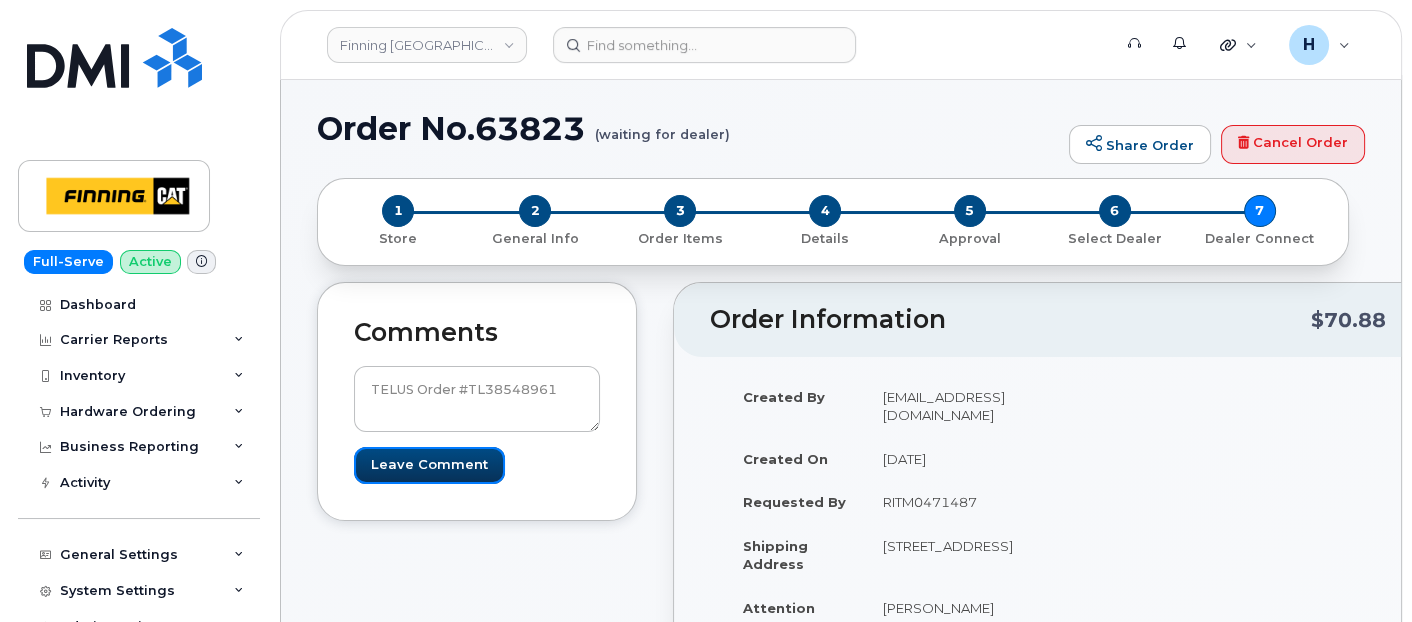 scroll, scrollTop: 0, scrollLeft: 0, axis: both 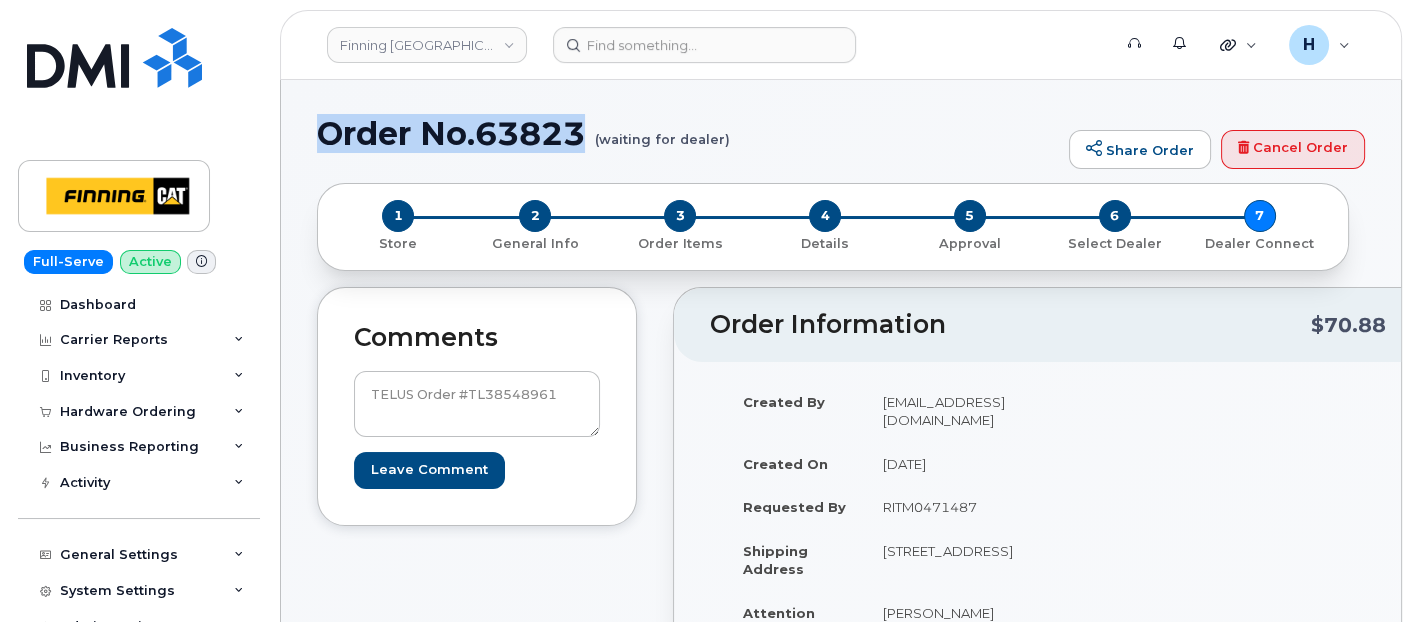 drag, startPoint x: 570, startPoint y: 128, endPoint x: 325, endPoint y: 125, distance: 245.01837 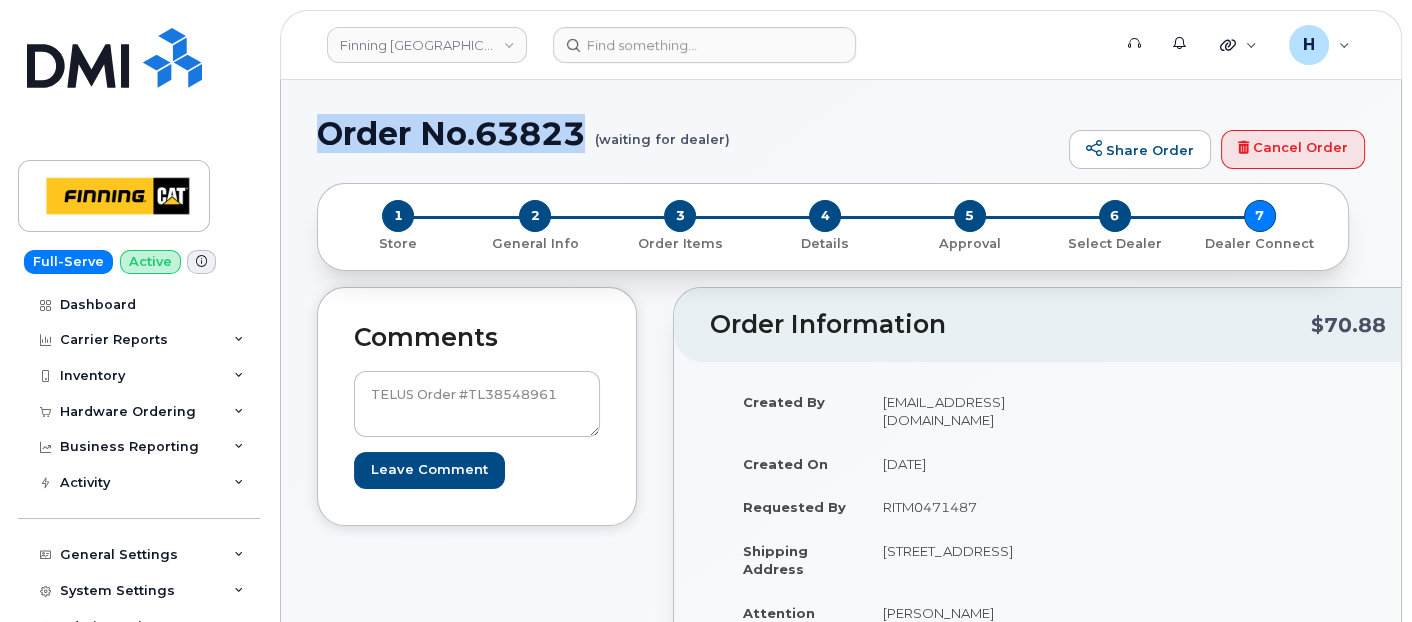 click on "Order No.63823
(waiting for dealer)" at bounding box center (688, 133) 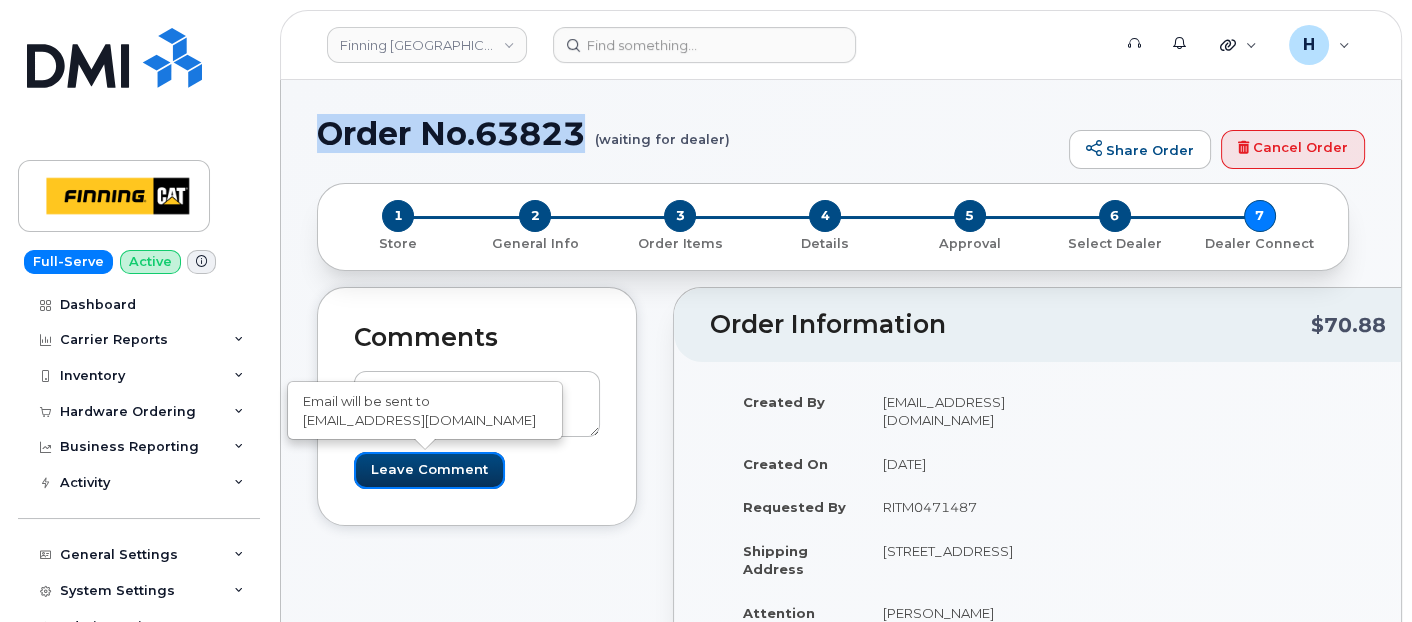 drag, startPoint x: 375, startPoint y: 474, endPoint x: 191, endPoint y: 51, distance: 461.28625 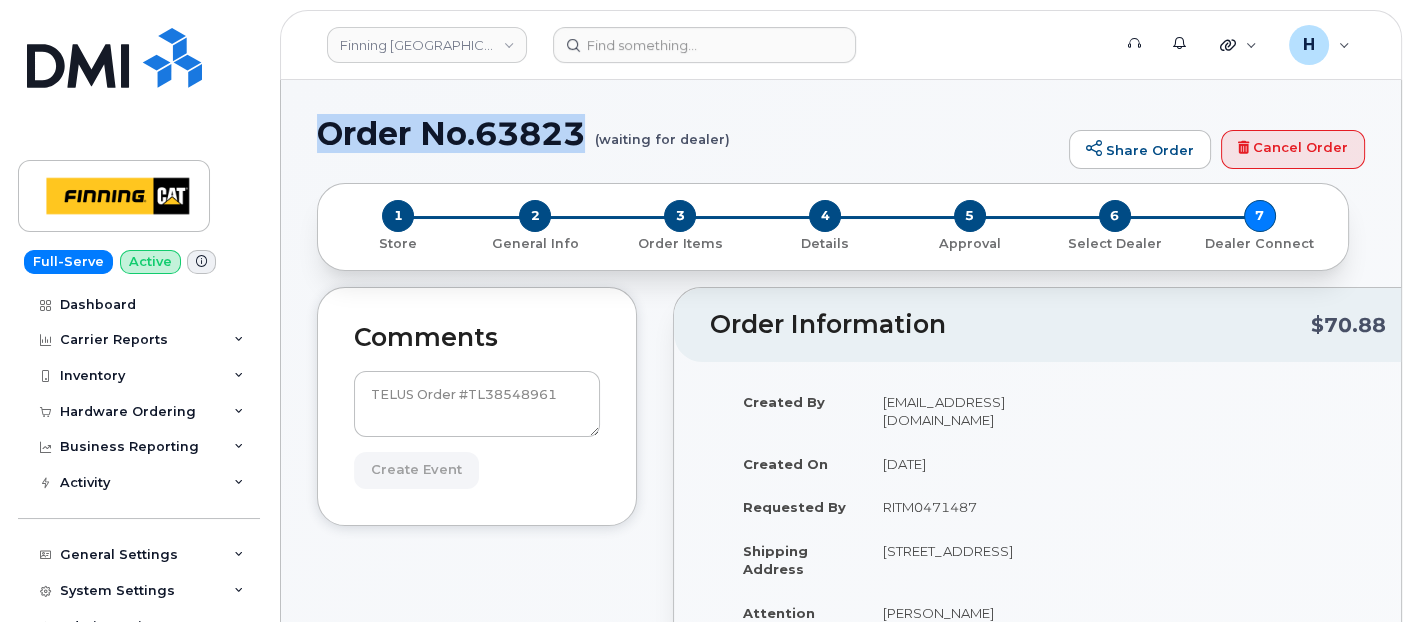 type on "Create Event" 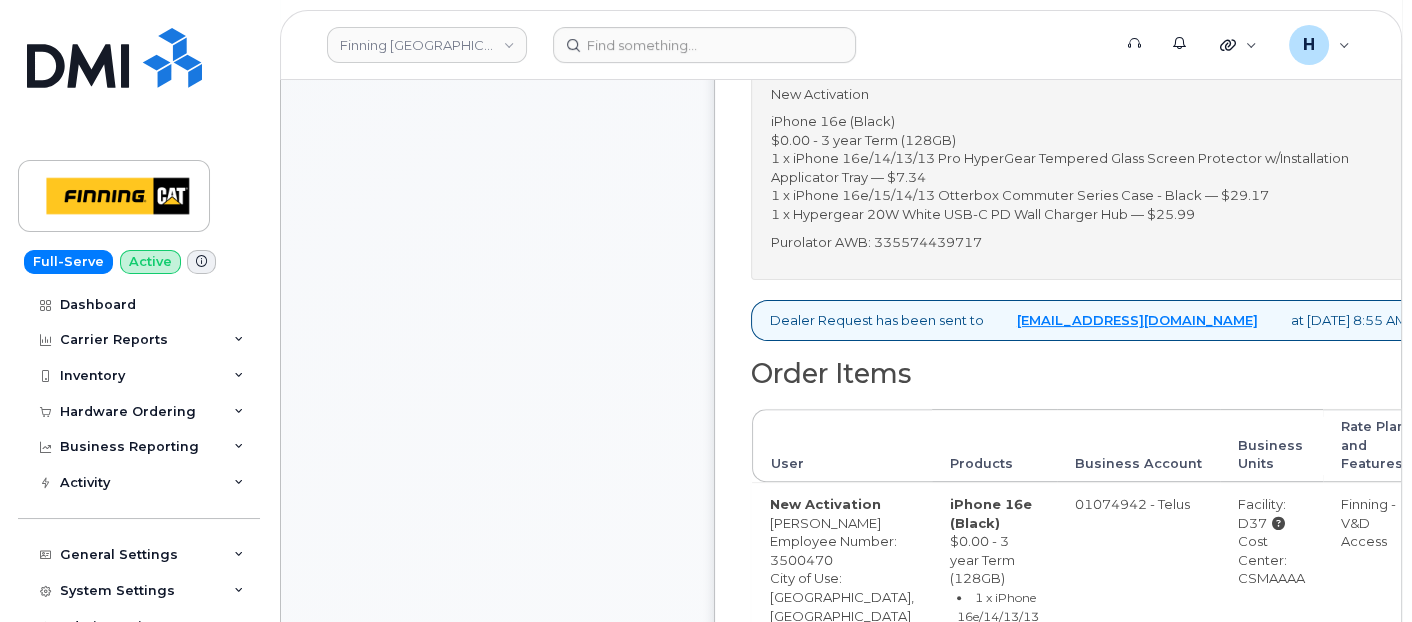 scroll, scrollTop: 777, scrollLeft: 0, axis: vertical 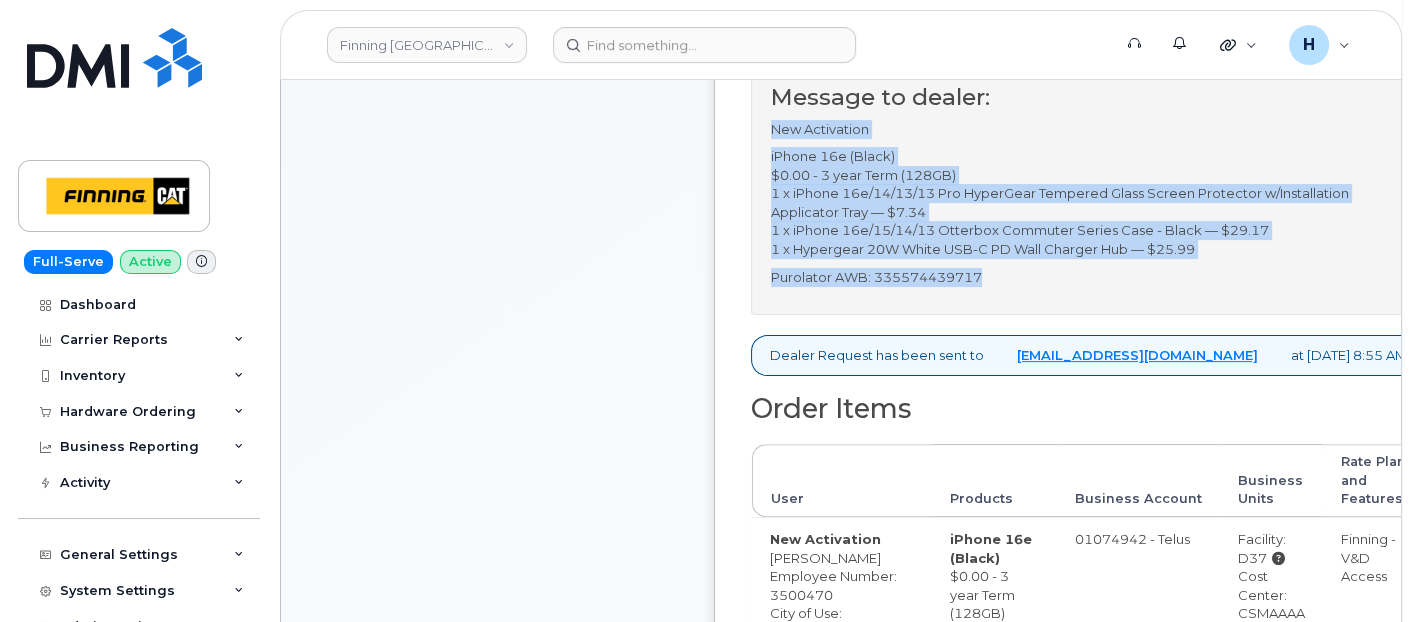drag, startPoint x: 817, startPoint y: 178, endPoint x: 1231, endPoint y: 310, distance: 434.53424 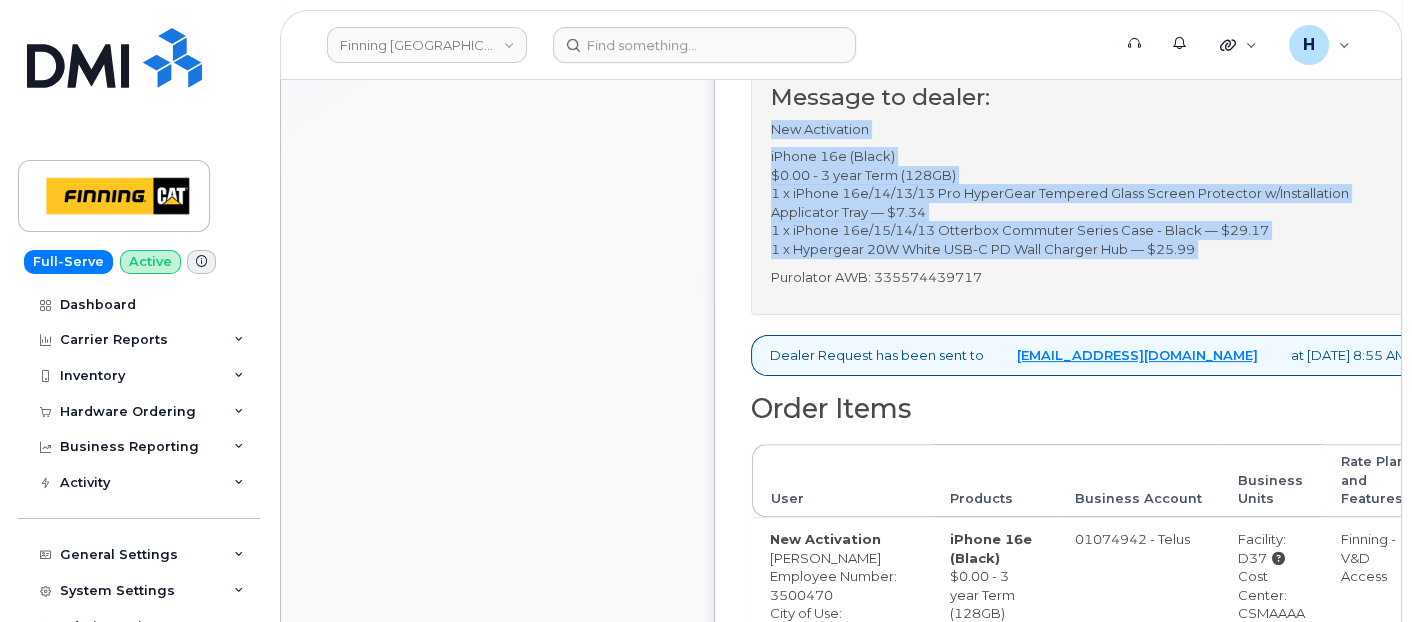 drag, startPoint x: 1221, startPoint y: 303, endPoint x: 785, endPoint y: 184, distance: 451.948 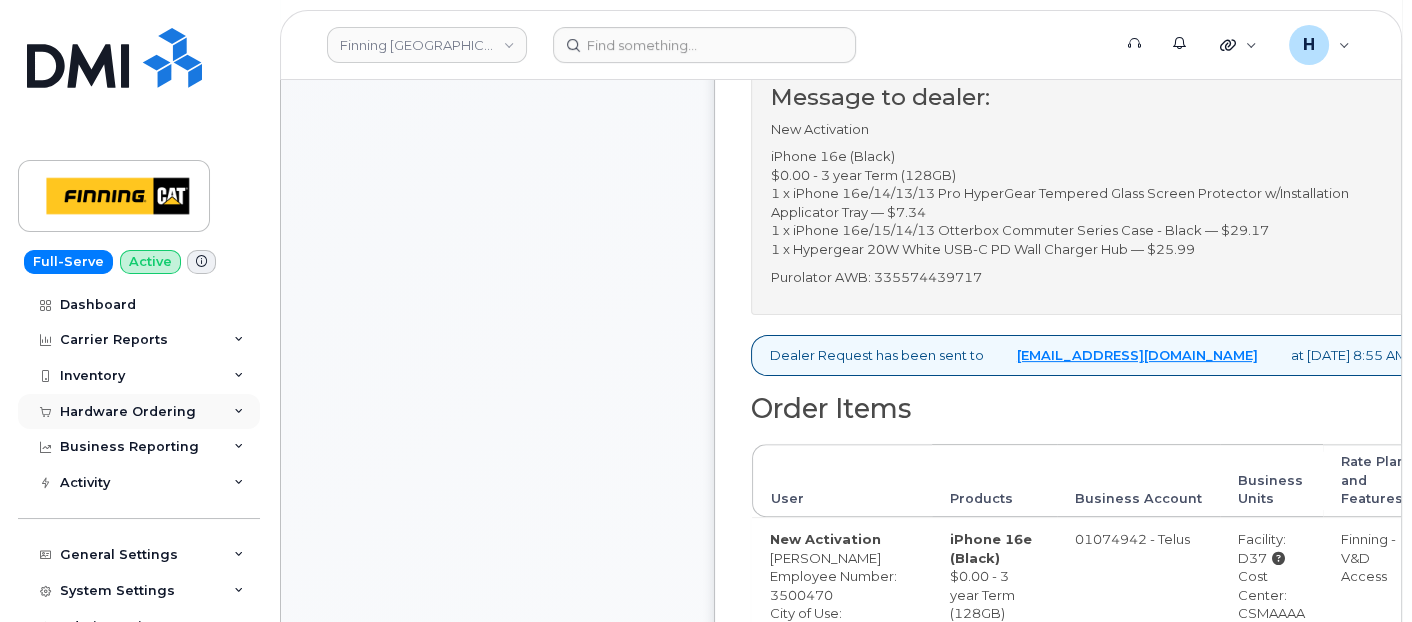 click on "Hardware Ordering" at bounding box center [139, 412] 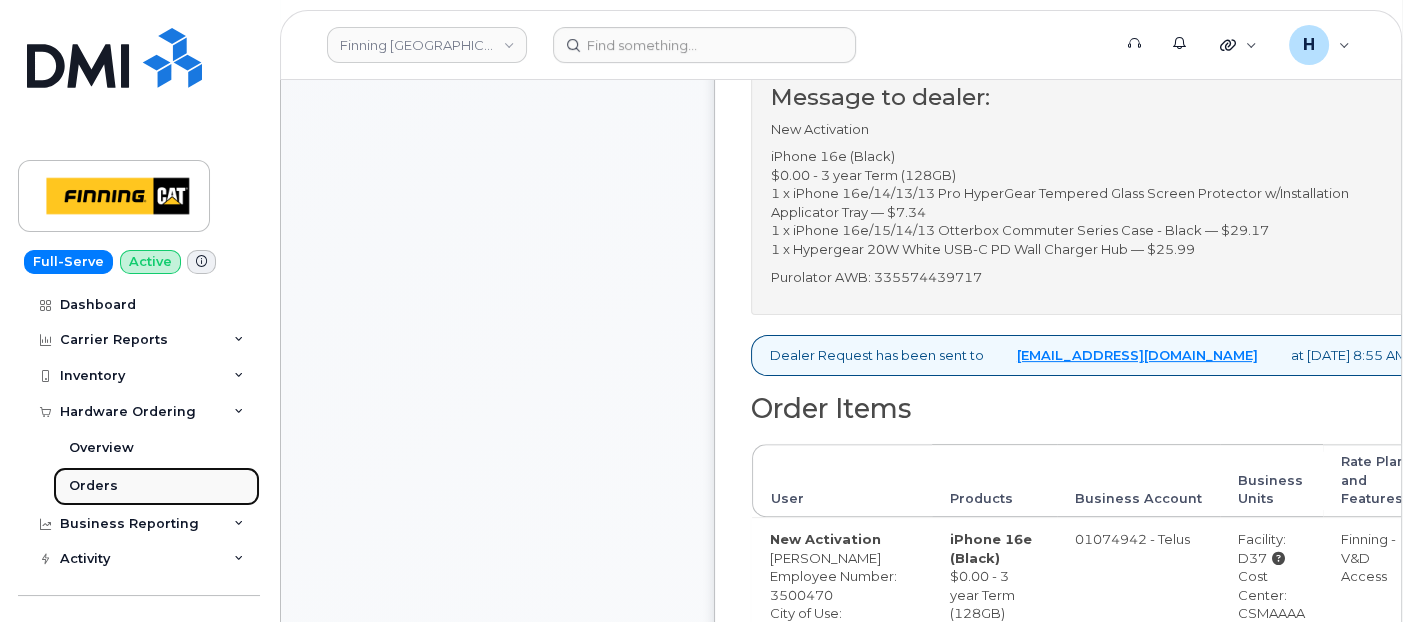 click on "Orders" at bounding box center (156, 486) 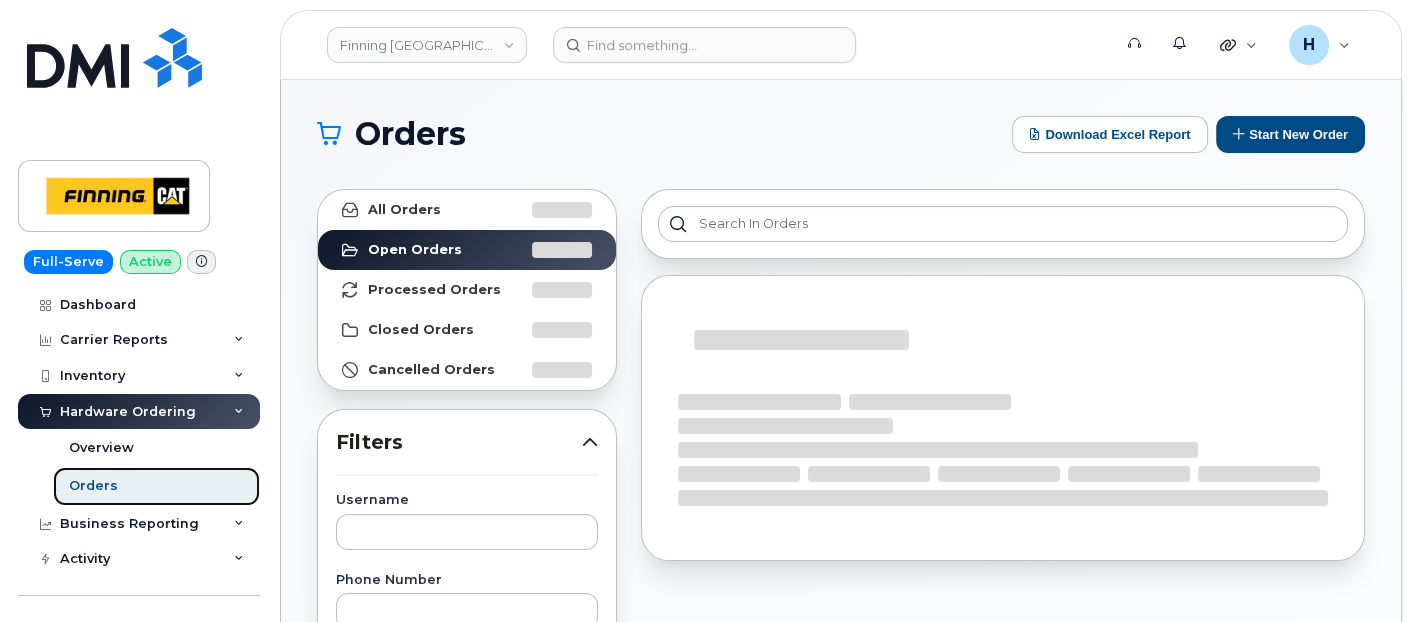 click on "Orders" at bounding box center (156, 486) 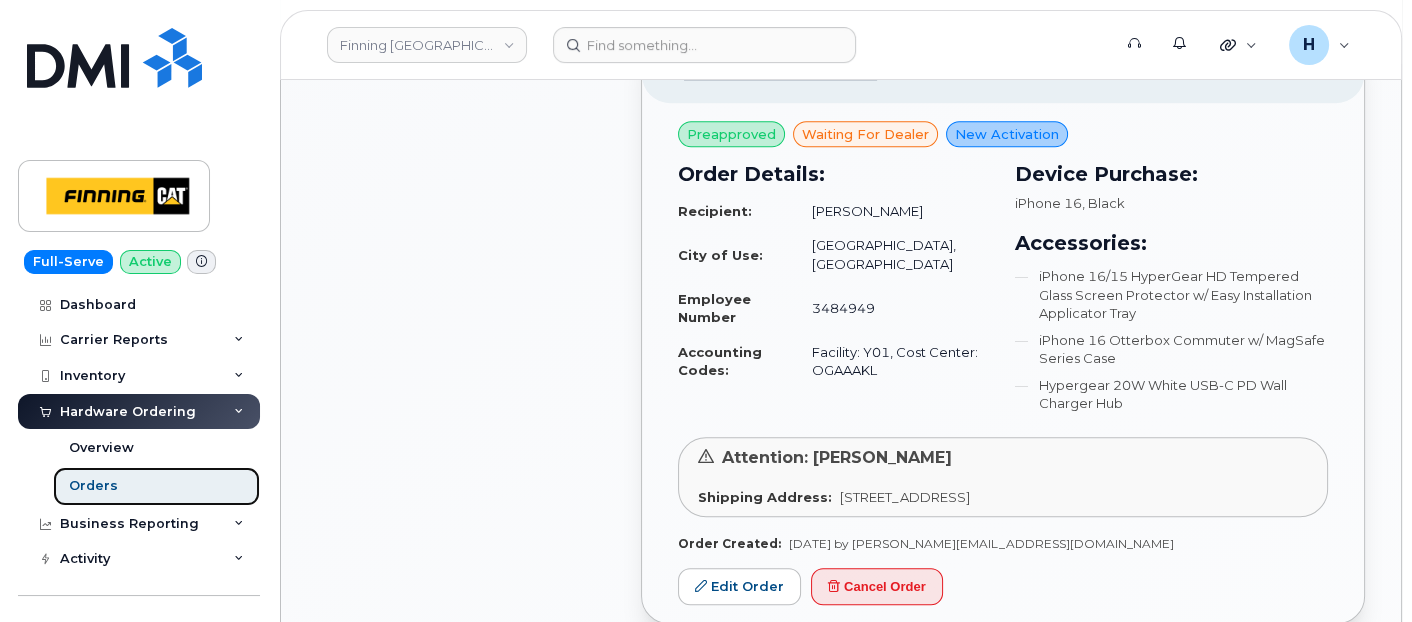scroll, scrollTop: 2111, scrollLeft: 0, axis: vertical 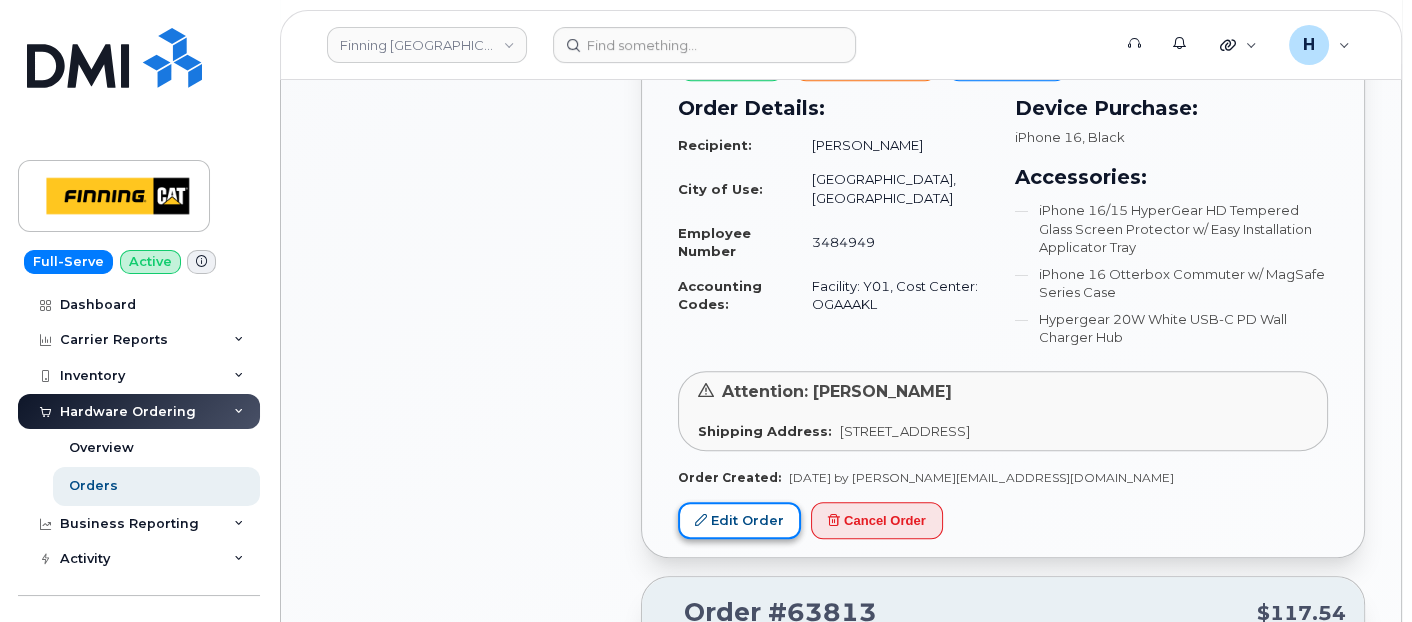 click on "Edit Order" at bounding box center (739, 520) 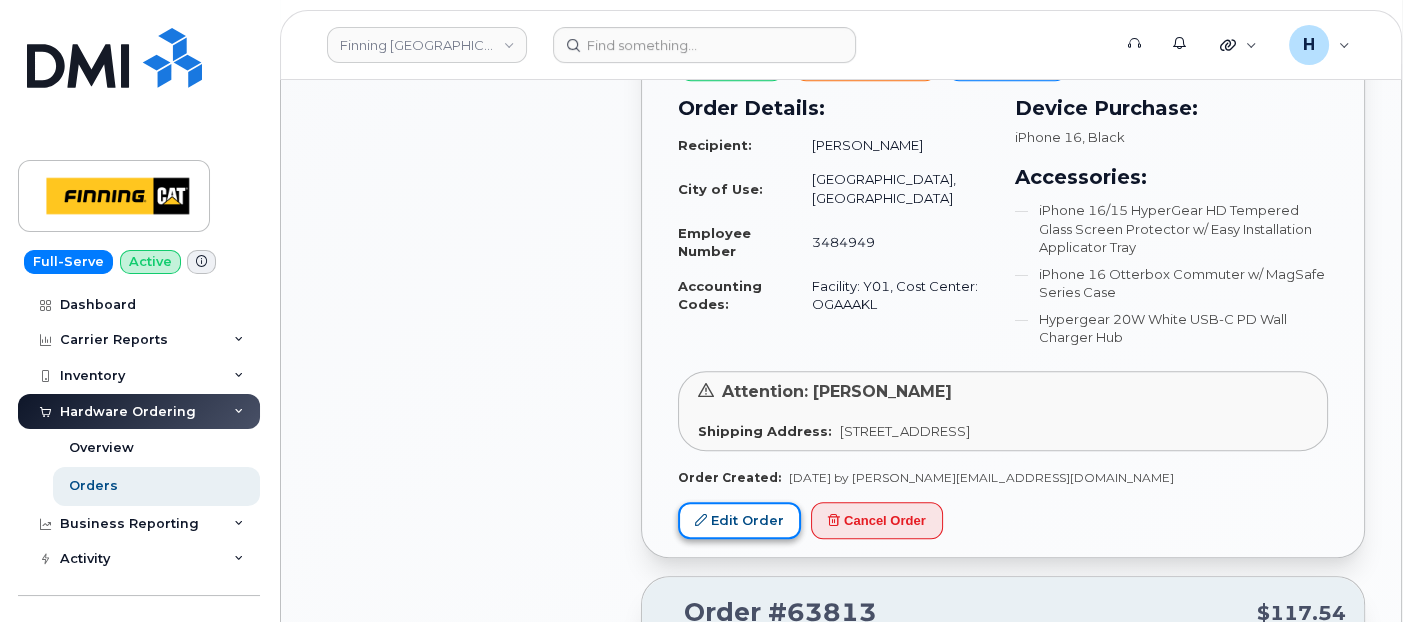 click at bounding box center (701, 520) 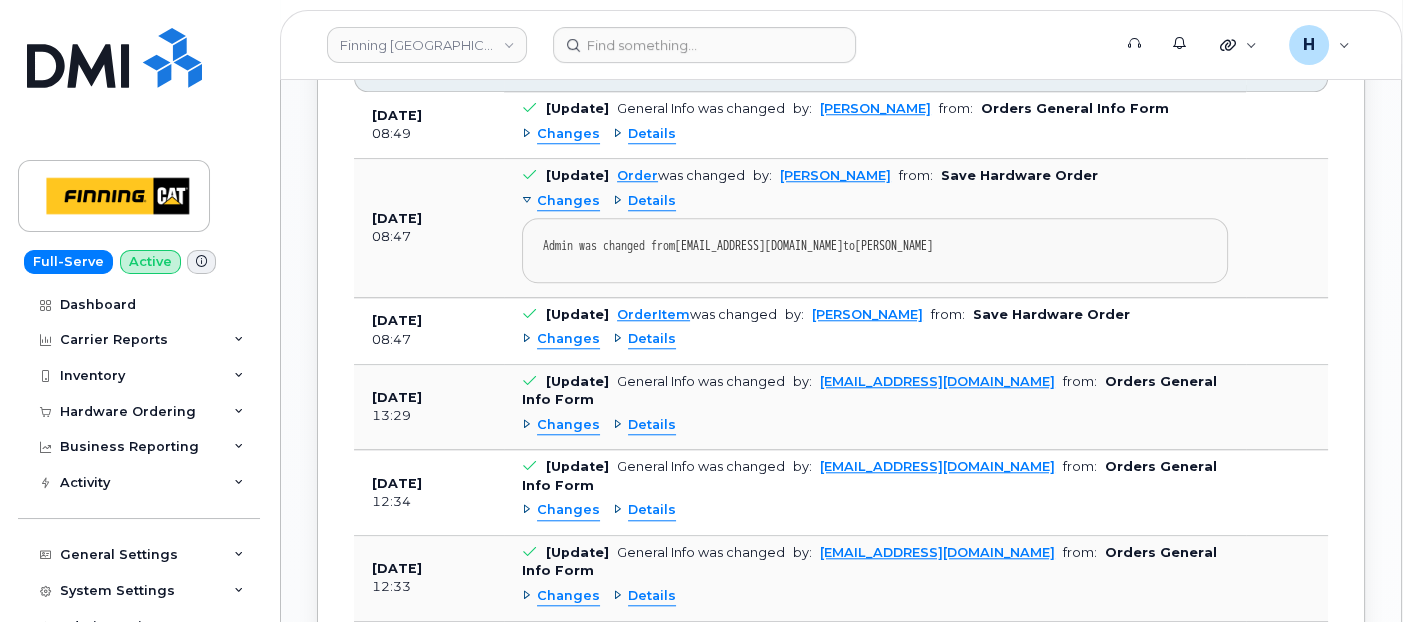 scroll, scrollTop: 2333, scrollLeft: 0, axis: vertical 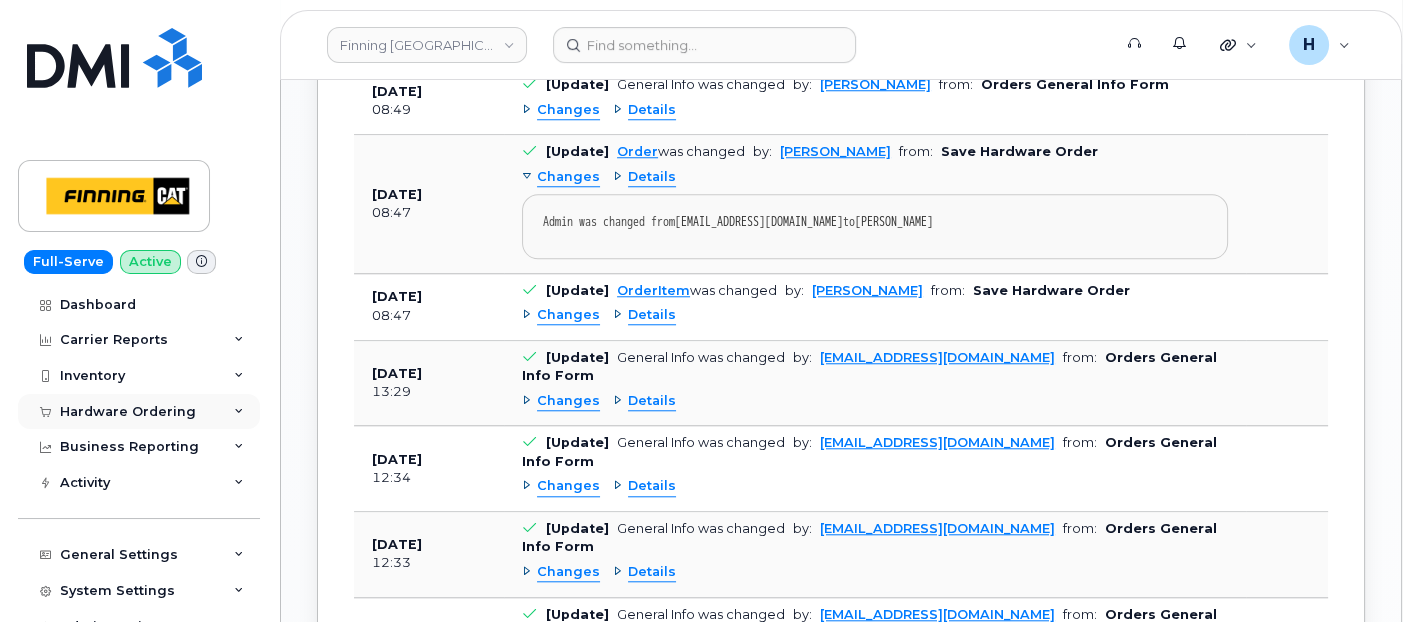 click on "Hardware Ordering" at bounding box center (139, 412) 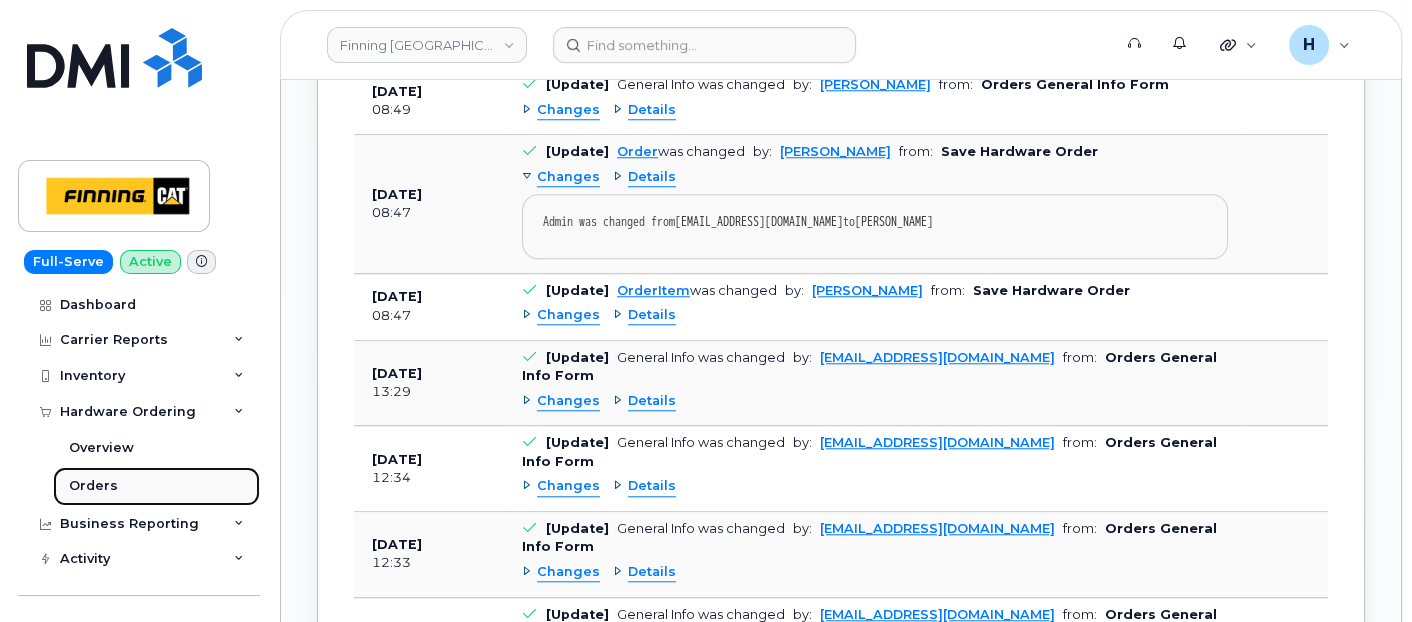 click on "Orders" at bounding box center [93, 486] 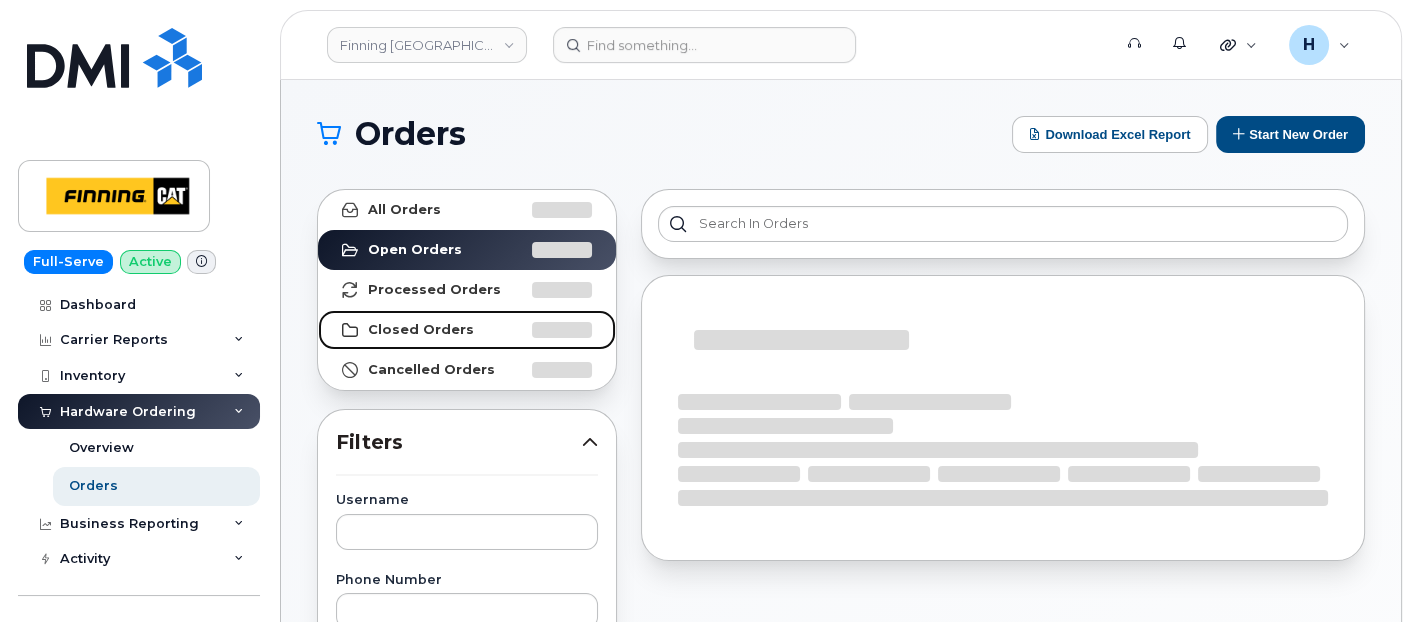 click on "Closed Orders" at bounding box center [467, 330] 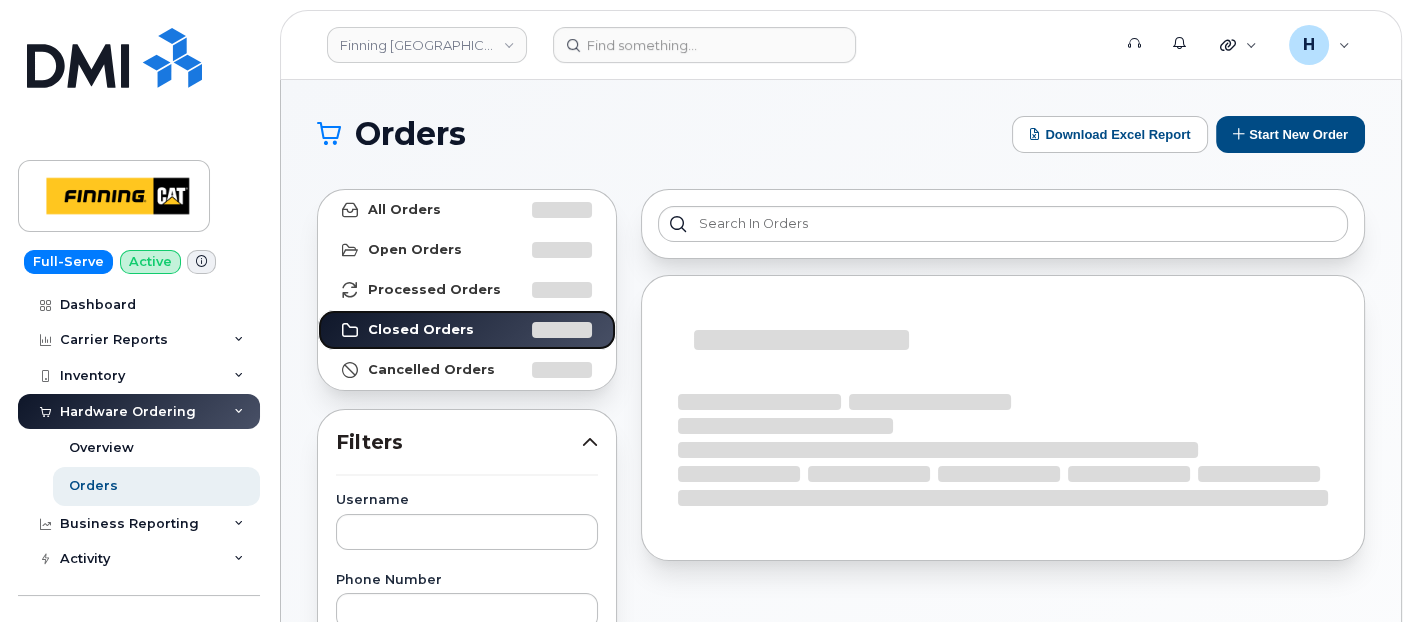 click on "Closed Orders" at bounding box center [467, 330] 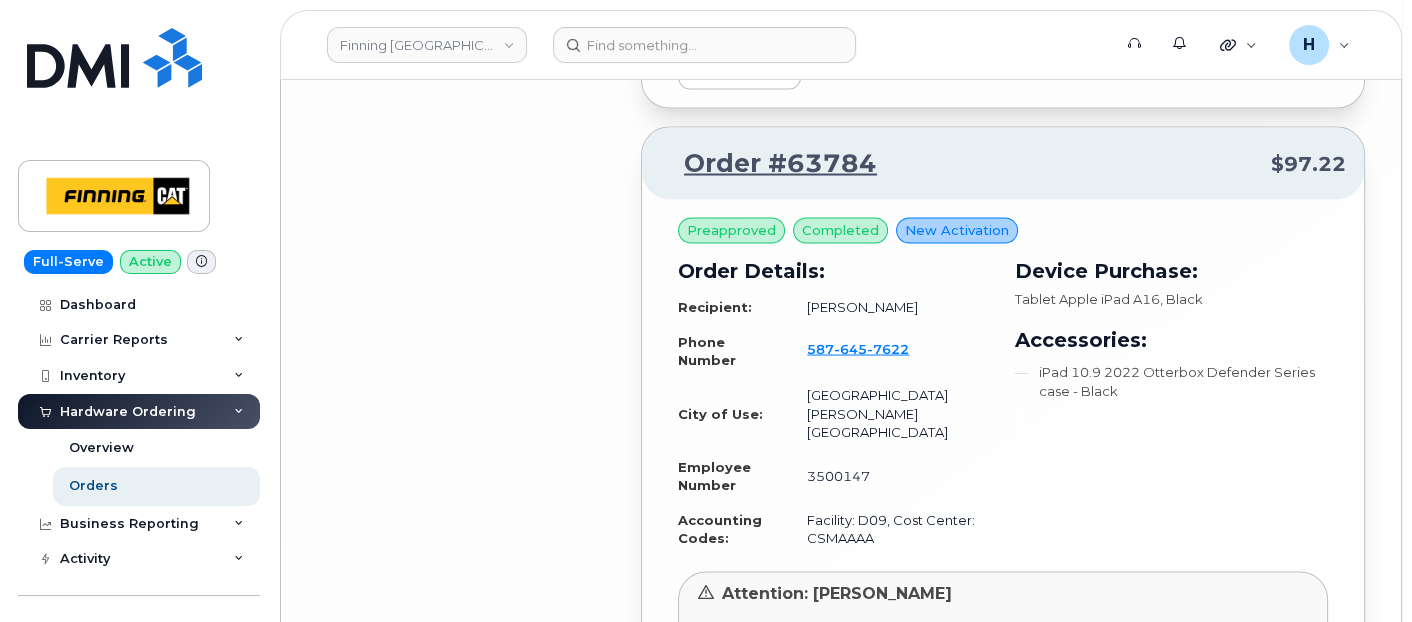 scroll, scrollTop: 5000, scrollLeft: 0, axis: vertical 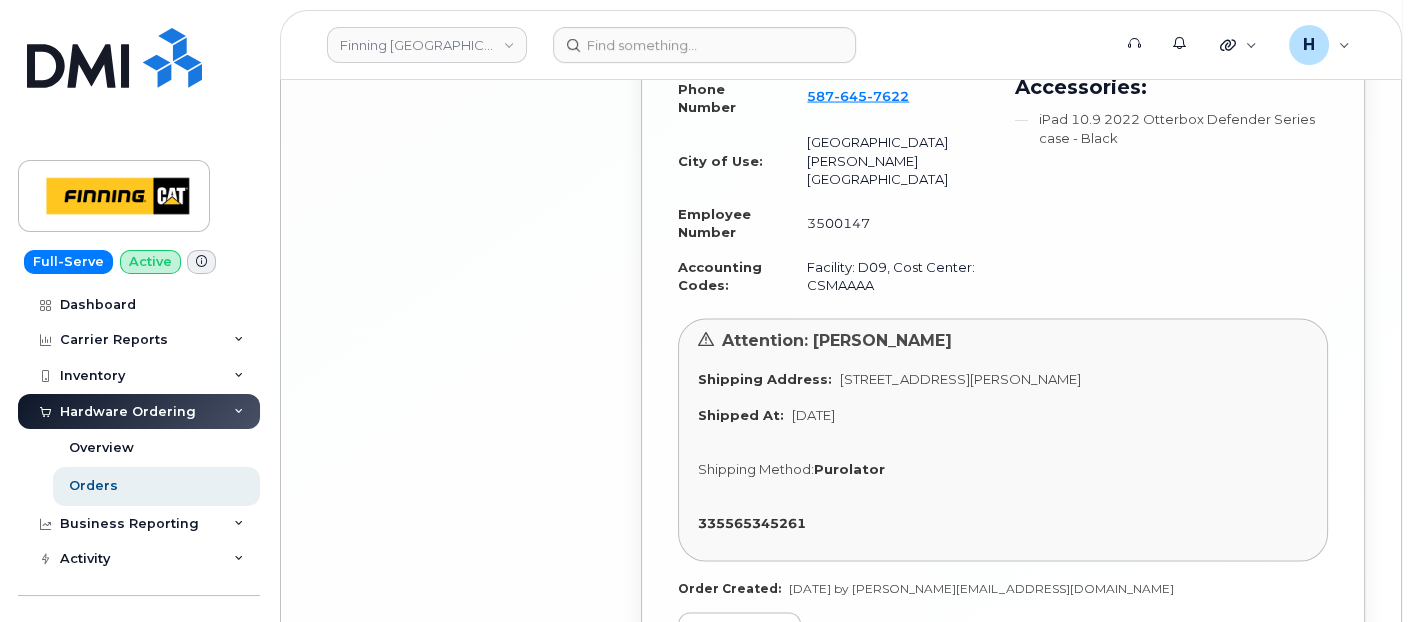 click on "Attention: Hanibal Gebru Shipping Address: Lot 13 and 14 Caribou Energy Industrial Park Fort MacKay Alberta T0P 1C0 Shipped At: Jul 14, 2025 Shipping Method: Purolator 335565345261" 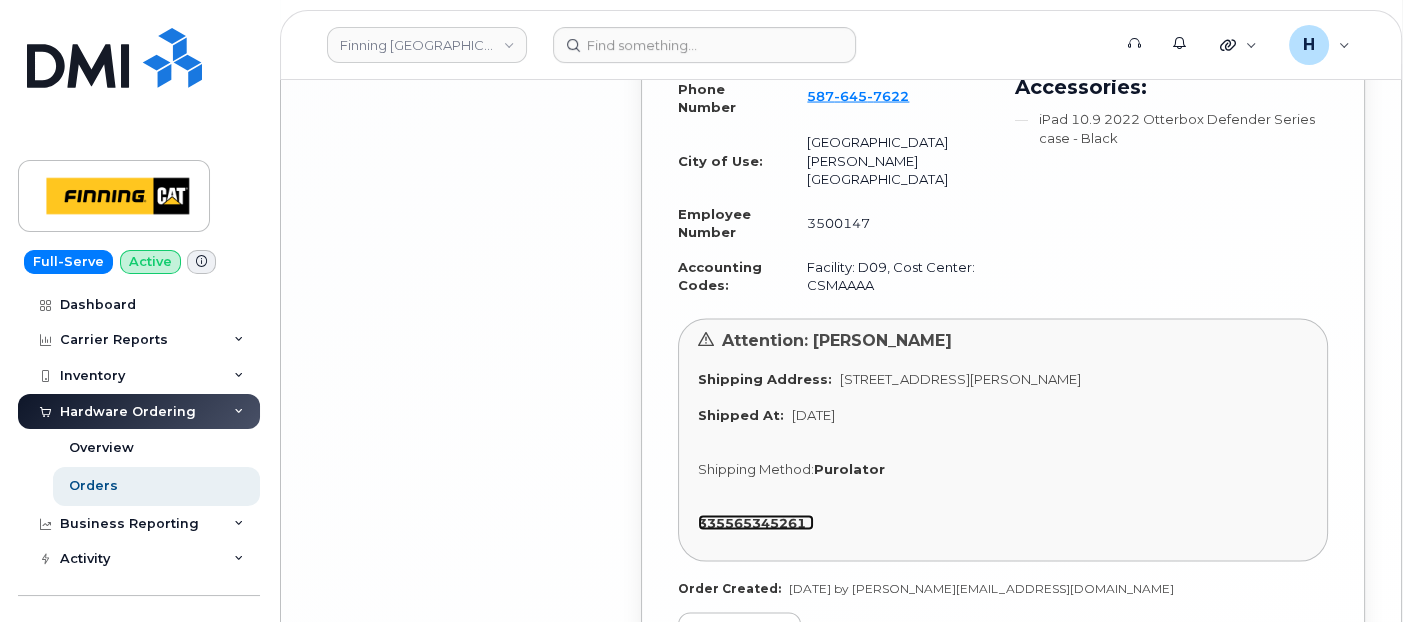 click on "335565345261" at bounding box center (752, 523) 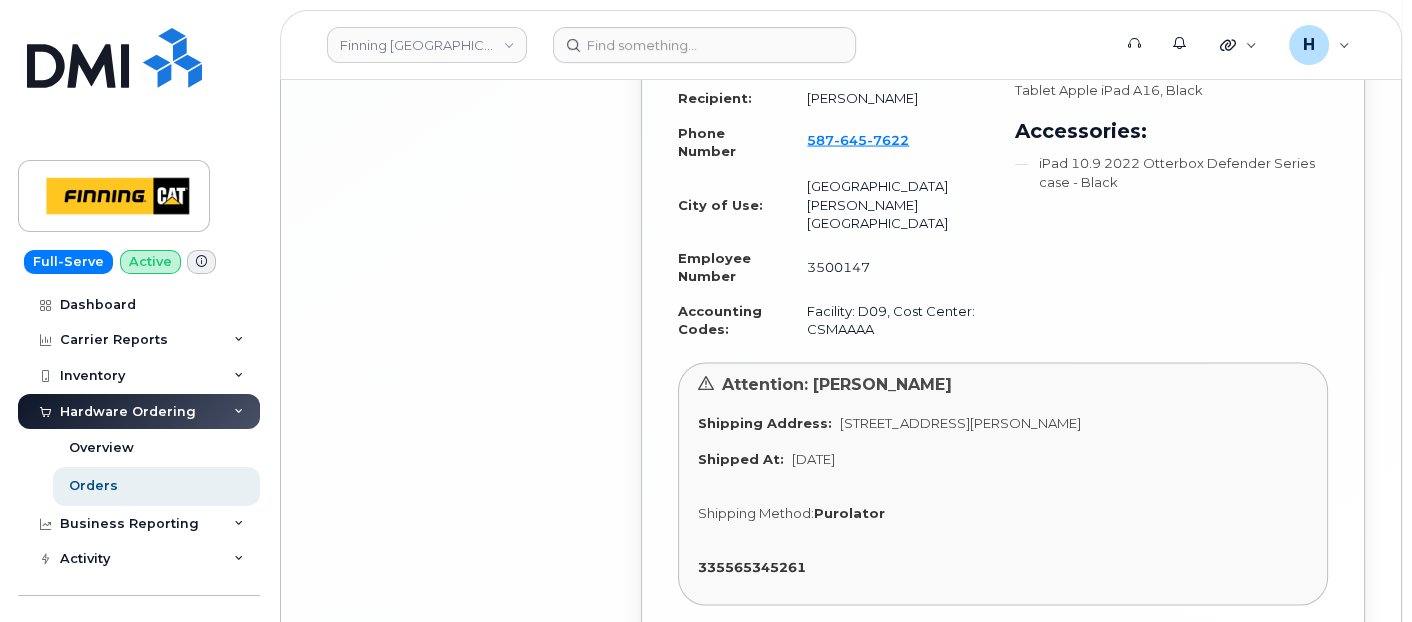 scroll, scrollTop: 4888, scrollLeft: 0, axis: vertical 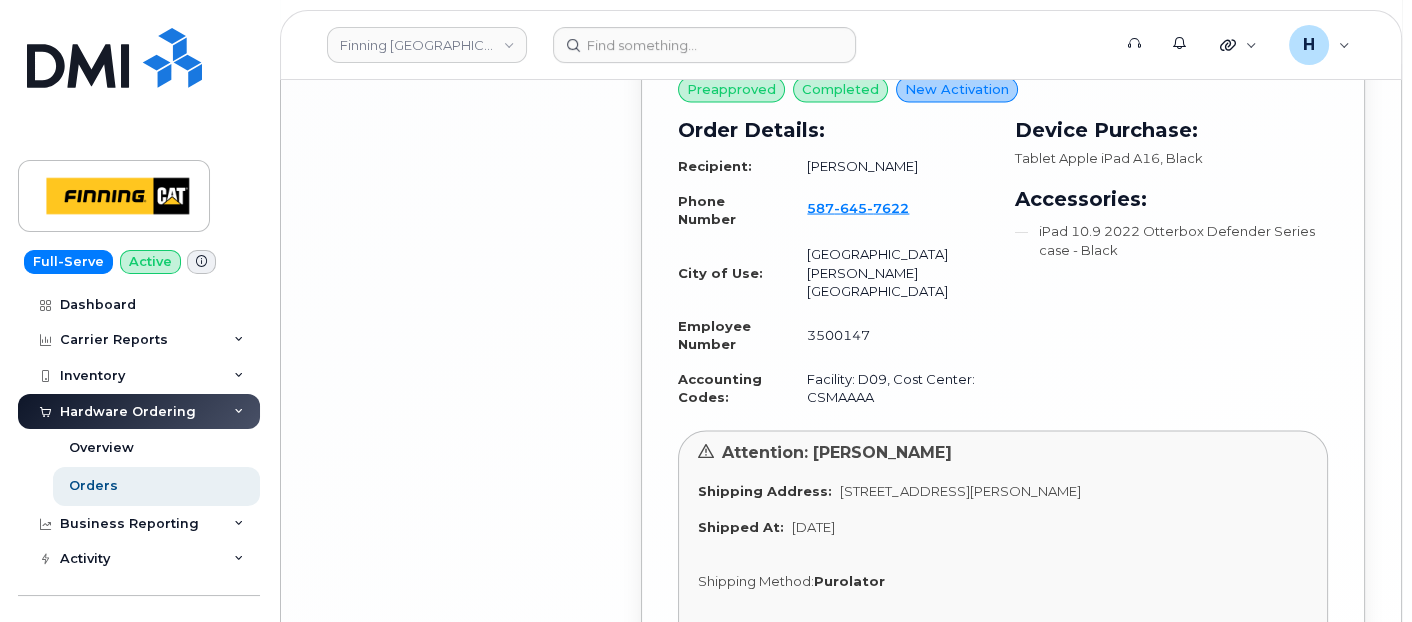 drag, startPoint x: 854, startPoint y: 580, endPoint x: 674, endPoint y: 568, distance: 180.39955 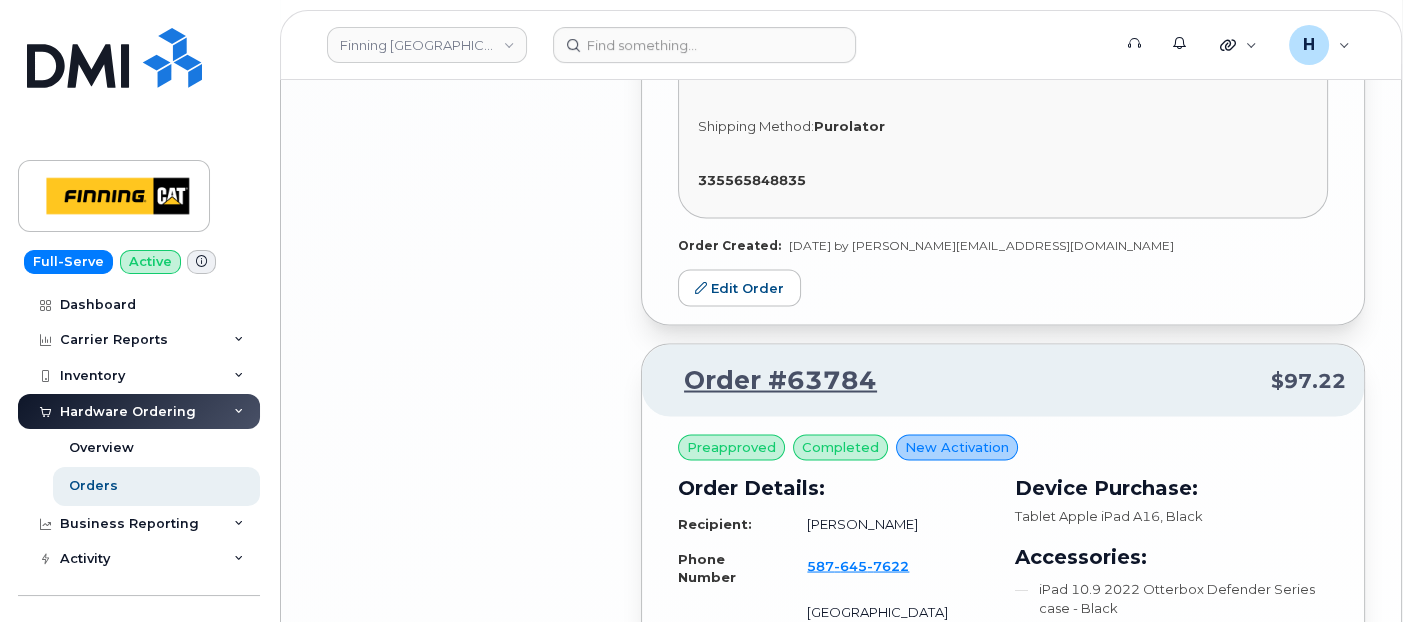 scroll, scrollTop: 4444, scrollLeft: 0, axis: vertical 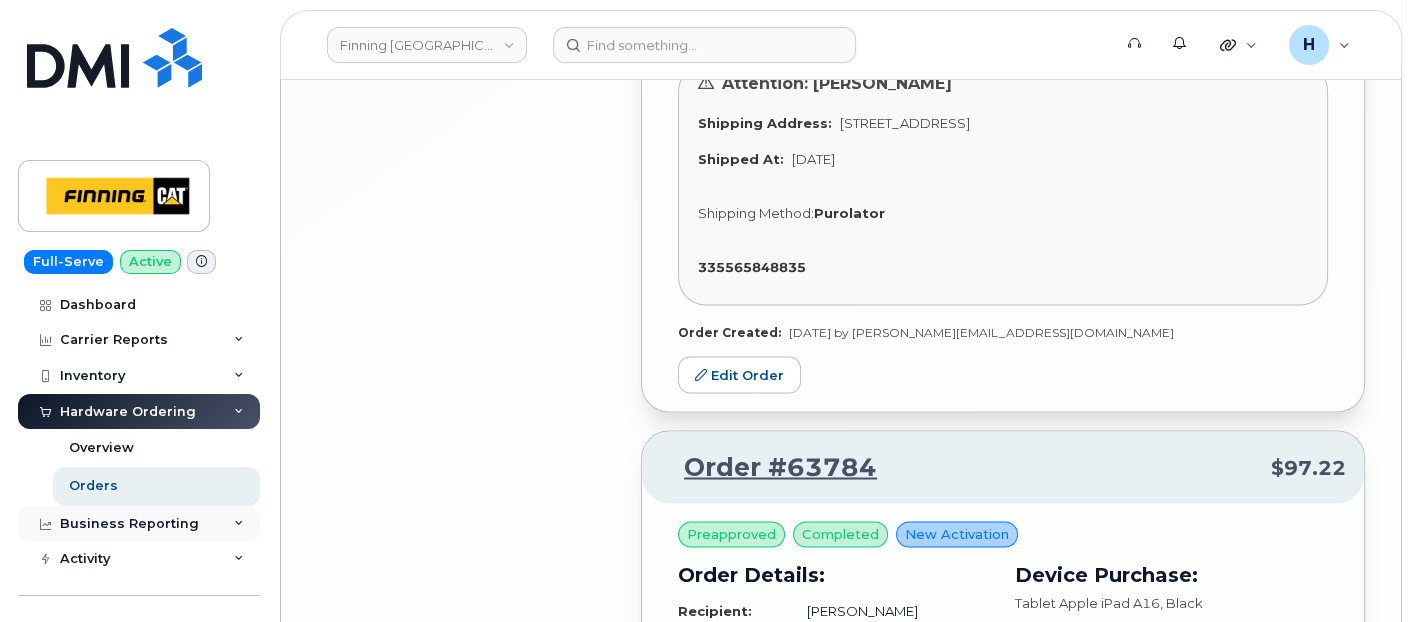 click on "Business Reporting" at bounding box center (139, 524) 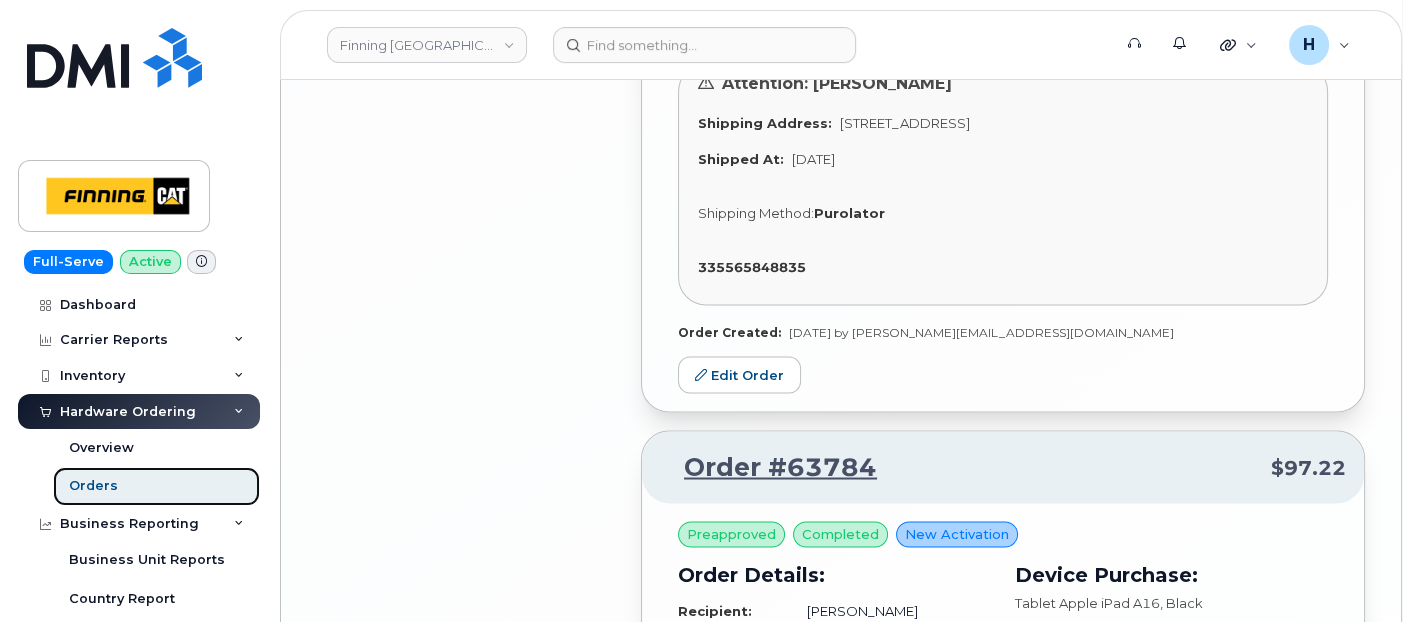 click on "Orders" at bounding box center (156, 486) 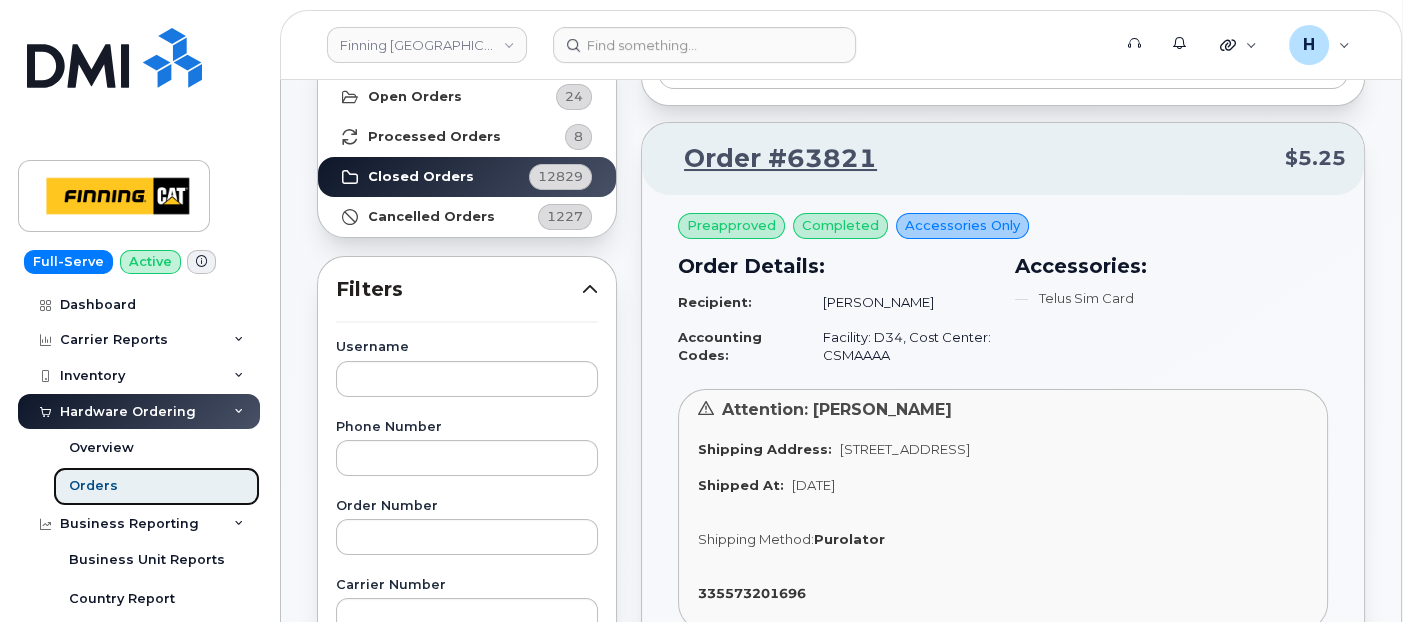 scroll, scrollTop: 0, scrollLeft: 0, axis: both 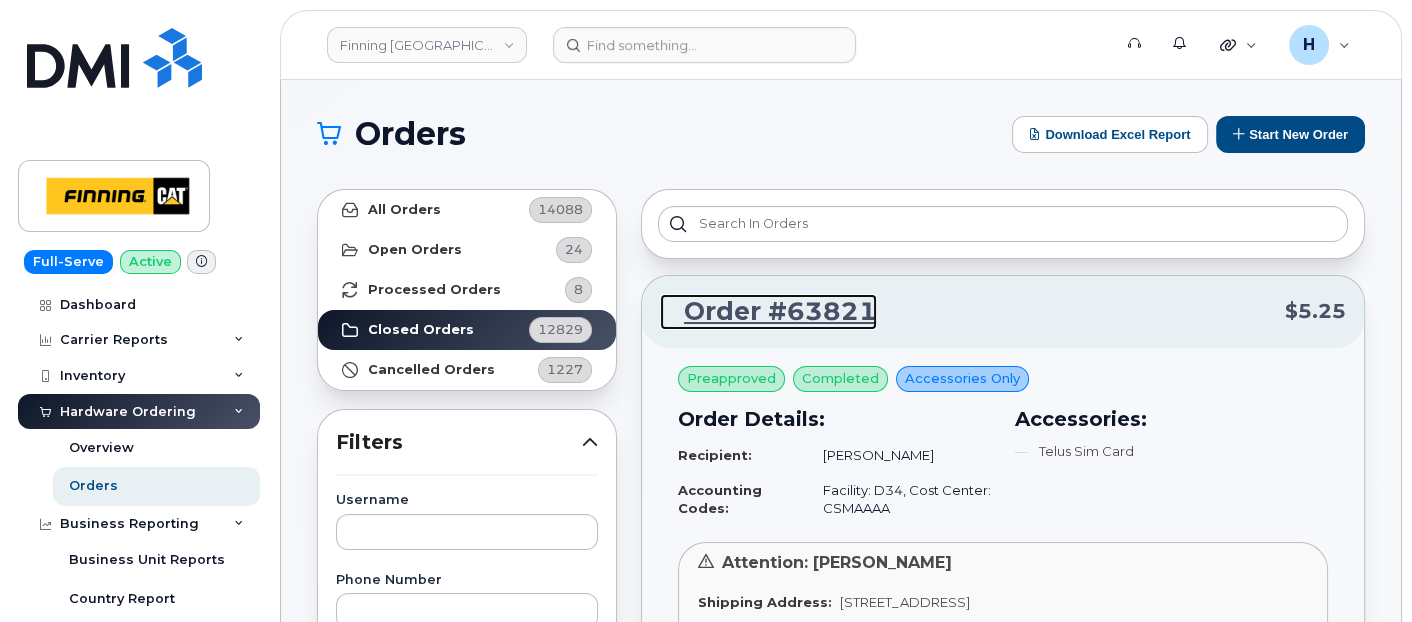click on "Order #63821" at bounding box center [768, 312] 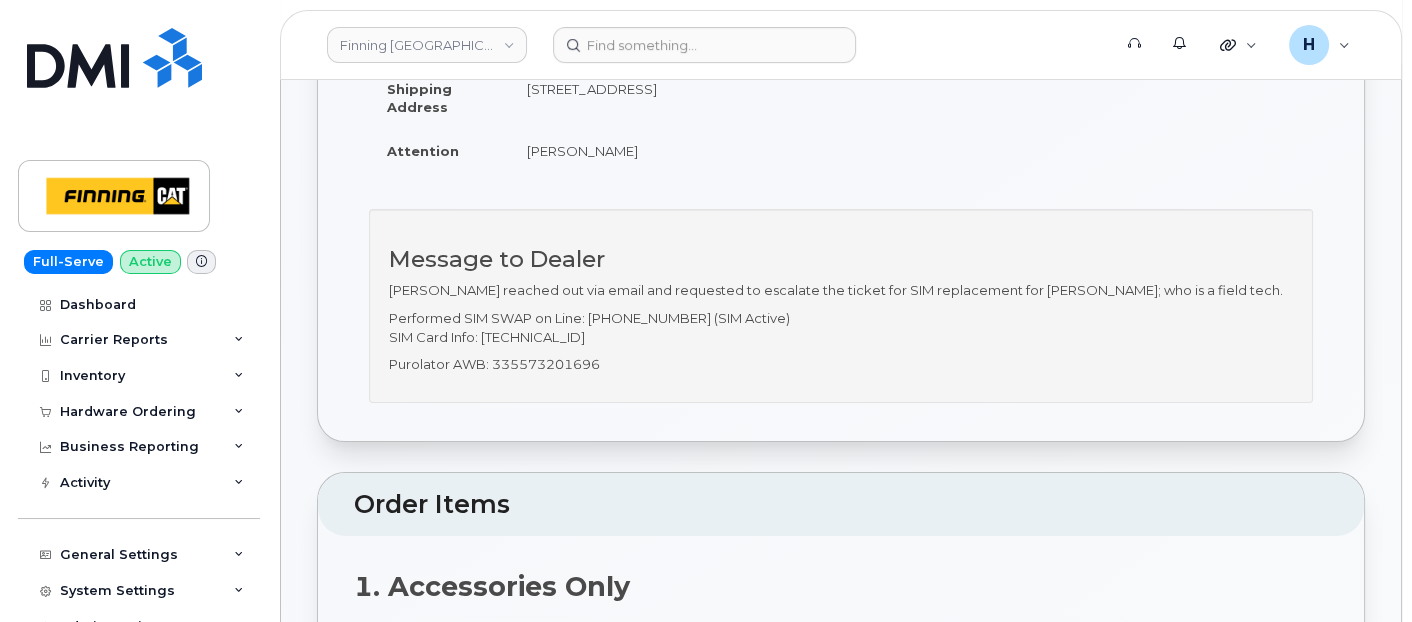 scroll, scrollTop: 222, scrollLeft: 0, axis: vertical 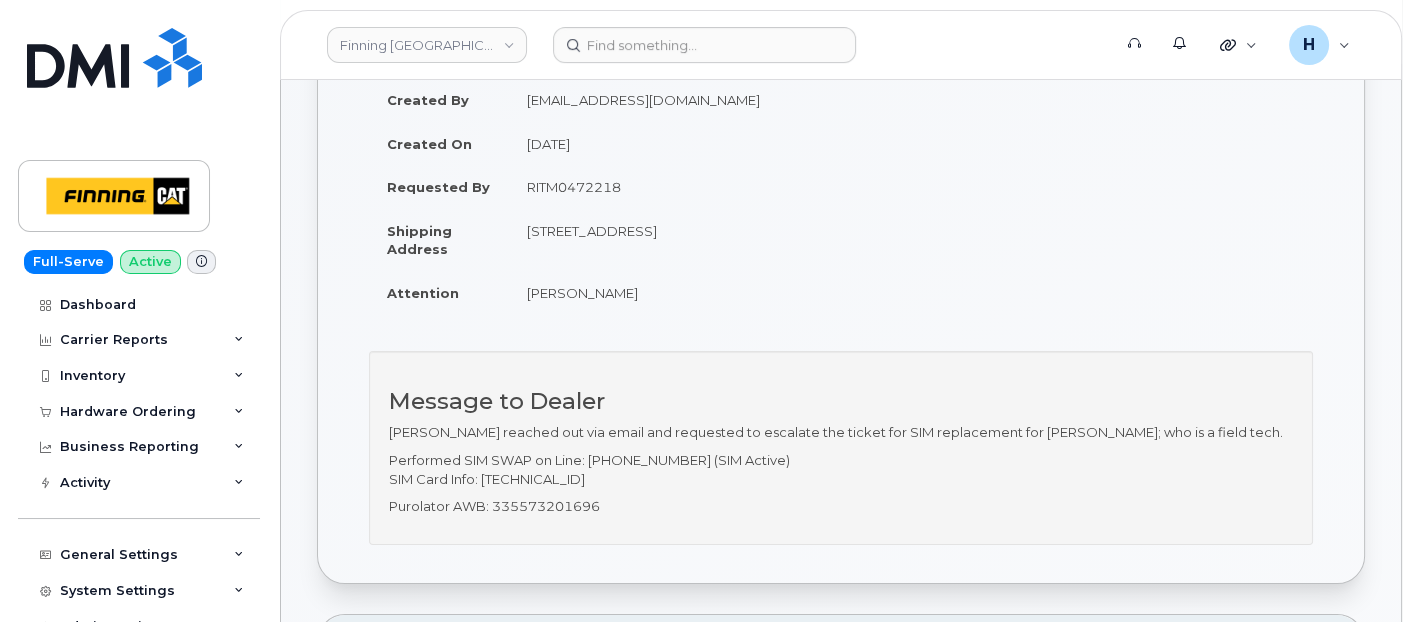 click on "[PERSON_NAME]" at bounding box center [667, 293] 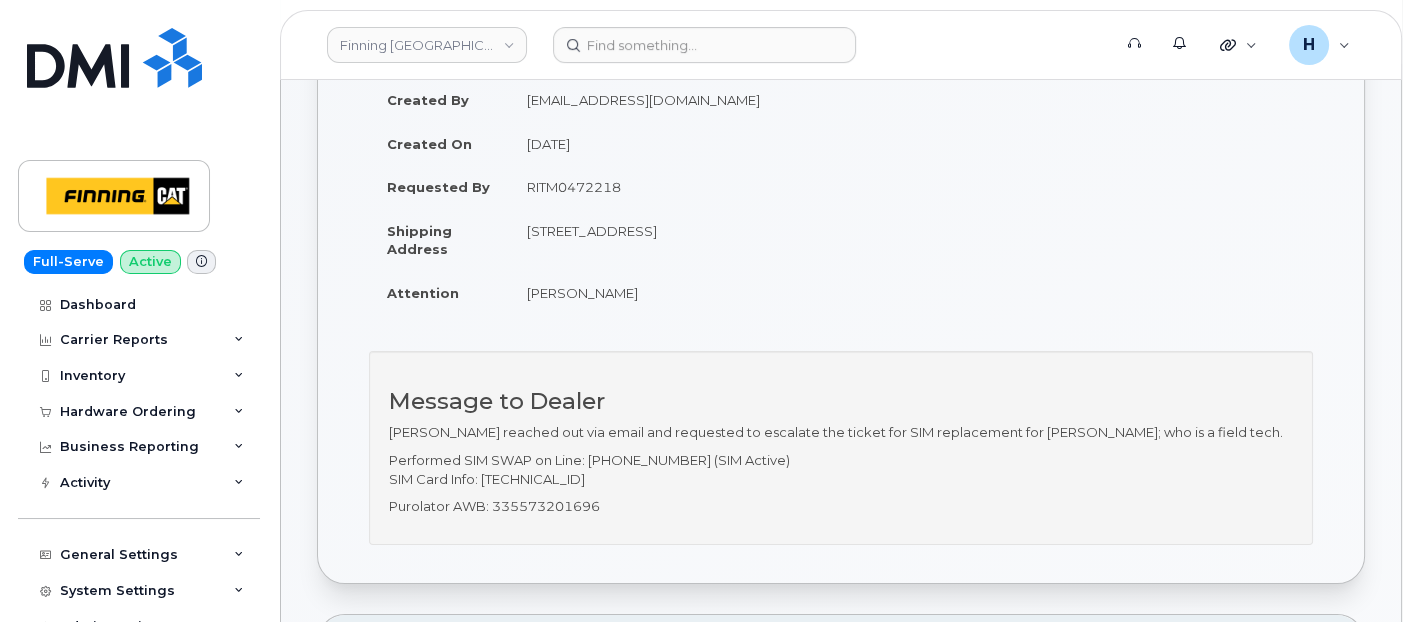 scroll, scrollTop: 111, scrollLeft: 0, axis: vertical 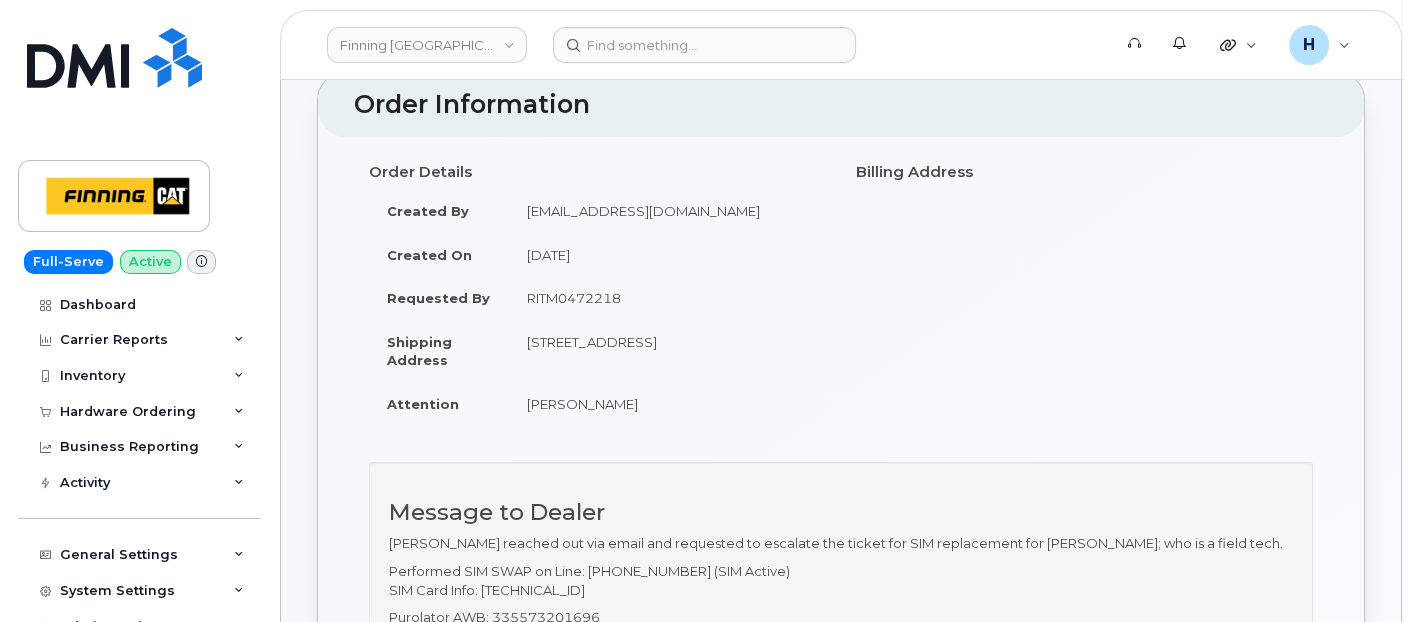 drag, startPoint x: 641, startPoint y: 301, endPoint x: 514, endPoint y: 292, distance: 127.3185 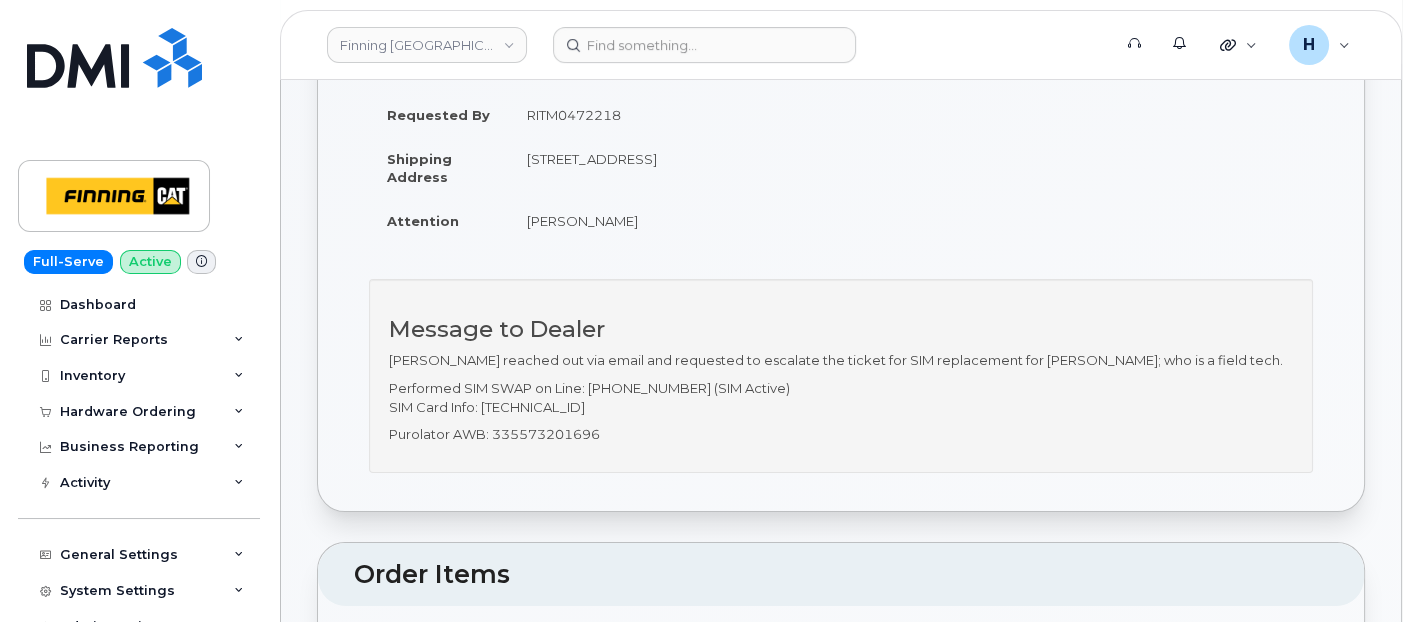 scroll, scrollTop: 333, scrollLeft: 0, axis: vertical 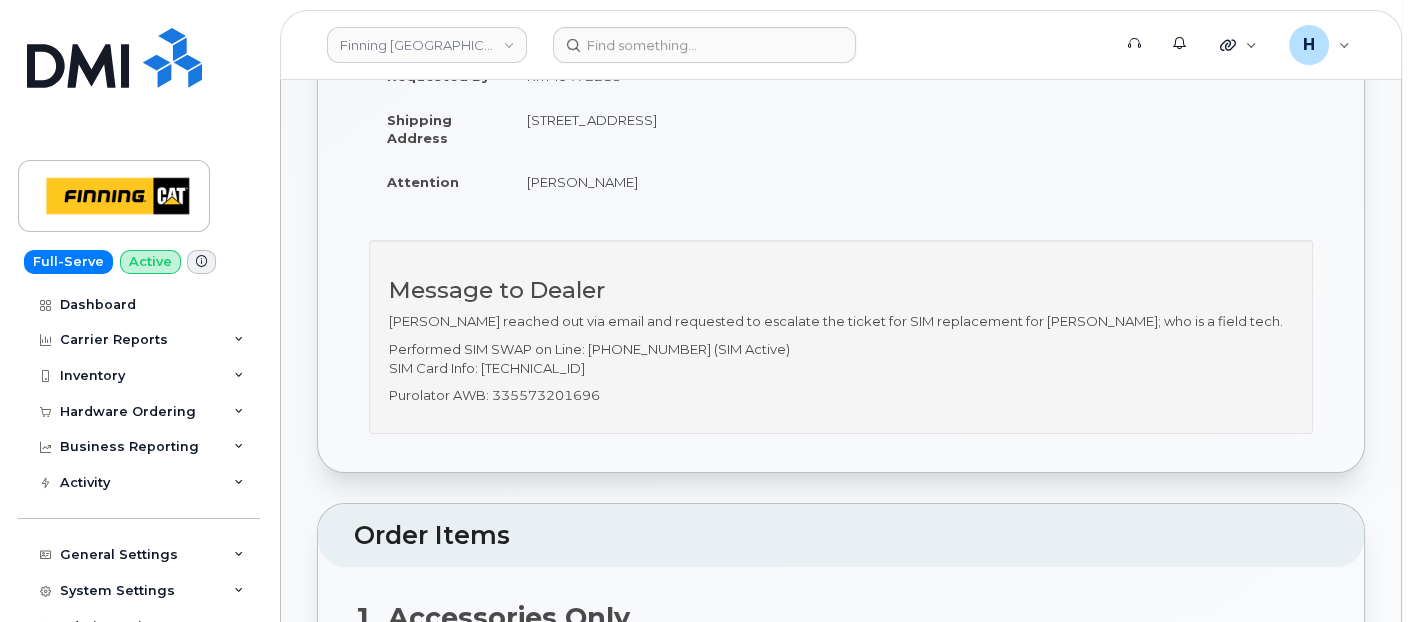 drag, startPoint x: 665, startPoint y: 365, endPoint x: 553, endPoint y: 350, distance: 113 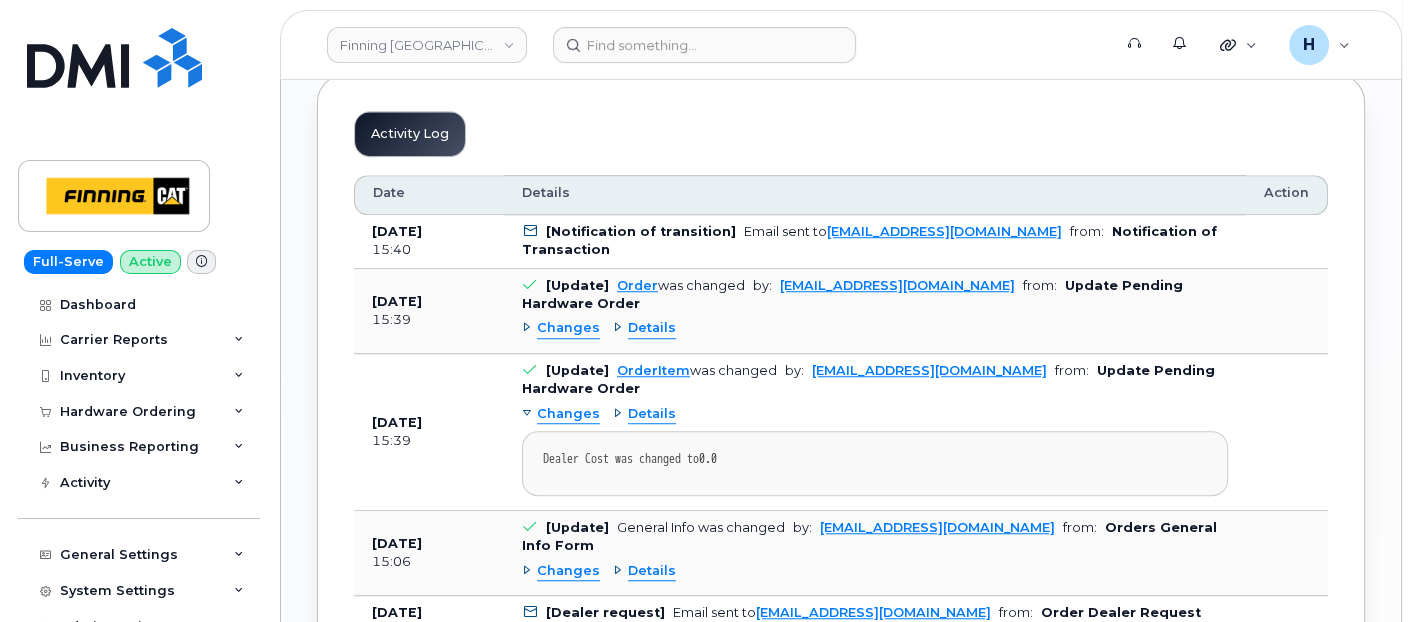 scroll, scrollTop: 1555, scrollLeft: 0, axis: vertical 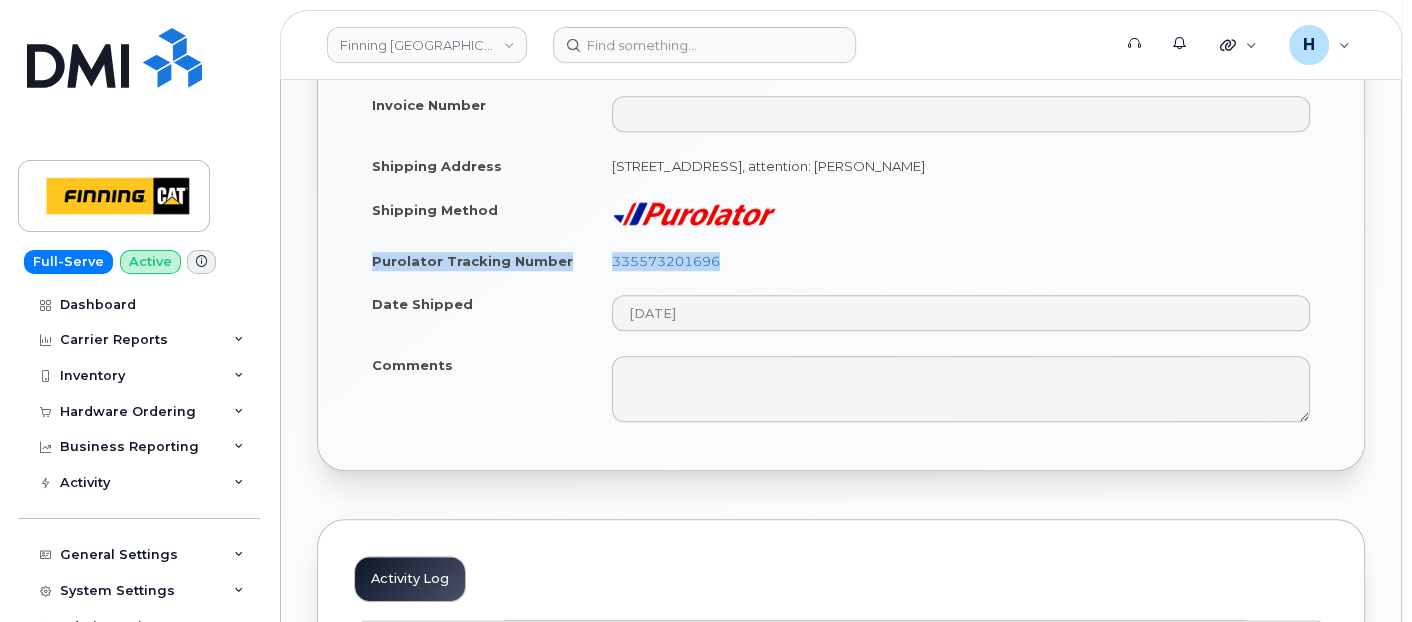 drag, startPoint x: 759, startPoint y: 237, endPoint x: 447, endPoint y: 239, distance: 312.0064 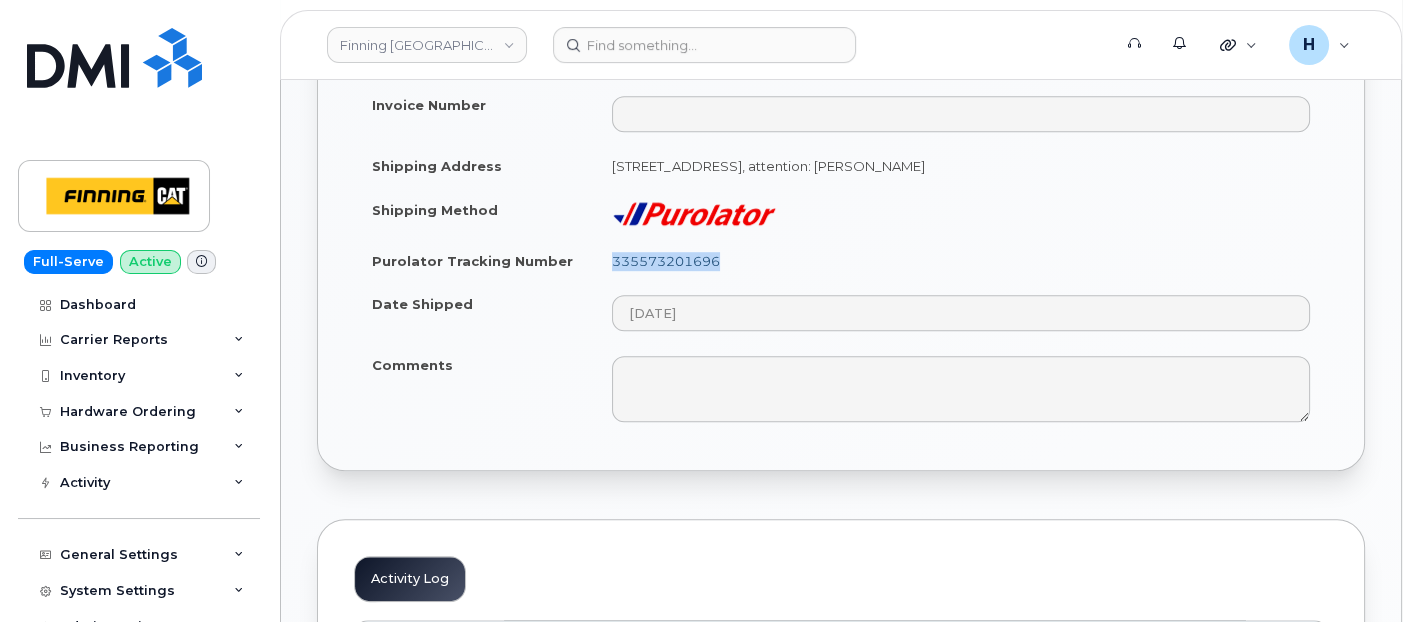 drag, startPoint x: 733, startPoint y: 252, endPoint x: 611, endPoint y: 257, distance: 122.10242 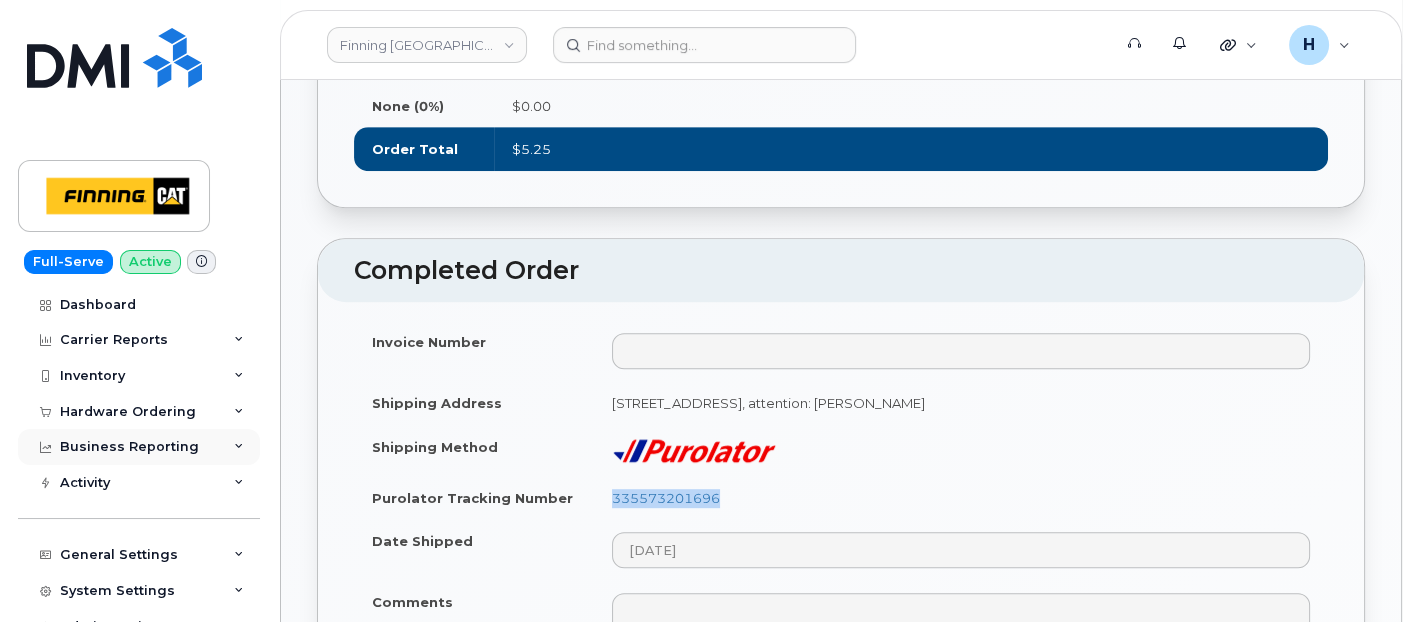 scroll, scrollTop: 1222, scrollLeft: 0, axis: vertical 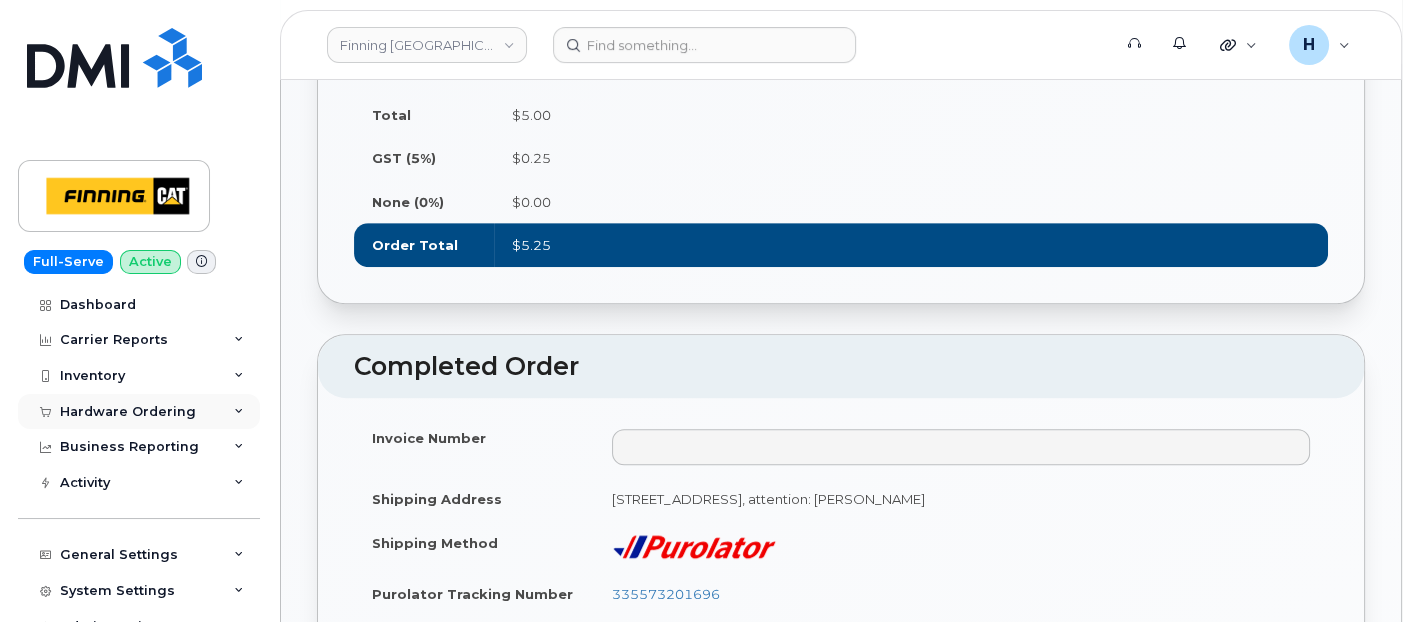 click on "Hardware Ordering" at bounding box center (128, 412) 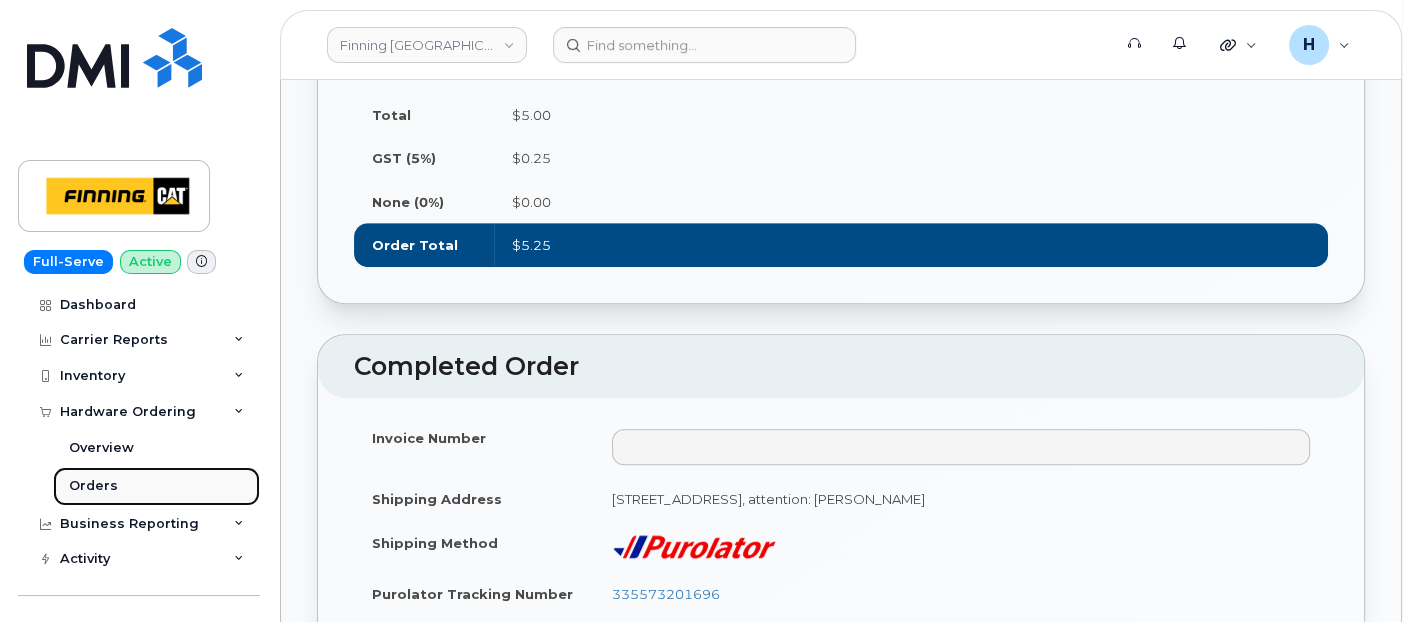 click on "Orders" at bounding box center (93, 486) 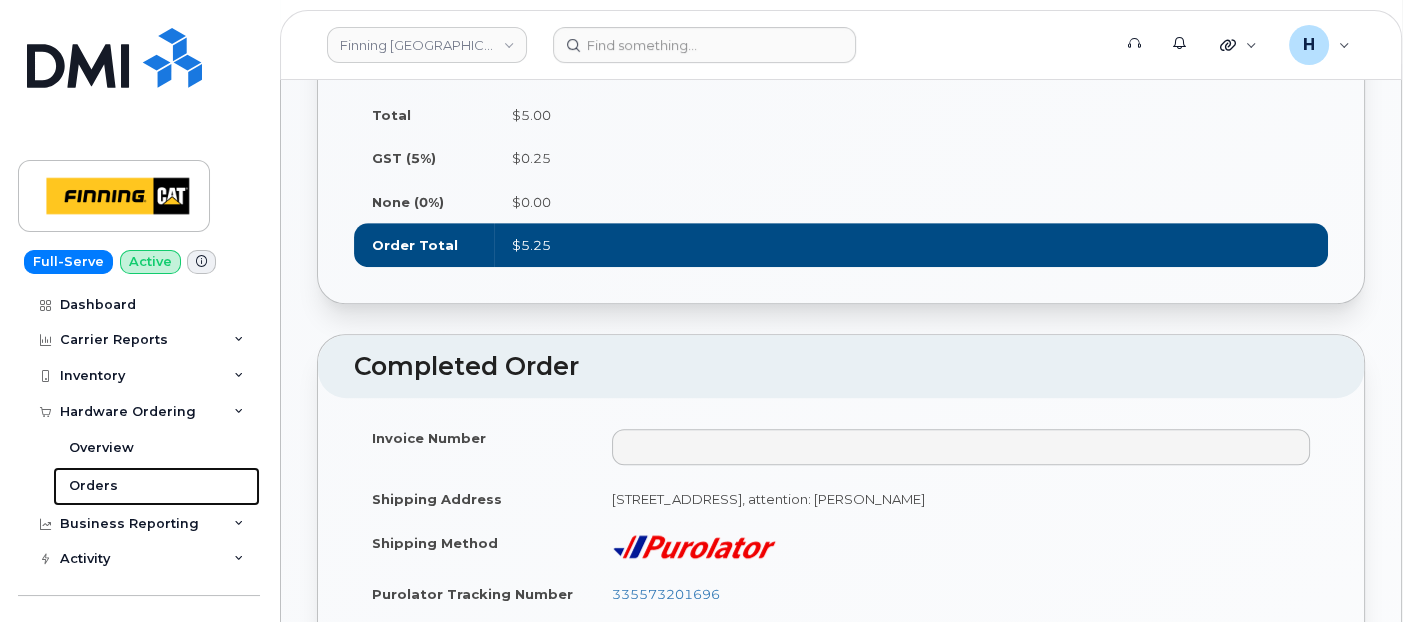 scroll, scrollTop: 0, scrollLeft: 0, axis: both 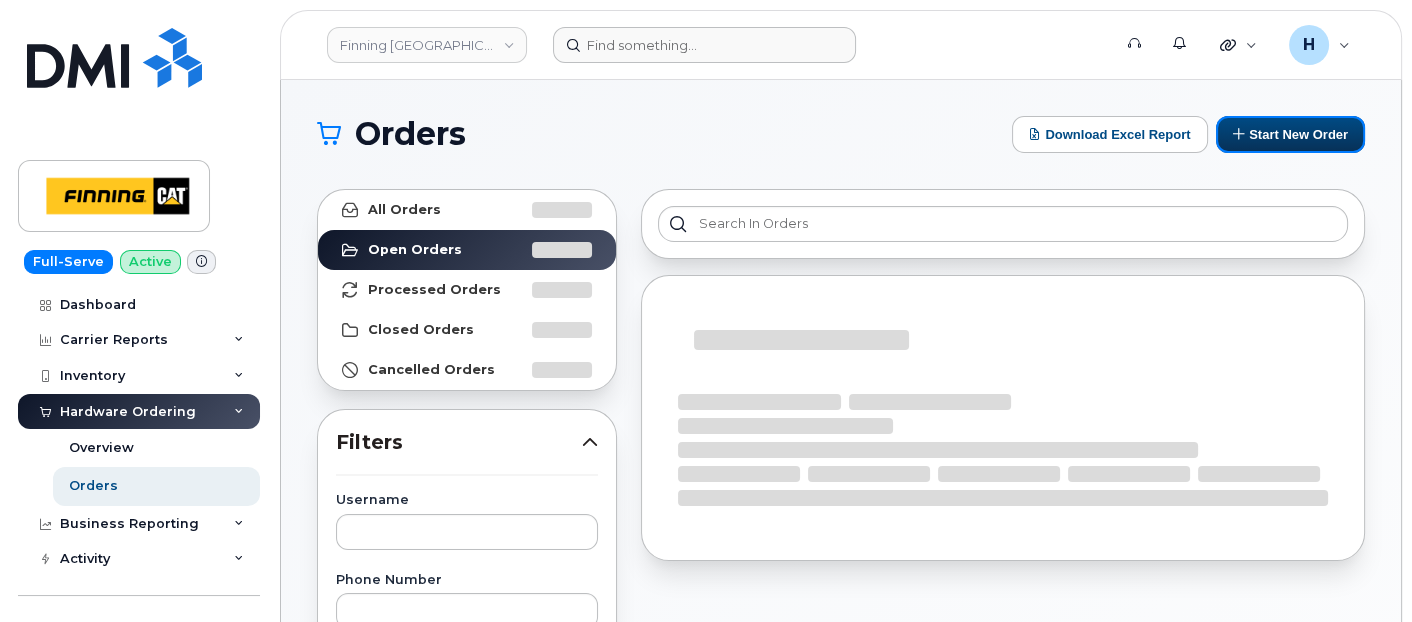 drag, startPoint x: 1302, startPoint y: 131, endPoint x: 1063, endPoint y: 39, distance: 256.09567 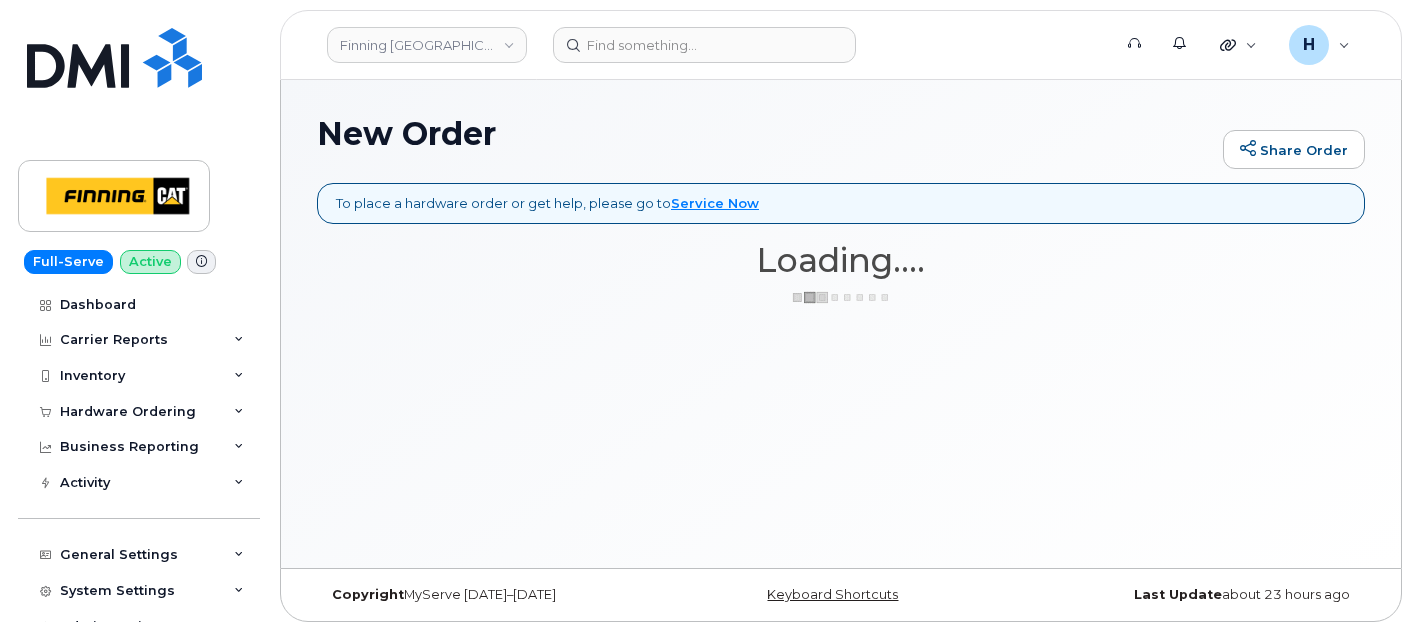 scroll, scrollTop: 0, scrollLeft: 0, axis: both 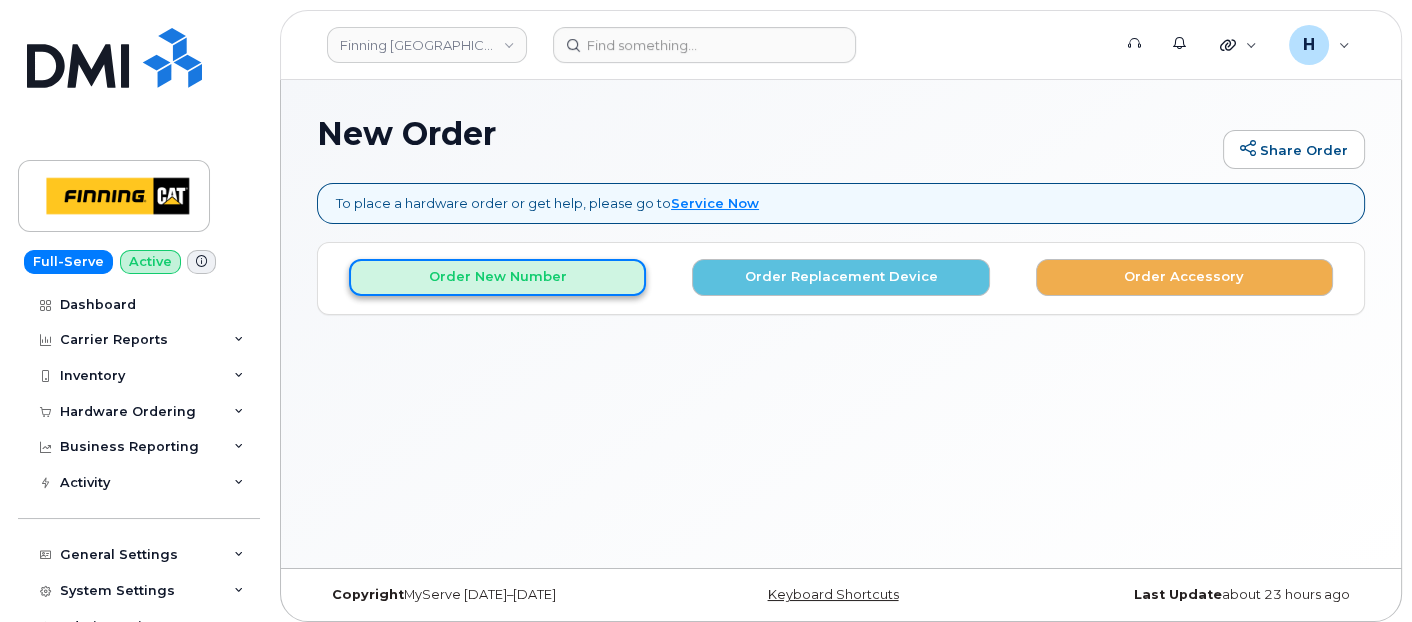 click on "Order New Number" at bounding box center (497, 277) 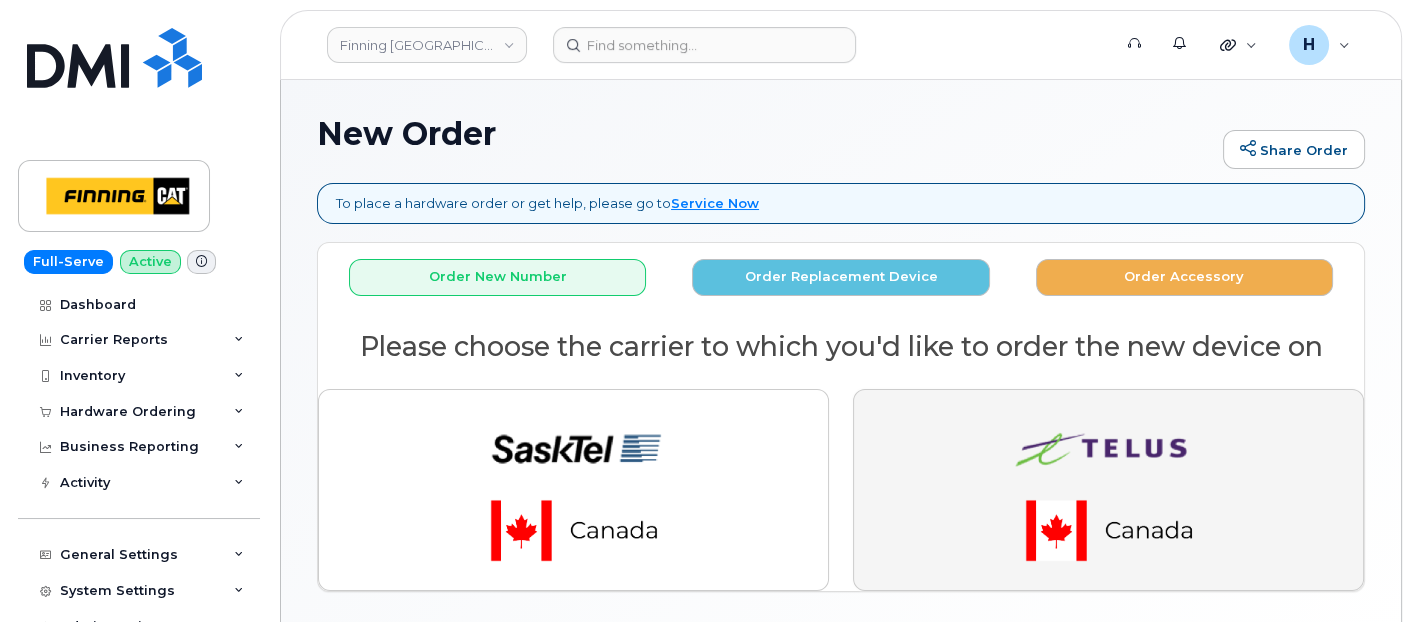 click at bounding box center (1108, 490) 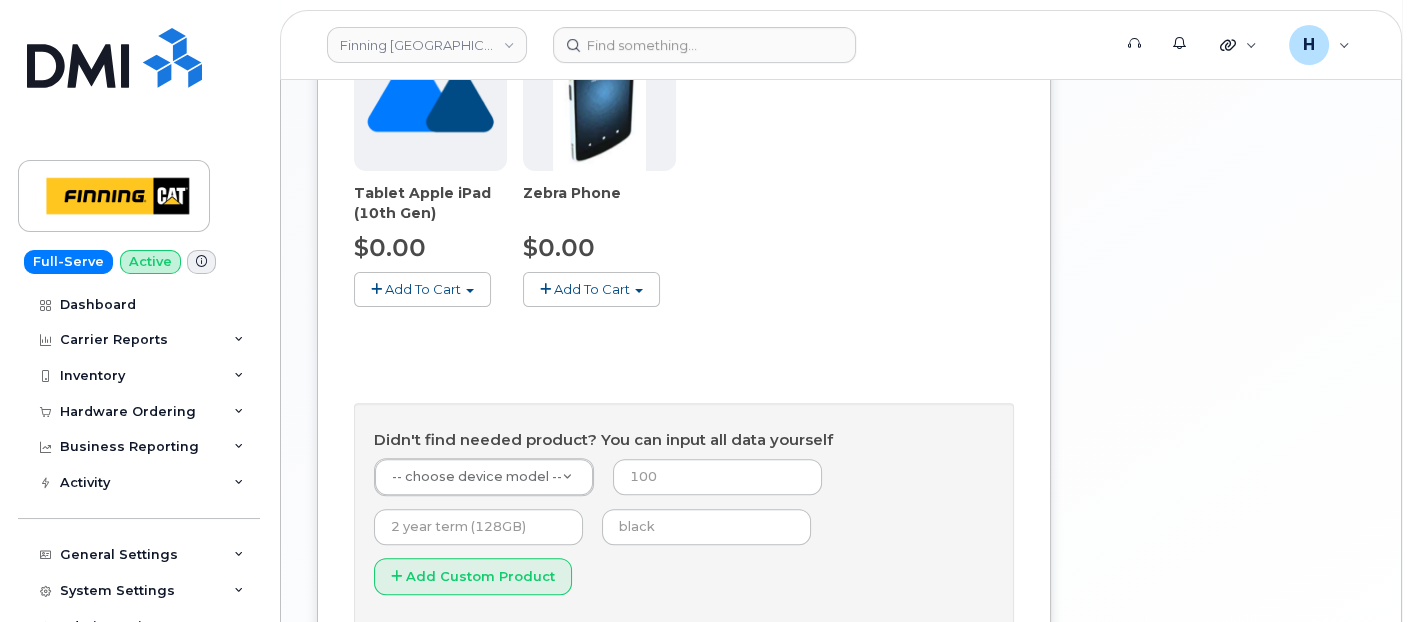 scroll, scrollTop: 1000, scrollLeft: 0, axis: vertical 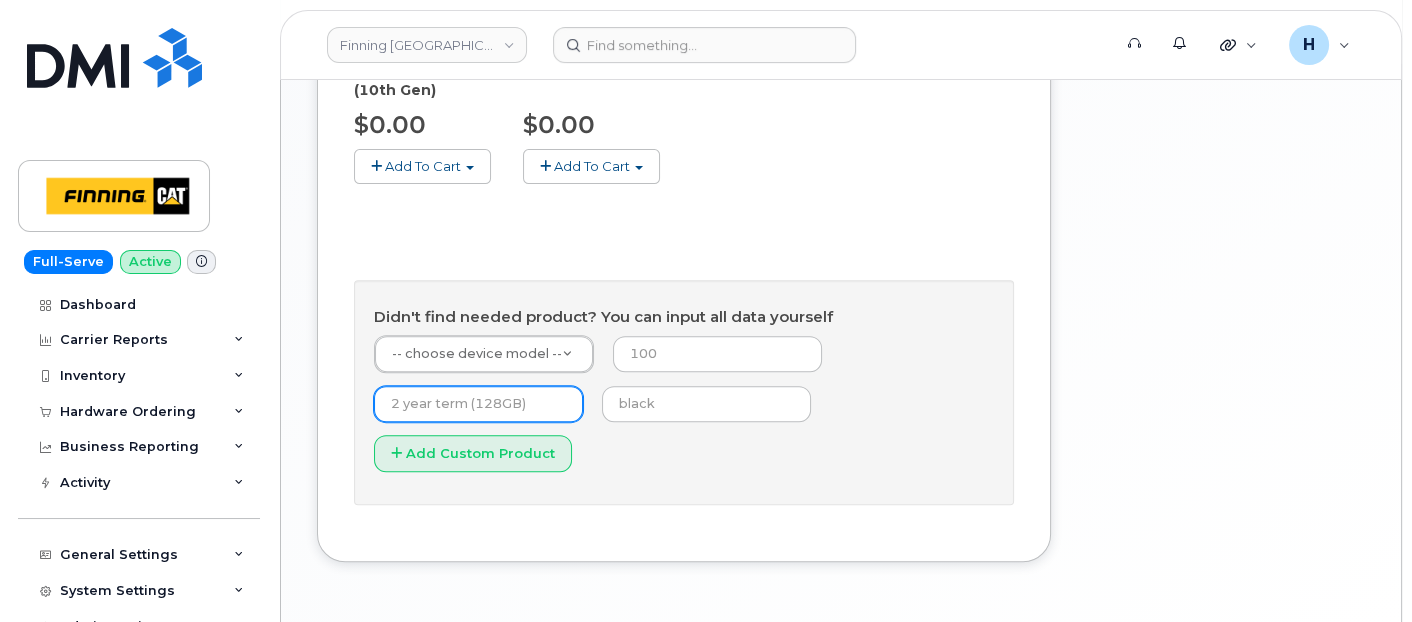 click at bounding box center (478, 404) 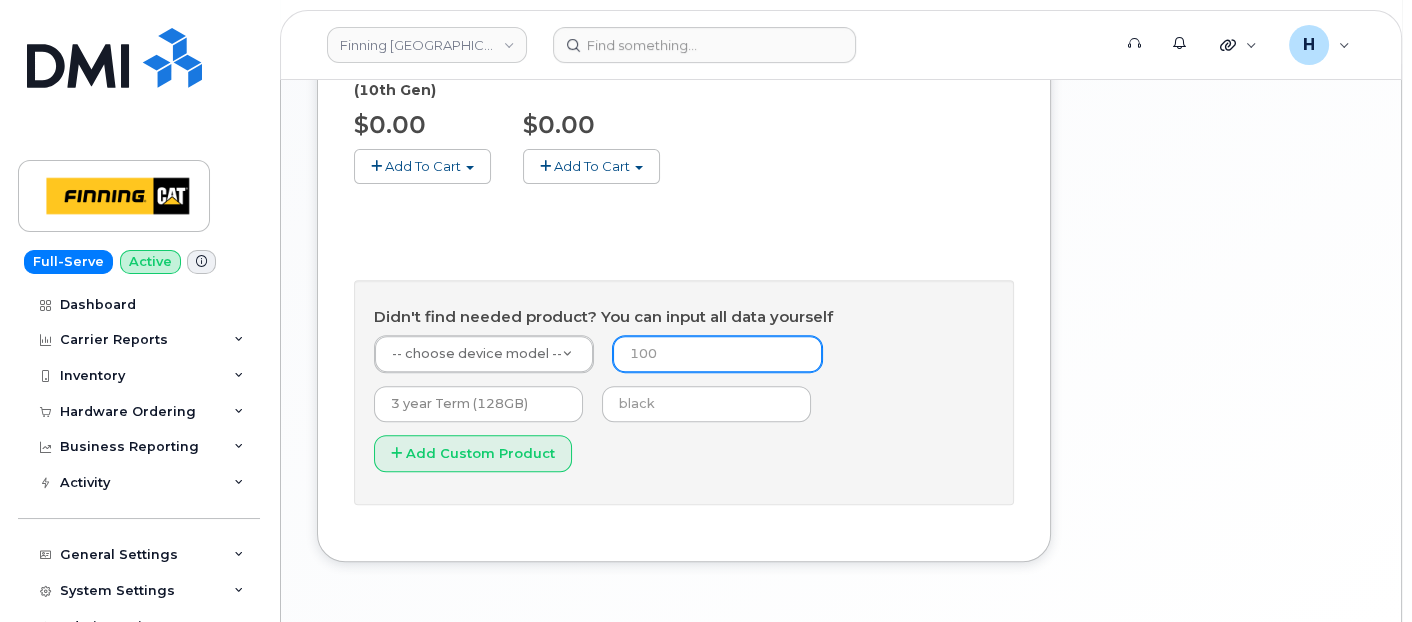 click at bounding box center (717, 354) 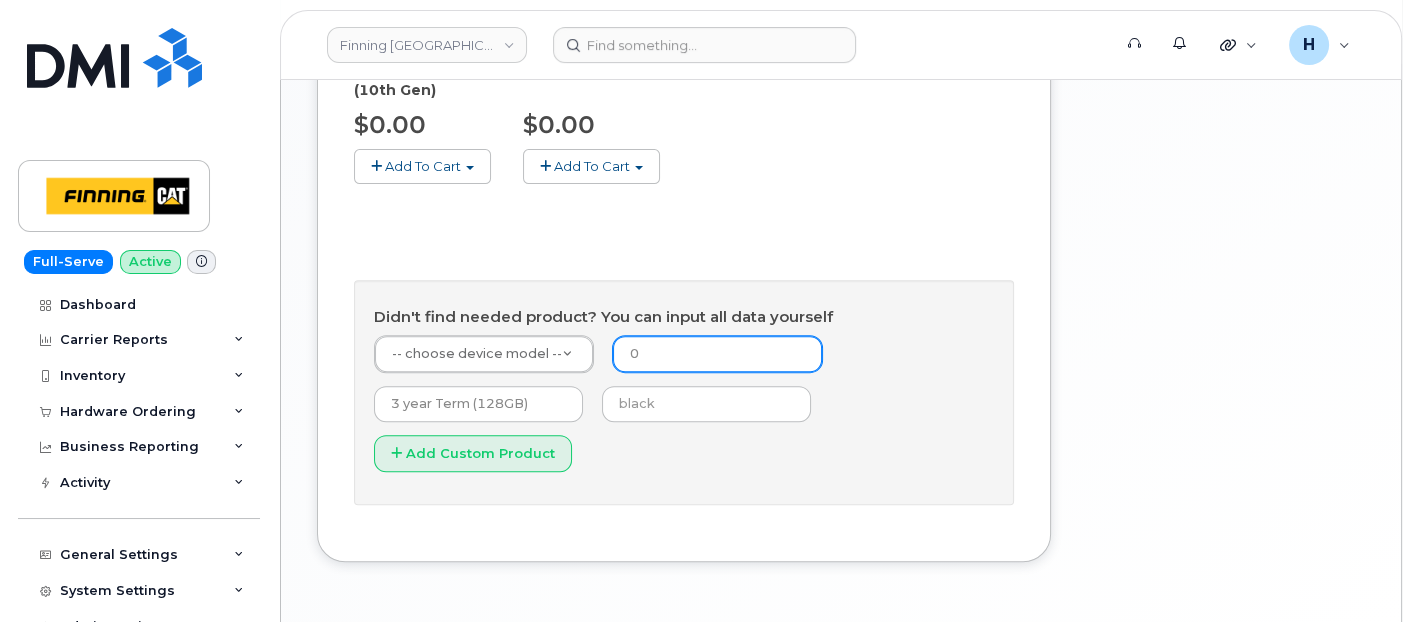 type on "0" 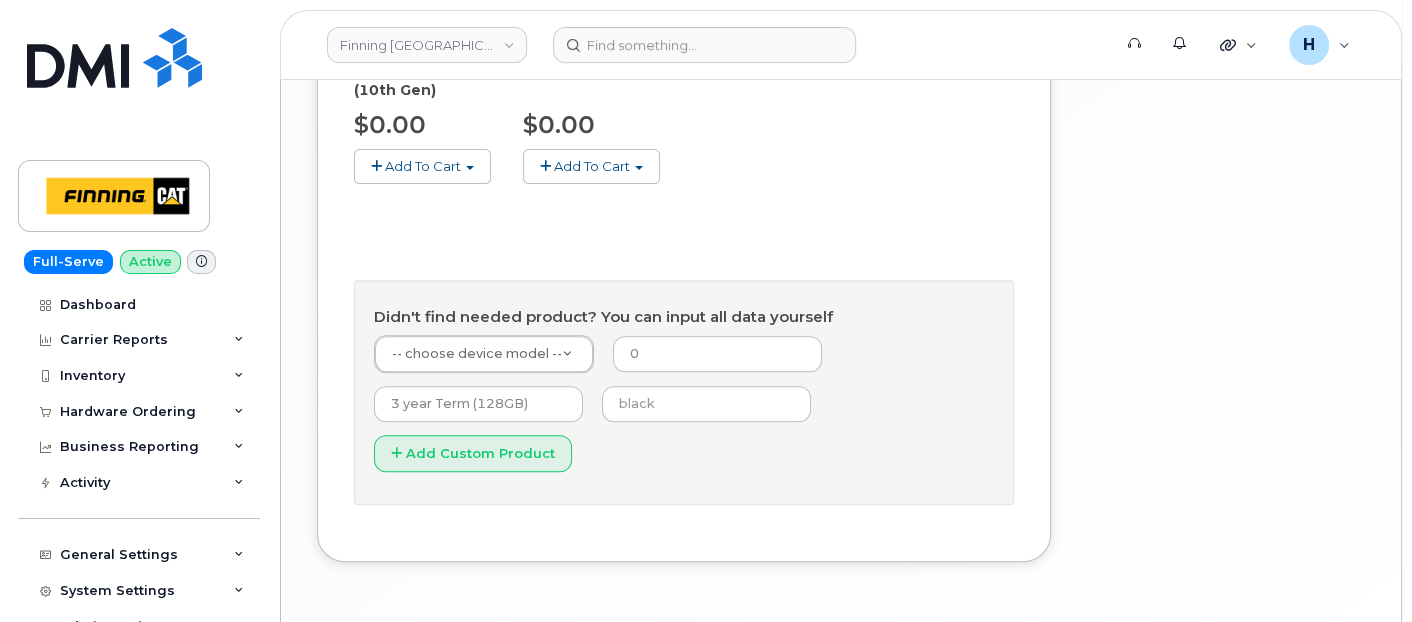 click on "-- choose device model --
-- choose device model --
Aircard E5836S
Aircard Verizon Wireless USB727 Modem
Aircard Verizon Wireless MiFi 2200...
Aircard Huawei P20 Lite
Aircard BeWhere M-IOT
Aircard Dell EVDO Laptop
Aircard Sierra 580 EVDO
Aircard Sierra 555
Aircard ZTE MF833 Mobile Internet Key
Aircard Sierra U330
Aircard LG 4G LTE USB Modem VL600
Aircard Verizon USB Modem 551L
Aircard Verizon Jetpack 890L
Aircard Sonim Spot H500 5G MHS
Aircard Pantech 4G LTE Global USB ...
Aircard Jetpack 4G Mobile Hotspot ...
Aircard Verizon Jetpack 4620LE
Aircard Verizon Jetpac MiFi 4620L
Aircard Novatel U998
Aircard Novatel U950
Aircard Verizon USB Modem UML295
Aircard Novatel U727
Aircard Motorola Case Moto G4 Plus
Aircard Jetpack 4G LTE Mobile Hots...
Aircard Sierra AC574S
Aircard HP Mini 1000(1151NR)
Aircard HP Mini 210 1076NR Netbook
Aircard ZTE MF680
Aircard Novatel Wireless U679
Aircard Novatel U547" at bounding box center (684, 410) 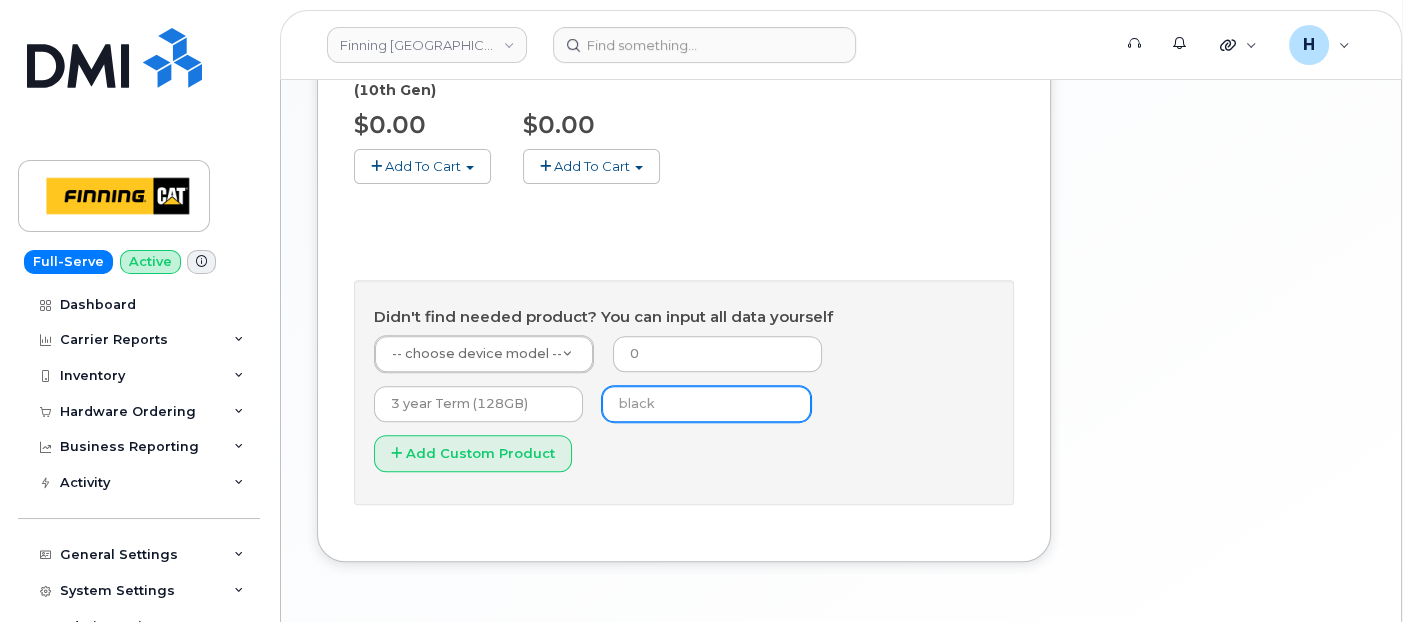 click at bounding box center [706, 404] 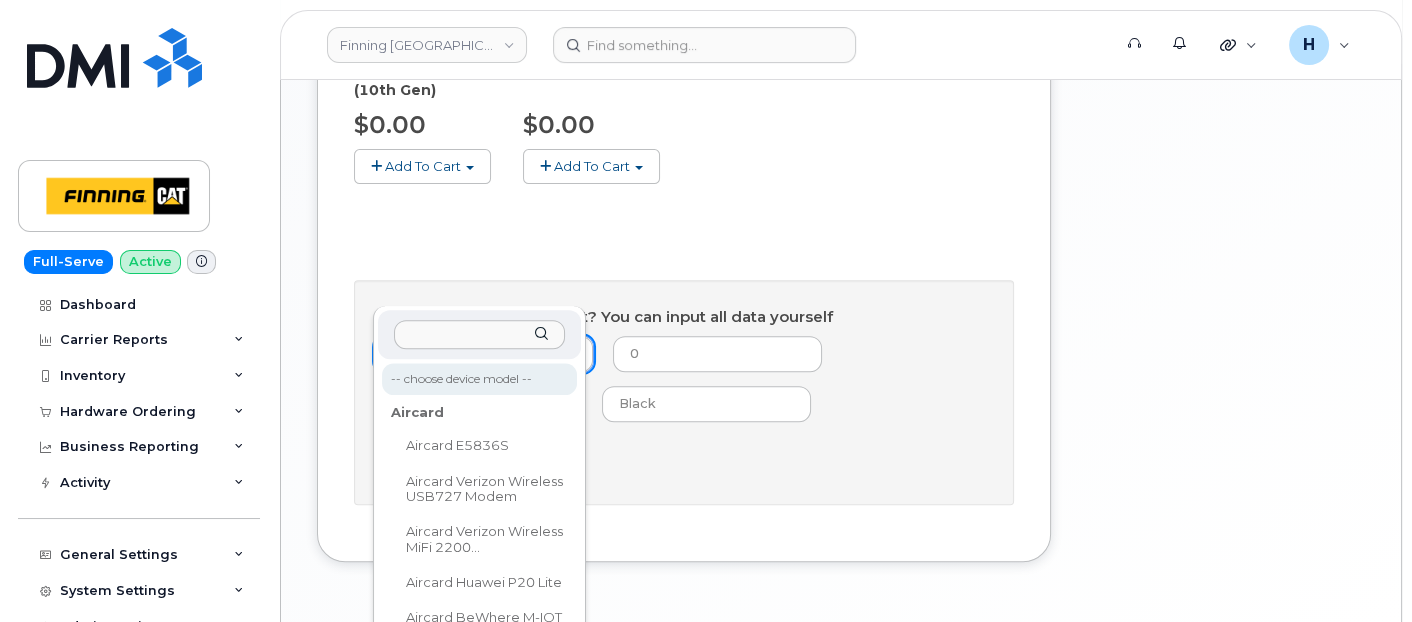 click at bounding box center [479, 334] 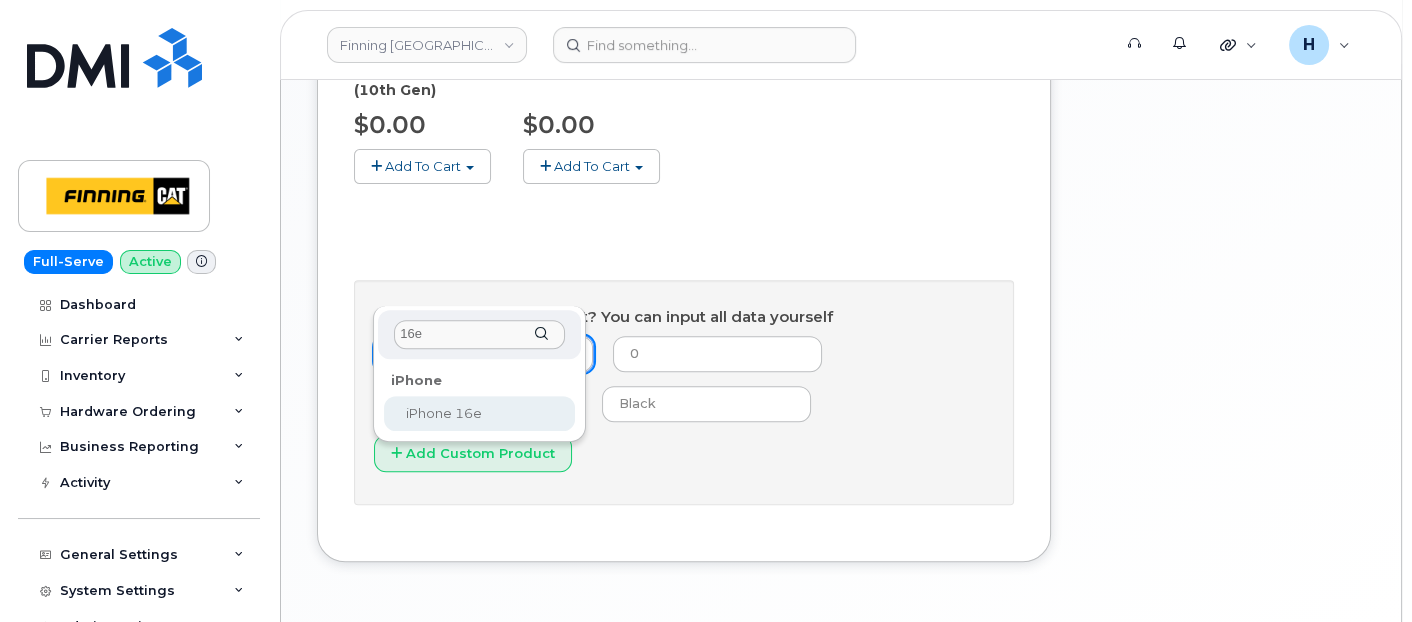 type on "16e" 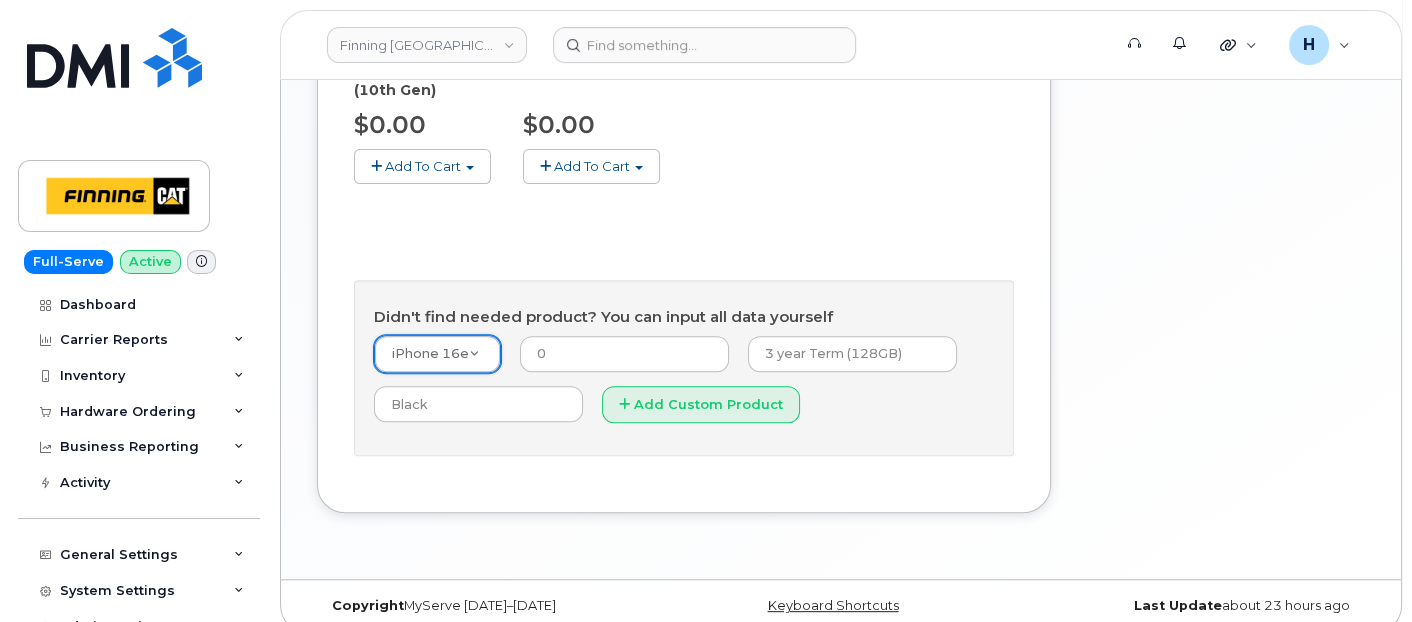 scroll, scrollTop: 953, scrollLeft: 0, axis: vertical 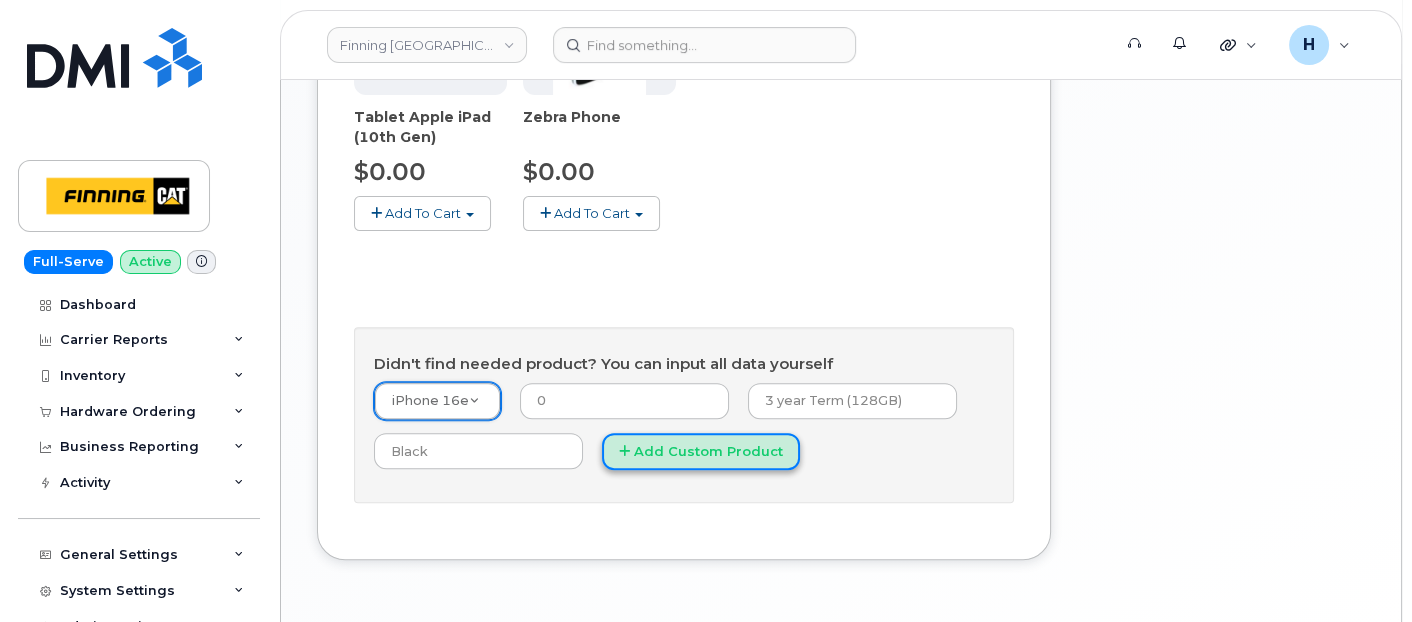 click on "Add Custom Product" at bounding box center [701, 451] 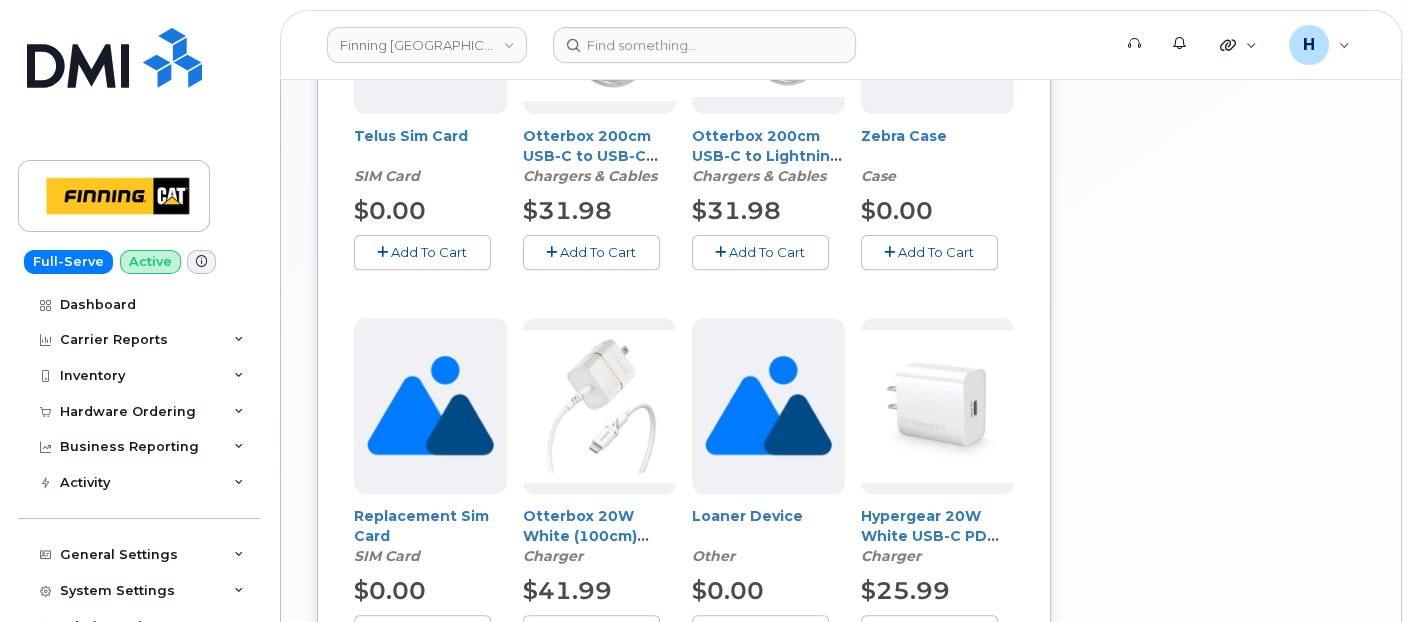 scroll, scrollTop: 397, scrollLeft: 0, axis: vertical 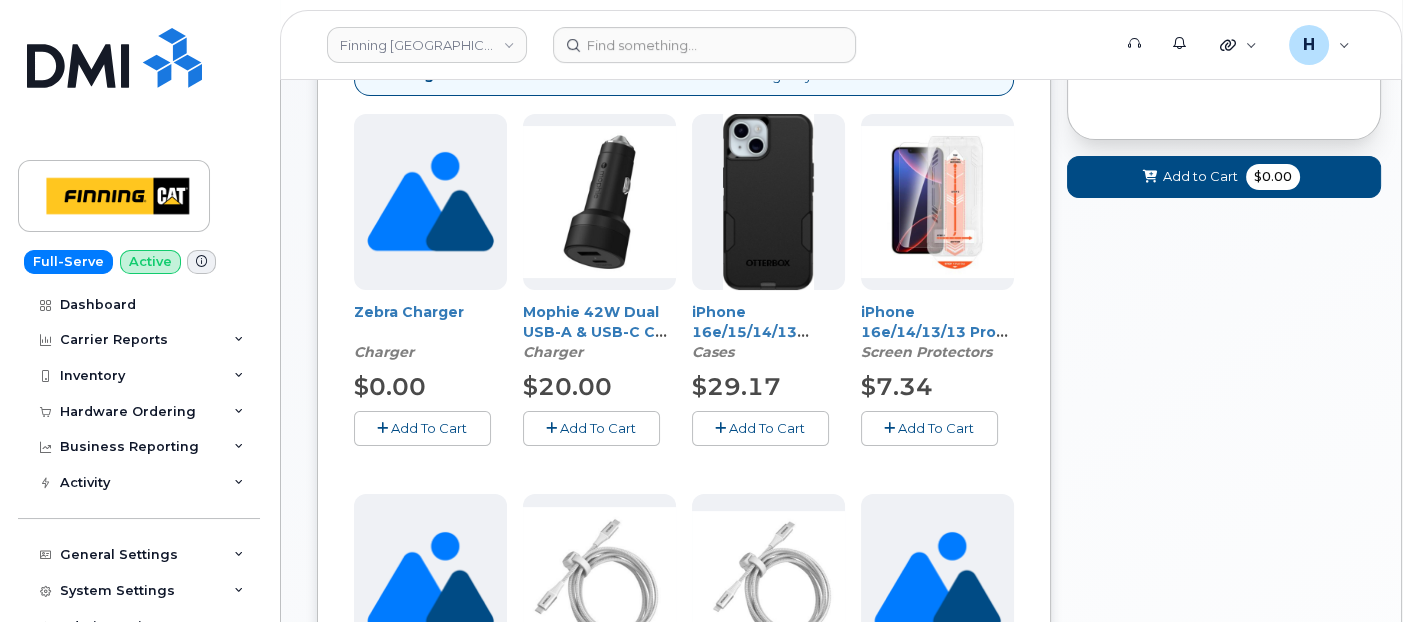 drag, startPoint x: 911, startPoint y: 427, endPoint x: 574, endPoint y: 172, distance: 422.60382 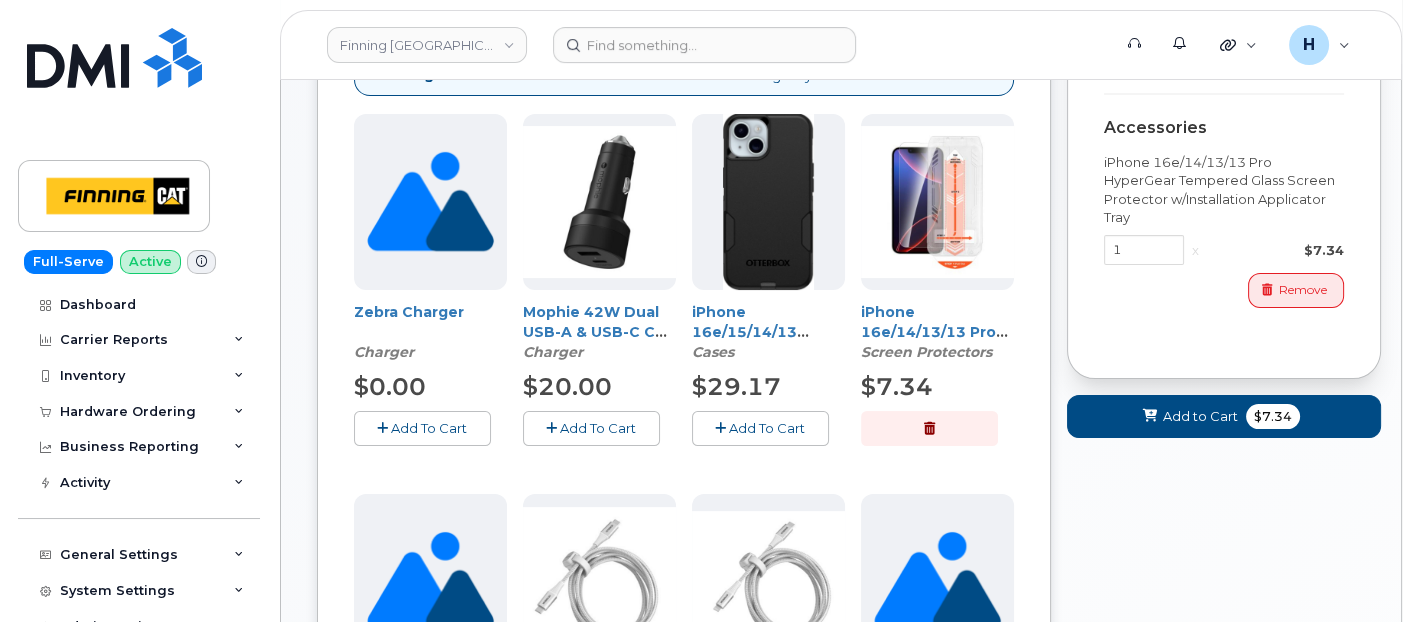 click at bounding box center [720, 428] 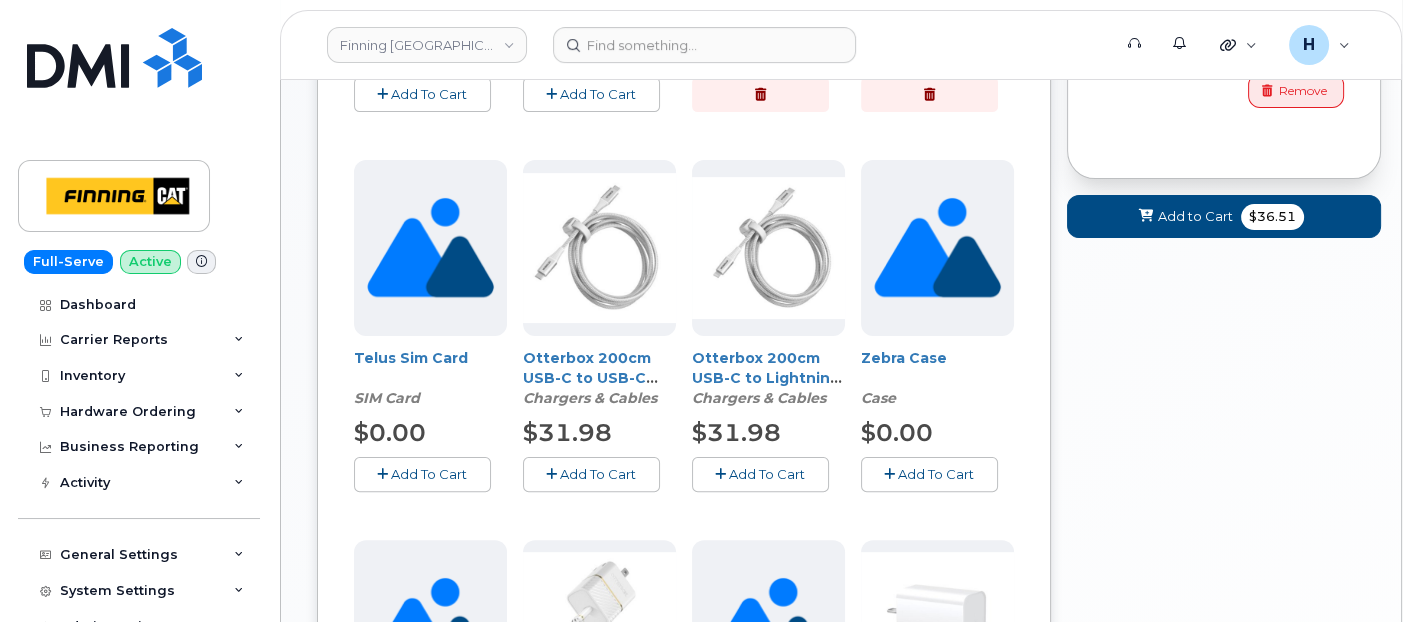 scroll, scrollTop: 1064, scrollLeft: 0, axis: vertical 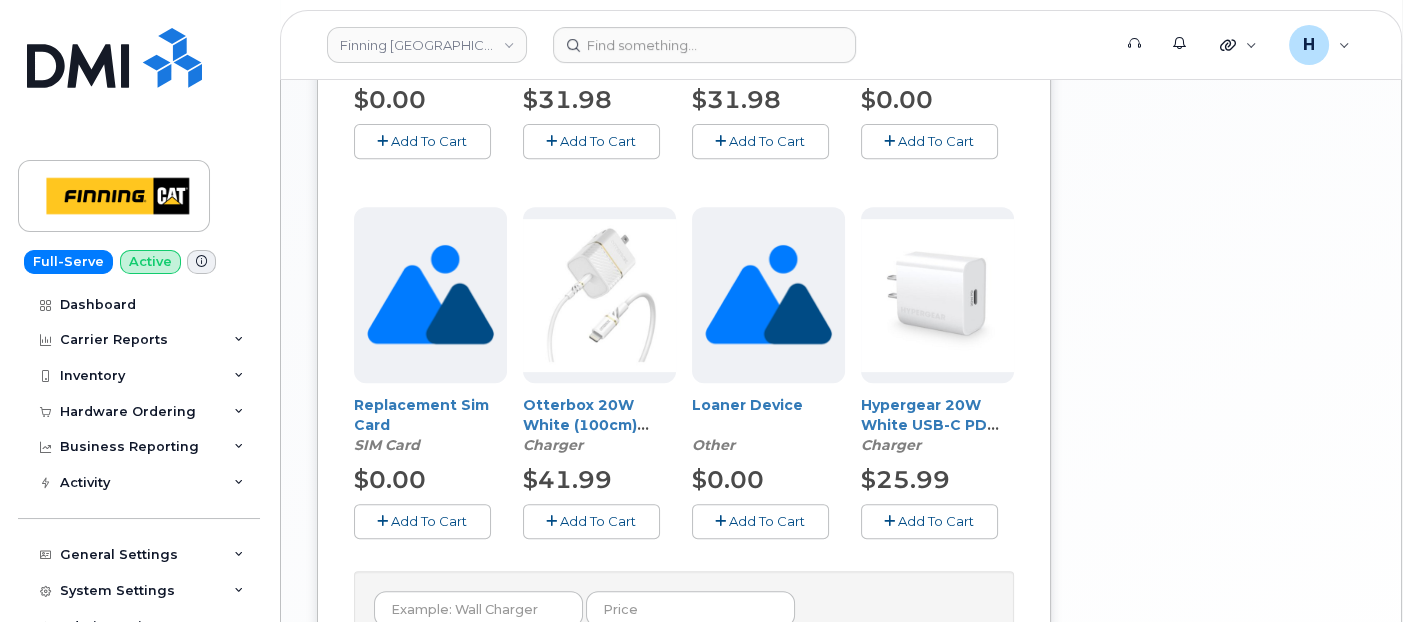 drag, startPoint x: 918, startPoint y: 511, endPoint x: 1241, endPoint y: 442, distance: 330.28775 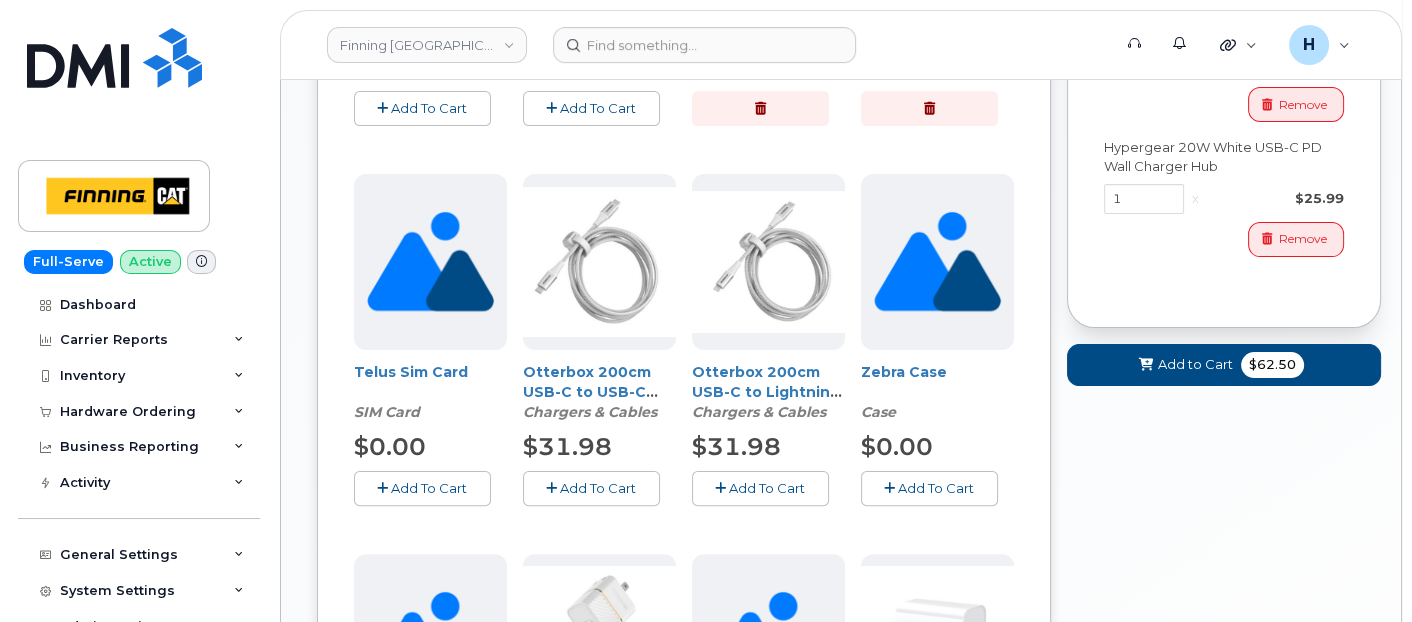 scroll, scrollTop: 508, scrollLeft: 0, axis: vertical 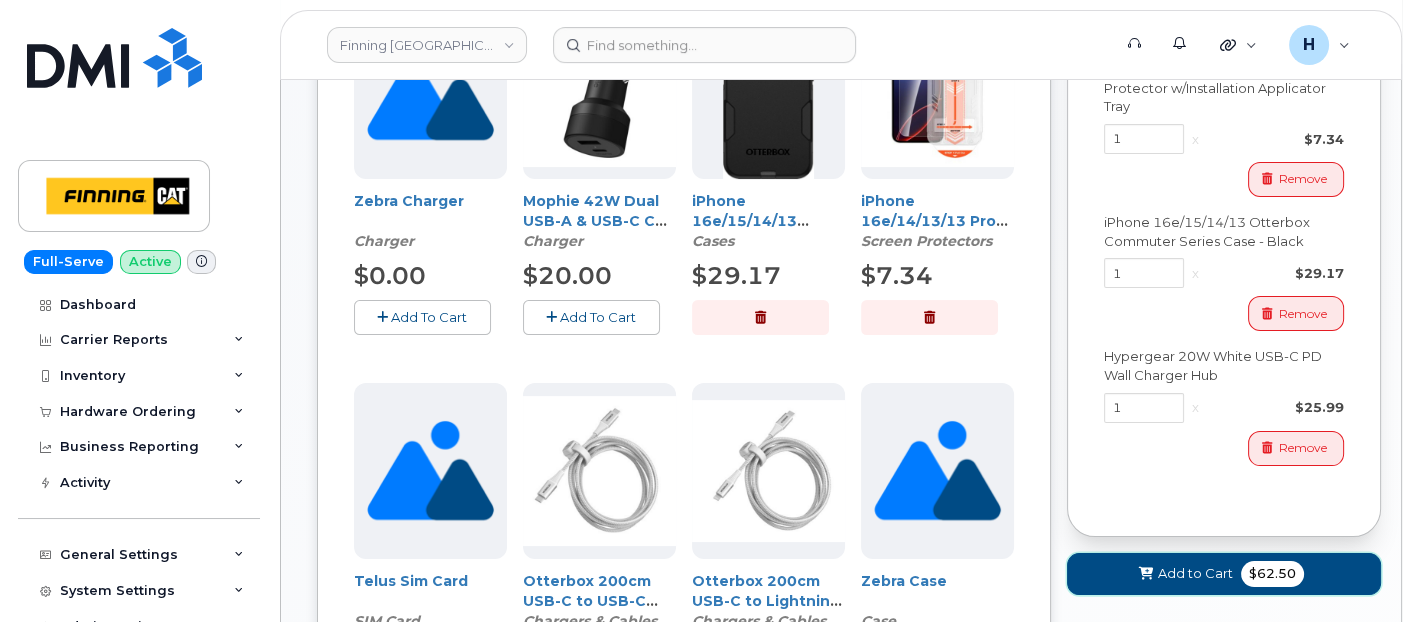 click on "Add to Cart
$62.50" at bounding box center [1224, 574] 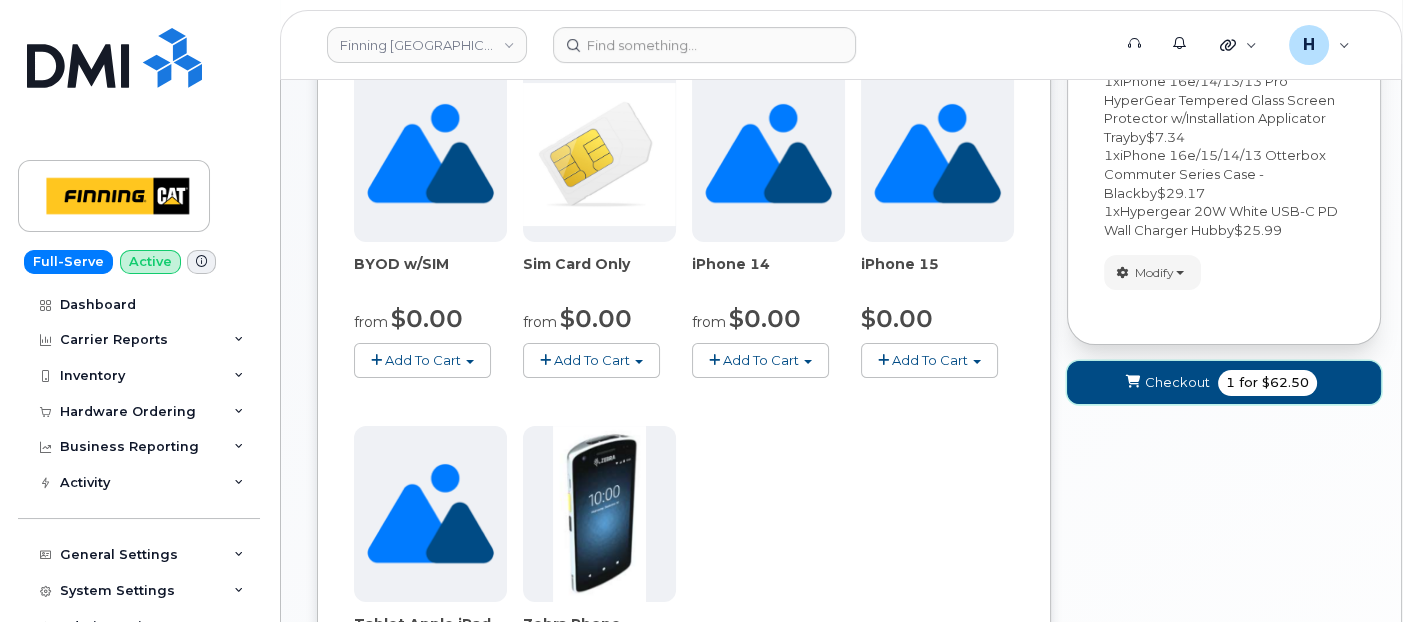 drag, startPoint x: 1171, startPoint y: 370, endPoint x: 0, endPoint y: 41, distance: 1216.3396 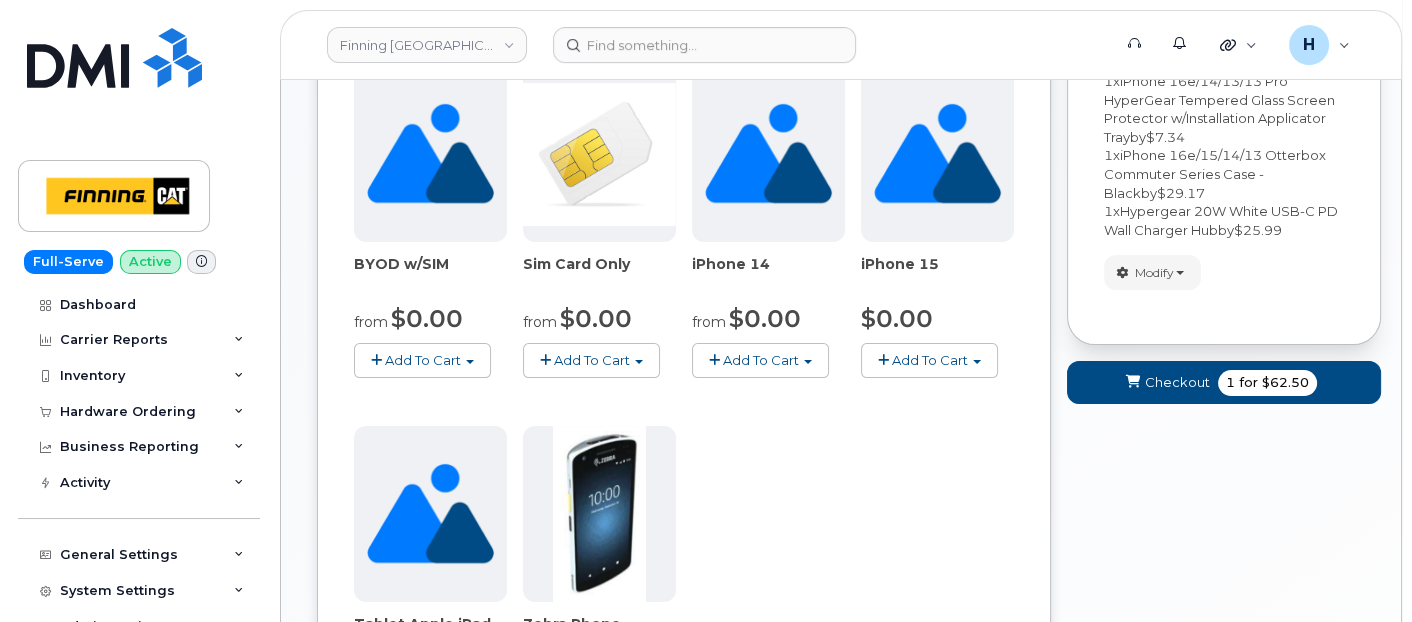 scroll, scrollTop: 9, scrollLeft: 0, axis: vertical 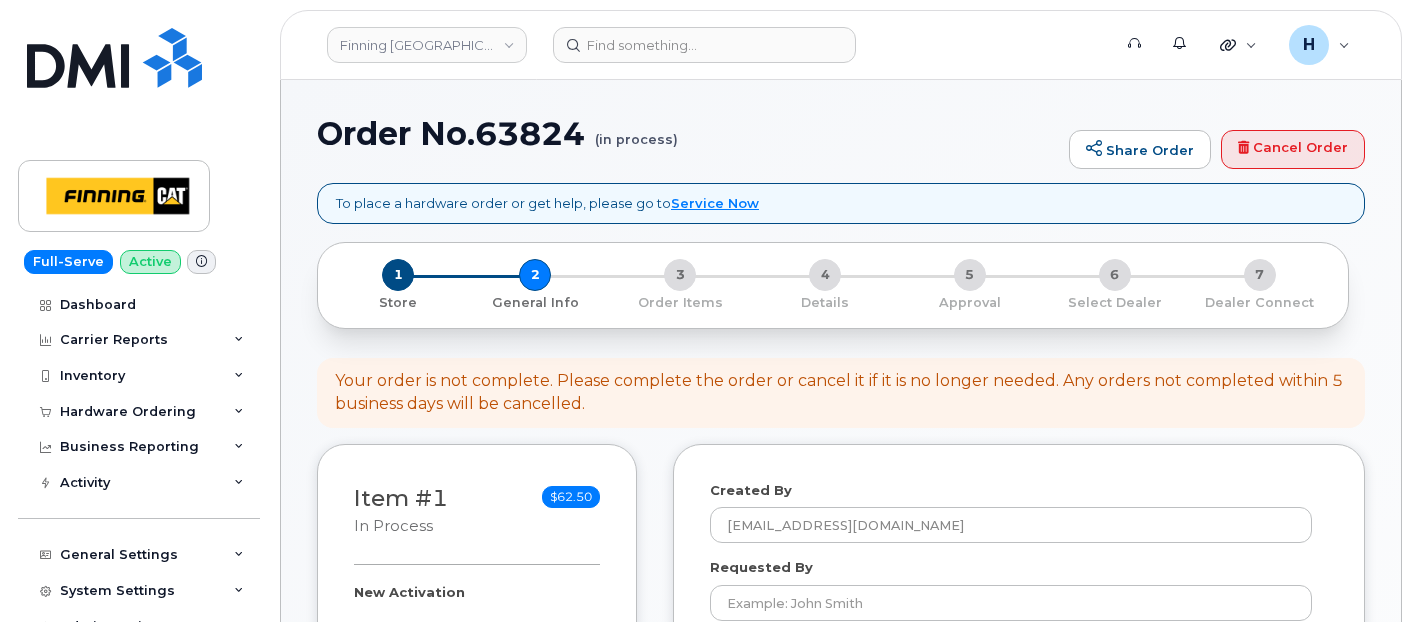 select 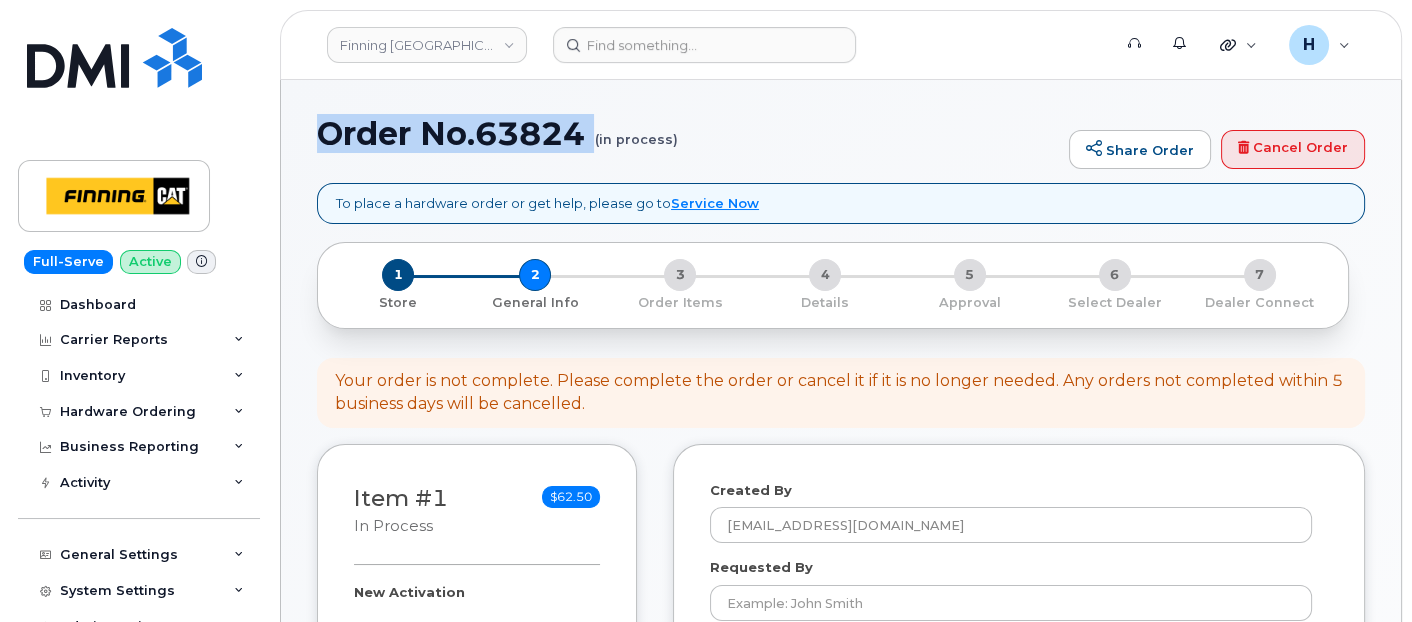 drag, startPoint x: 302, startPoint y: 143, endPoint x: 494, endPoint y: 156, distance: 192.4396 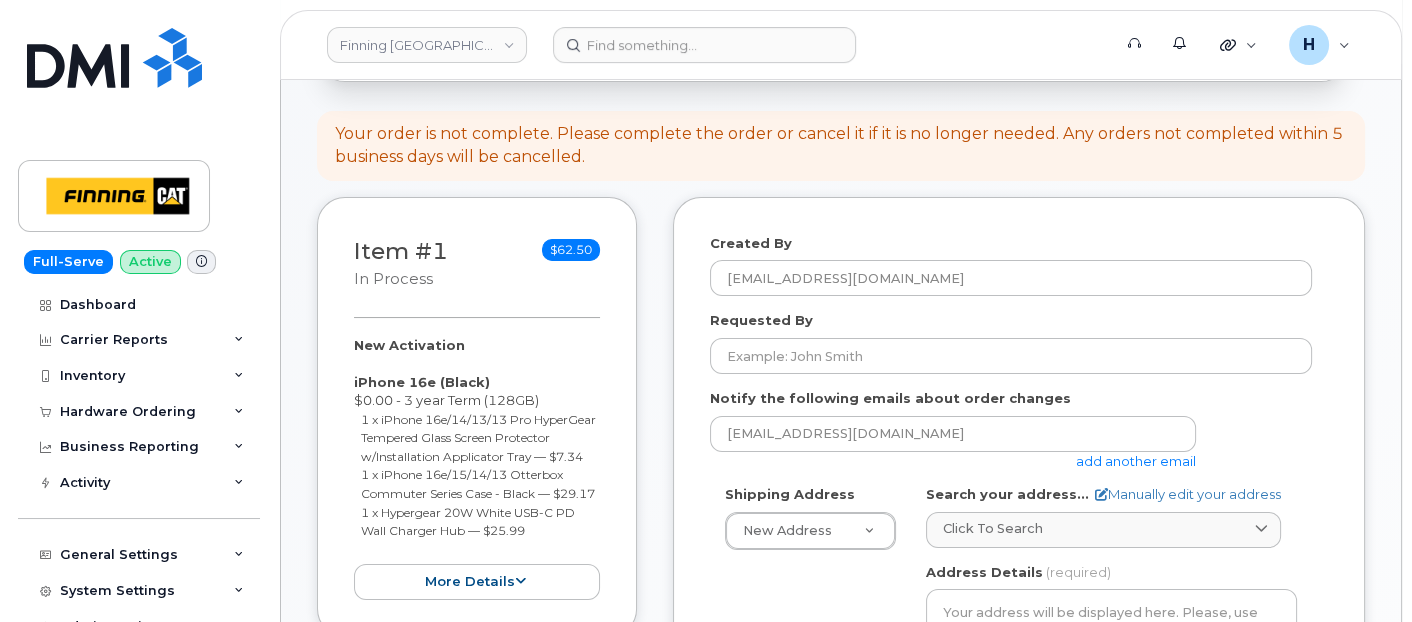 scroll, scrollTop: 333, scrollLeft: 0, axis: vertical 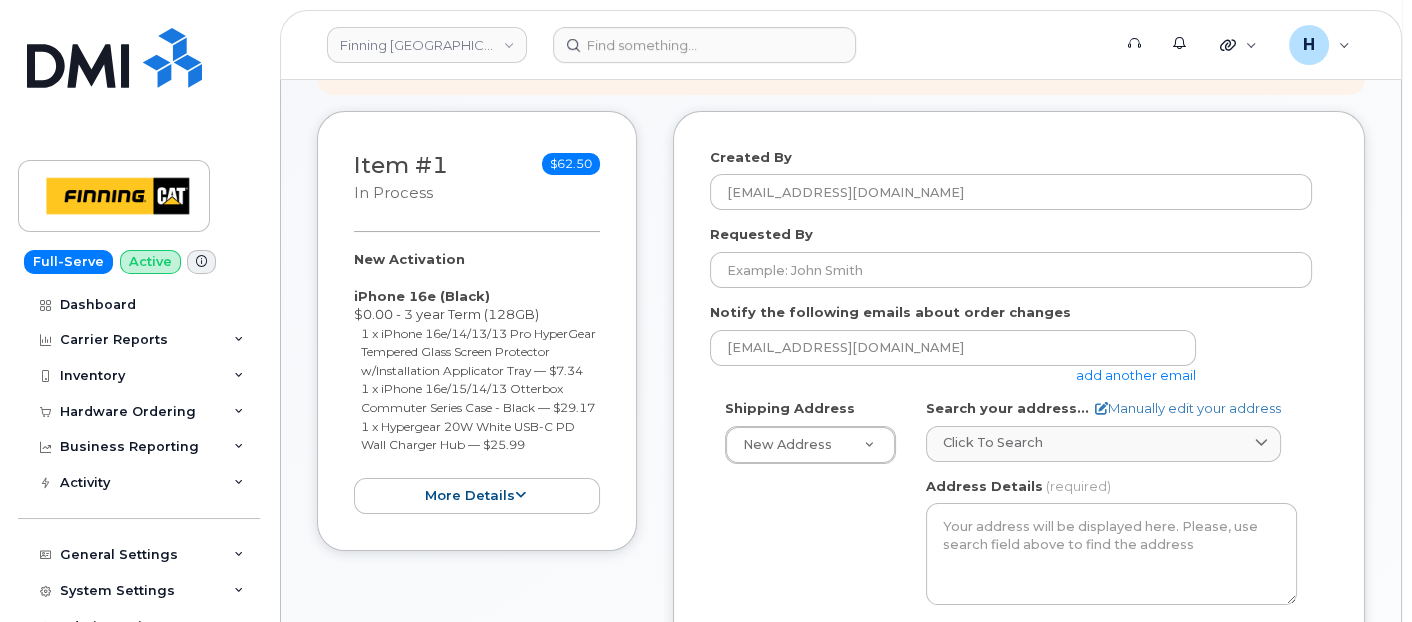 drag, startPoint x: 346, startPoint y: 248, endPoint x: 525, endPoint y: 479, distance: 292.2362 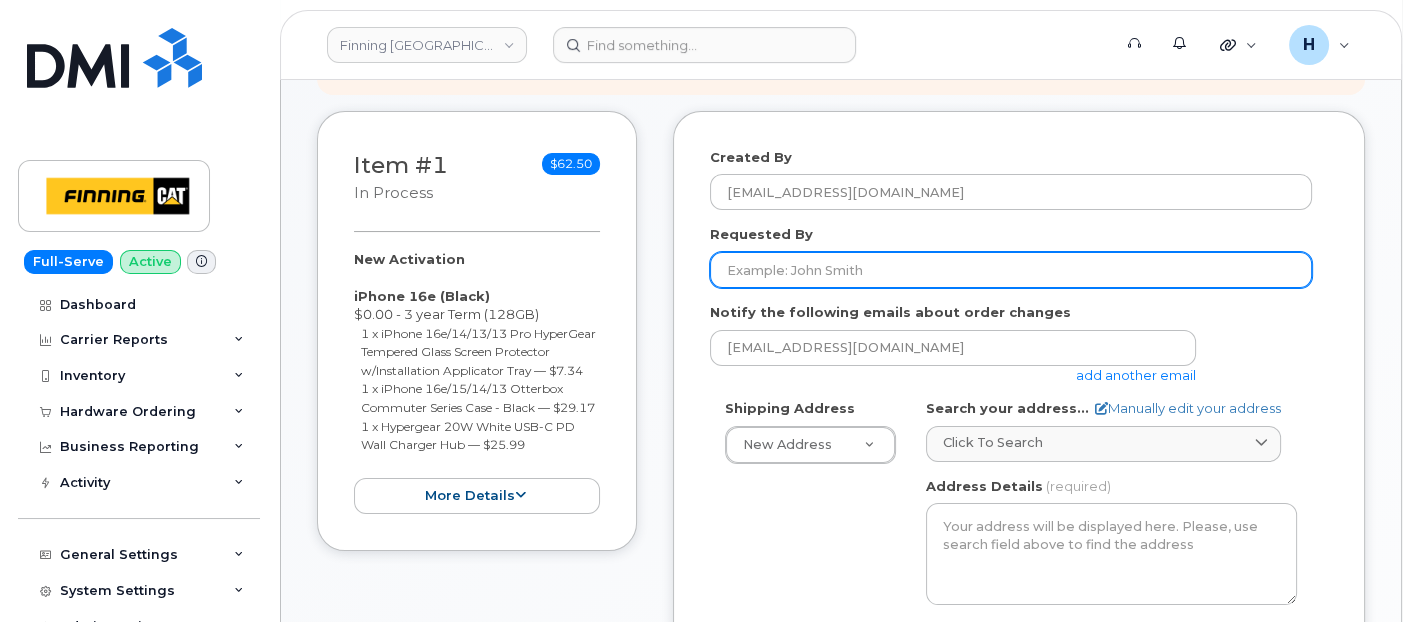 drag, startPoint x: 760, startPoint y: 260, endPoint x: 731, endPoint y: 259, distance: 29.017237 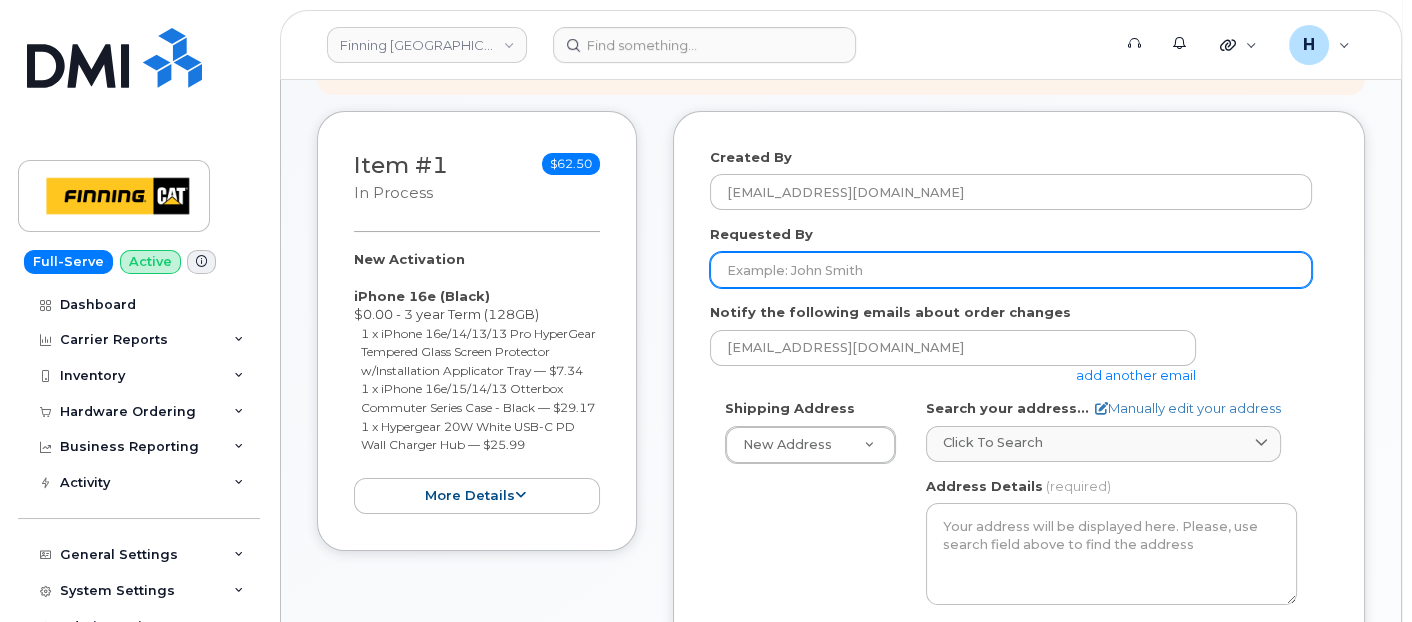 click on "Requested By" at bounding box center (1011, 270) 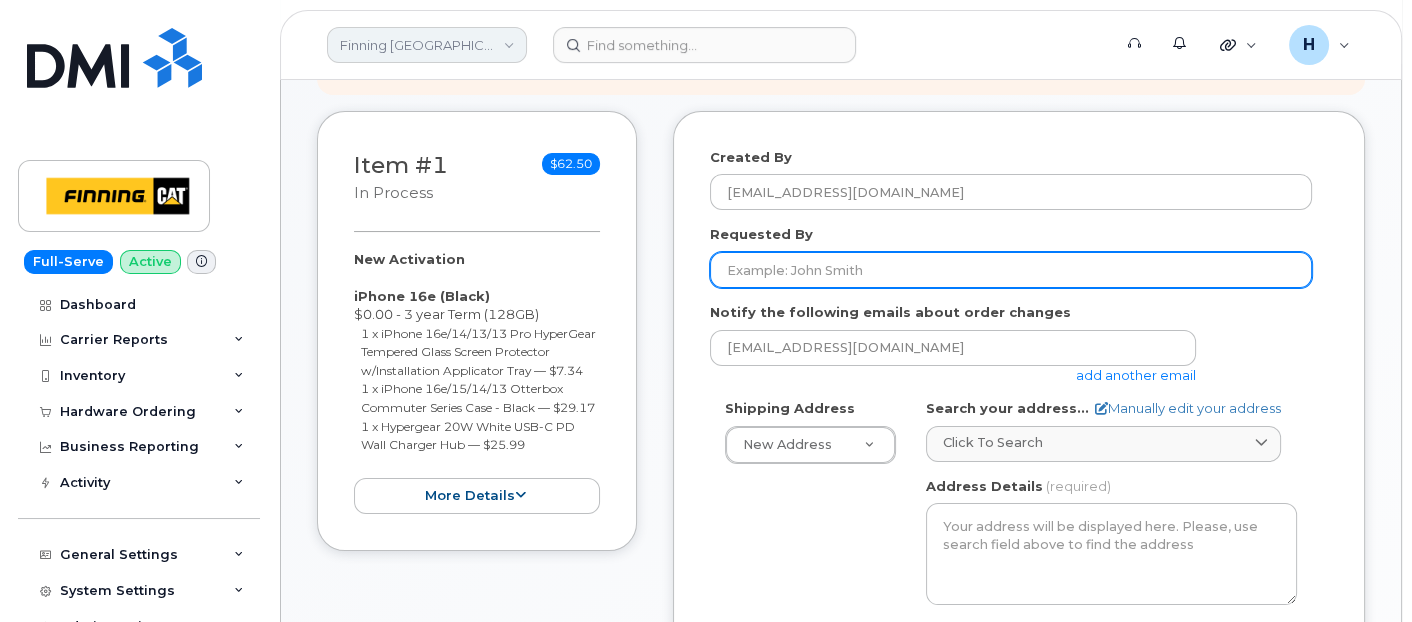 paste on "RITM0472425" 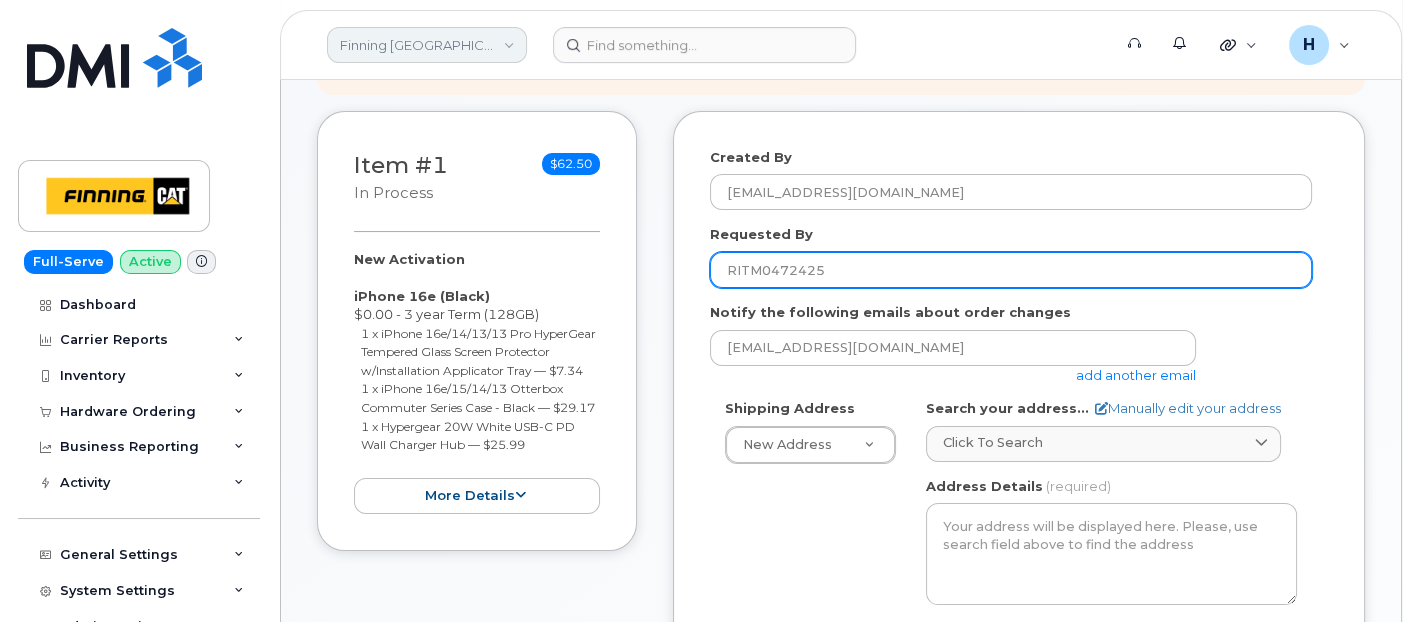 type on "RITM0472425" 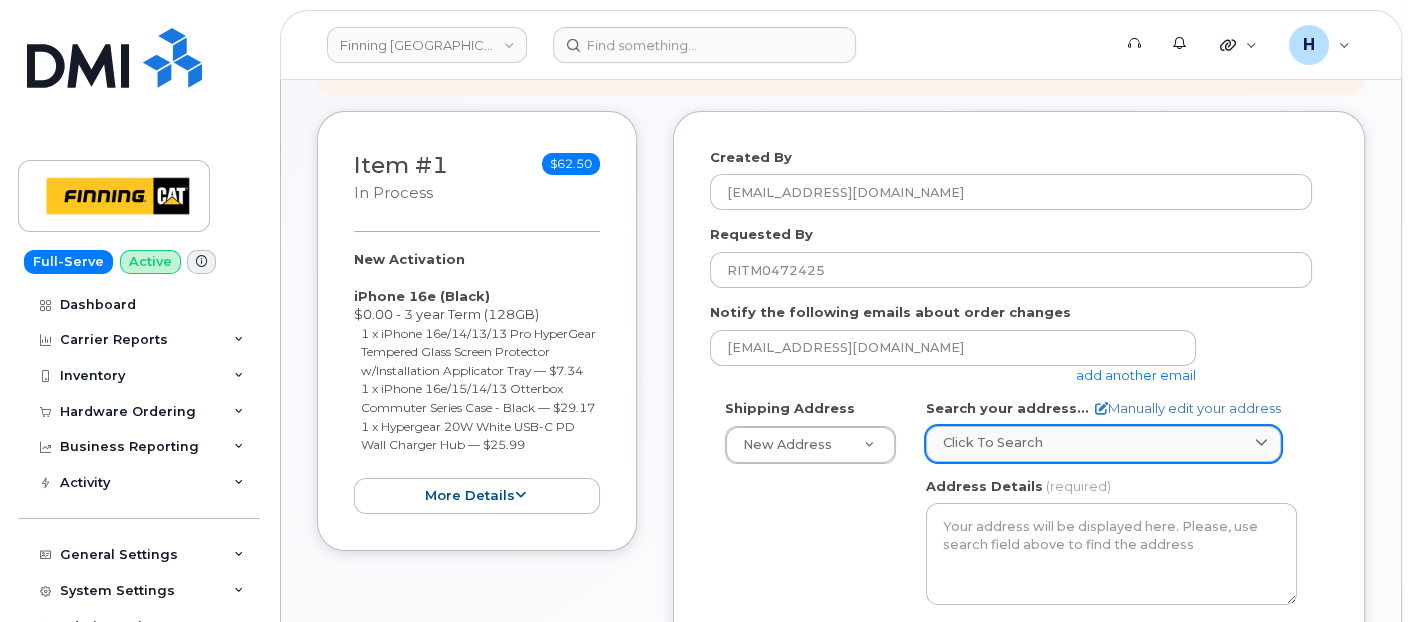 click on "Click to search" at bounding box center [1103, 444] 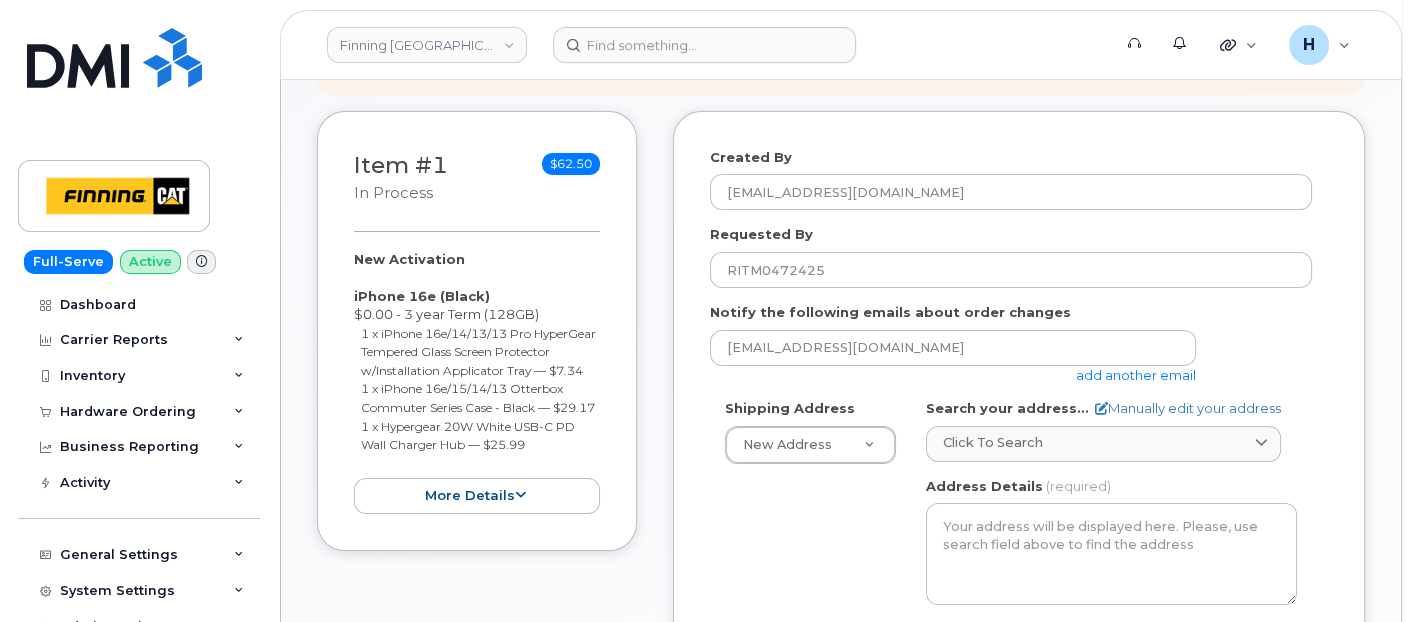 paste on "[PERSON_NAME]" 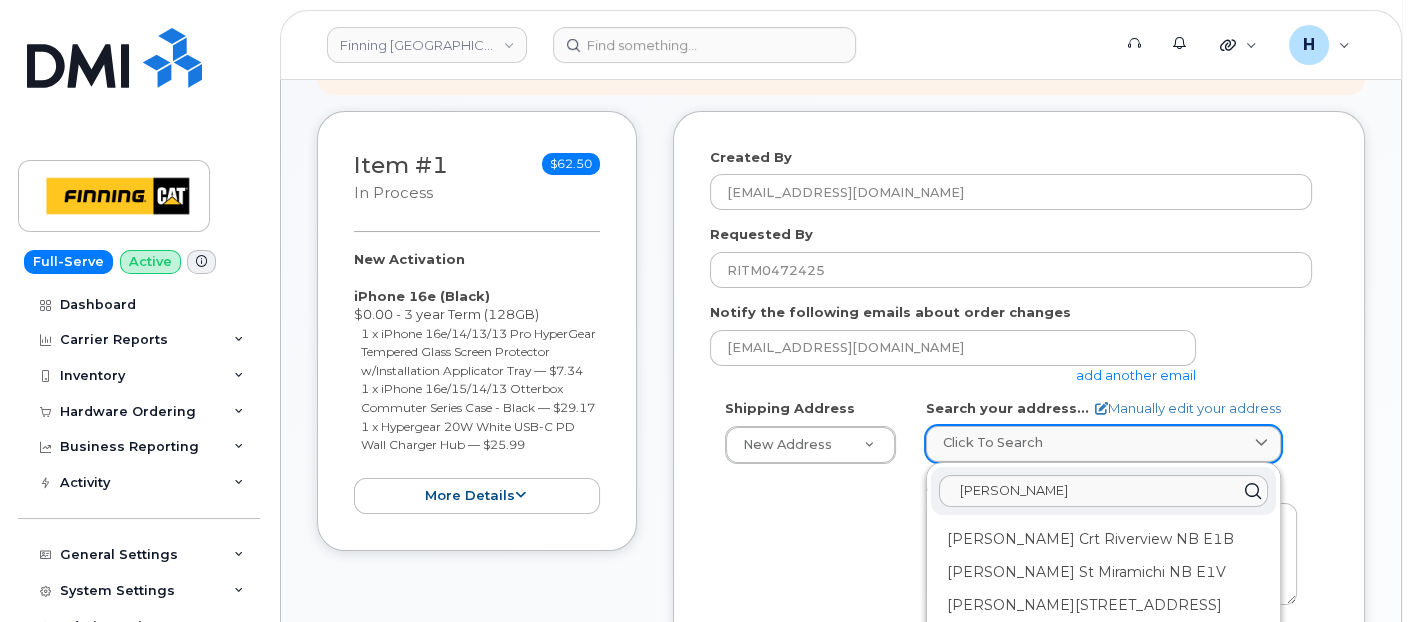 drag, startPoint x: 1071, startPoint y: 445, endPoint x: 956, endPoint y: 444, distance: 115.00435 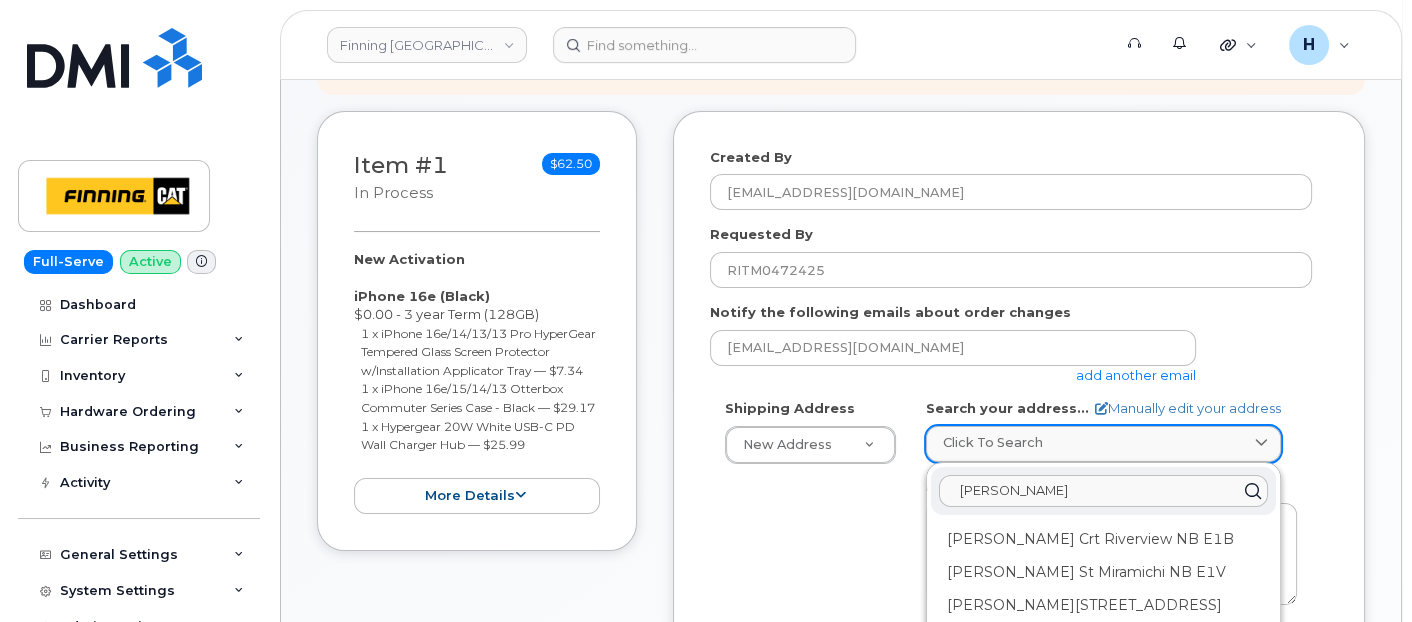 paste on "118 Macdonald Crescent" 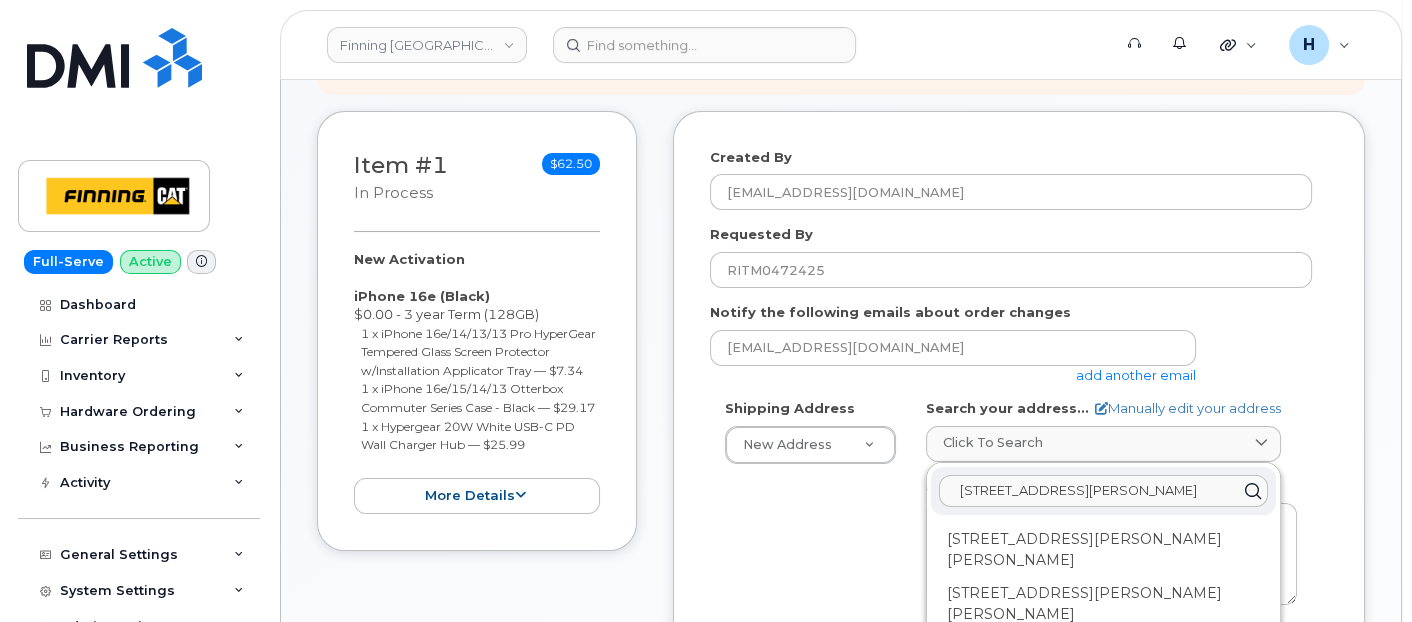 drag, startPoint x: 996, startPoint y: 487, endPoint x: 851, endPoint y: 484, distance: 145.03104 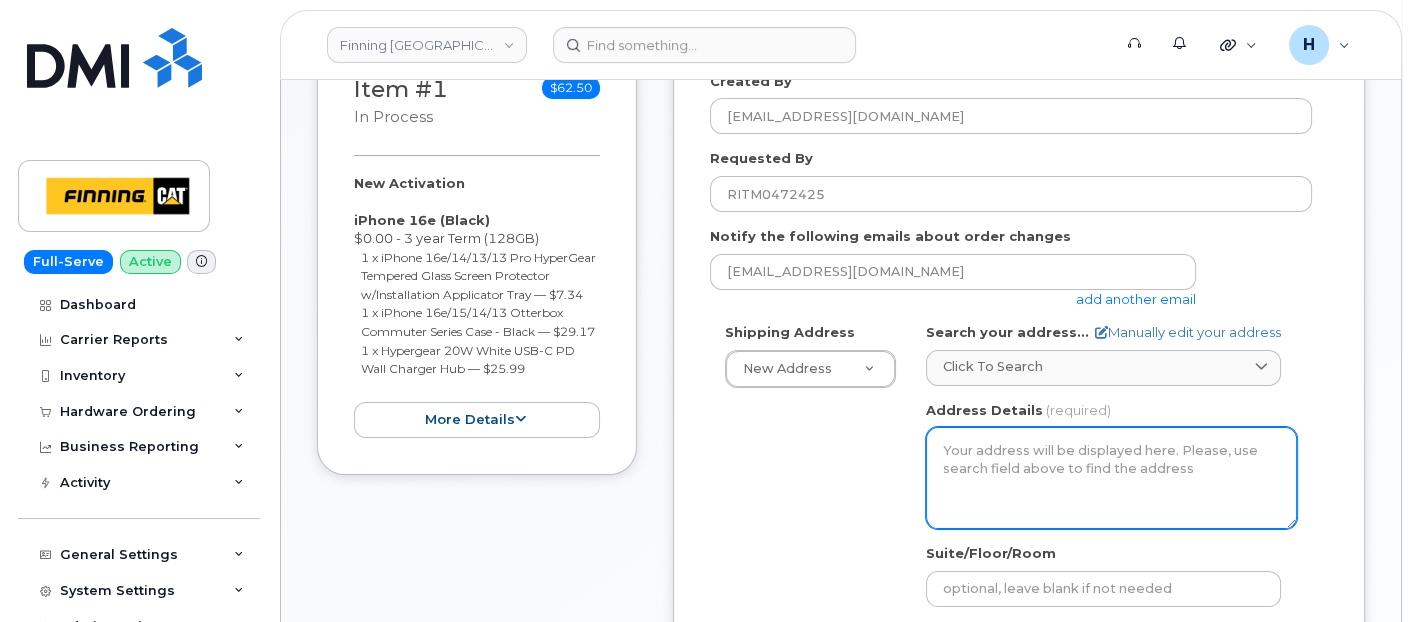 scroll, scrollTop: 444, scrollLeft: 0, axis: vertical 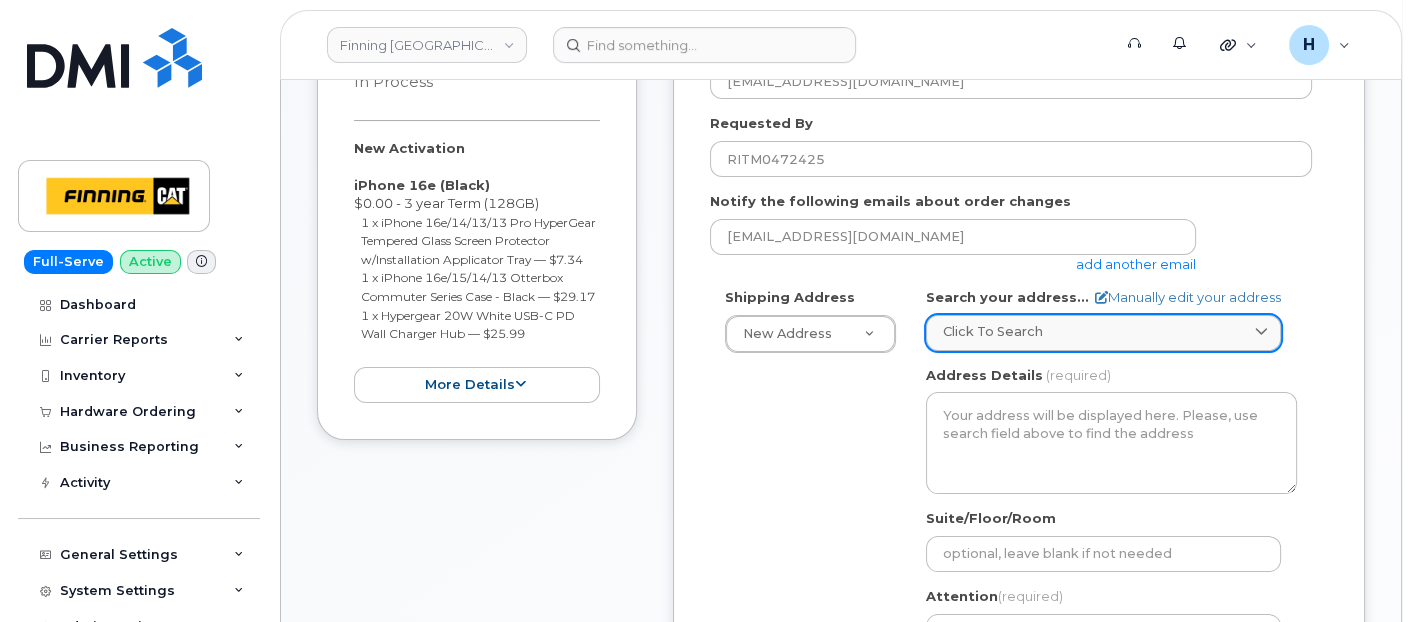 click on "Click to search" at bounding box center [1103, 333] 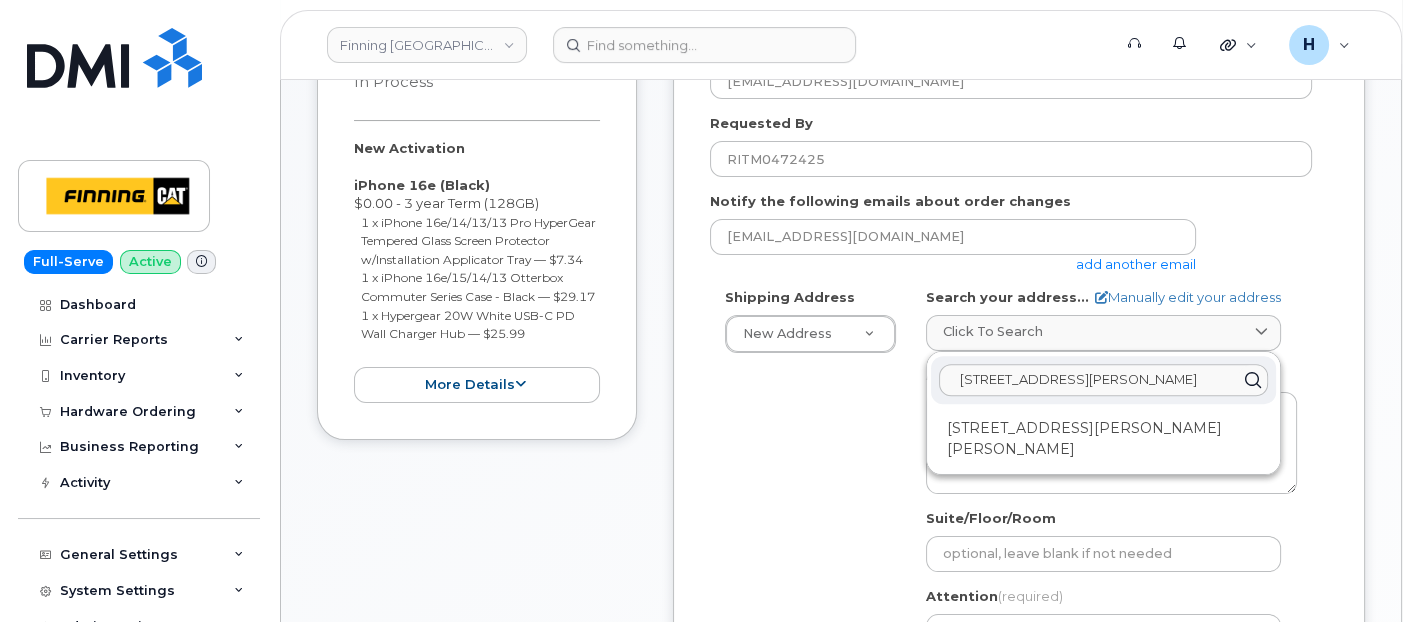 type on "118 Macdonald Crescent" 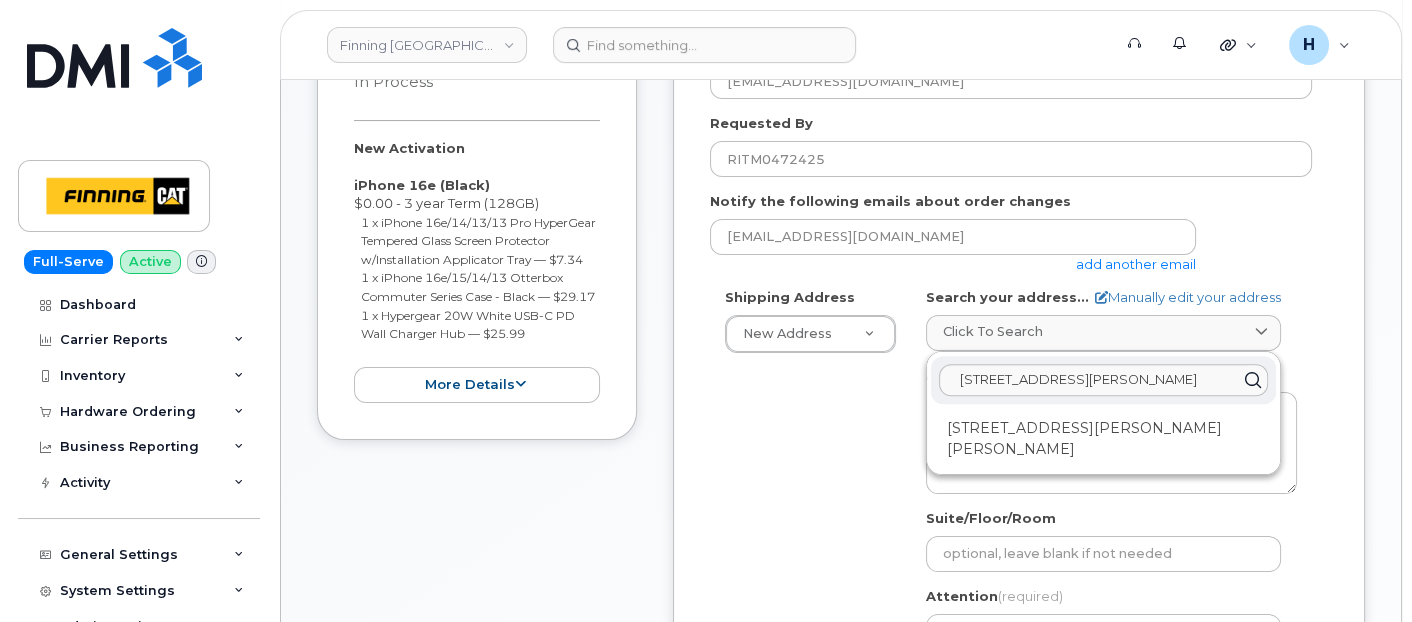 click on "118 MacDonald Cres Fort McMurray AB T9H 4B2" 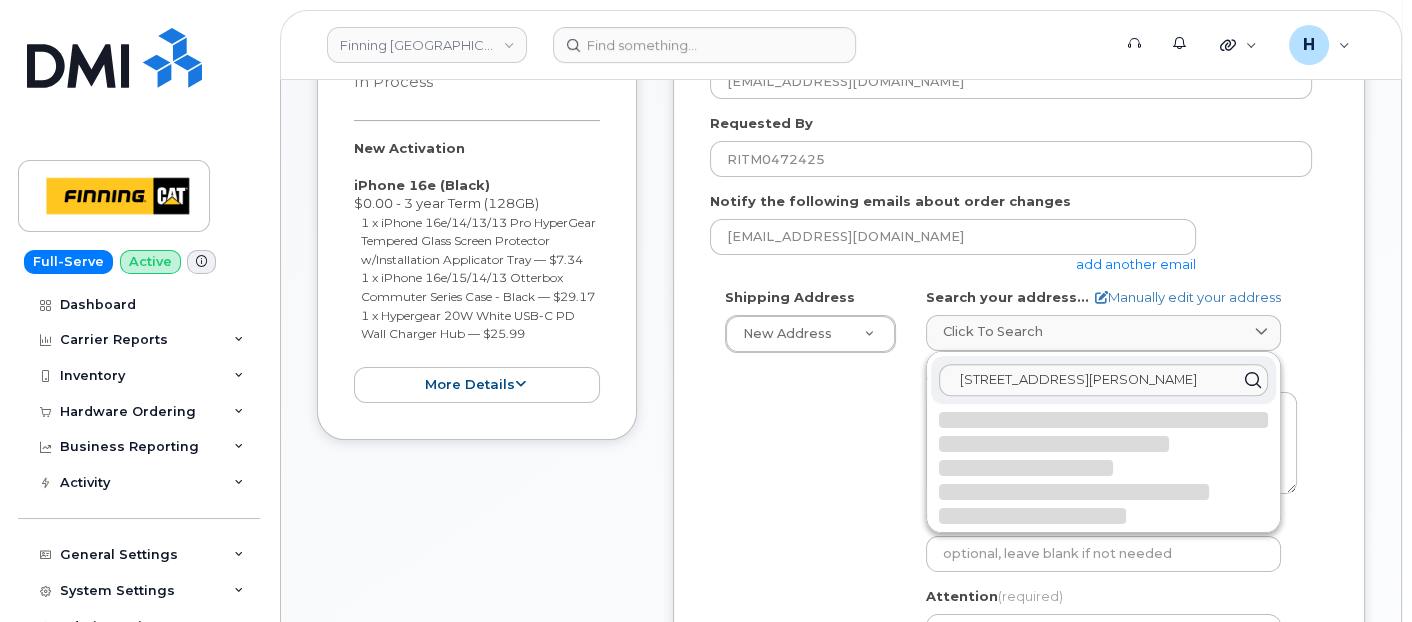select 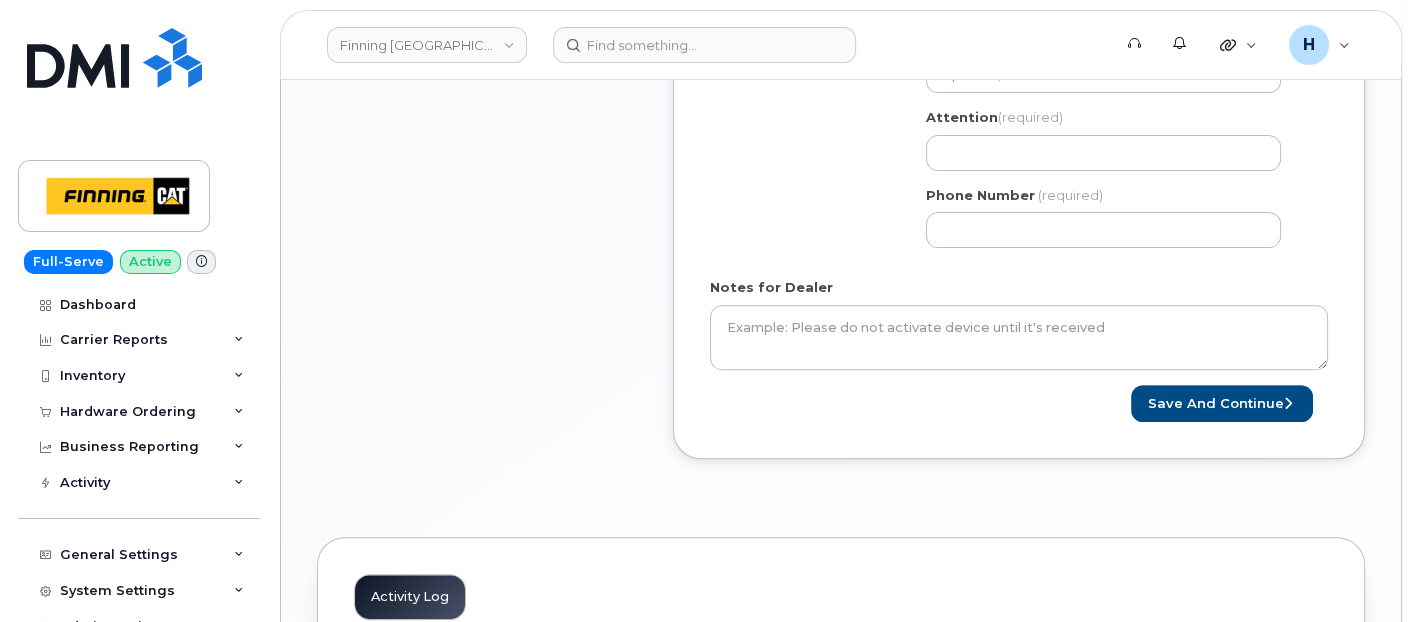 scroll, scrollTop: 888, scrollLeft: 0, axis: vertical 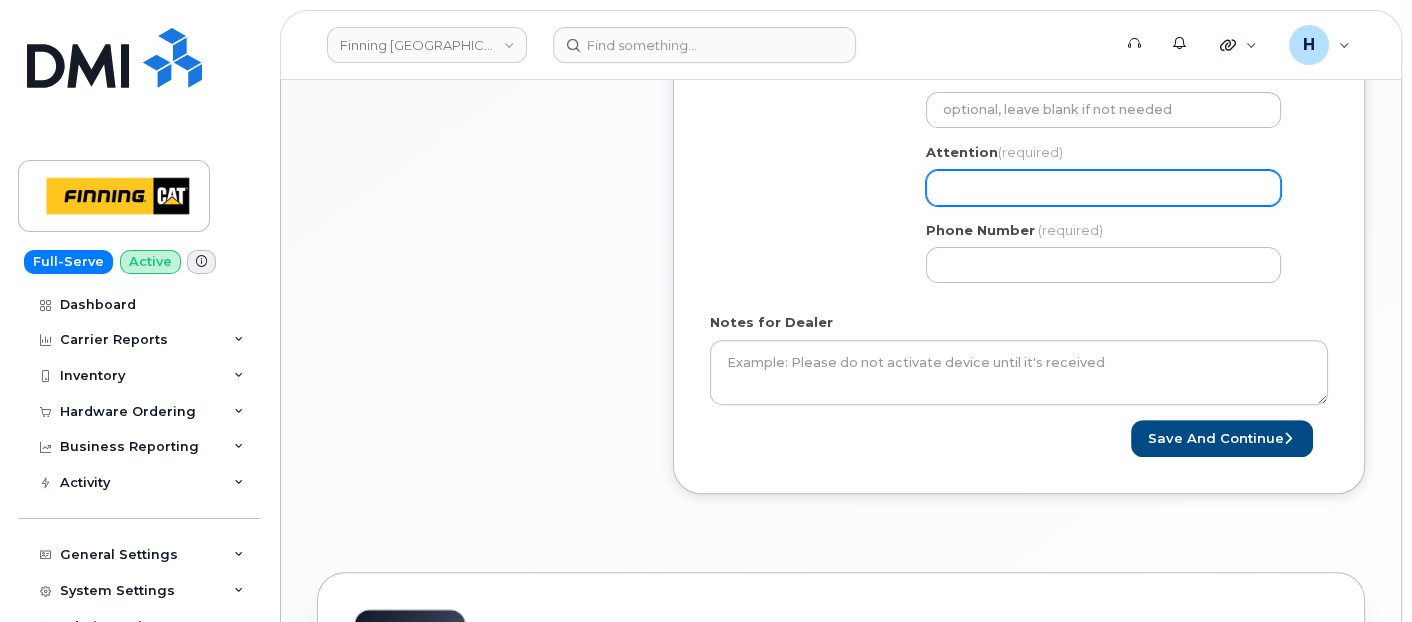 click on "Attention
(required)" at bounding box center (1103, 188) 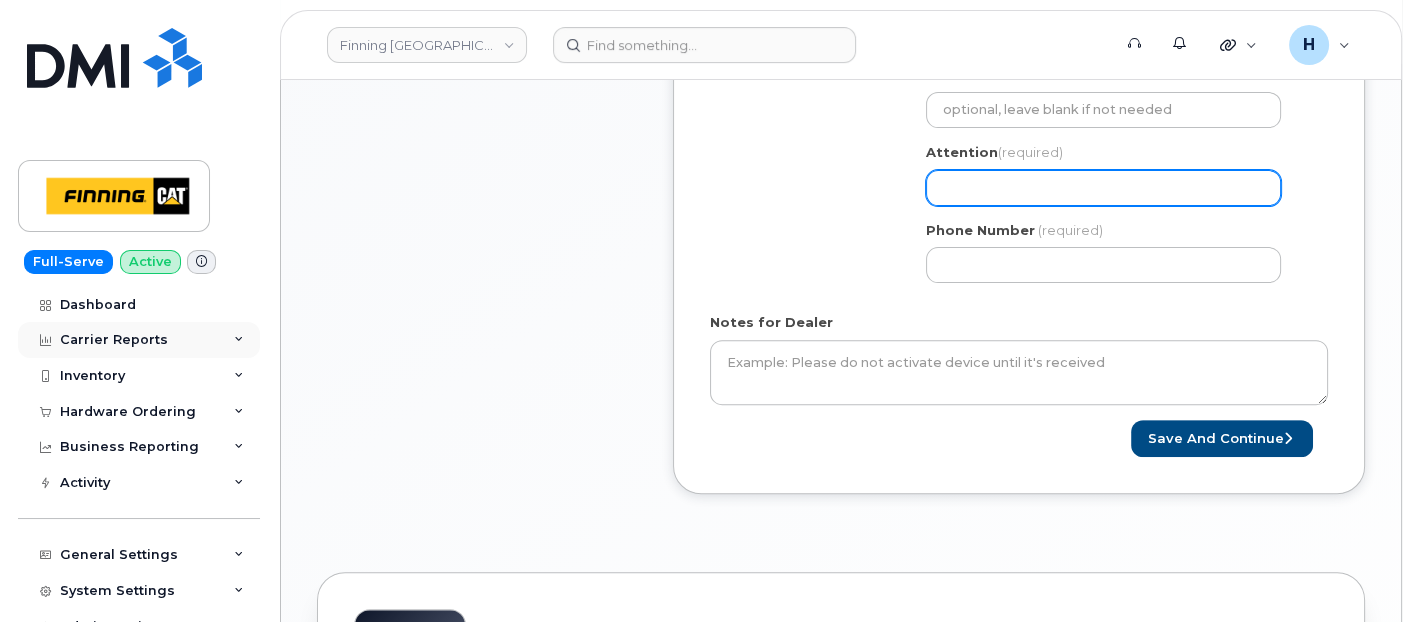 paste on "[PERSON_NAME]" 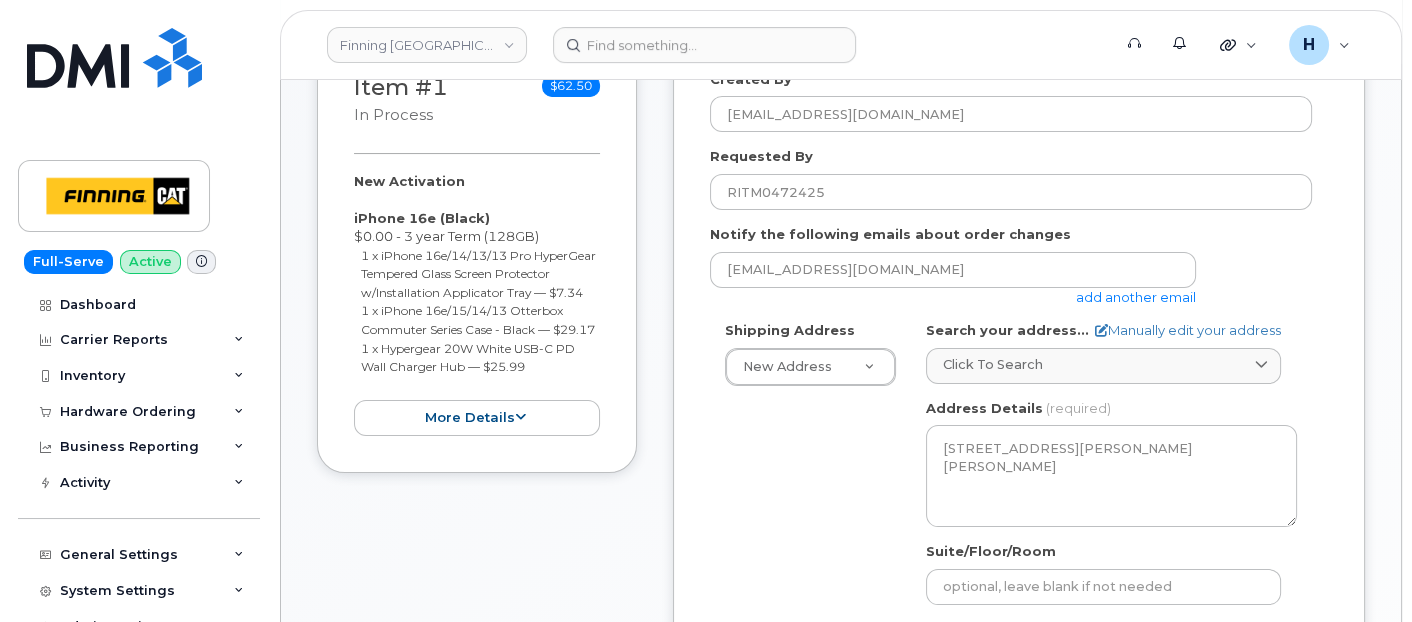 scroll, scrollTop: 333, scrollLeft: 0, axis: vertical 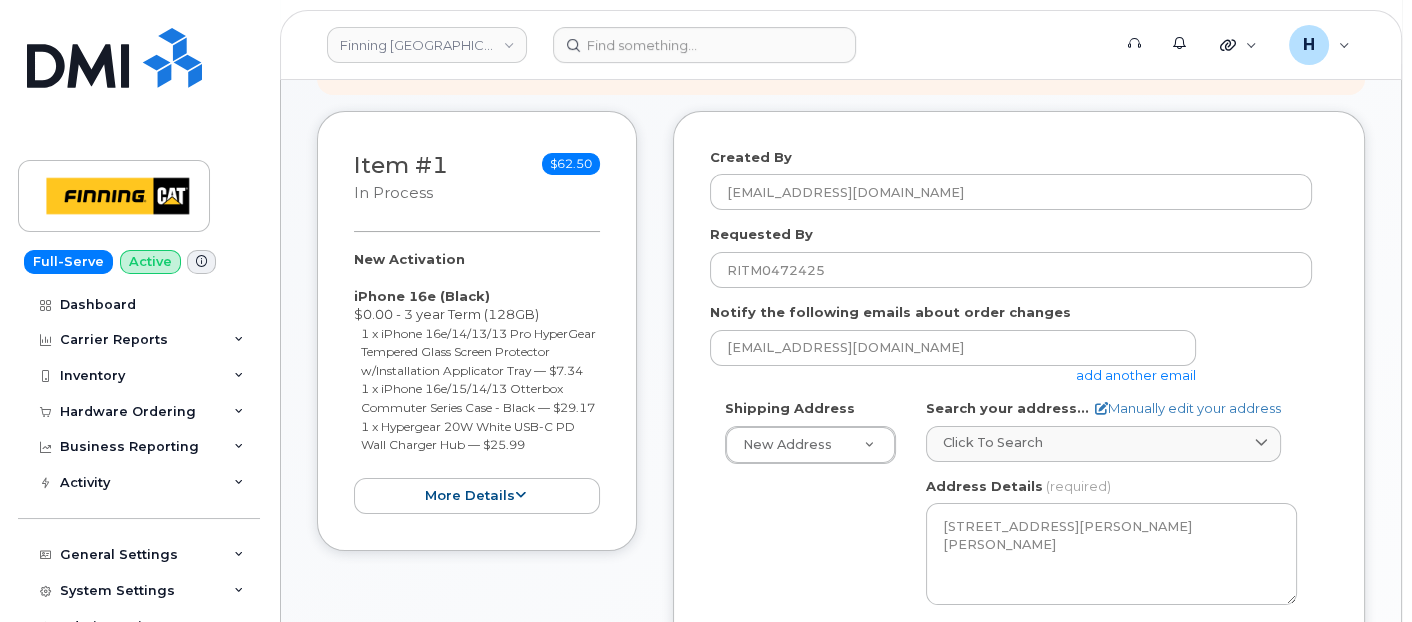 type on "[PERSON_NAME]" 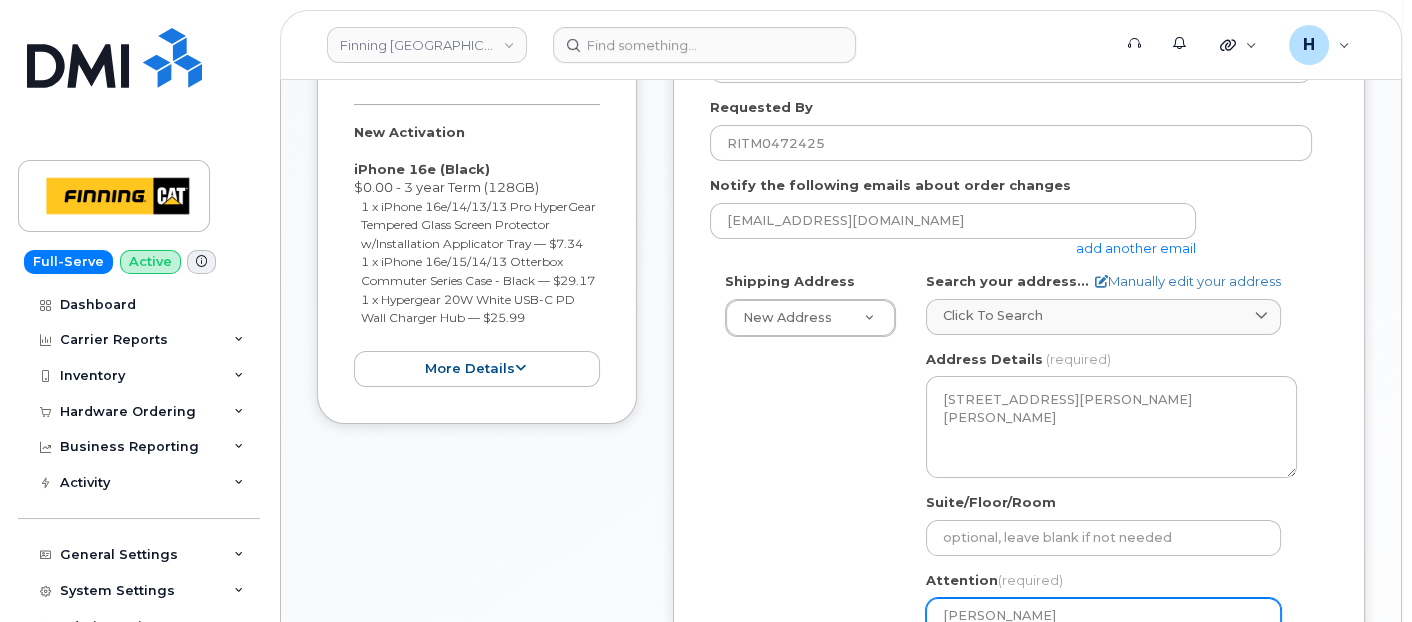 scroll, scrollTop: 666, scrollLeft: 0, axis: vertical 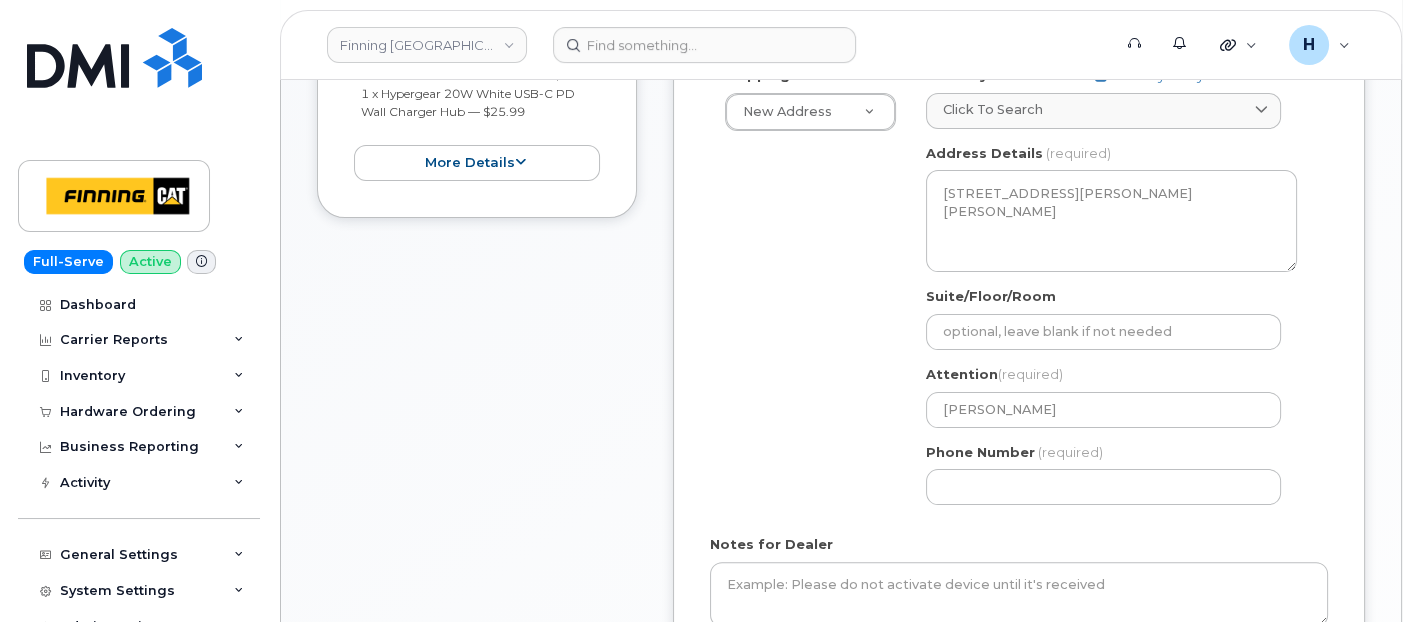 click on "AB
Fort McMurray
Search your address...
Manually edit your address
Click to search 118 Macdonald Crescent No available options
Address Line
(required)
Lookup your address
118 MacDonald Cres
City
(required)
City
(required)
City
(required)
Postal Code
(required)
T9H 4B2
Address Details
(required)
118 MacDonald Cres
FORT MCMURRAY AB T9H 4B2
CANADA
Suite/Floor/Room
Attention
(required)
Alex Quinn
Phone Number
(required)" at bounding box center [1111, 293] 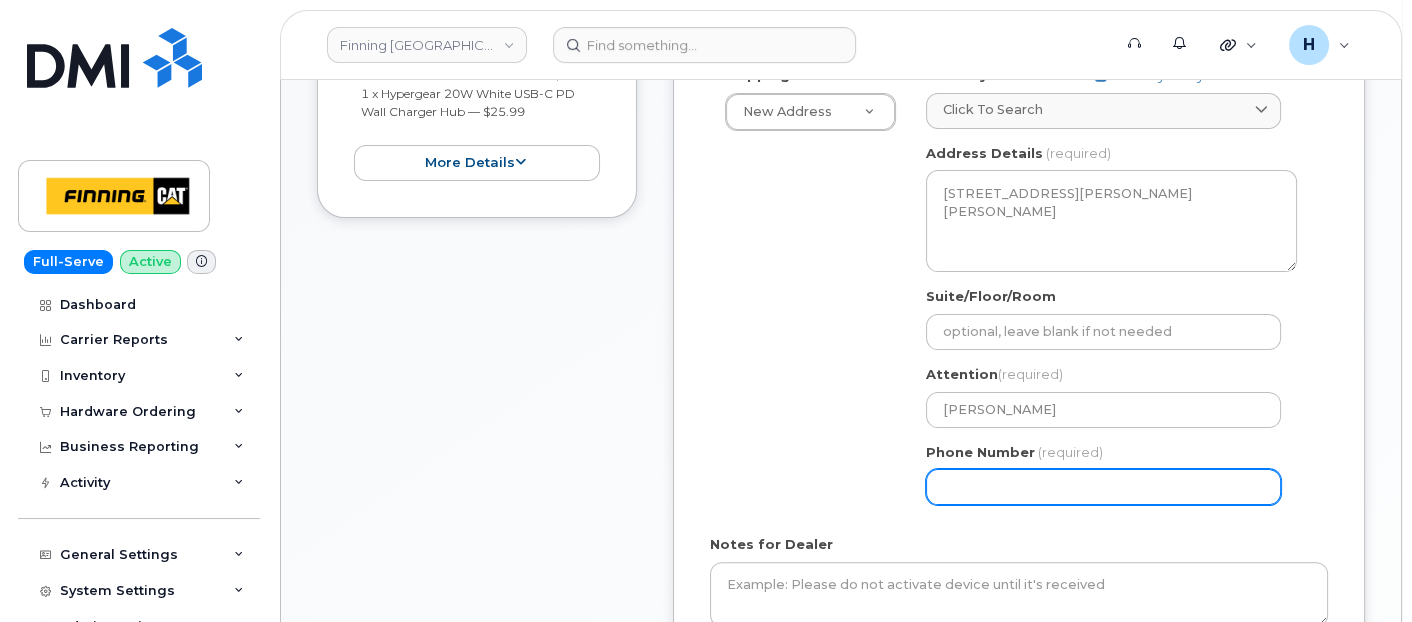 paste on "7807432218" 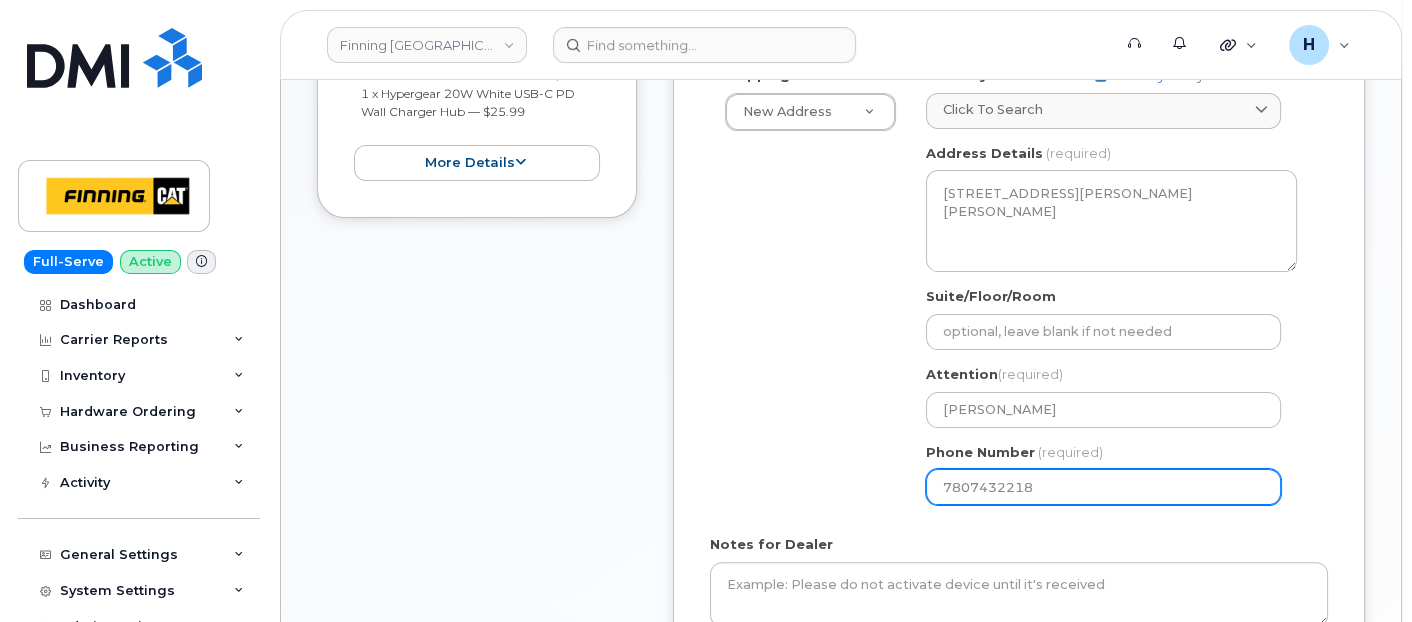 drag, startPoint x: 980, startPoint y: 494, endPoint x: 658, endPoint y: 445, distance: 325.7069 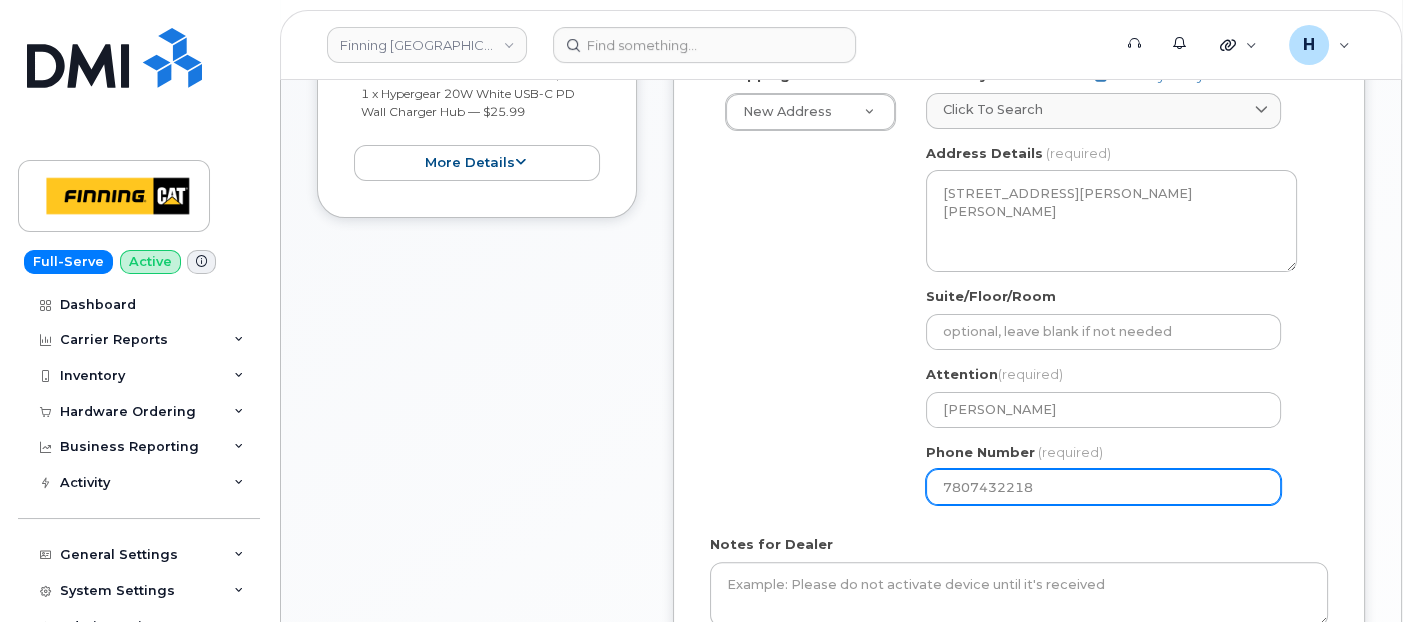 click on "7807432218" at bounding box center [1103, 487] 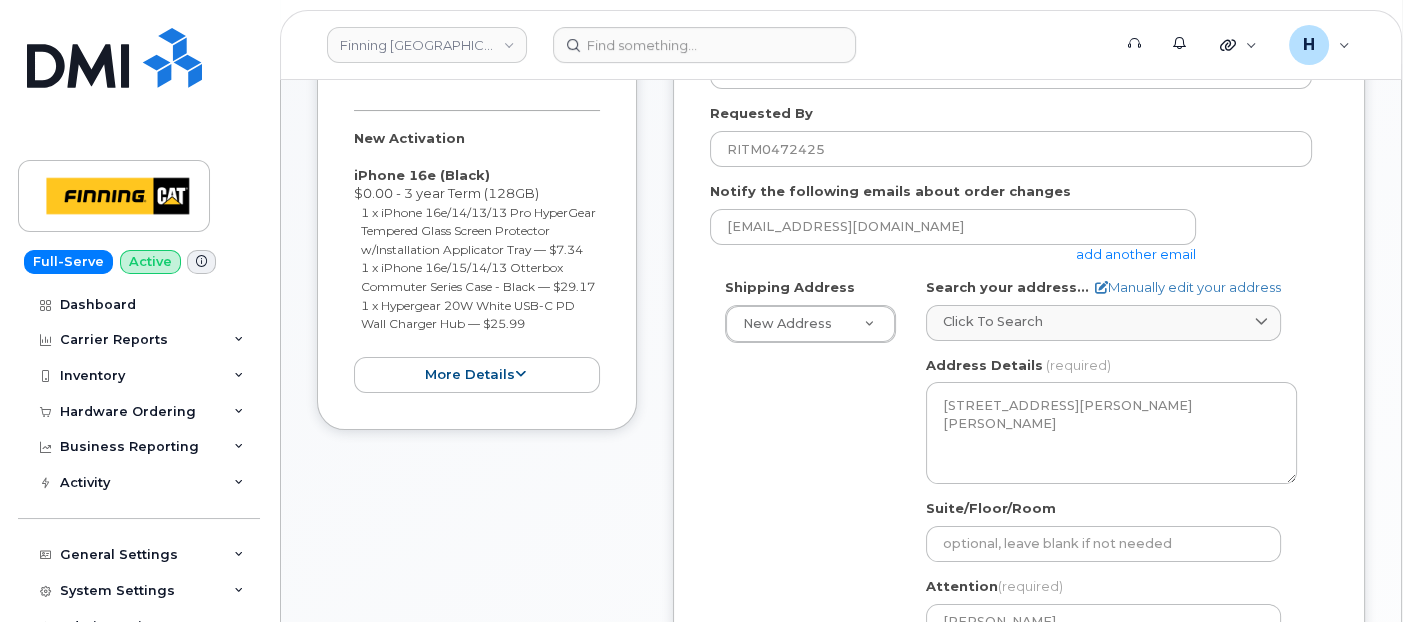 scroll, scrollTop: 333, scrollLeft: 0, axis: vertical 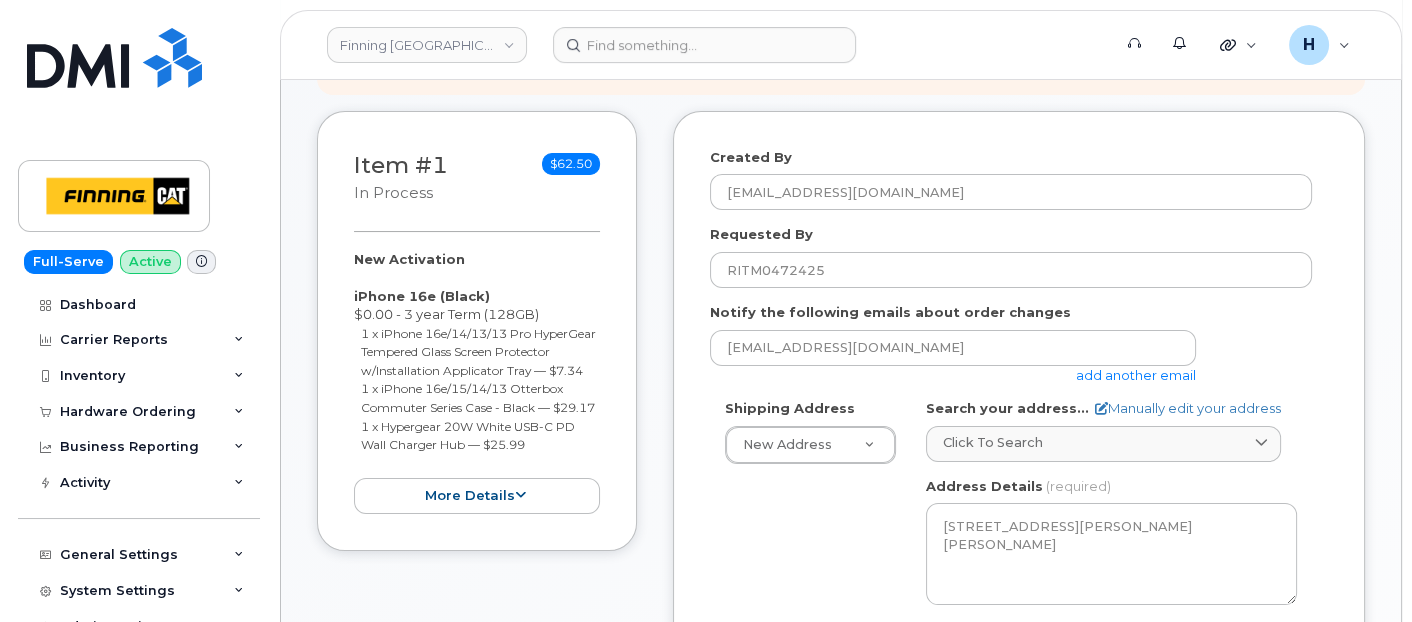 type on "7807432218" 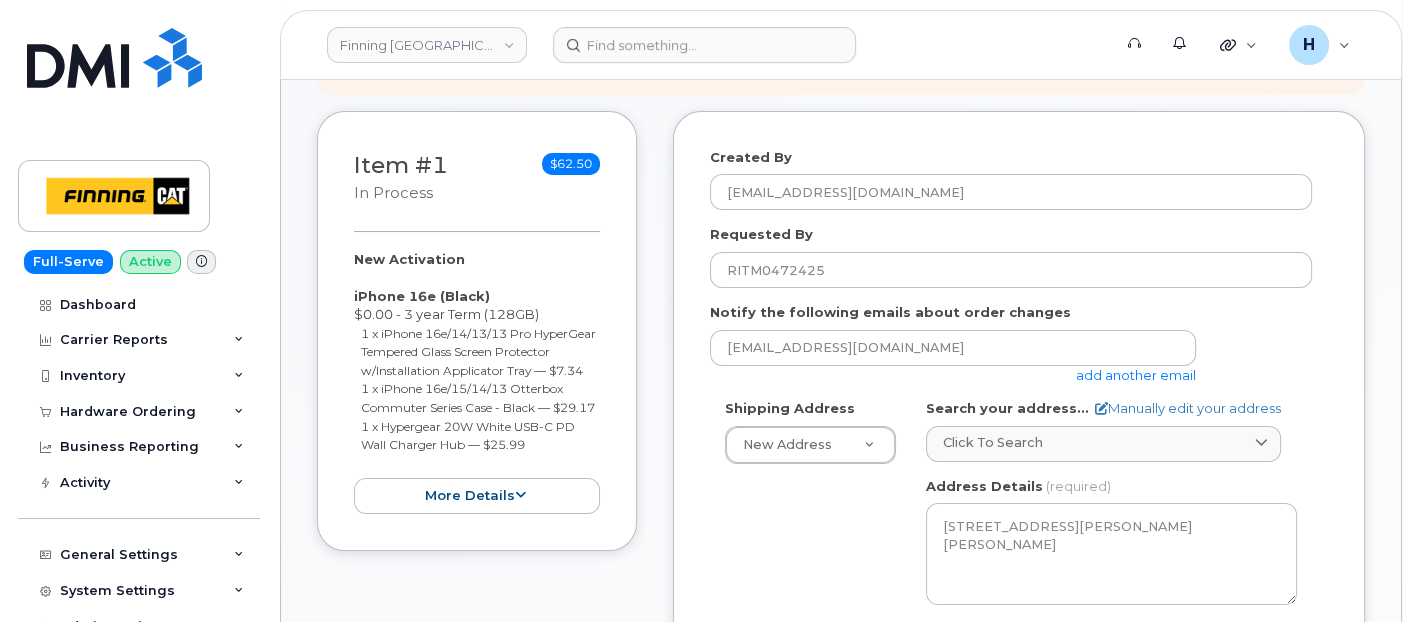 drag, startPoint x: 337, startPoint y: 248, endPoint x: 542, endPoint y: 485, distance: 313.35922 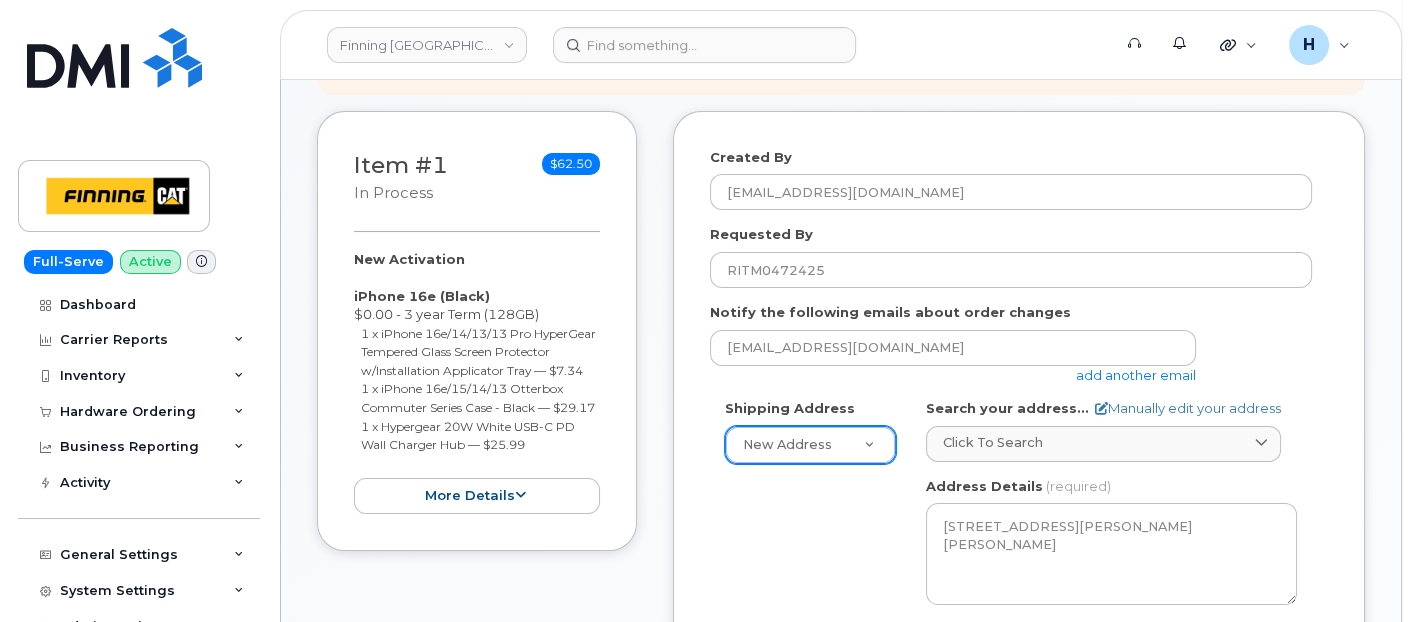 copy on "New Activation
iPhone 16e
(Black)
$0.00 - 3 year Term (128GB)
1 x iPhone 16e/14/13/13 Pro HyperGear Tempered Glass Screen Protector w/Installation Applicator Tray
—
$7.34
1 x iPhone 16e/15/14/13 Otterbox Commuter Series Case - Black
—
$29.17
1 x Hypergear 20W White USB-C PD Wall Charger Hub
—
$25.99" 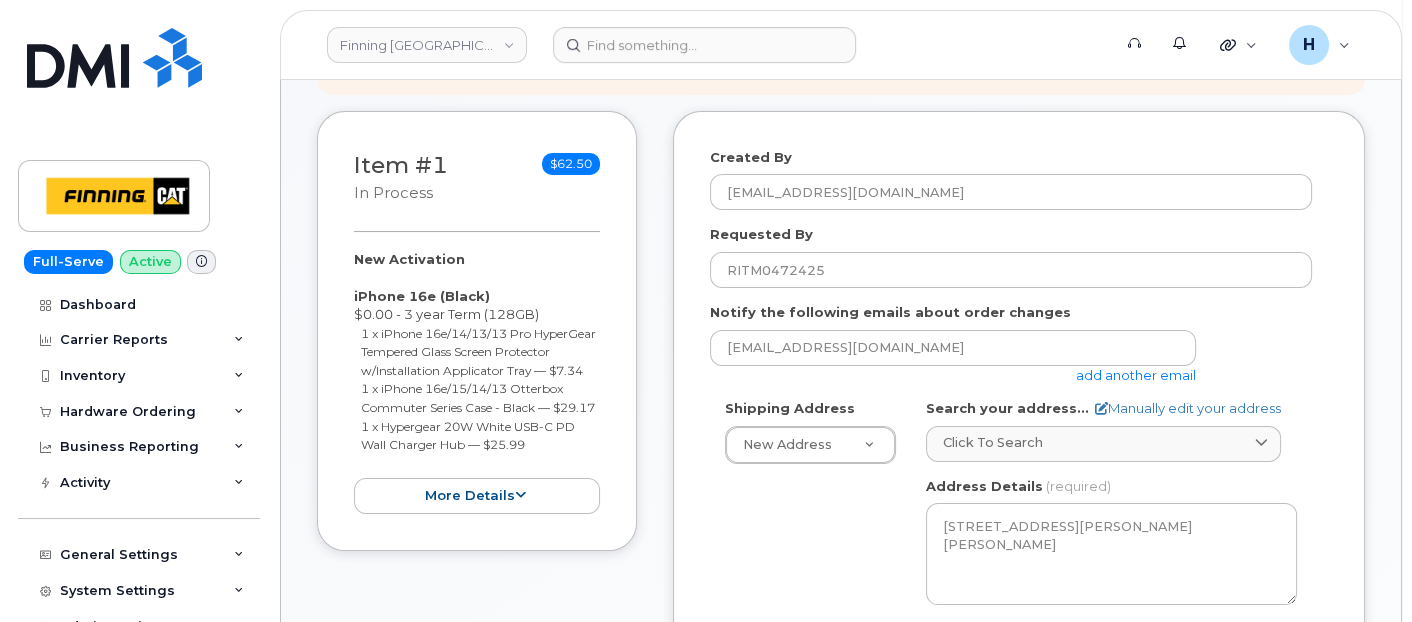 scroll, scrollTop: 777, scrollLeft: 0, axis: vertical 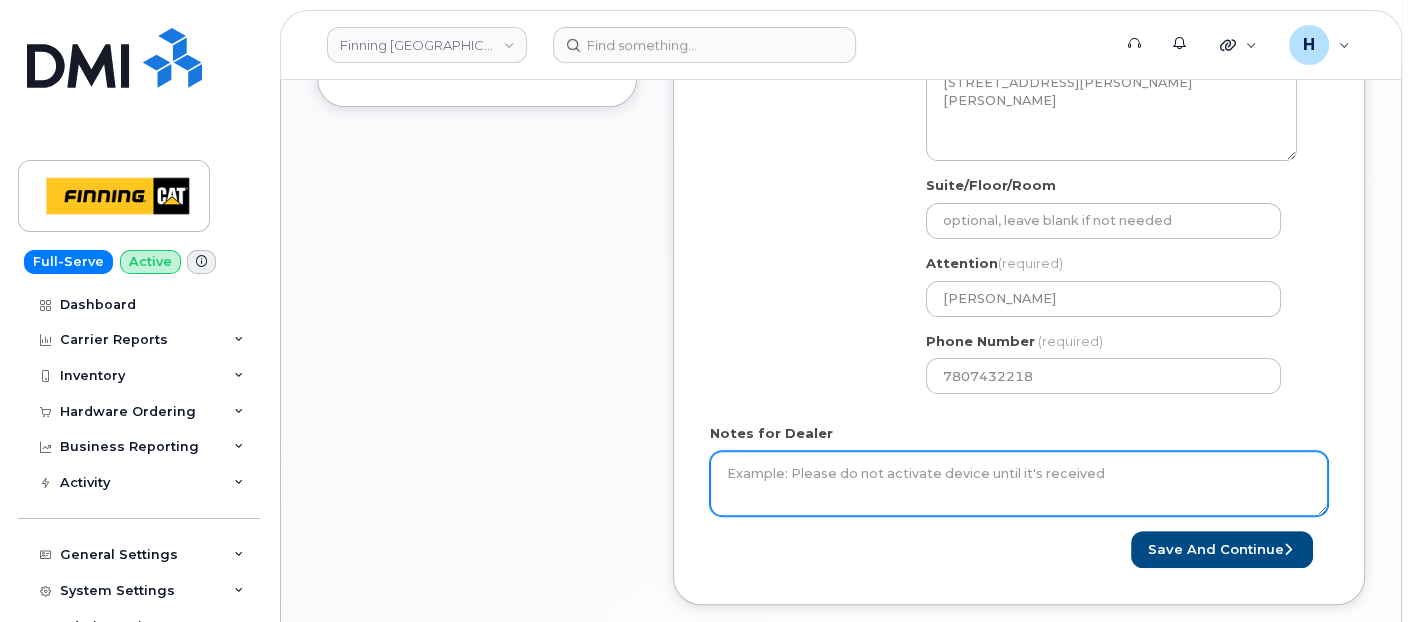 drag, startPoint x: 845, startPoint y: 465, endPoint x: 855, endPoint y: 455, distance: 14.142136 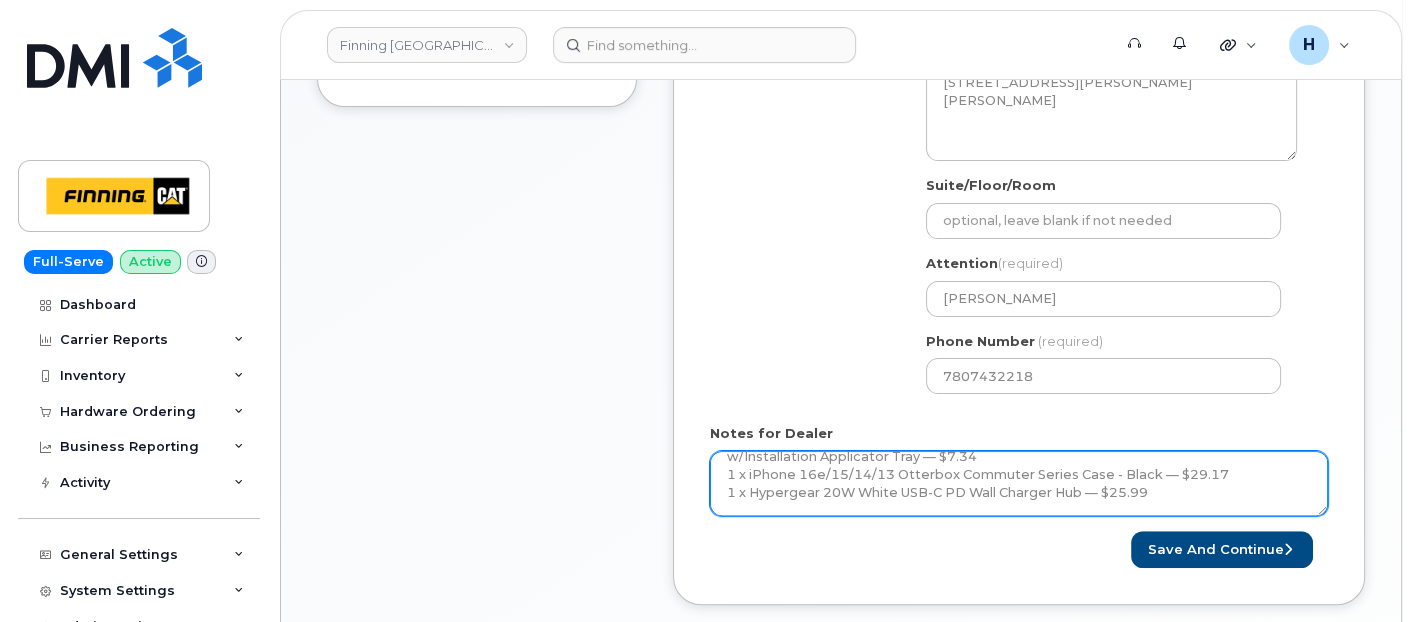 scroll, scrollTop: 131, scrollLeft: 0, axis: vertical 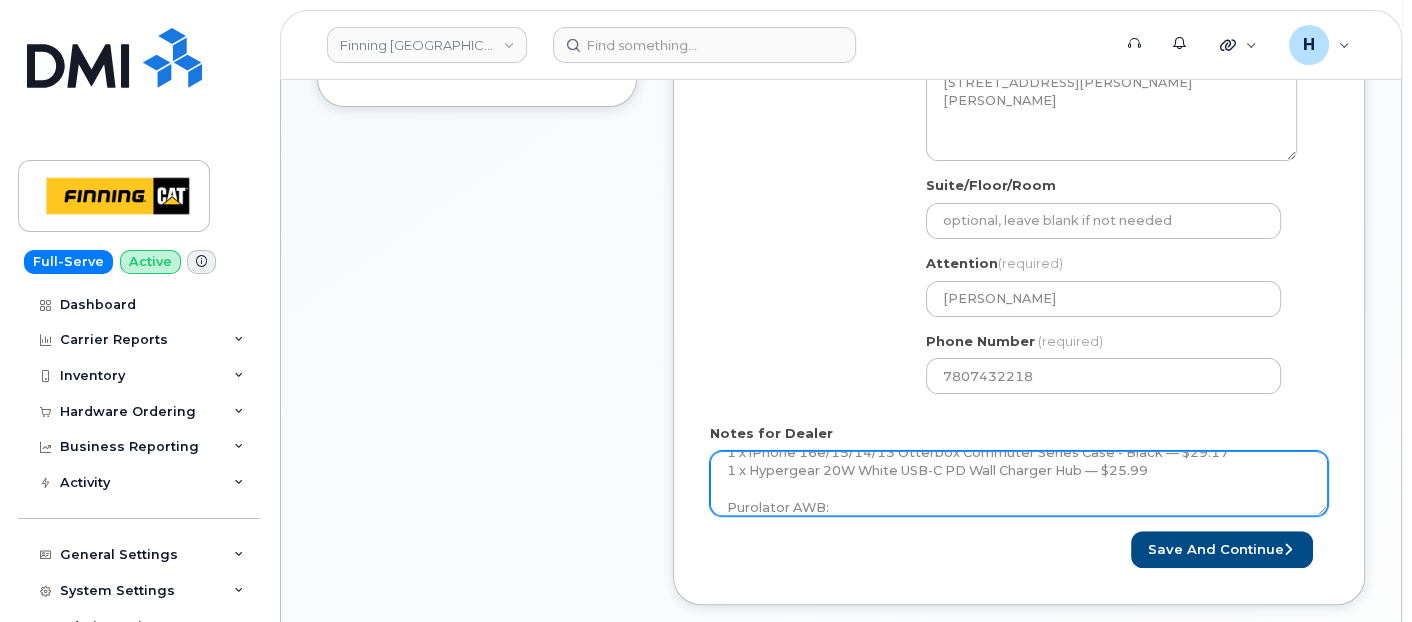 type on "New Activation
iPhone 16e (Black)
$0.00 - 3 year Term (128GB)
1 x iPhone 16e/14/13/13 Pro HyperGear Tempered Glass Screen Protector w/Installation Applicator Tray — $7.34
1 x iPhone 16e/15/14/13 Otterbox Commuter Series Case - Black — $29.17
1 x Hypergear 20W White USB-C PD Wall Charger Hub — $25.99
Purolator AWB:" 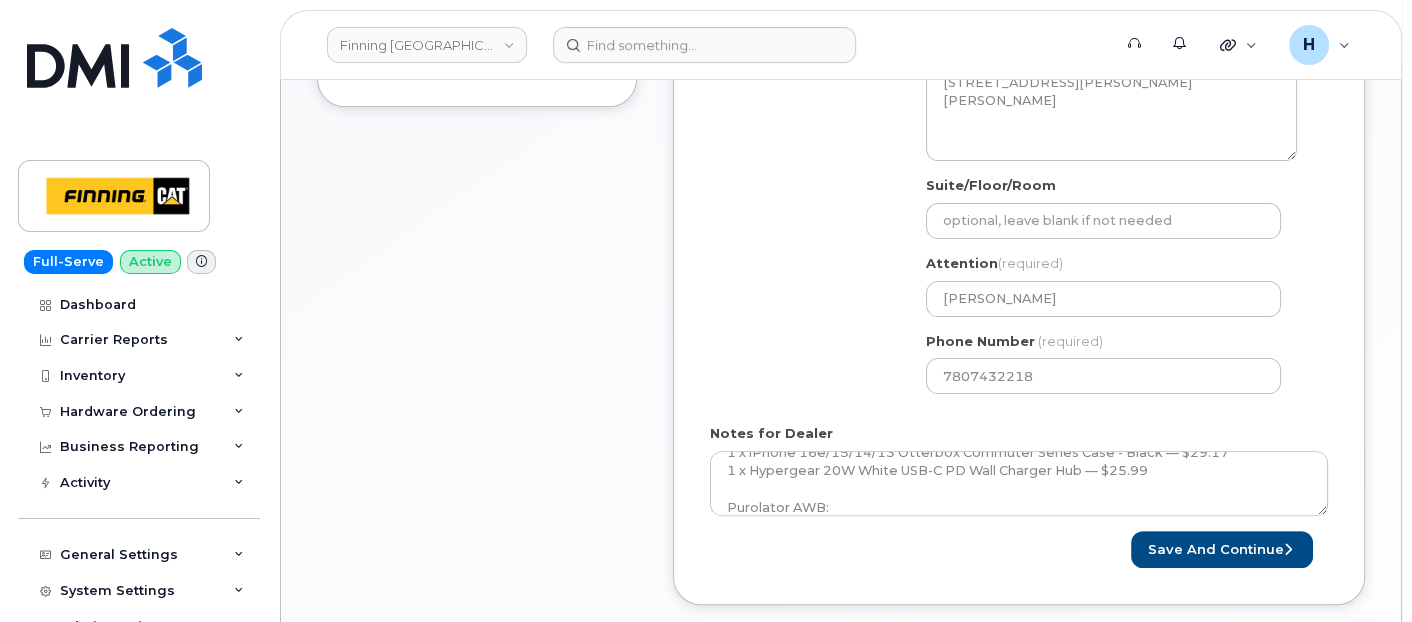 drag, startPoint x: 1121, startPoint y: 514, endPoint x: 1149, endPoint y: 525, distance: 30.083218 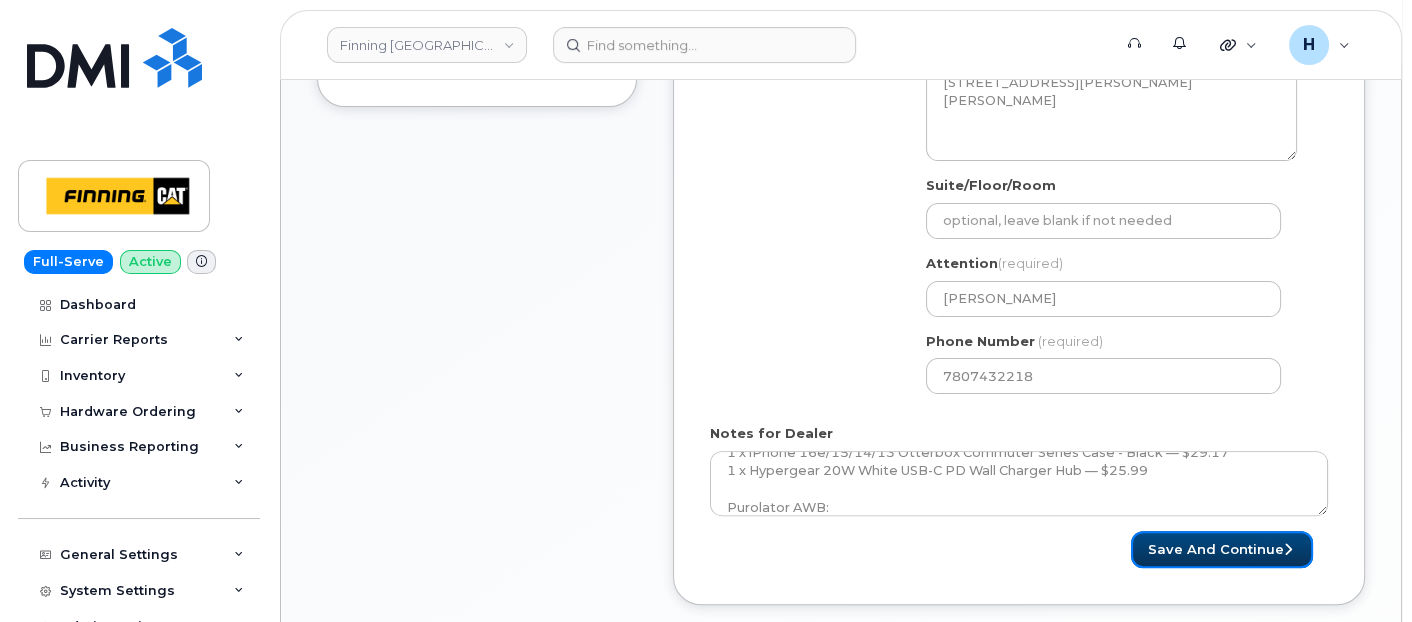 drag, startPoint x: 1171, startPoint y: 532, endPoint x: 1130, endPoint y: 554, distance: 46.52956 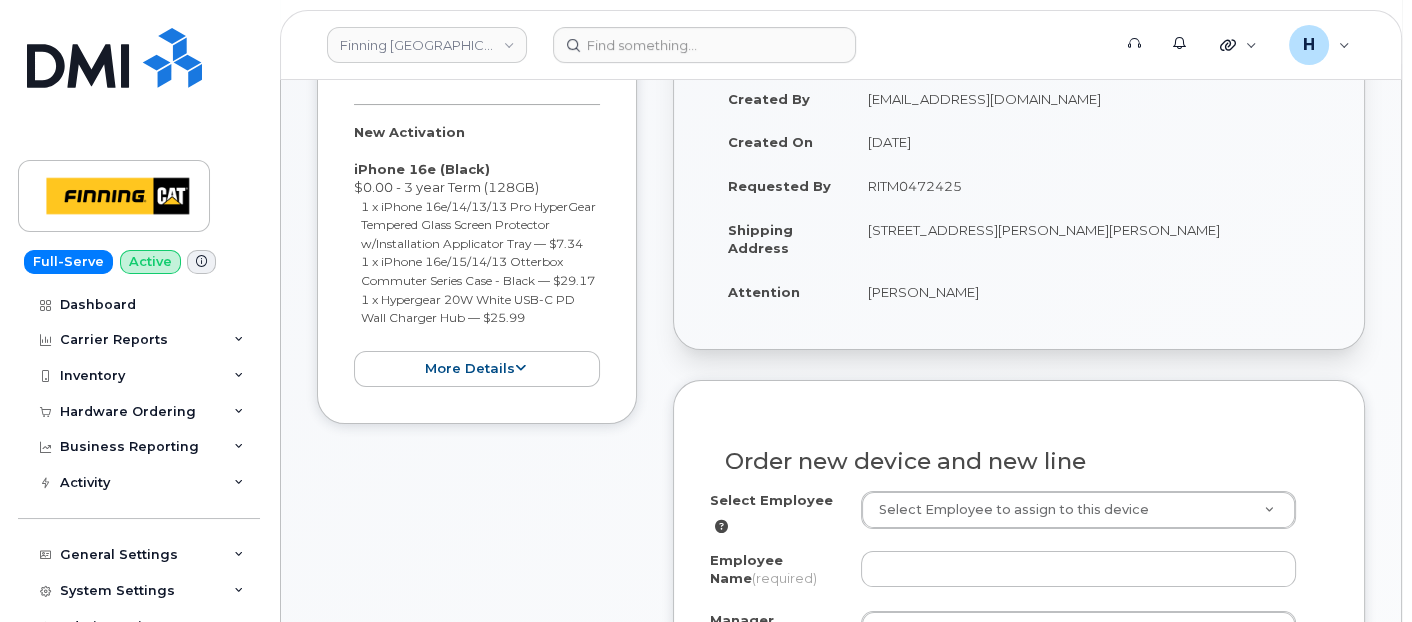 scroll, scrollTop: 444, scrollLeft: 0, axis: vertical 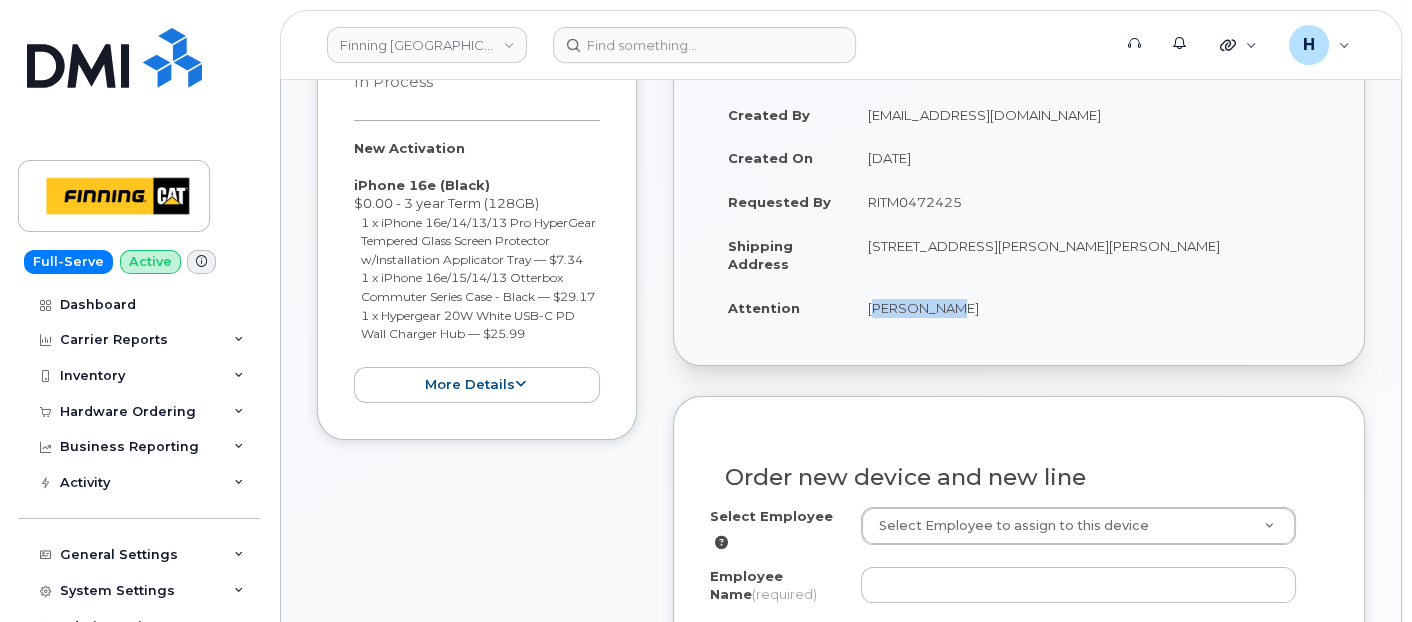 copy on "[PERSON_NAME]" 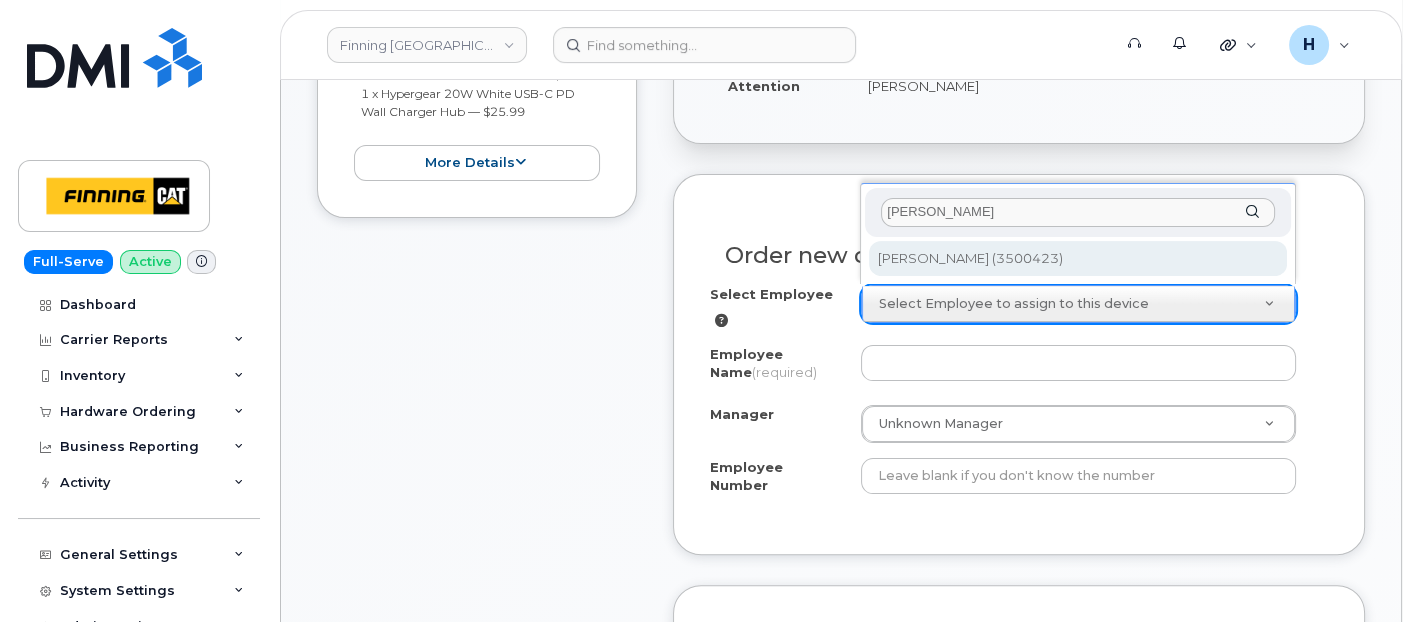 type on "[PERSON_NAME]" 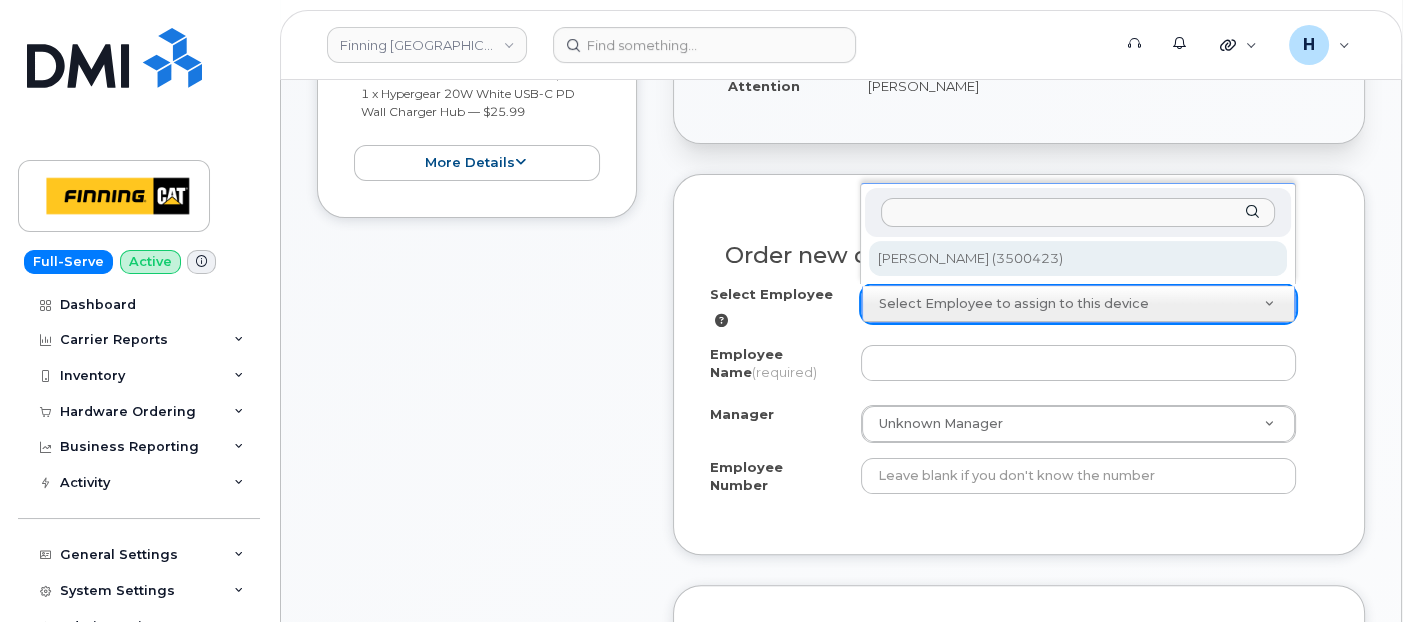 type on "[PERSON_NAME]" 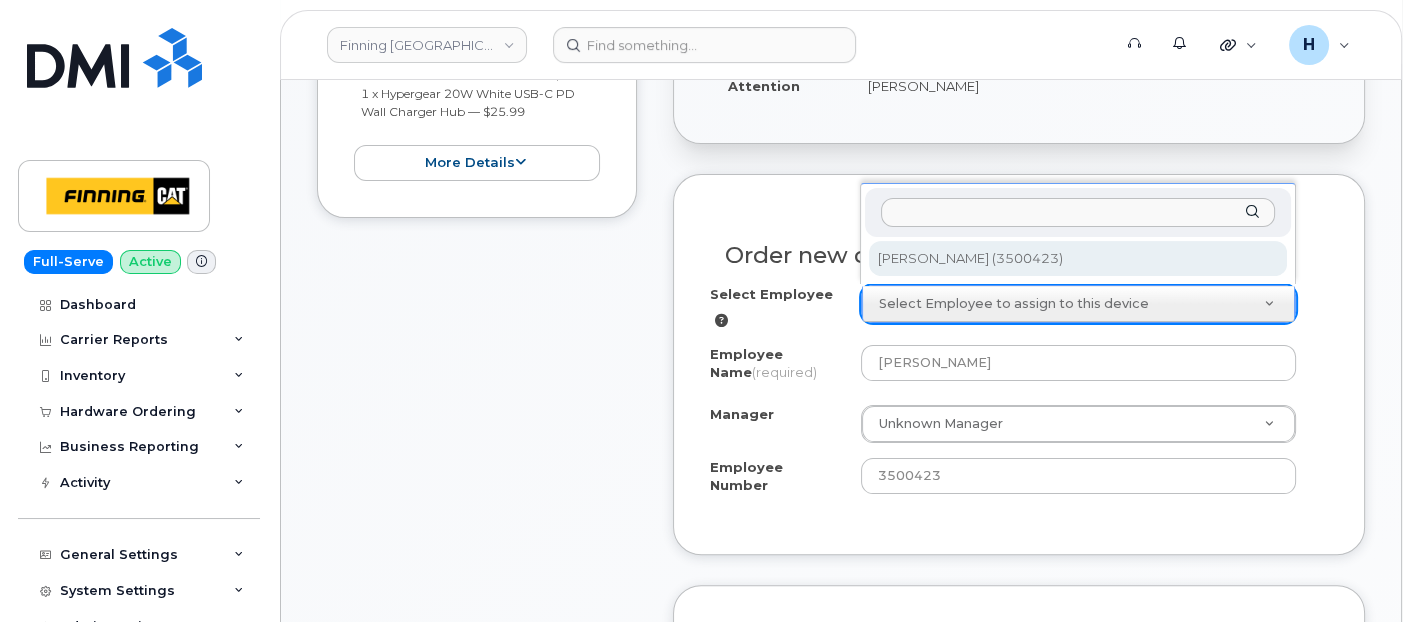 select on "768402" 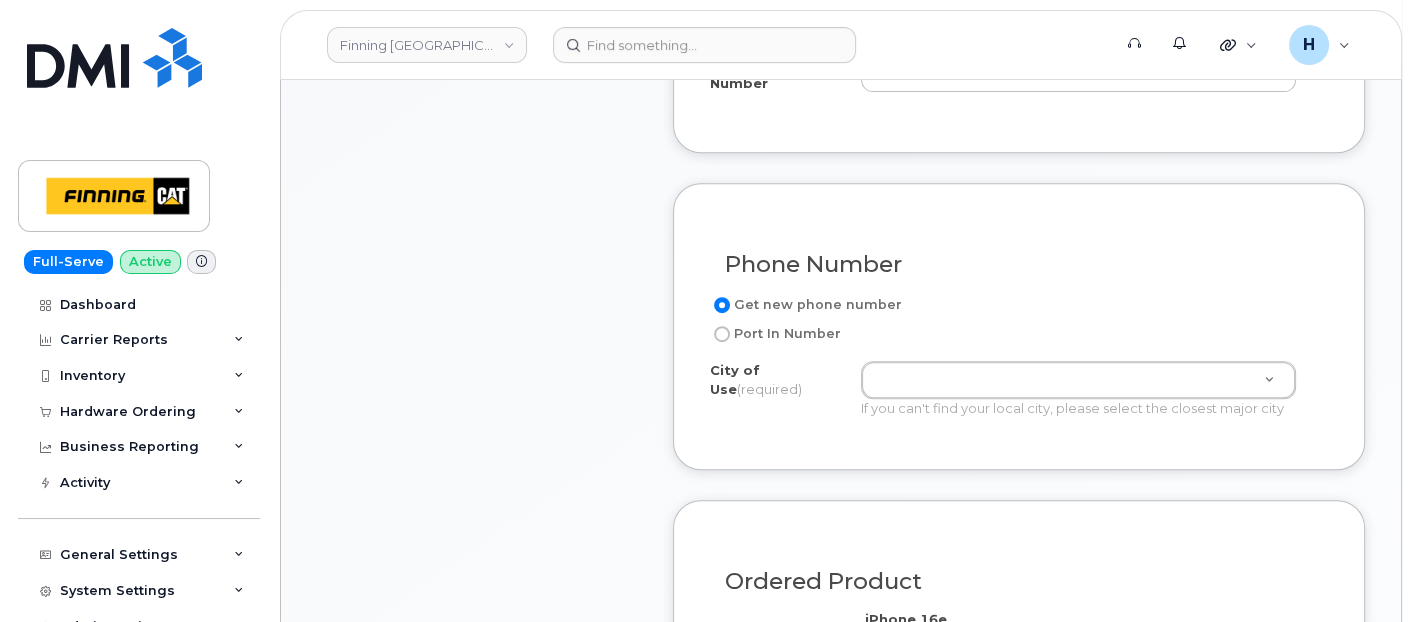 scroll, scrollTop: 1111, scrollLeft: 0, axis: vertical 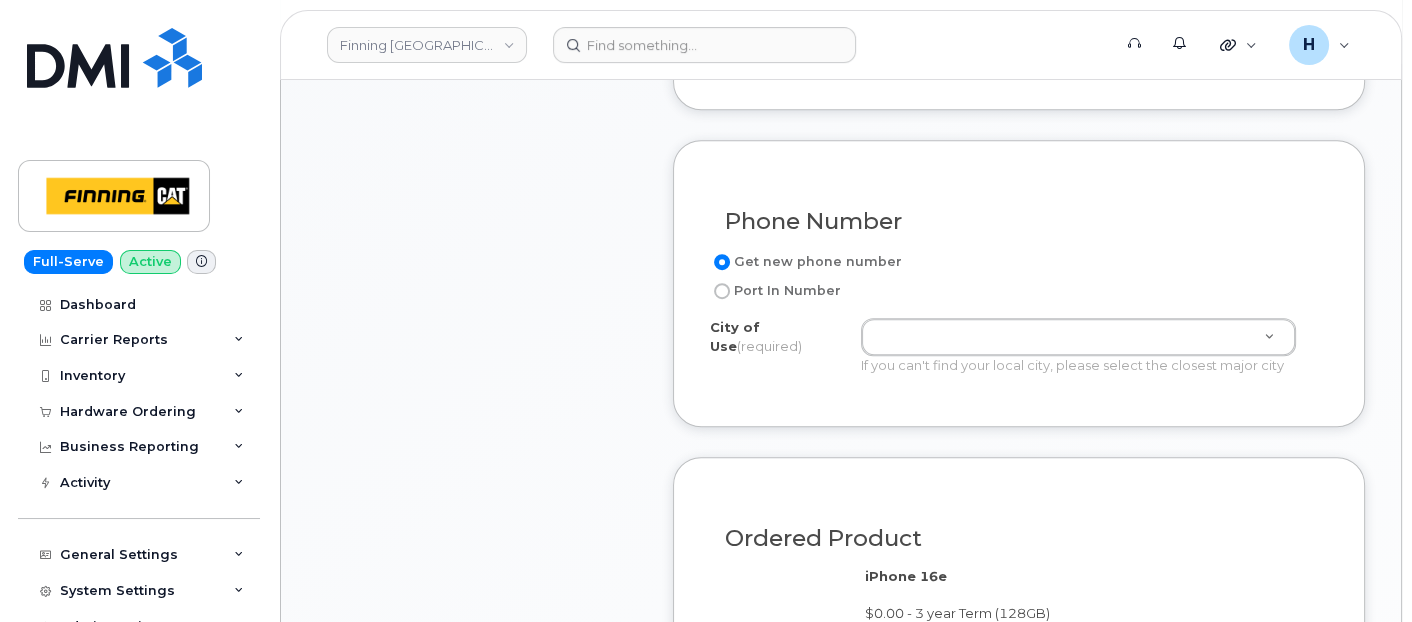 drag, startPoint x: 897, startPoint y: 308, endPoint x: 683, endPoint y: 50, distance: 335.20145 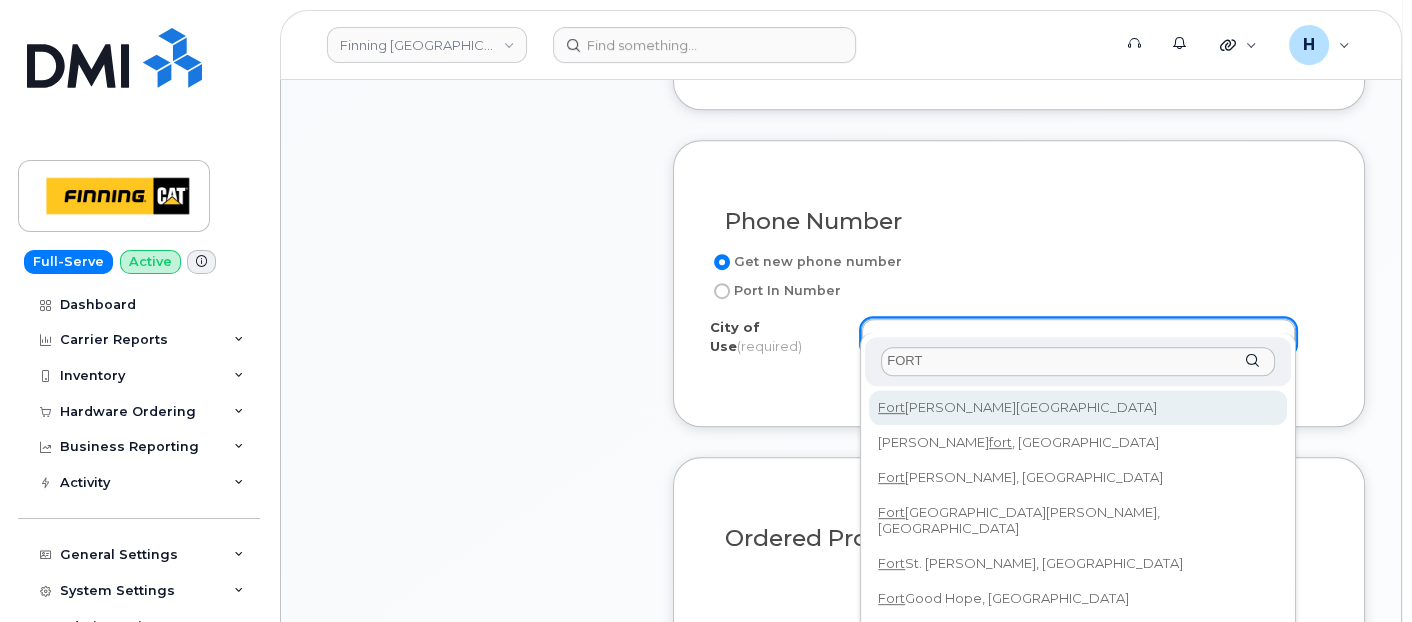 type on "FORT" 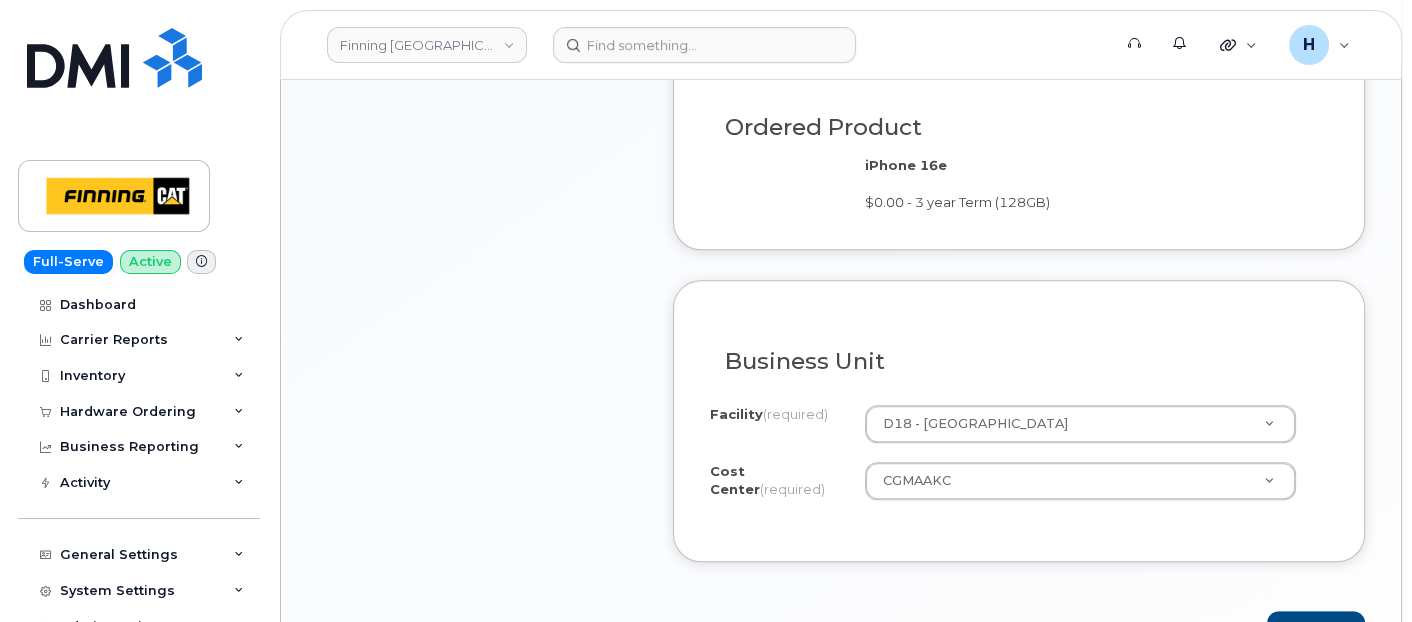 scroll, scrollTop: 1555, scrollLeft: 0, axis: vertical 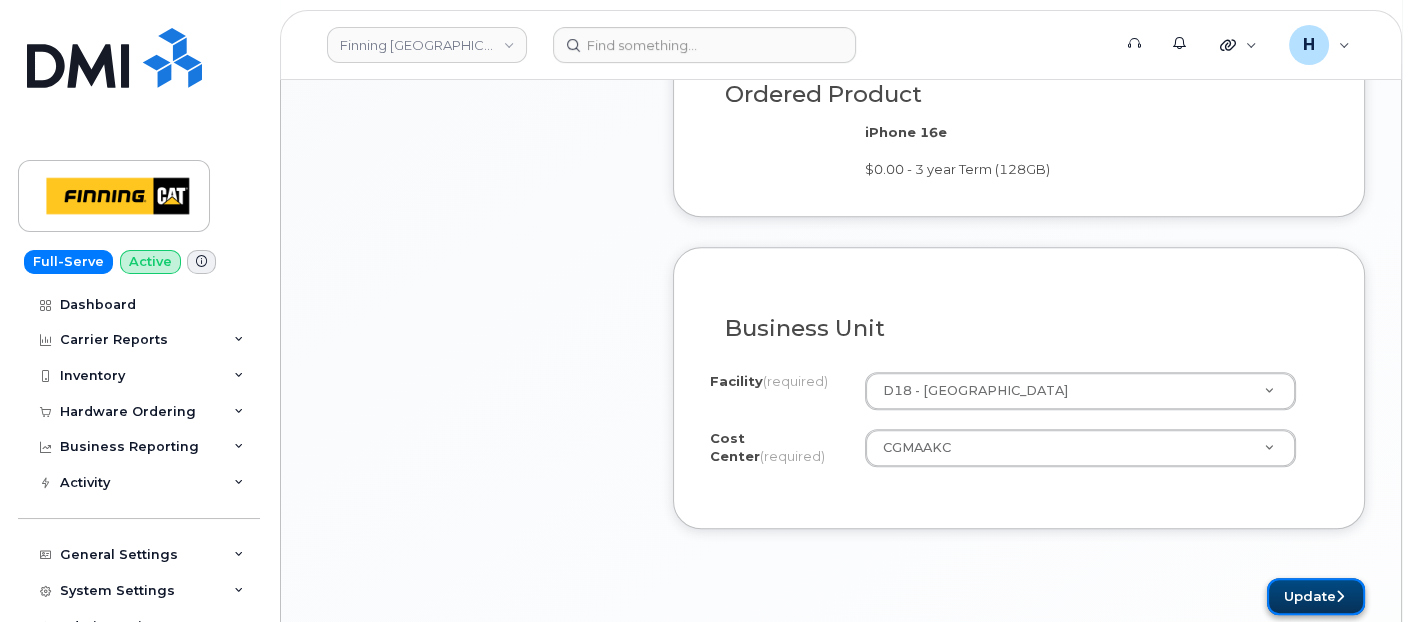 click on "Update" at bounding box center (1316, 596) 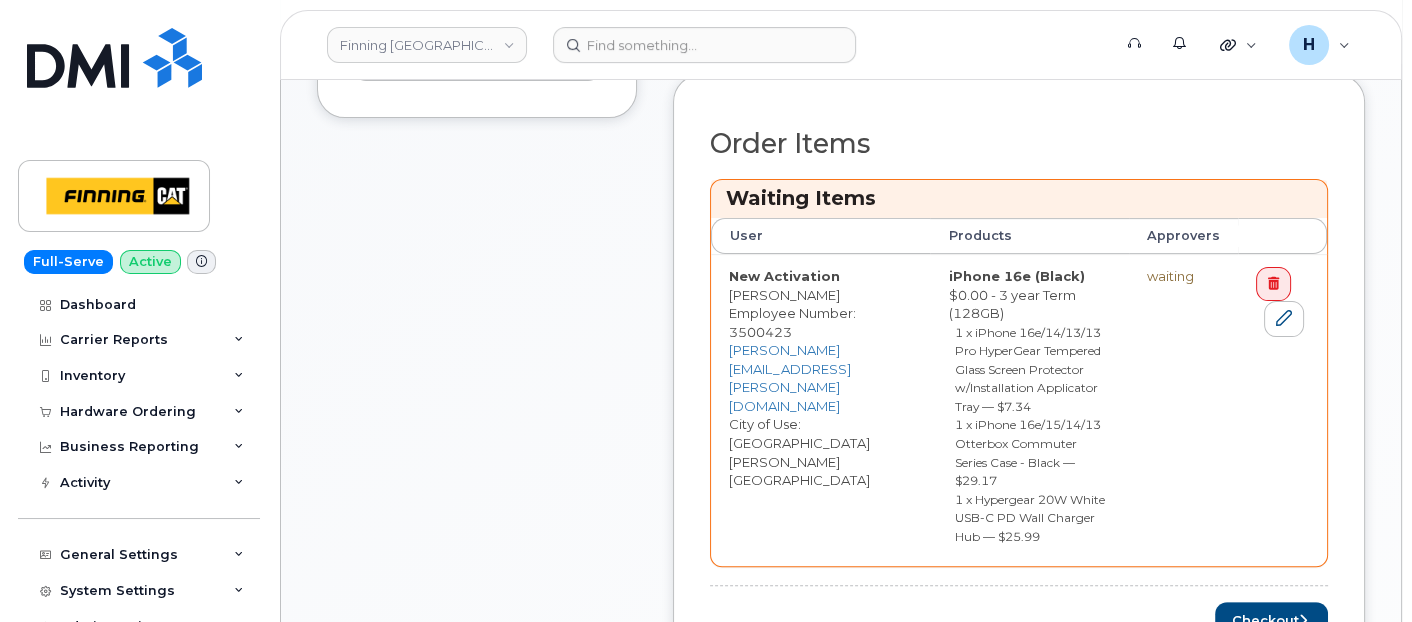 scroll, scrollTop: 888, scrollLeft: 0, axis: vertical 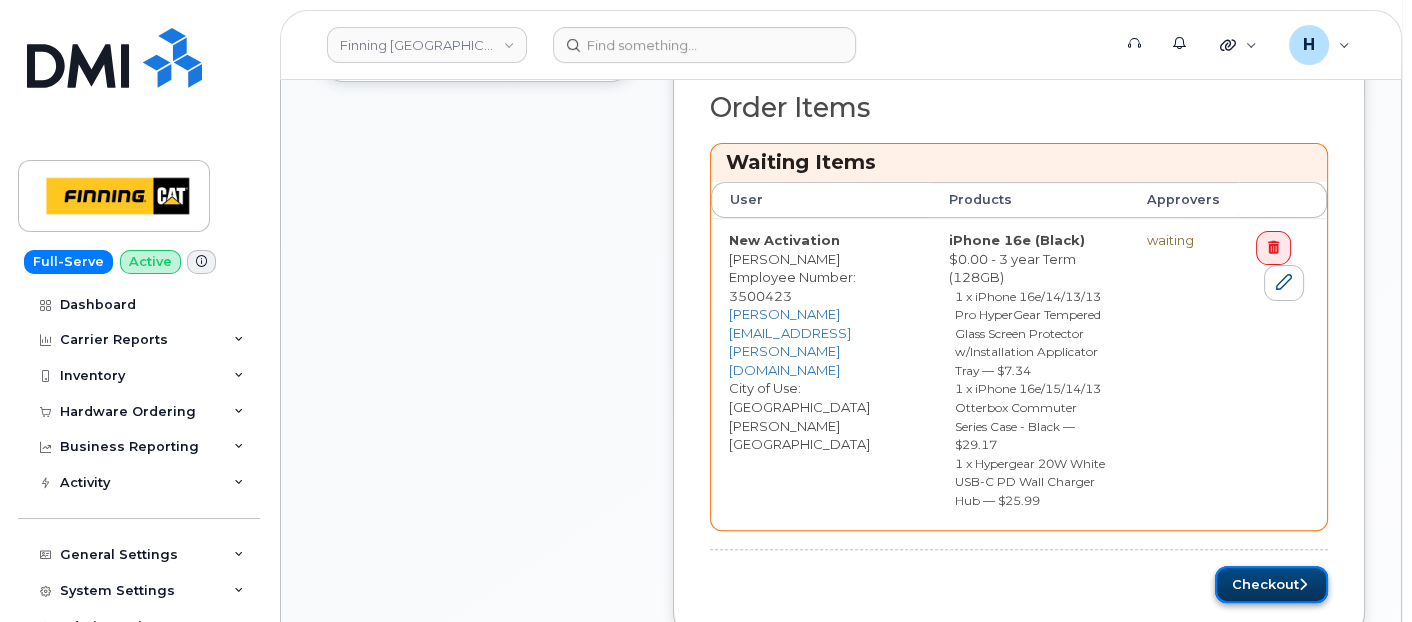 click on "Checkout" at bounding box center [1271, 584] 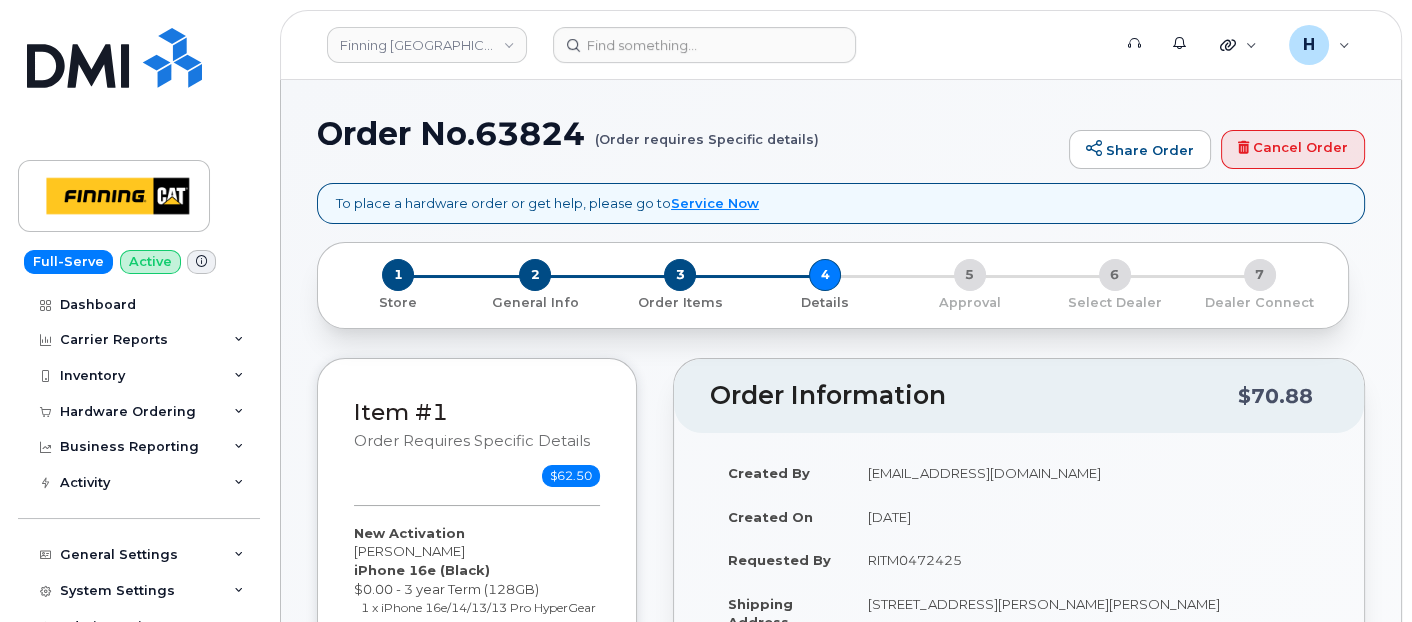 scroll, scrollTop: 333, scrollLeft: 0, axis: vertical 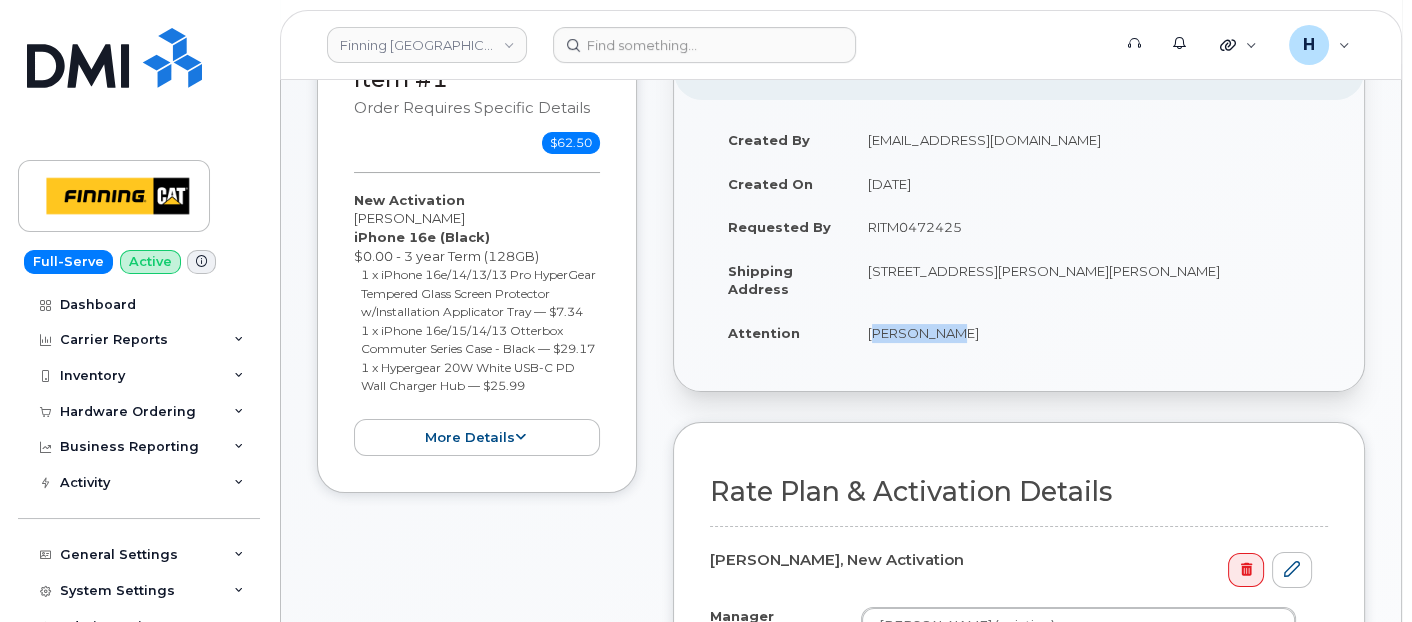 drag, startPoint x: 853, startPoint y: 347, endPoint x: 955, endPoint y: 336, distance: 102.59142 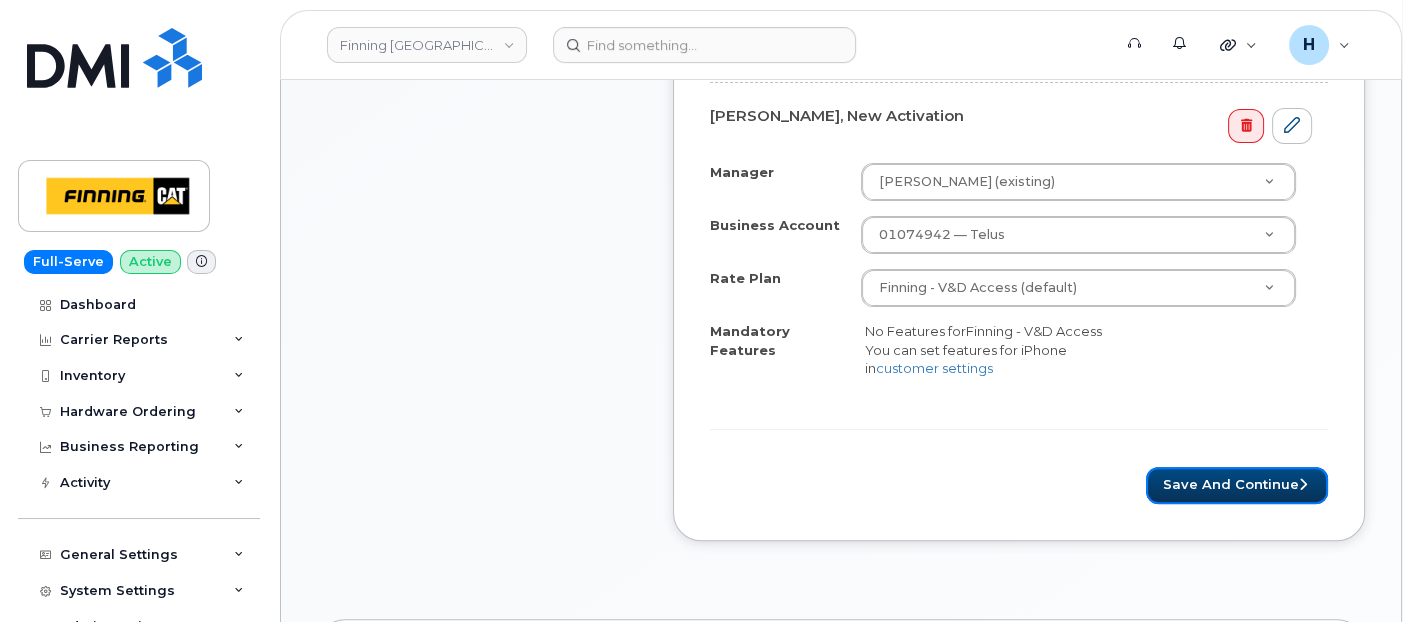 drag, startPoint x: 1199, startPoint y: 477, endPoint x: 715, endPoint y: 5, distance: 676.04736 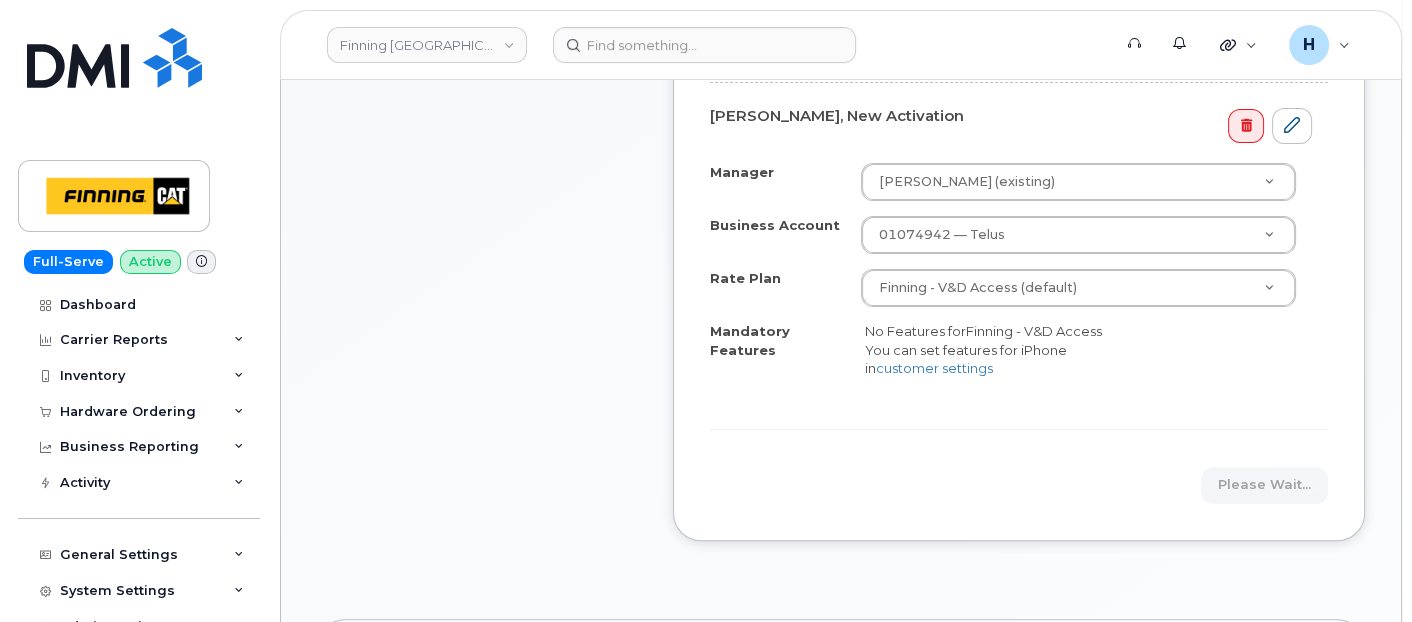 click on "Please wait..." at bounding box center [1019, 485] 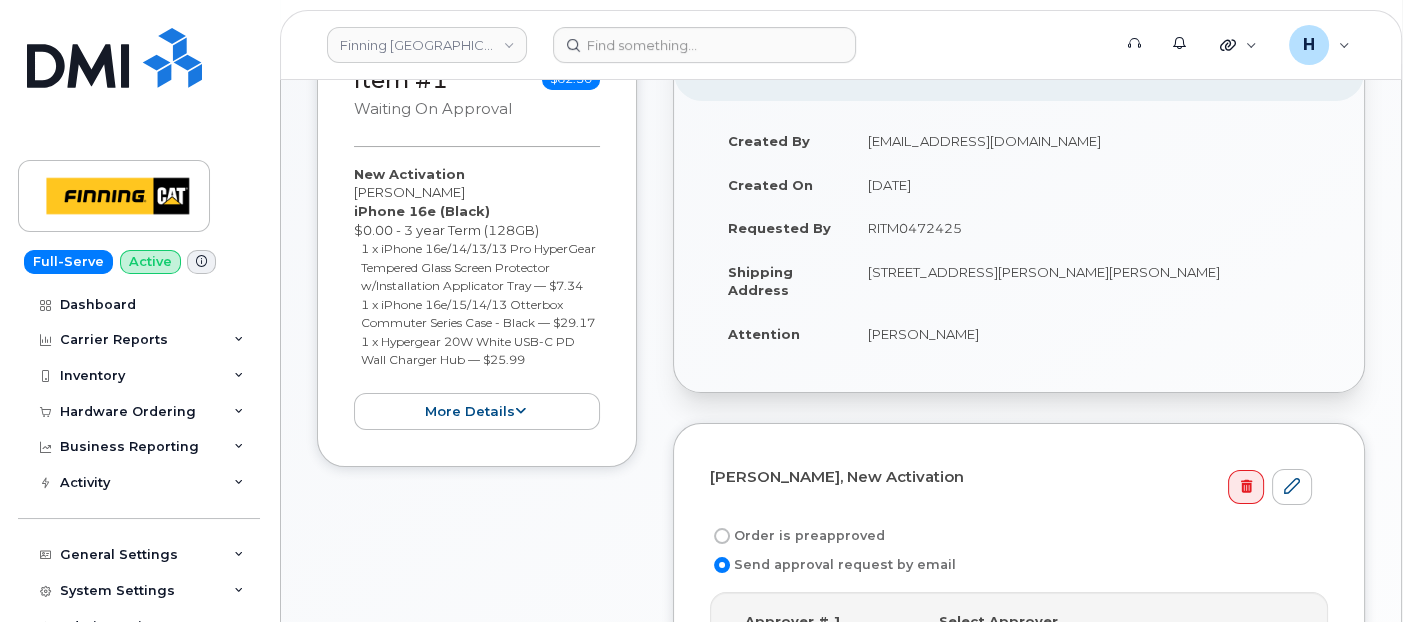 scroll, scrollTop: 333, scrollLeft: 0, axis: vertical 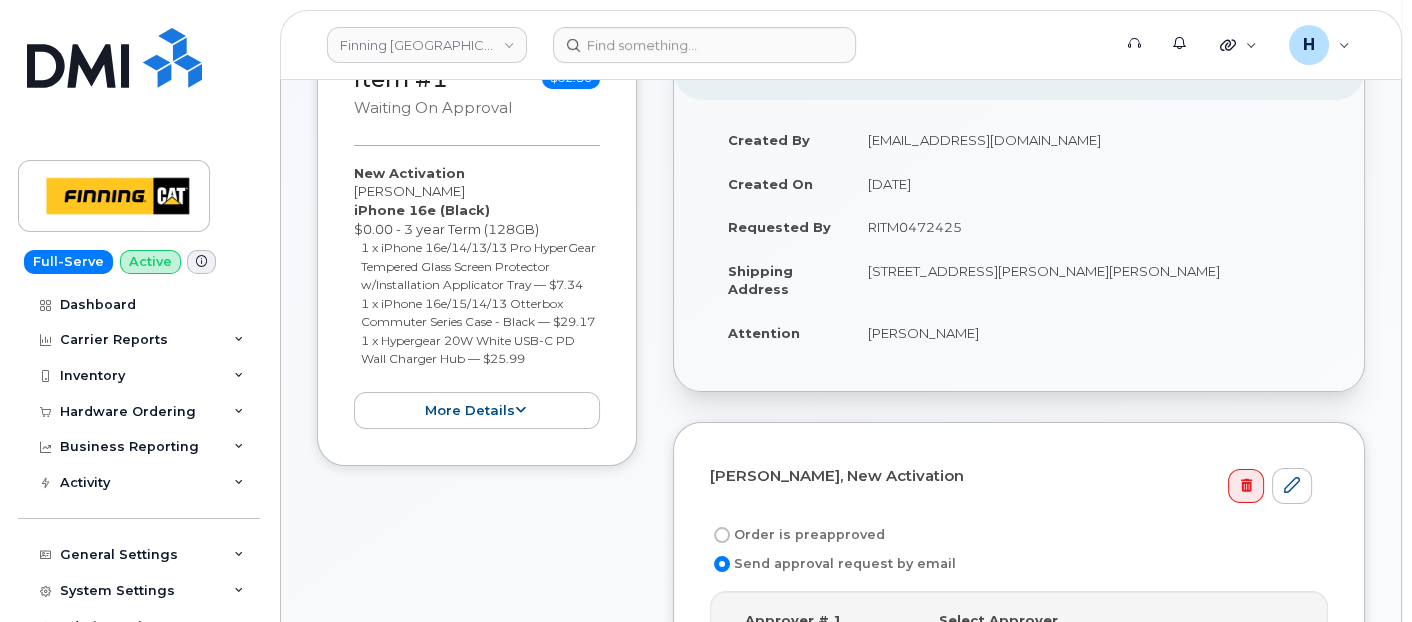 drag, startPoint x: 856, startPoint y: 234, endPoint x: 960, endPoint y: 231, distance: 104.04326 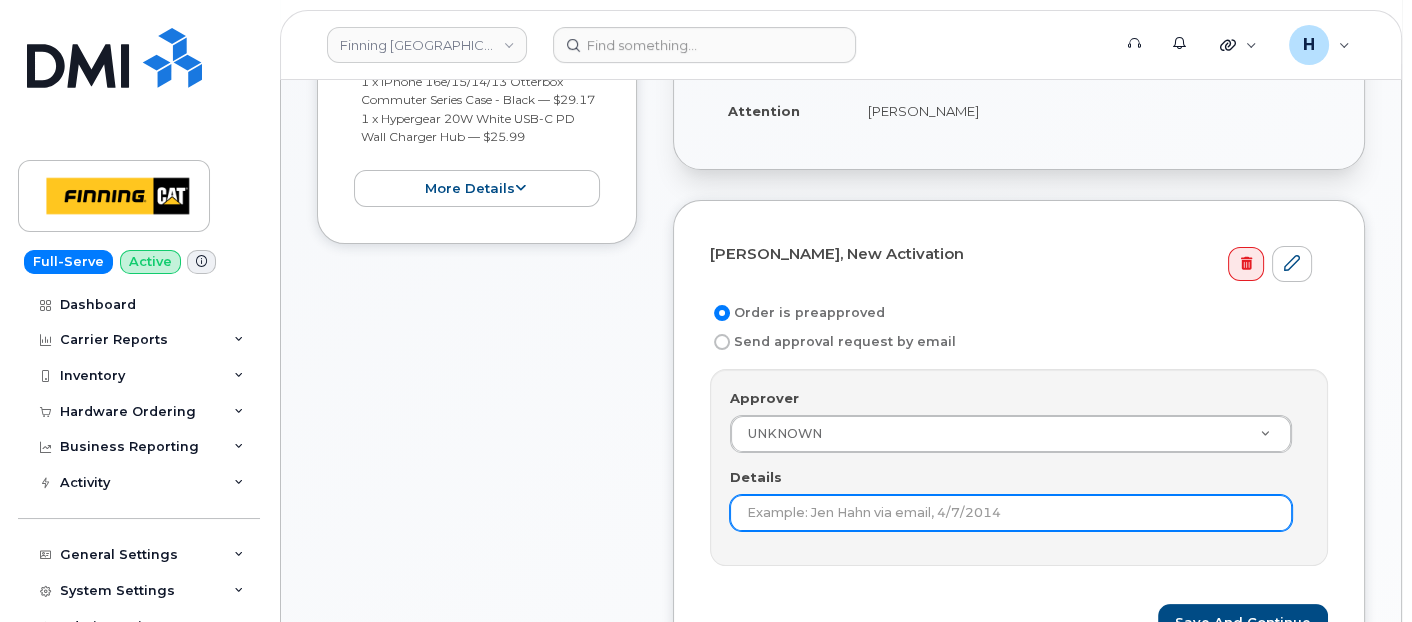 click on "Details" at bounding box center (1011, 513) 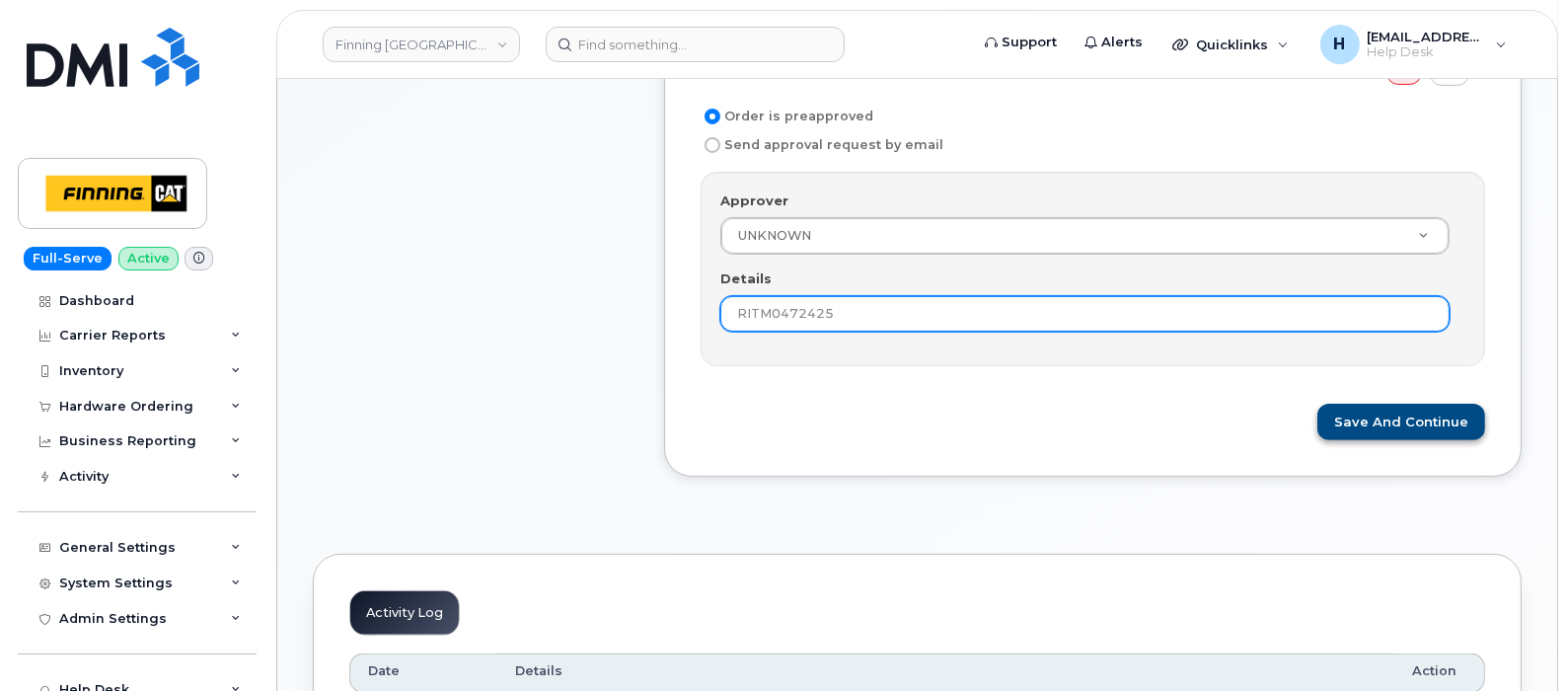 type on "RITM0472425" 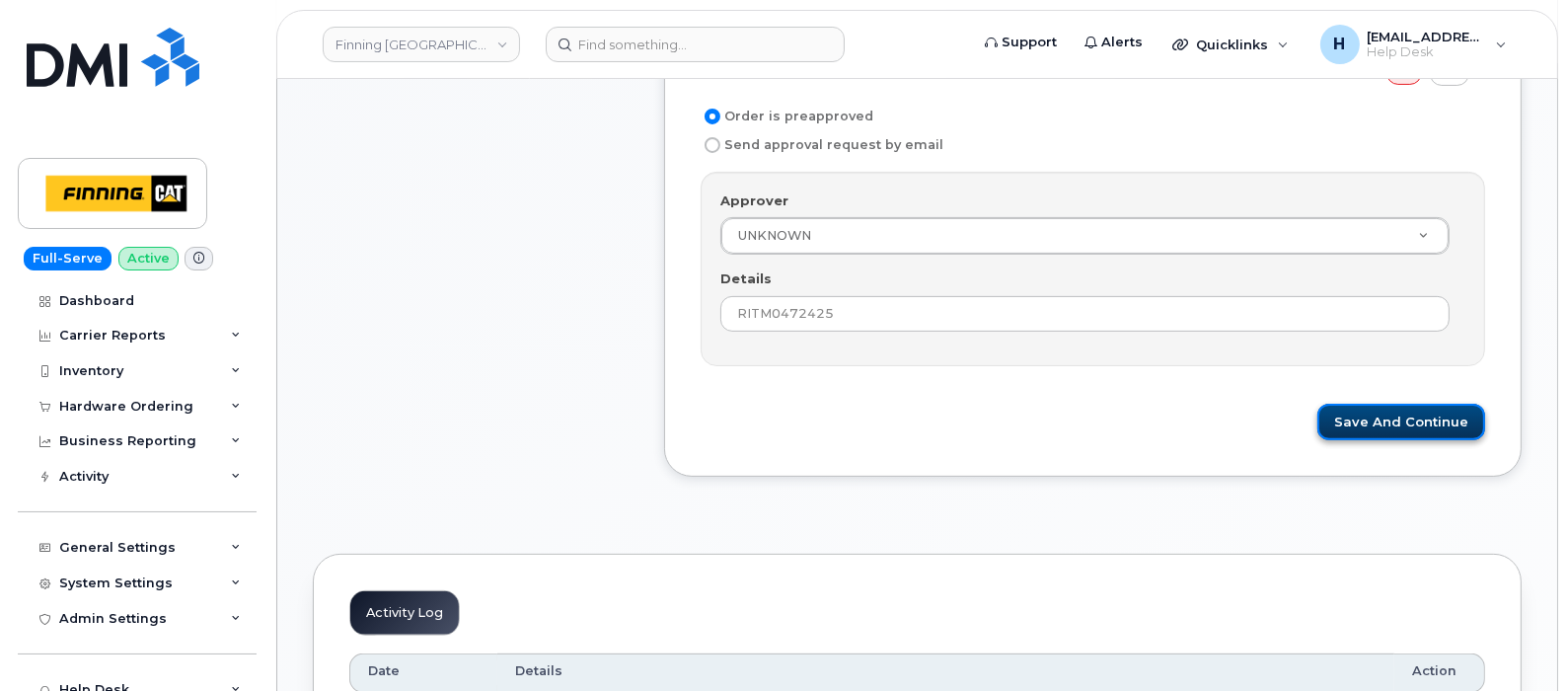 click on "Save and Continue" at bounding box center (1401, 422) 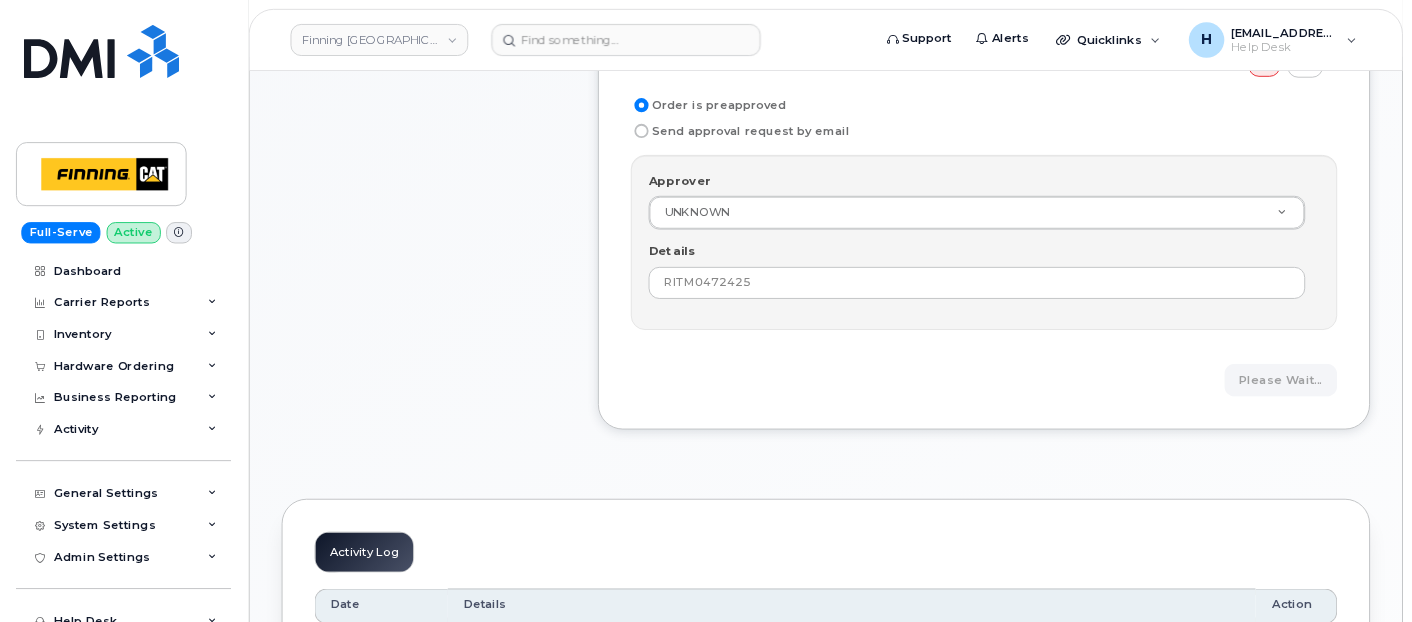 scroll, scrollTop: 749, scrollLeft: 0, axis: vertical 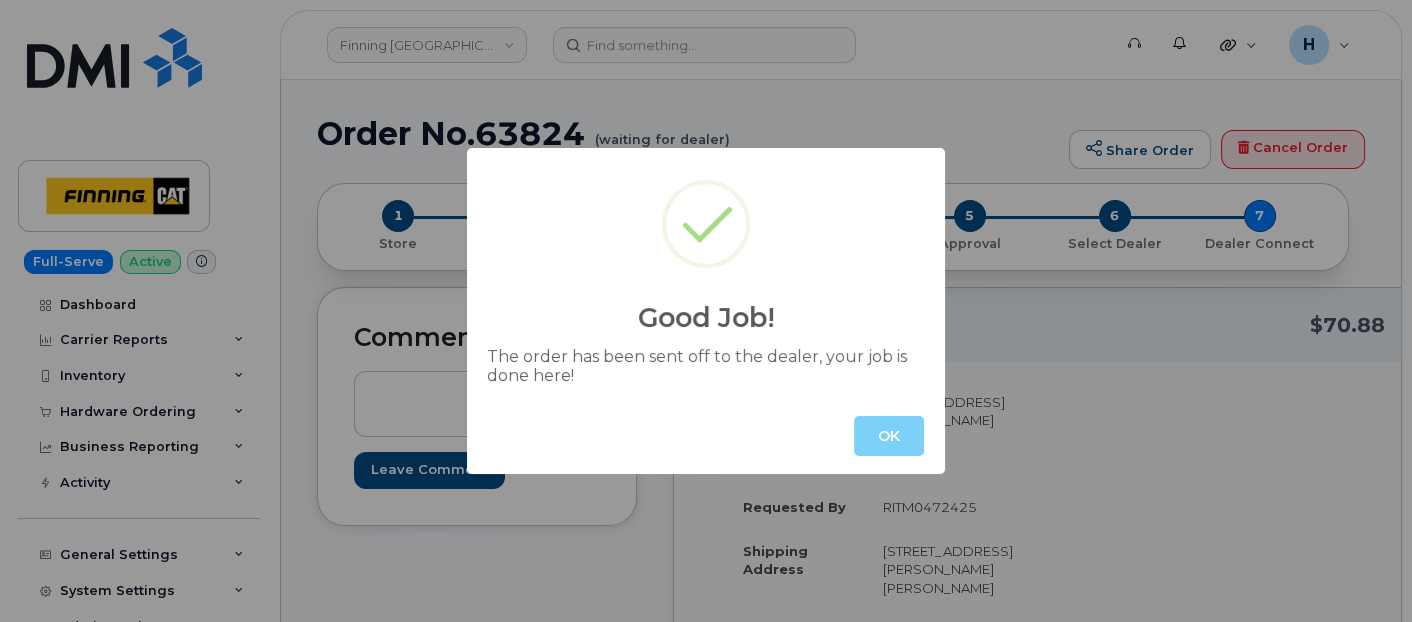 click on "OK" at bounding box center [706, 436] 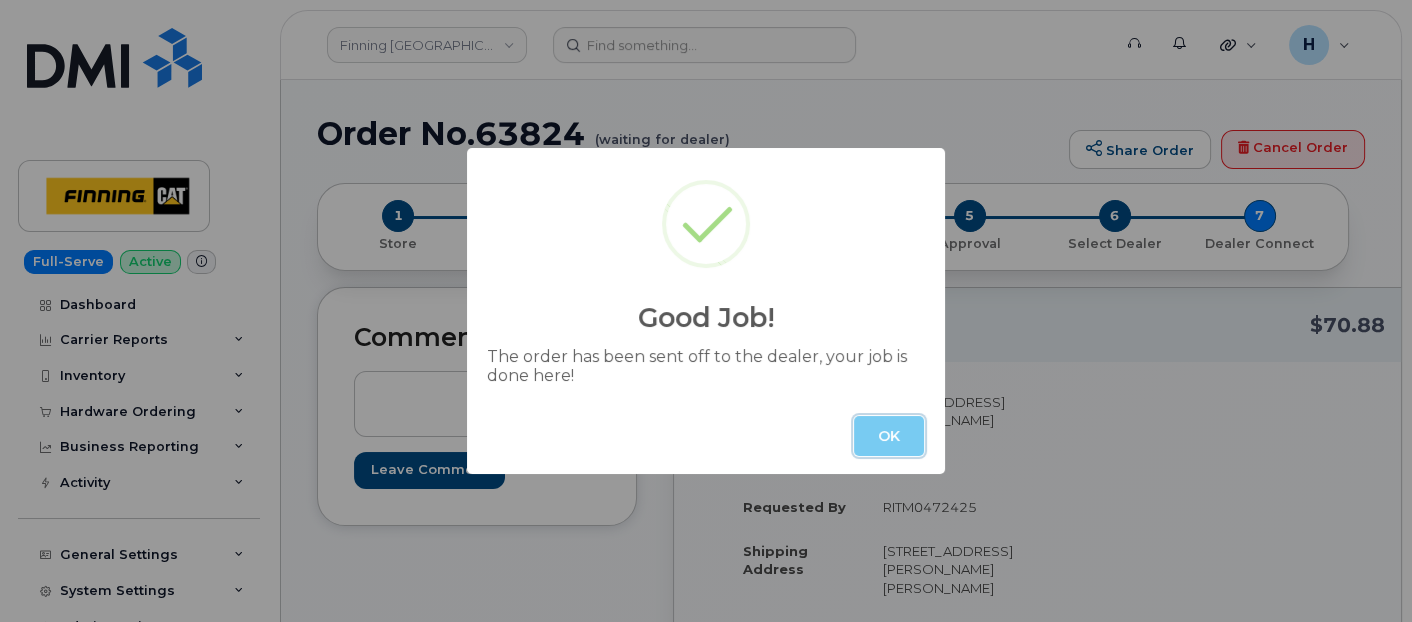 click on "OK" at bounding box center (889, 436) 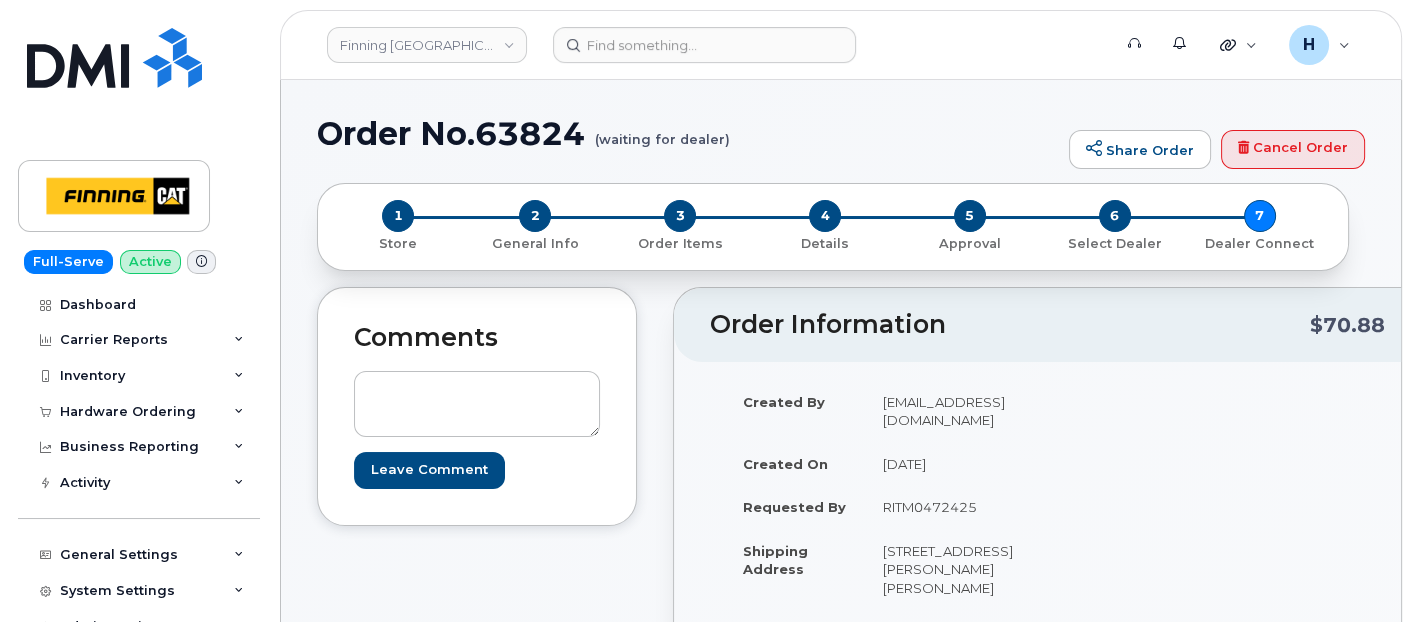 click on "Order No.63824
(waiting for dealer)" at bounding box center (688, 133) 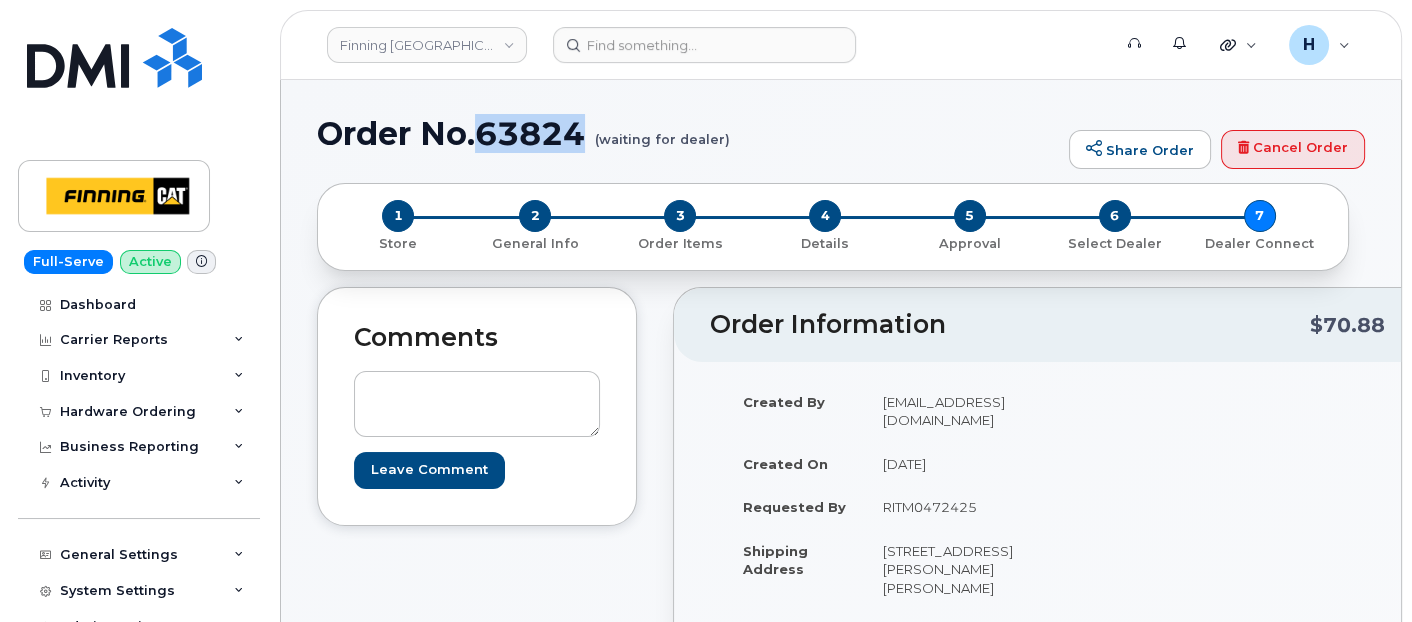 click on "Order No.63824
(waiting for dealer)" at bounding box center [688, 133] 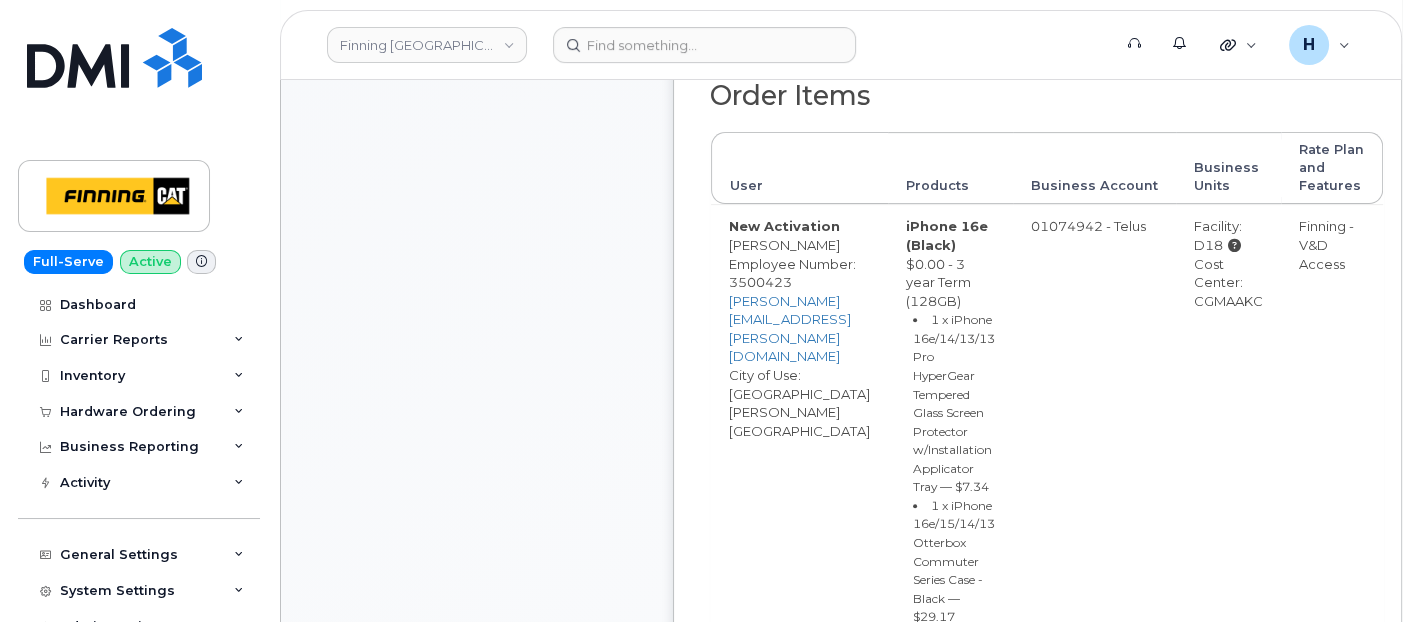 scroll, scrollTop: 1000, scrollLeft: 0, axis: vertical 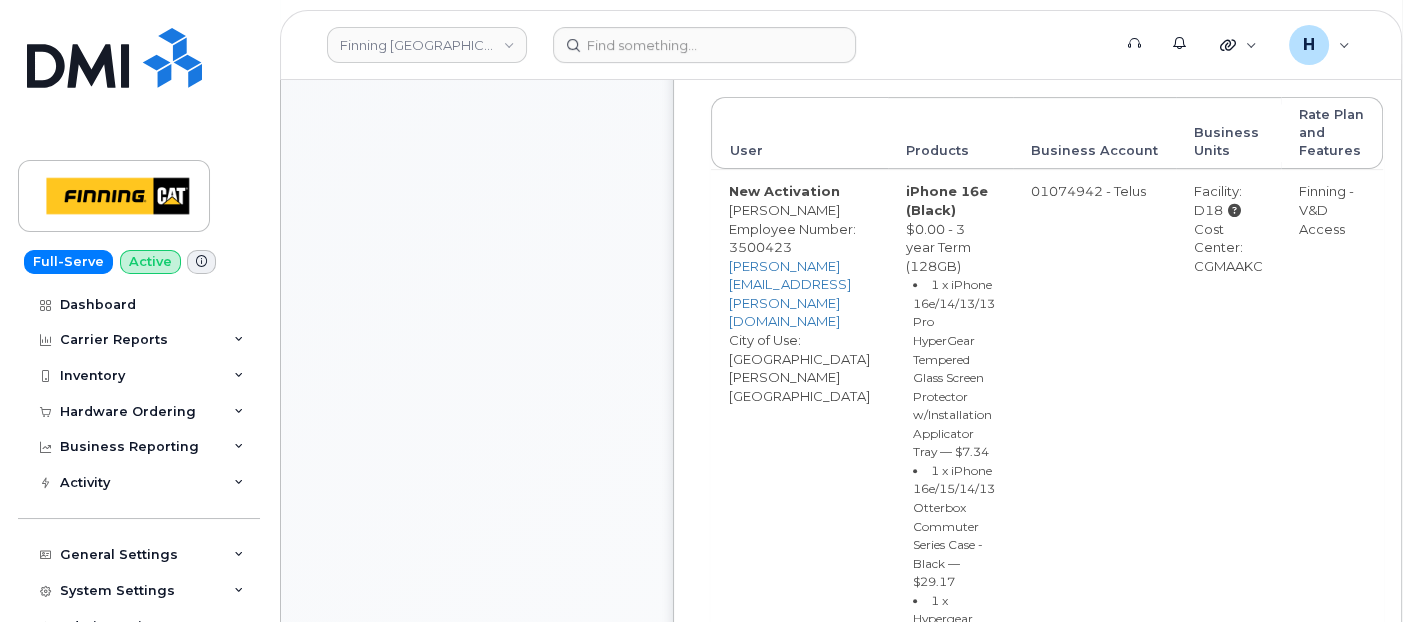 drag, startPoint x: 1197, startPoint y: 253, endPoint x: 1283, endPoint y: 255, distance: 86.023254 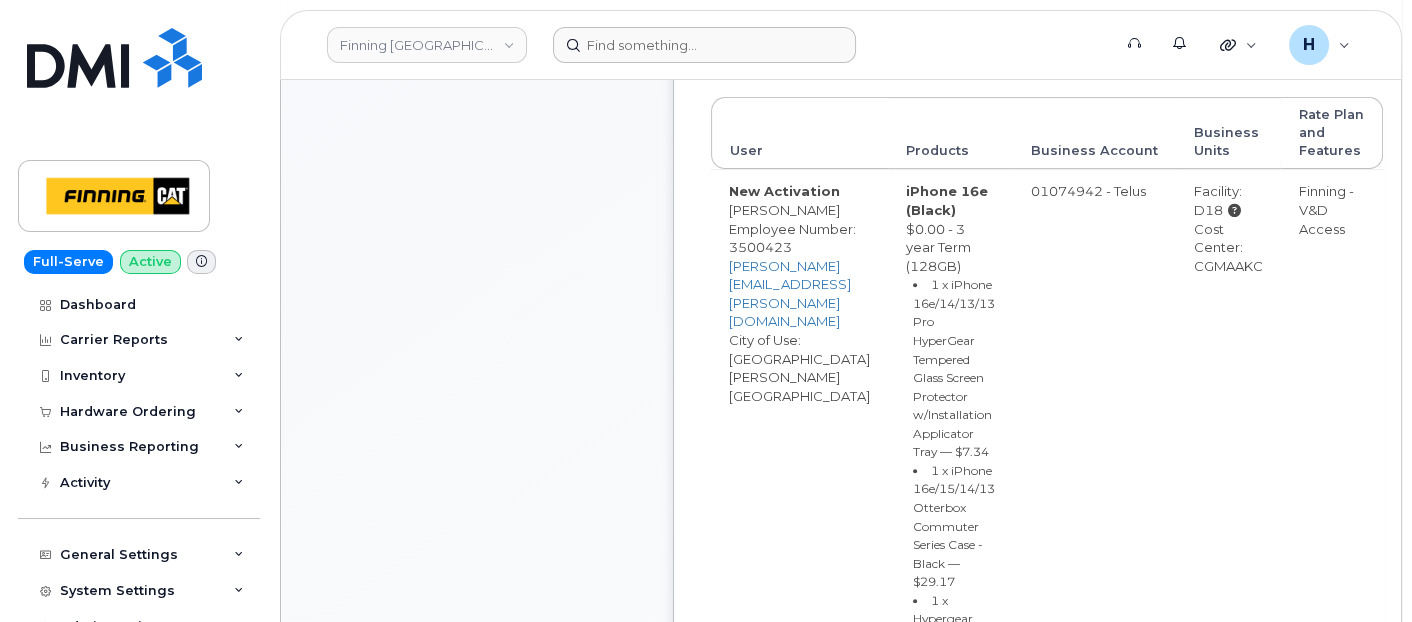 copy on "CGMAAKC" 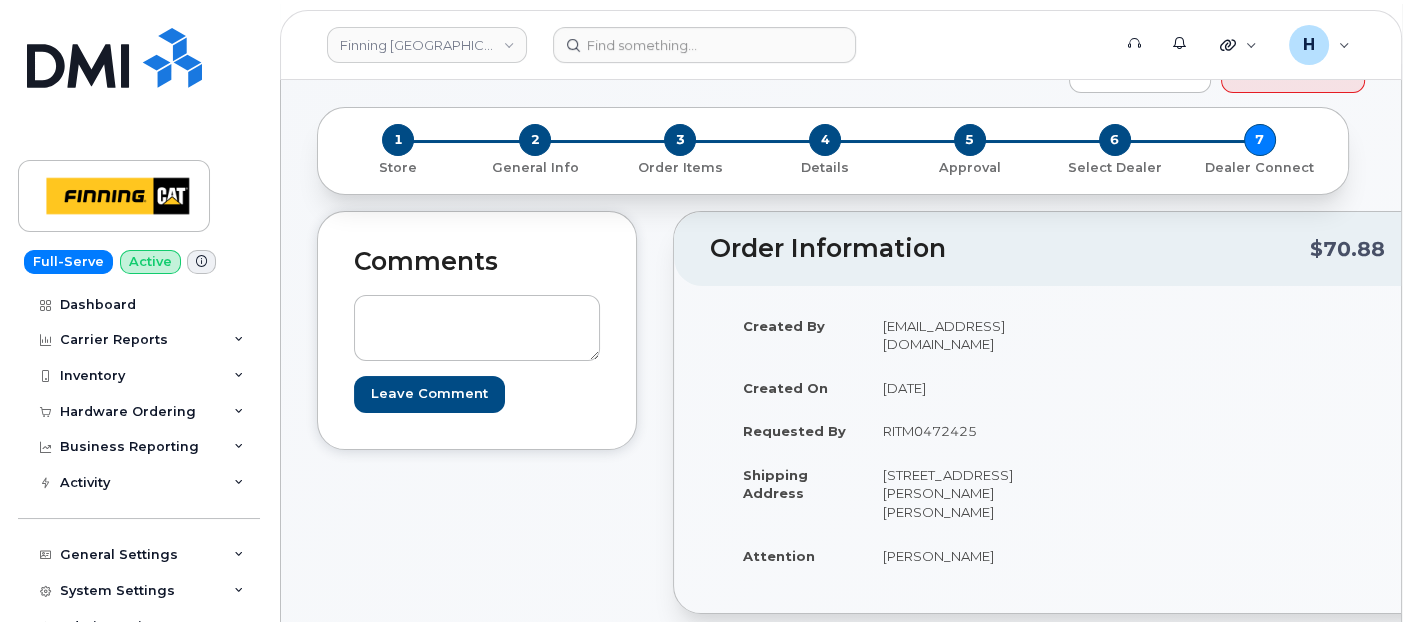 scroll, scrollTop: 111, scrollLeft: 0, axis: vertical 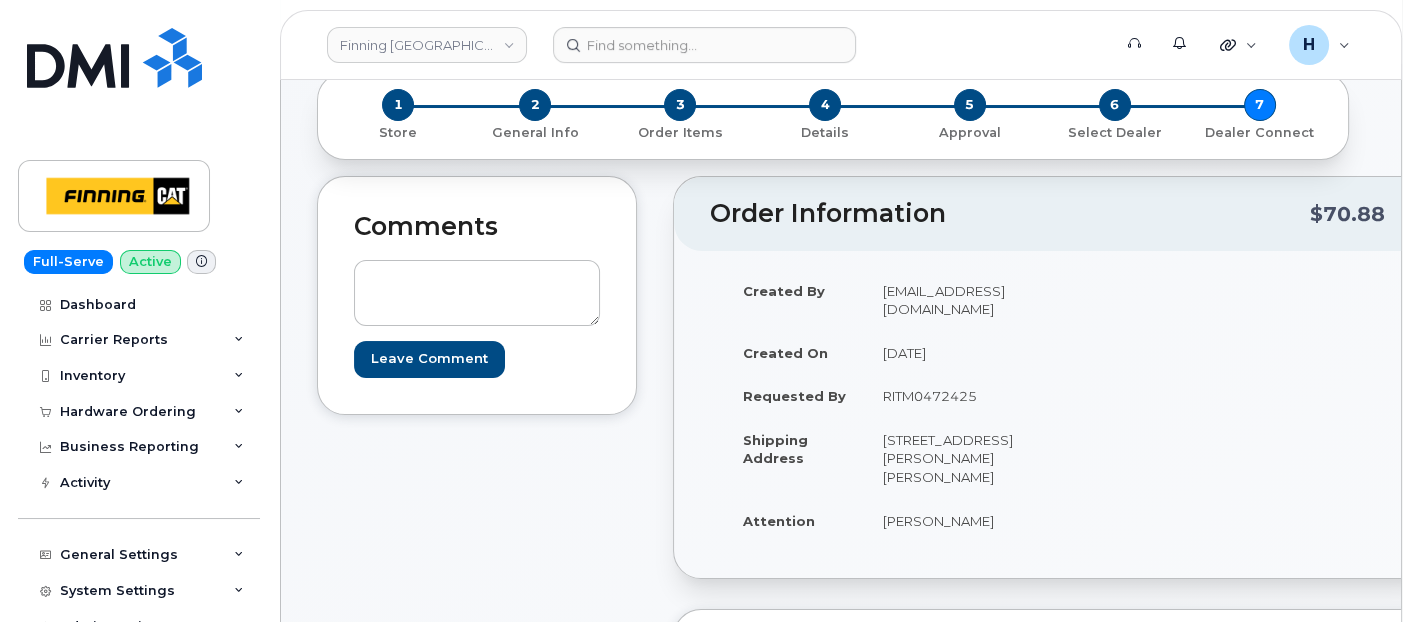 drag, startPoint x: 945, startPoint y: 464, endPoint x: 885, endPoint y: 459, distance: 60.207973 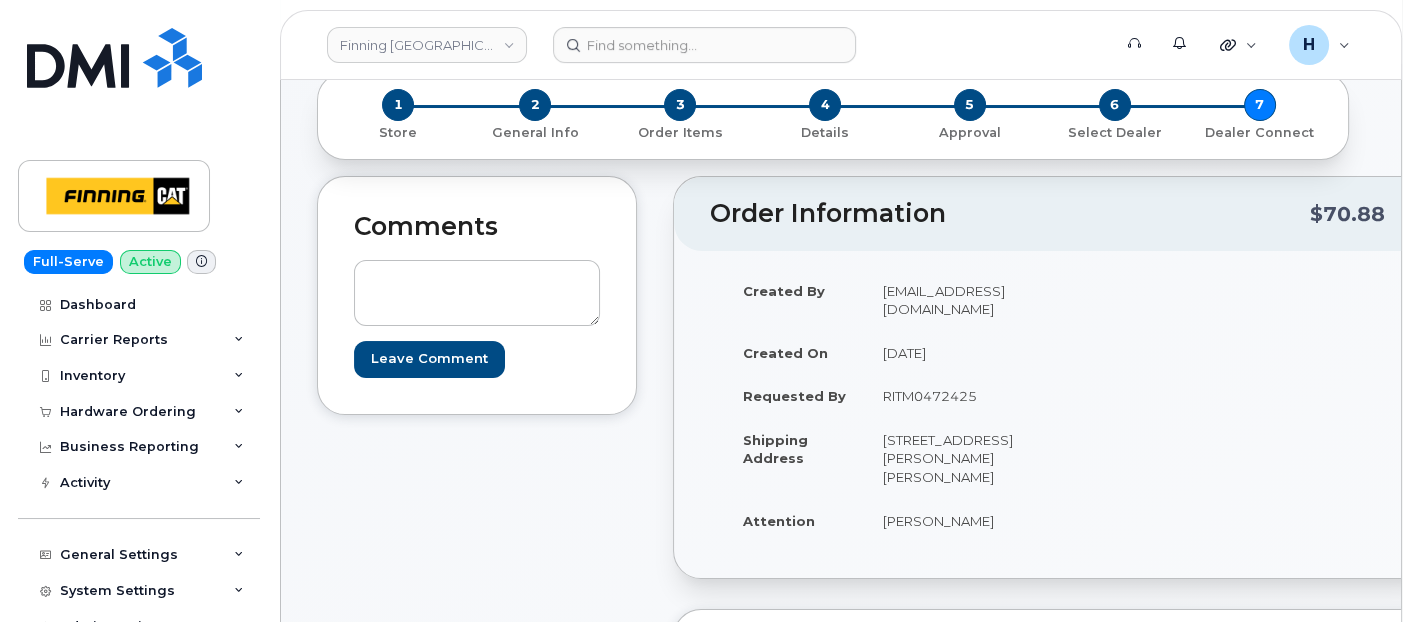 click on "[STREET_ADDRESS][PERSON_NAME][PERSON_NAME]" at bounding box center (952, 458) 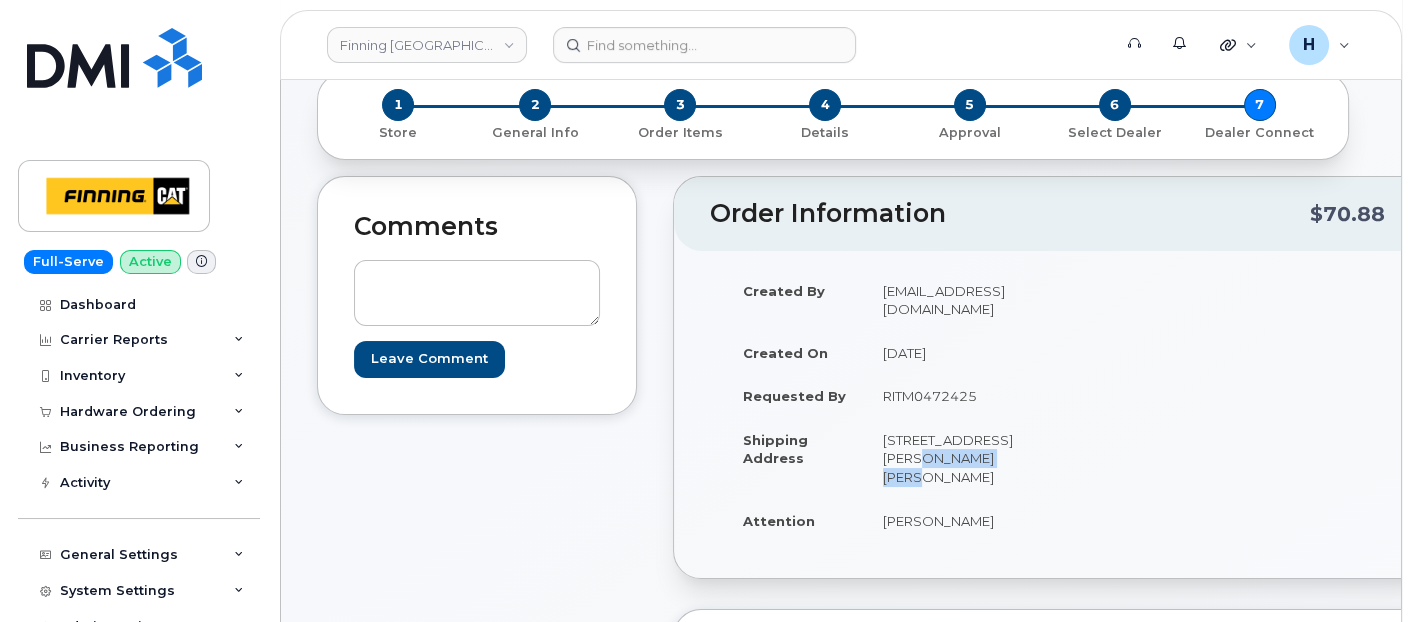 drag, startPoint x: 882, startPoint y: 436, endPoint x: 998, endPoint y: 442, distance: 116.15507 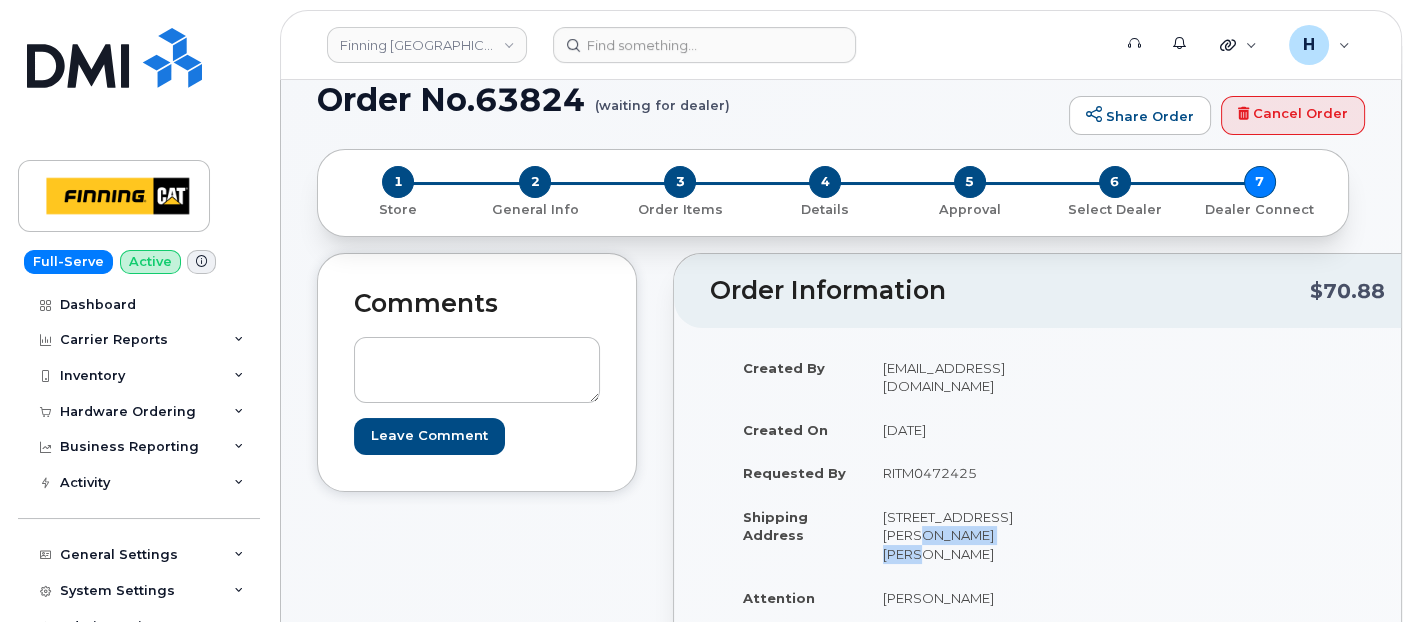 scroll, scrollTop: 0, scrollLeft: 0, axis: both 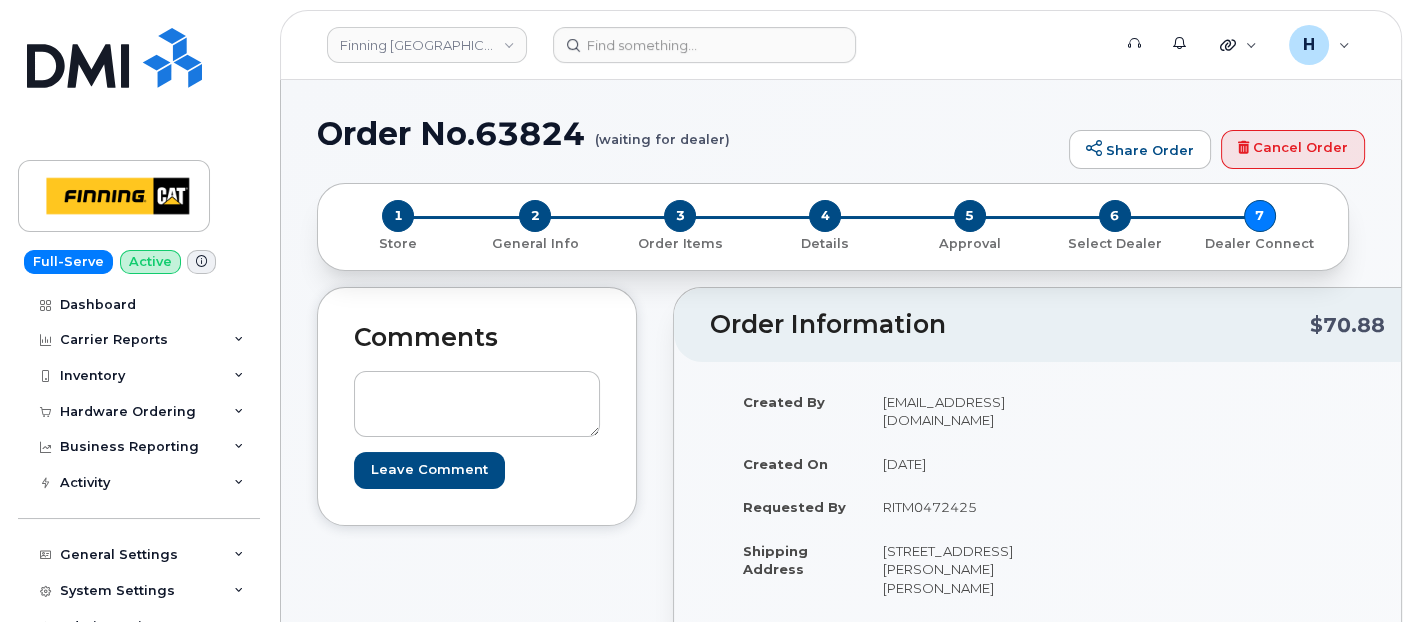 click on "Order No.63824
(waiting for dealer)
Share Order
Cancel Order
×
Share This Order
If you want to allow others to create or edit orders, share this link with them:
https://myserve.co/orders/fb902b90-a631-45ab-95a6-1c96df8bae74/edit
If you want to allow others to complete orders, share this link with them:
https://myserve.co/hardware_ordering/pending_orders/fb902b90-a631-45ab-95a6-1c96df8bae74/edit?dealer=U2ltcGxleCBNb2JpbGl0eSBUZWx1cyM2OA
1
Store
2
General Info
3
Order Items
4
Details
5
Approval
6
Select Dealer
7
Dealer Connect
Comments
Leave Comment
Order Information
$70.88
Created By
hakaur@dminc.com
Created On
July 15, 2025
Requested By
RITM0472425
Shipping Address
Attention" at bounding box center [841, 2043] 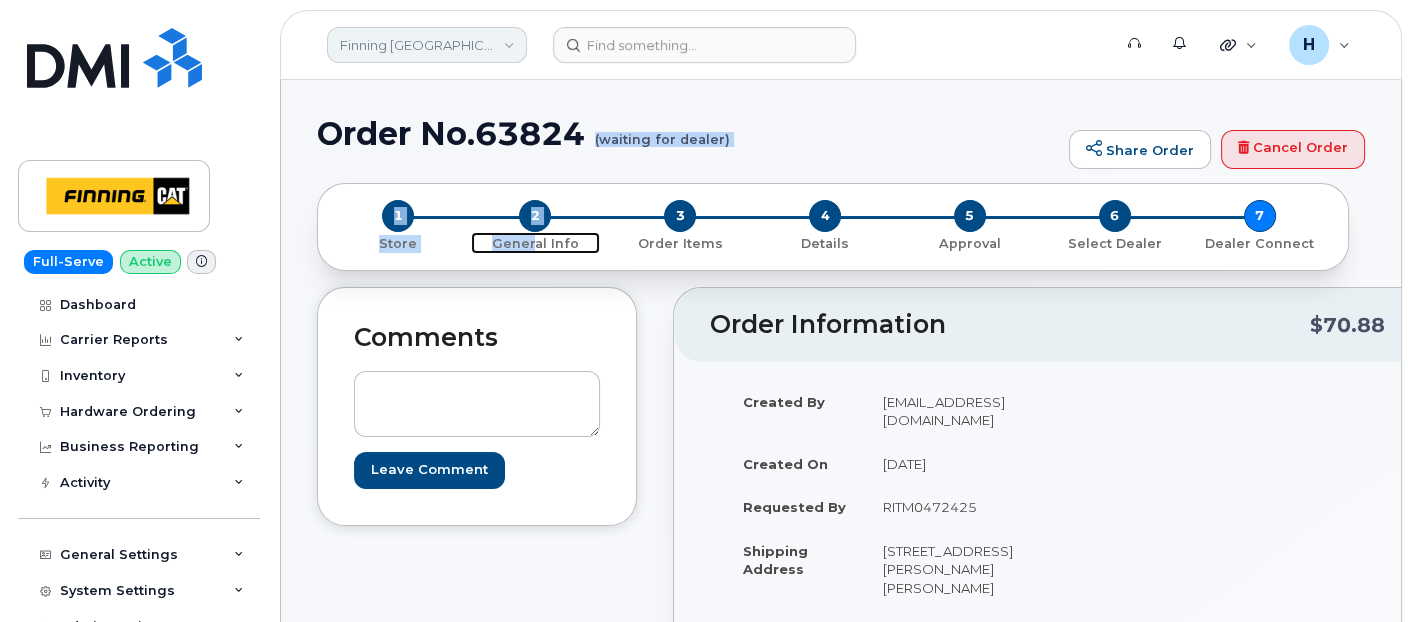 drag, startPoint x: 536, startPoint y: 184, endPoint x: 467, endPoint y: 27, distance: 171.49344 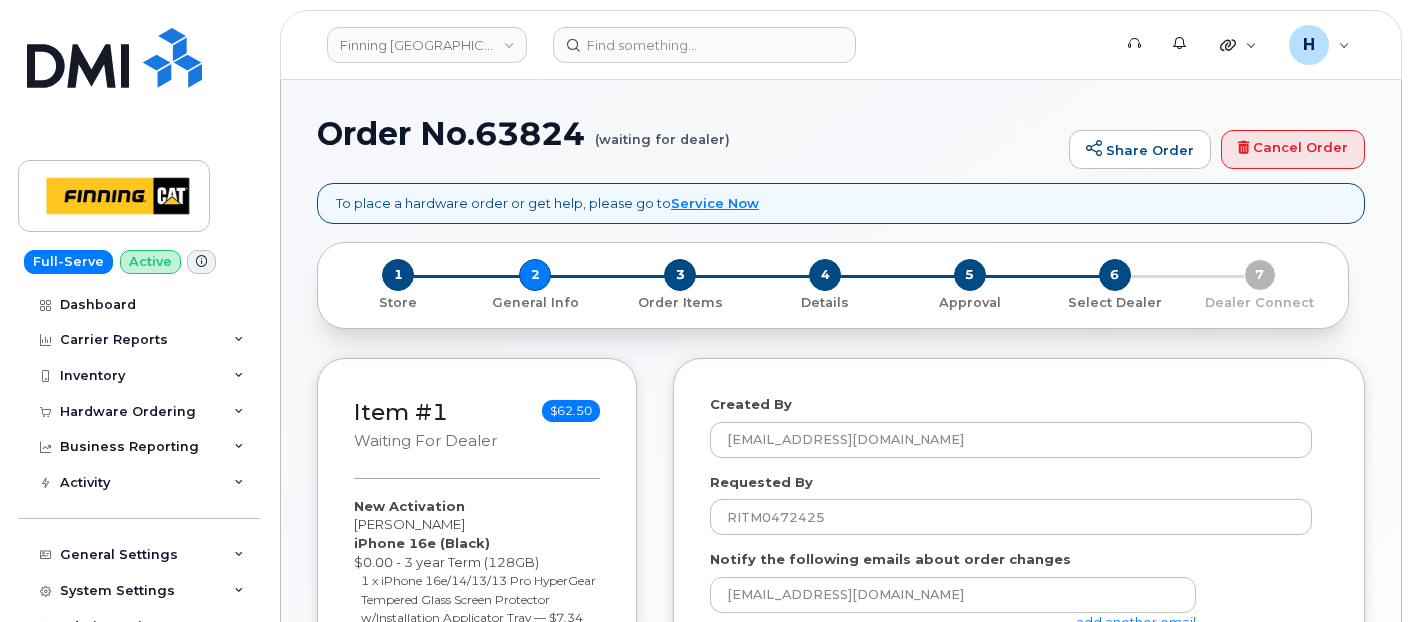select 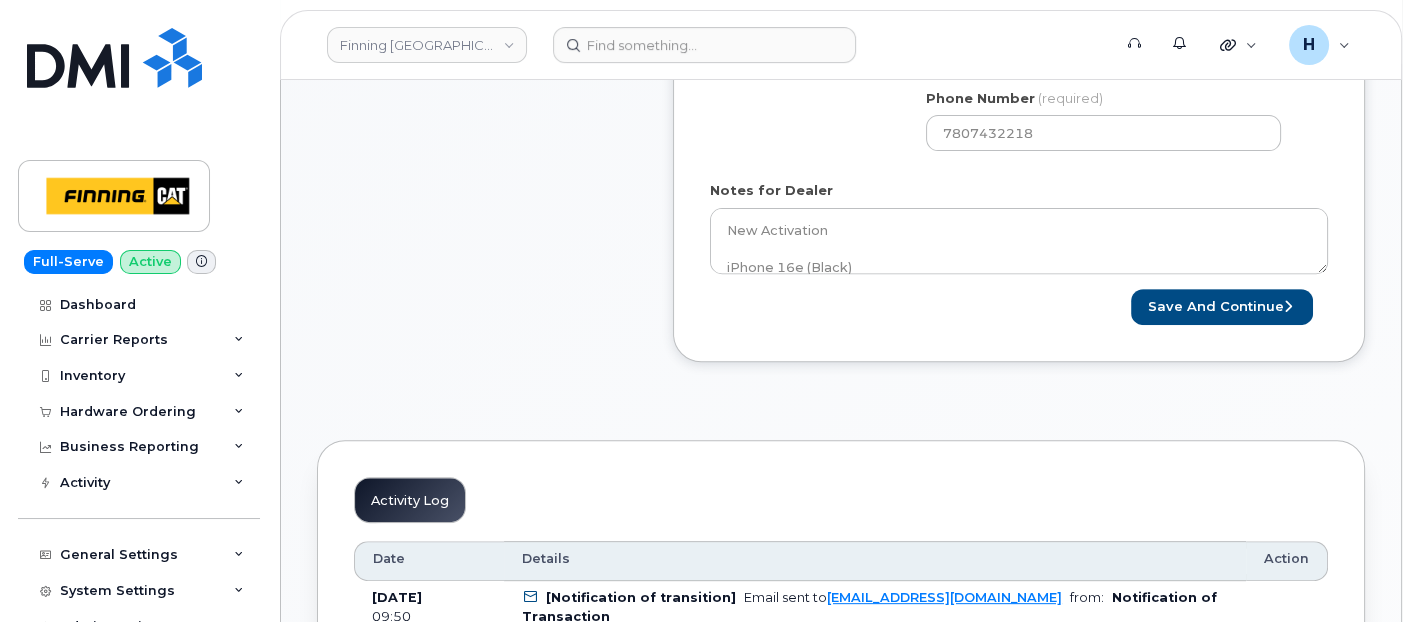 scroll, scrollTop: 1000, scrollLeft: 0, axis: vertical 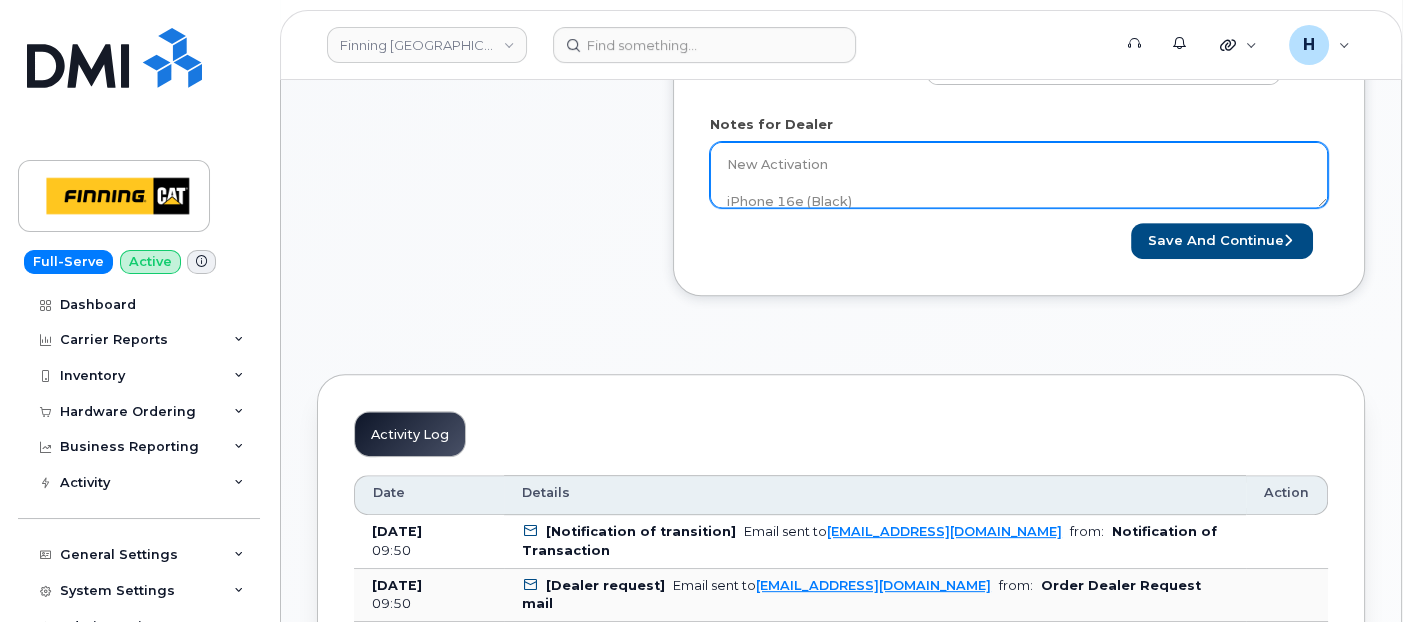 click on "New Activation
iPhone 16e (Black)
$0.00 - 3 year Term (128GB)
1 x iPhone 16e/14/13/13 Pro HyperGear Tempered Glass Screen Protector w/Installation Applicator Tray — $7.34
1 x iPhone 16e/15/14/13 Otterbox Commuter Series Case - Black — $29.17
1 x Hypergear 20W White USB-C PD Wall Charger Hub — $25.99
Purolator AWB:" at bounding box center (1019, 175) 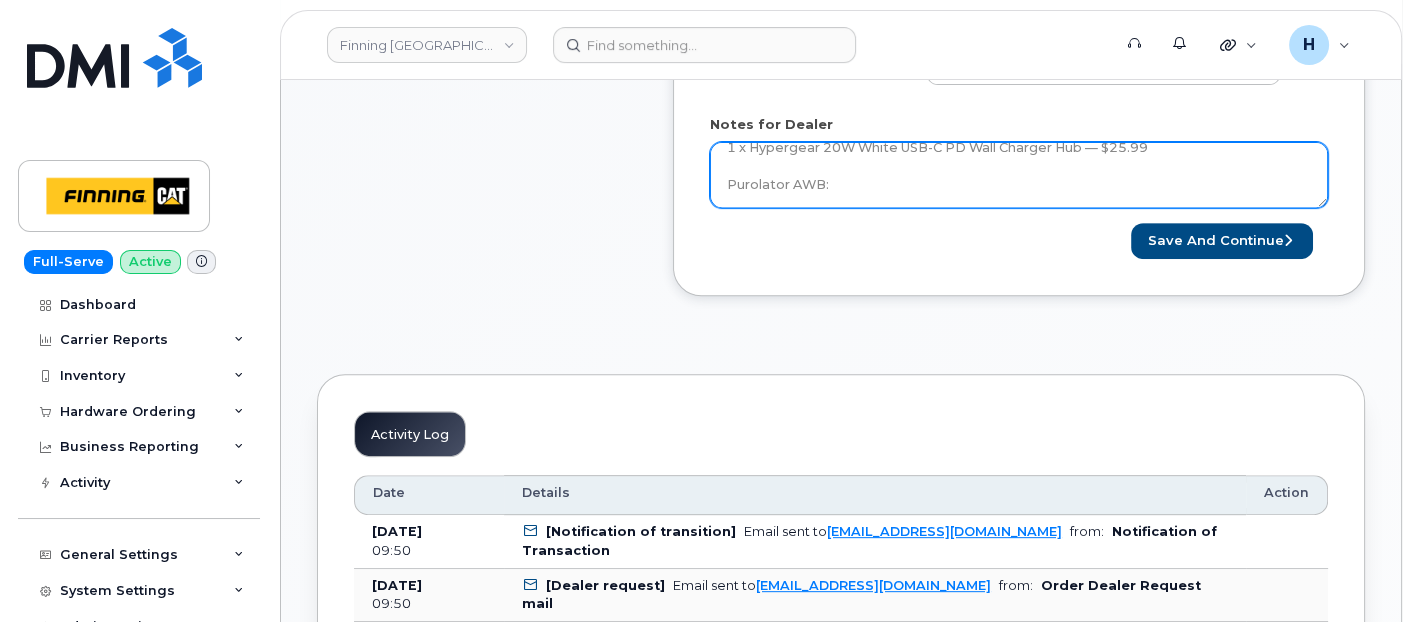 click on "New Activation
iPhone 16e (Black)
$0.00 - 3 year Term (128GB)
1 x iPhone 16e/14/13/13 Pro HyperGear Tempered Glass Screen Protector w/Installation Applicator Tray — $7.34
1 x iPhone 16e/15/14/13 Otterbox Commuter Series Case - Black — $29.17
1 x Hypergear 20W White USB-C PD Wall Charger Hub — $25.99
Purolator AWB:" at bounding box center [1019, 175] 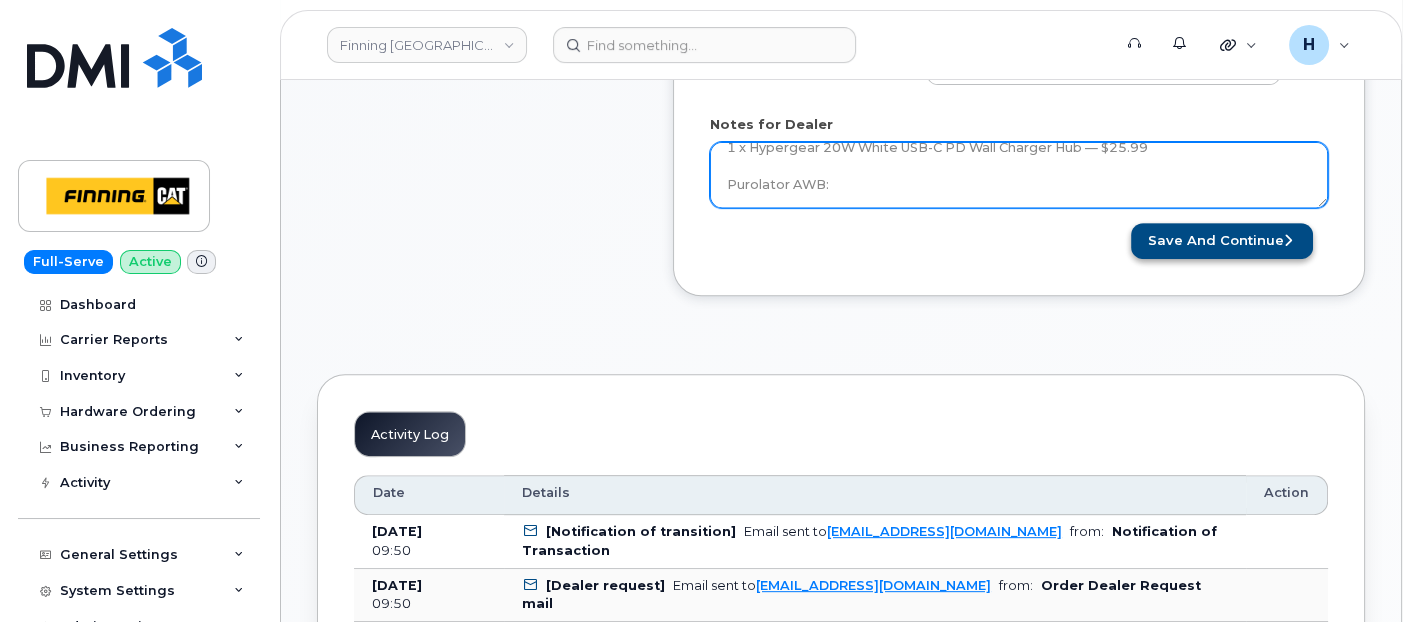 paste on "335574734349" 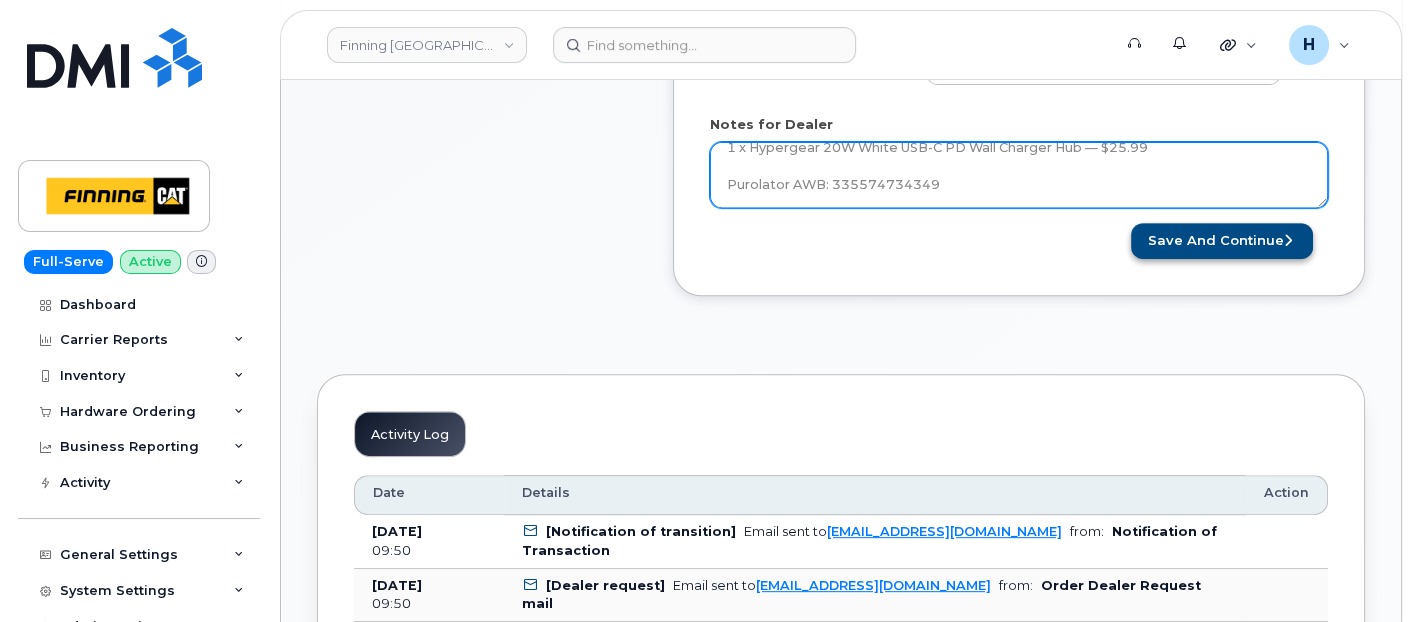 type on "New Activation
iPhone 16e (Black)
$0.00 - 3 year Term (128GB)
1 x iPhone 16e/14/13/13 Pro HyperGear Tempered Glass Screen Protector w/Installation Applicator Tray — $7.34
1 x iPhone 16e/15/14/13 Otterbox Commuter Series Case - Black — $29.17
1 x Hypergear 20W White USB-C PD Wall Charger Hub — $25.99
Purolator AWB: 335574734349" 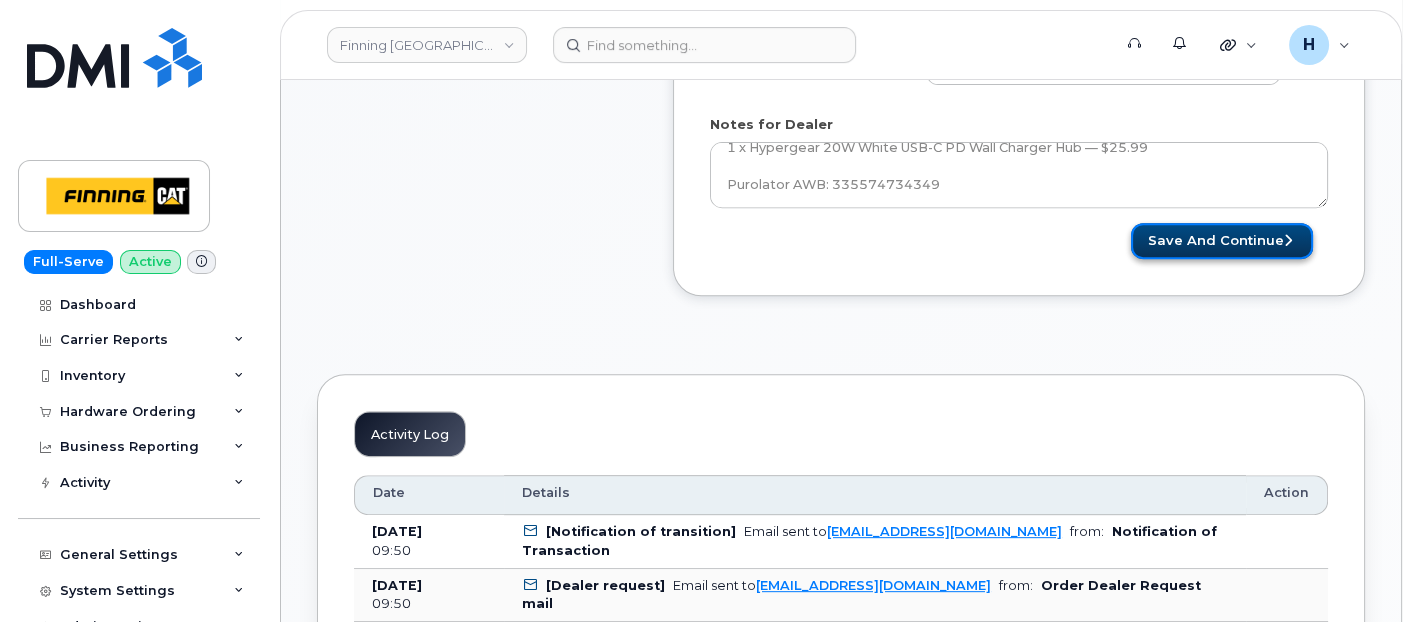click on "Save and Continue" at bounding box center (1222, 241) 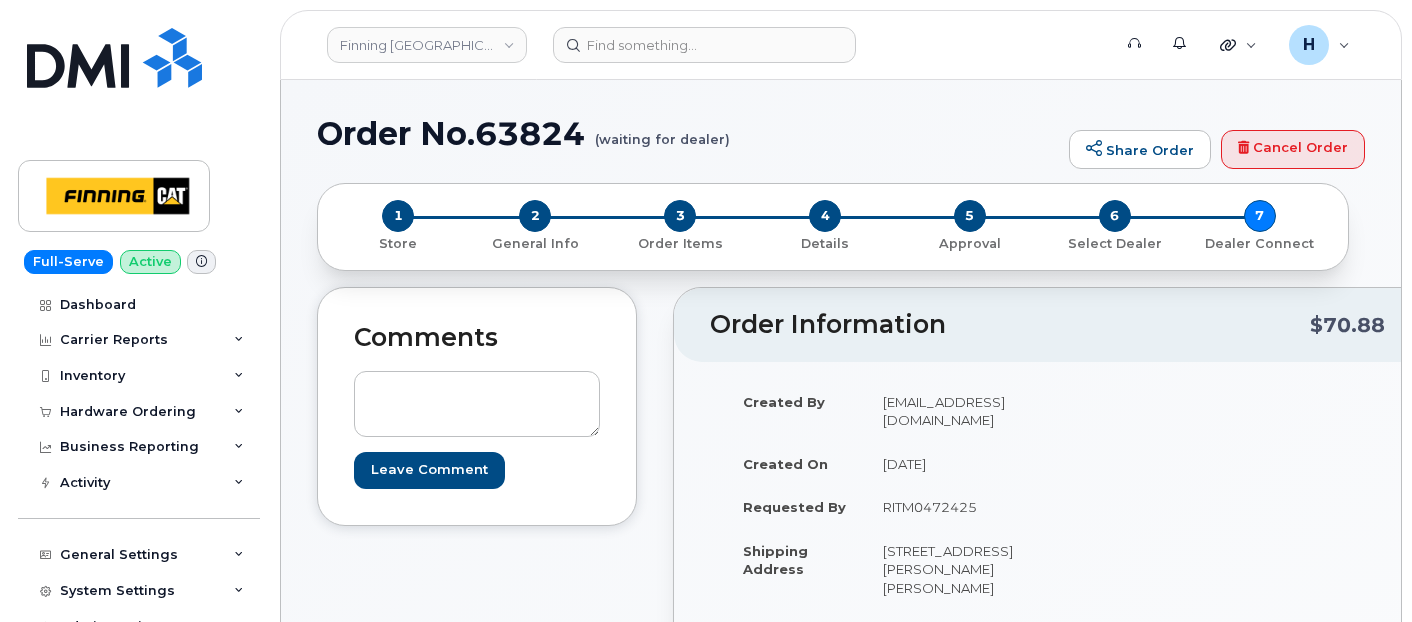 scroll, scrollTop: 0, scrollLeft: 0, axis: both 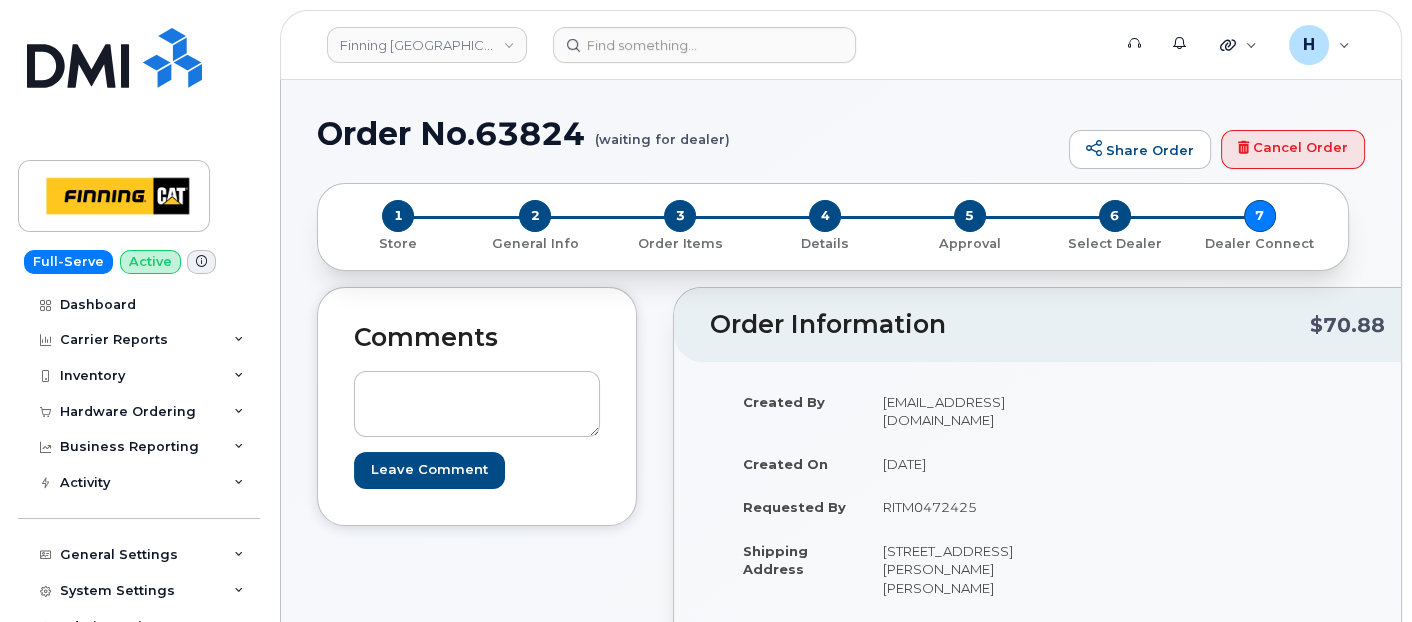 click on "RITM0472425" at bounding box center [952, 507] 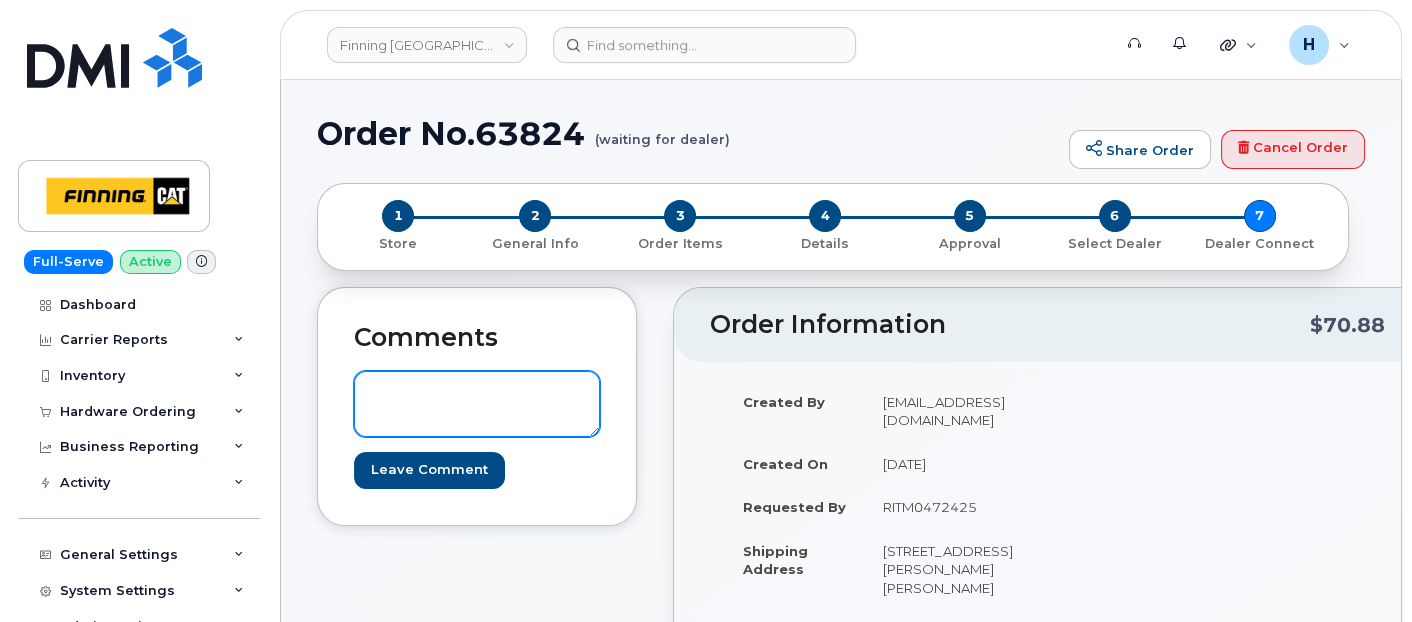 click at bounding box center (477, 404) 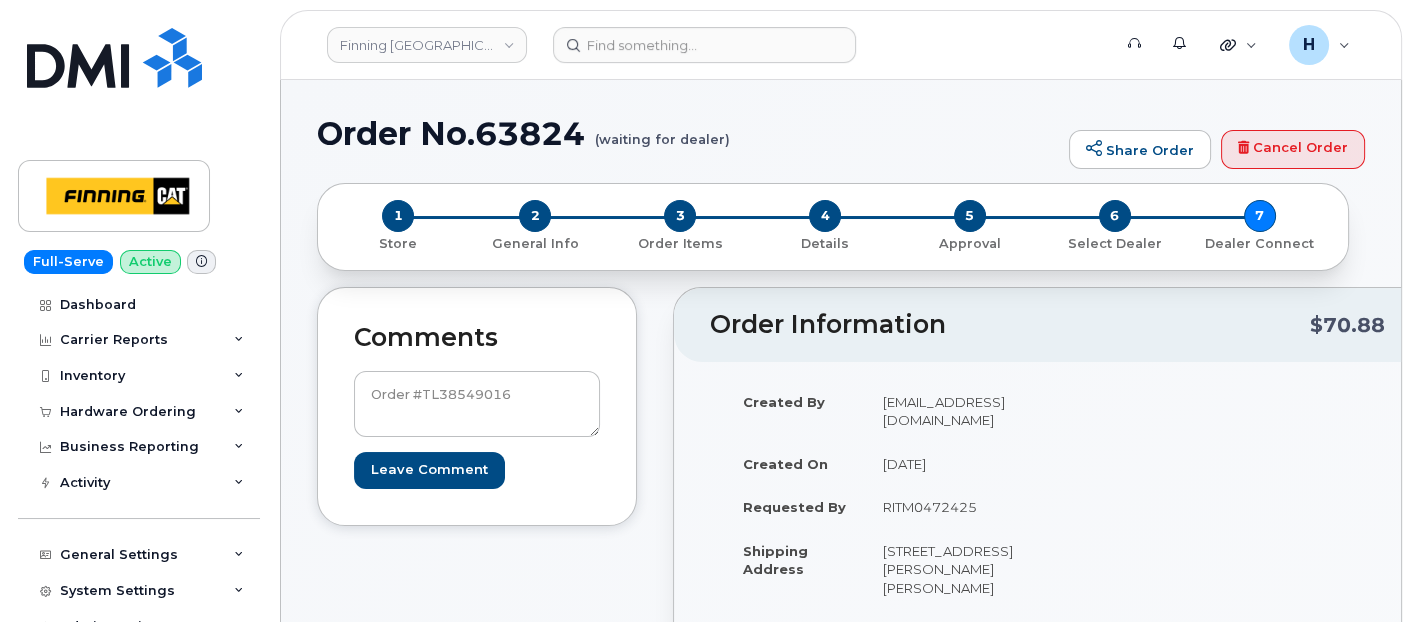 click on "Comments
Order #TL38549016
Leave Comment" at bounding box center (477, 406) 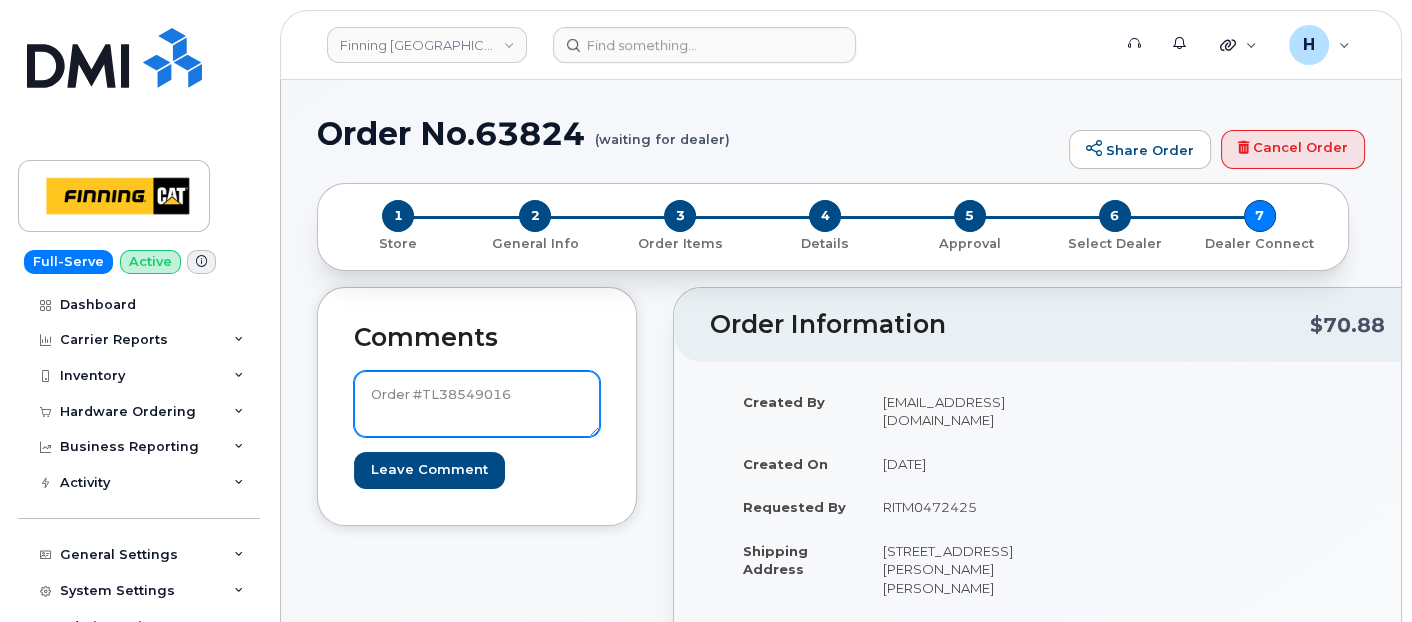 click on "Order #TL38549016" at bounding box center (477, 404) 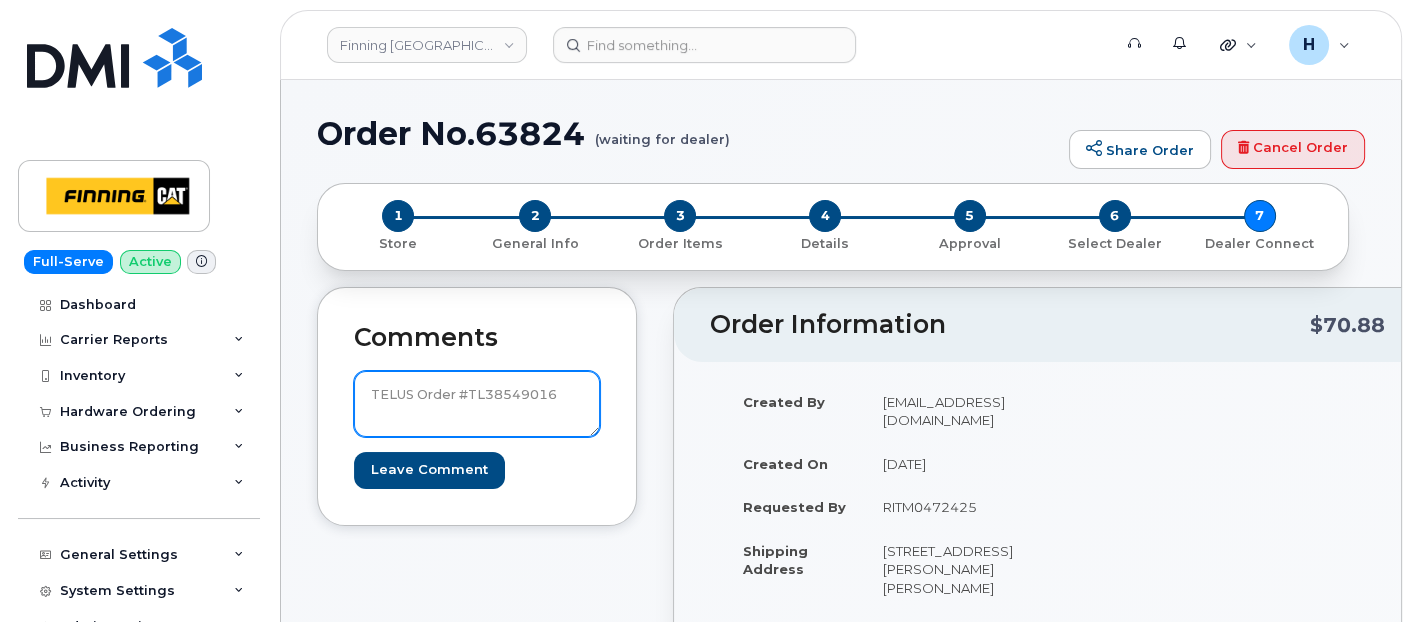 click on "TELUS Order #TL38549016" at bounding box center [477, 404] 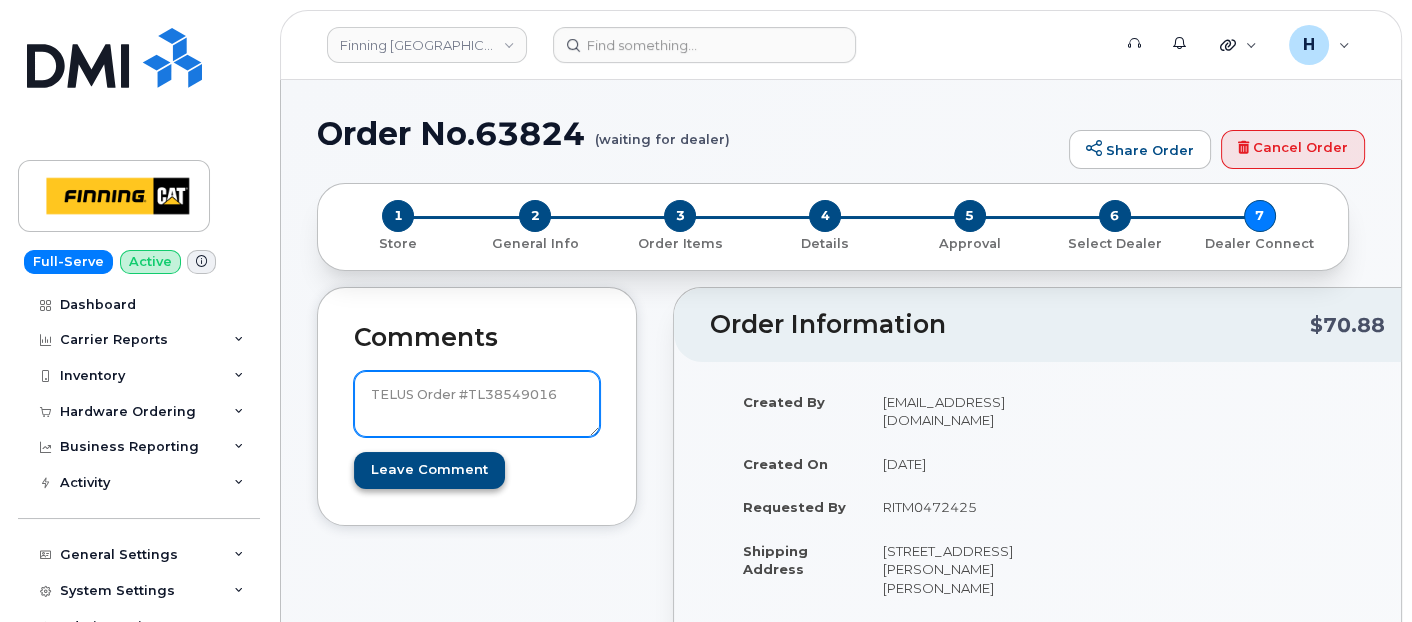 type on "TELUS Order #TL38549016" 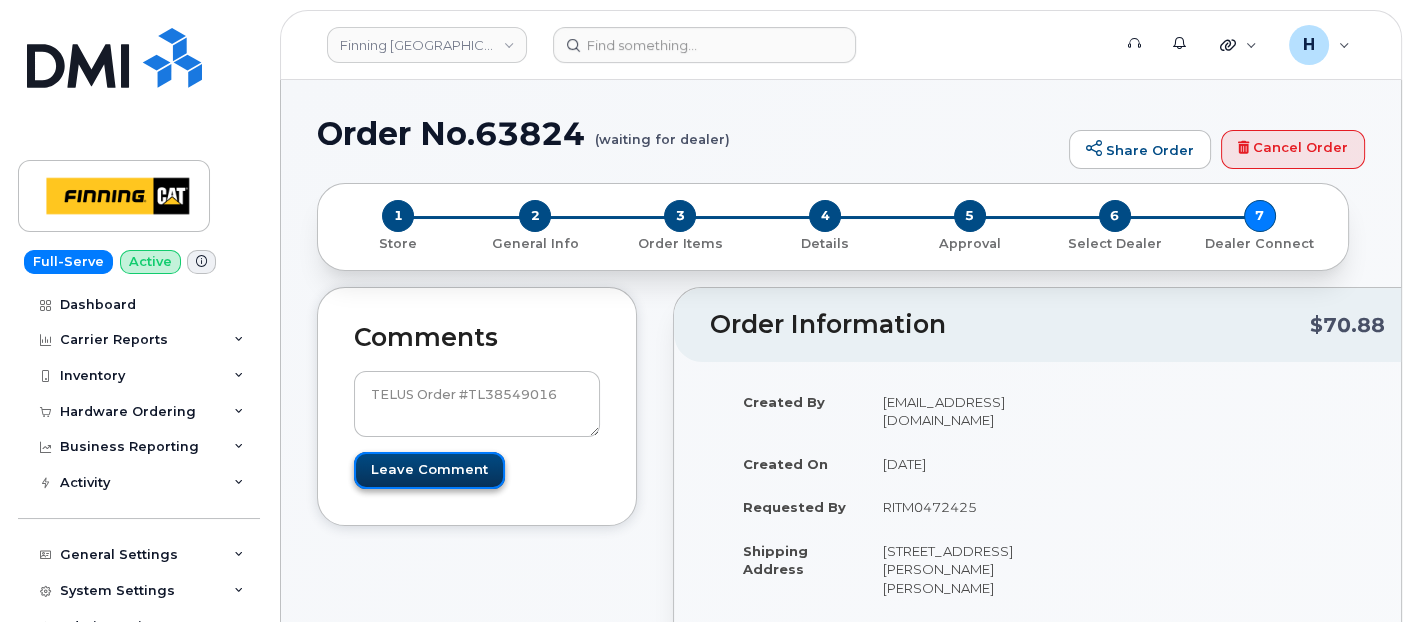 click on "Leave Comment" at bounding box center [429, 470] 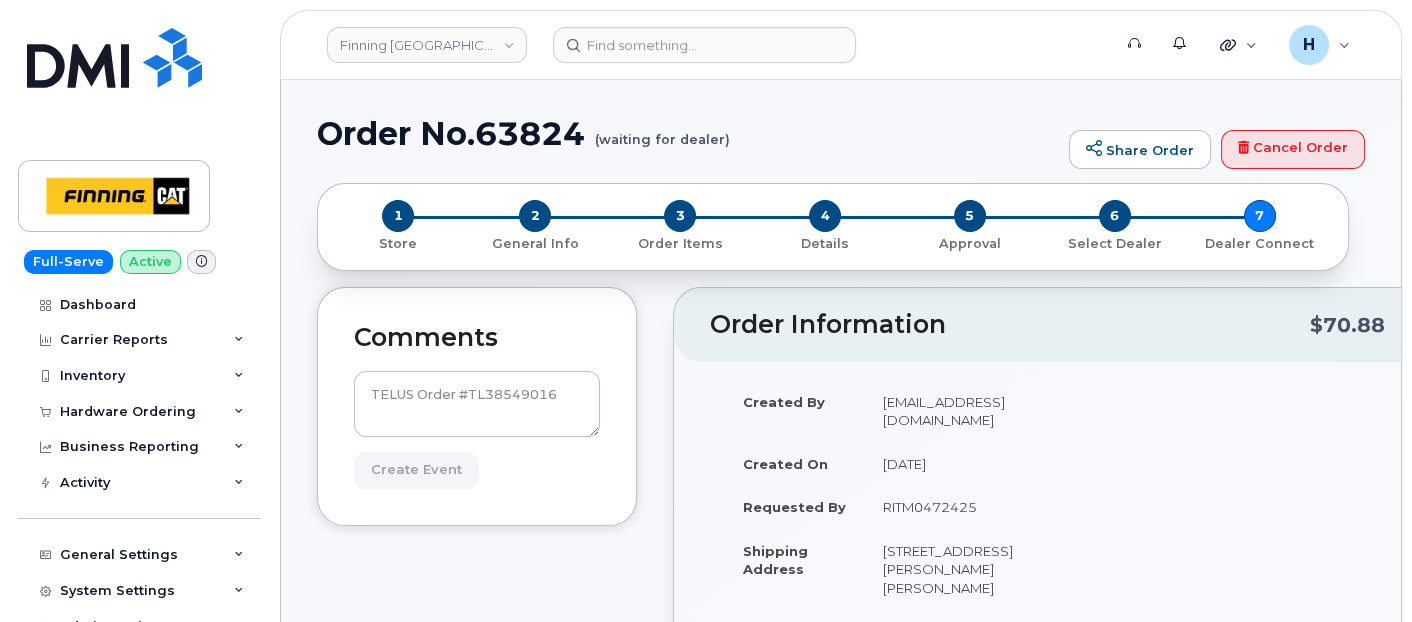 type on "Create Event" 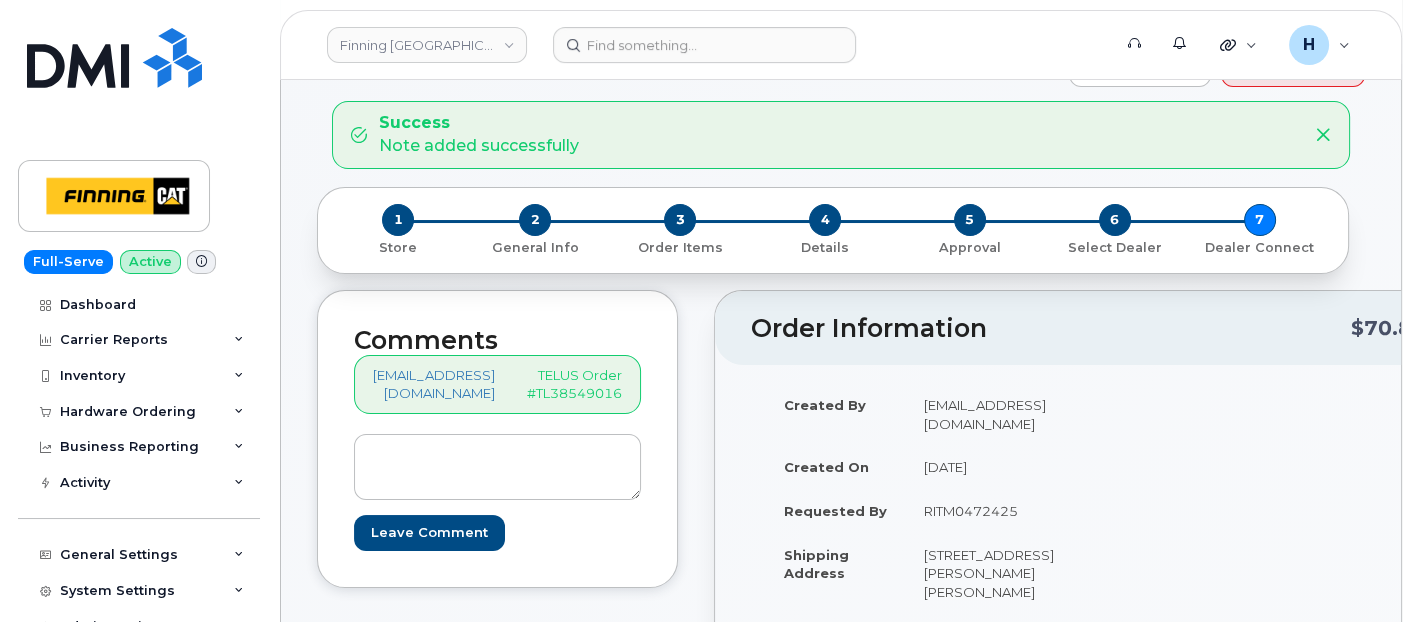 scroll, scrollTop: 222, scrollLeft: 0, axis: vertical 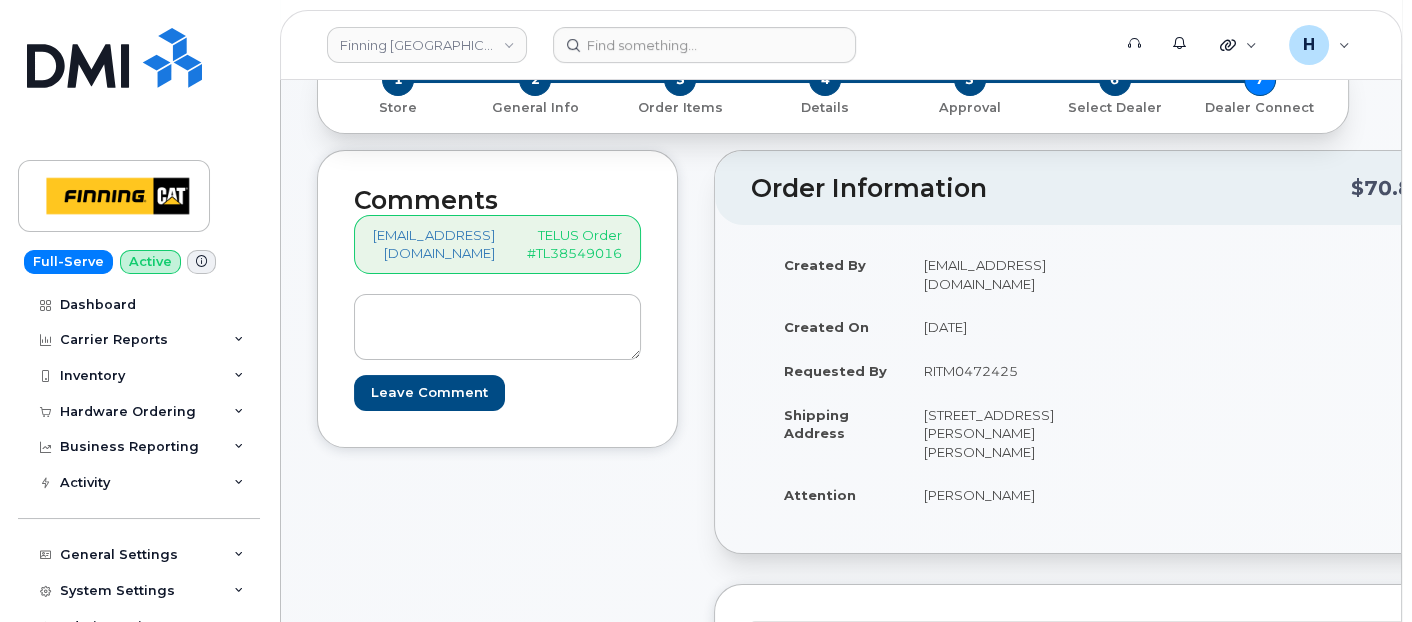 drag, startPoint x: 130, startPoint y: 411, endPoint x: 120, endPoint y: 449, distance: 39.293766 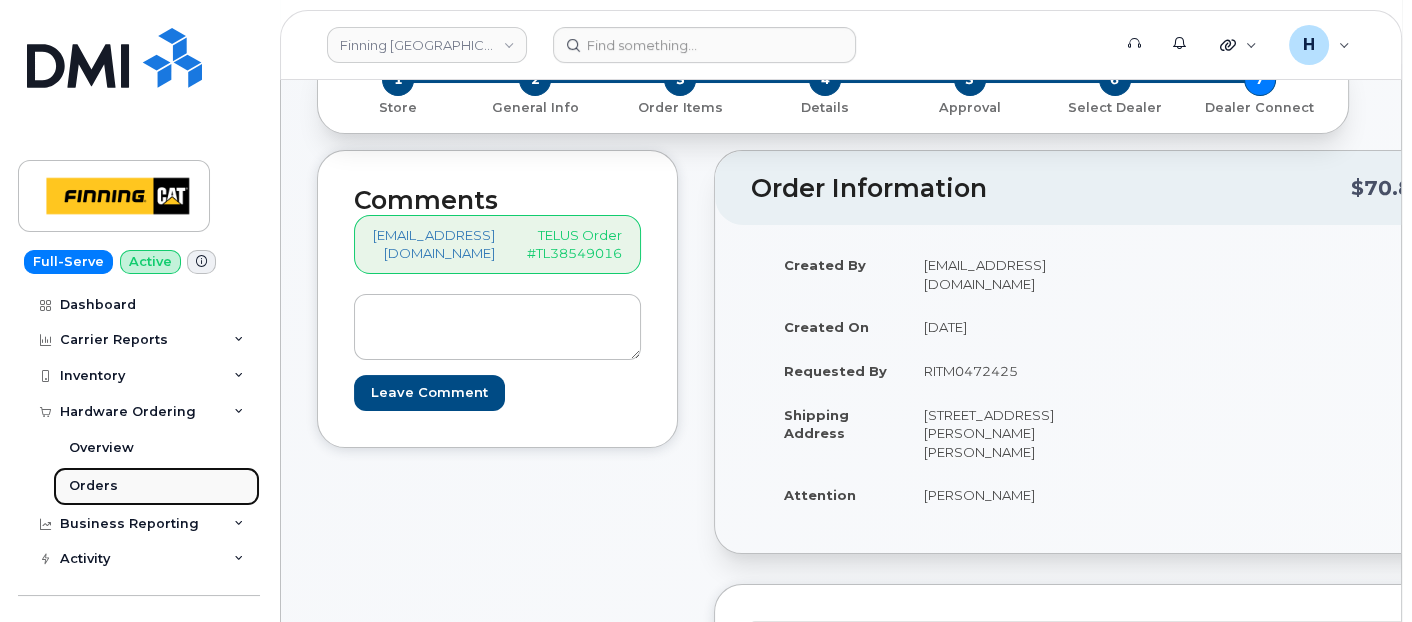 click on "Orders" at bounding box center (93, 486) 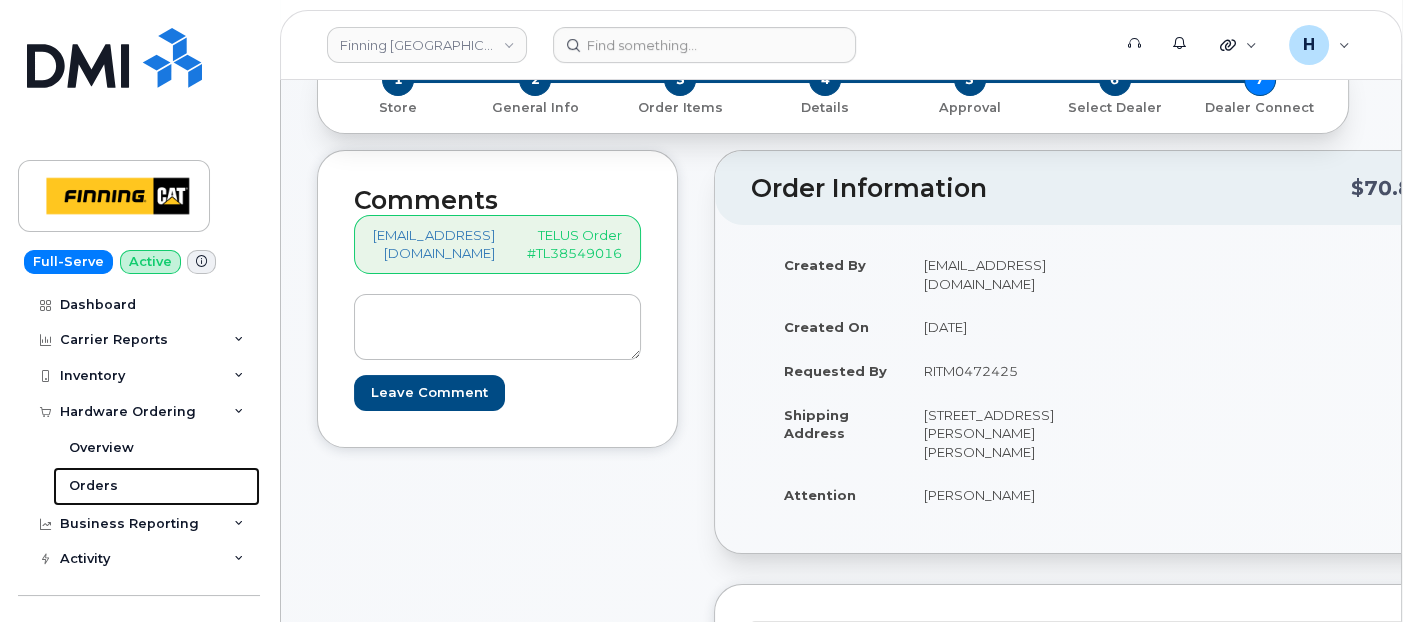 scroll, scrollTop: 0, scrollLeft: 0, axis: both 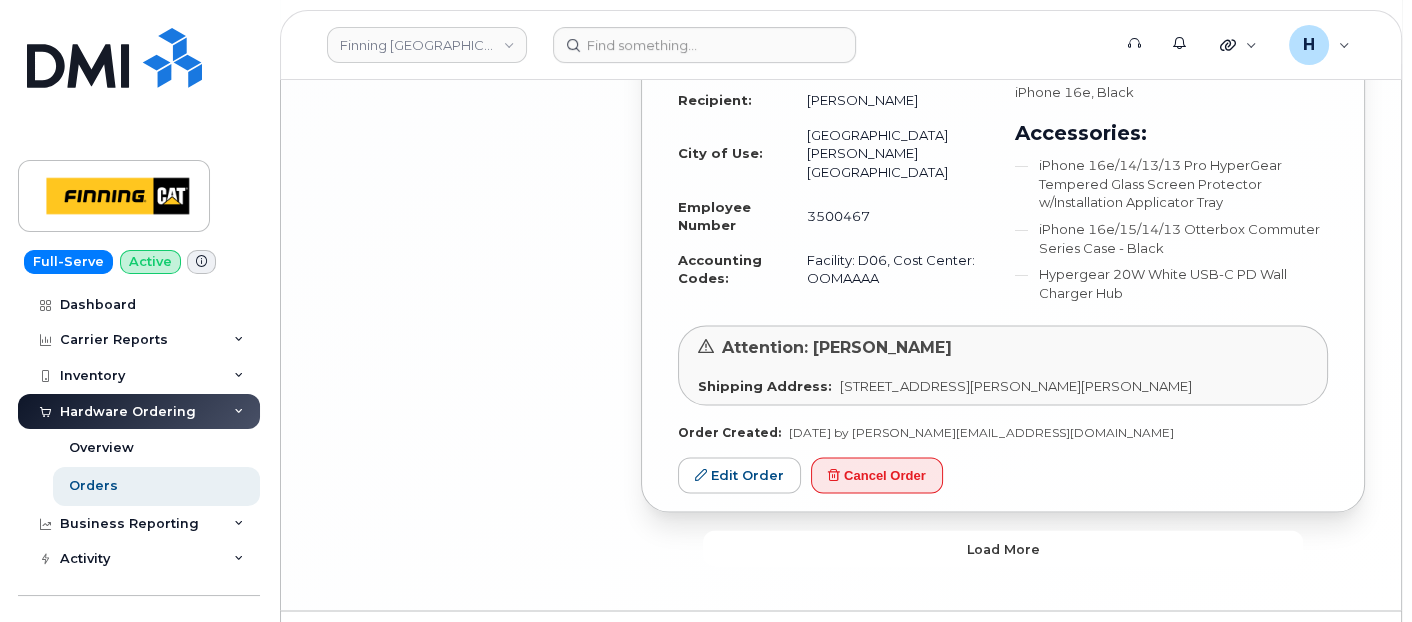 drag, startPoint x: 769, startPoint y: 491, endPoint x: 677, endPoint y: 445, distance: 102.85912 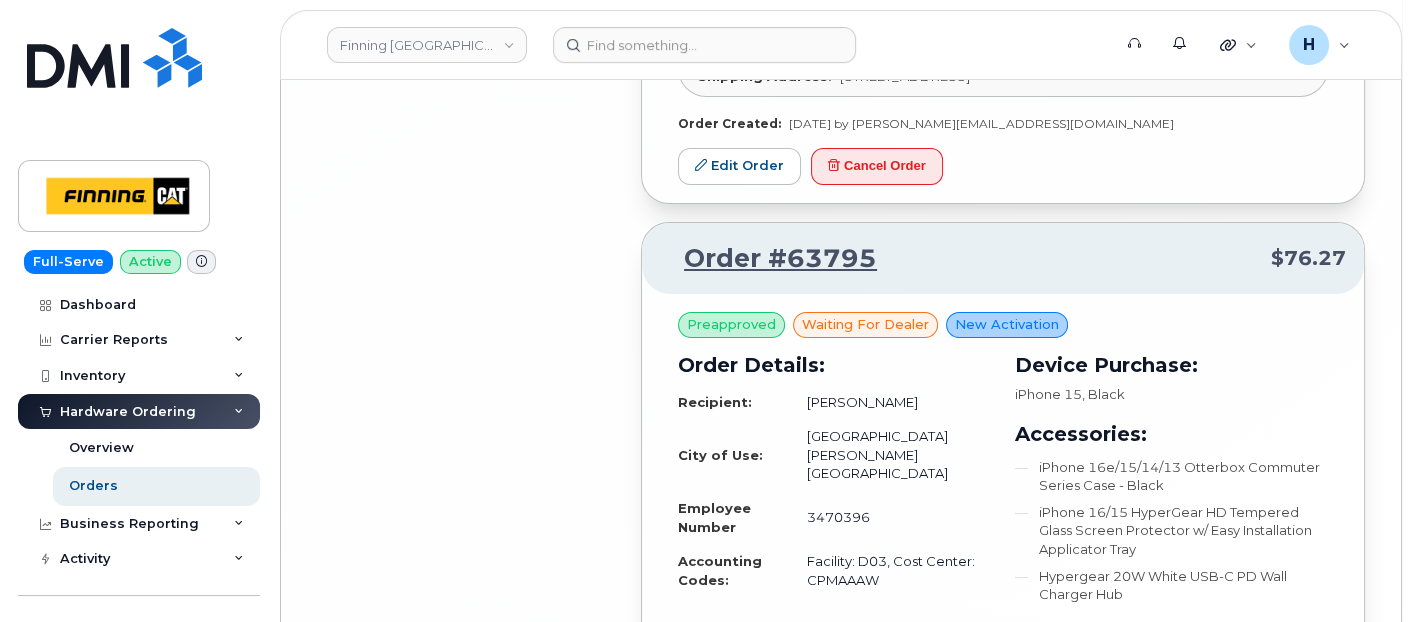 scroll, scrollTop: 9571, scrollLeft: 0, axis: vertical 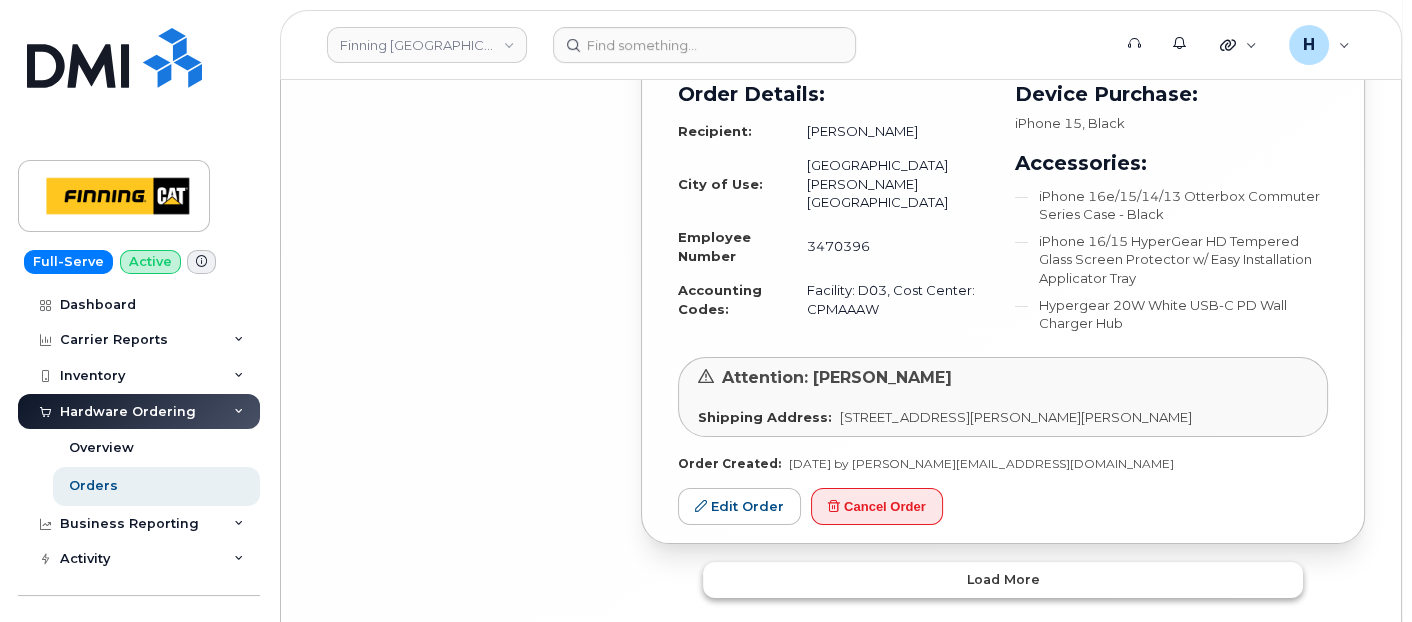 click on "Load more" at bounding box center (1003, 580) 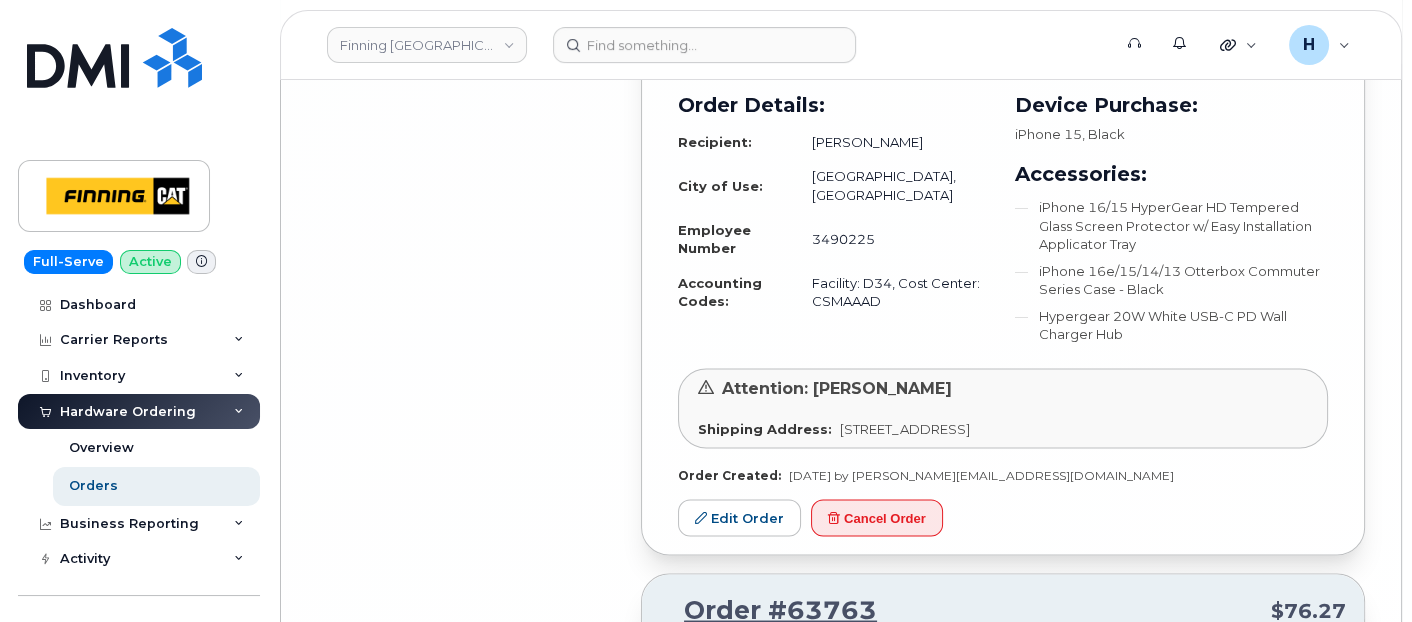 scroll, scrollTop: 13905, scrollLeft: 0, axis: vertical 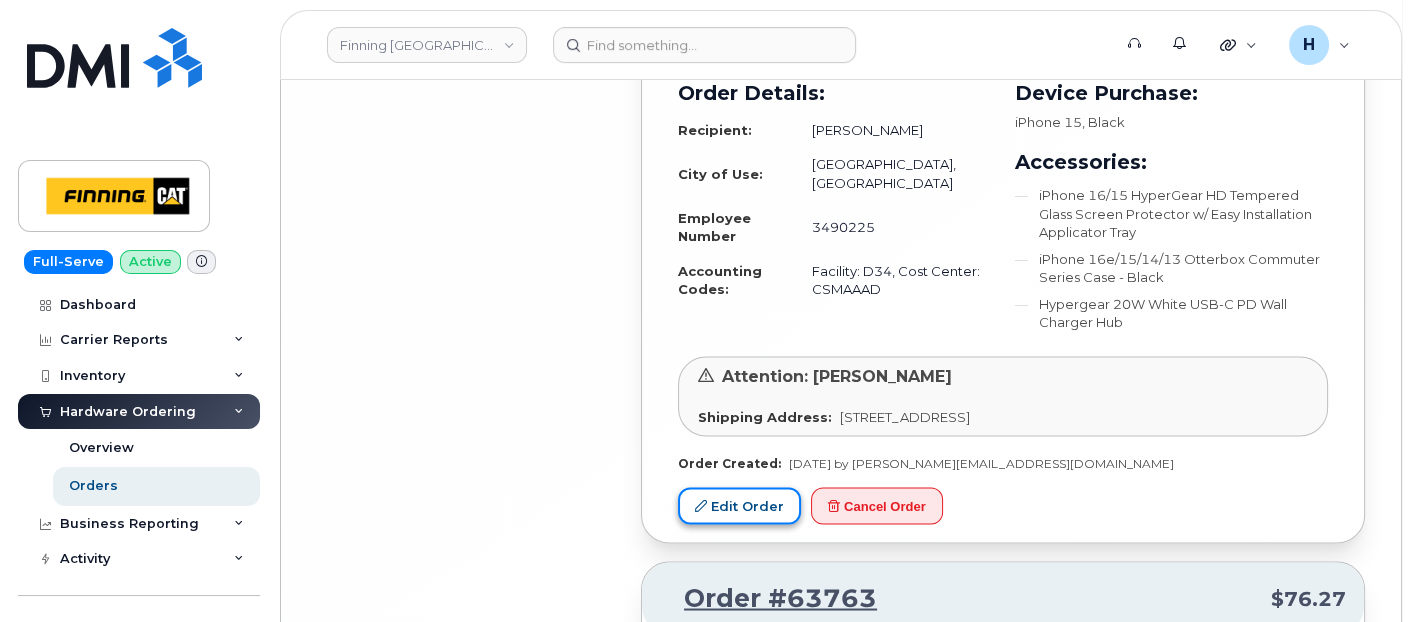 click on "Edit Order" at bounding box center [739, 505] 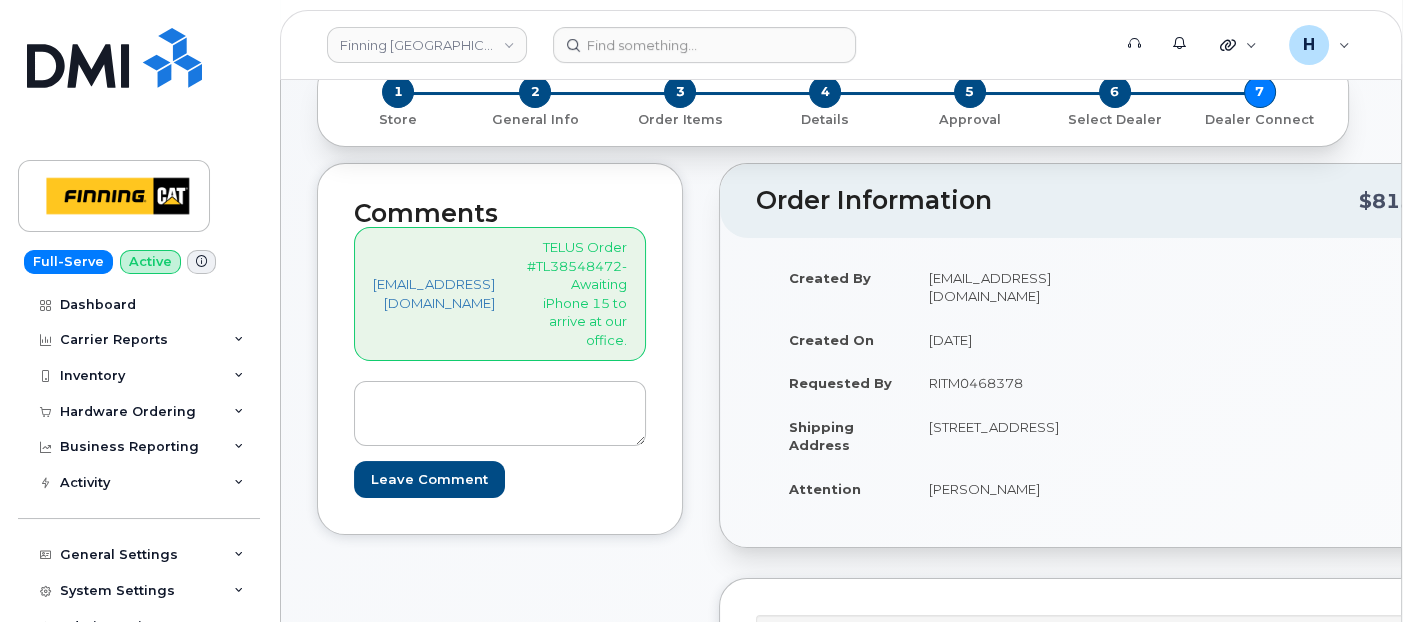 scroll, scrollTop: 333, scrollLeft: 0, axis: vertical 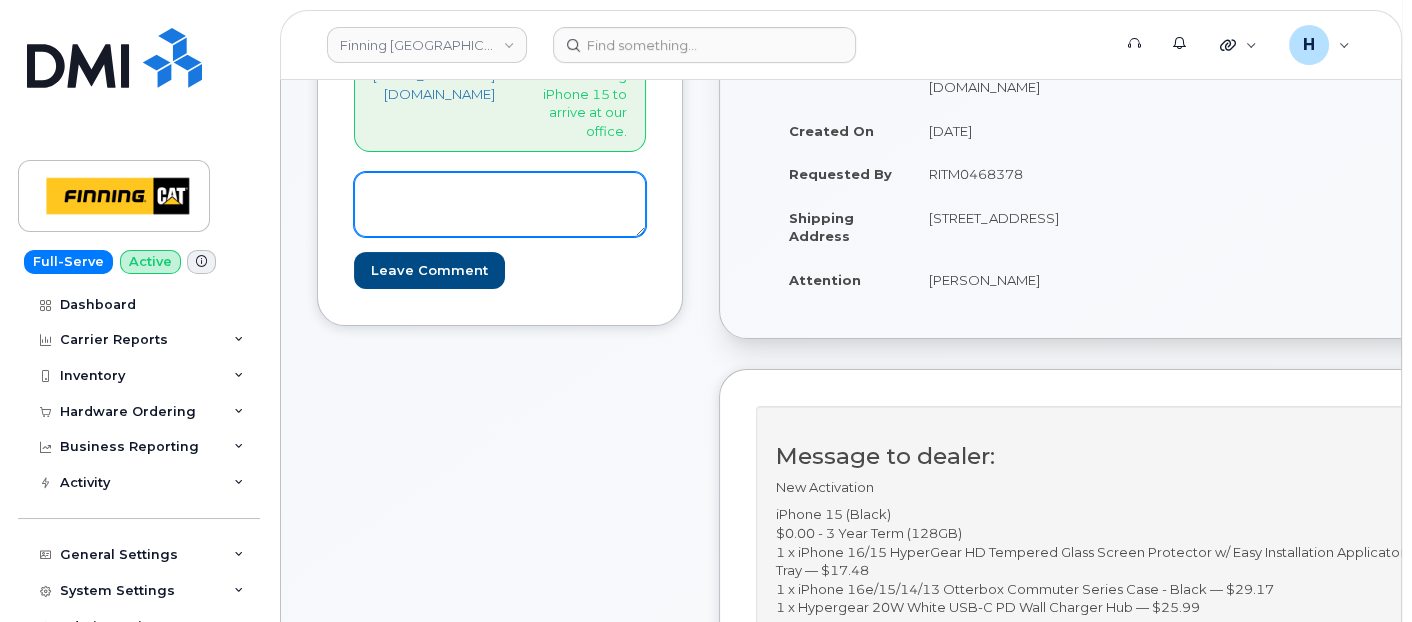 click at bounding box center (500, 205) 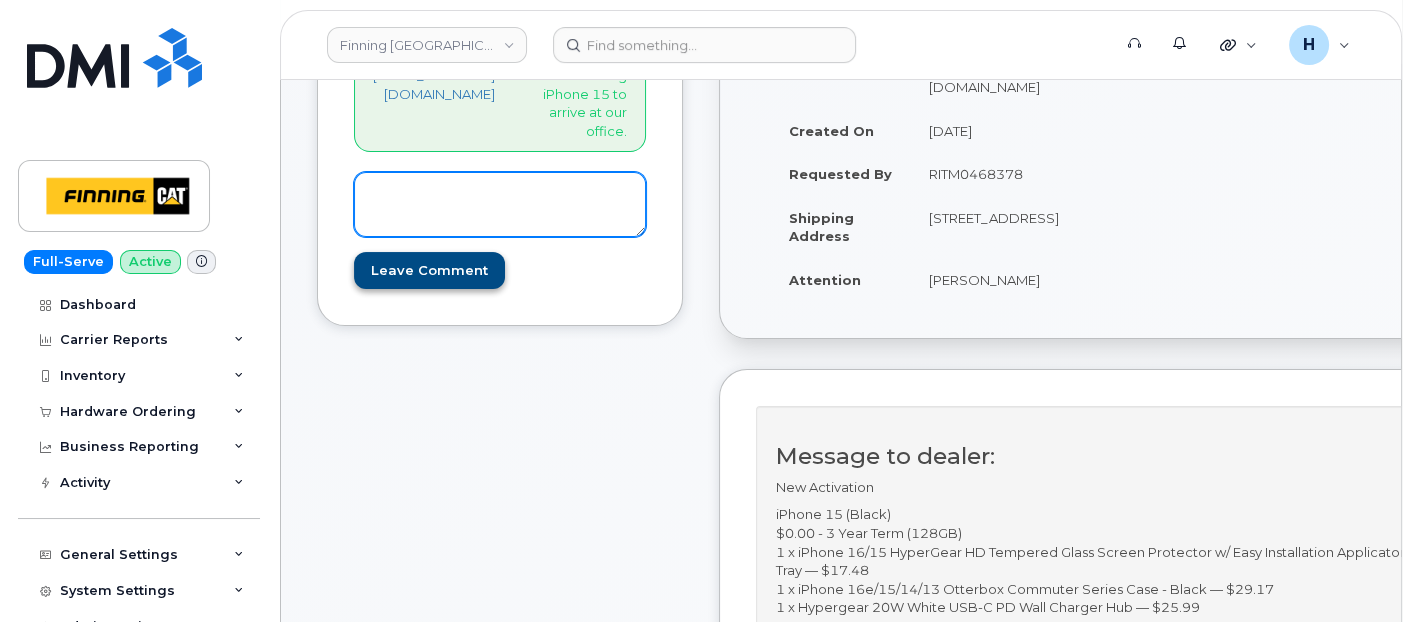 paste on "S/N: GK23GC6TKY [iPhone 15 (#1910)]
IMEI: [TECHNICAL_ID]" 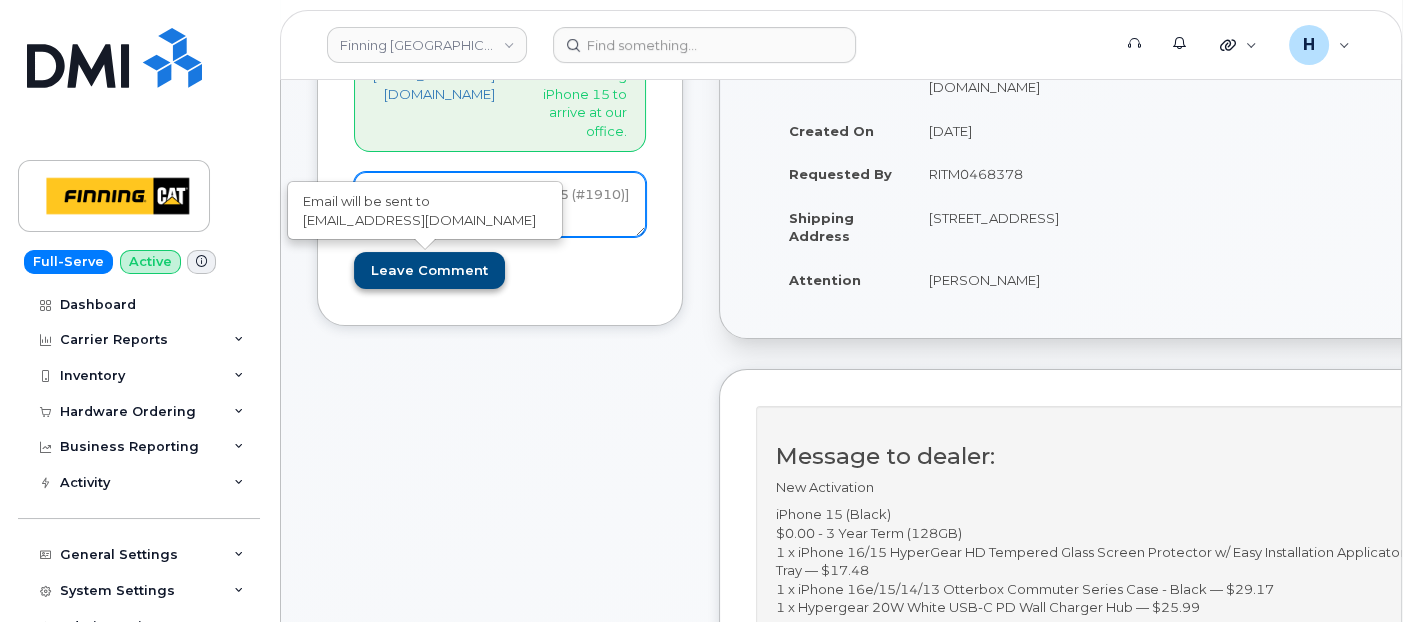 type on "S/N: GK23GC6TKY [iPhone 15 (#1910)]
IMEI: [TECHNICAL_ID]" 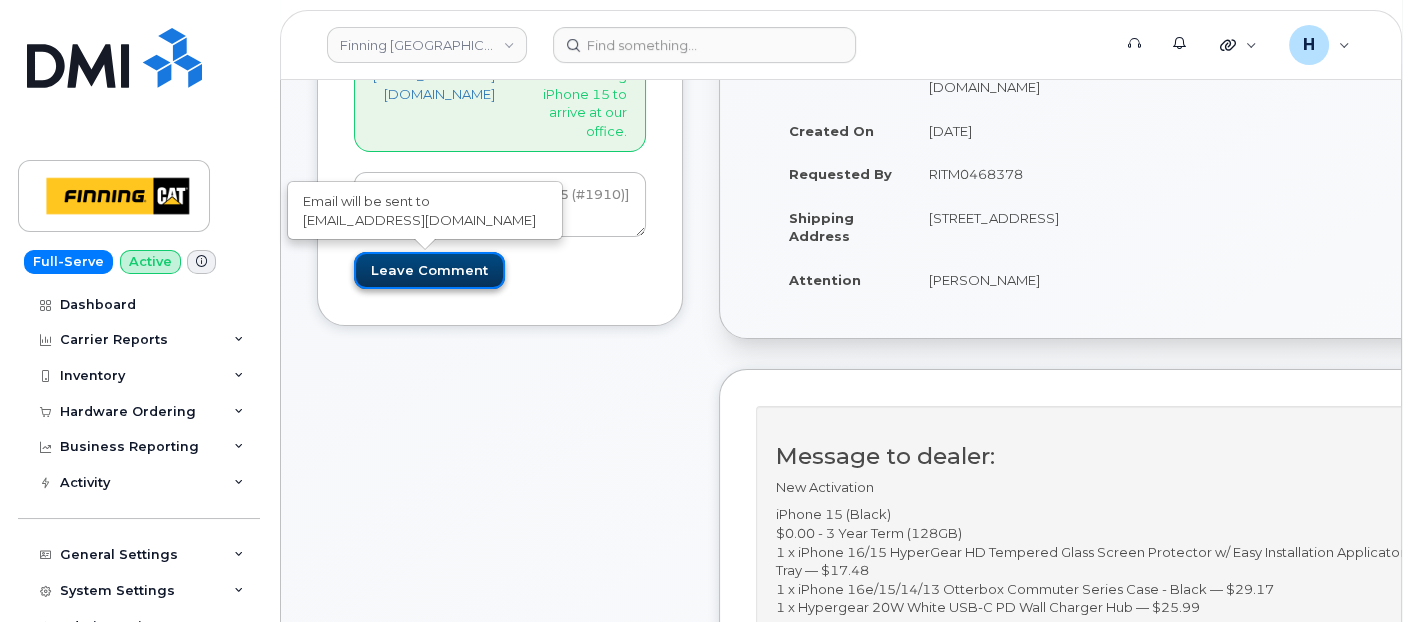 click on "Leave Comment" at bounding box center (429, 270) 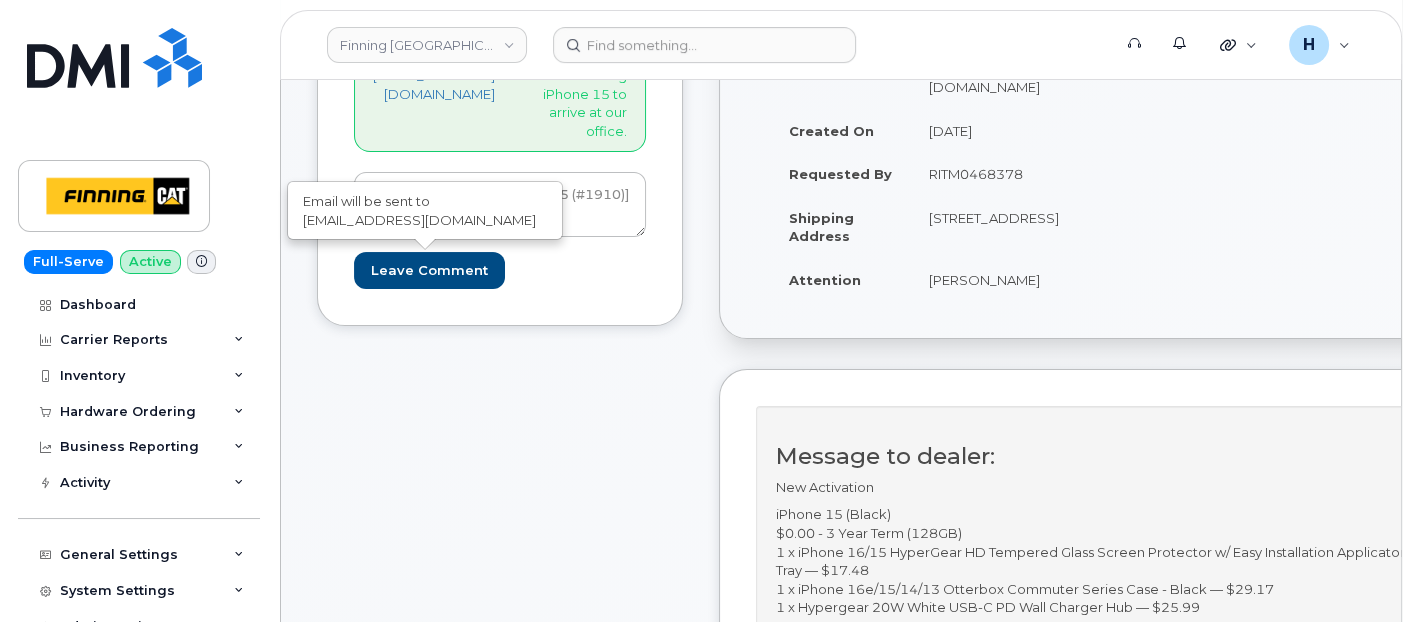 type on "Create Event" 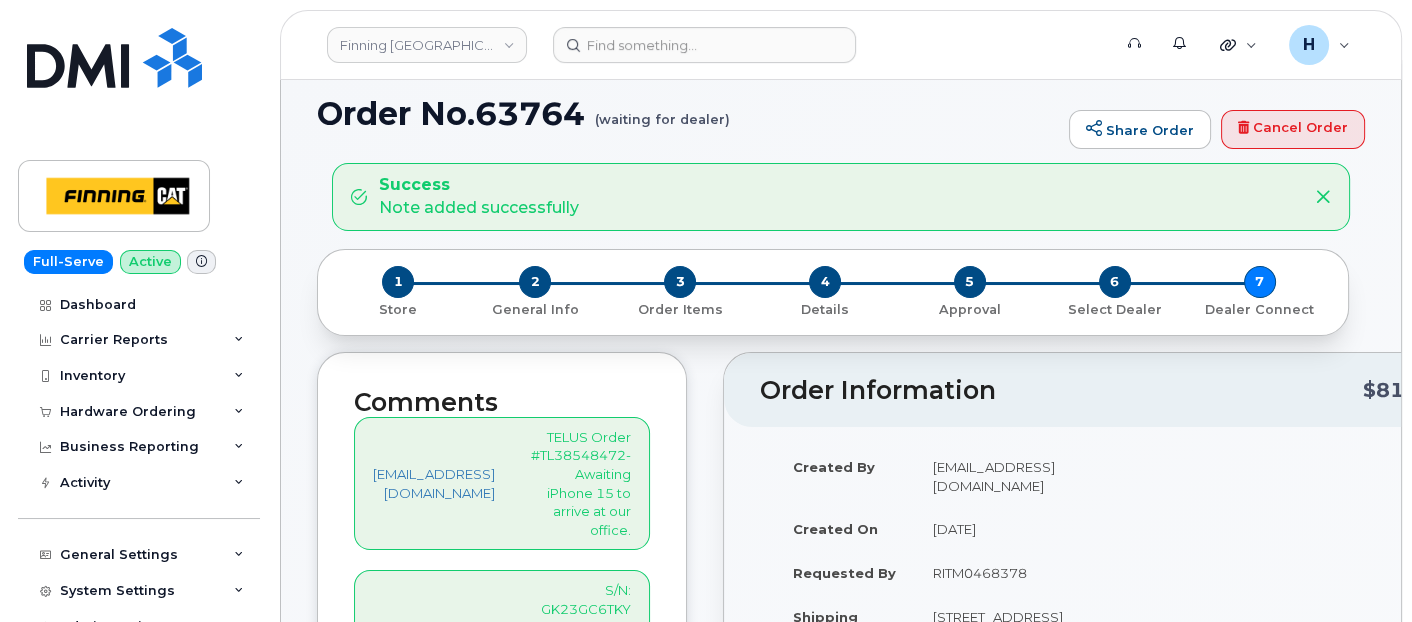 scroll, scrollTop: 333, scrollLeft: 0, axis: vertical 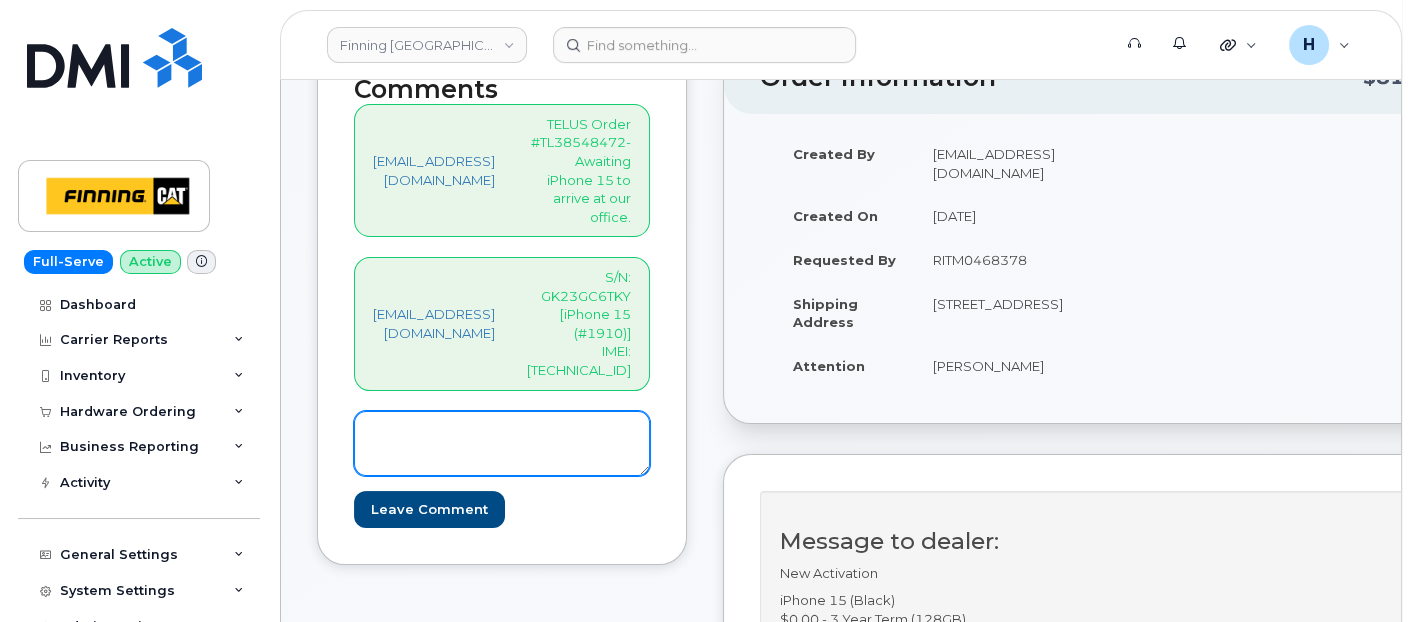click at bounding box center (502, 444) 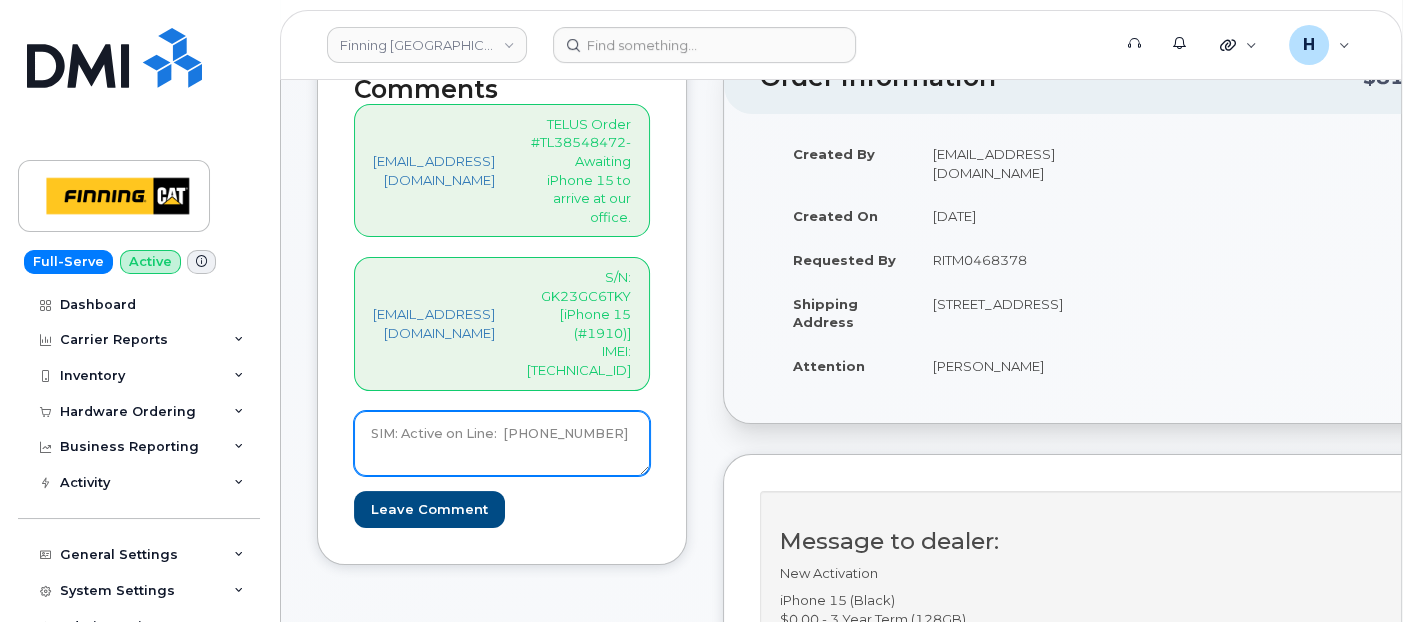 drag, startPoint x: 620, startPoint y: 356, endPoint x: 517, endPoint y: 328, distance: 106.738 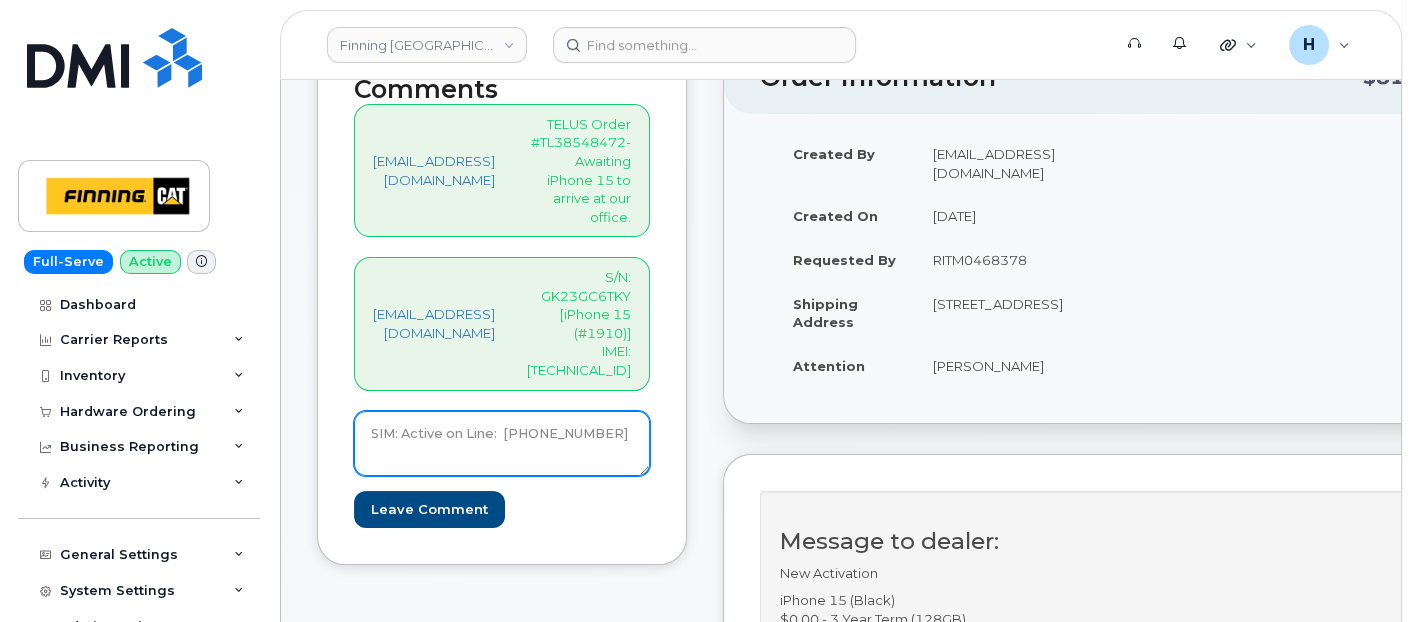 click on "SIM: Active on Line:  [PHONE_NUMBER]" at bounding box center [502, 444] 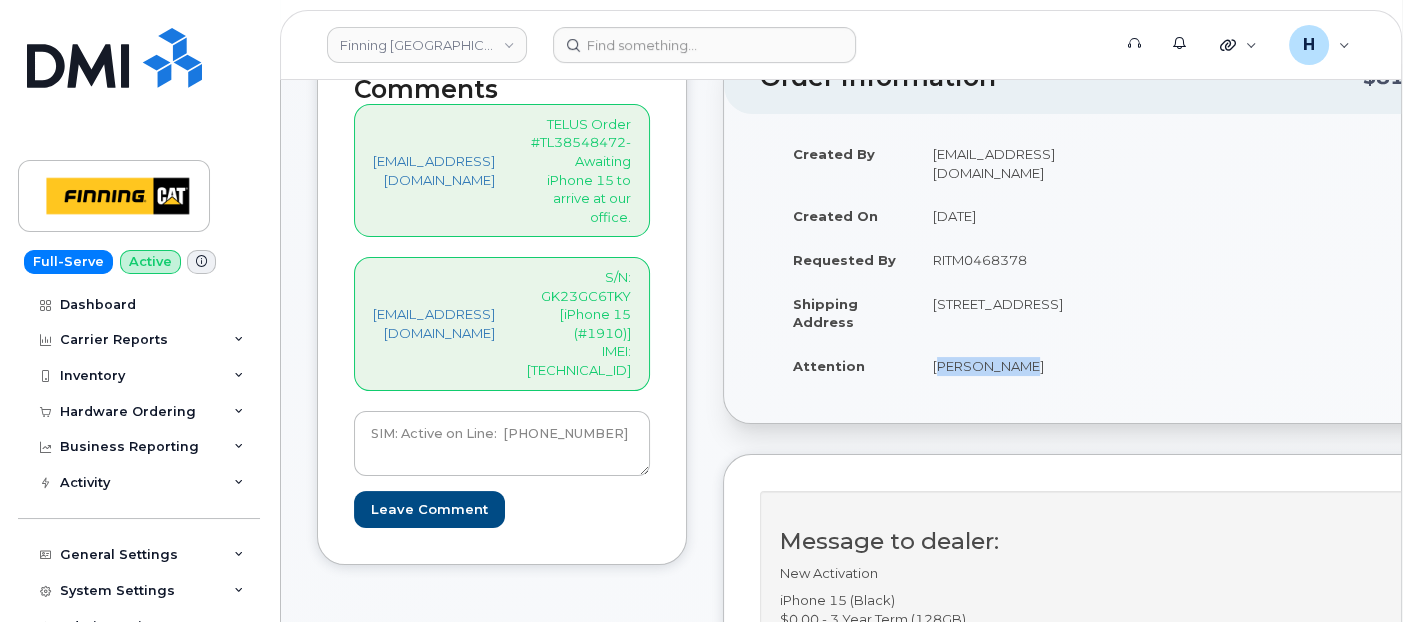 drag, startPoint x: 962, startPoint y: 365, endPoint x: 1051, endPoint y: 370, distance: 89.140335 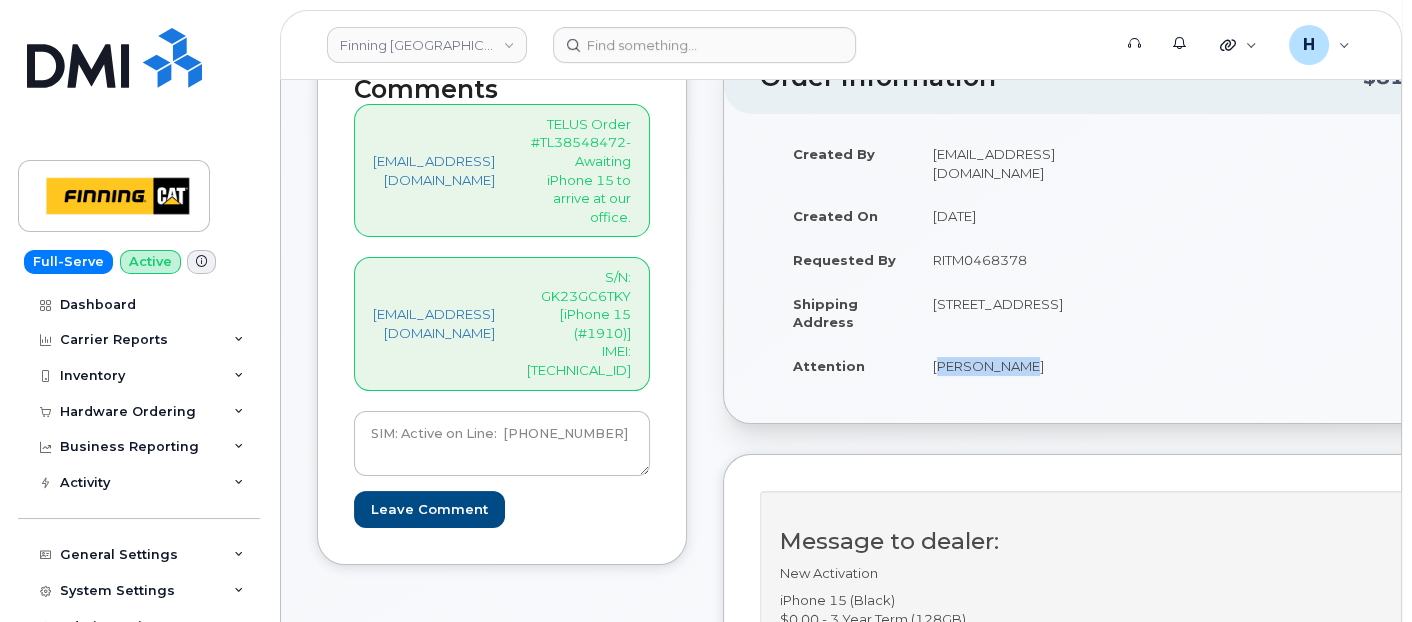 click on "[PERSON_NAME]" at bounding box center [1003, 366] 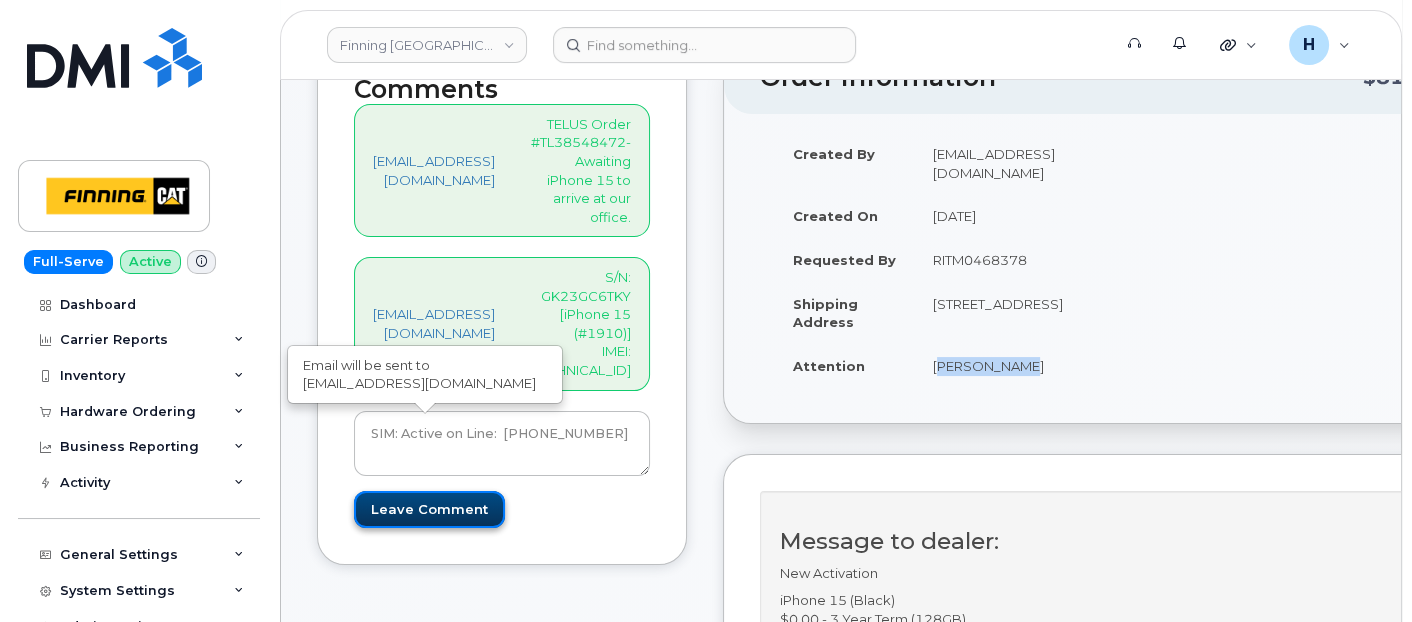 click on "Leave Comment" at bounding box center [429, 509] 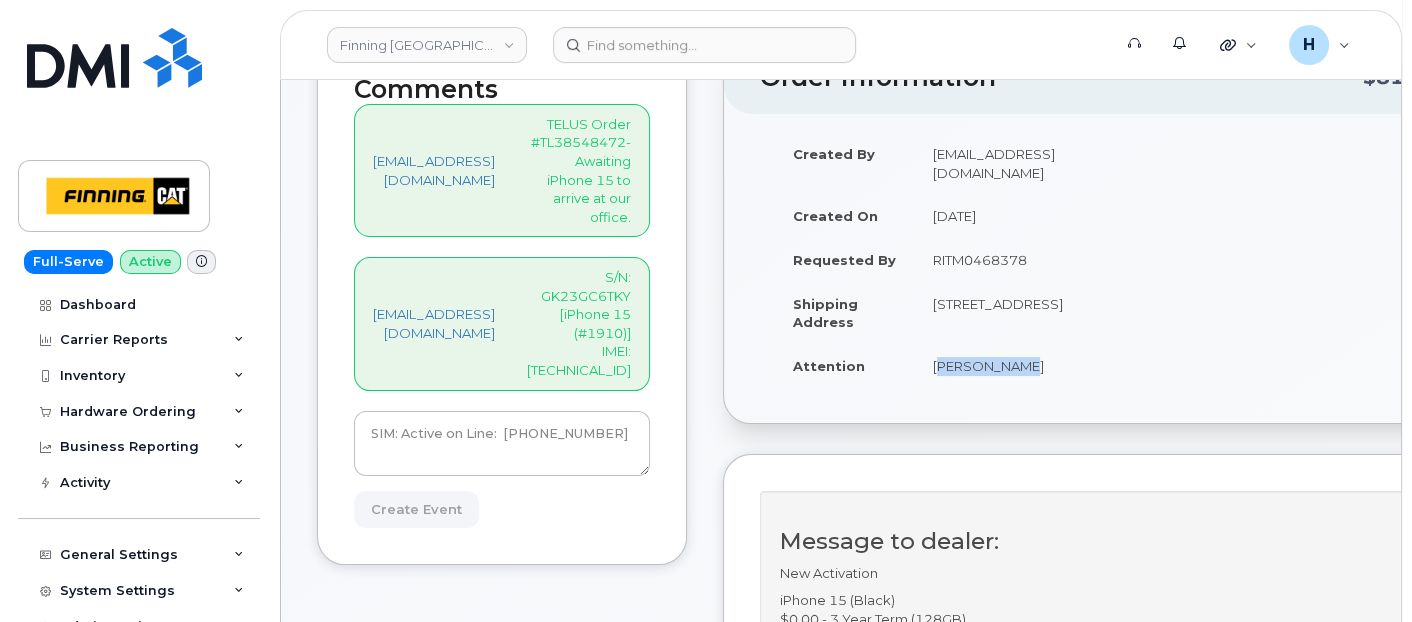 type on "Create Event" 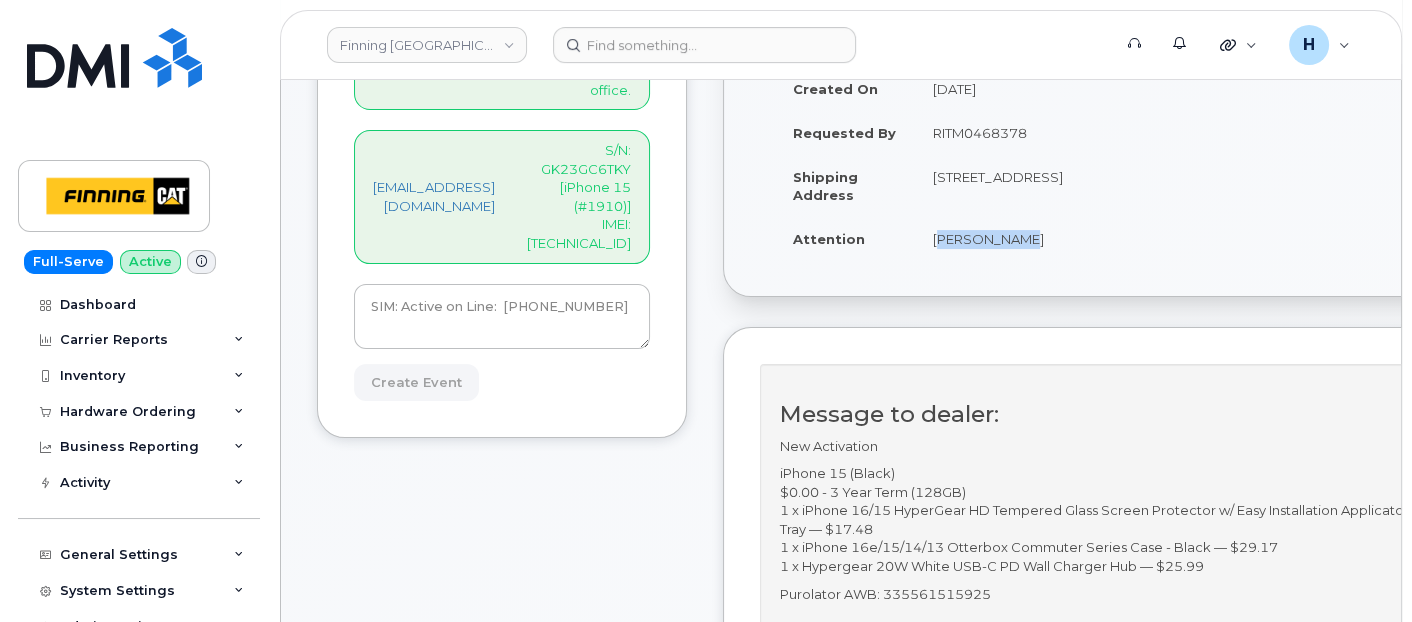 scroll, scrollTop: 666, scrollLeft: 0, axis: vertical 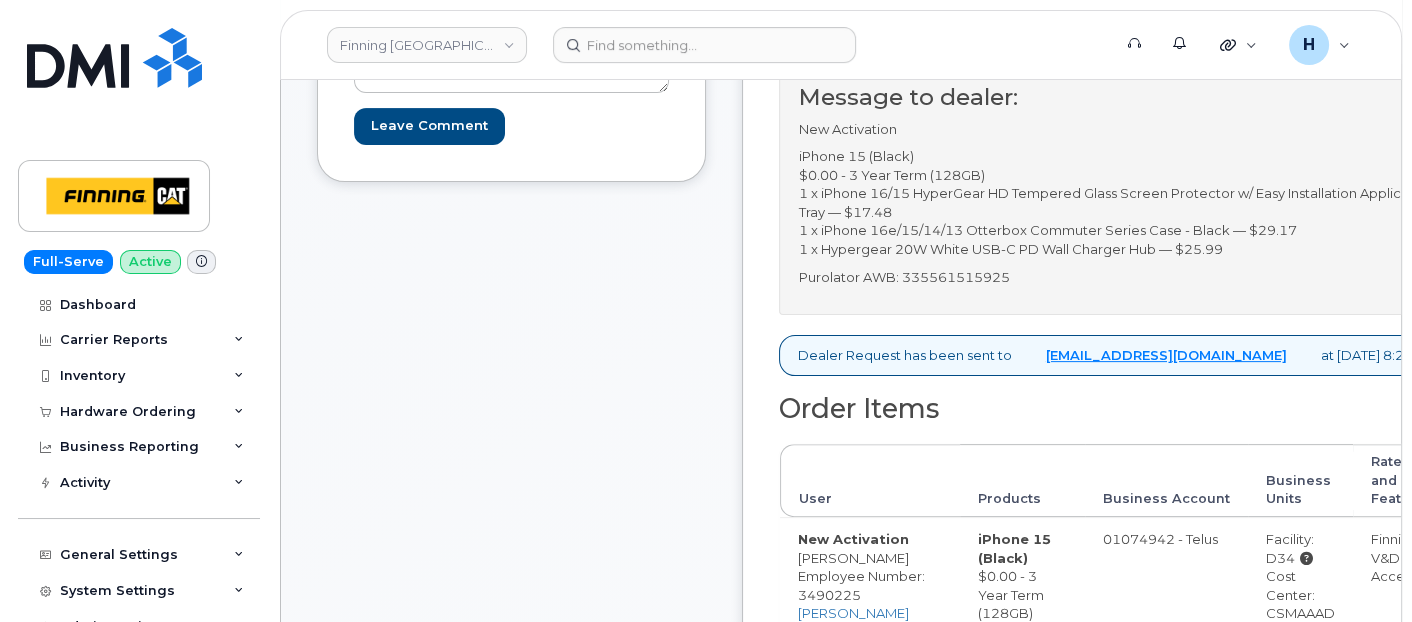 click on "Purolator AWB: 335561515925" at bounding box center [1117, 277] 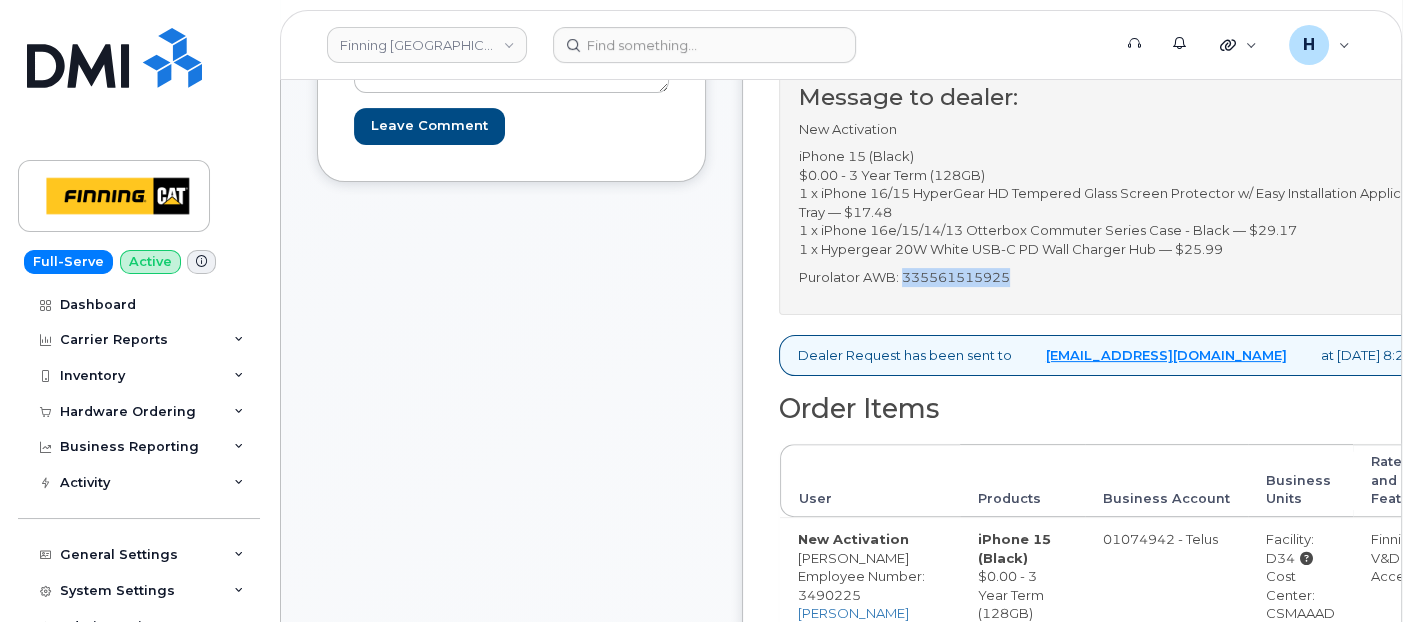 click on "Purolator AWB: 335561515925" at bounding box center (1117, 277) 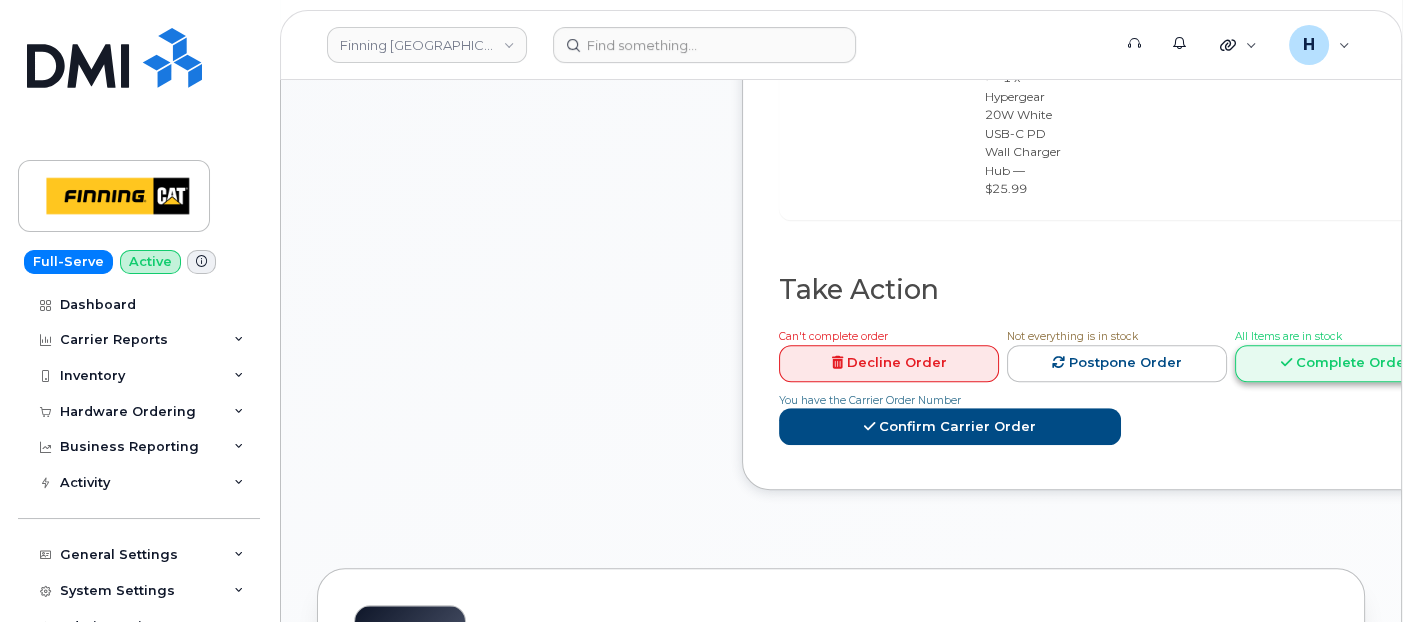 click on "Complete Order" at bounding box center (1345, 363) 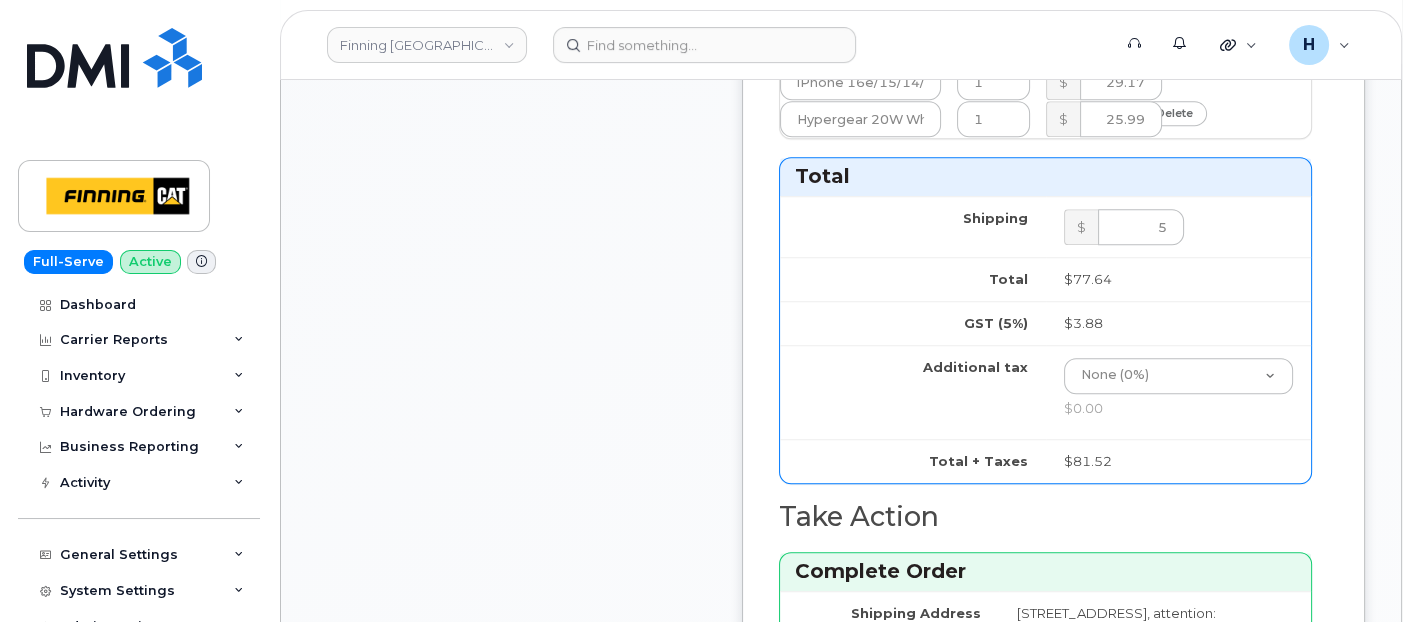 scroll, scrollTop: 2333, scrollLeft: 0, axis: vertical 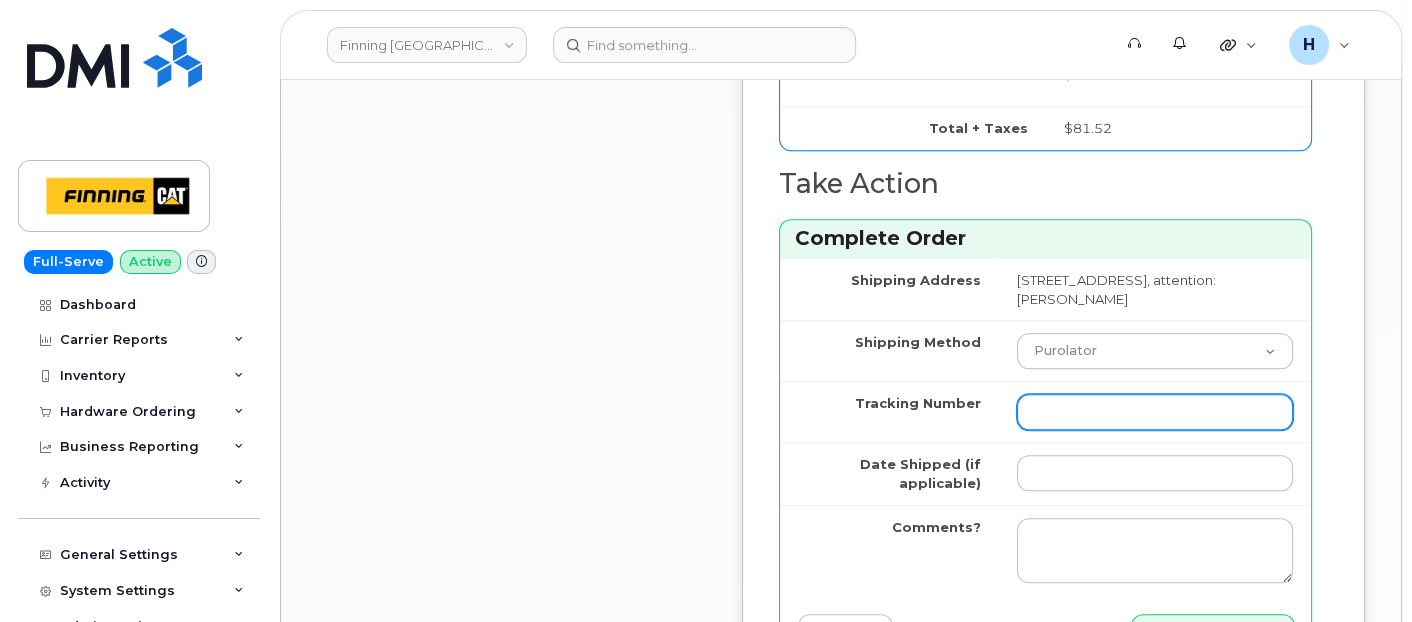 click on "Tracking Number" at bounding box center (1155, 412) 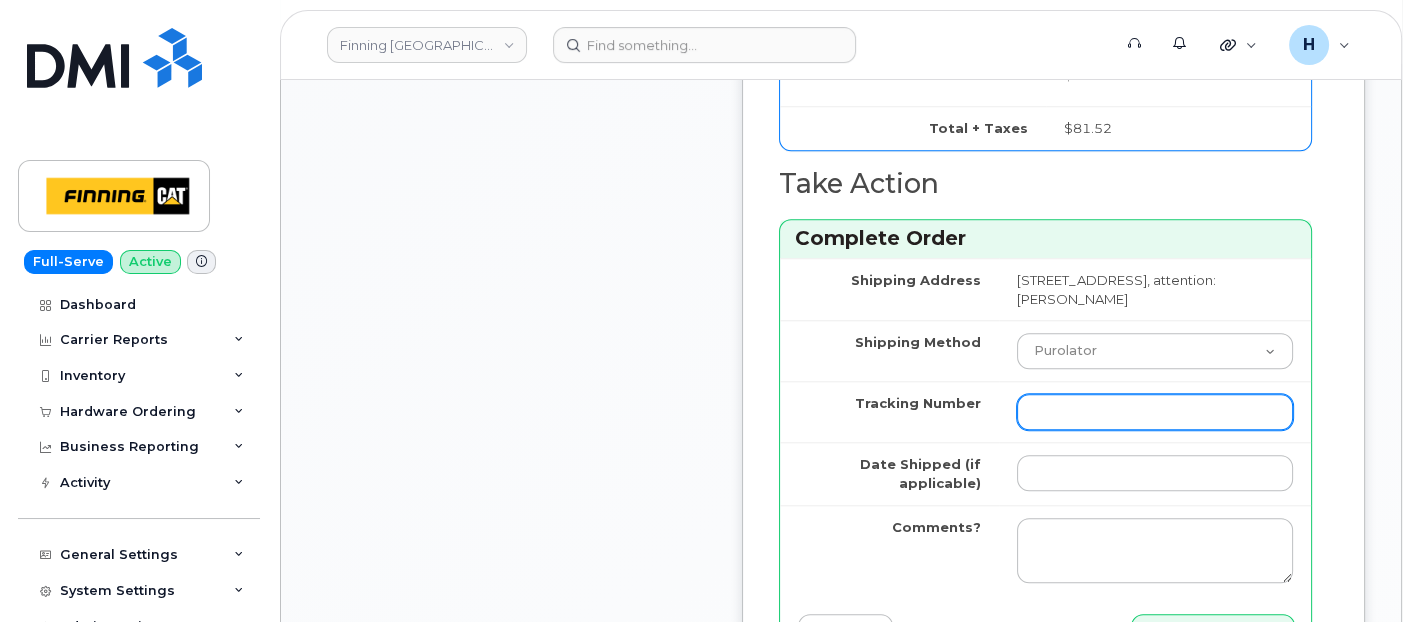 paste on "335561515925" 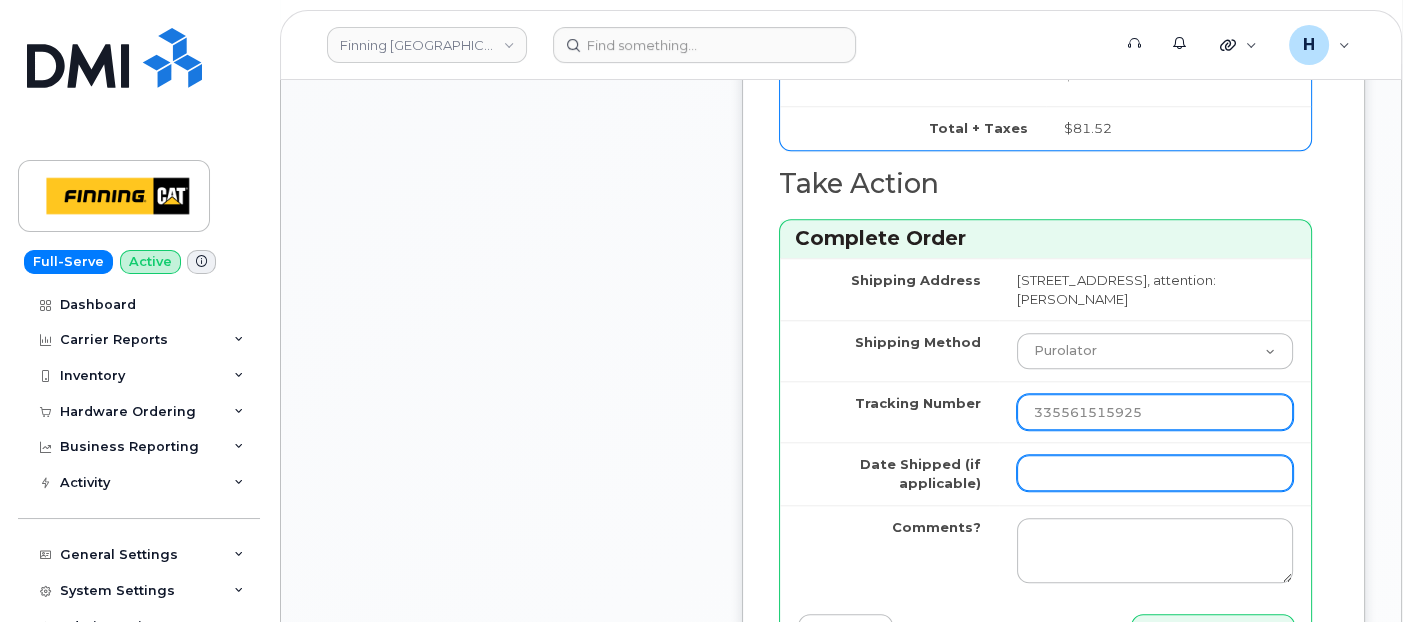 type on "335561515925" 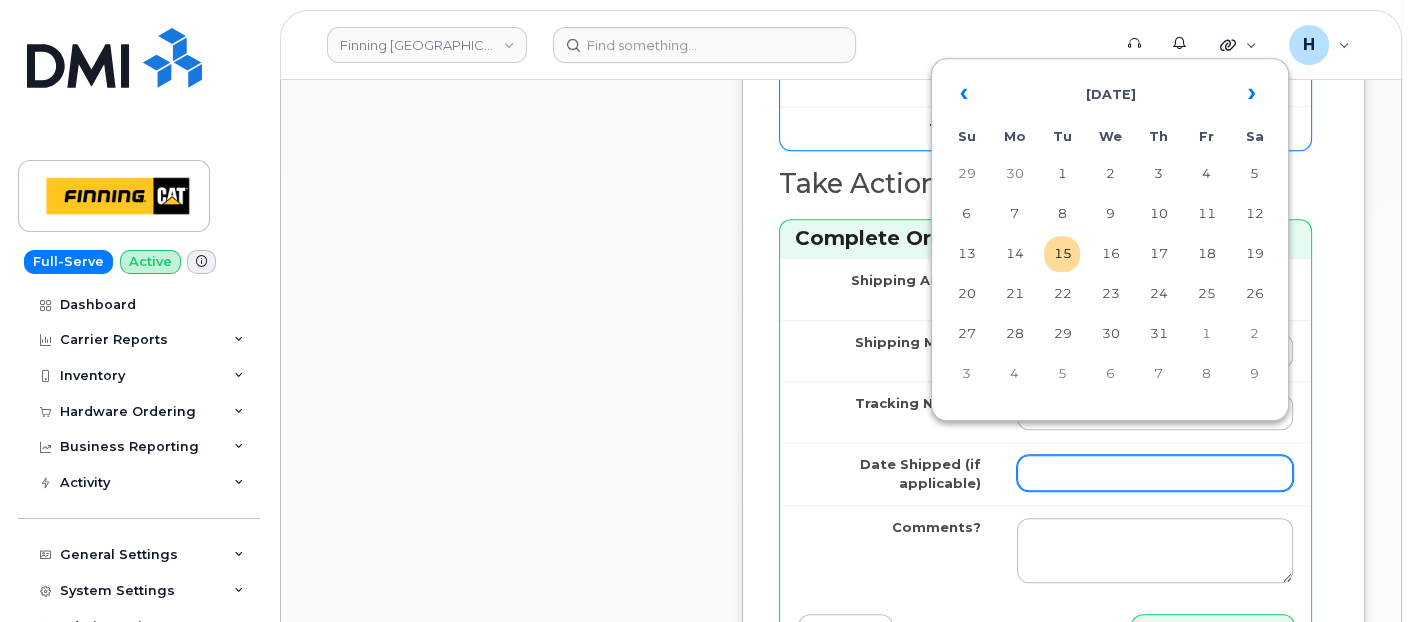 click on "Date Shipped (if applicable)" at bounding box center [1155, 473] 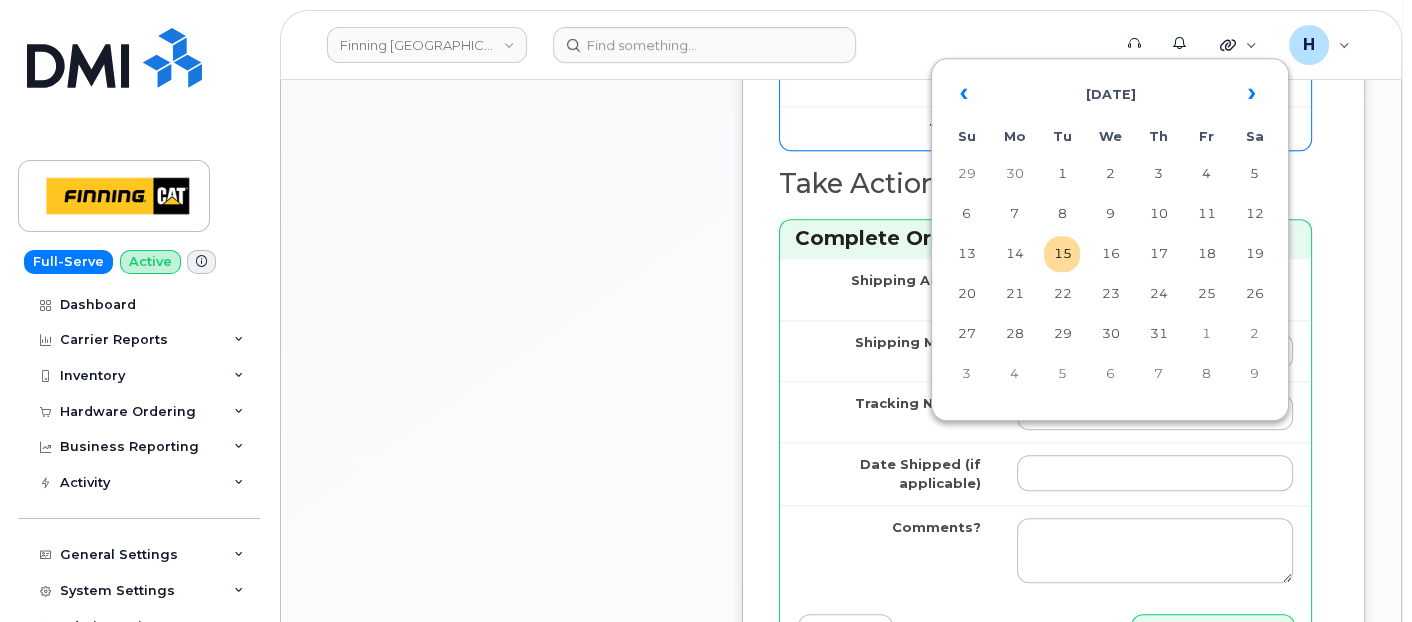 click on "« July 2025 » Su Mo Tu We Th Fr Sa 29 30 1 2 3 4 5 6 7 8 9 10 11 12 13 14 15 16 17 18 19 20 21 22 23 24 25 26 27 28 29 30 31 1 2 3 4 5 6 7 8 9 Today Clear" at bounding box center (1110, 234) 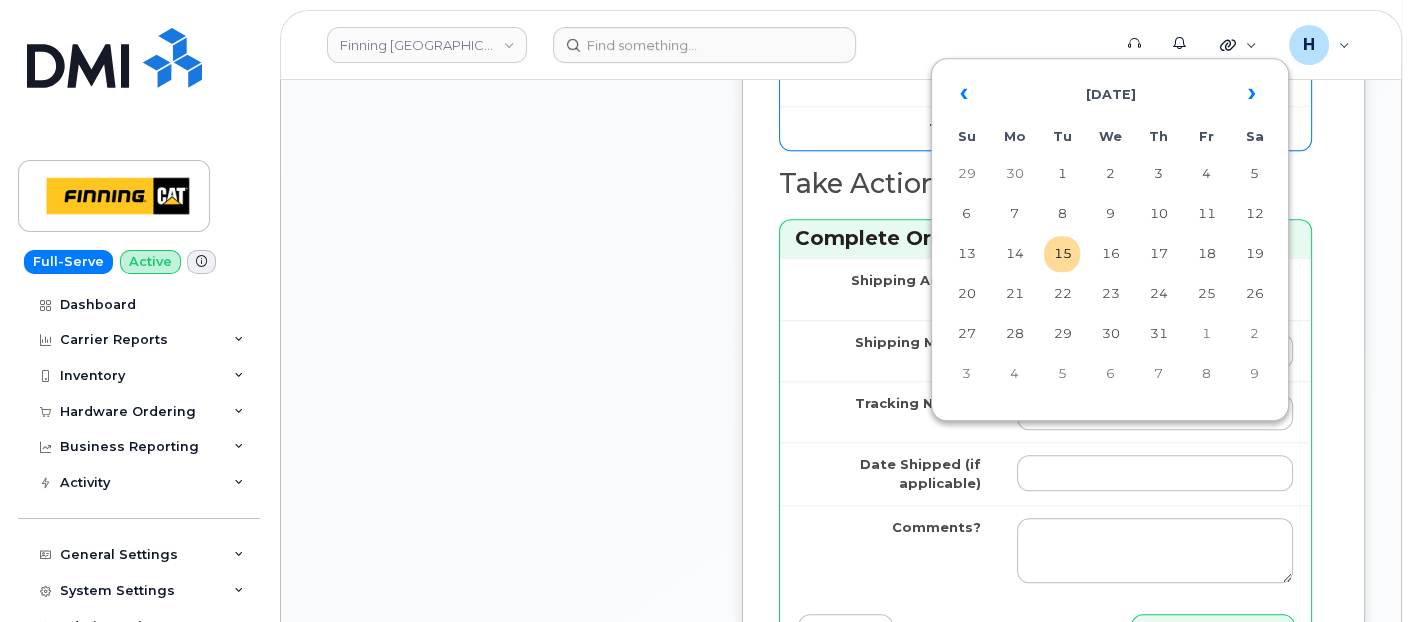 click on "« July 2025 » Su Mo Tu We Th Fr Sa 29 30 1 2 3 4 5 6 7 8 9 10 11 12 13 14 15 16 17 18 19 20 21 22 23 24 25 26 27 28 29 30 31 1 2 3 4 5 6 7 8 9 Today Clear" at bounding box center (1110, 234) 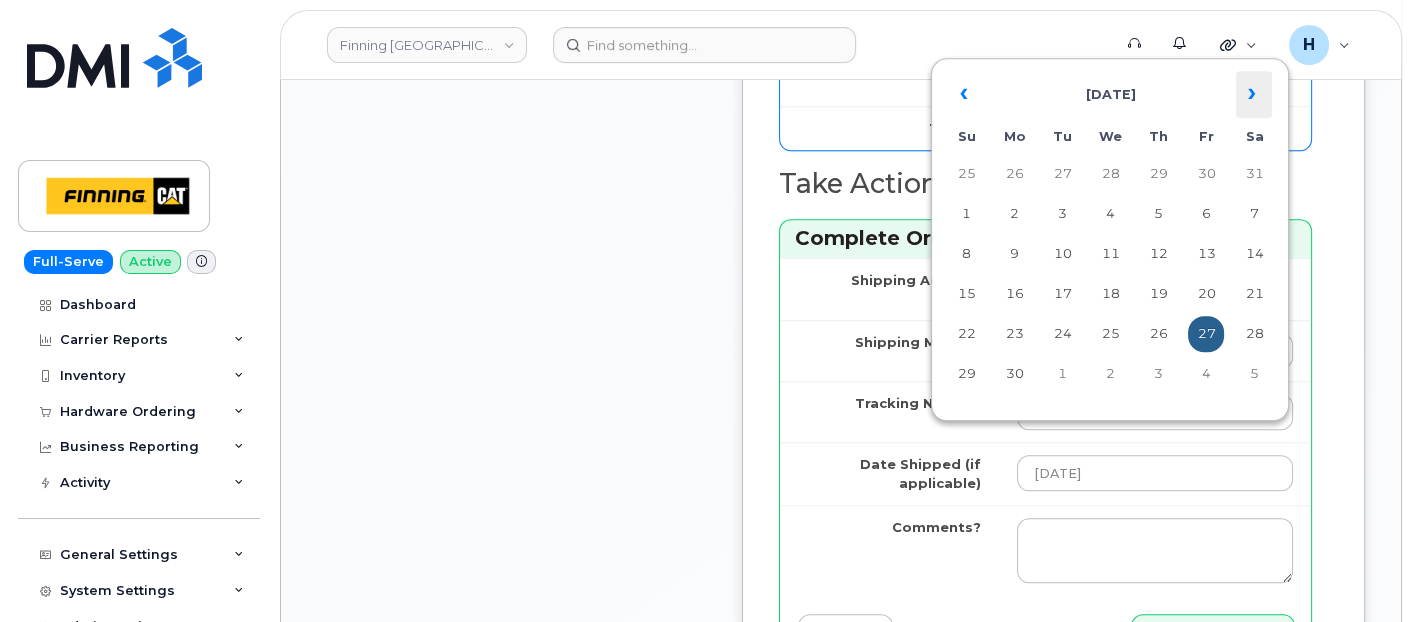 click on "»" at bounding box center (1254, 95) 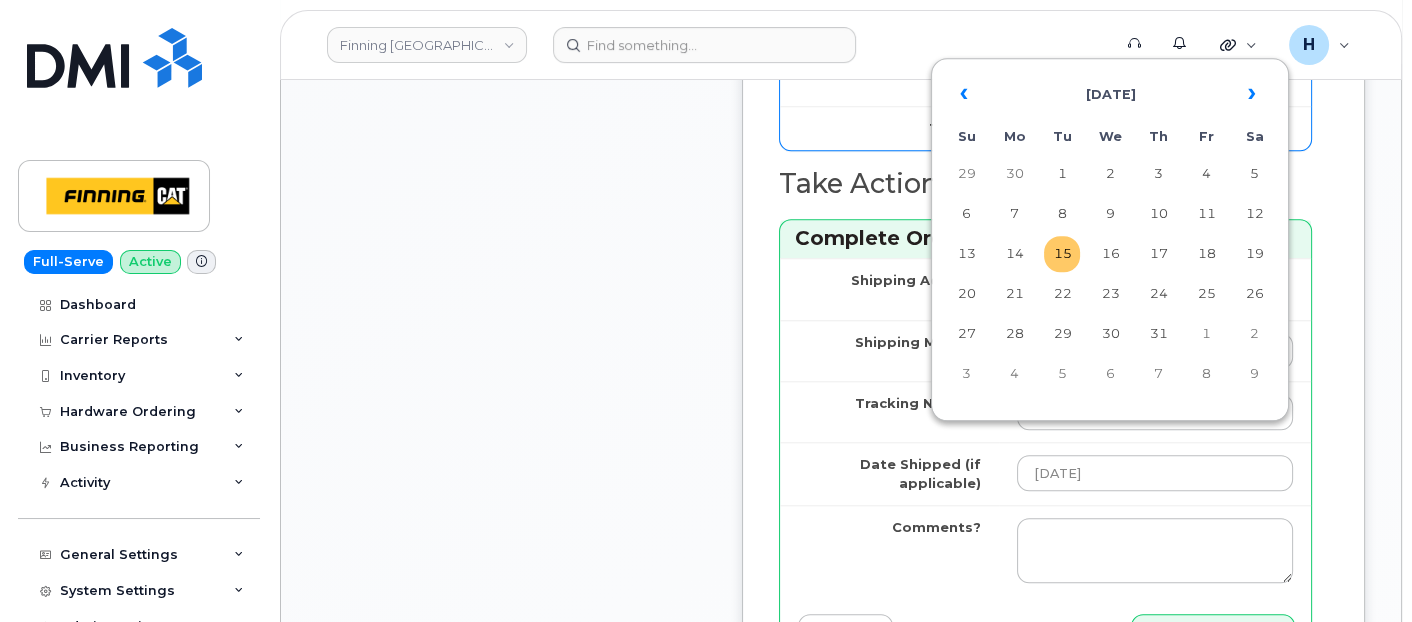 click on "15" at bounding box center [1062, 254] 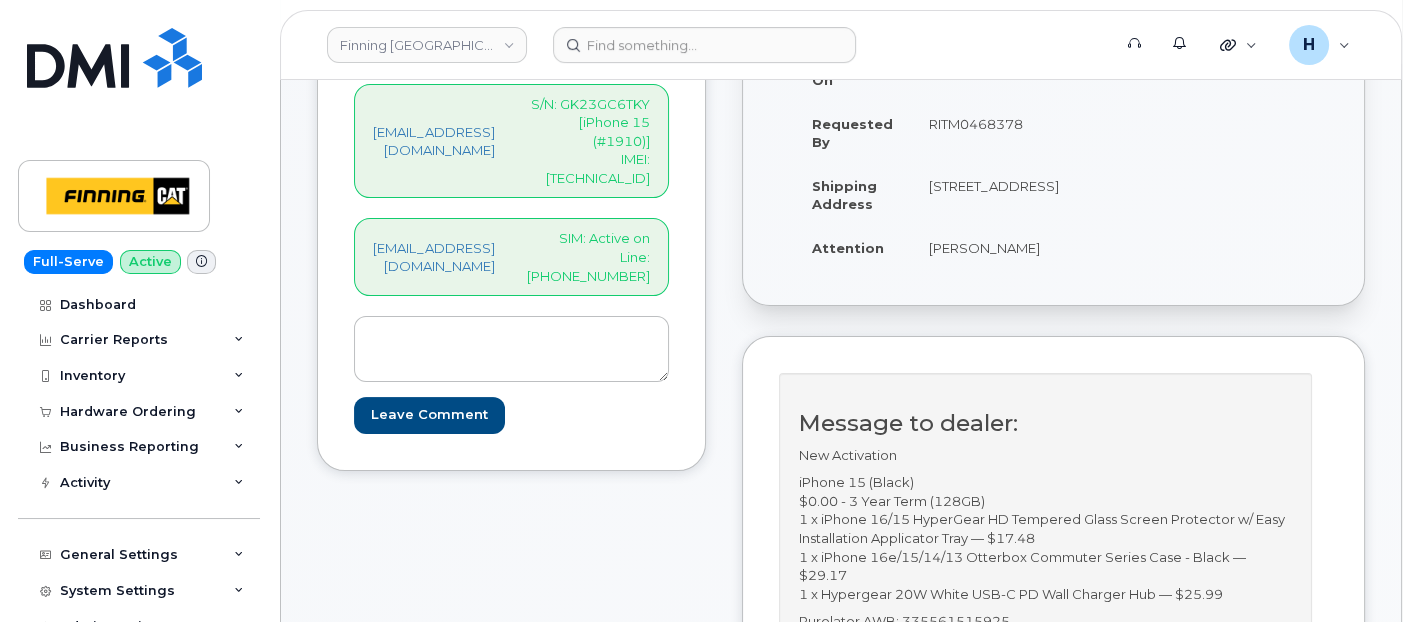 scroll, scrollTop: 444, scrollLeft: 0, axis: vertical 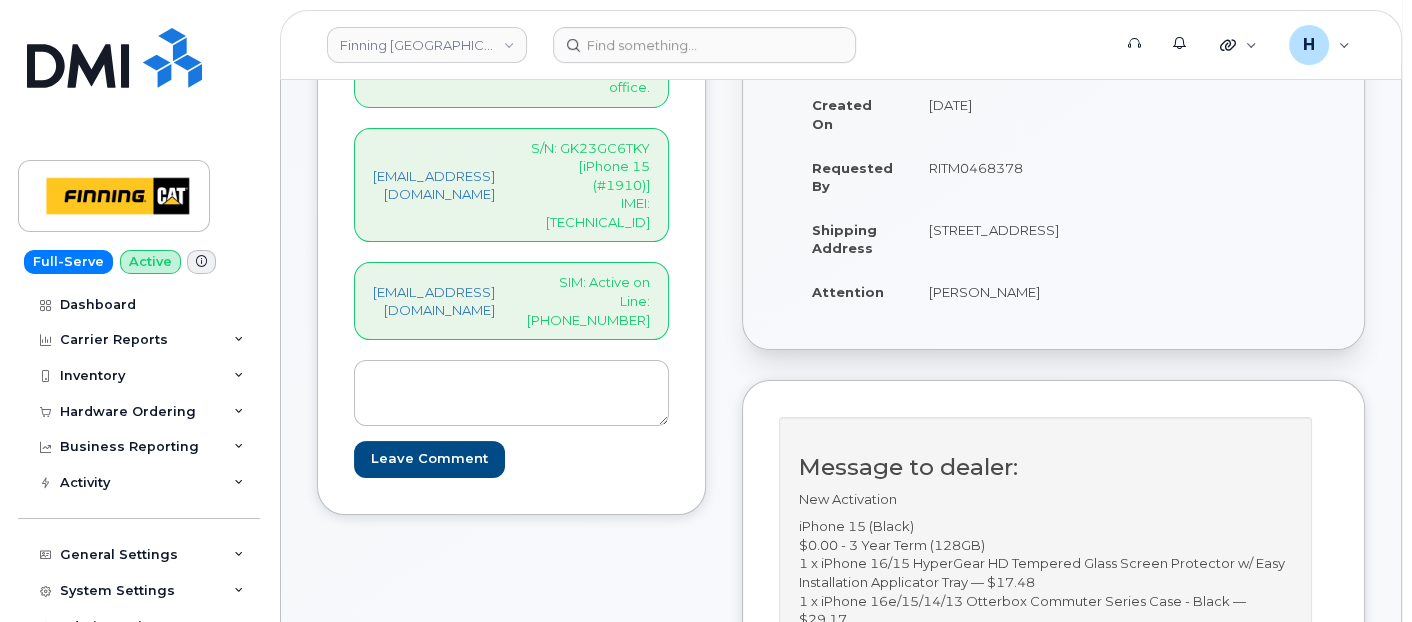 click on "S/N: GK23GC6TKY [iPhone 15 (#1910)]
IMEI: 356925791739996" at bounding box center (588, 185) 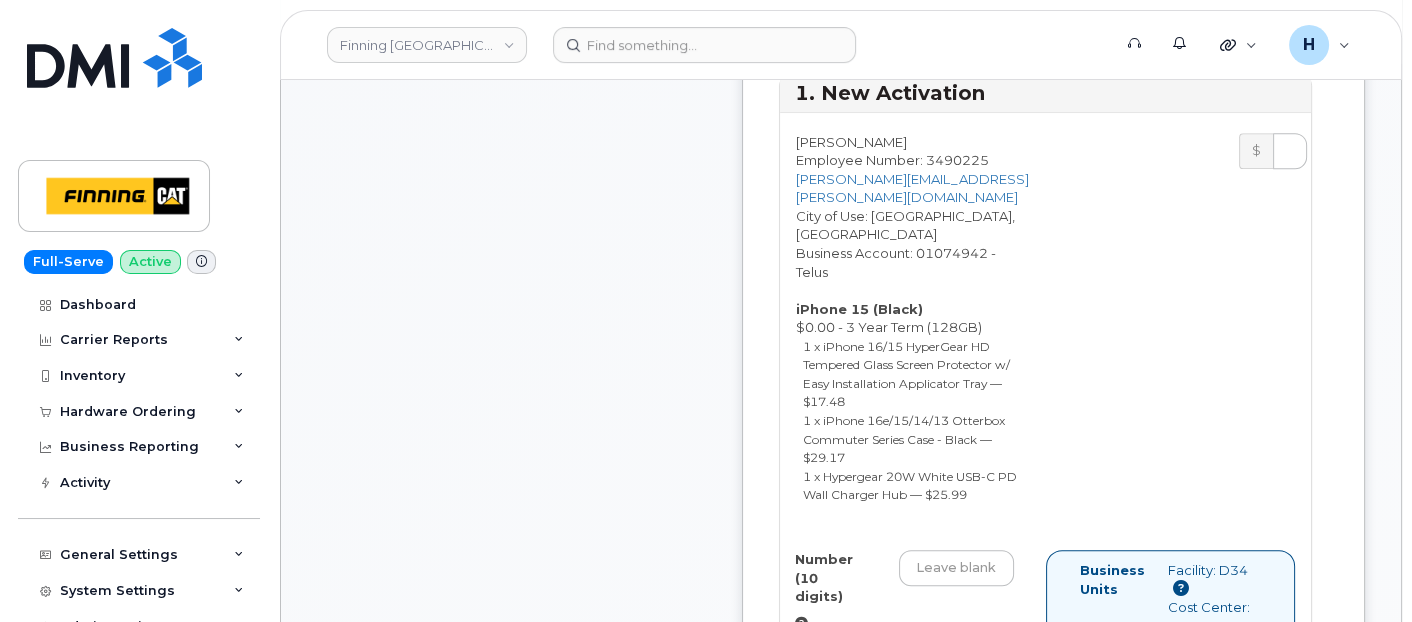 scroll, scrollTop: 1555, scrollLeft: 0, axis: vertical 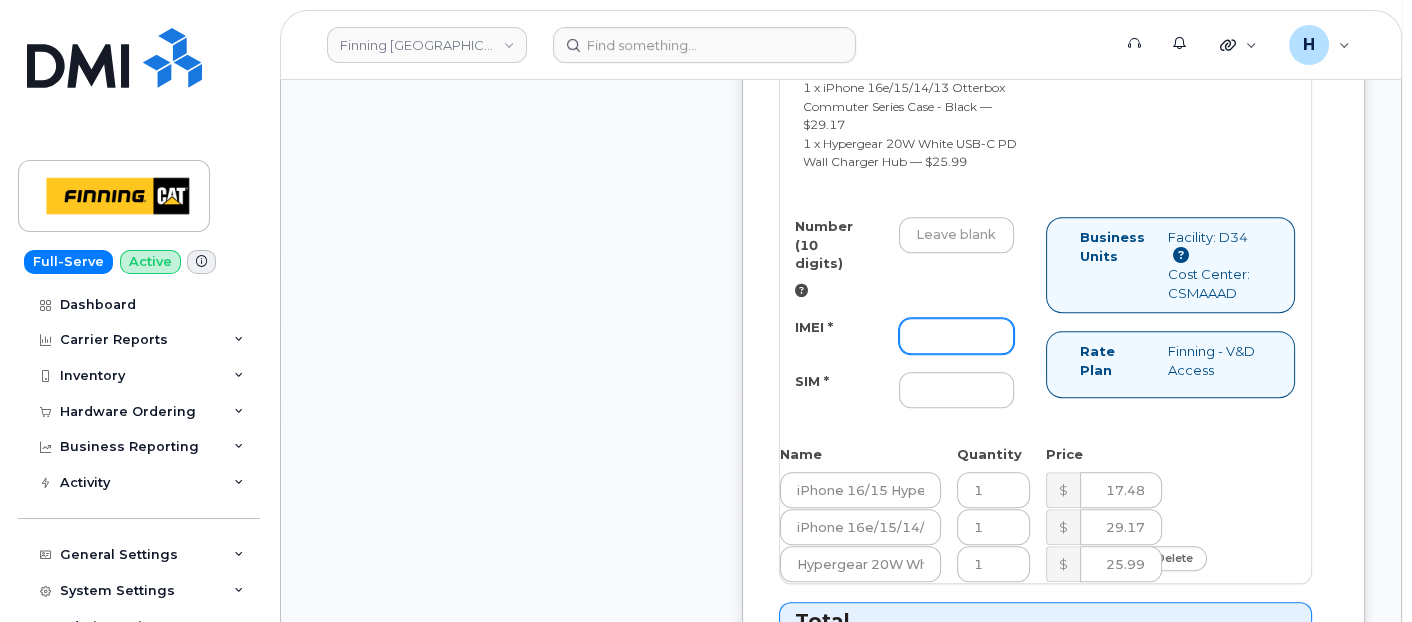 drag, startPoint x: 940, startPoint y: 303, endPoint x: 913, endPoint y: 308, distance: 27.45906 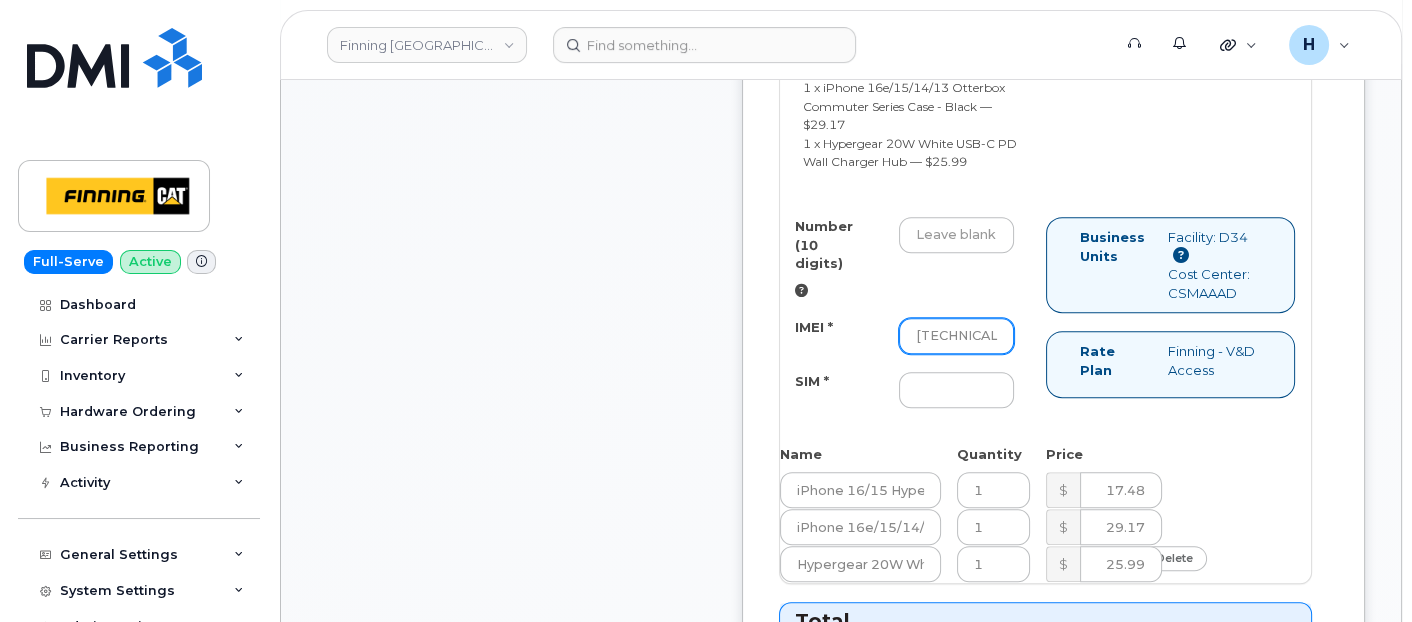 scroll, scrollTop: 0, scrollLeft: 57, axis: horizontal 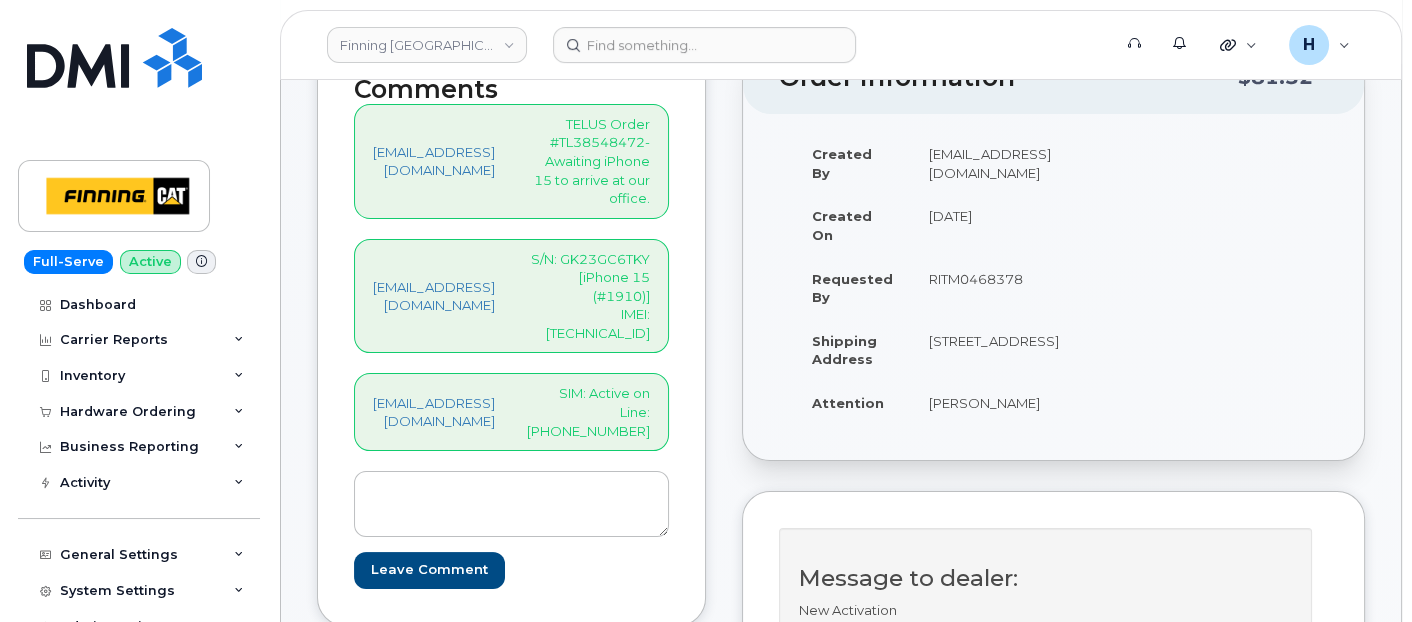 type on "356925791739996" 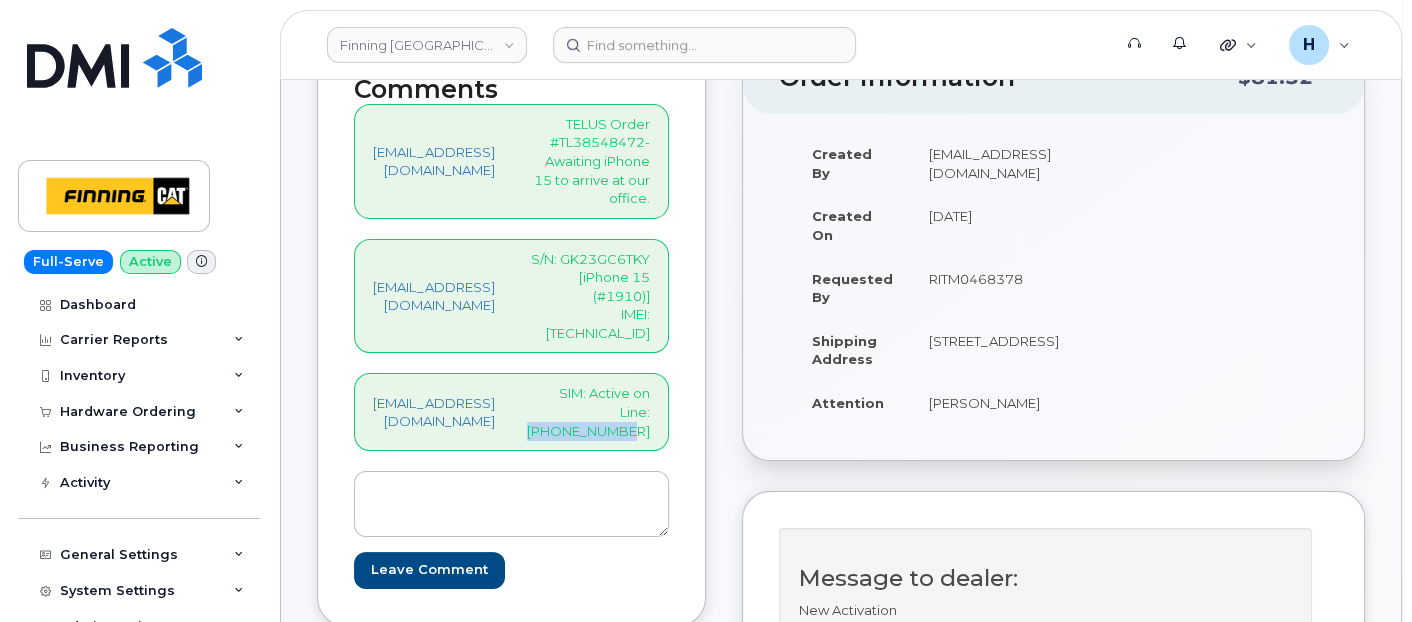 drag, startPoint x: 573, startPoint y: 366, endPoint x: 674, endPoint y: 376, distance: 101.49384 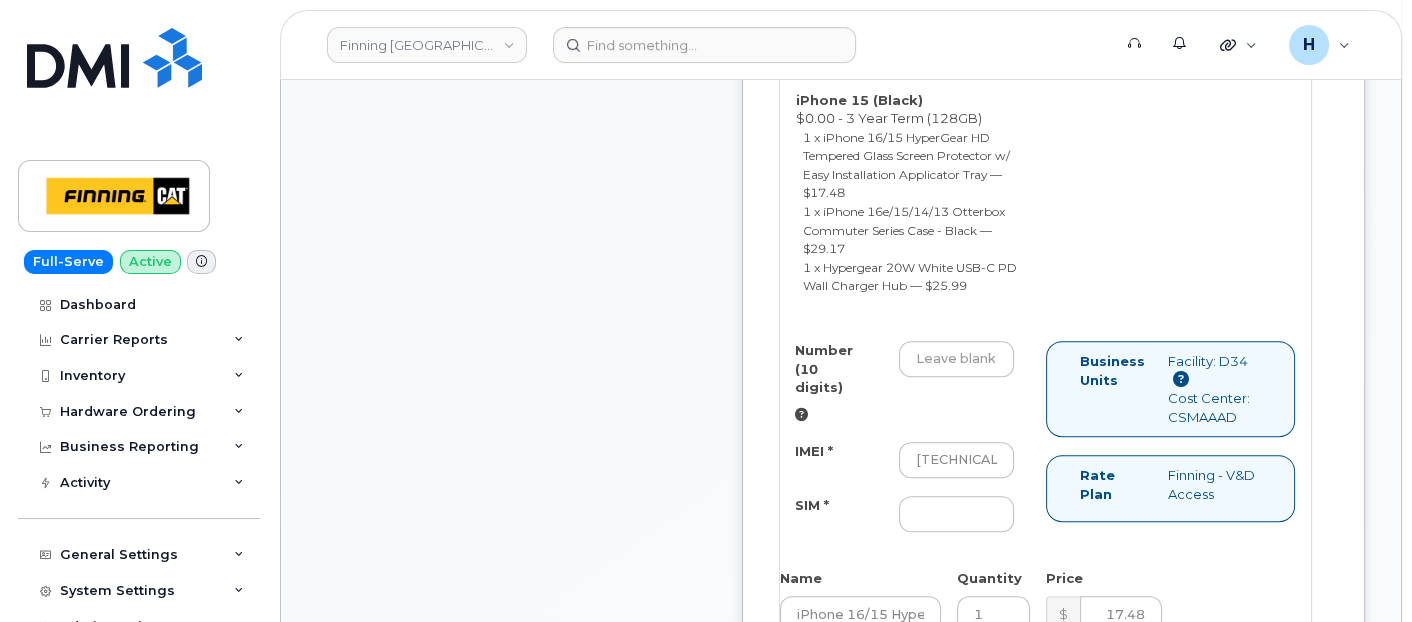 scroll, scrollTop: 1555, scrollLeft: 0, axis: vertical 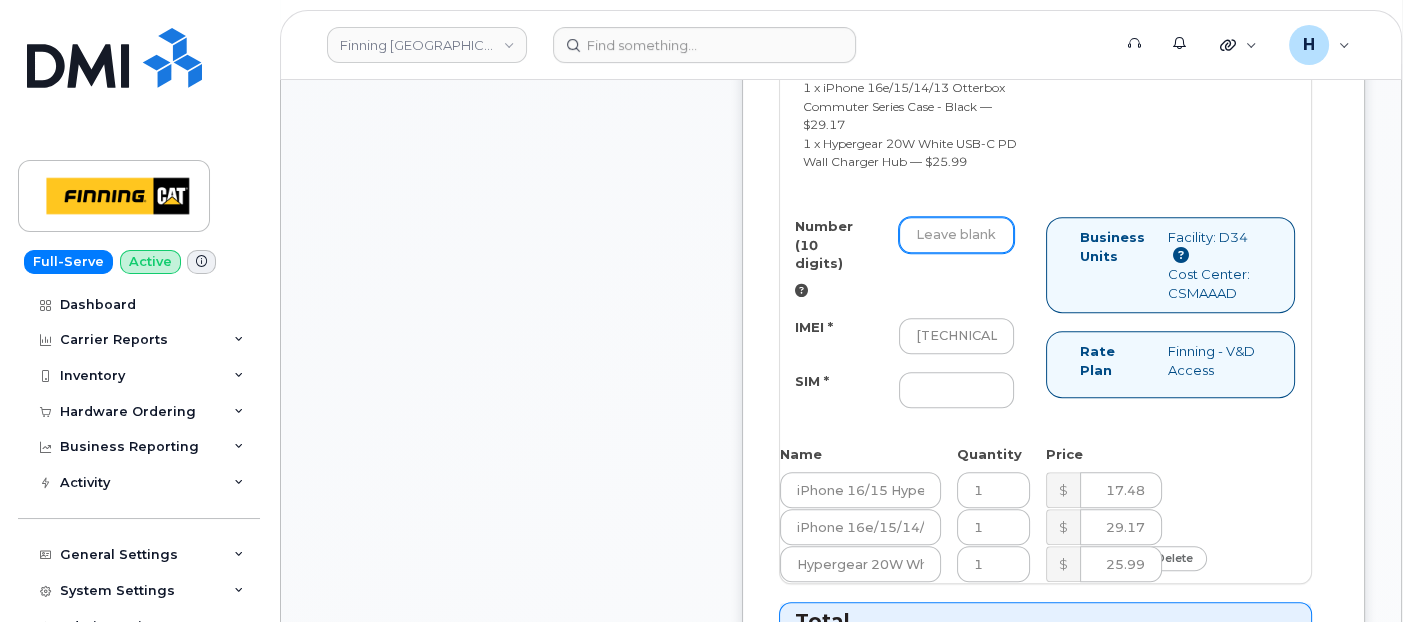 click on "Number (10 digits)" at bounding box center (957, 235) 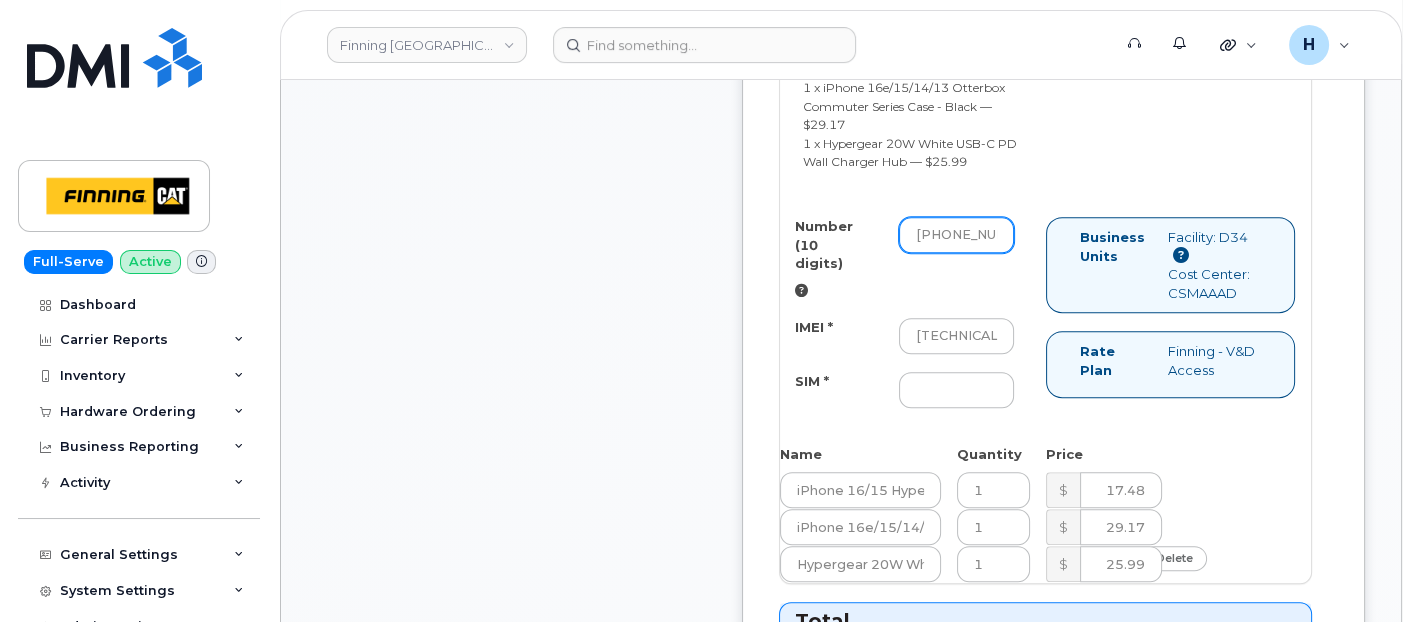 scroll, scrollTop: 0, scrollLeft: 22, axis: horizontal 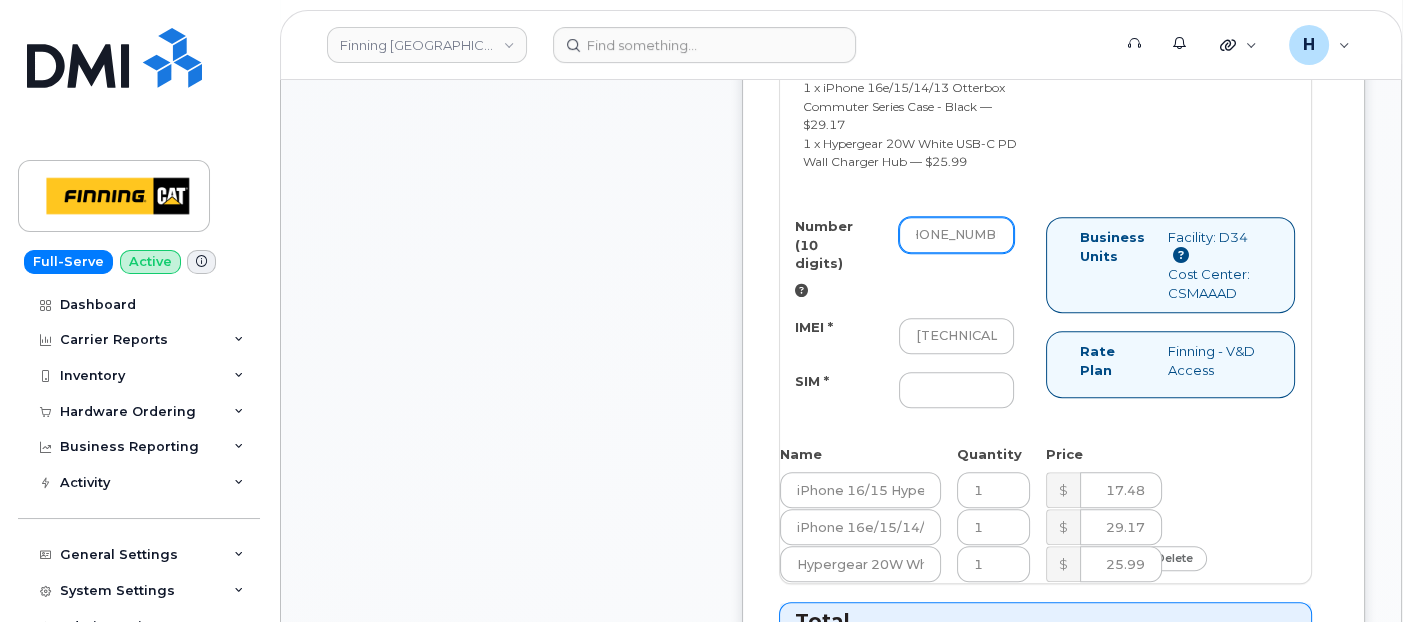 click on "587-216-1160" at bounding box center (957, 235) 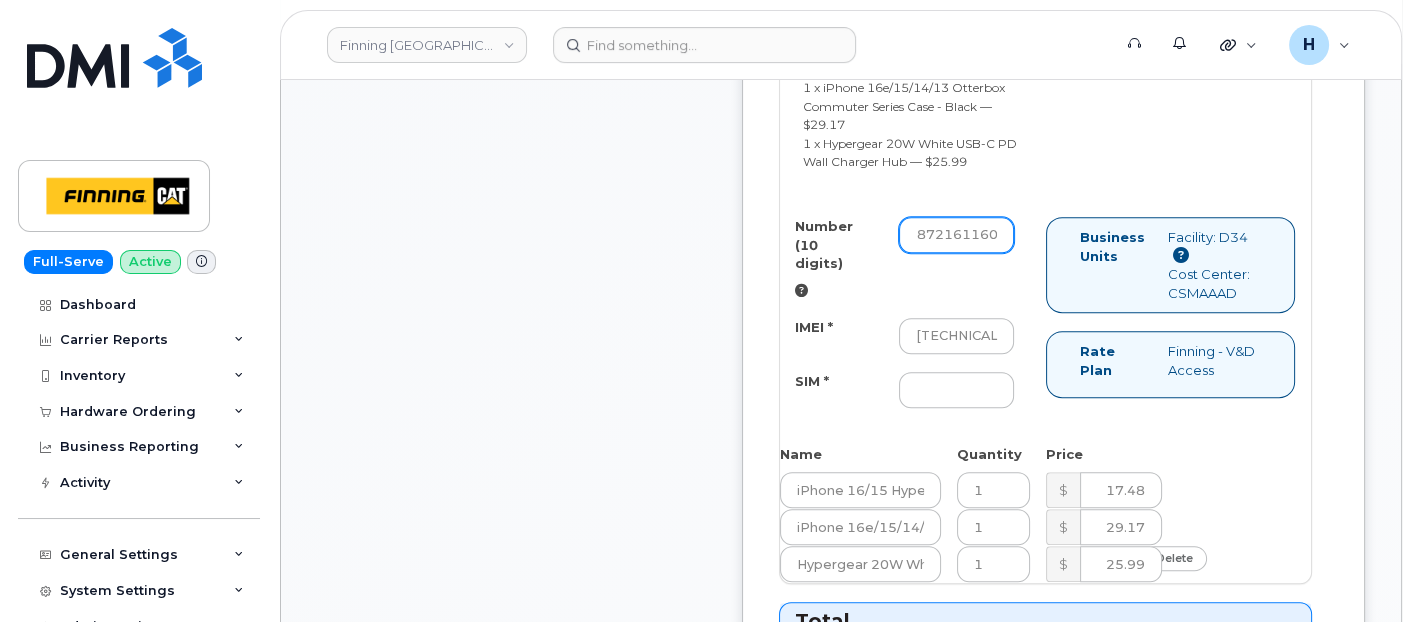 scroll, scrollTop: 0, scrollLeft: 14, axis: horizontal 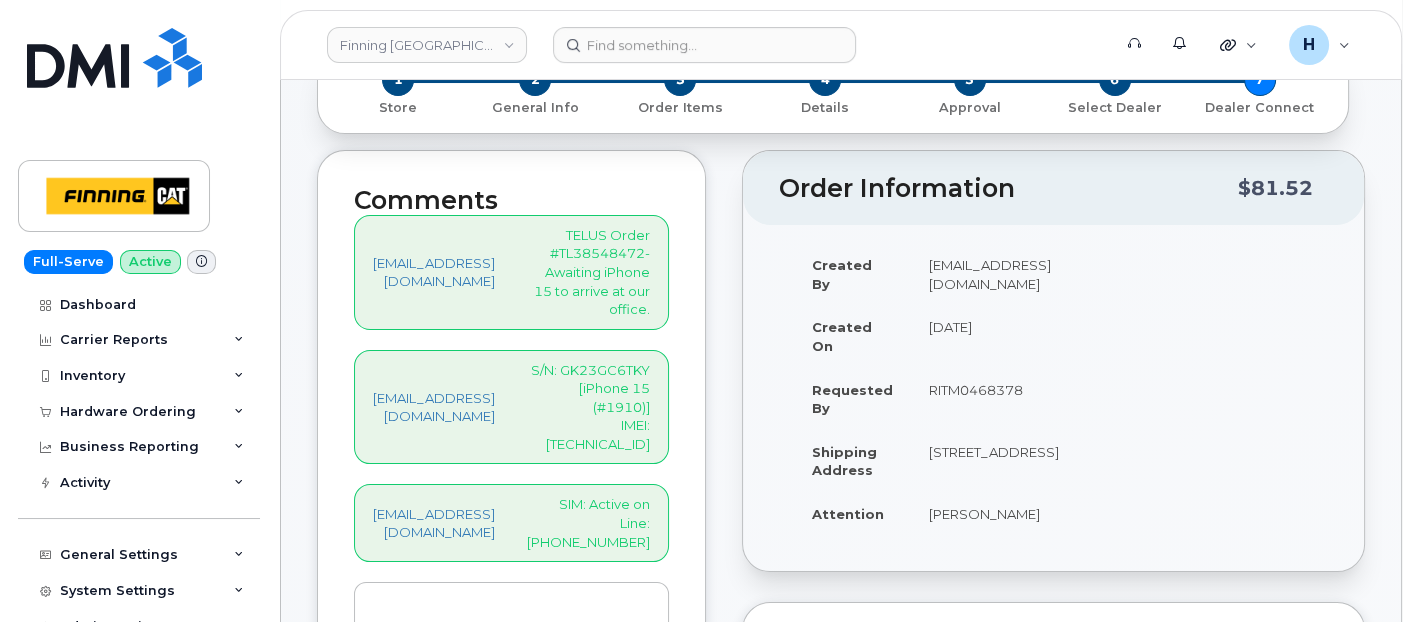 type on "5872161160" 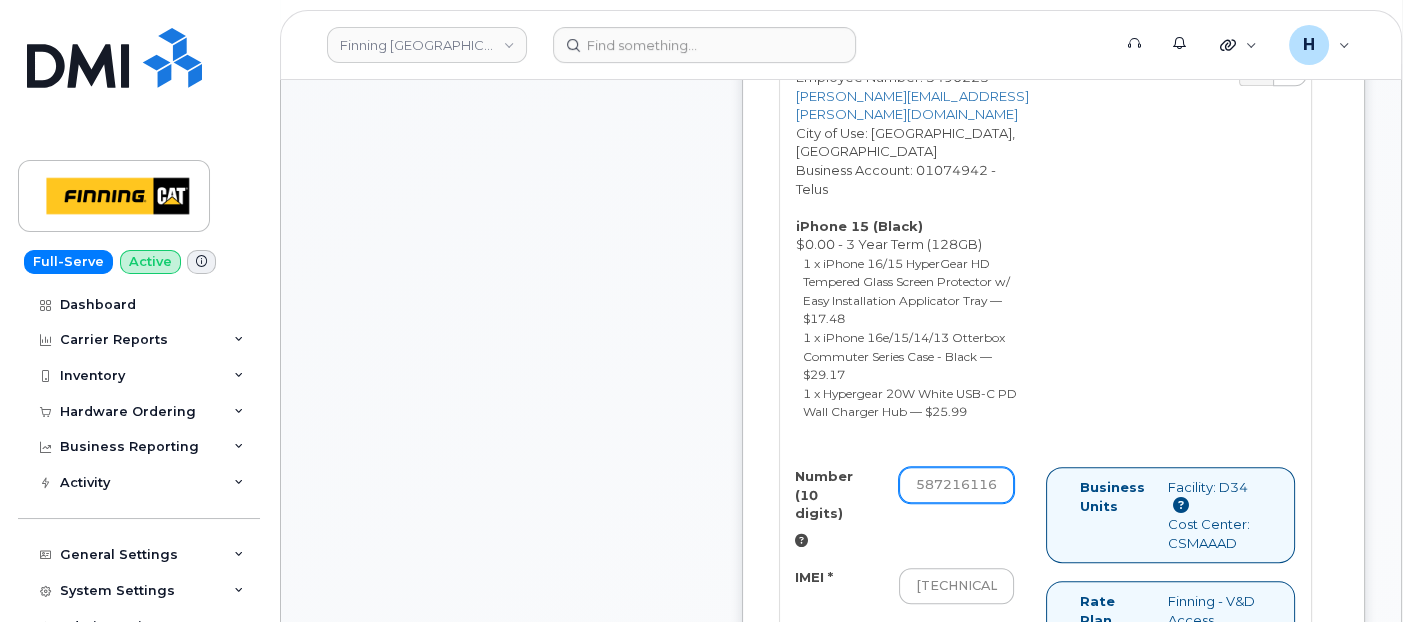 scroll, scrollTop: 1333, scrollLeft: 0, axis: vertical 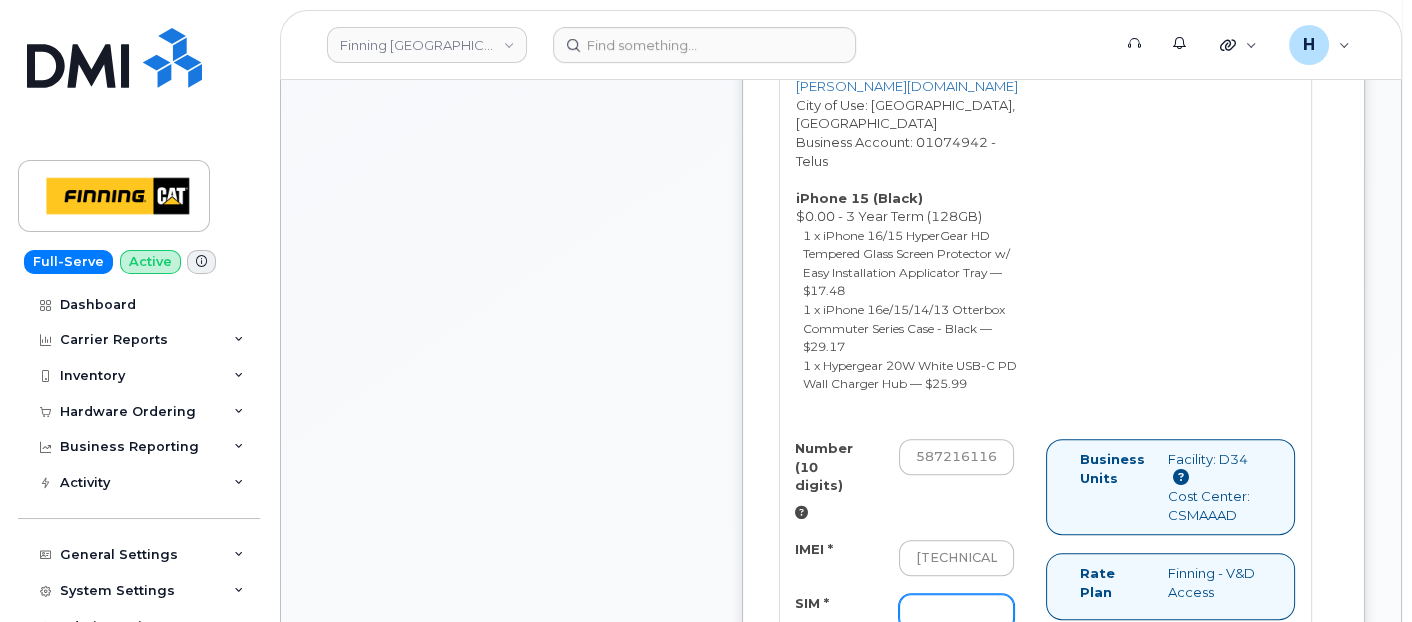 click on "SIM *" at bounding box center (957, 612) 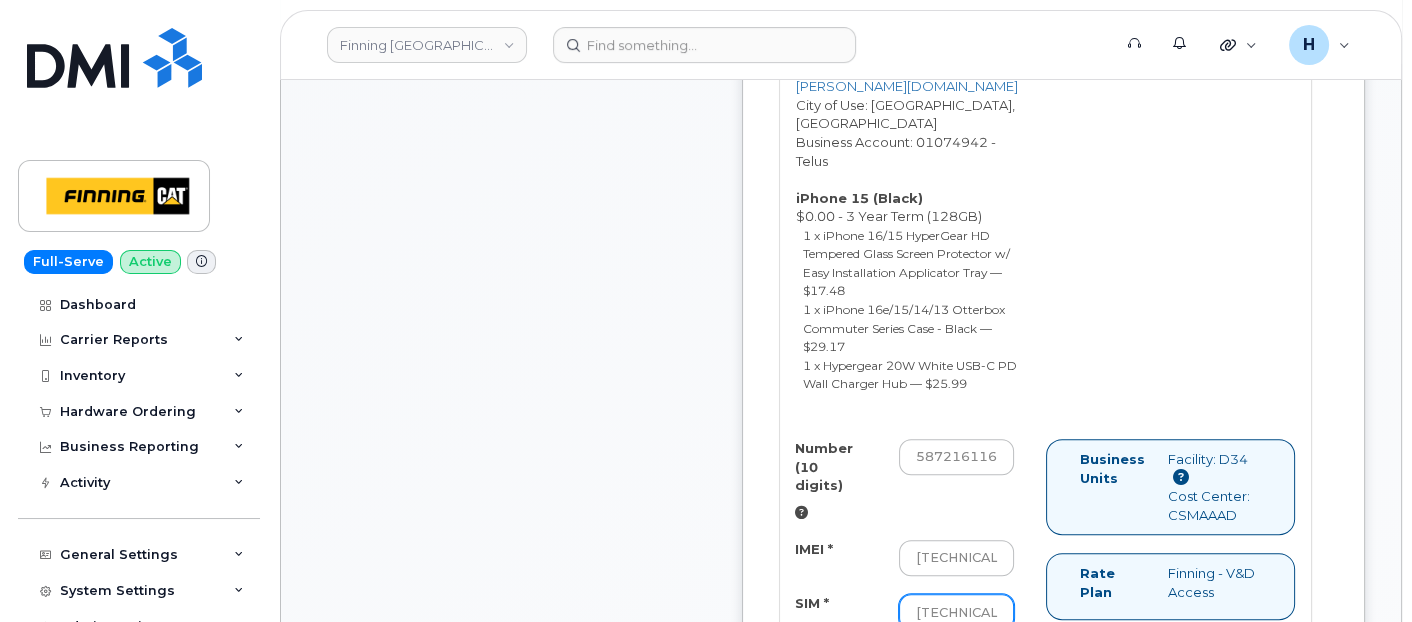 scroll, scrollTop: 0, scrollLeft: 94, axis: horizontal 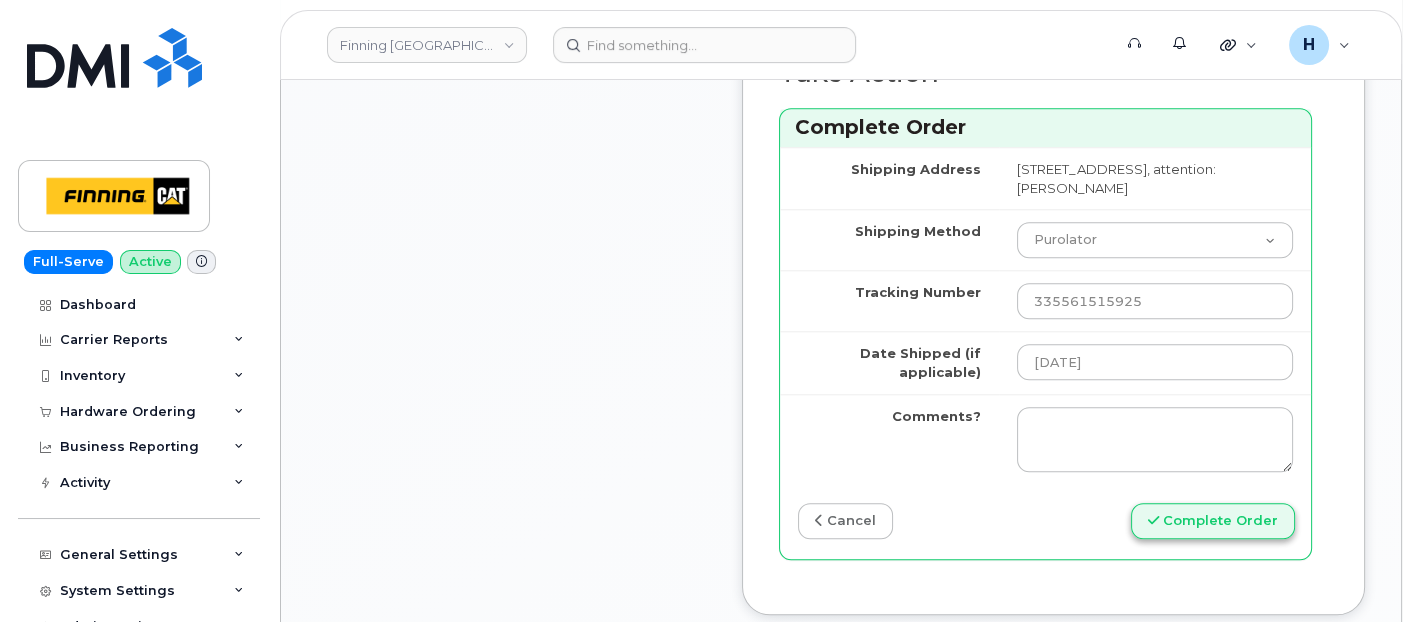type on "8912230102351182682" 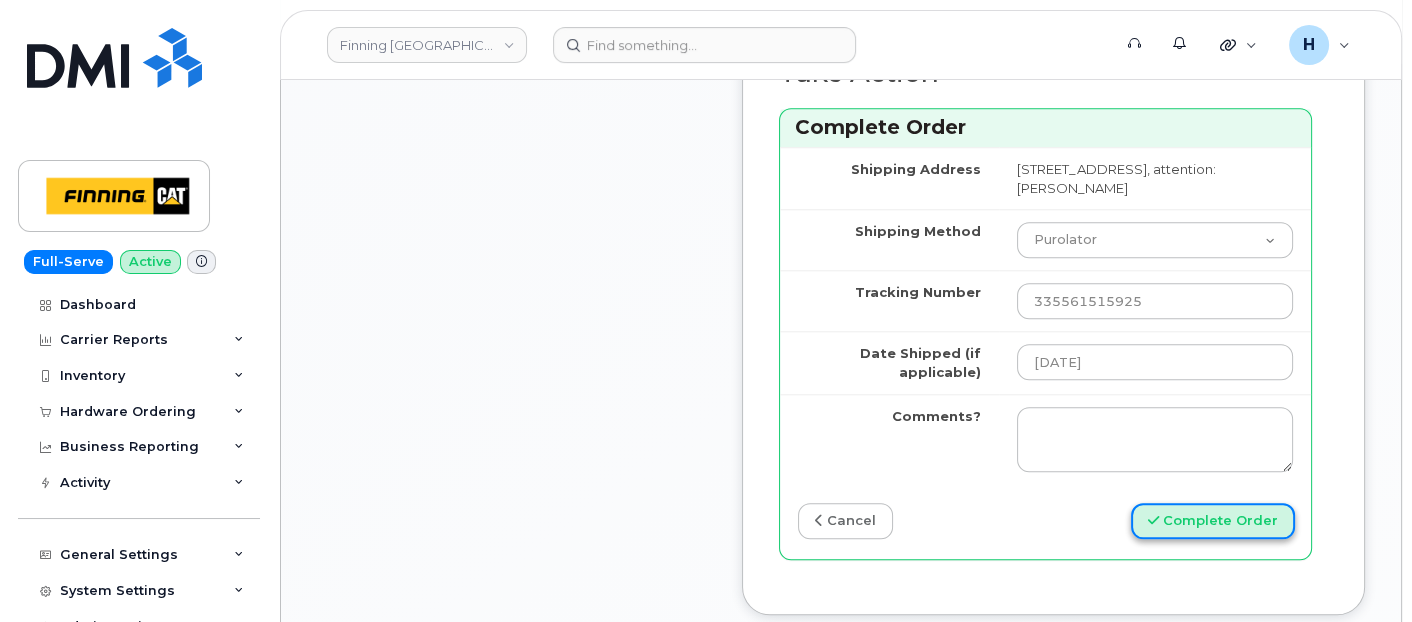 click on "Complete Order" at bounding box center [1213, 521] 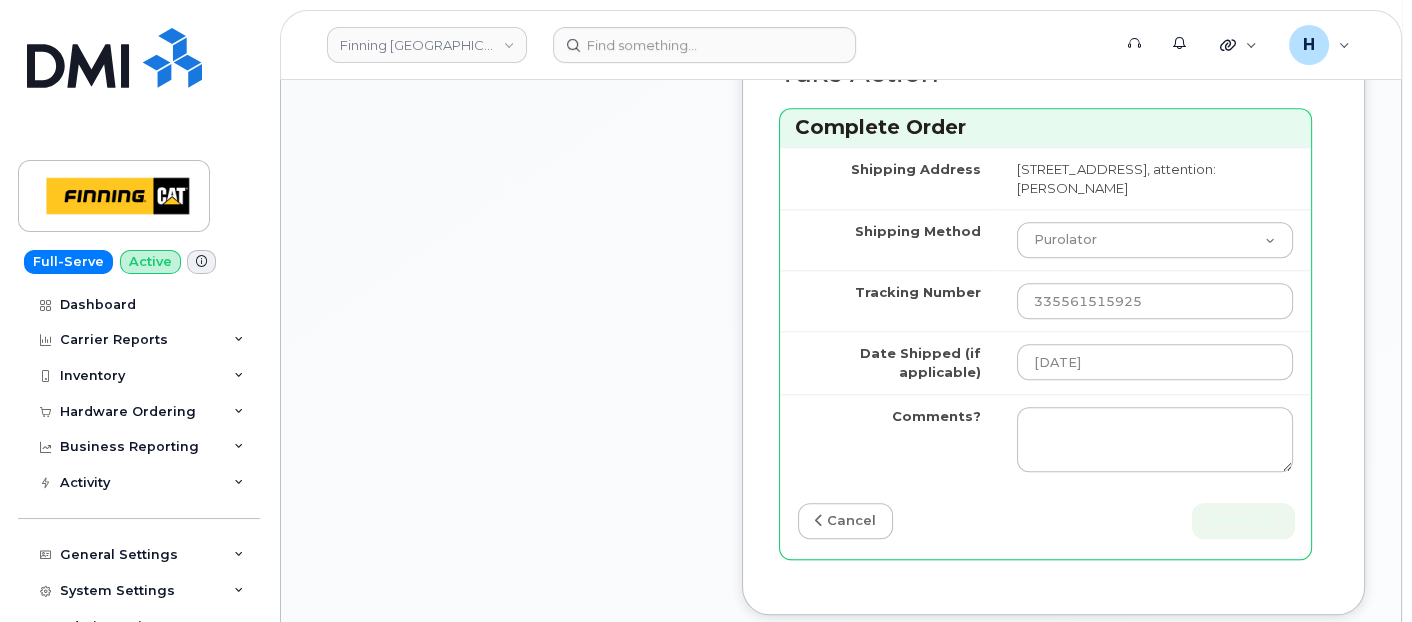 scroll, scrollTop: 0, scrollLeft: 0, axis: both 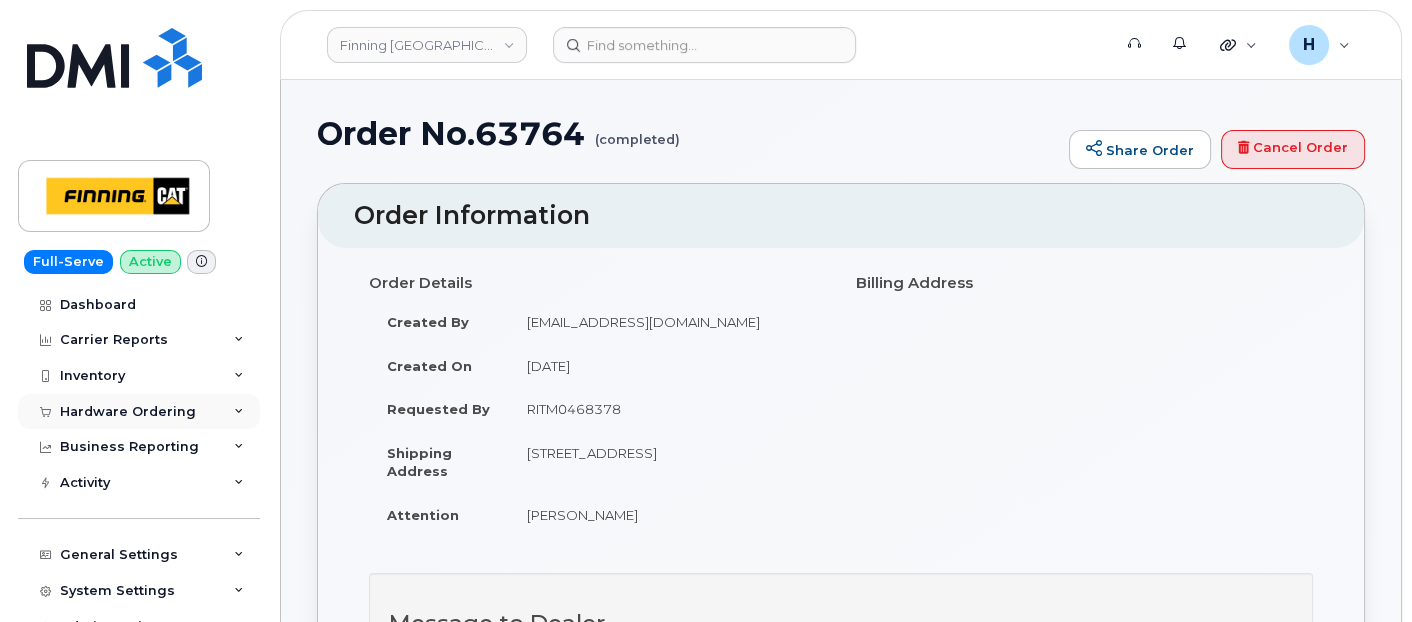 click on "Hardware Ordering" at bounding box center (128, 412) 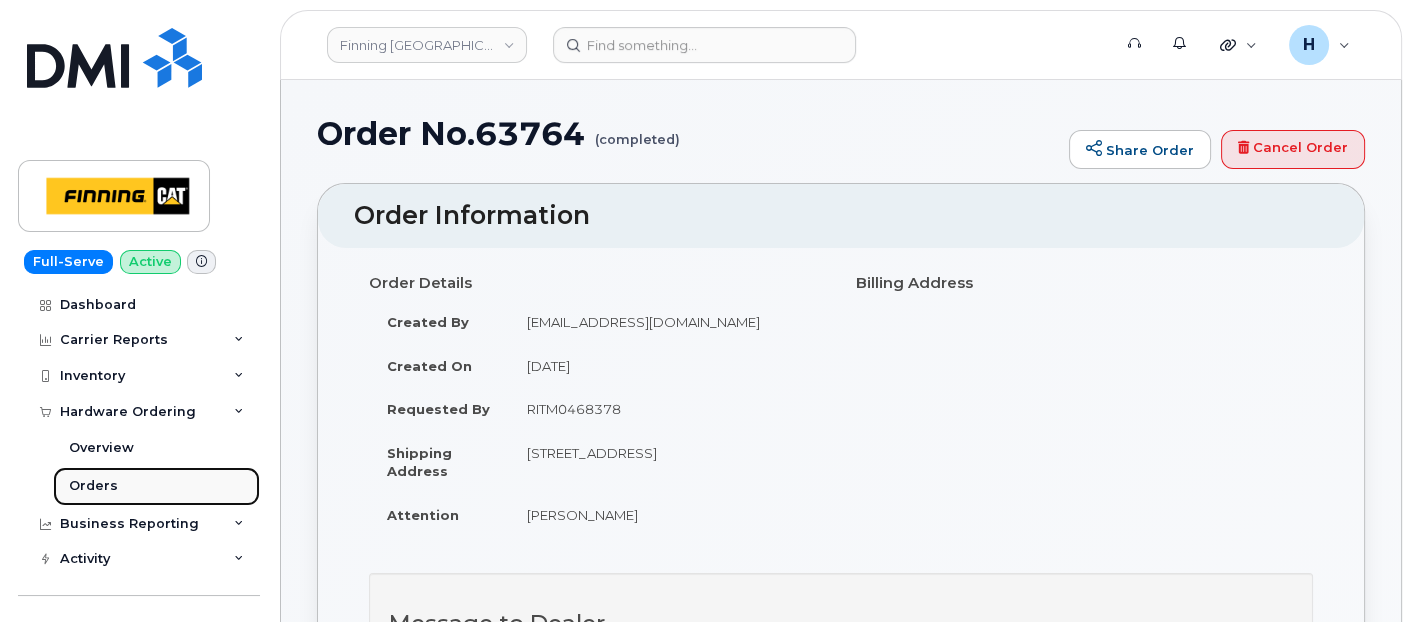 click on "Orders" at bounding box center [156, 486] 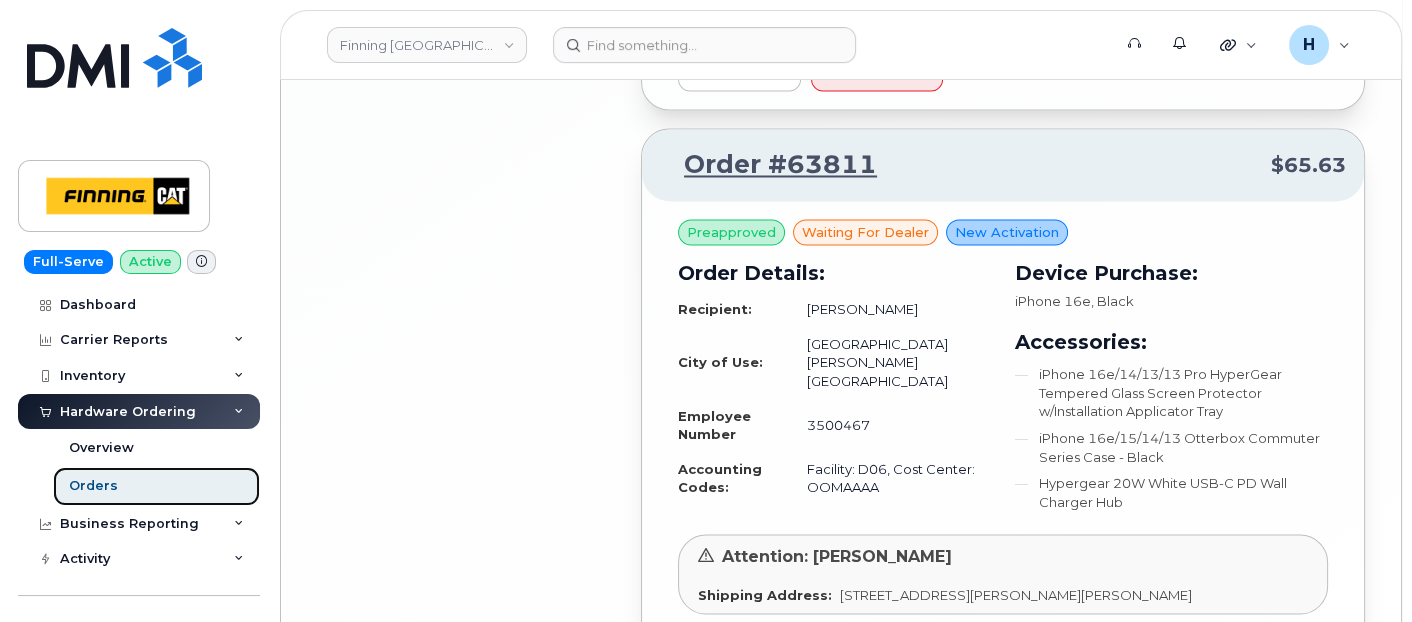 scroll, scrollTop: 4666, scrollLeft: 0, axis: vertical 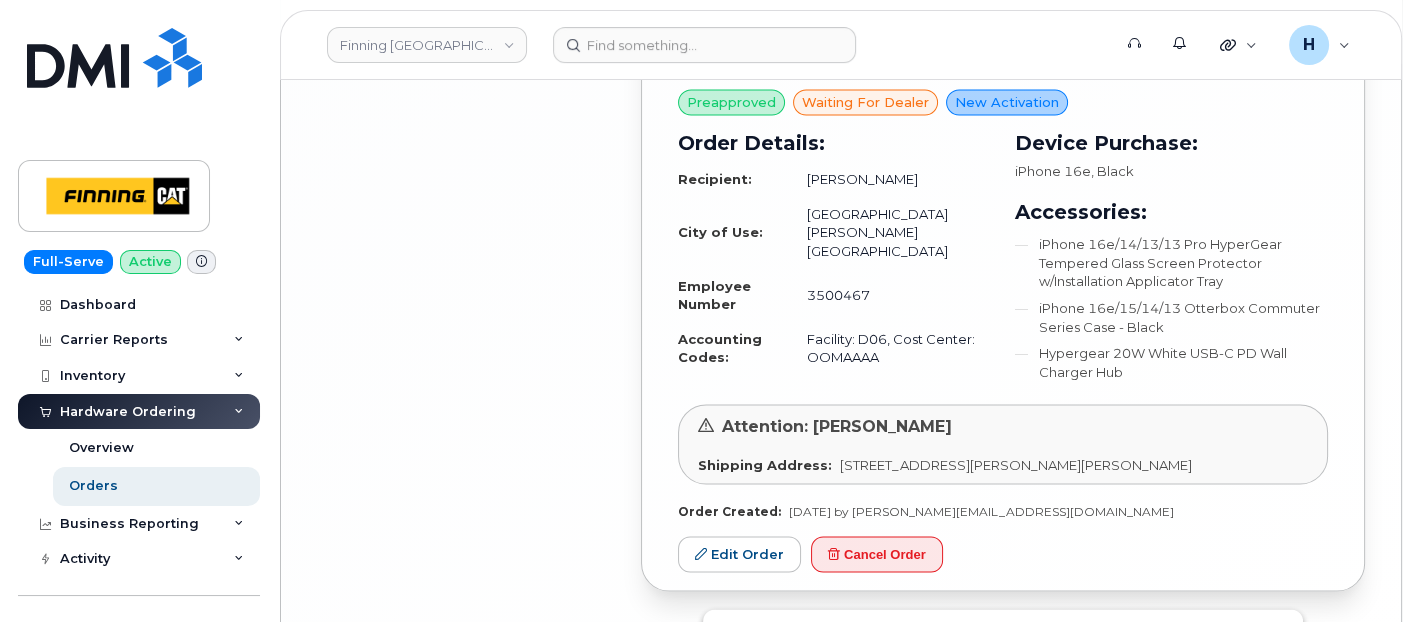 click on "Load more" at bounding box center [1003, 627] 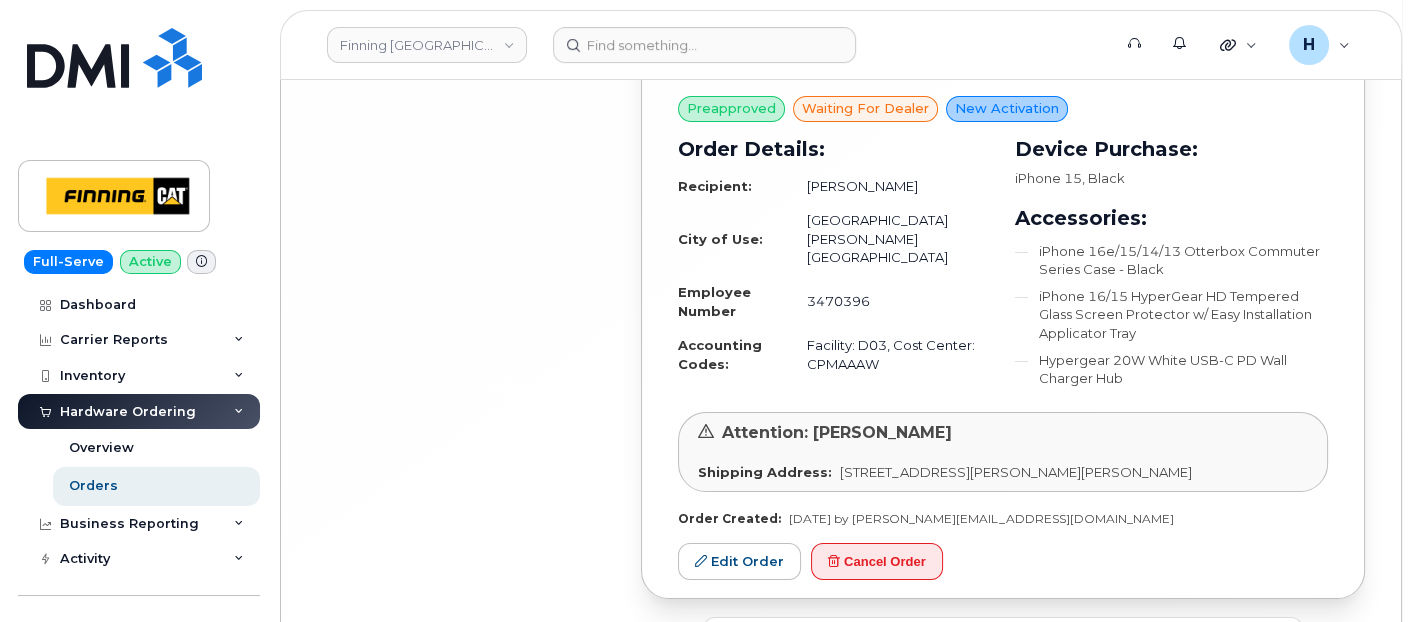 scroll, scrollTop: 9571, scrollLeft: 0, axis: vertical 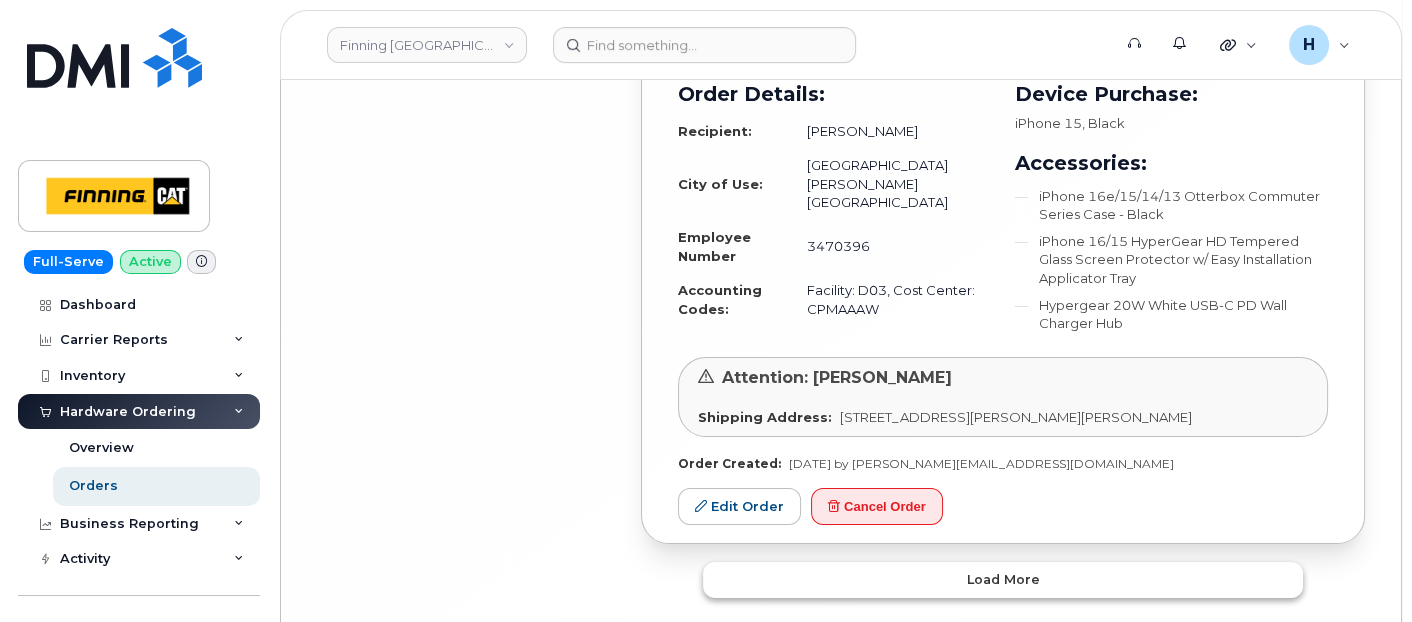 click on "Load more" at bounding box center [1003, 580] 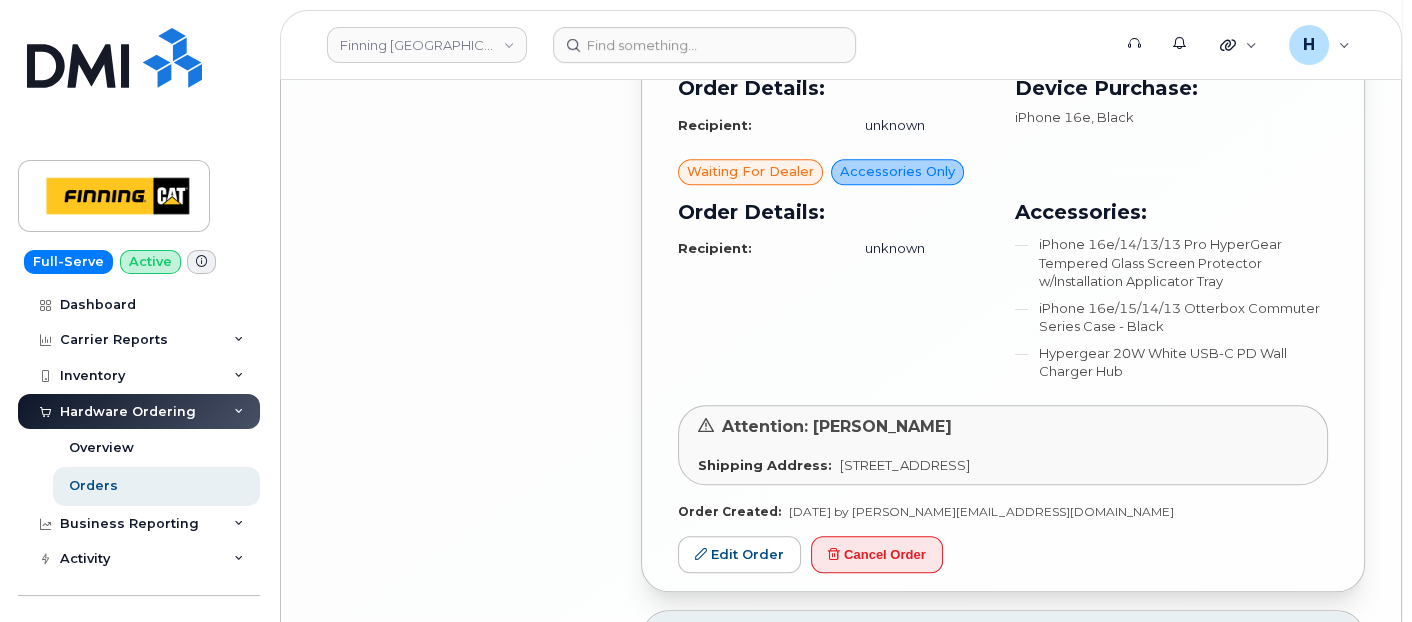 scroll, scrollTop: 12127, scrollLeft: 0, axis: vertical 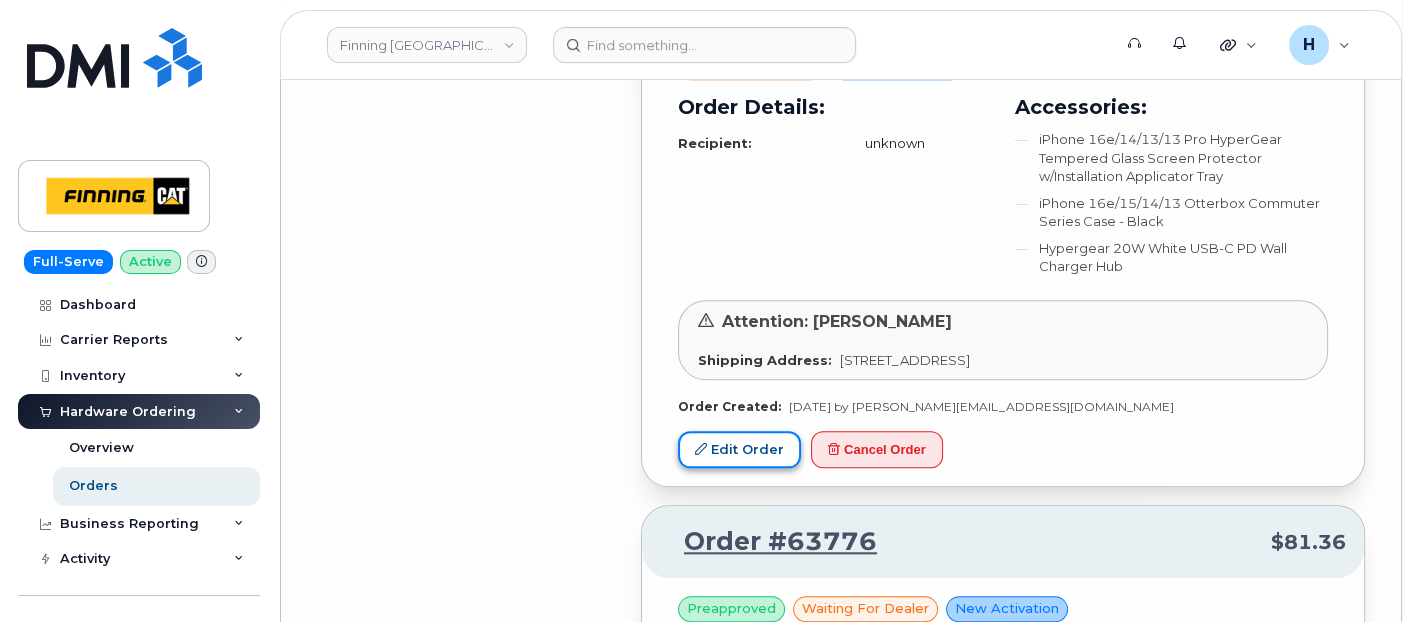 click on "Edit Order" at bounding box center [739, 449] 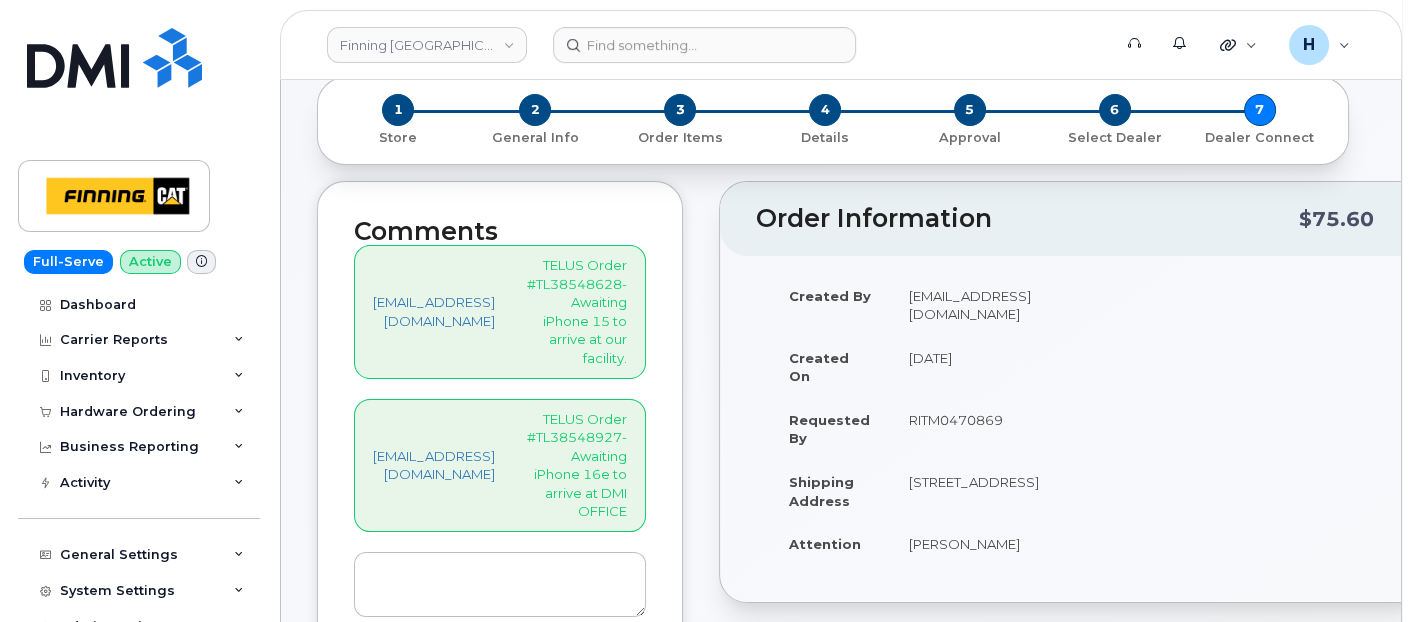 scroll, scrollTop: 333, scrollLeft: 0, axis: vertical 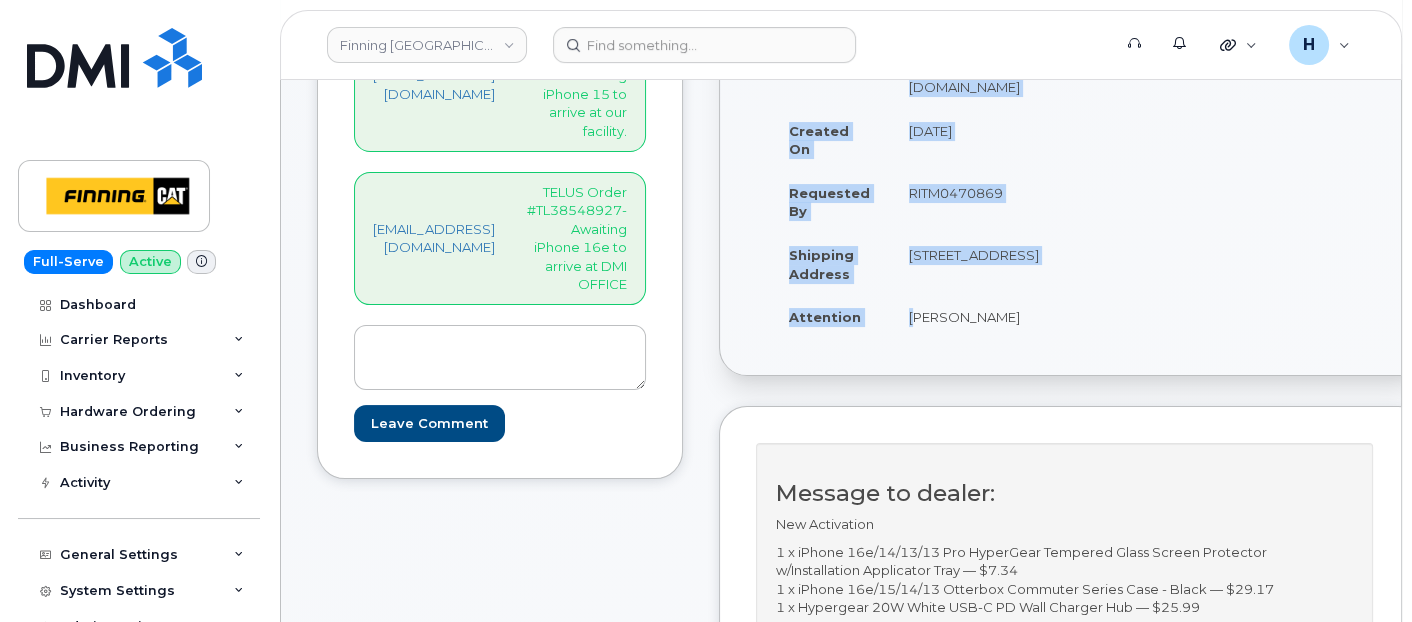 drag, startPoint x: 901, startPoint y: 337, endPoint x: 1062, endPoint y: 320, distance: 161.89503 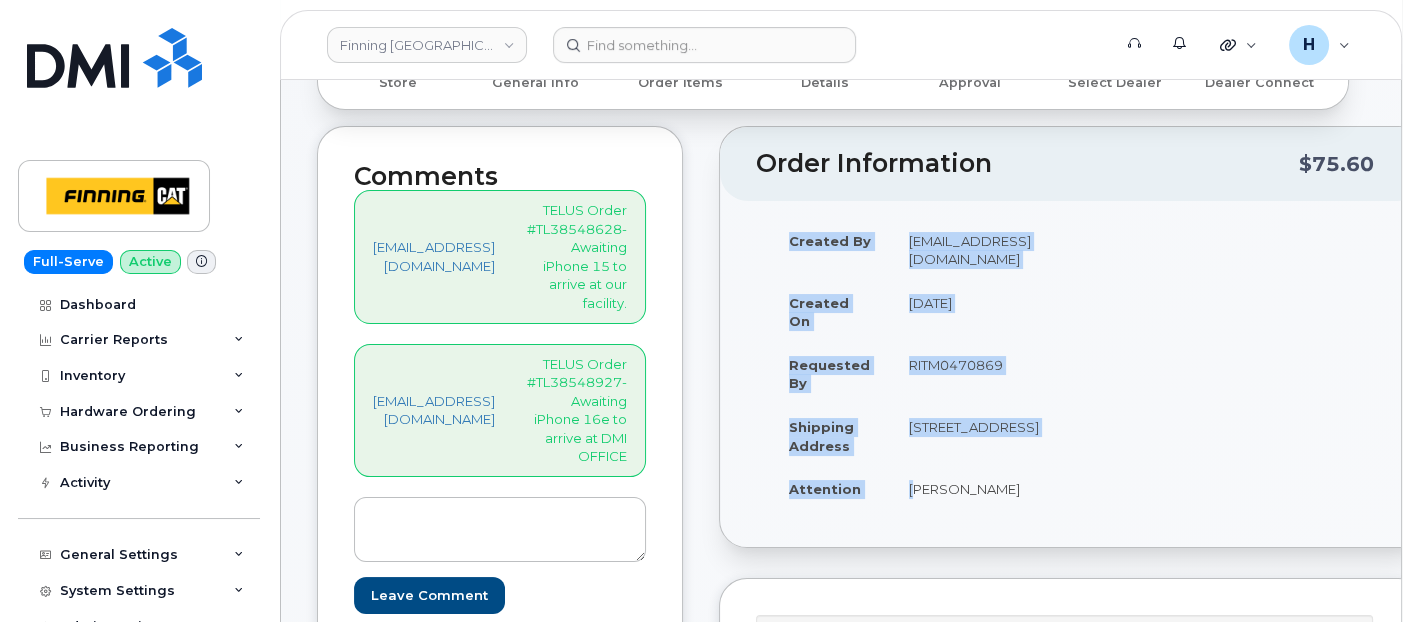 scroll, scrollTop: 0, scrollLeft: 0, axis: both 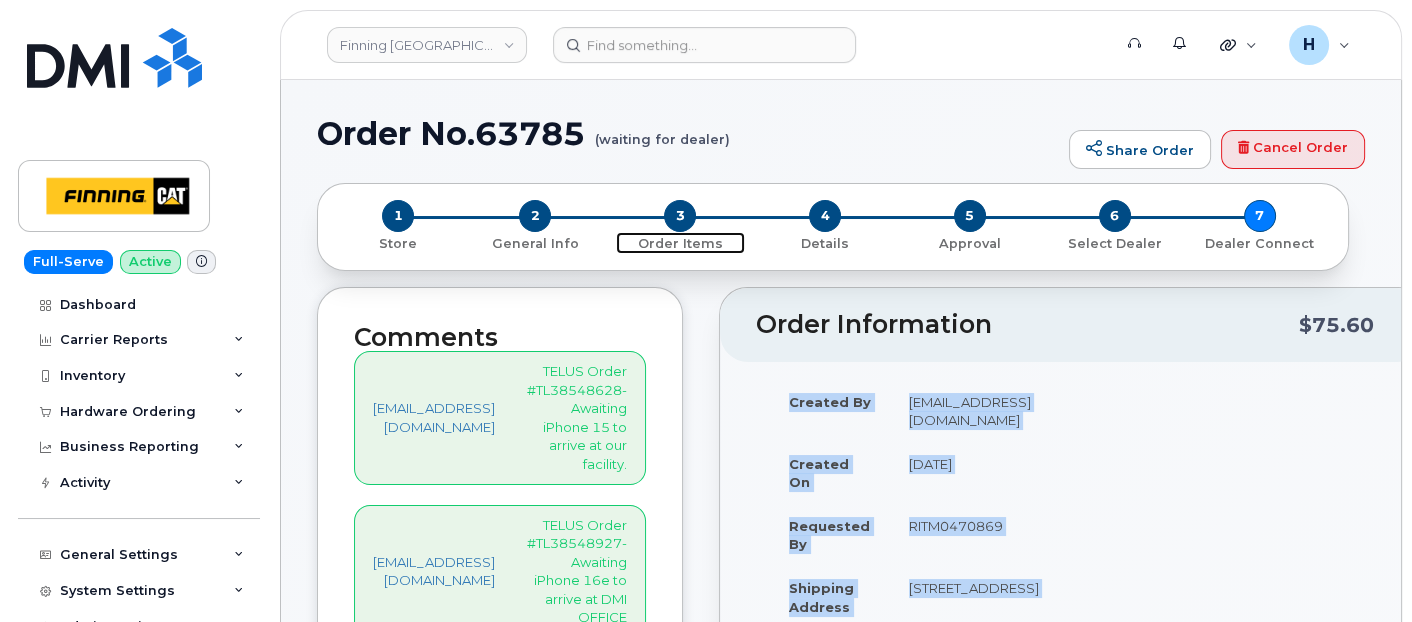 click on "3" at bounding box center (680, 216) 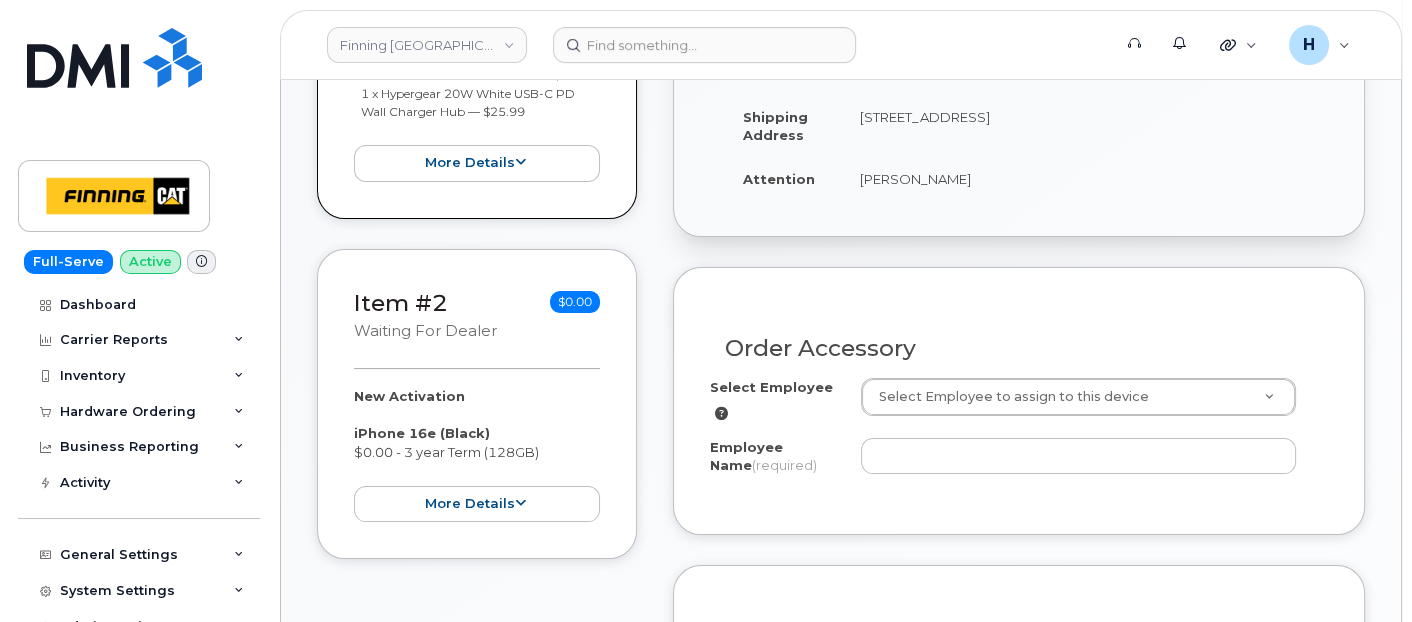 scroll, scrollTop: 555, scrollLeft: 0, axis: vertical 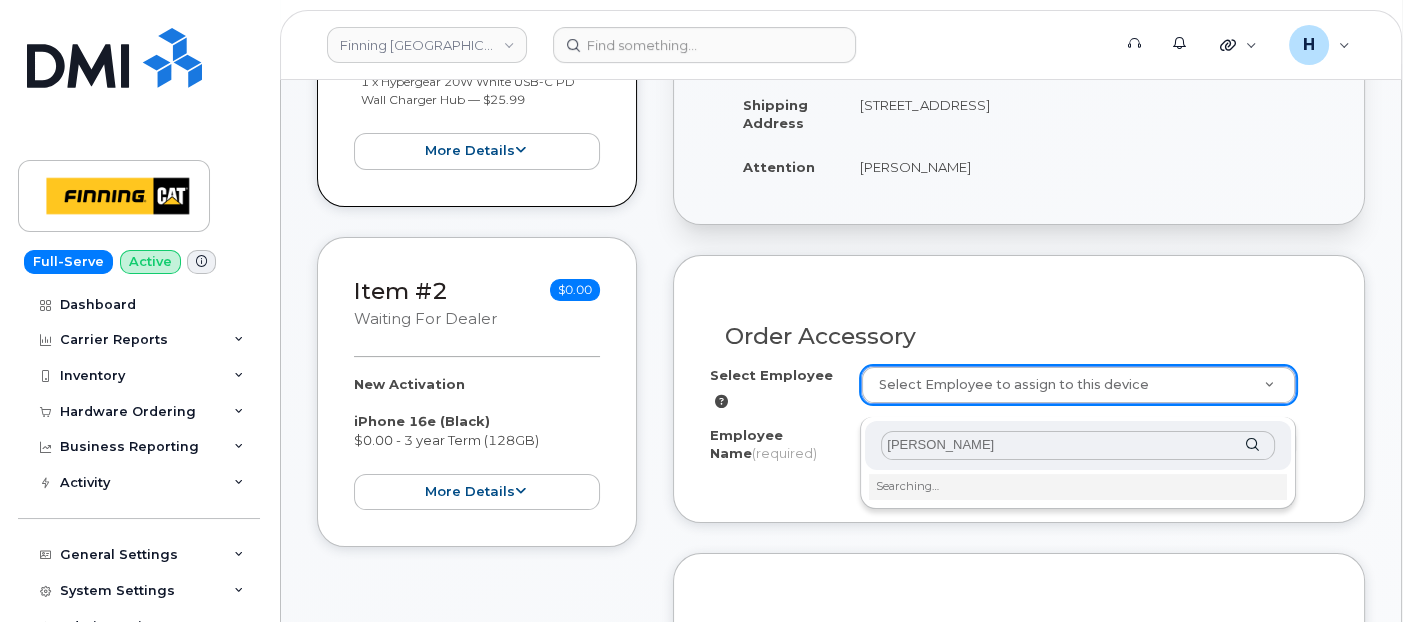 type on "[PERSON_NAME]" 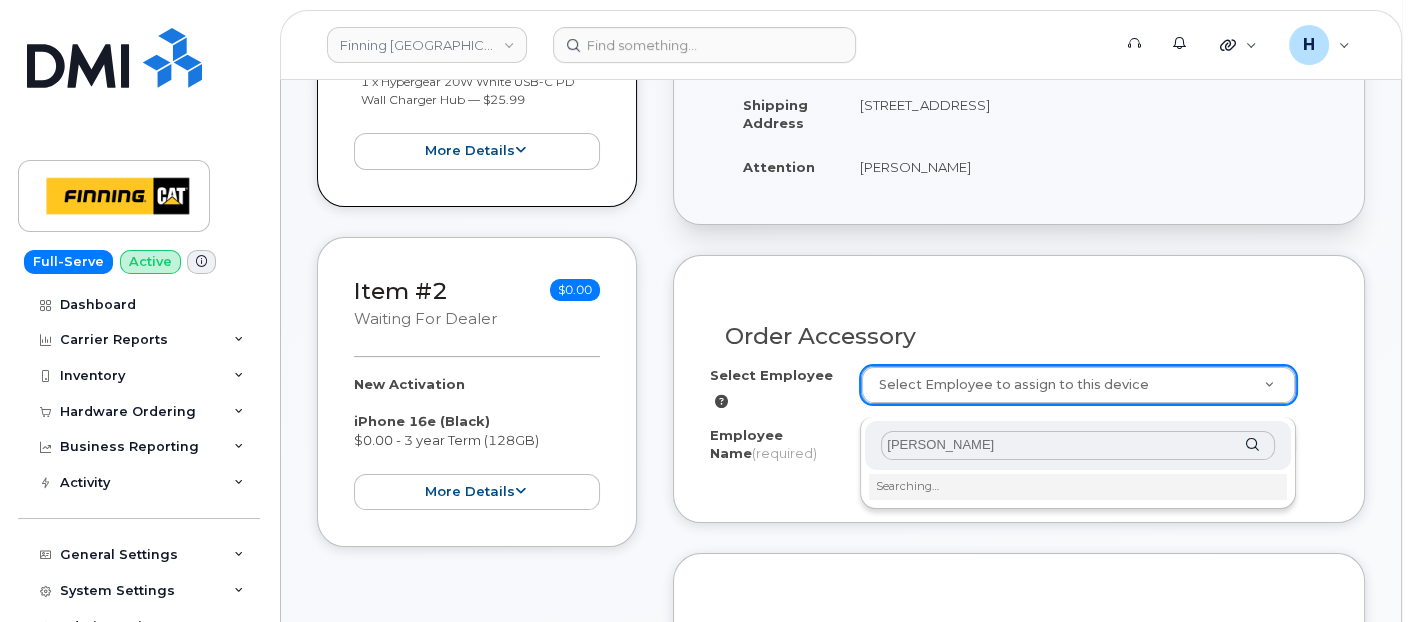 type on "255931" 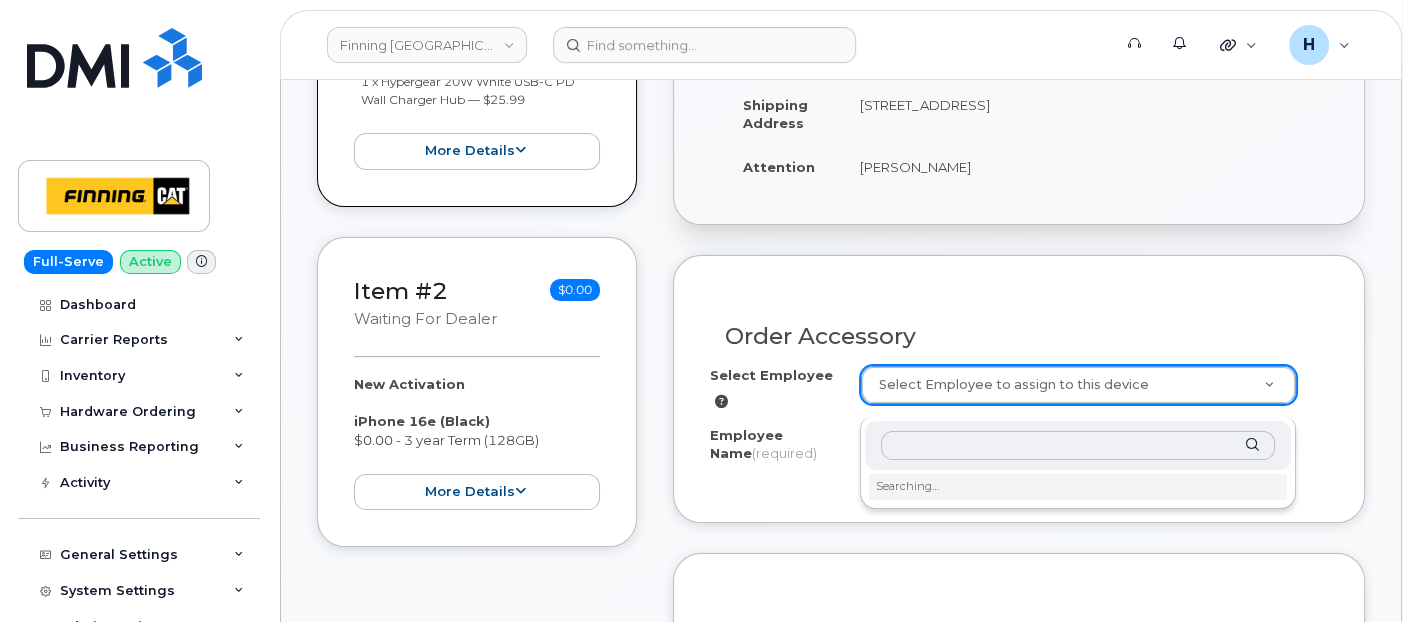 type on "[PERSON_NAME]" 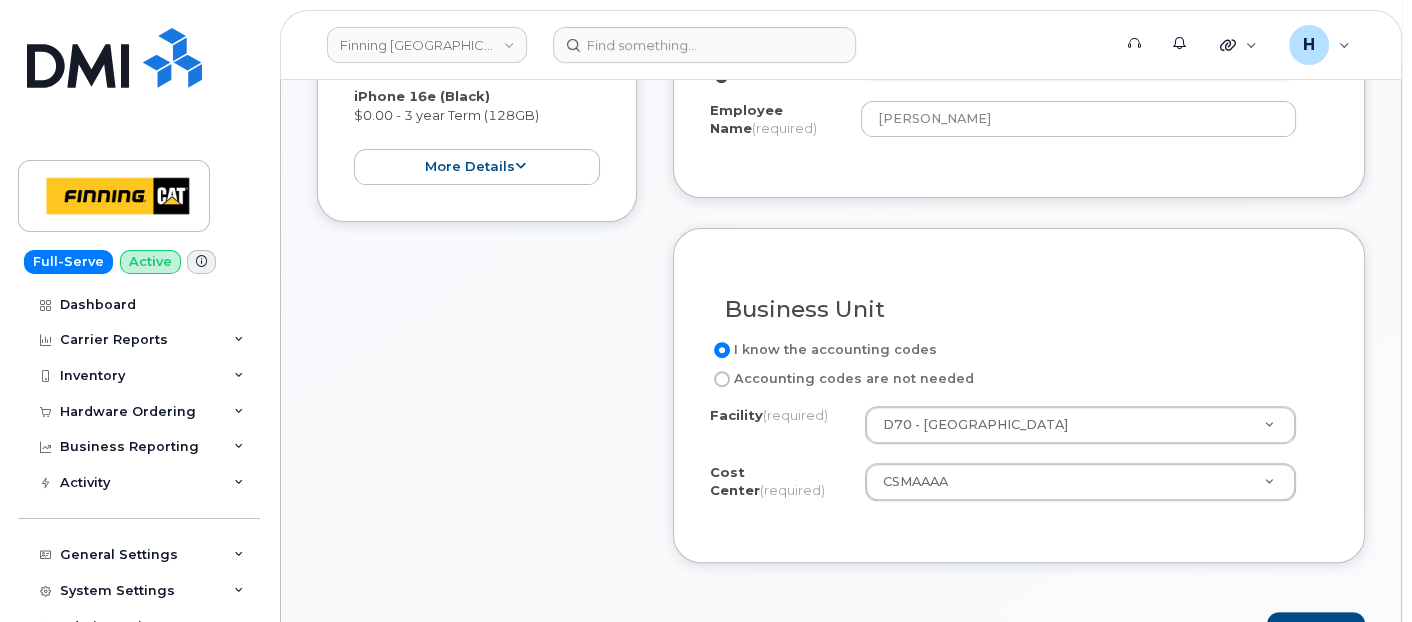 scroll, scrollTop: 1000, scrollLeft: 0, axis: vertical 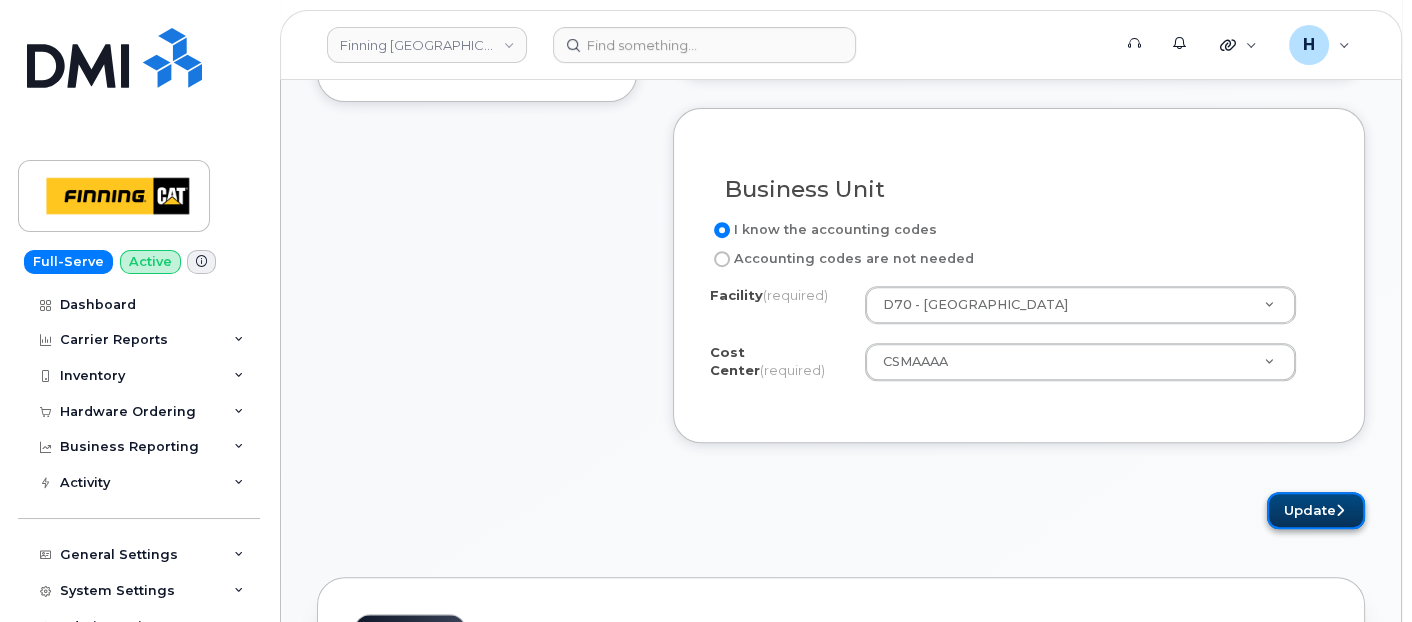 click on "Update" at bounding box center [1316, 510] 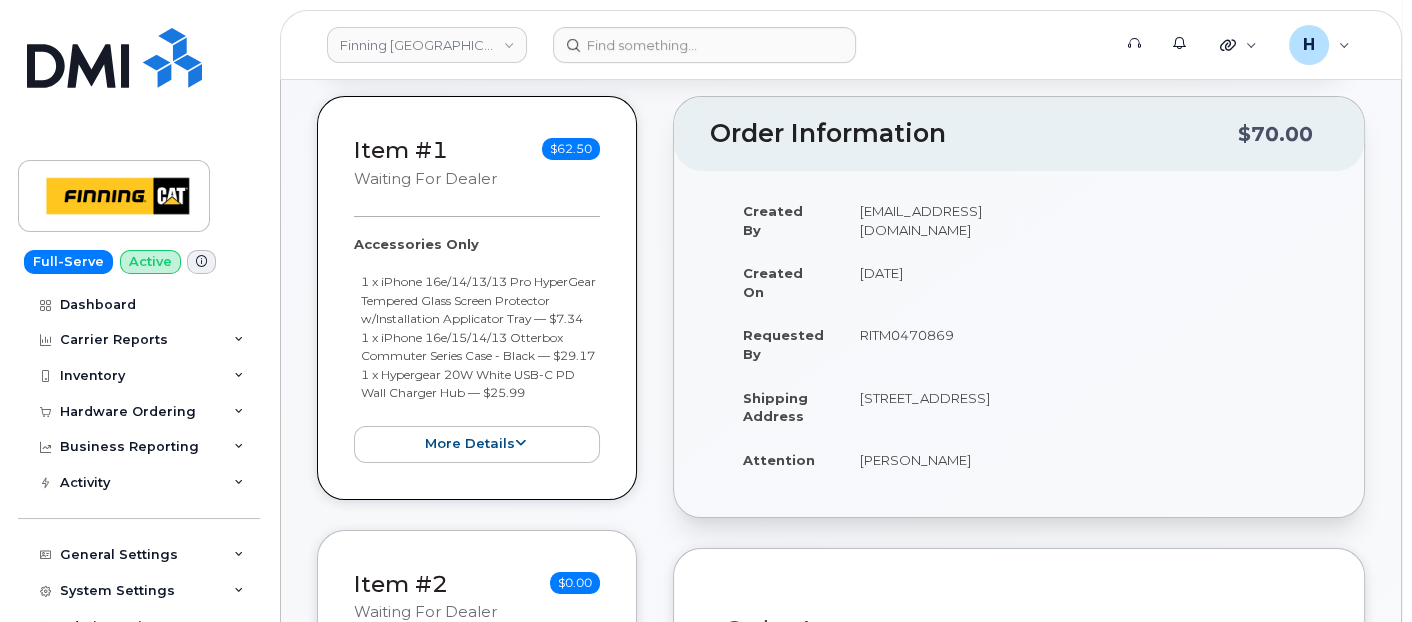 scroll, scrollTop: 111, scrollLeft: 0, axis: vertical 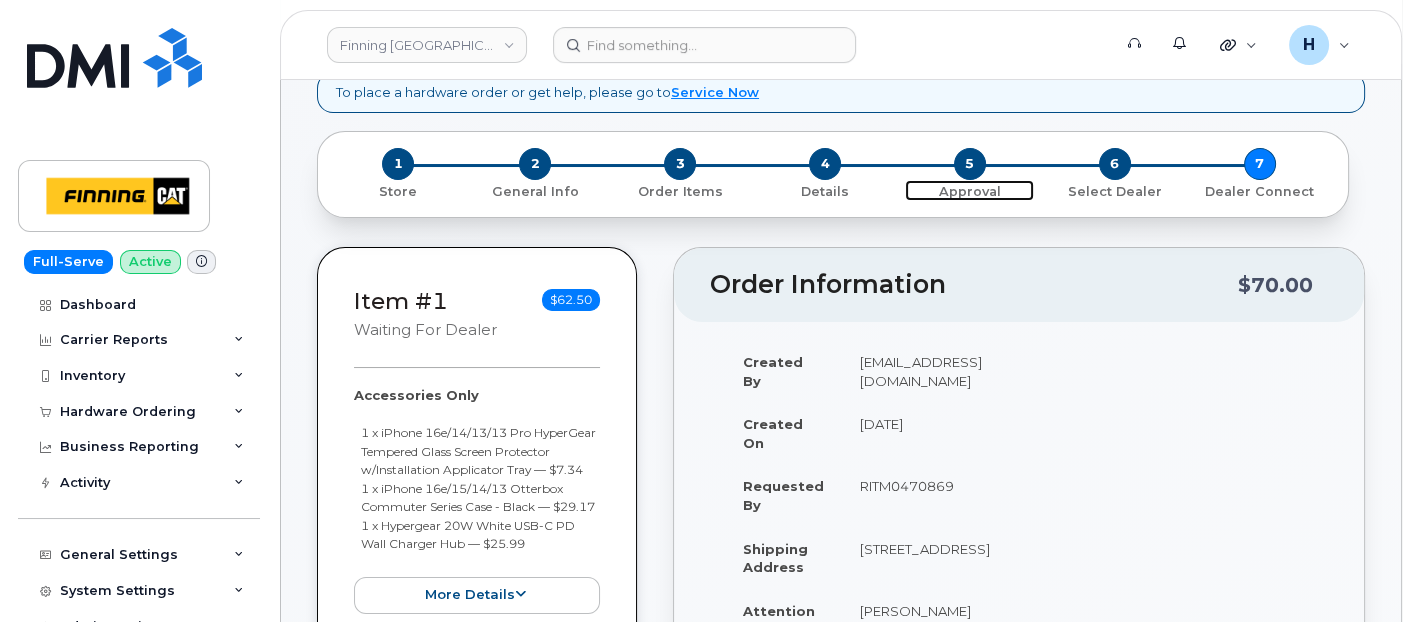 click on "5" at bounding box center (970, 164) 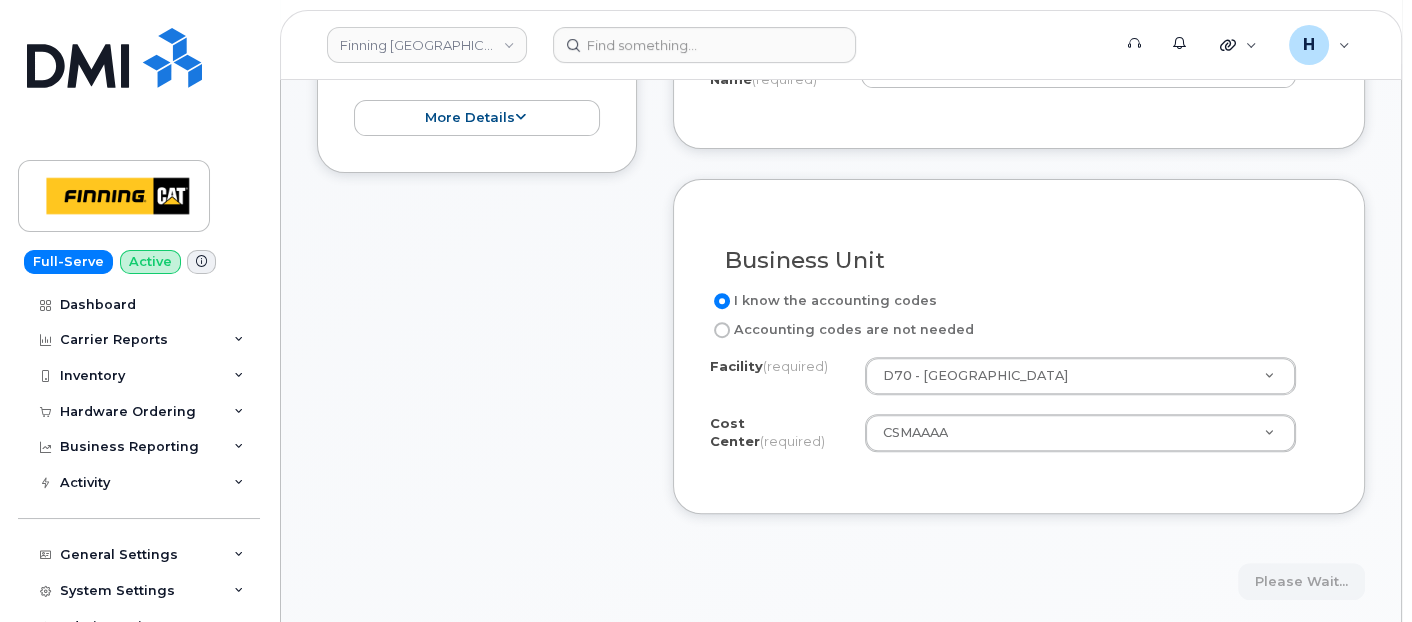 scroll, scrollTop: 1111, scrollLeft: 0, axis: vertical 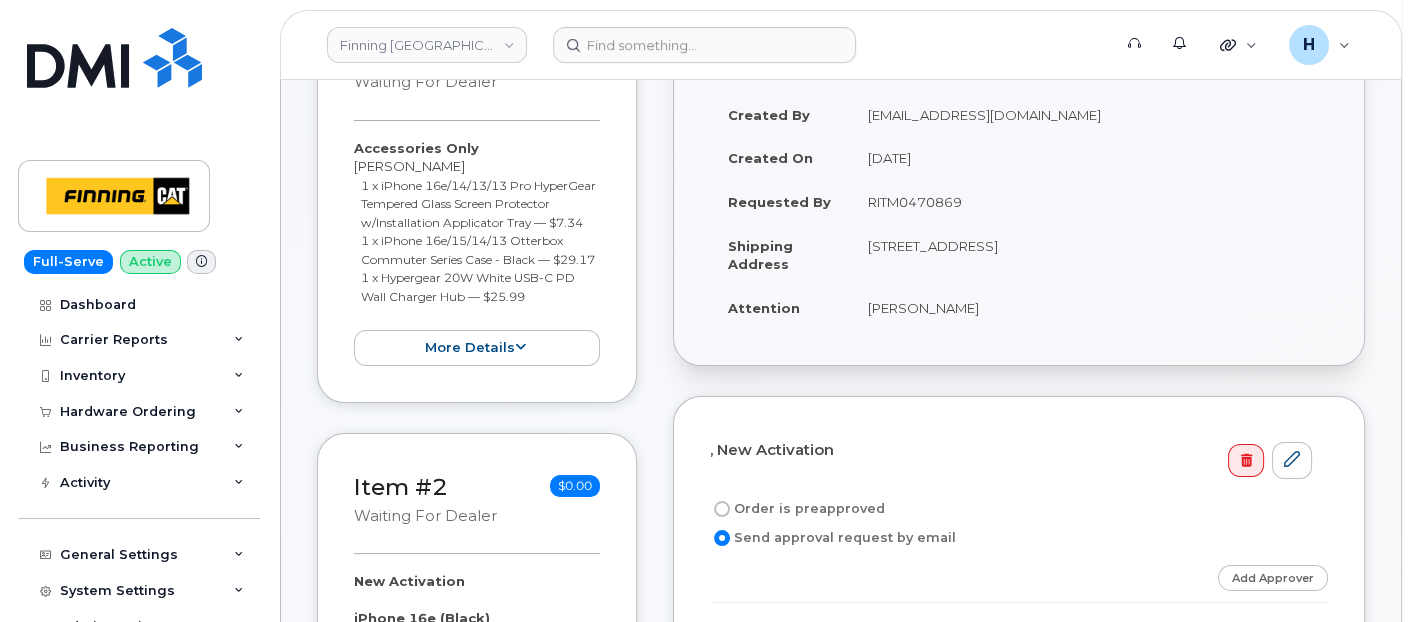 click on "Order is preapproved" at bounding box center [797, 509] 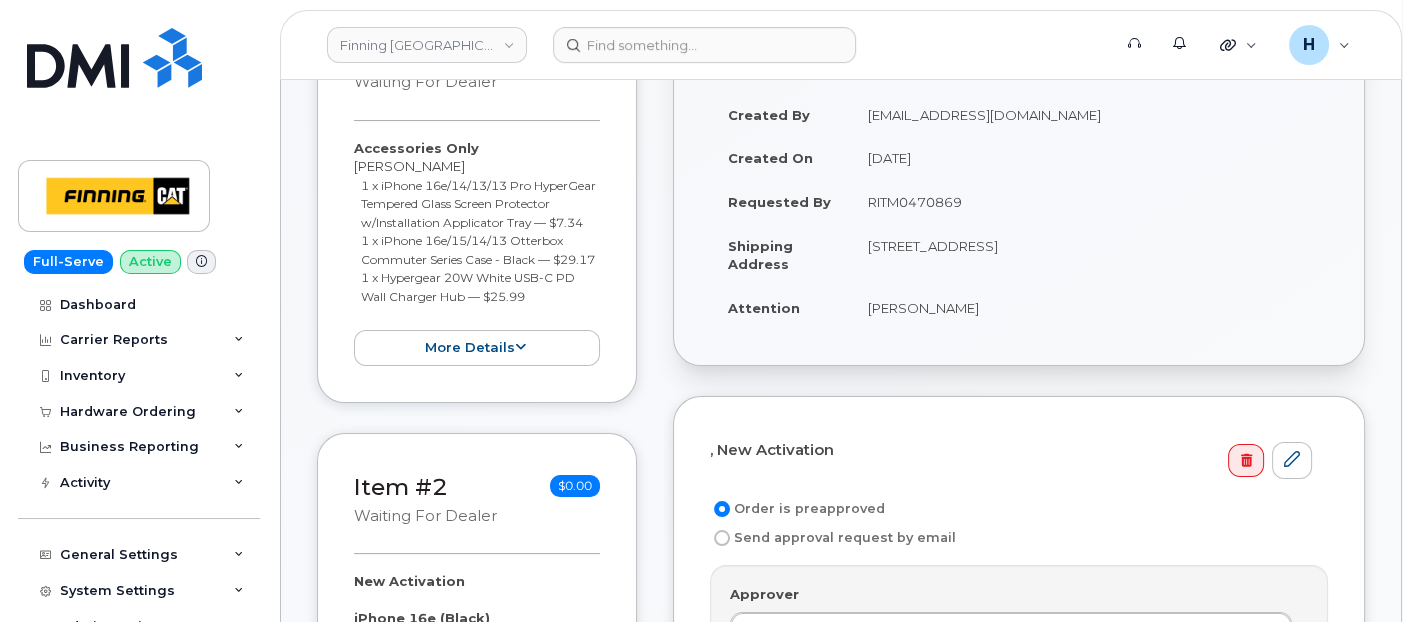 drag, startPoint x: 850, startPoint y: 195, endPoint x: 981, endPoint y: 199, distance: 131.06105 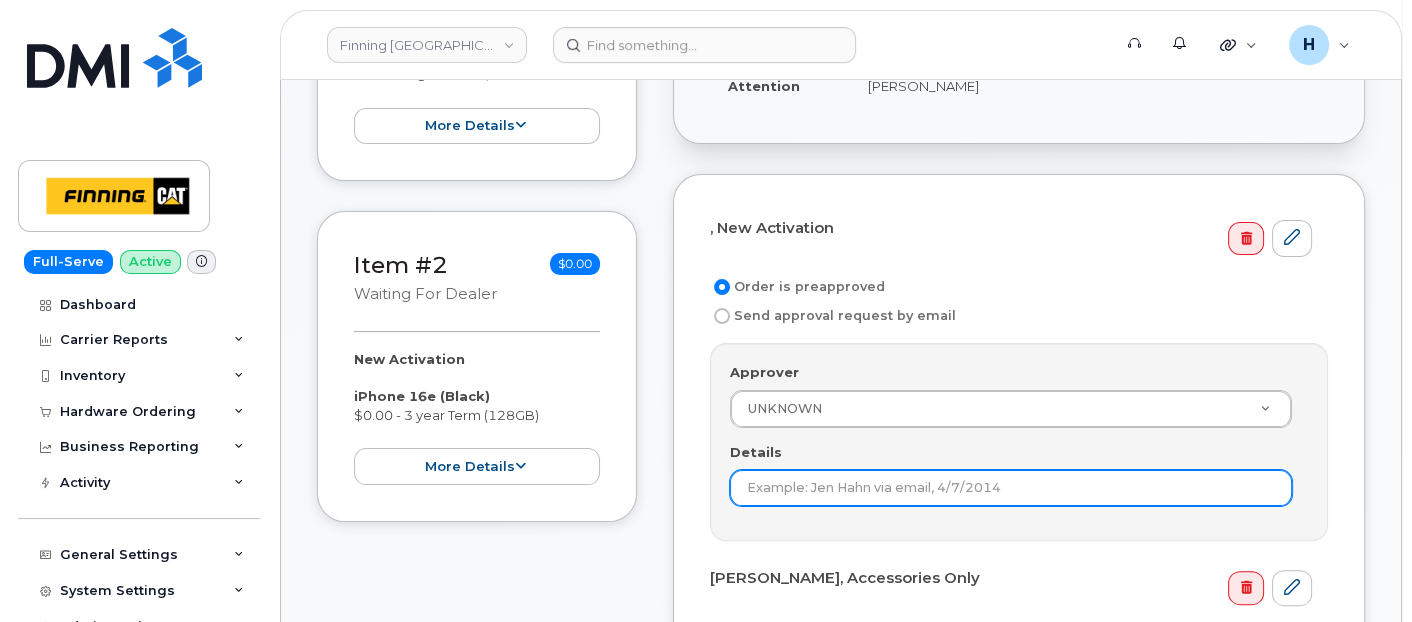 click on "Details" at bounding box center [1011, 488] 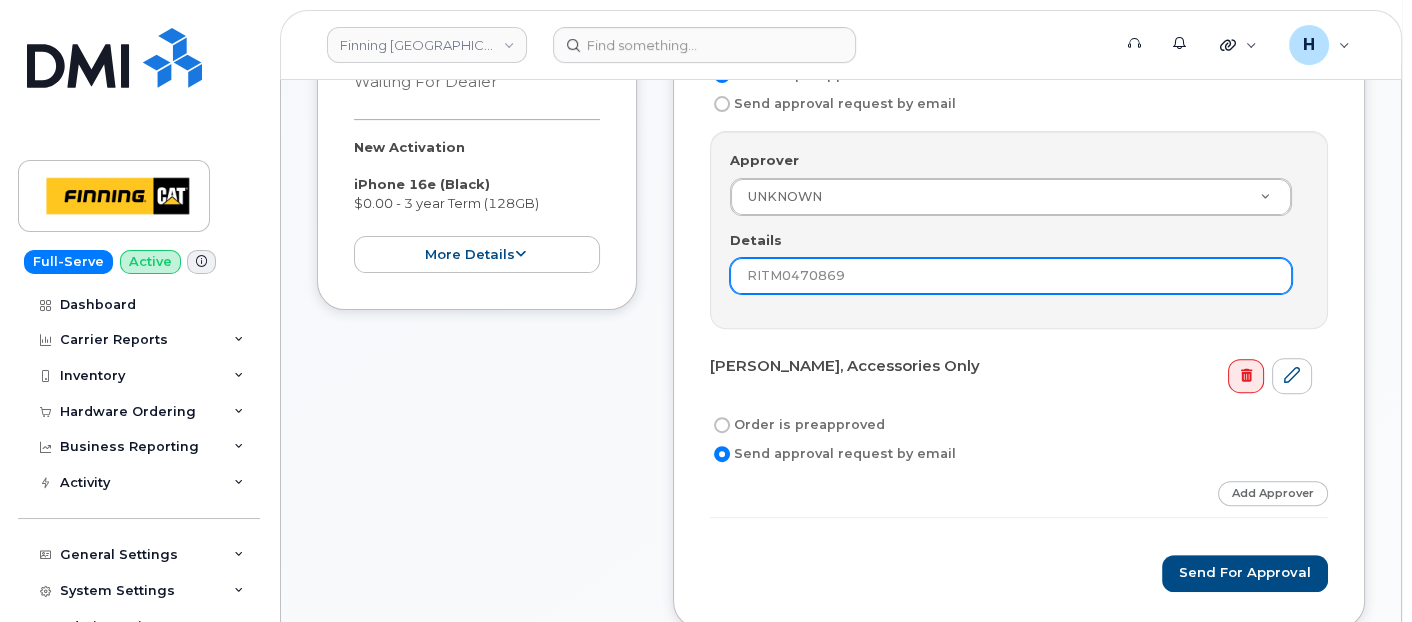scroll, scrollTop: 1000, scrollLeft: 0, axis: vertical 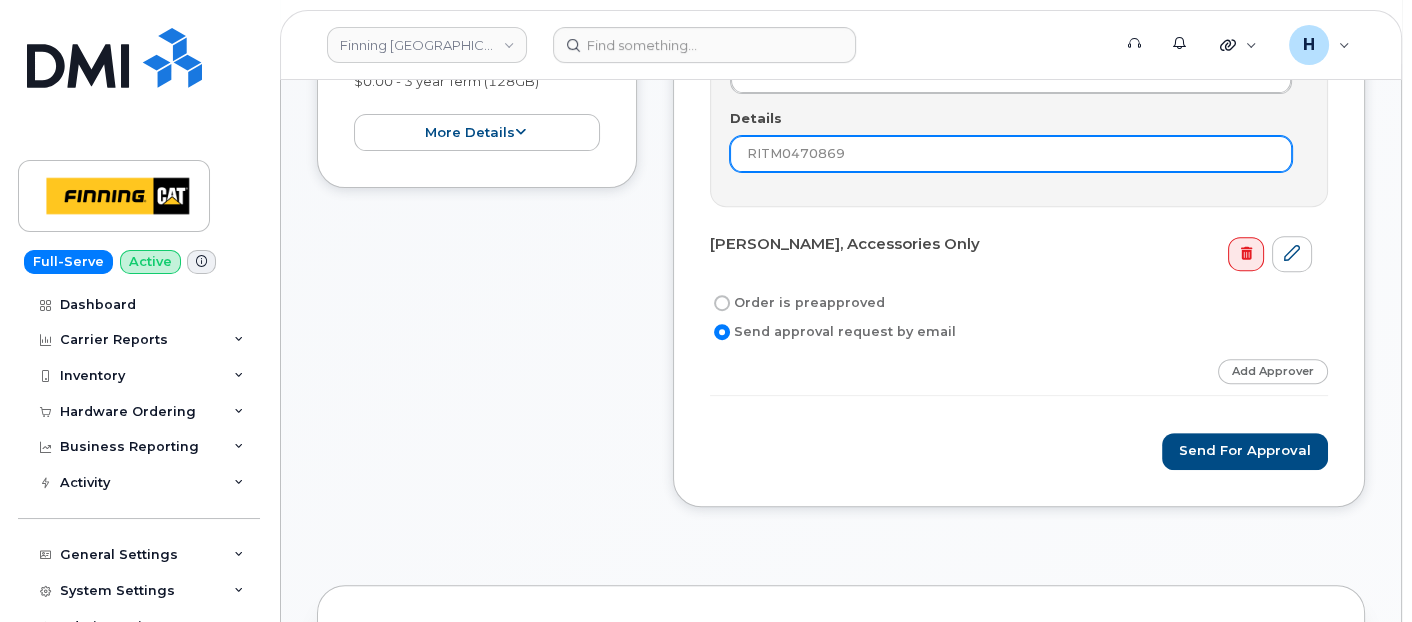 type on "RITM0470869" 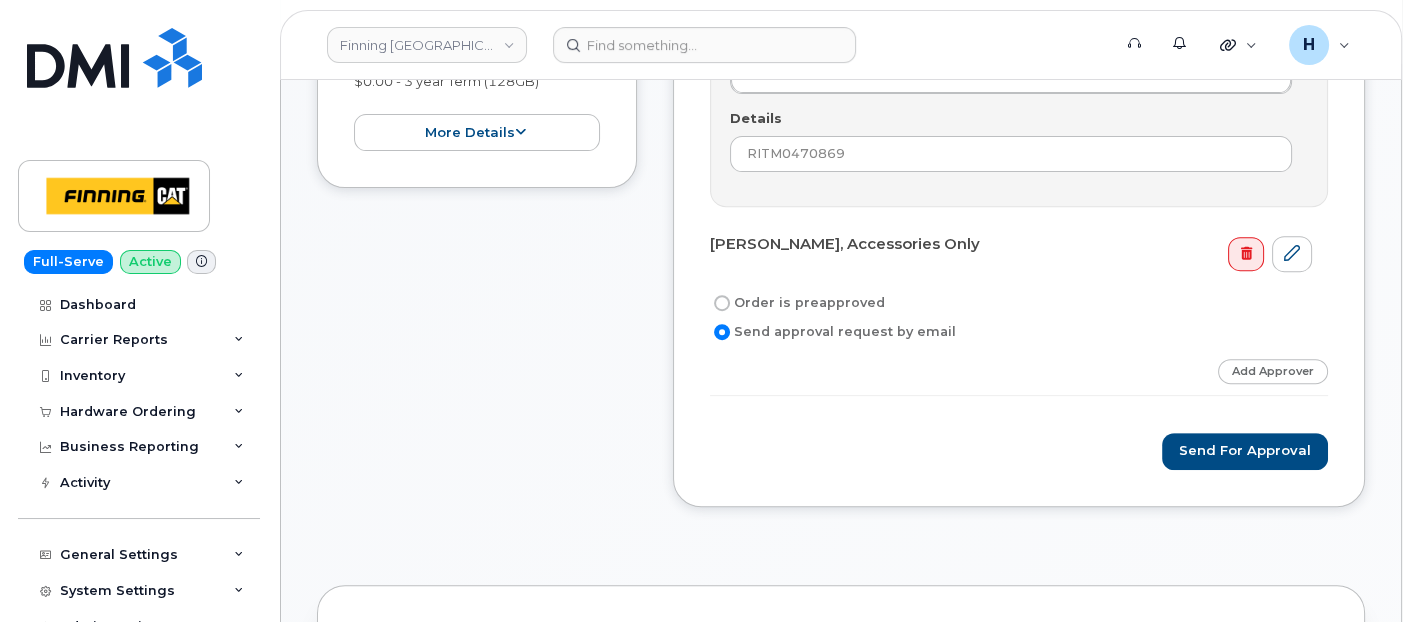 click on "Order is preapproved" at bounding box center (797, 303) 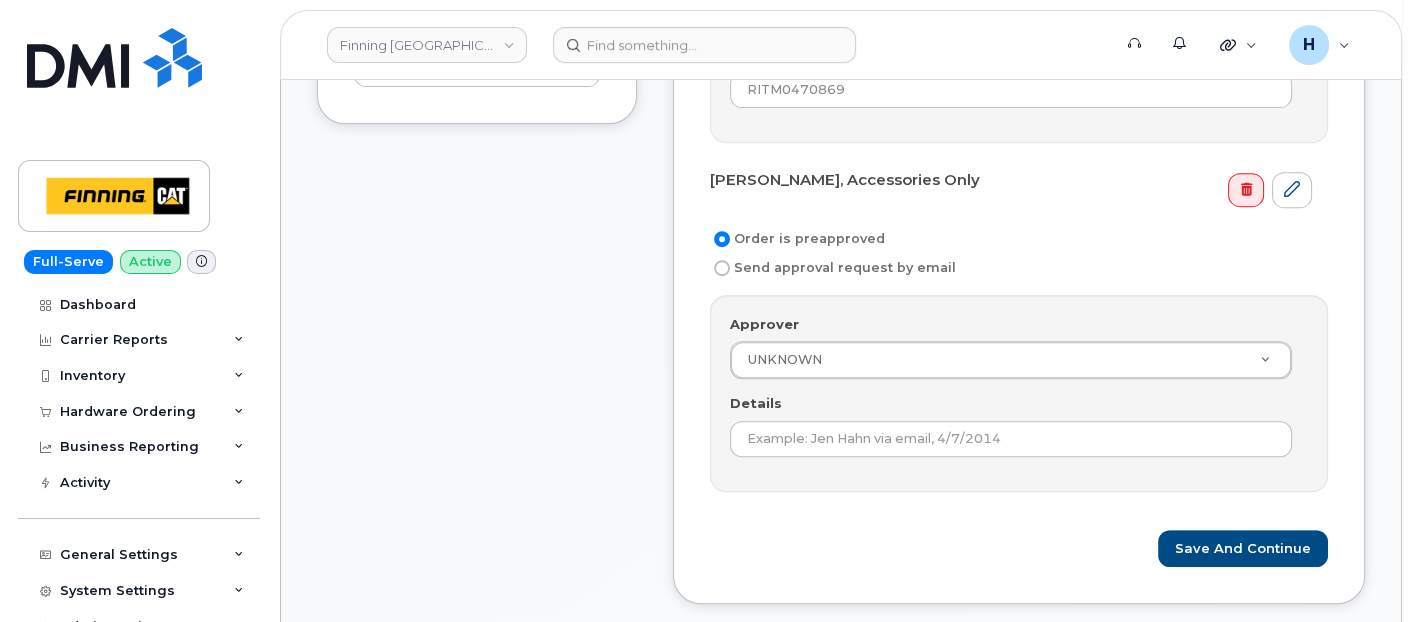 scroll, scrollTop: 1111, scrollLeft: 0, axis: vertical 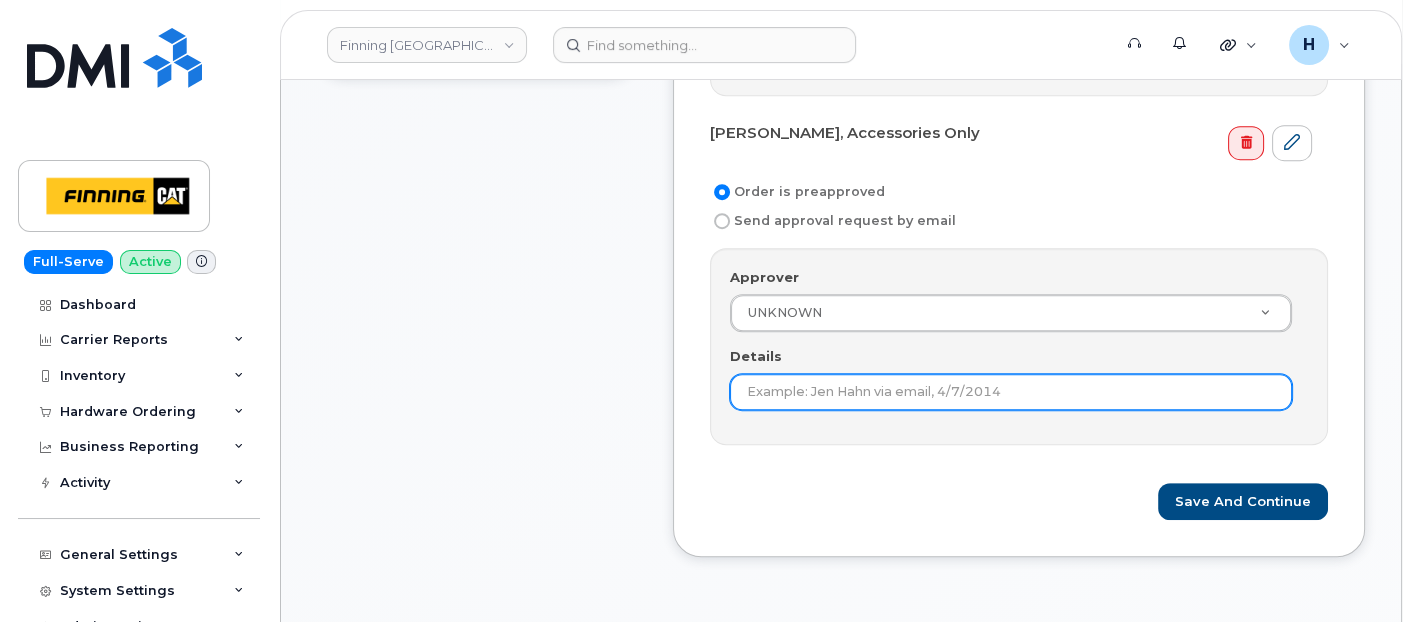 drag, startPoint x: 771, startPoint y: 385, endPoint x: 783, endPoint y: 384, distance: 12.0415945 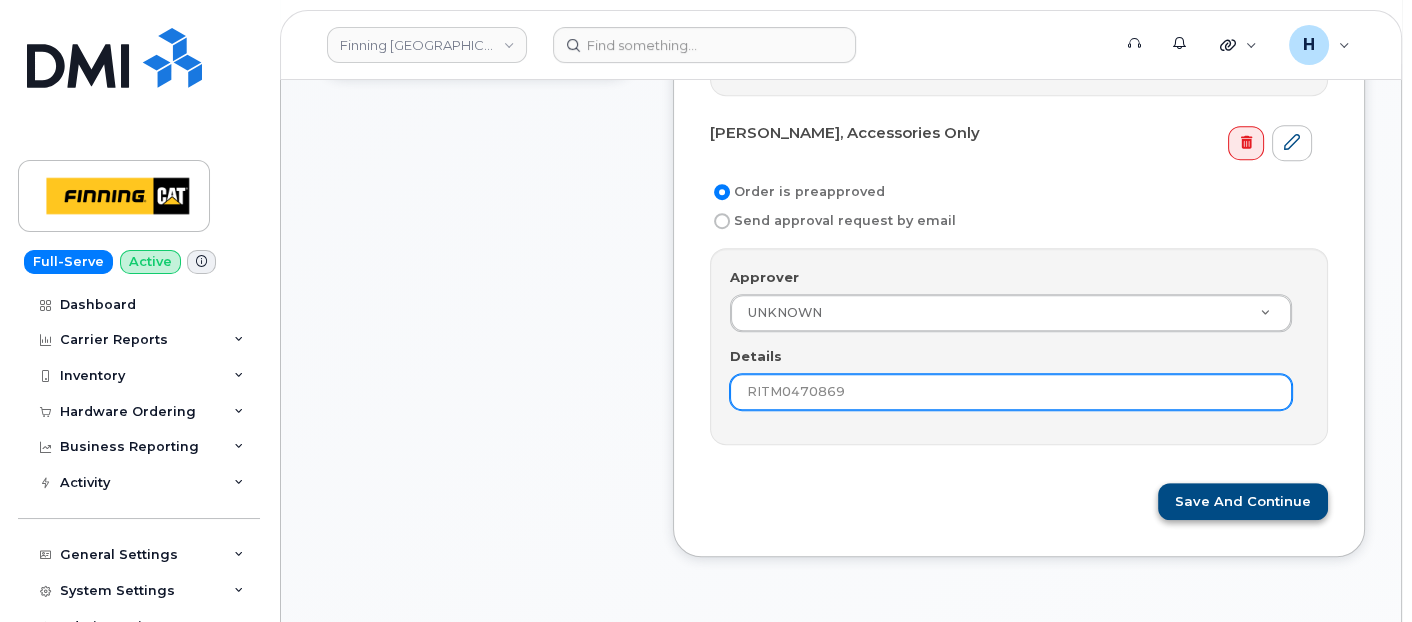 type on "RITM0470869" 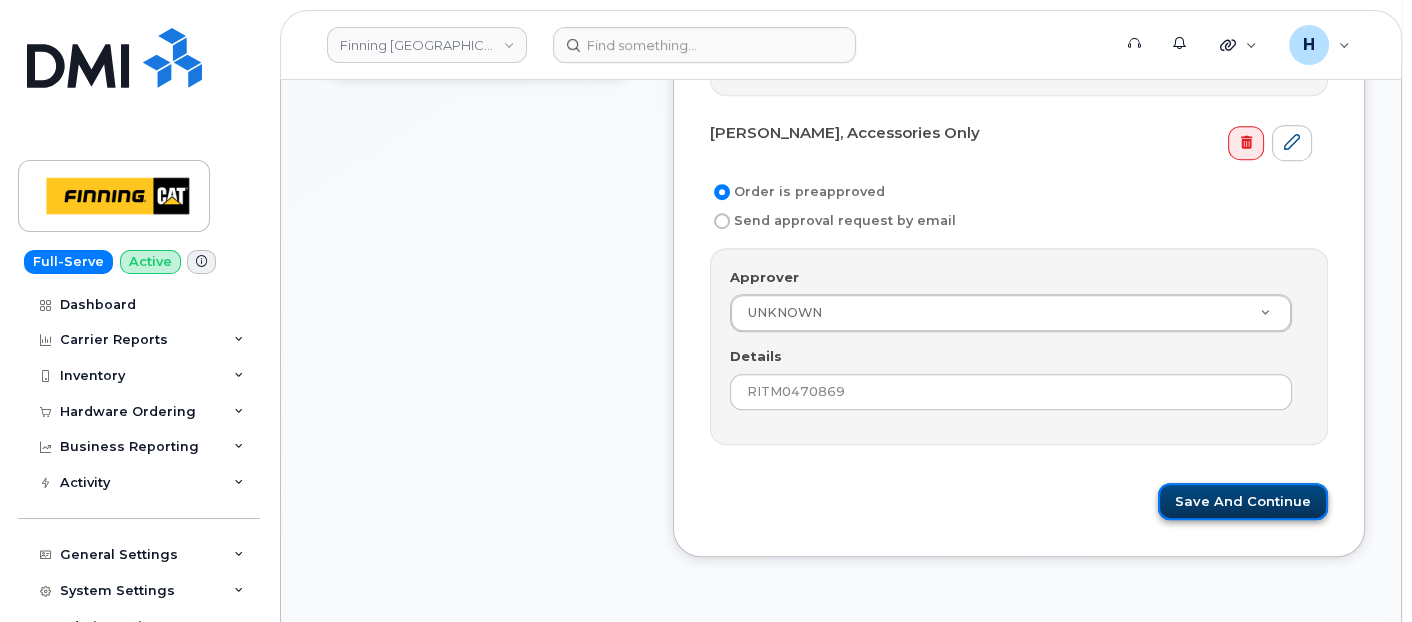 click on "Save and Continue" at bounding box center [1243, 501] 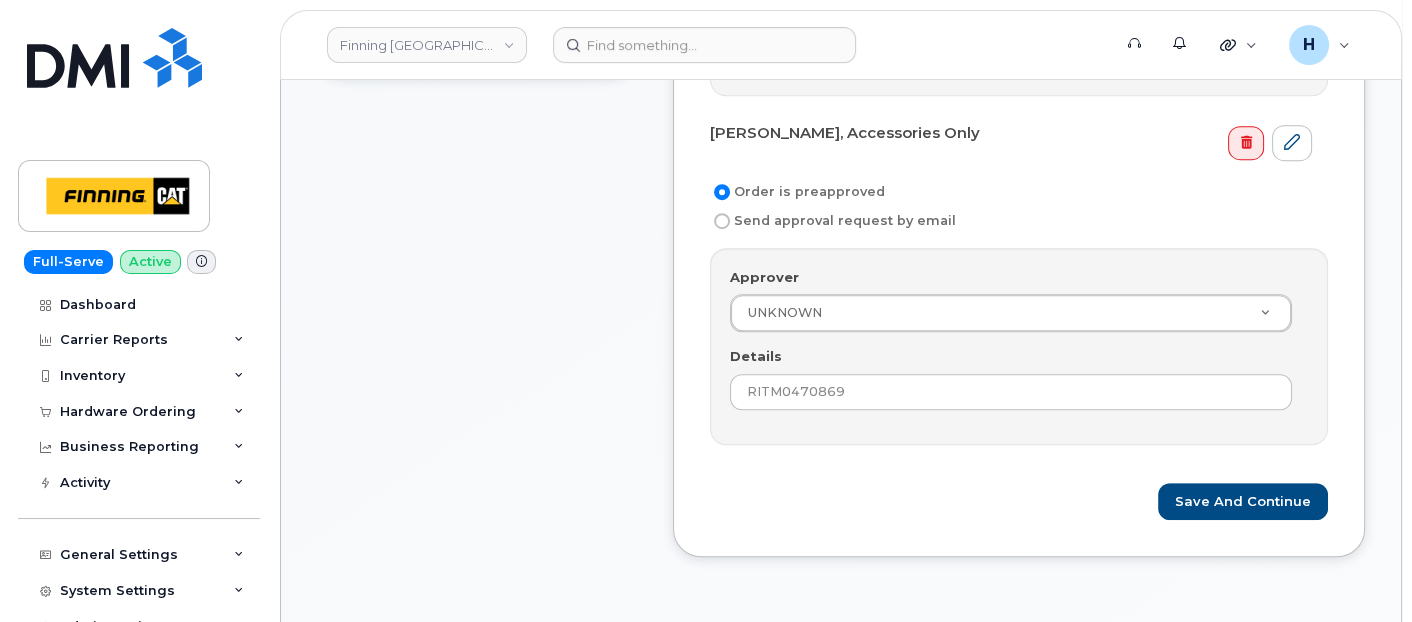 click on ", New Activation
Order is preapproved
Send approval request by email
Approver
UNKNOWN     Approver             Approver                     UNKNOWN
Aaron Andersen
Aaron Edwards
Aaron Fair
Aaron Glasser
Aaron Kirouac
Abbas Mohamed
Adam Brumwell
Adam Crowston
Adam Komar
Adam Mailloux
Adam Pifko
Adam Prpich-Storowotsky
Adelle Gascon
Adrijana Heigl
Alan Bourdon
Alan Novotny
Alan Pickrell
Alan West
Albert Au
Albert Sum
Al D'Ambrosio
Alejandro Lazarevic
Alena Godin
Alexander Partsch
Alexandre De Moraes Zanelatto
Alex Colquhoun
Alex Gassler
Alex Ivkovic
Alihan Sevin
Ali Jinnah
Alistair Pangracs
Allan Huliganga
Allan Nordick
Allan Potzold
Allen Kramer
Allison Dancey
Al Madge
Alphonse Gagnon
Alvaro Lopes
Alvin Khau
Alvin Mah
Alvohn Williams
Alyse Wynn
Aly Wilson
Amanda Bodnar
Amanda Fewer
Amanda Gillespie
Amanda Hobson
Amanda Perino
Amanda Roberts" at bounding box center (1019, 143) 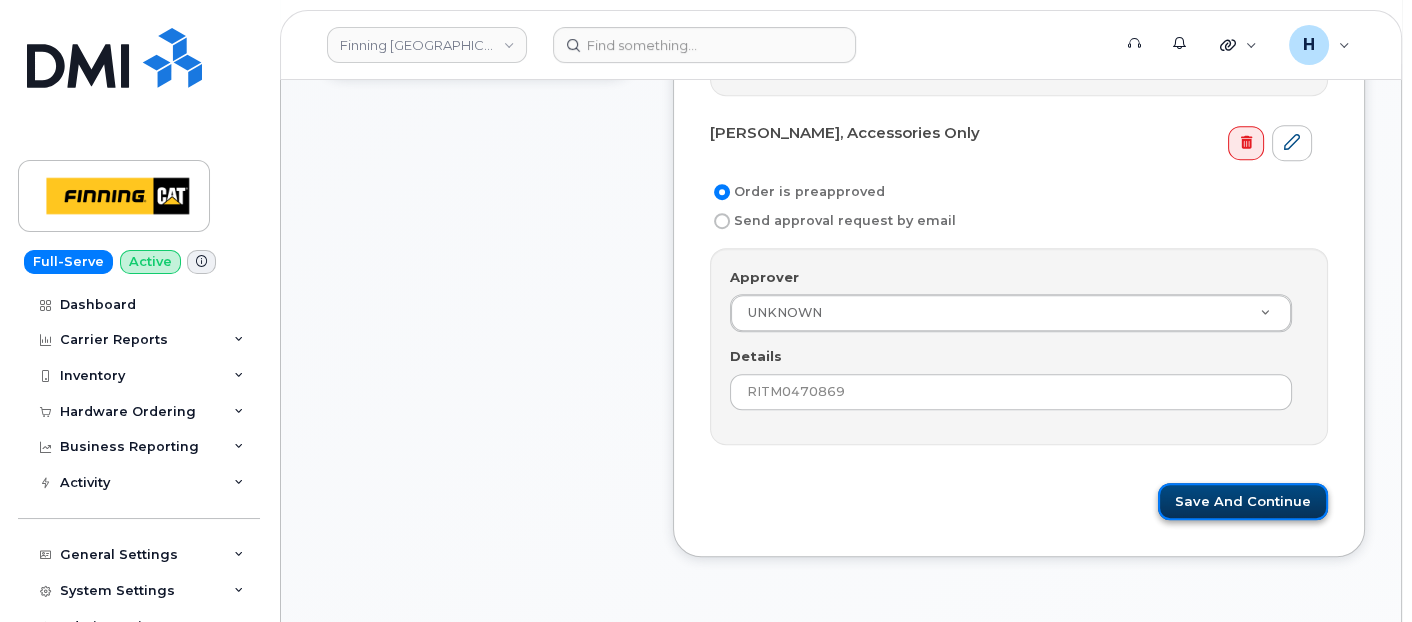 click on "Save and Continue" at bounding box center [1243, 501] 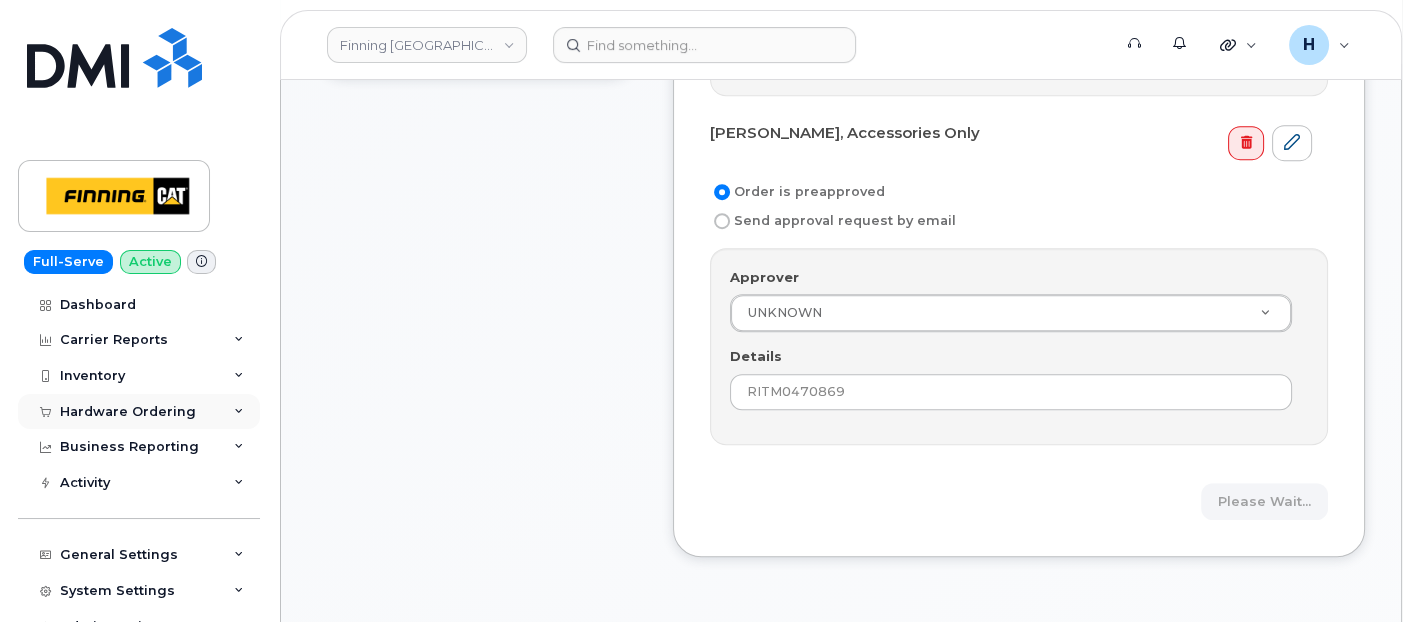 click on "Hardware Ordering" at bounding box center [139, 412] 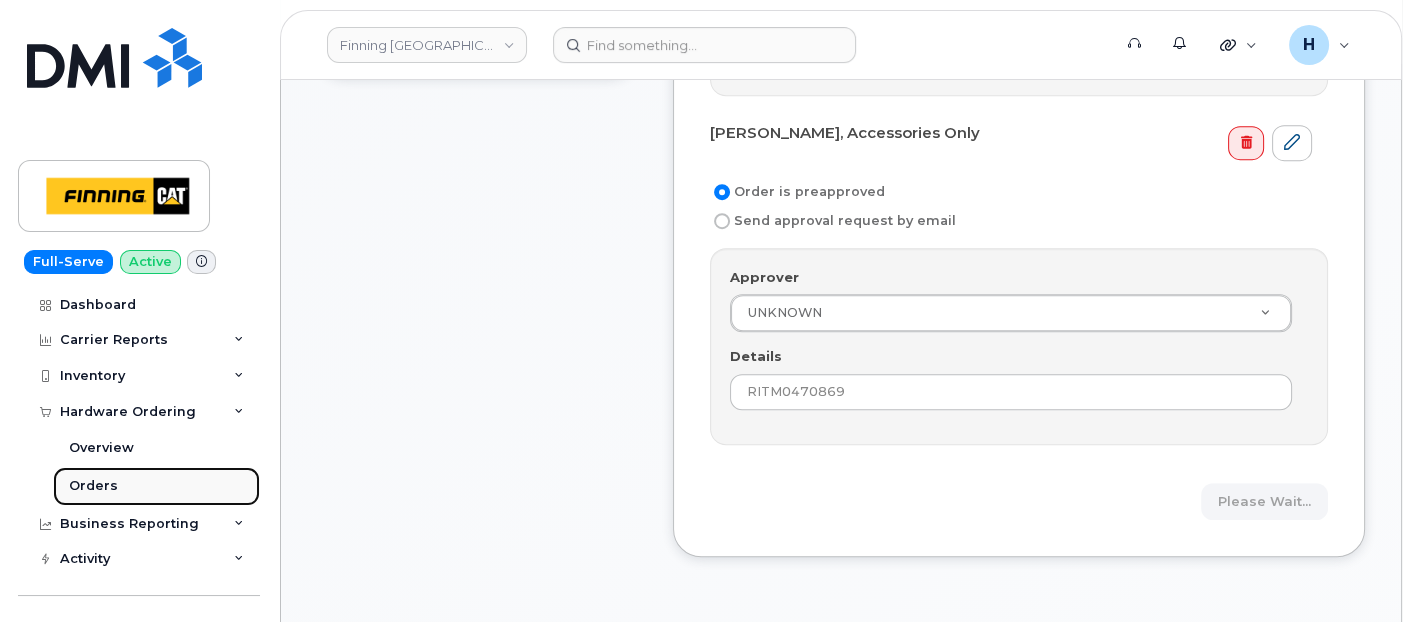 click on "Orders" at bounding box center (156, 486) 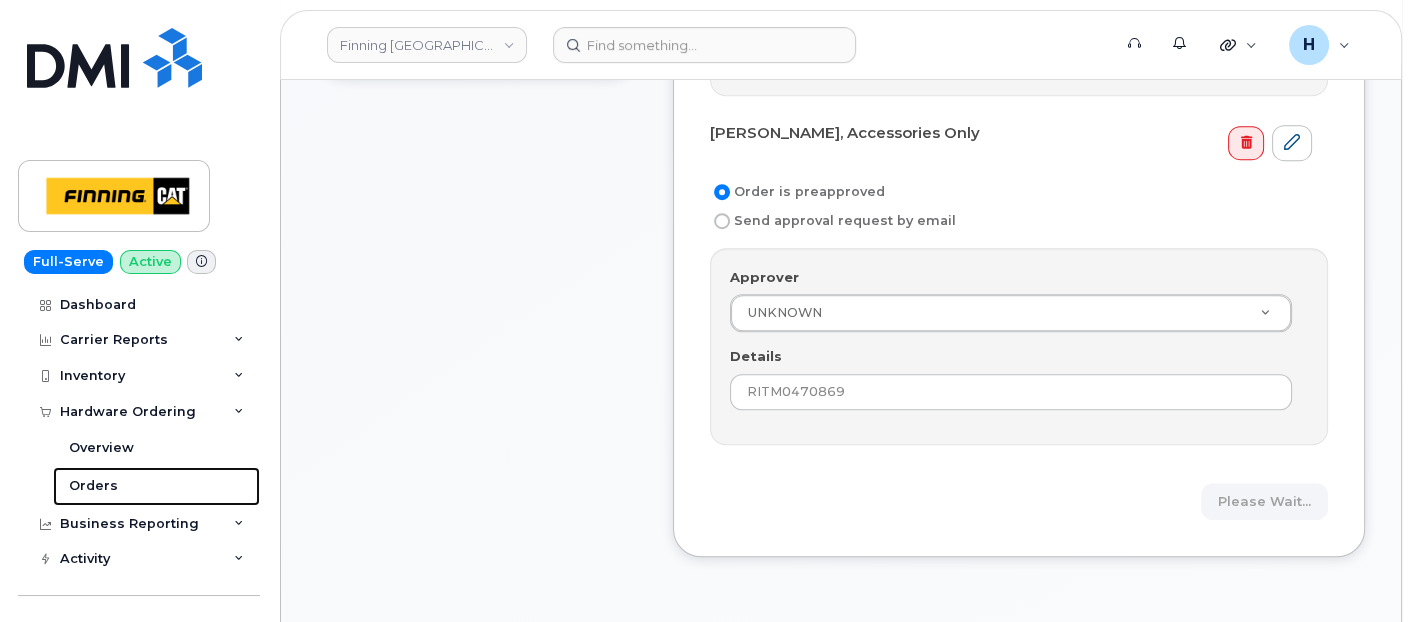 scroll, scrollTop: 0, scrollLeft: 0, axis: both 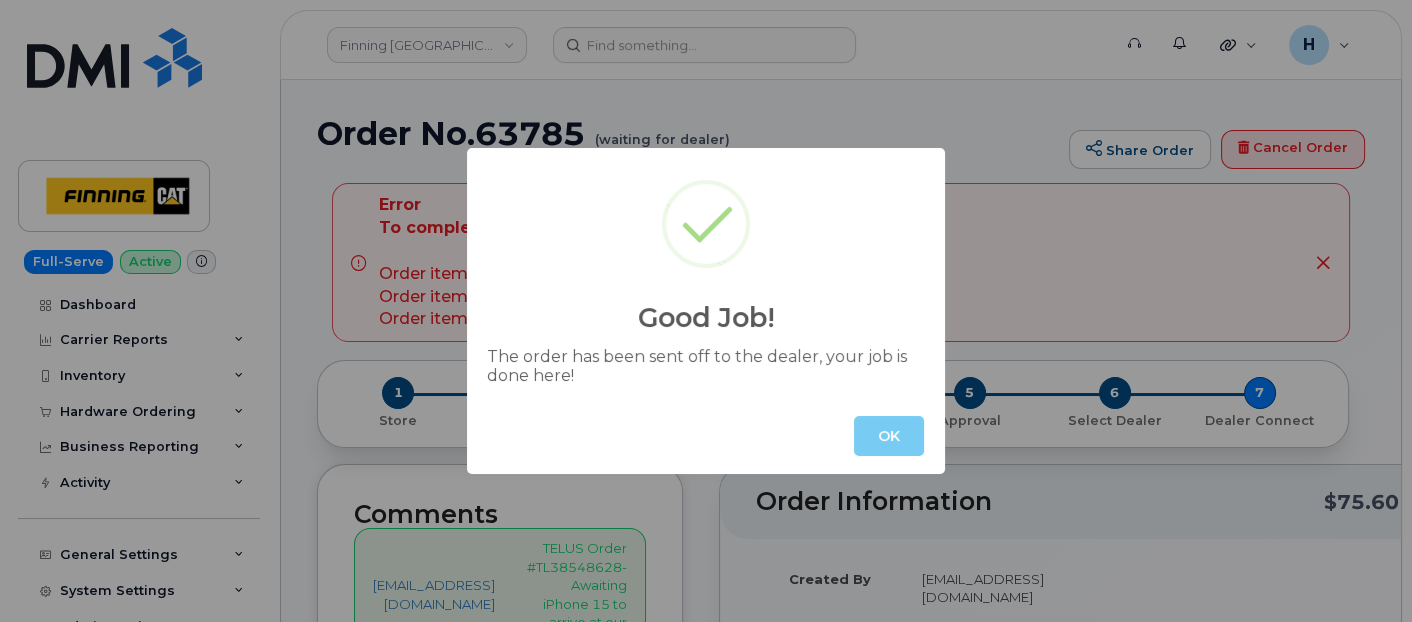 click on "OK" at bounding box center (889, 436) 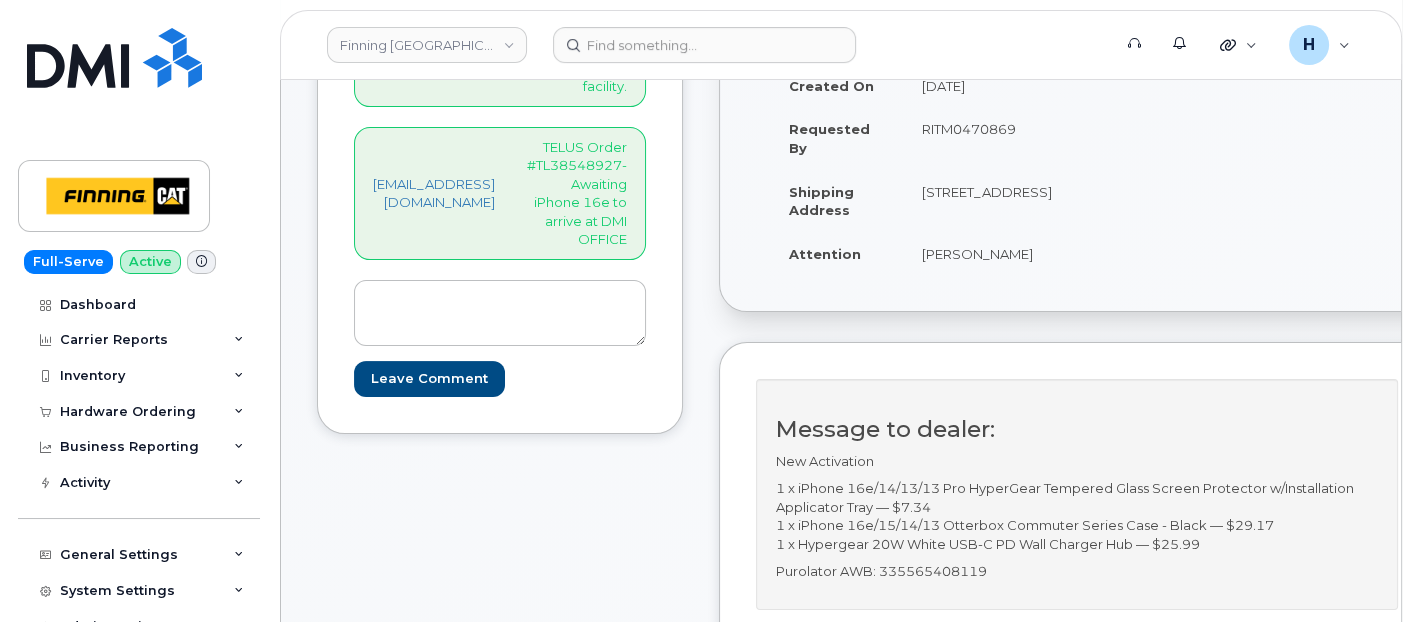 scroll, scrollTop: 888, scrollLeft: 0, axis: vertical 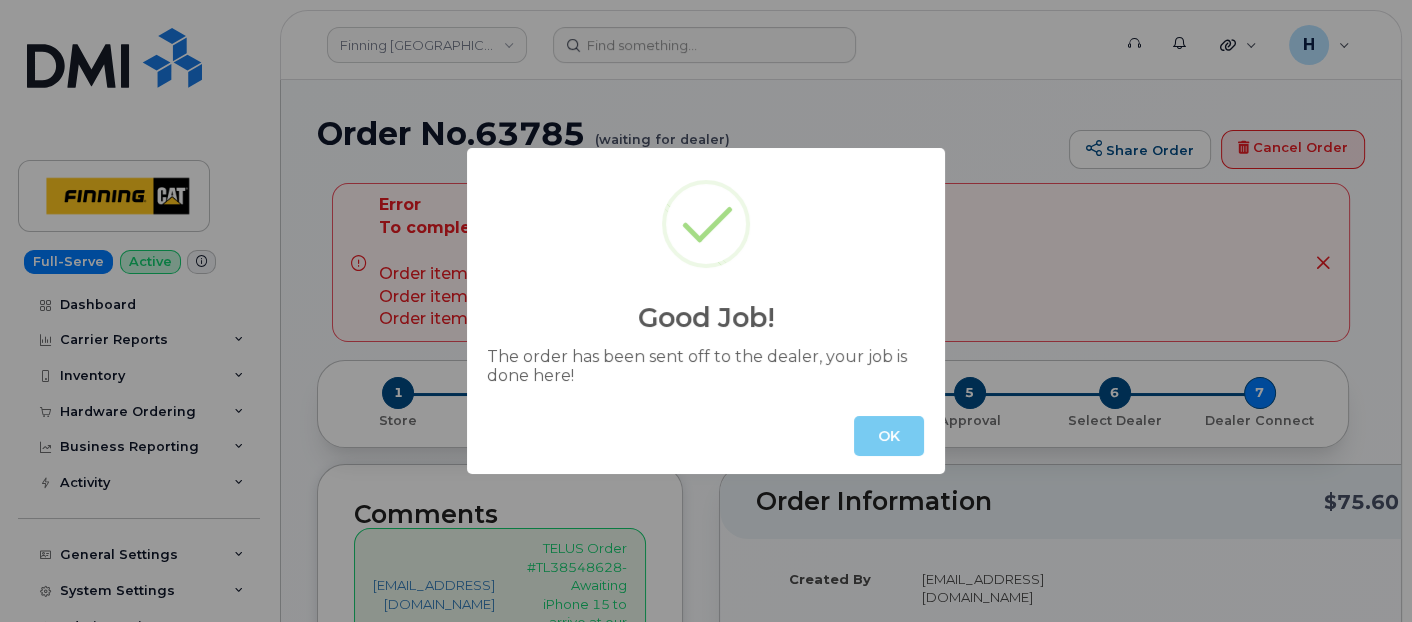 click on "OK" at bounding box center [889, 436] 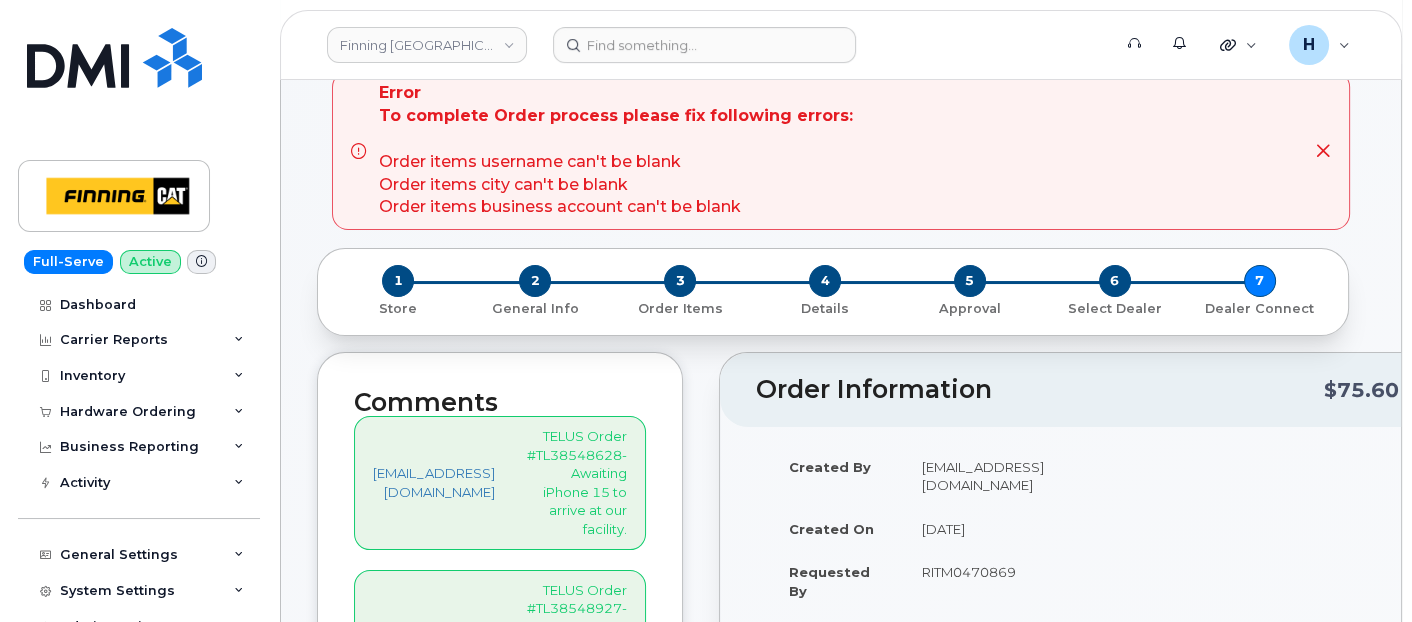 scroll, scrollTop: 0, scrollLeft: 0, axis: both 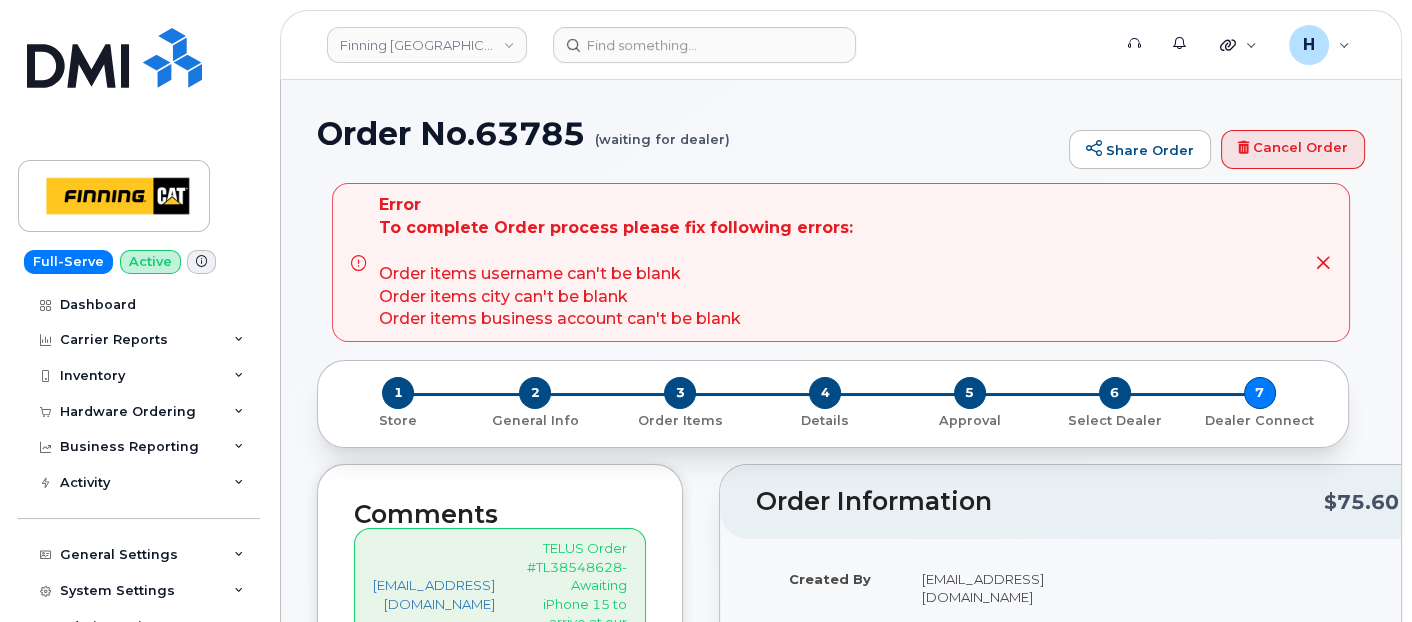 click on "Error
To complete Order process please fix following errors: Order items username can't be blank Order items city can't be blank Order items business account can't be blank" at bounding box center (616, 262) 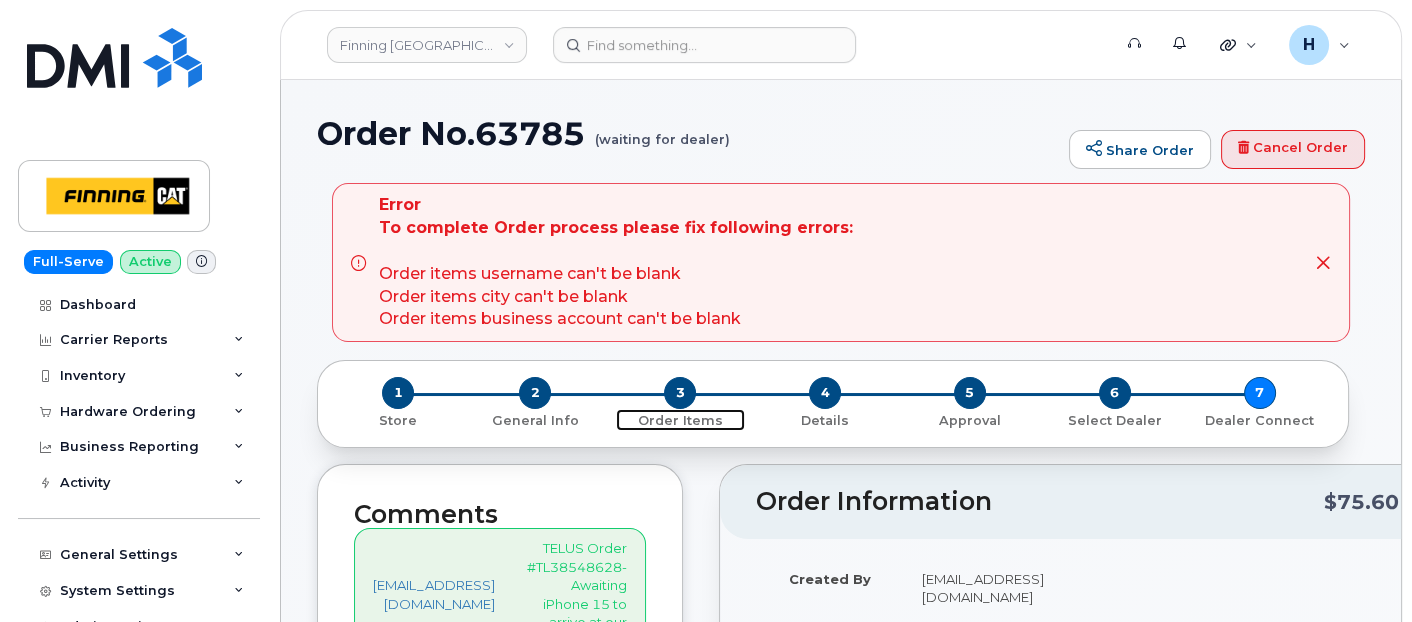 click on "3" at bounding box center [680, 393] 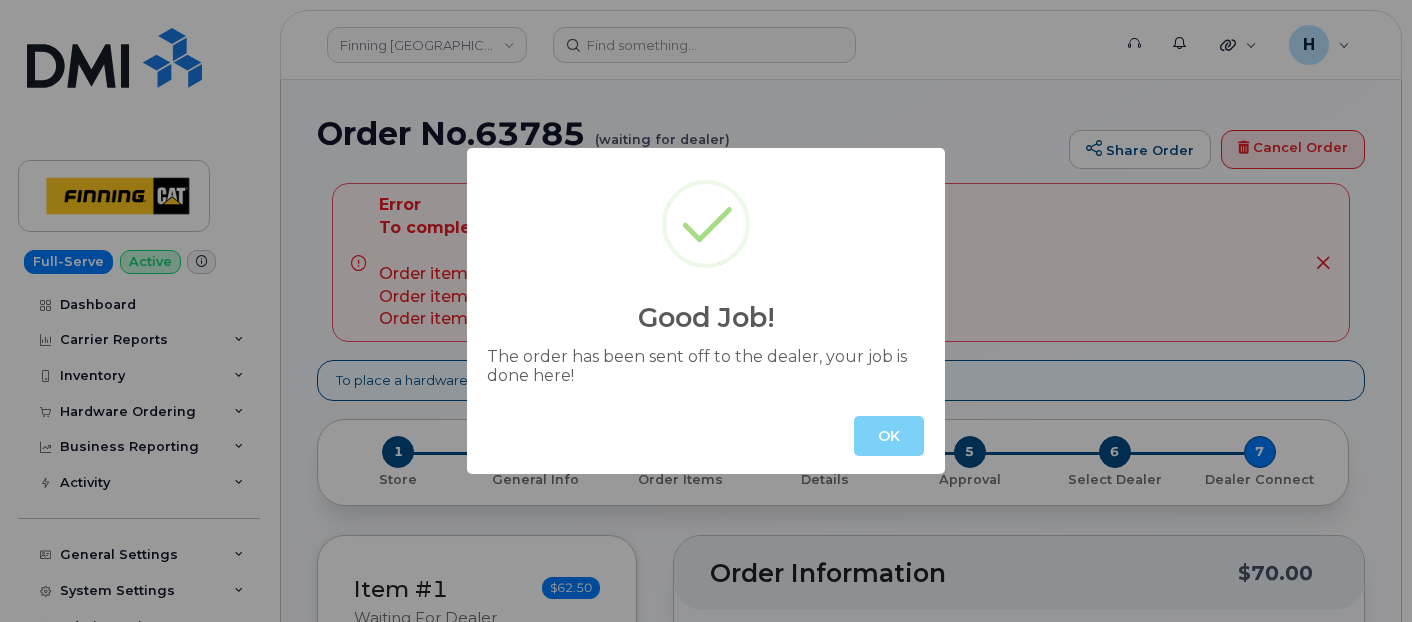 scroll, scrollTop: 347, scrollLeft: 0, axis: vertical 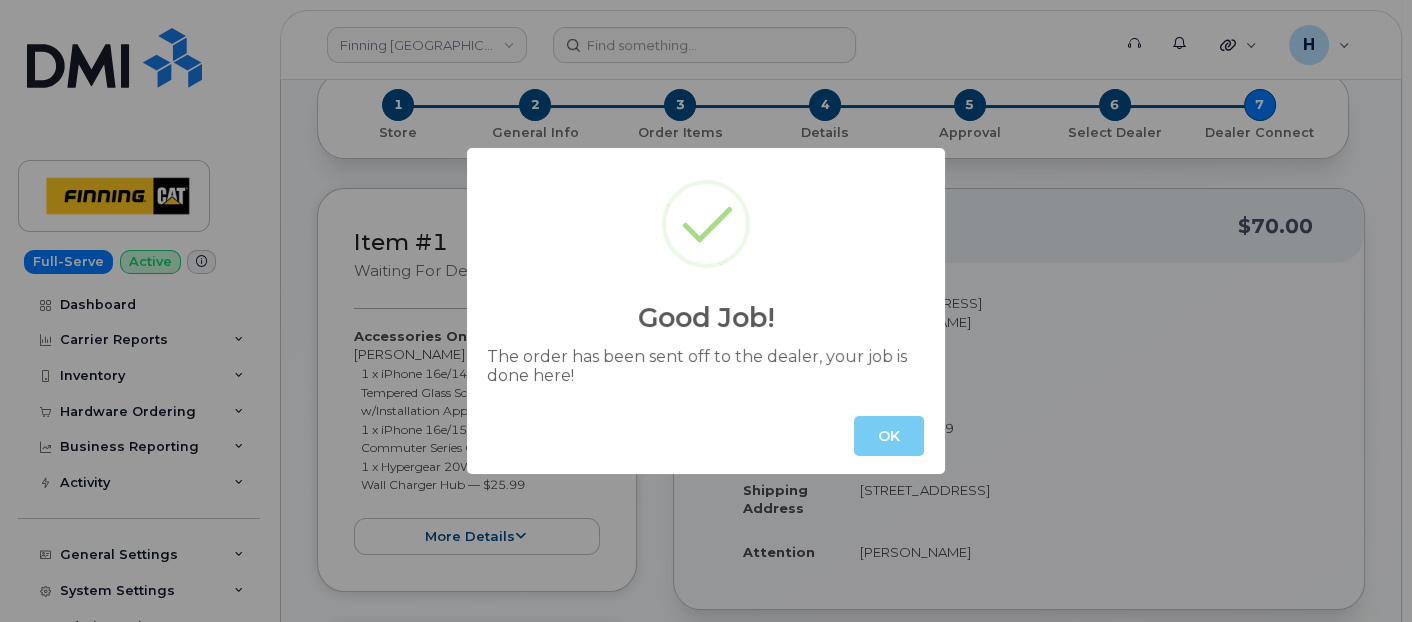 click on "OK" at bounding box center (889, 436) 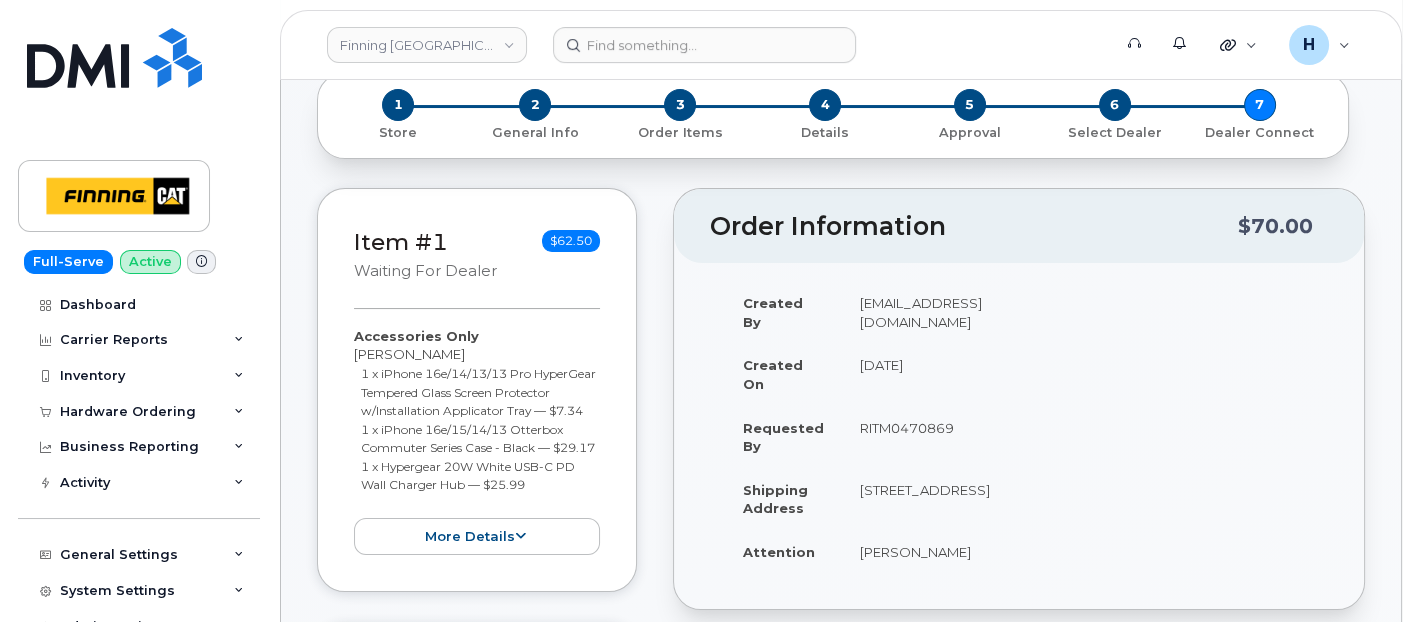 scroll, scrollTop: 680, scrollLeft: 0, axis: vertical 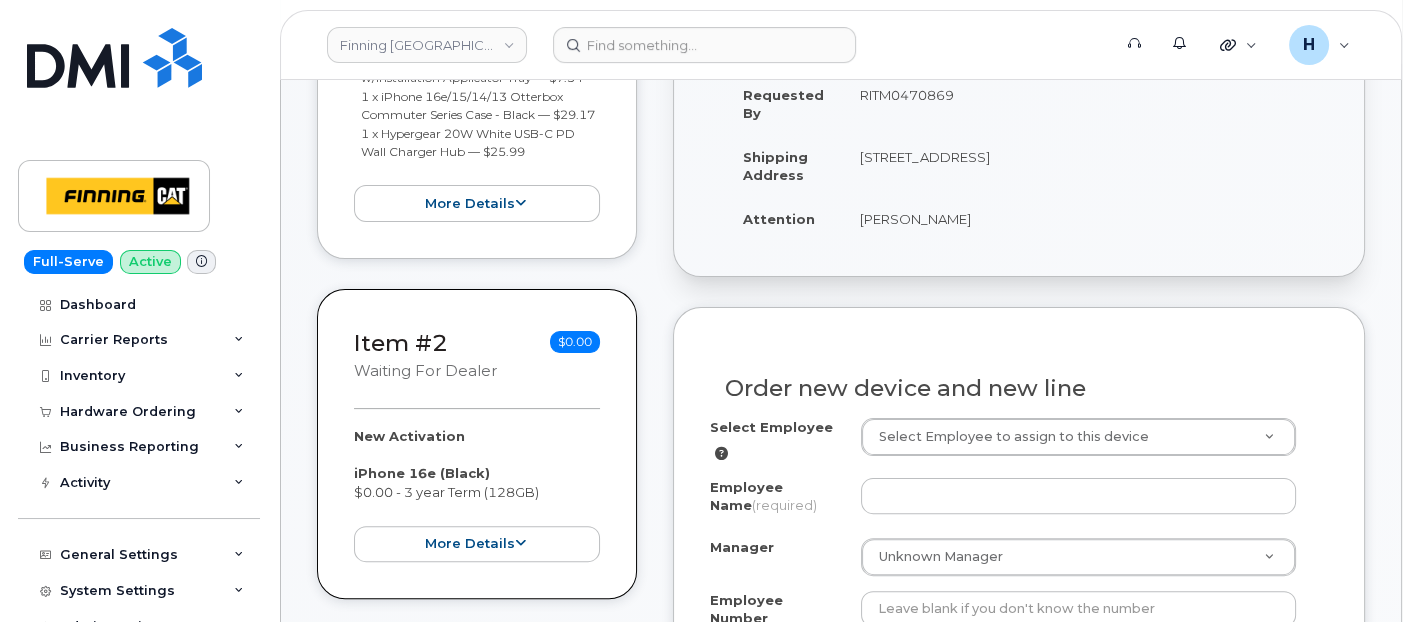 drag, startPoint x: 844, startPoint y: 243, endPoint x: 993, endPoint y: 245, distance: 149.01343 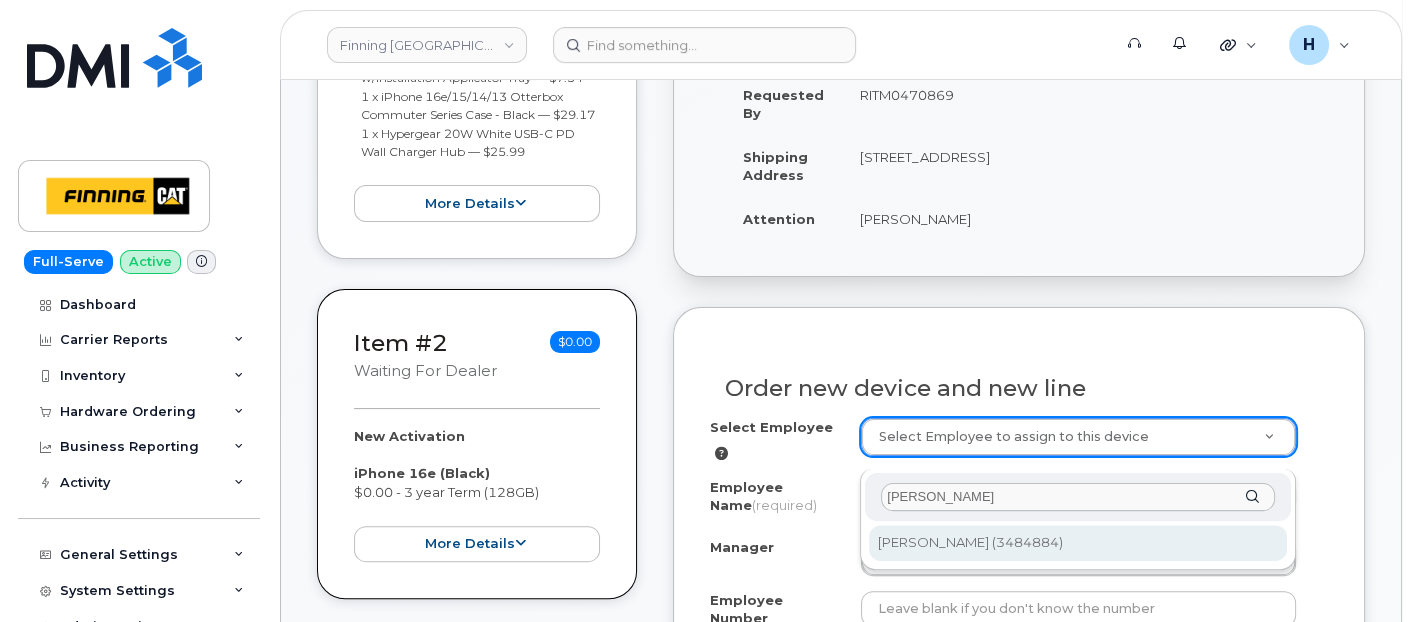 type on "[PERSON_NAME]" 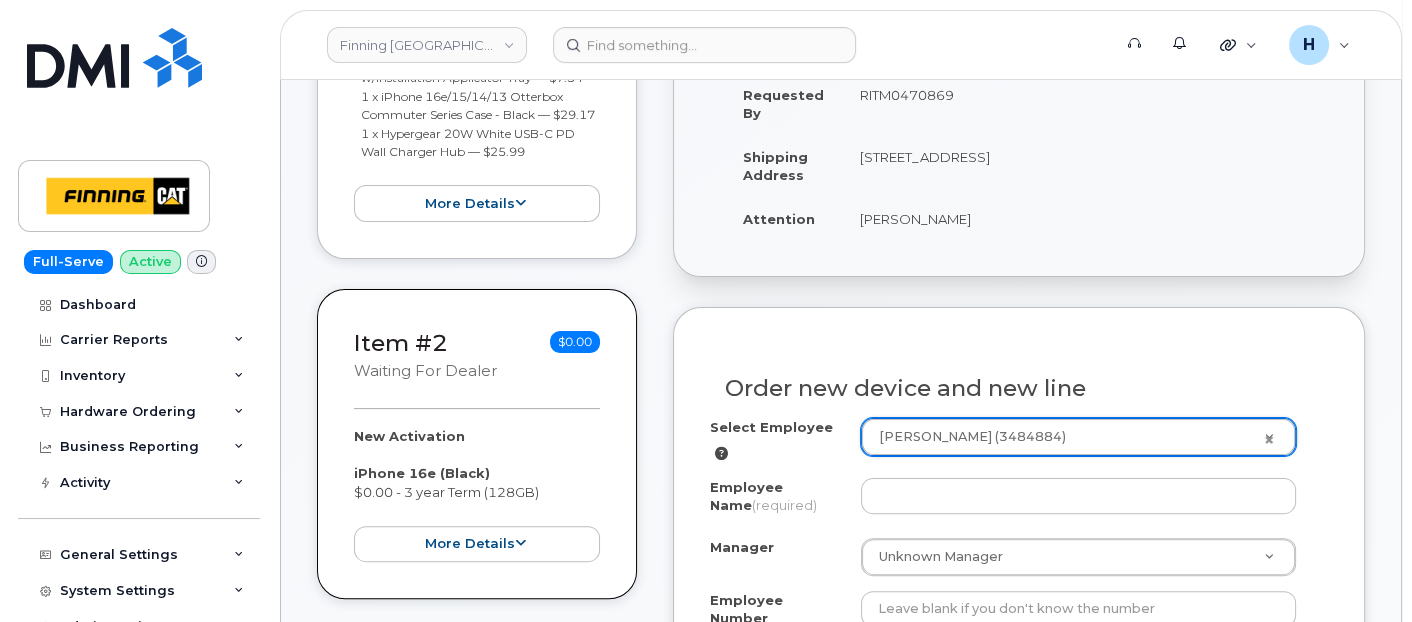 type on "255931" 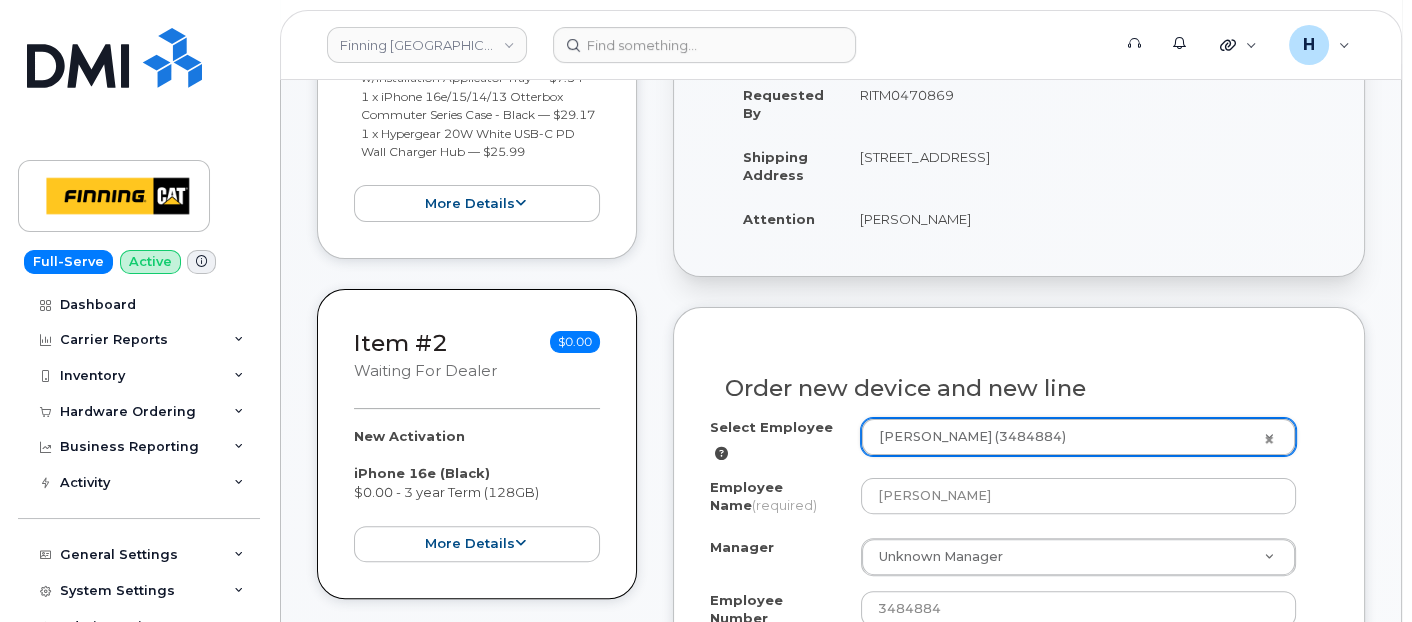 select on "763774" 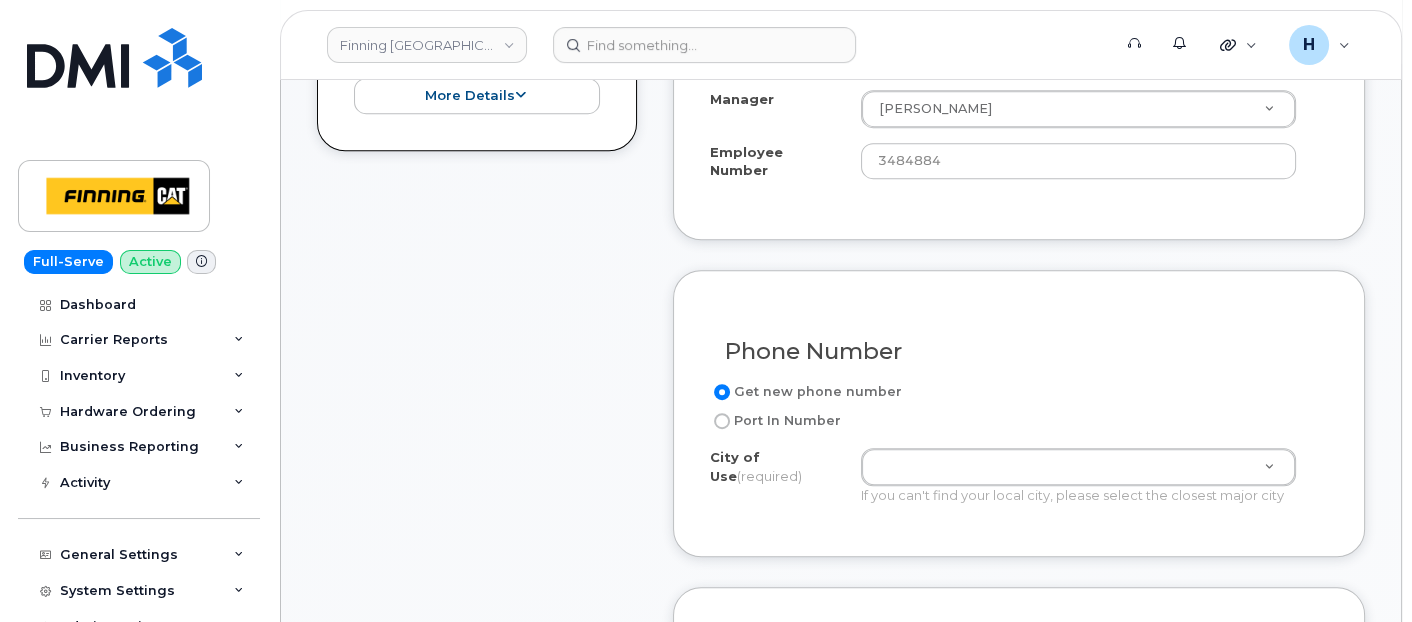 scroll, scrollTop: 1236, scrollLeft: 0, axis: vertical 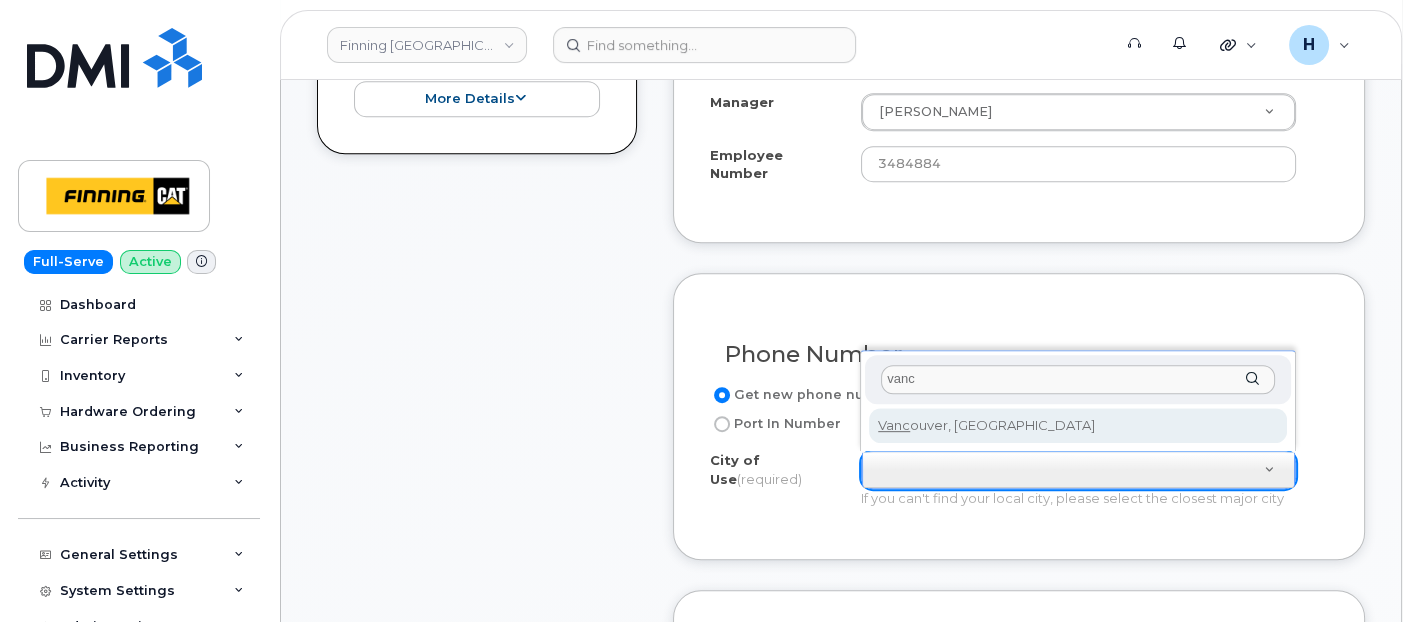 type on "vanc" 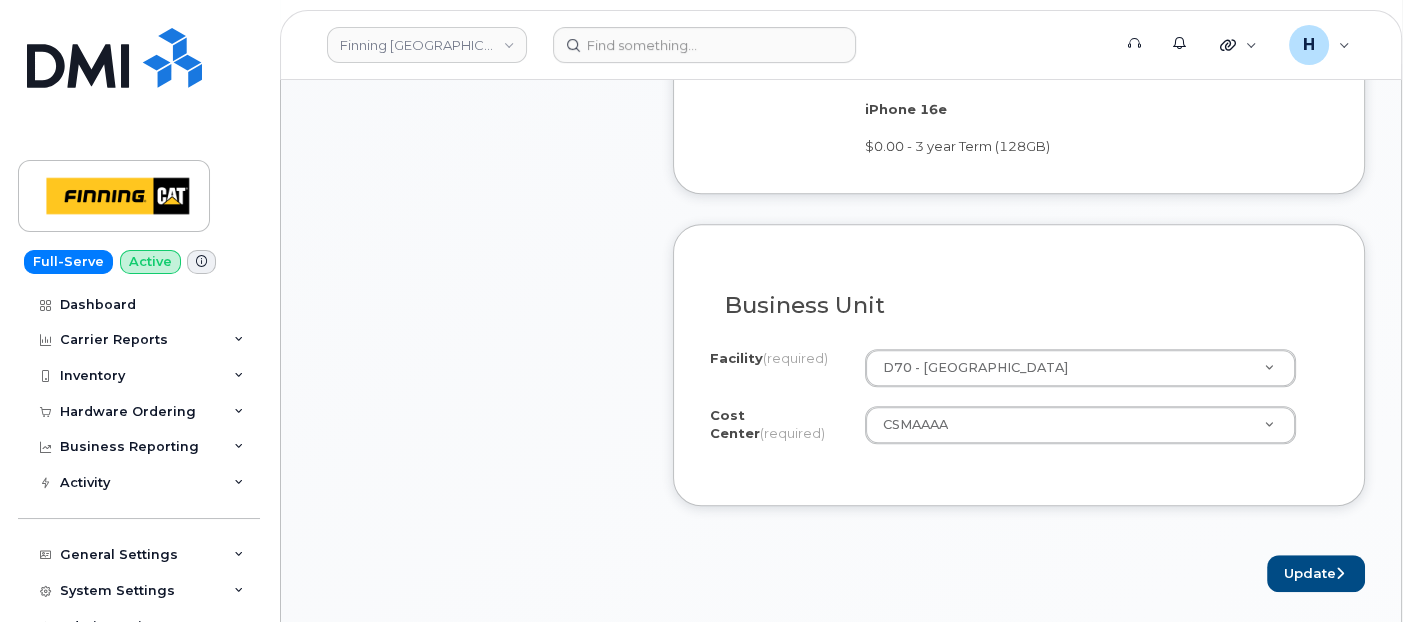 scroll, scrollTop: 1791, scrollLeft: 0, axis: vertical 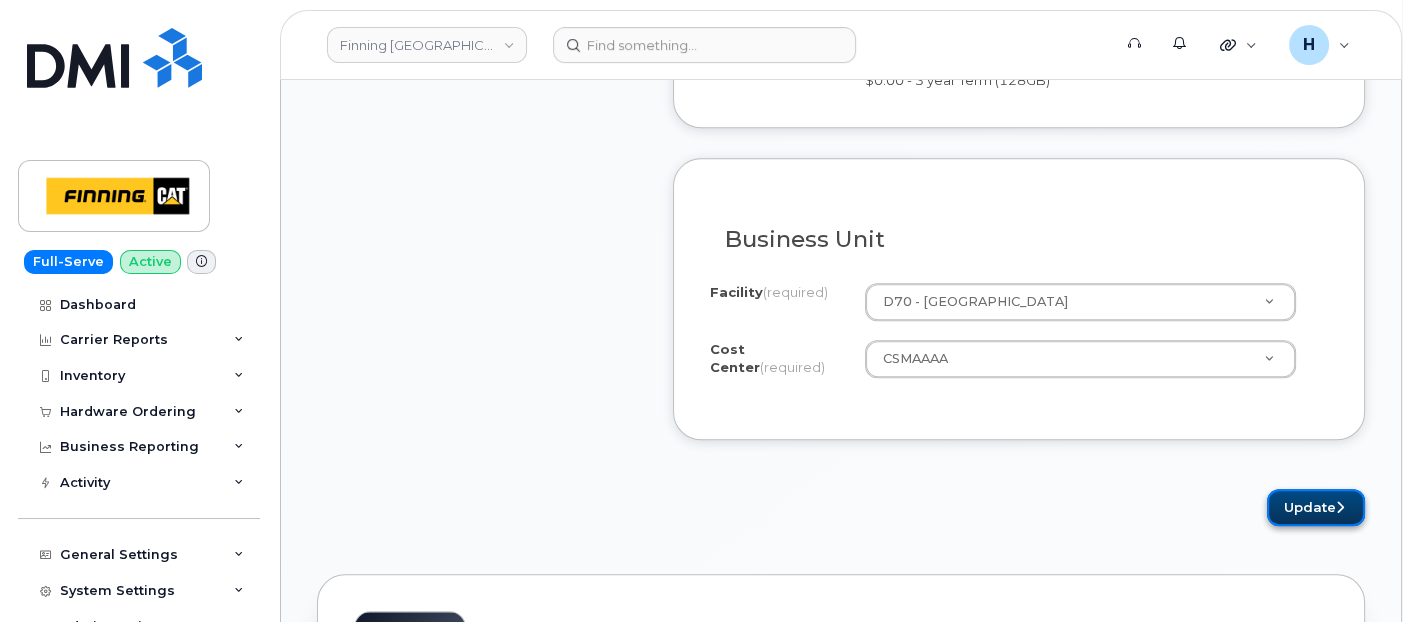 click on "Update" at bounding box center (1316, 507) 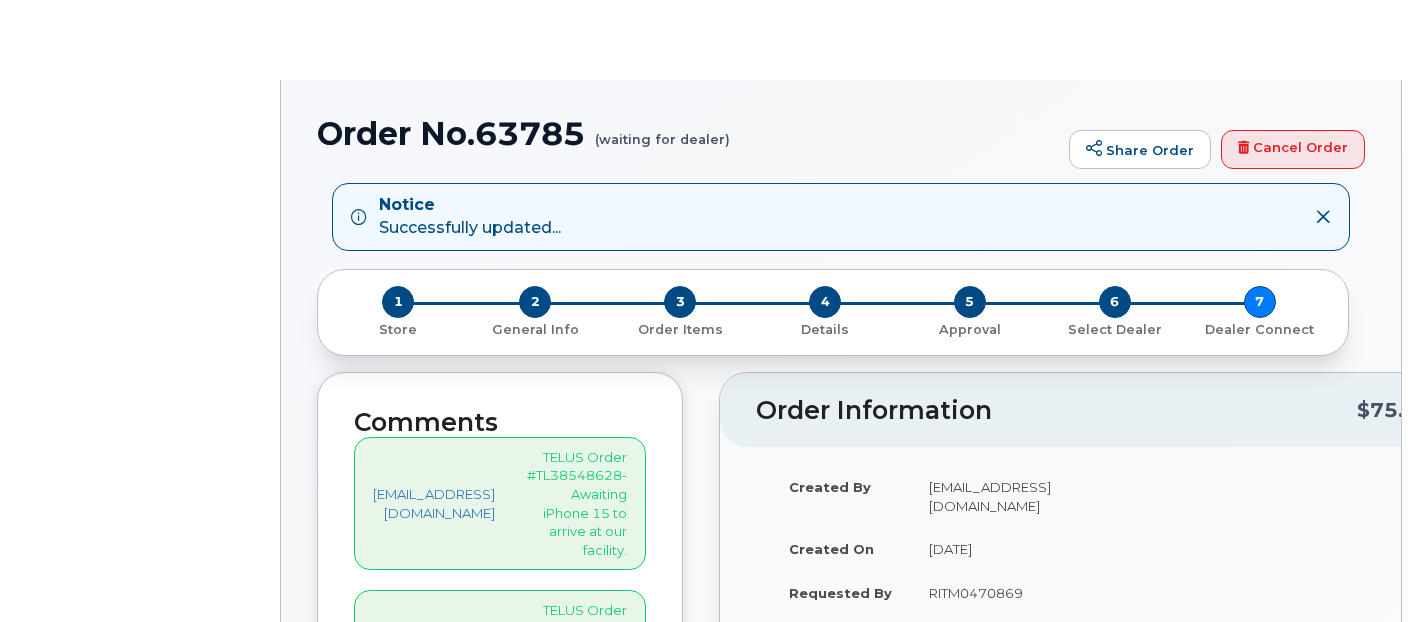 scroll, scrollTop: 0, scrollLeft: 0, axis: both 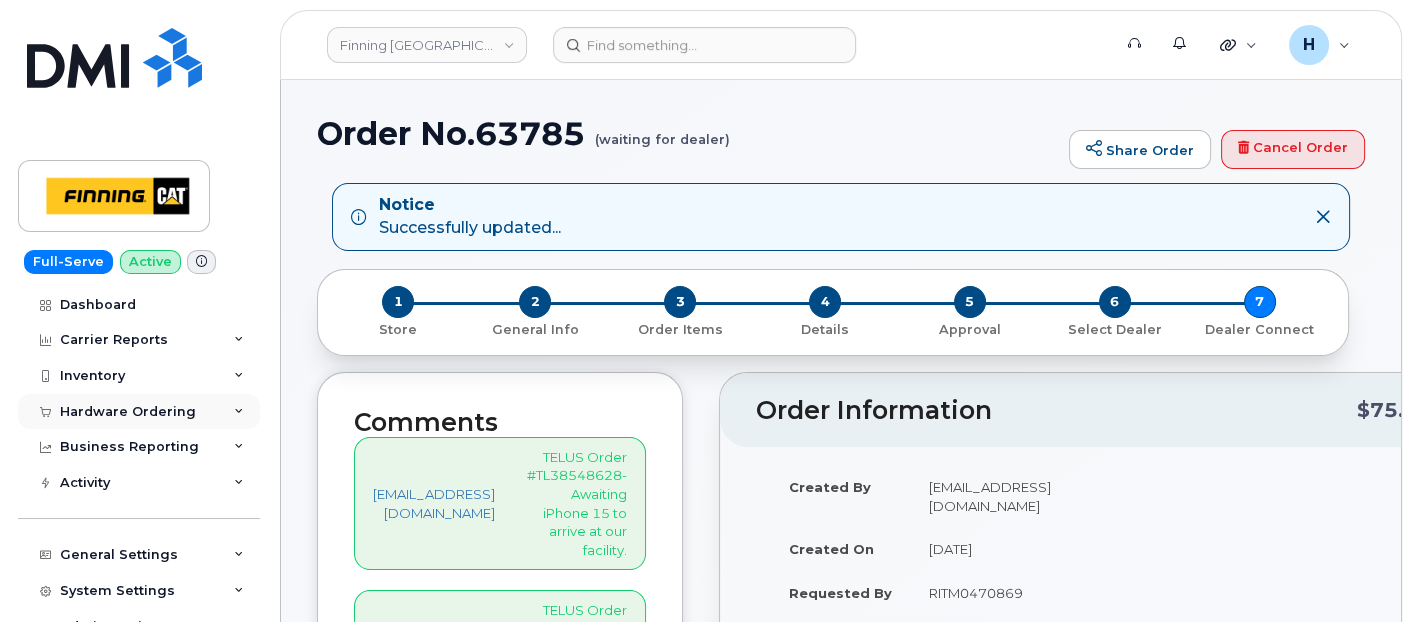 click on "Hardware Ordering" at bounding box center (128, 412) 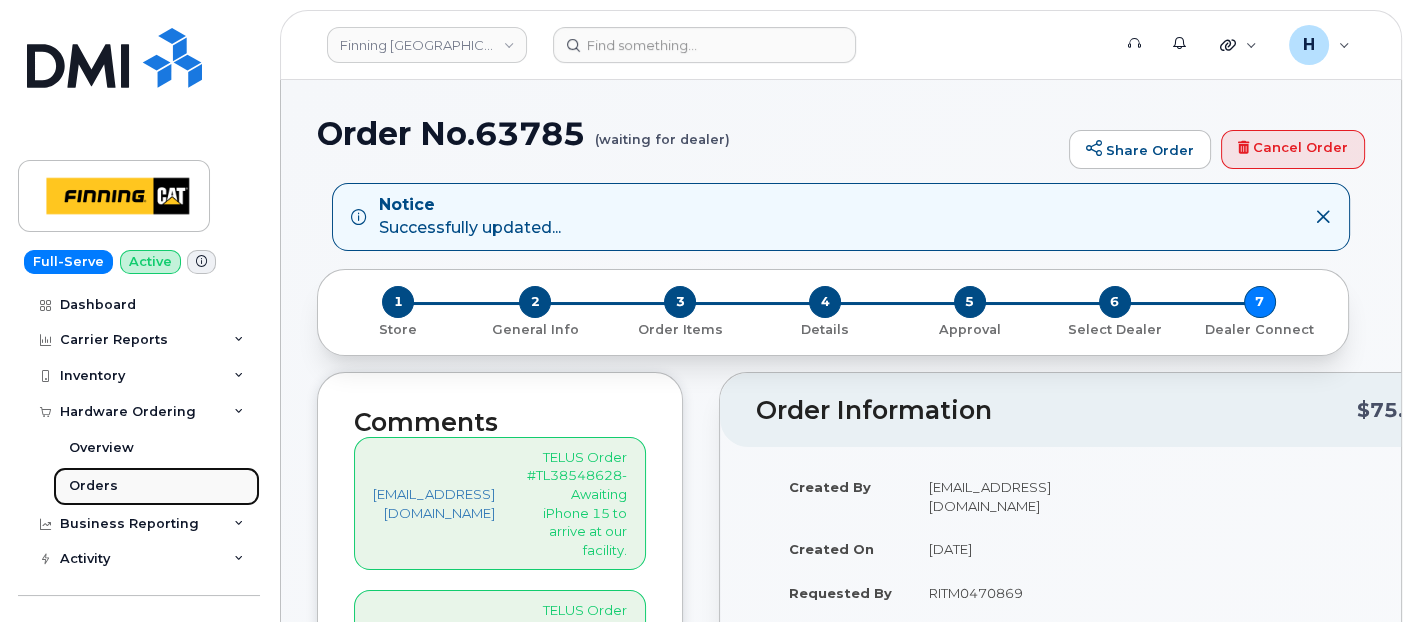 click on "Orders" at bounding box center [156, 486] 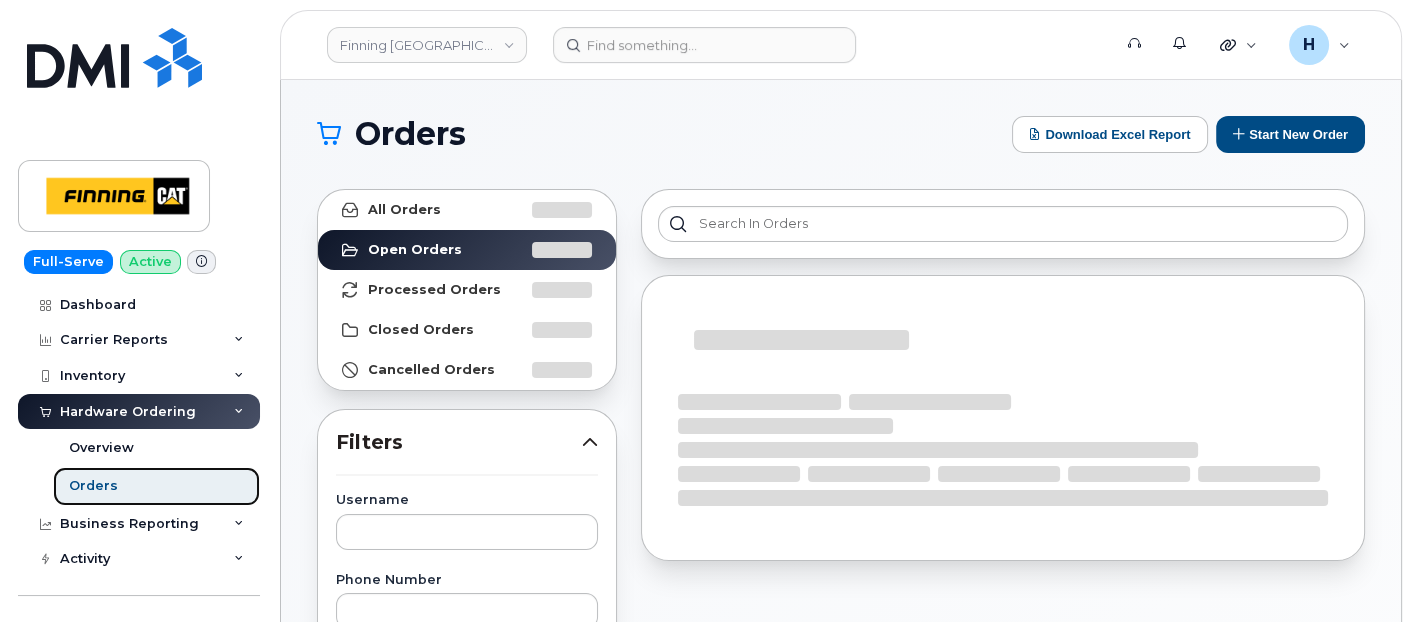 click on "Orders" at bounding box center [156, 486] 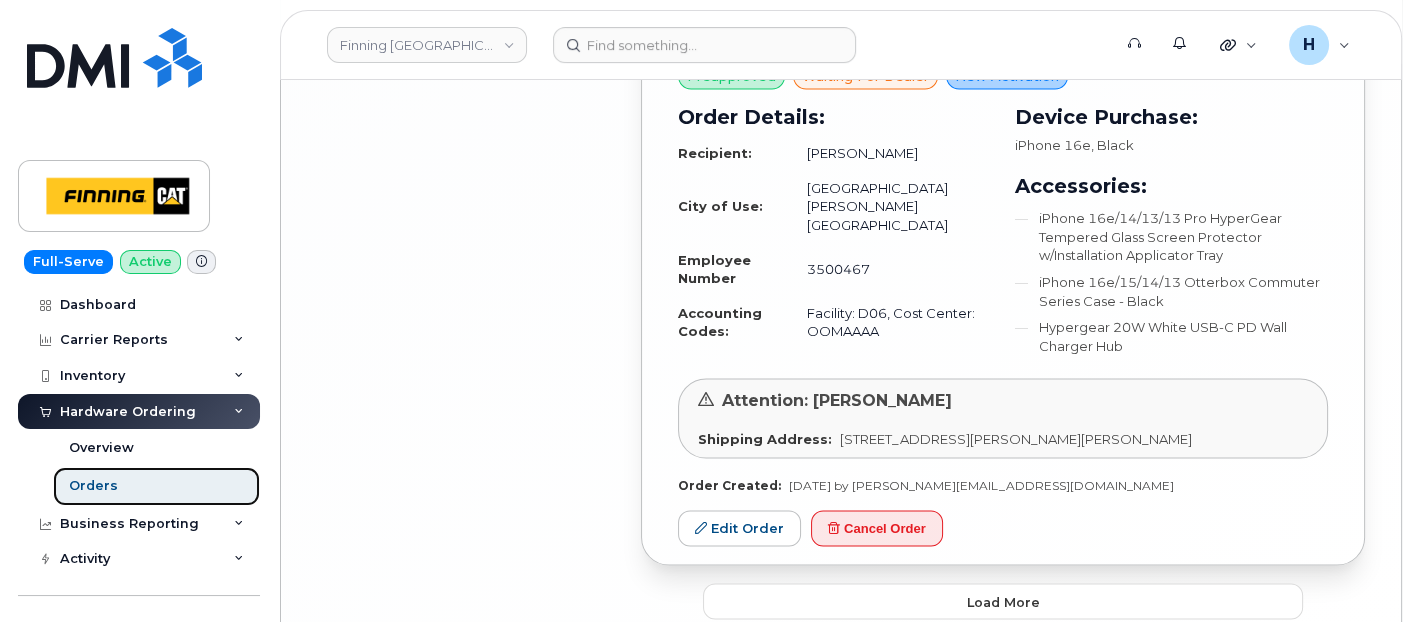 scroll, scrollTop: 4745, scrollLeft: 0, axis: vertical 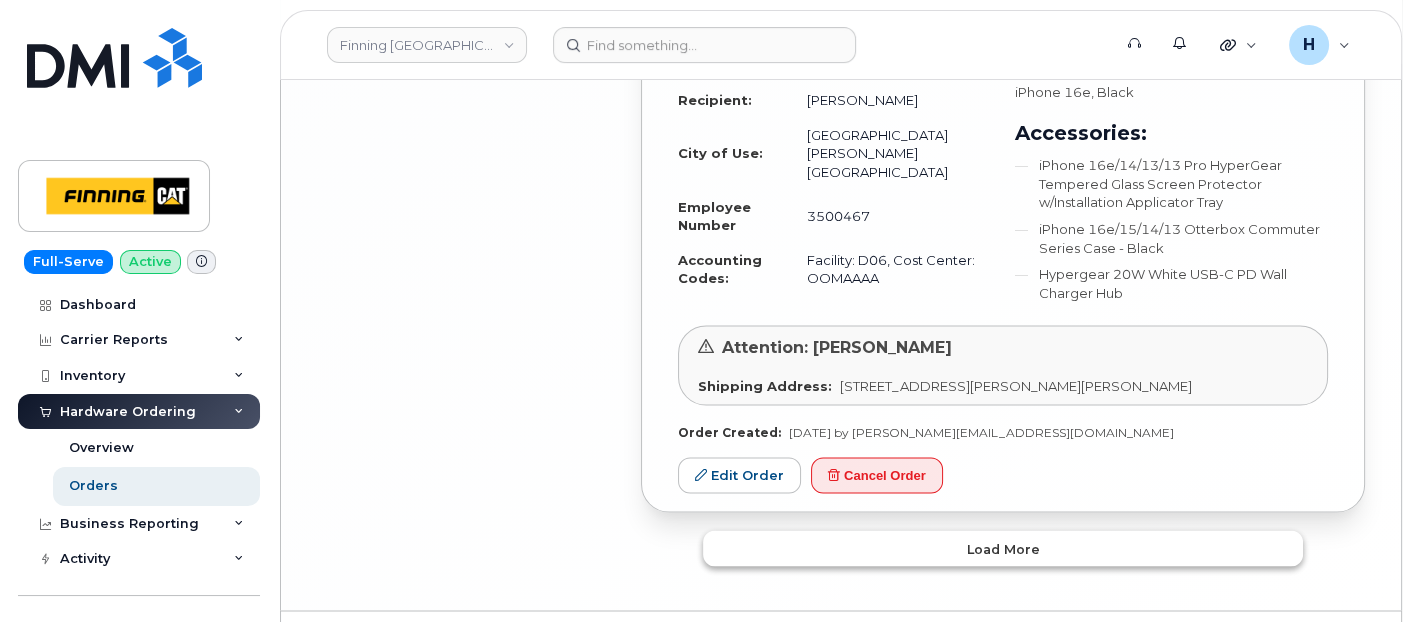 click on "Load more" at bounding box center (1003, 548) 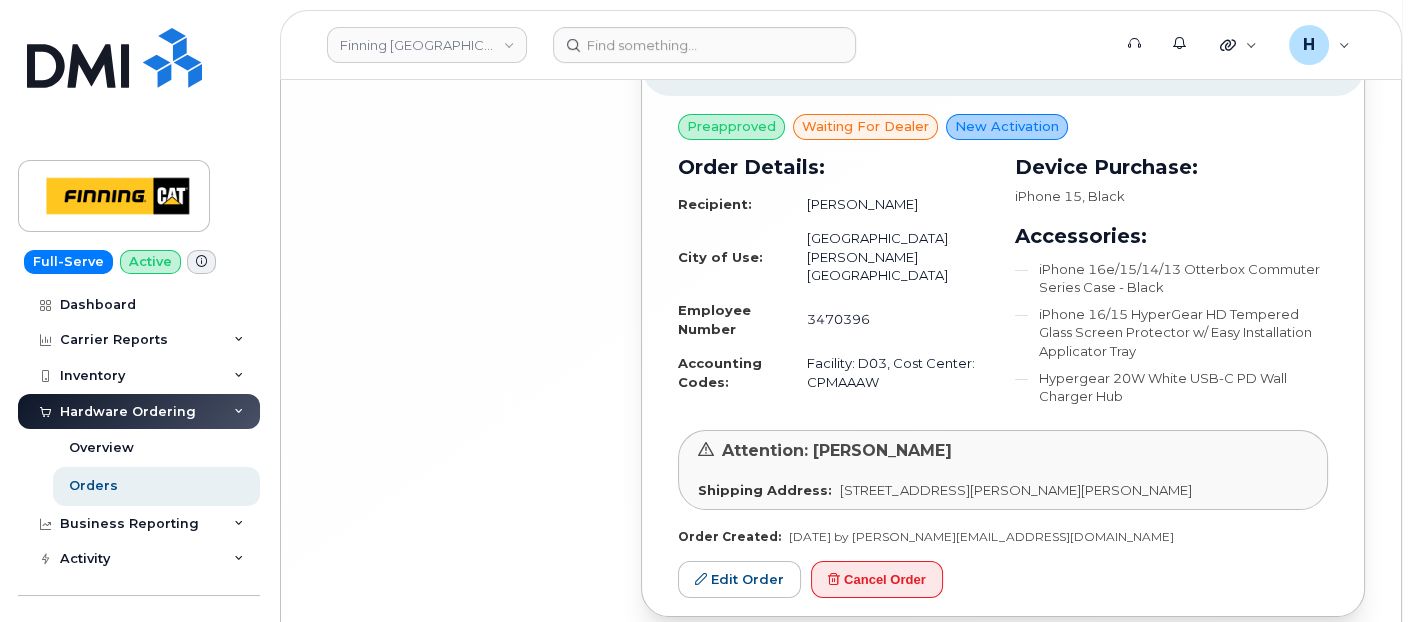 scroll, scrollTop: 9571, scrollLeft: 0, axis: vertical 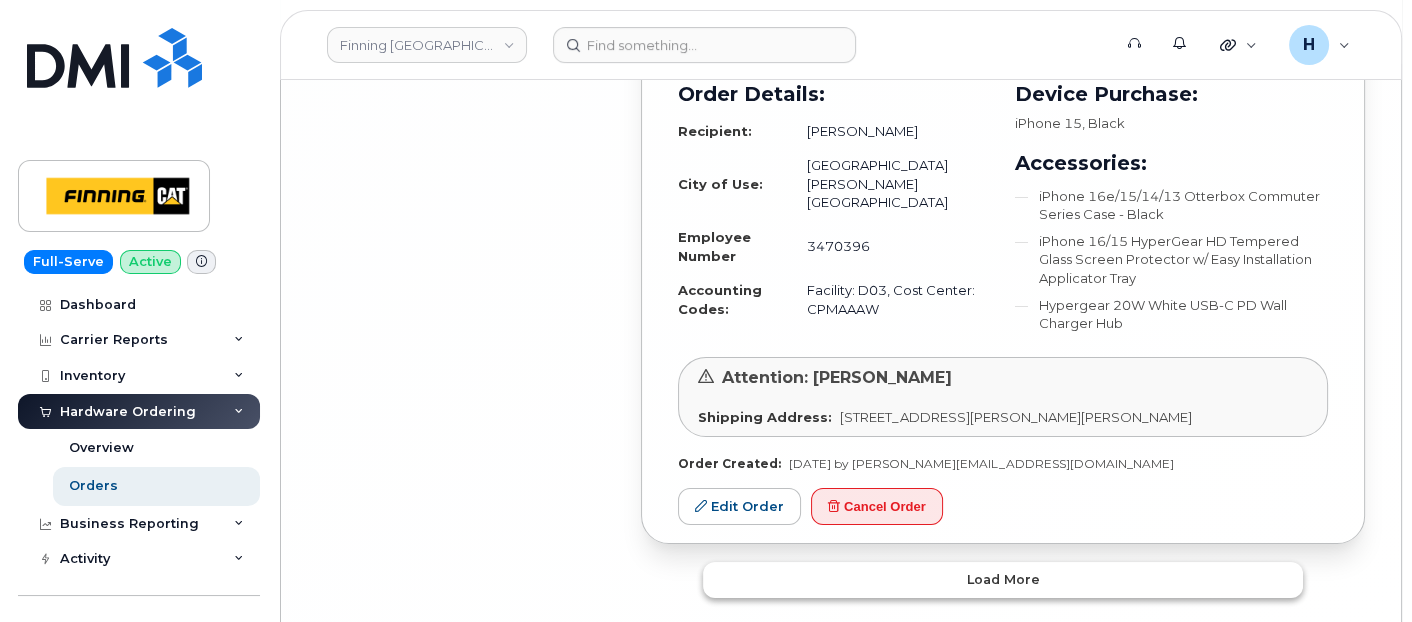 click on "Load more" at bounding box center (1003, 580) 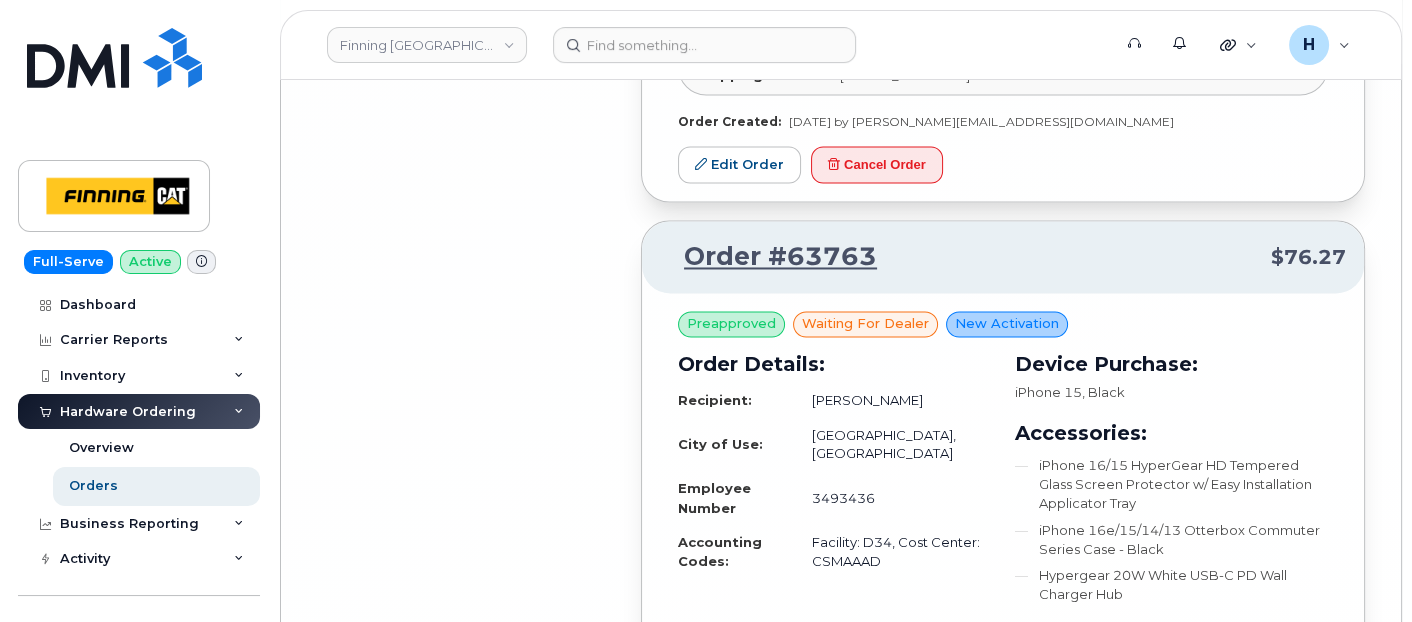 scroll, scrollTop: 14127, scrollLeft: 0, axis: vertical 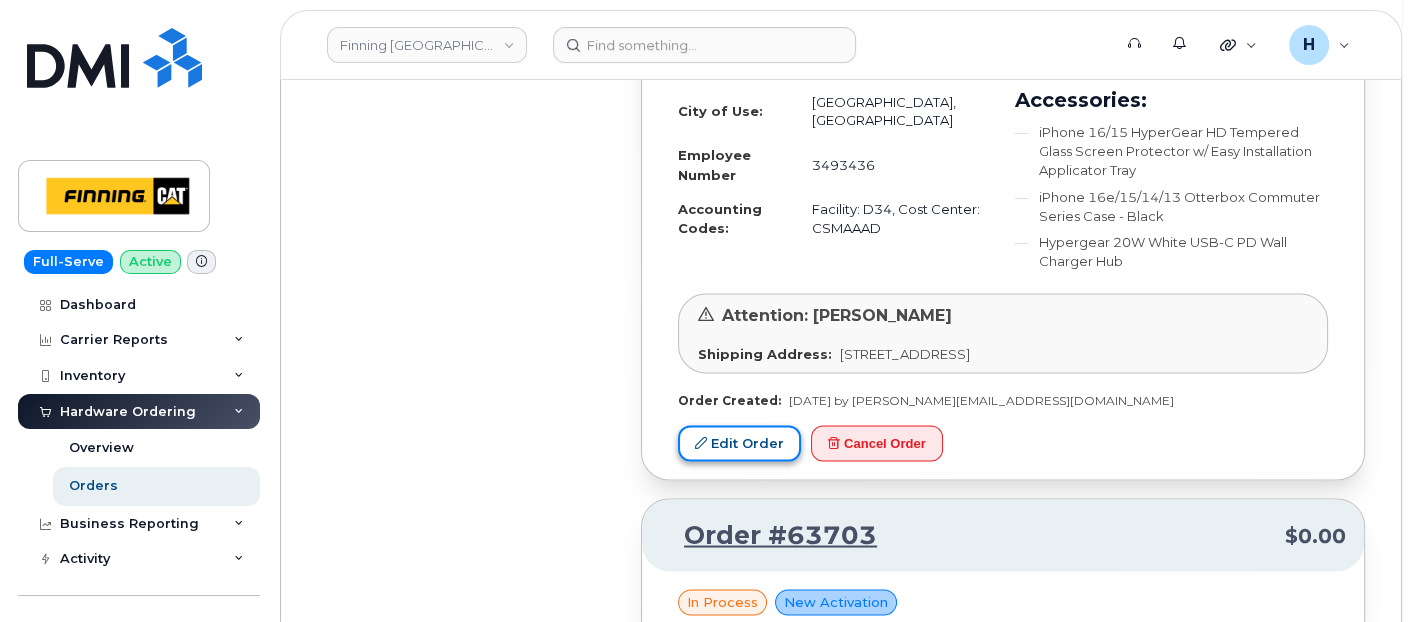 click on "Edit Order" at bounding box center [739, 443] 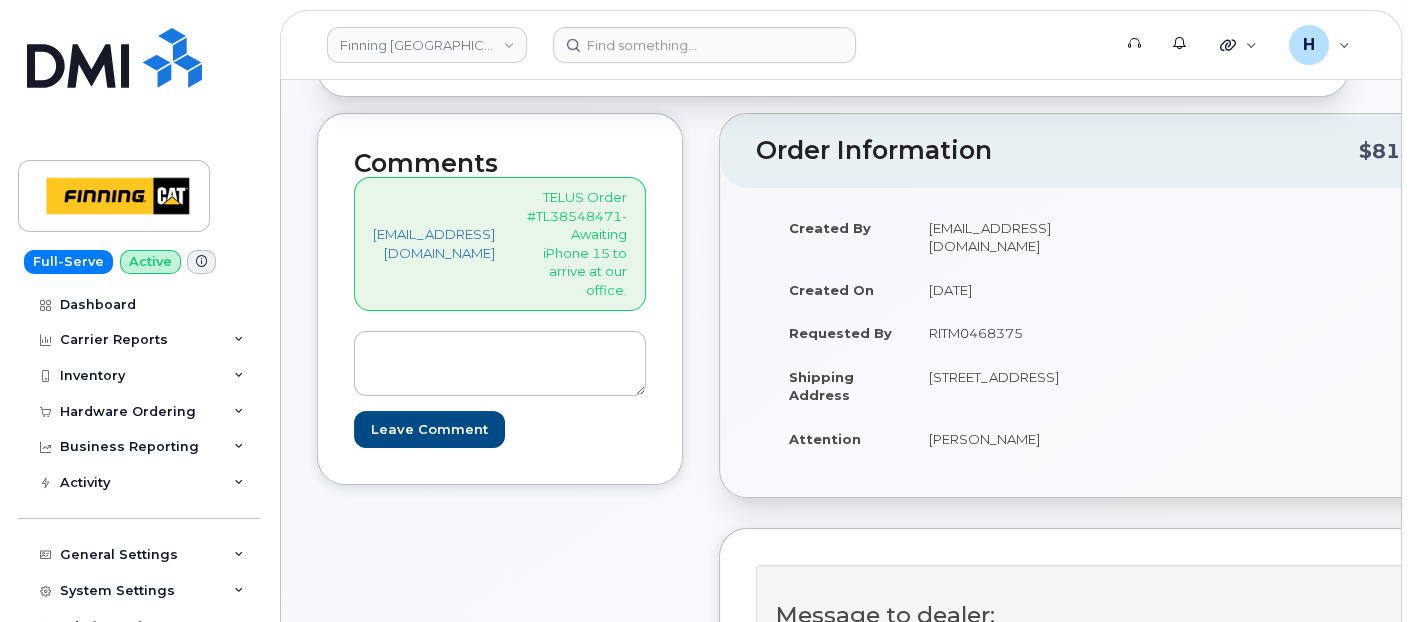 scroll, scrollTop: 444, scrollLeft: 0, axis: vertical 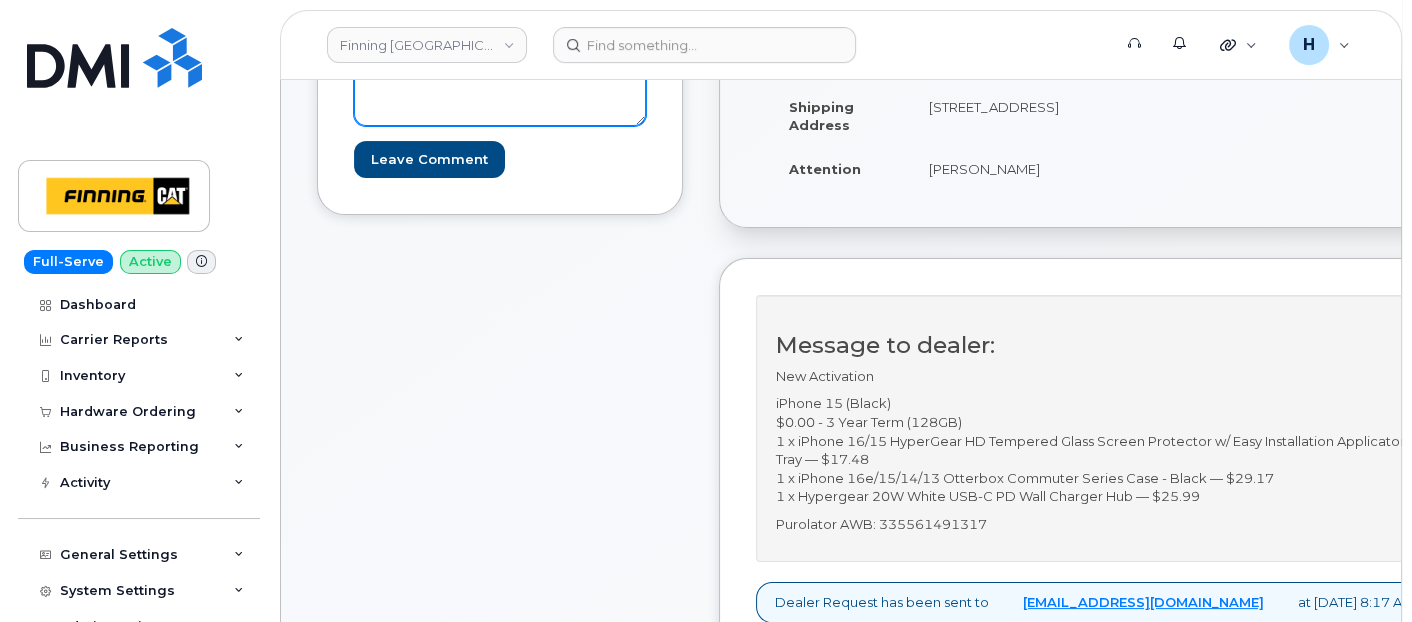click at bounding box center [500, 94] 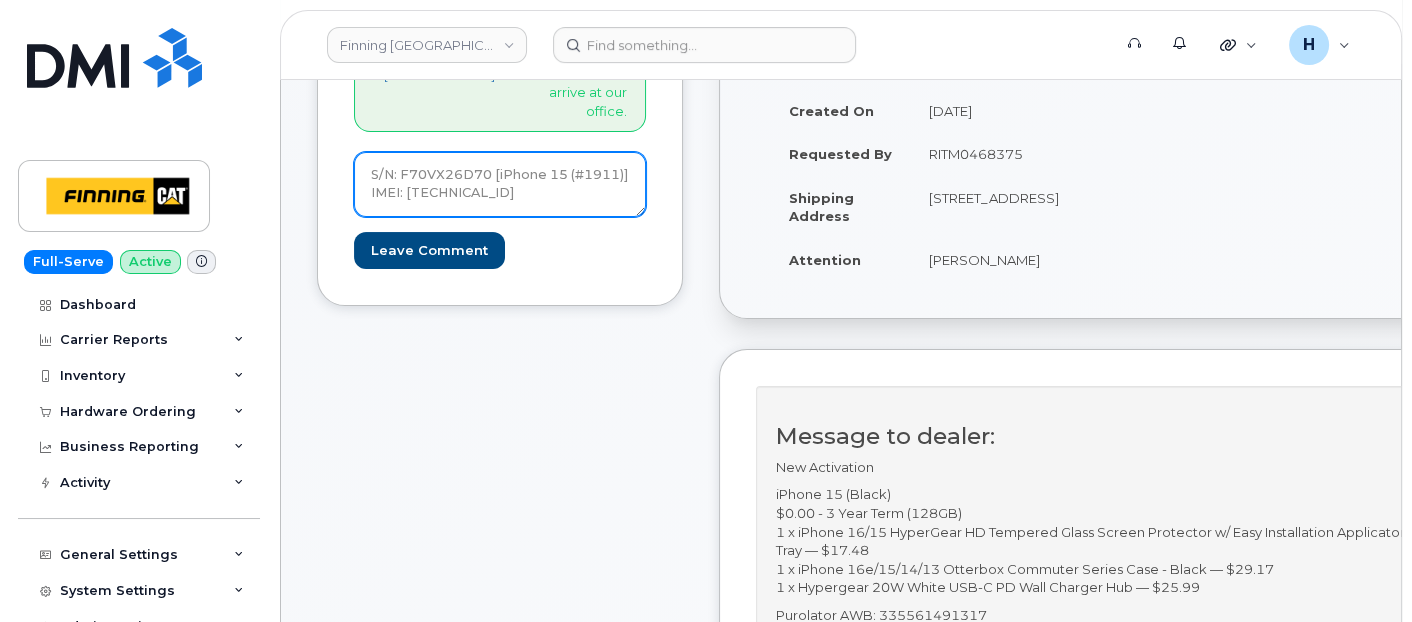 scroll, scrollTop: 222, scrollLeft: 0, axis: vertical 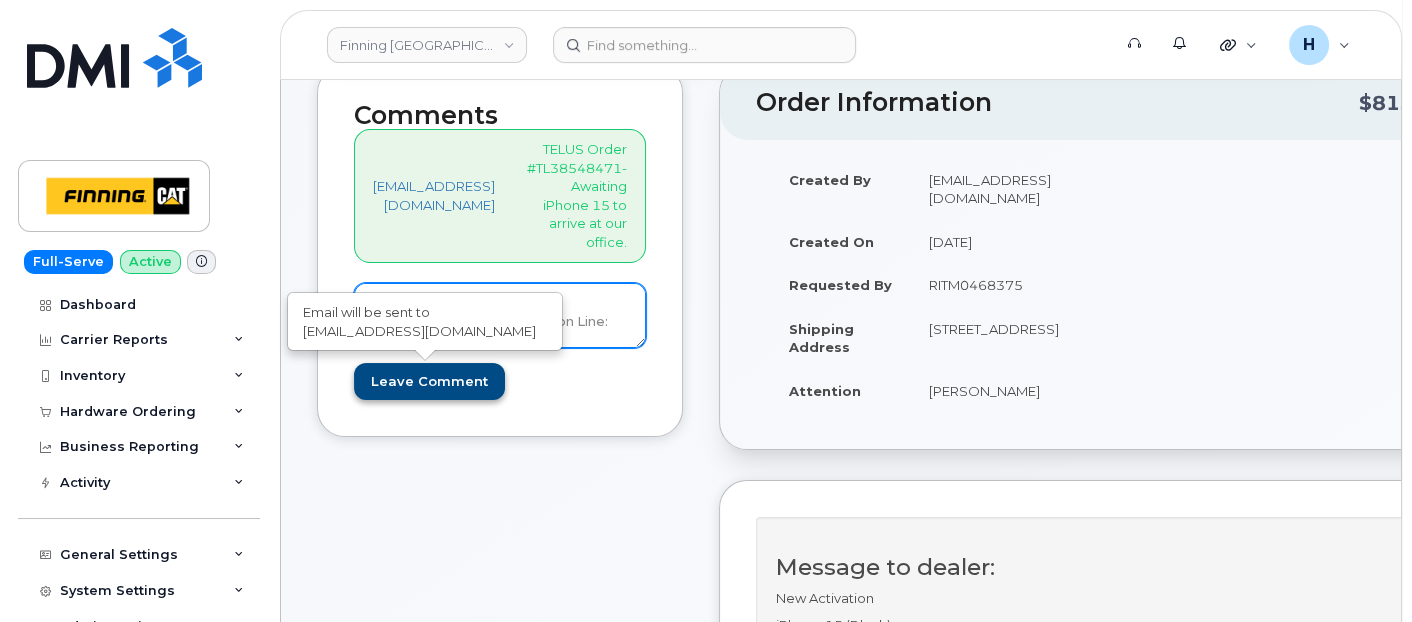 type on "S/N: F70VX26D70 [iPhone 15 (#1911)]
IMEI: [TECHNICAL_ID]
SIM: [TECHNICAL_ID] Active on Line:  [PHONE_NUMBER]" 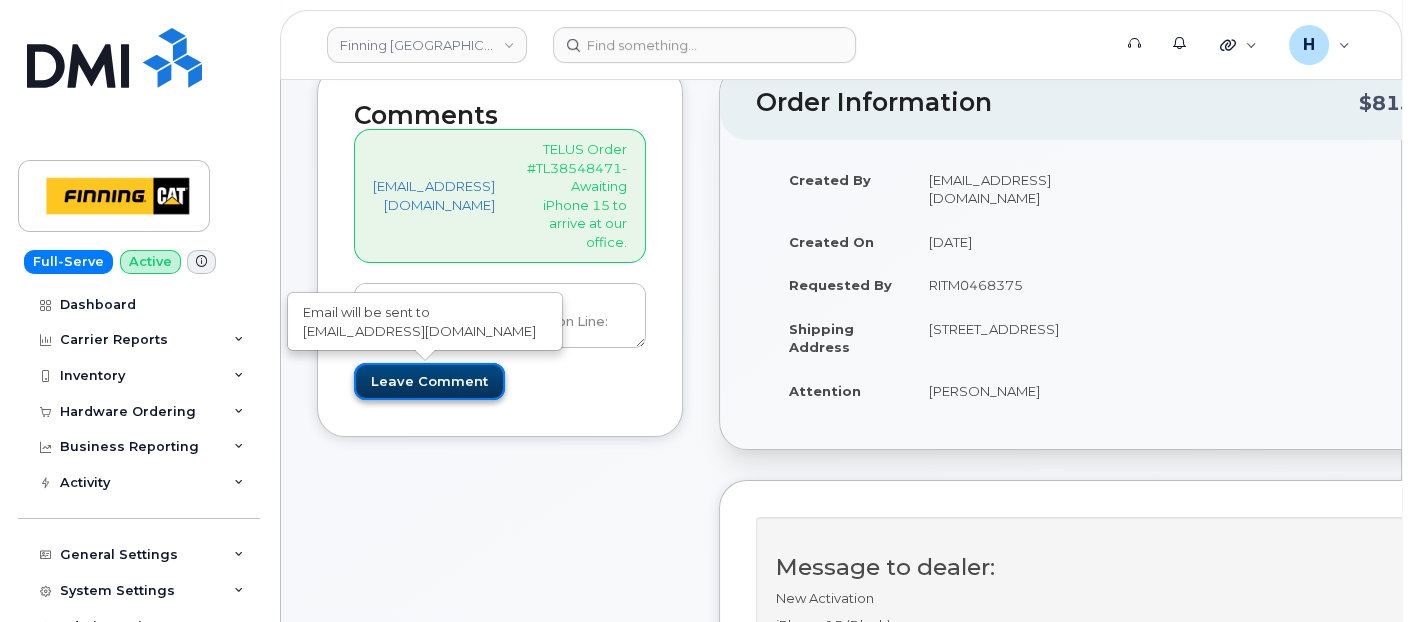 click on "Leave Comment" at bounding box center (429, 381) 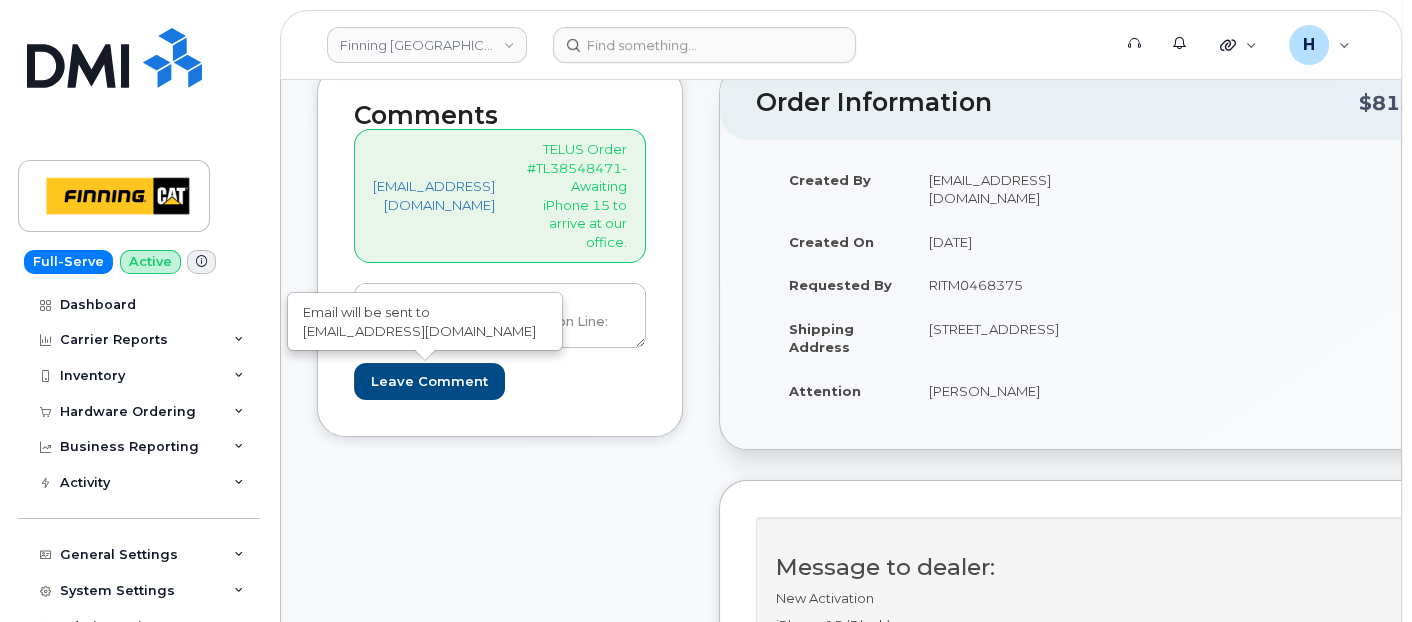type on "Create Event" 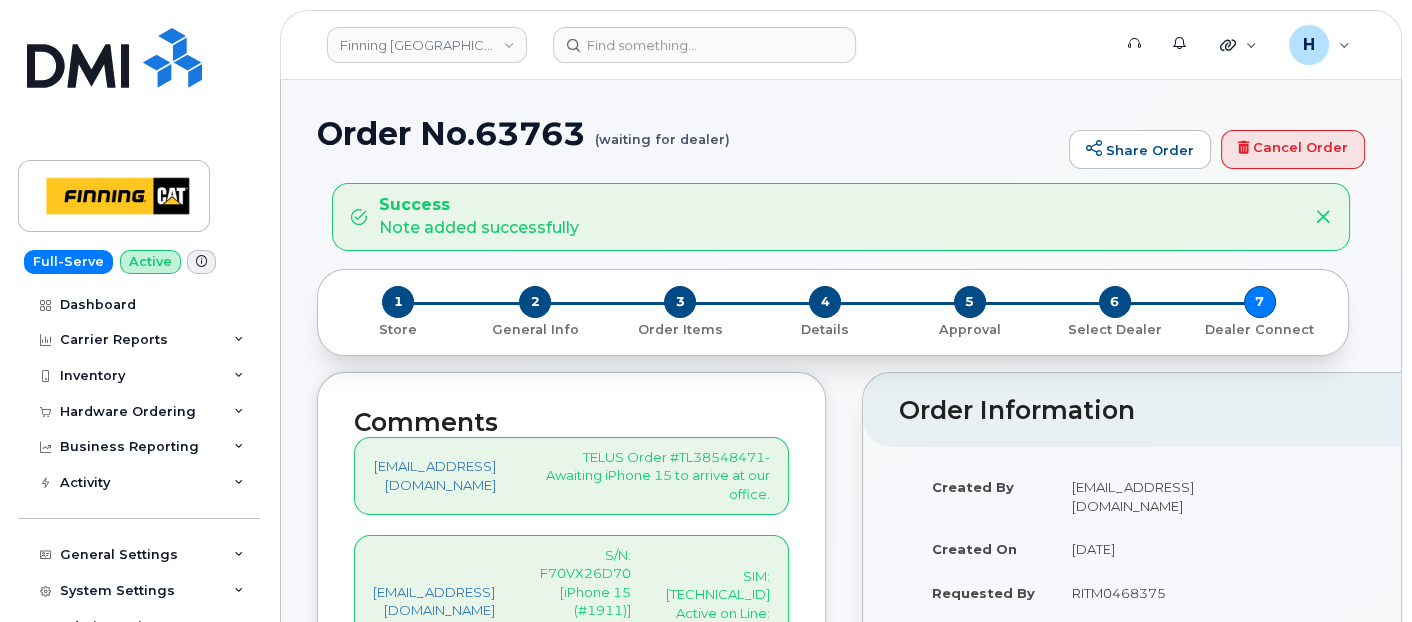 scroll, scrollTop: 333, scrollLeft: 0, axis: vertical 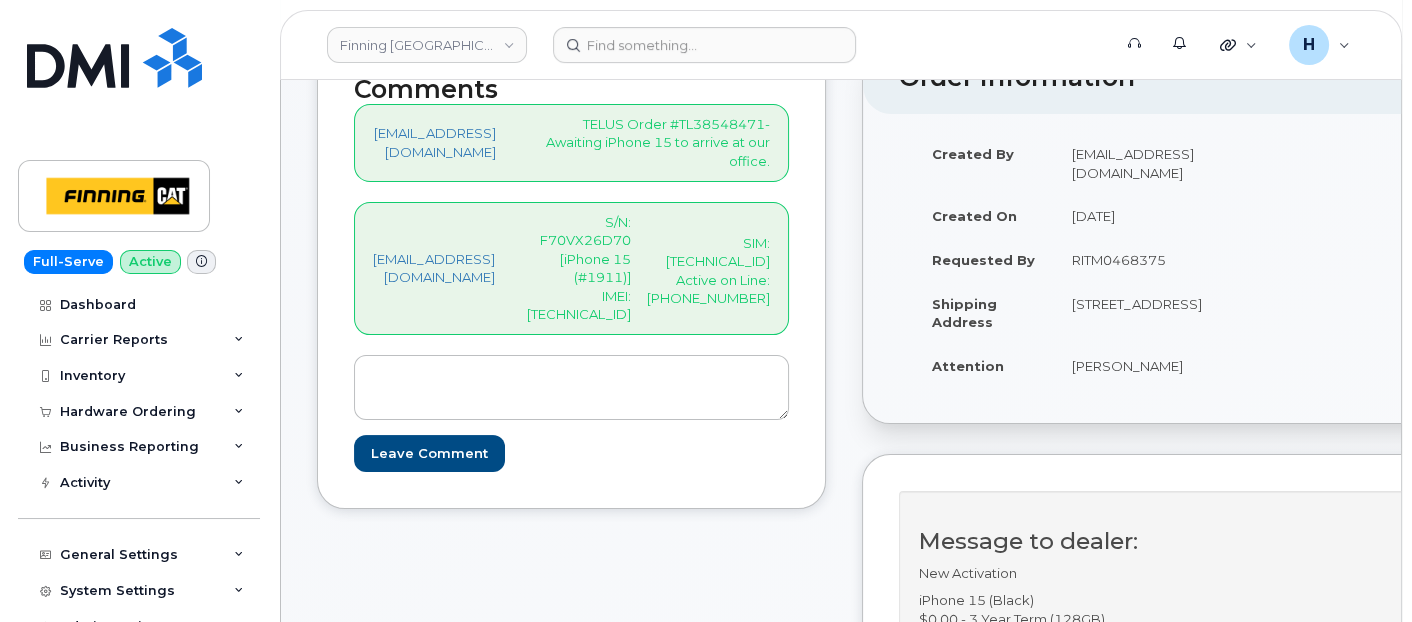 drag, startPoint x: 797, startPoint y: 243, endPoint x: 862, endPoint y: 265, distance: 68.622154 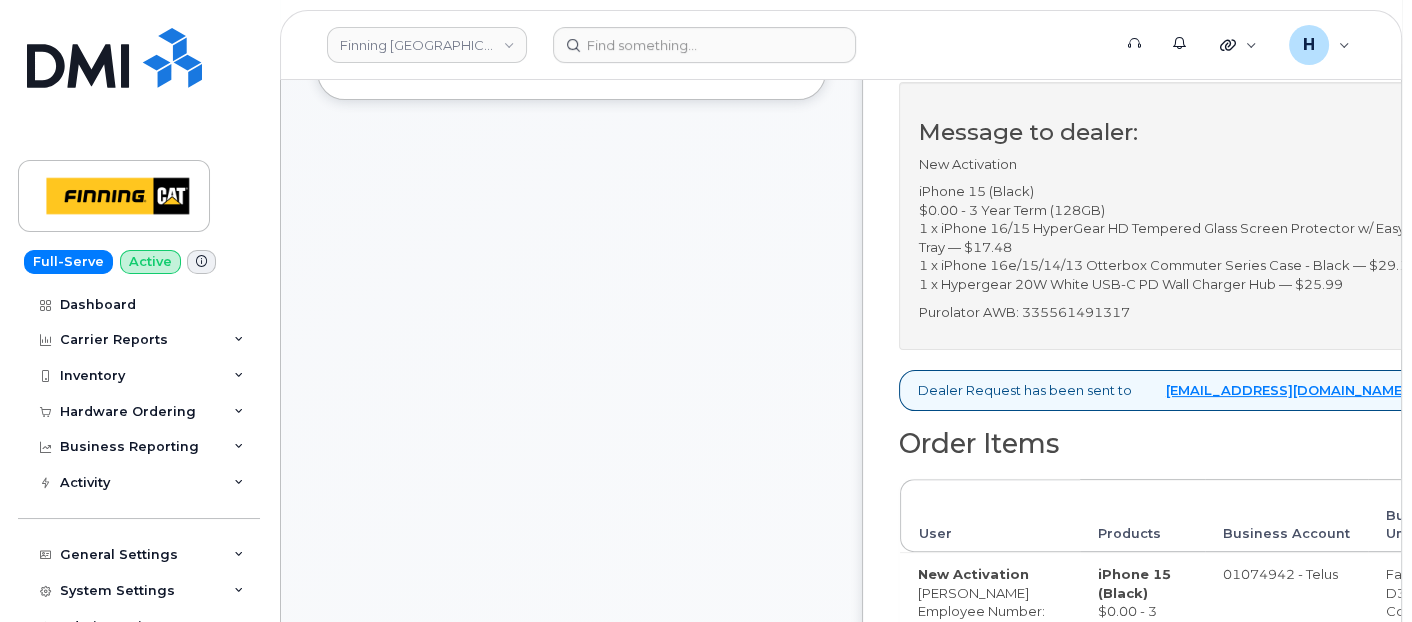 scroll, scrollTop: 777, scrollLeft: 0, axis: vertical 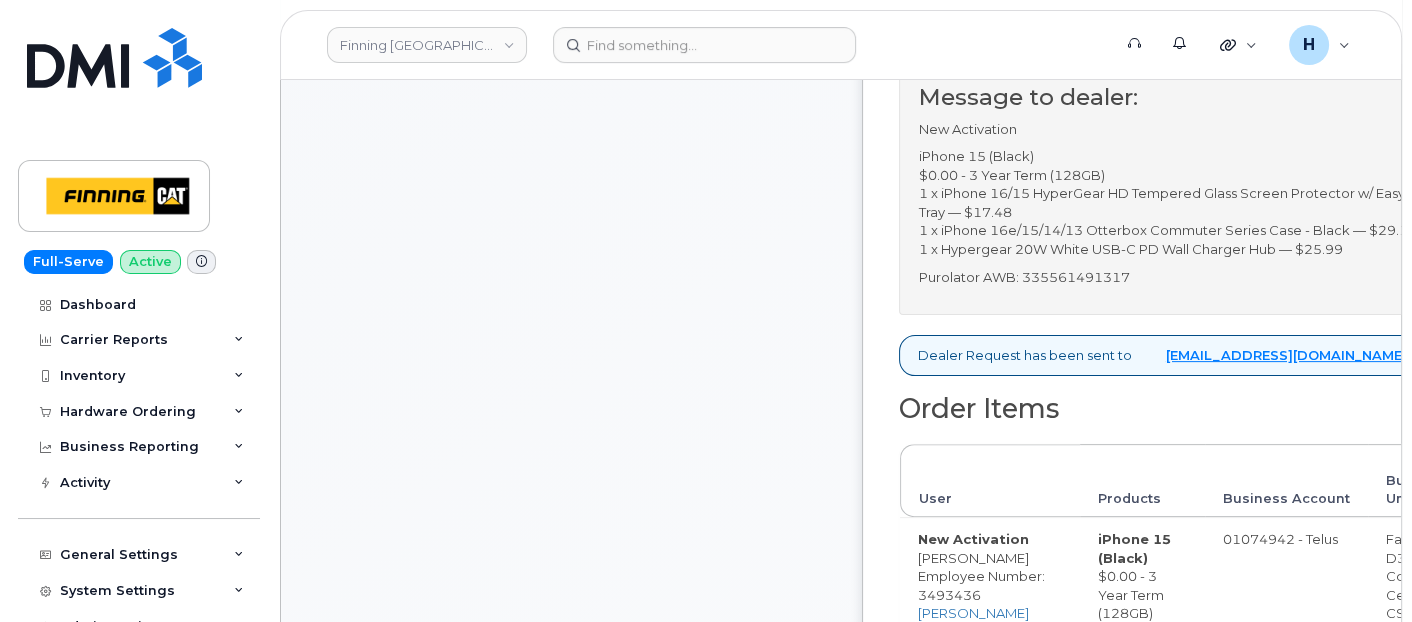 click on "Purolator AWB: 335561491317" at bounding box center [1237, 277] 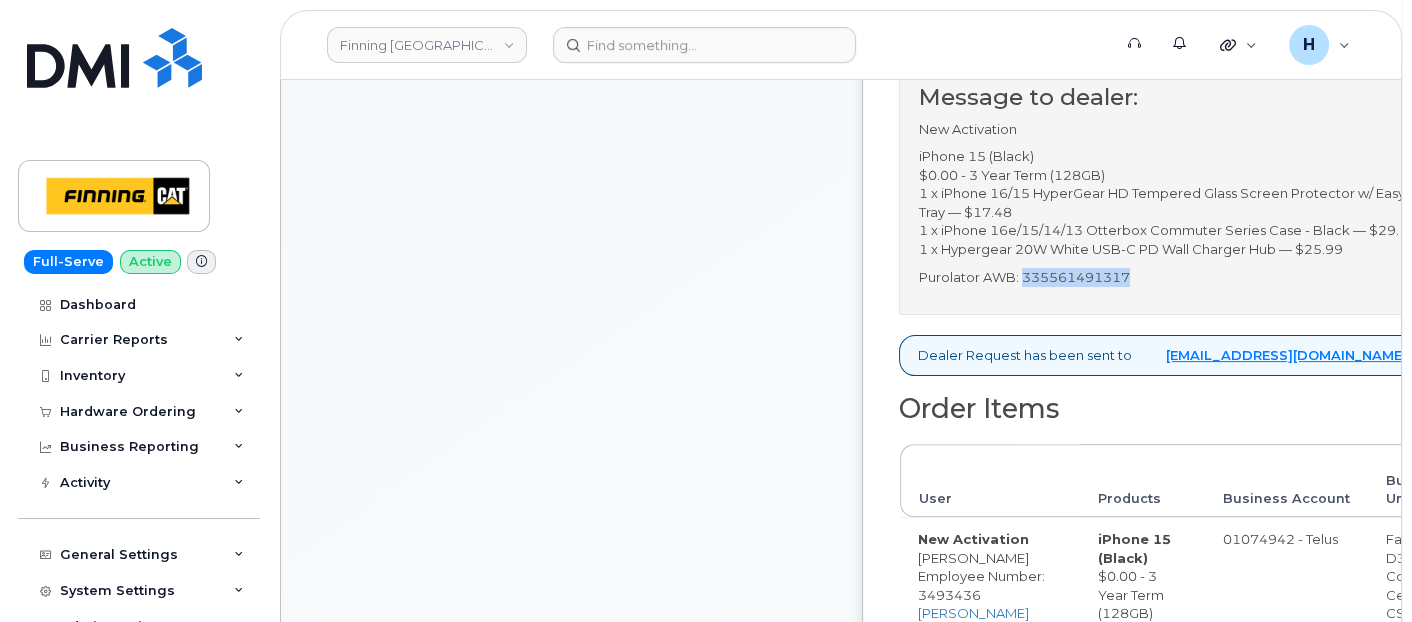 click on "Purolator AWB: 335561491317" at bounding box center (1237, 277) 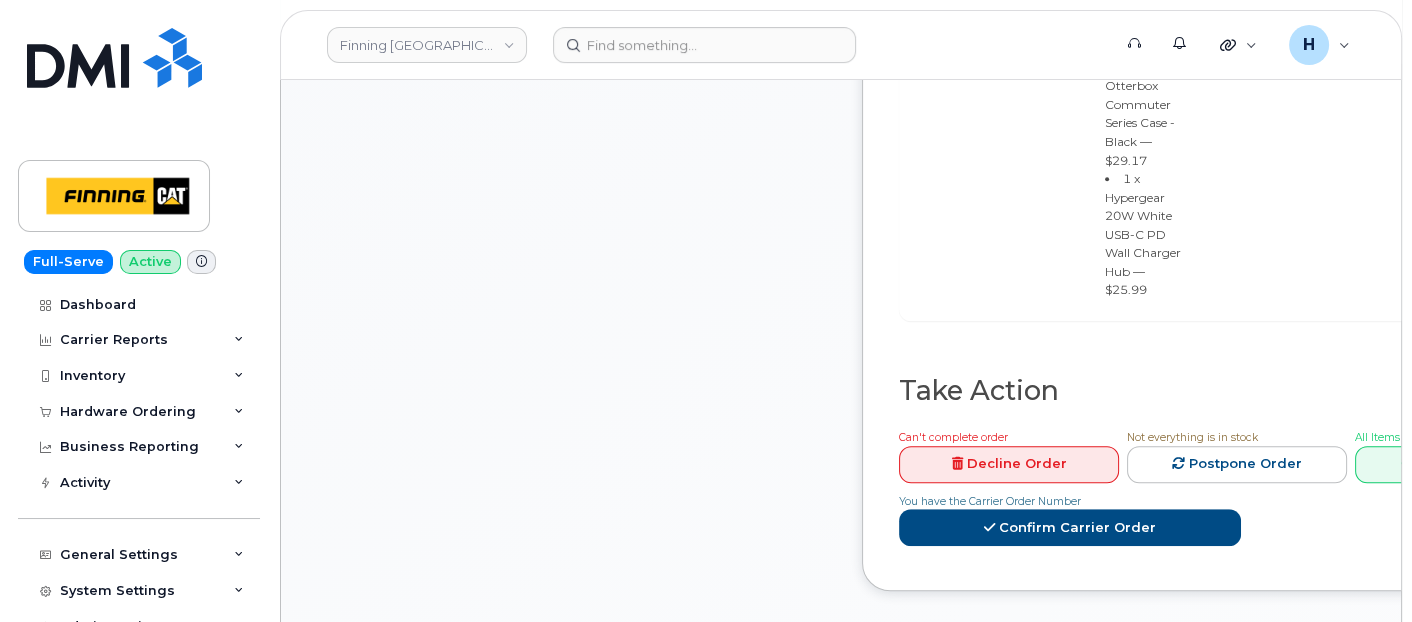 scroll, scrollTop: 1777, scrollLeft: 0, axis: vertical 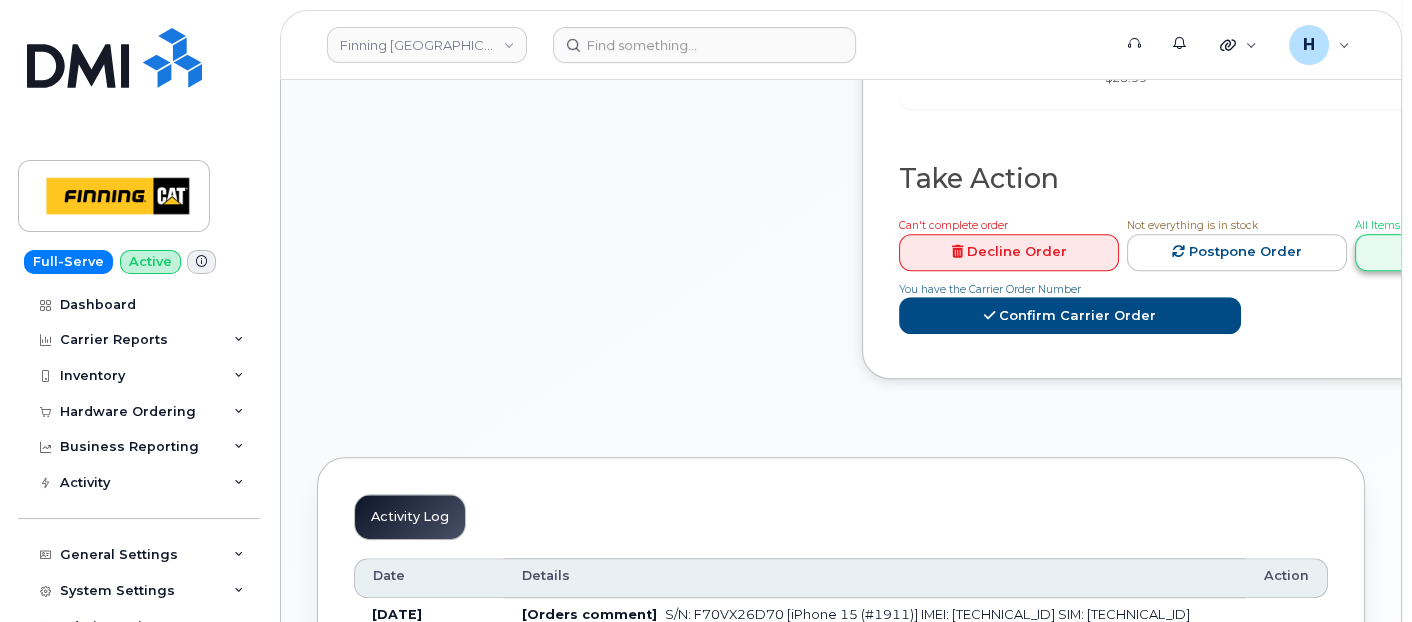 click at bounding box center (1405, 251) 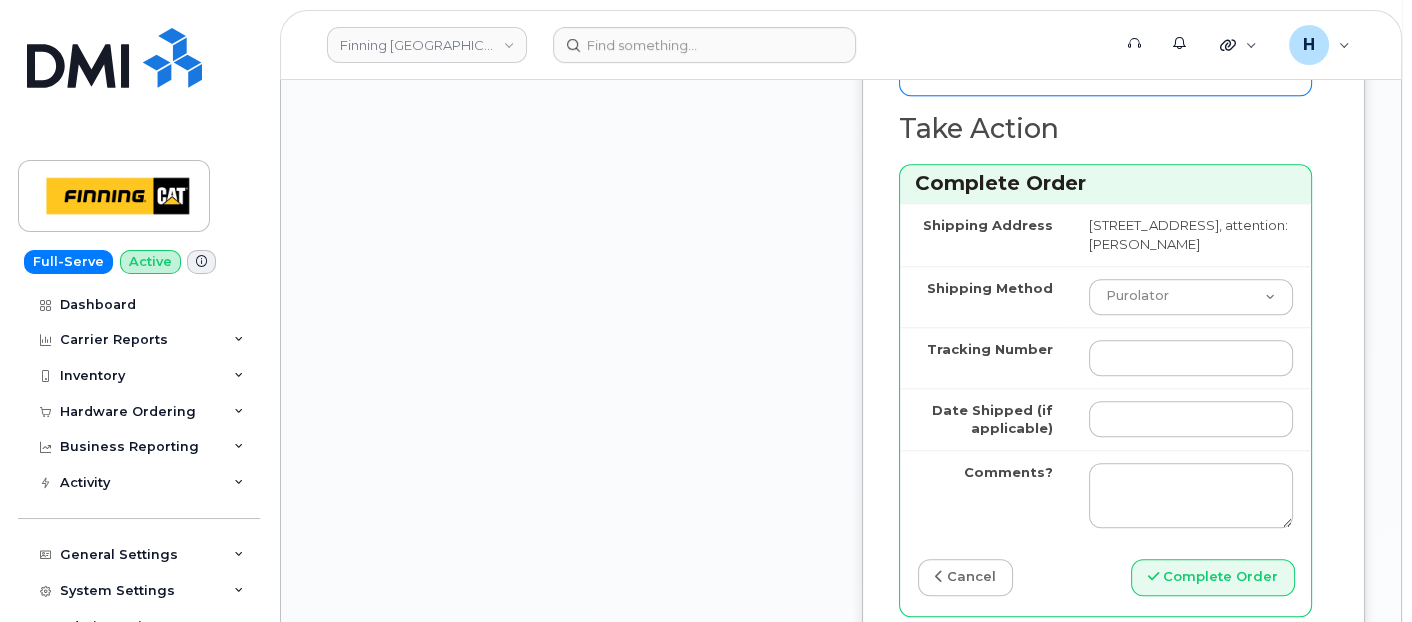scroll, scrollTop: 2888, scrollLeft: 0, axis: vertical 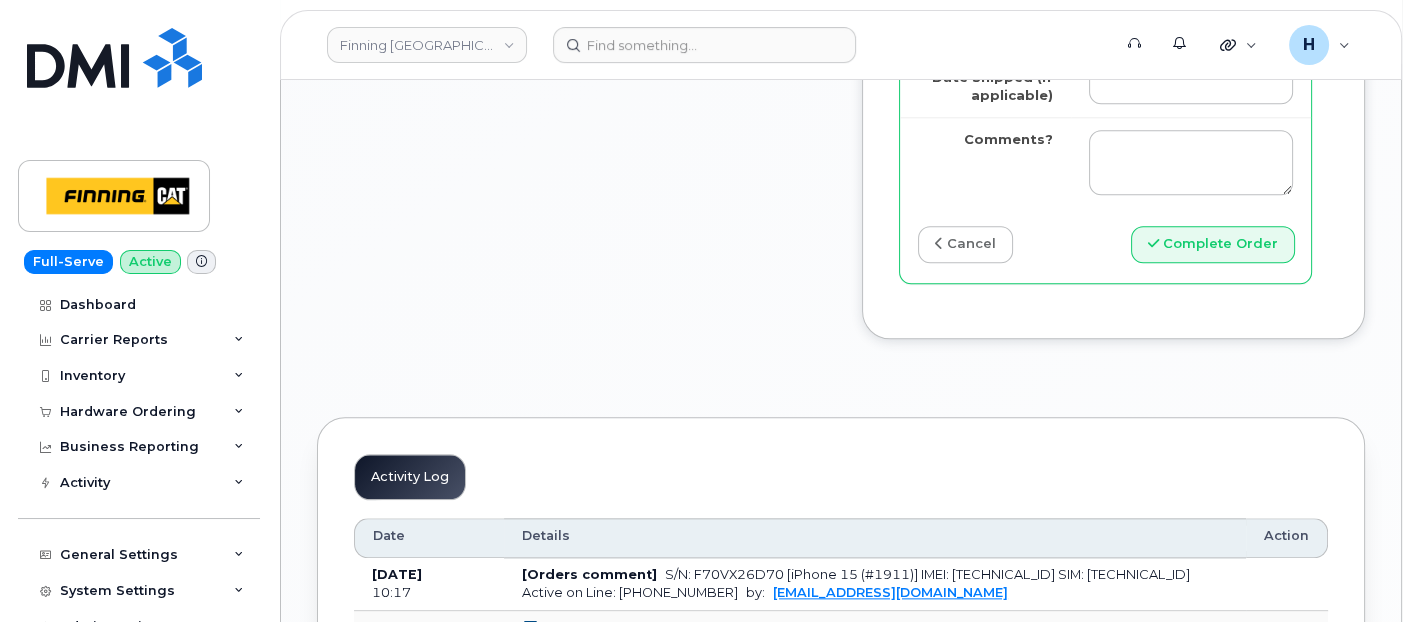 click on "Tracking Number" at bounding box center [1191, 25] 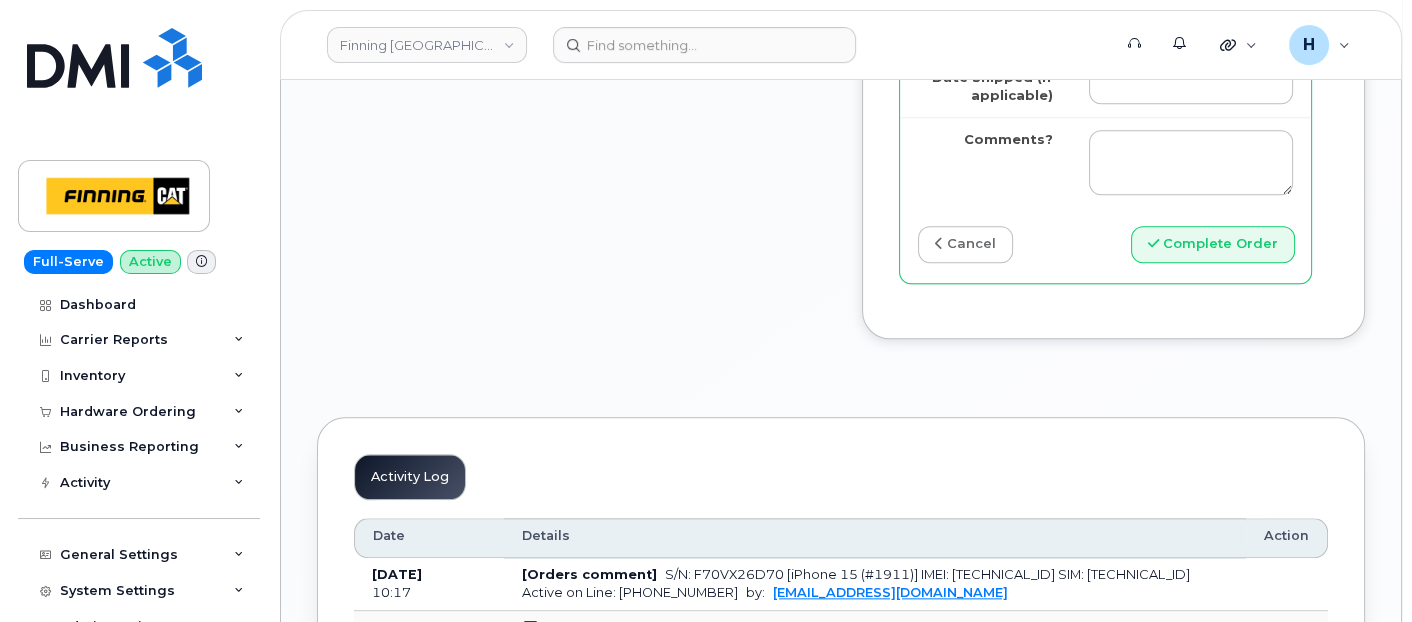 type on "335561491317" 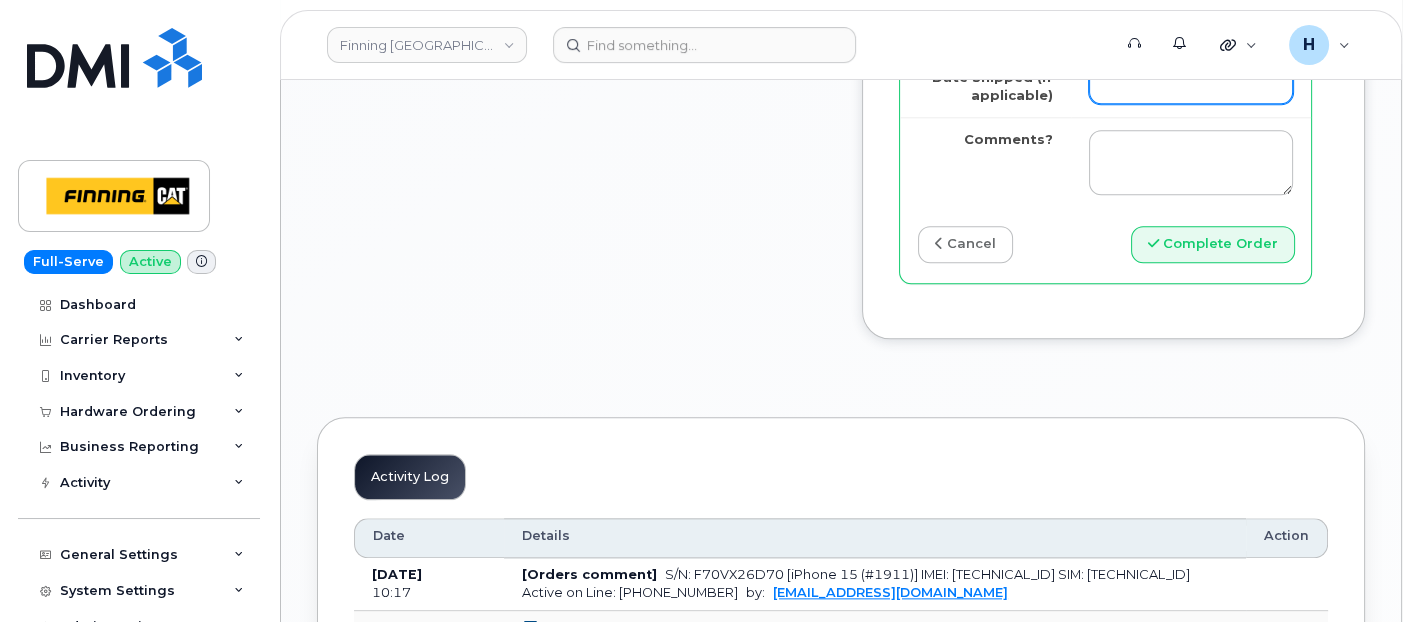 drag, startPoint x: 1196, startPoint y: 257, endPoint x: 1207, endPoint y: 261, distance: 11.7046995 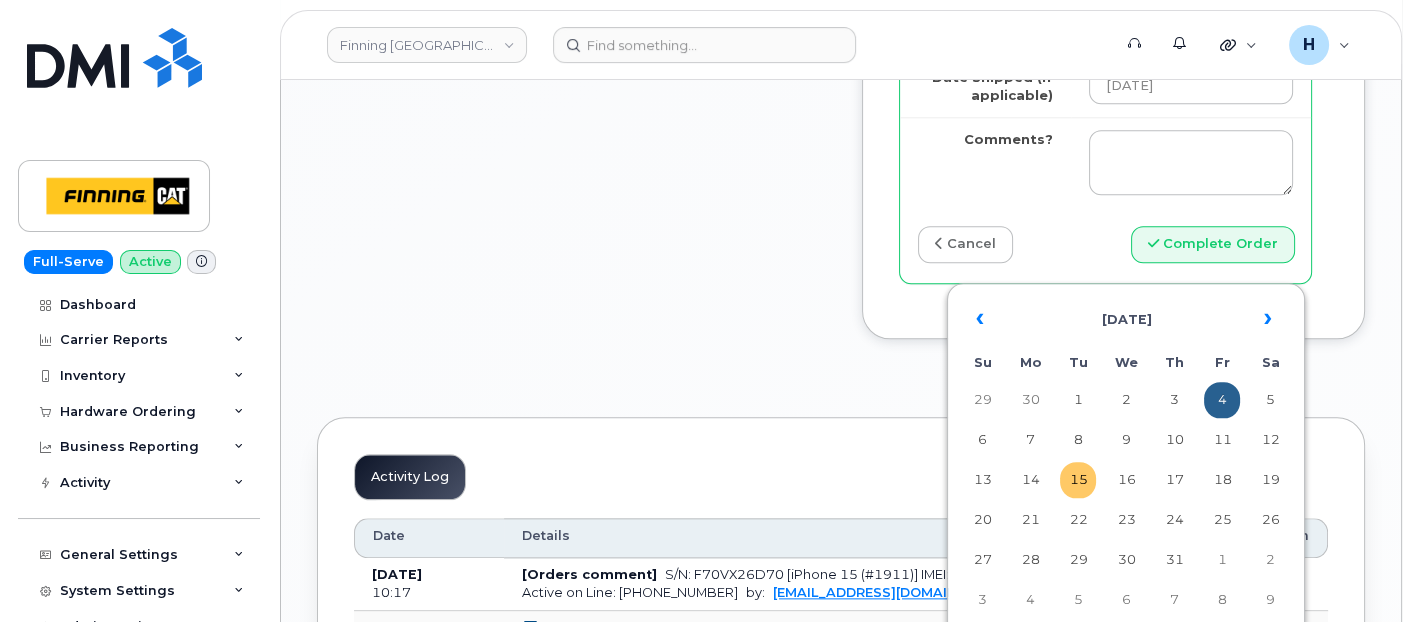 click on "15" at bounding box center (1078, 480) 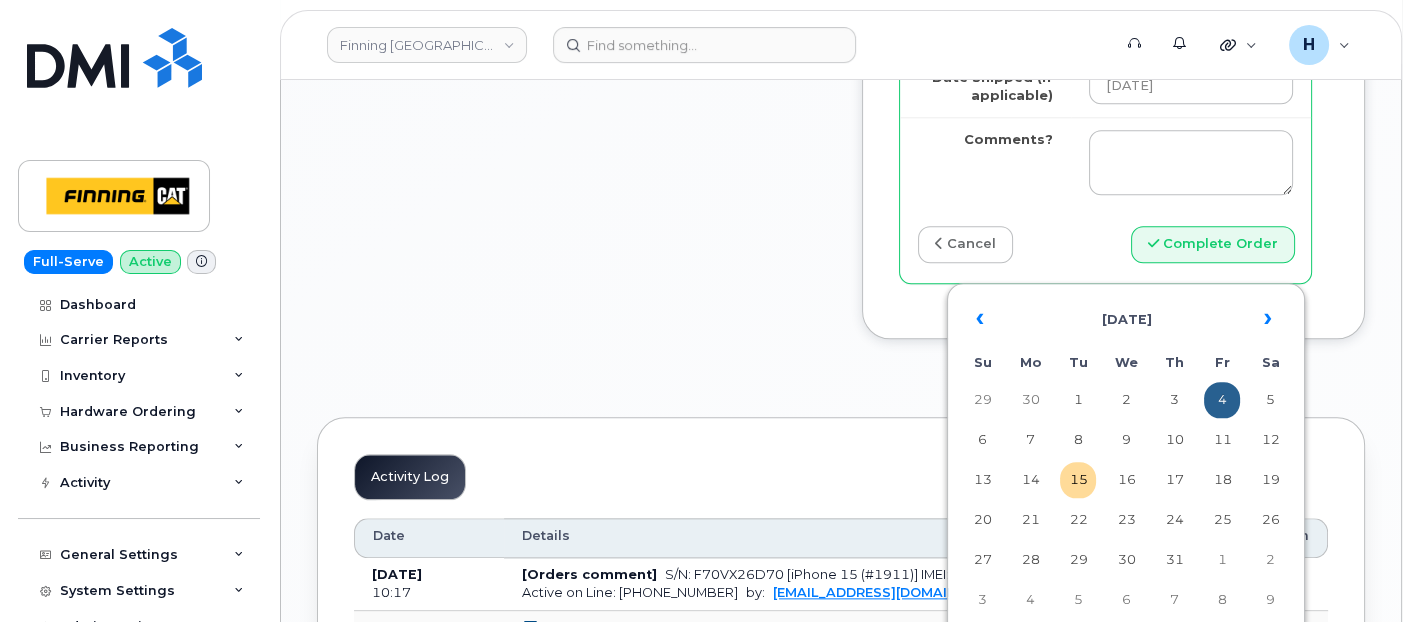 type on "[DATE]" 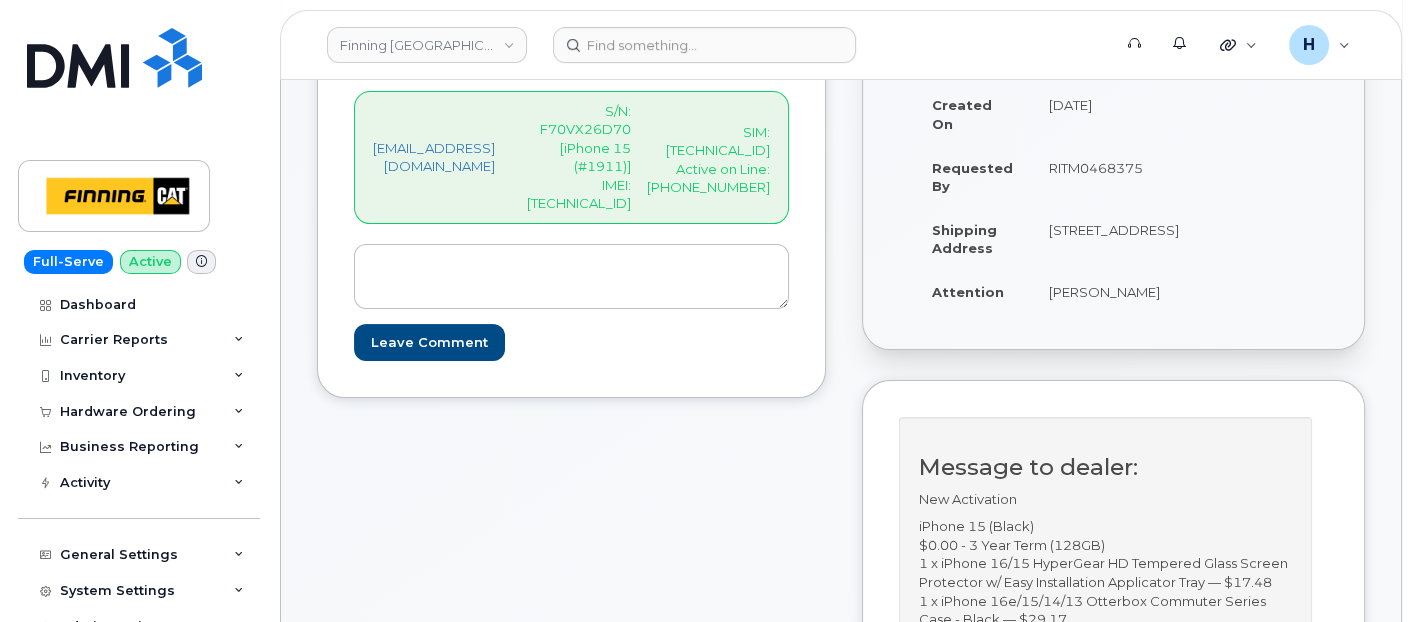 scroll, scrollTop: 333, scrollLeft: 0, axis: vertical 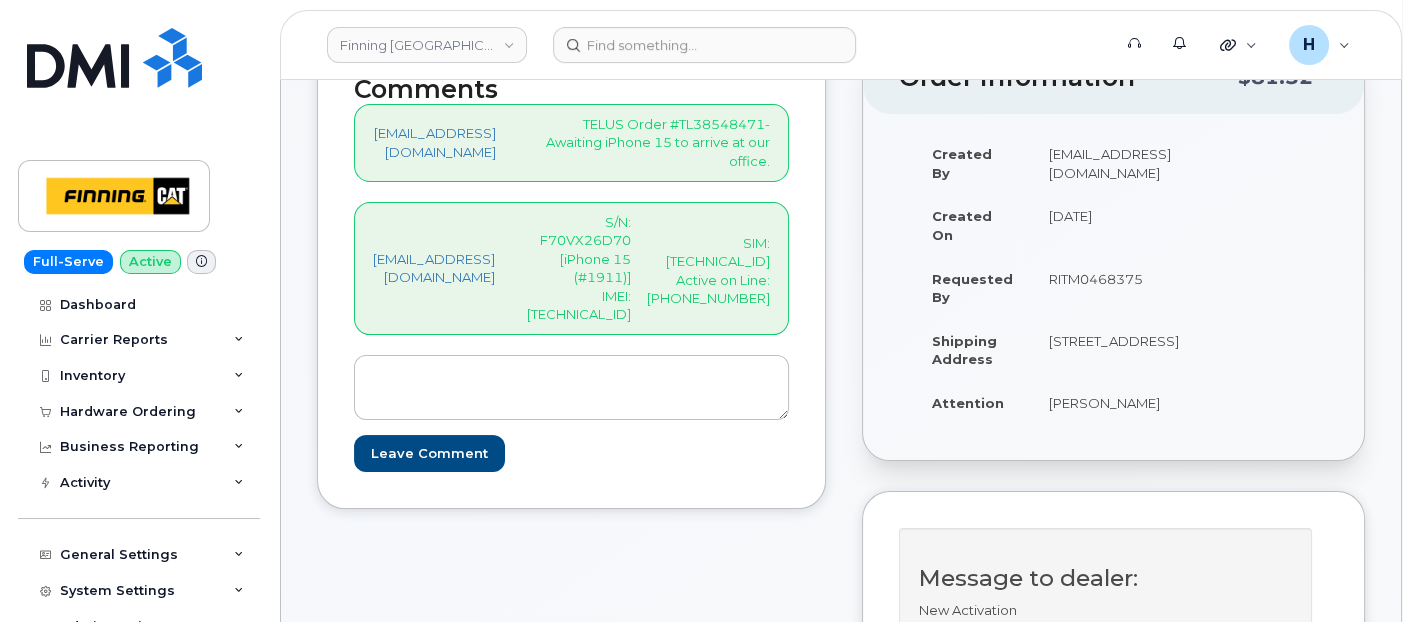click on "S/N: F70VX26D70 [iPhone 15 (#1911)]
IMEI: 355800723662627" at bounding box center (579, 268) 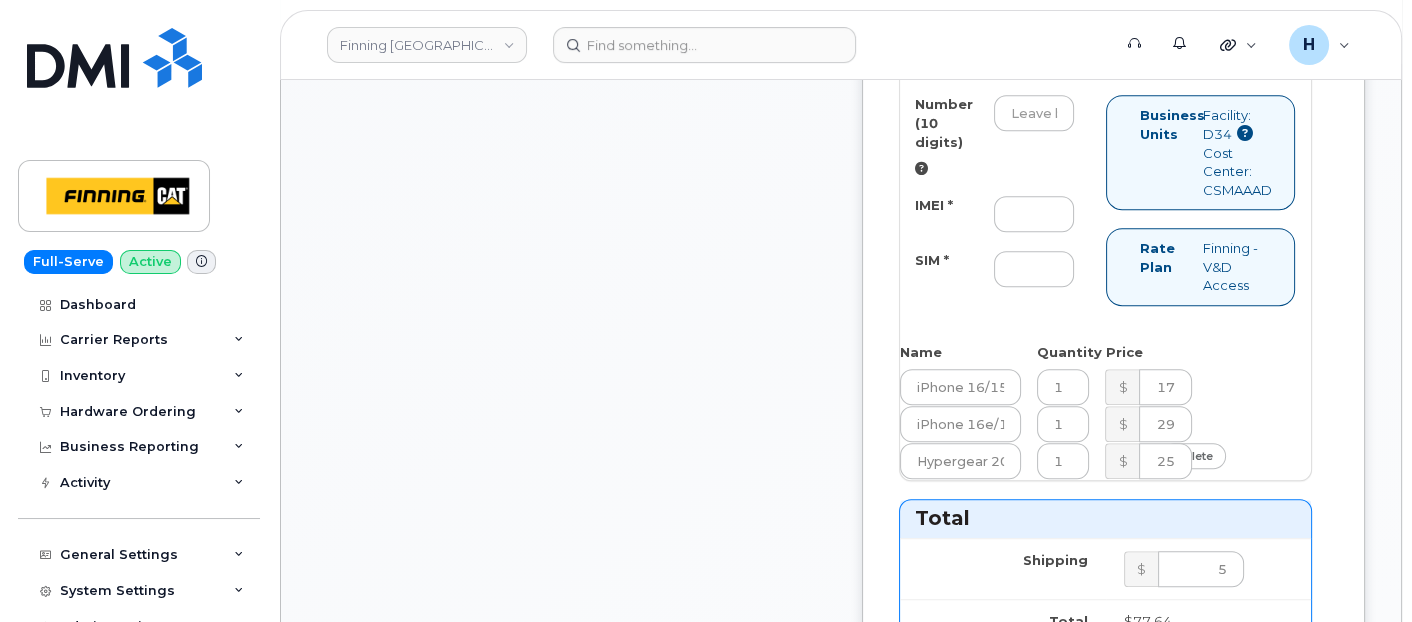 scroll, scrollTop: 1888, scrollLeft: 0, axis: vertical 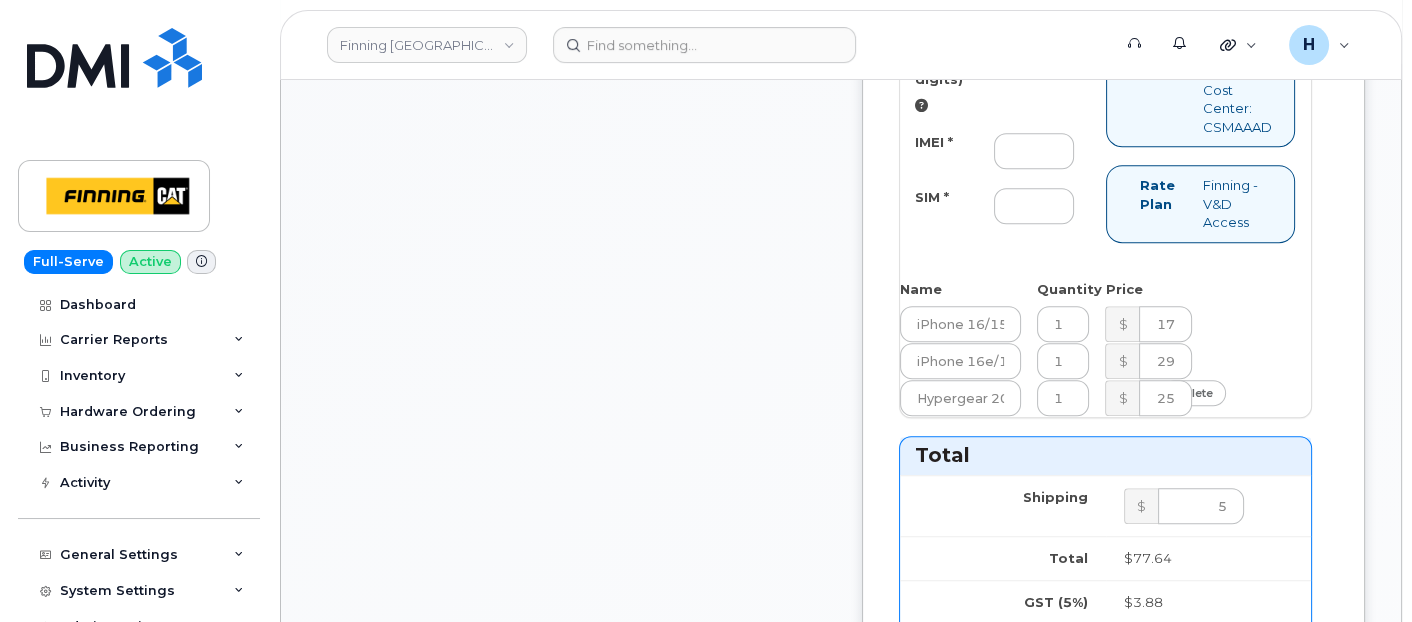 click on "Number (10 digits)
IMEI *
SIM *" at bounding box center [1003, 137] 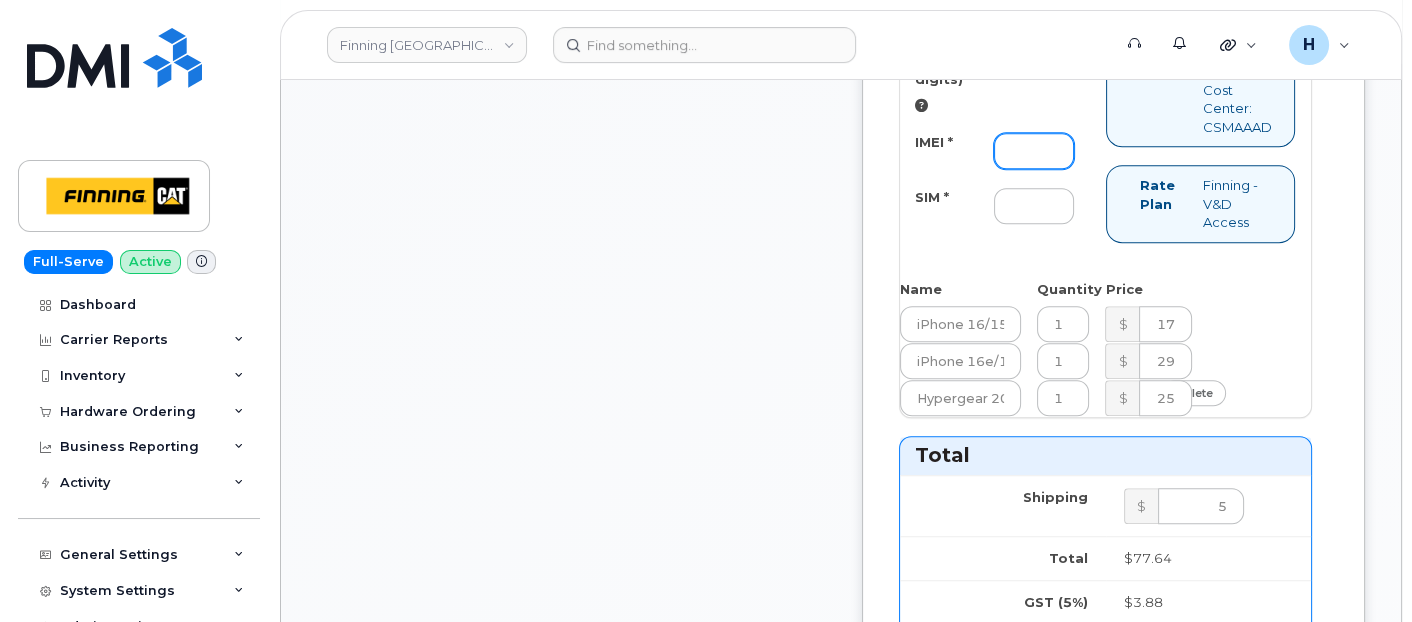 click on "IMEI *" at bounding box center [1034, 151] 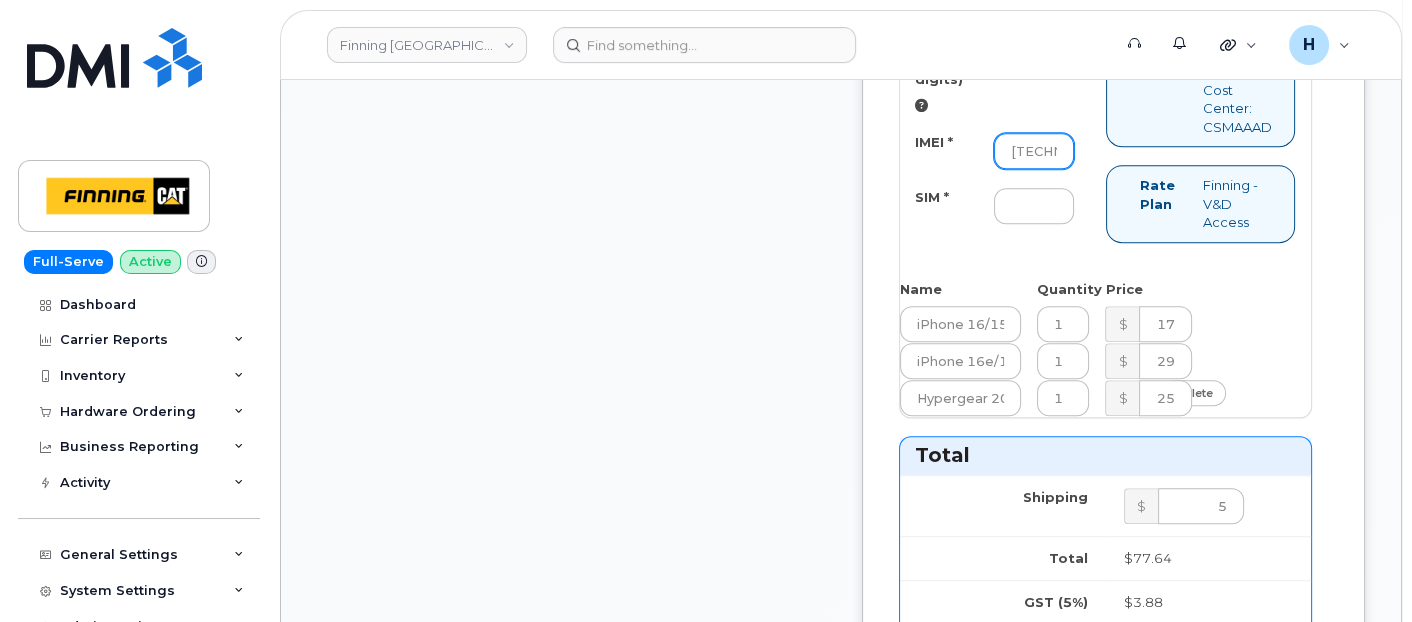 scroll, scrollTop: 0, scrollLeft: 108, axis: horizontal 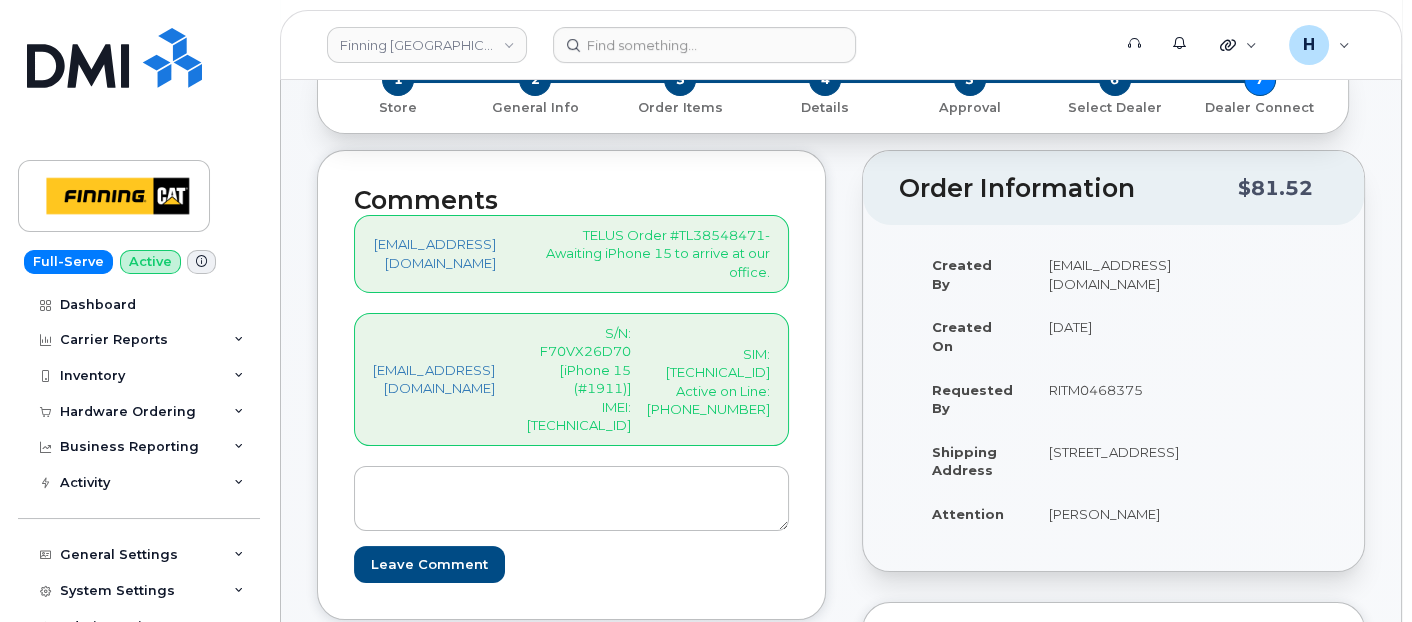 type on "355800723662627" 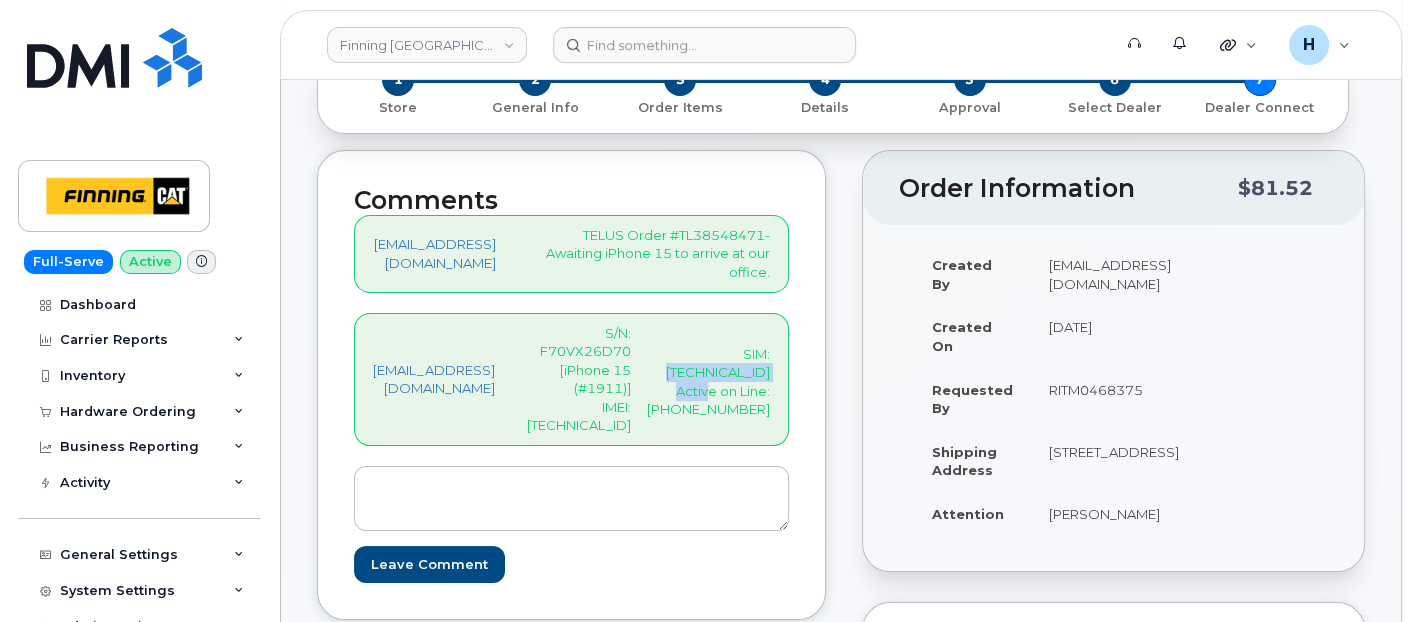 click on "SIM: 8912230102351182674 Active on Line:  587-216-8126" at bounding box center (708, 382) 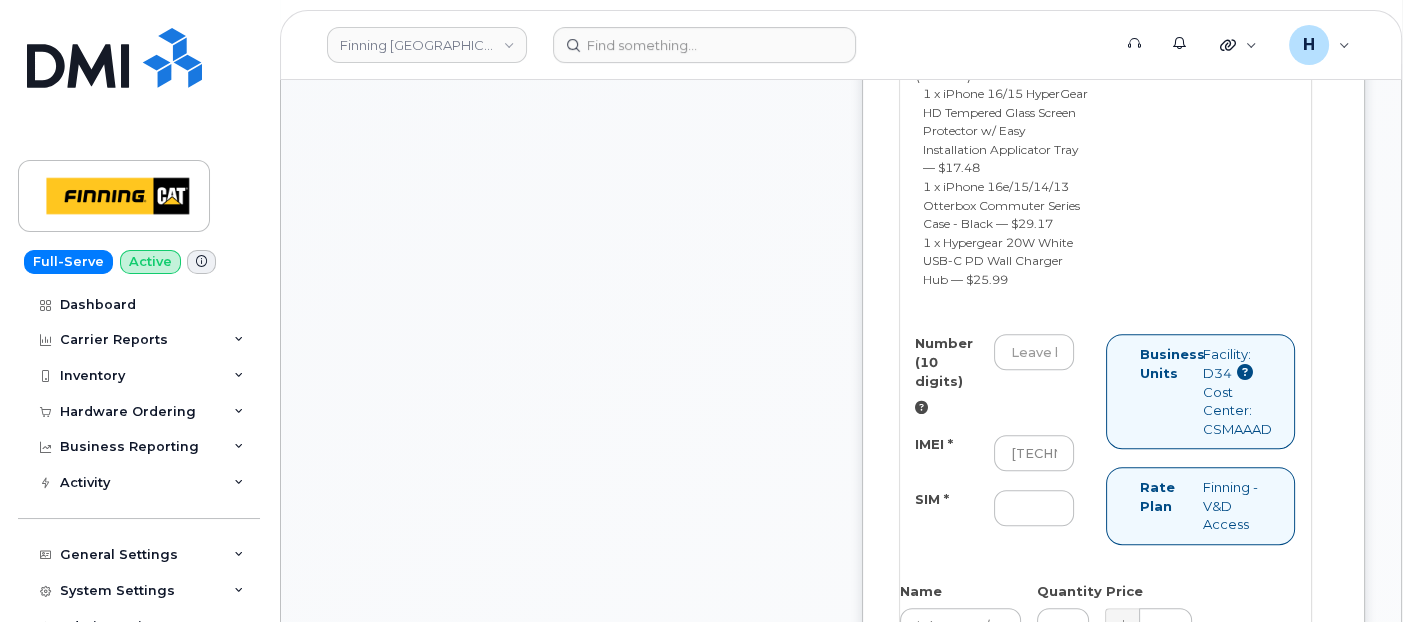 scroll, scrollTop: 1777, scrollLeft: 0, axis: vertical 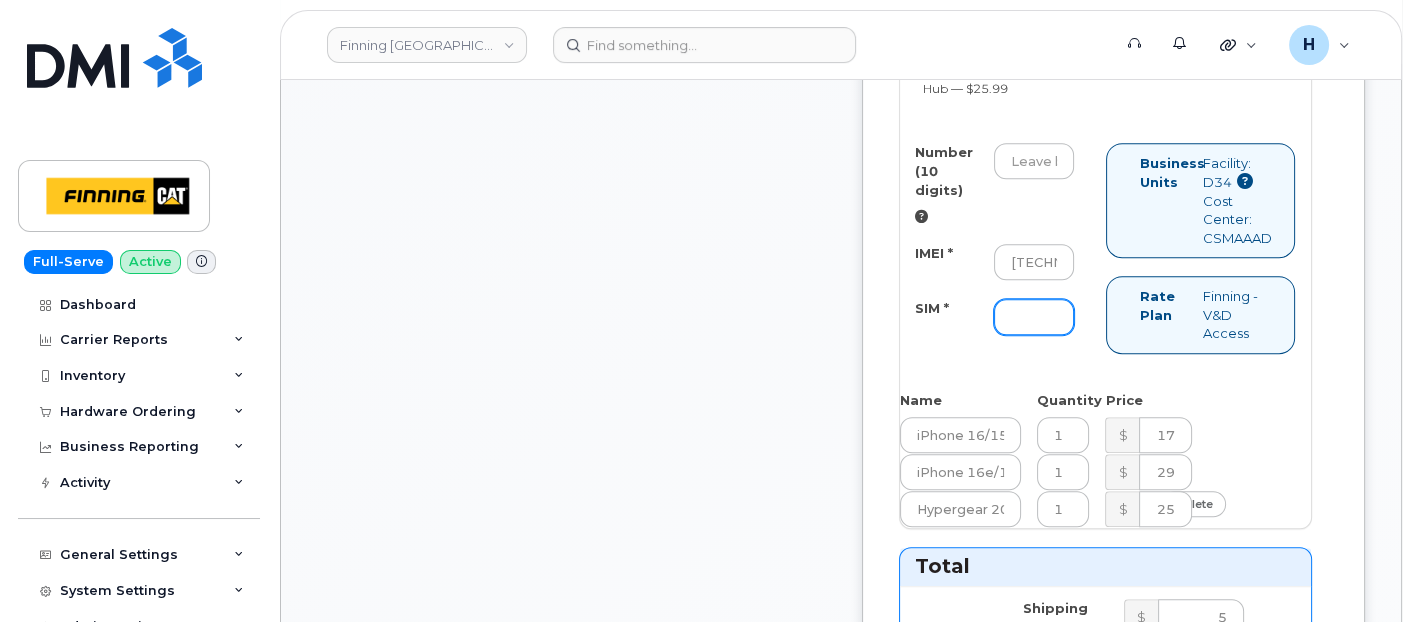 click on "SIM *" at bounding box center (1034, 317) 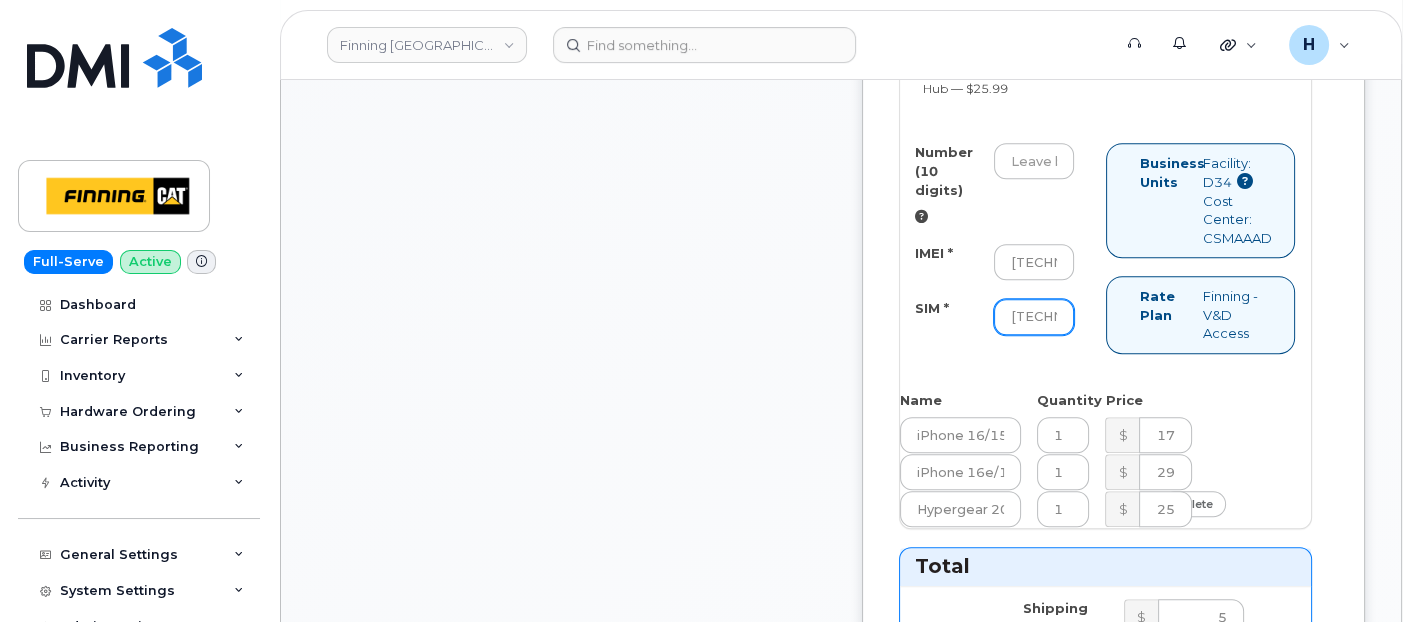 scroll, scrollTop: 0, scrollLeft: 148, axis: horizontal 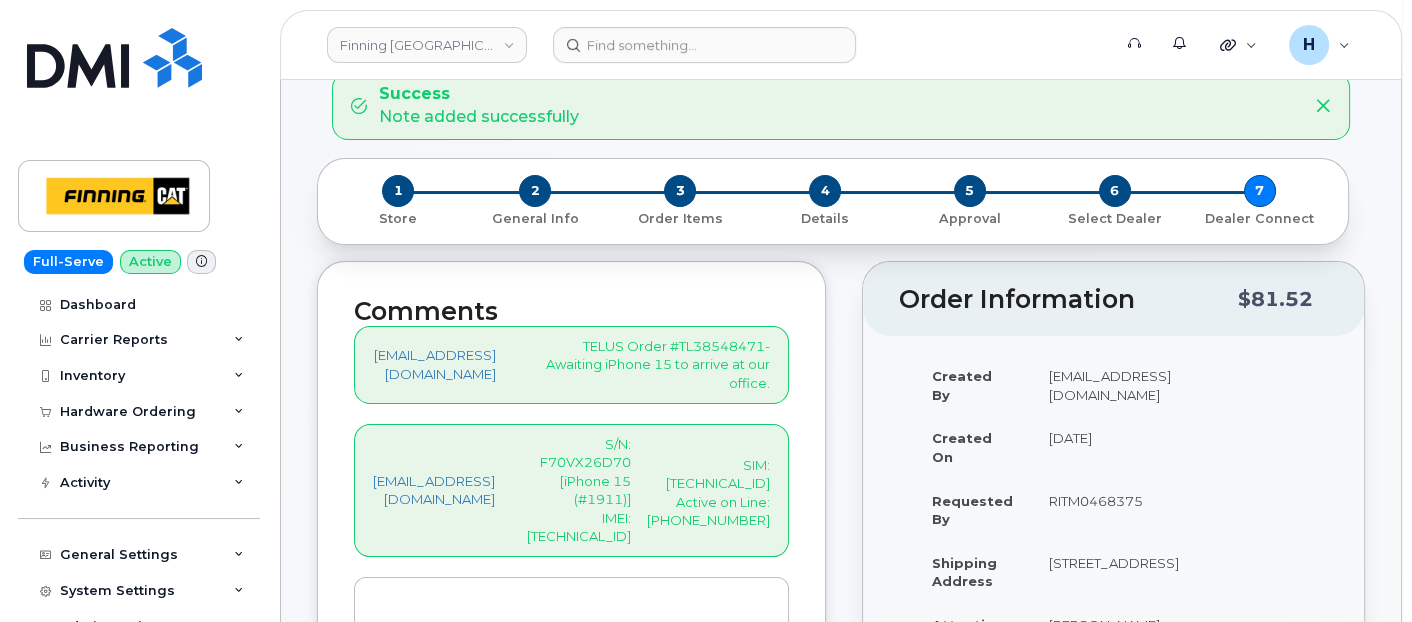 type on "8912230102351182674" 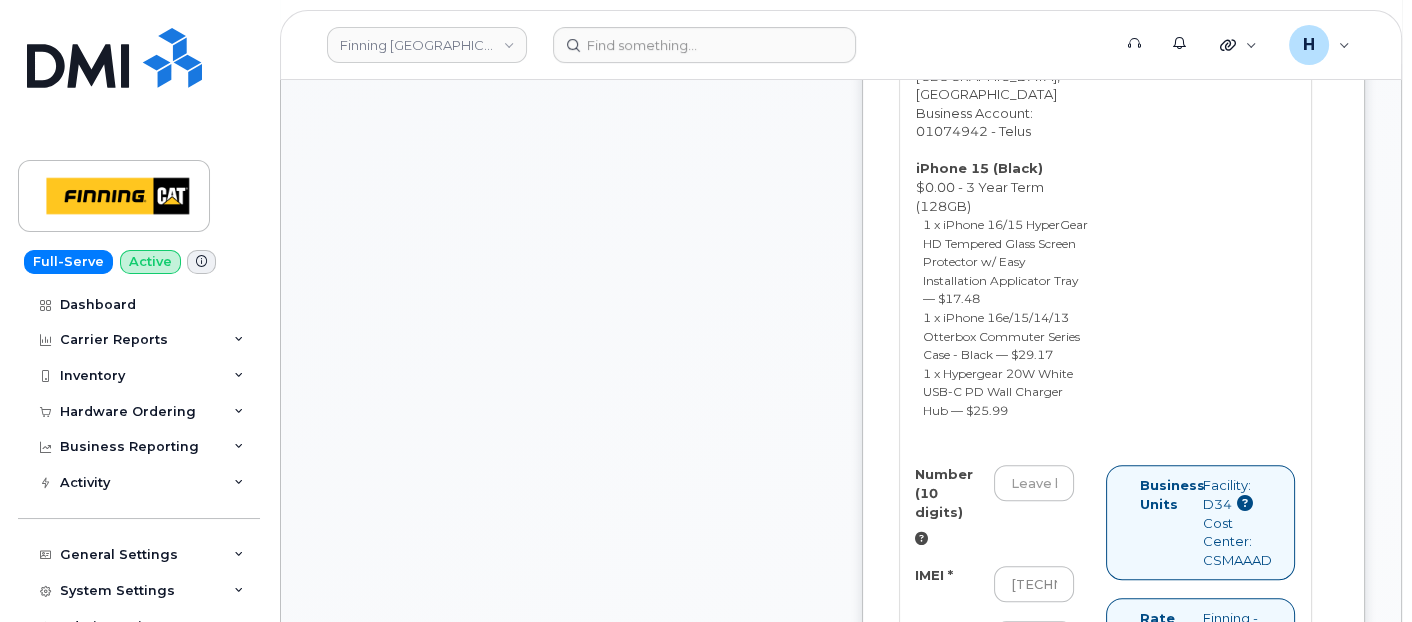 scroll, scrollTop: 1666, scrollLeft: 0, axis: vertical 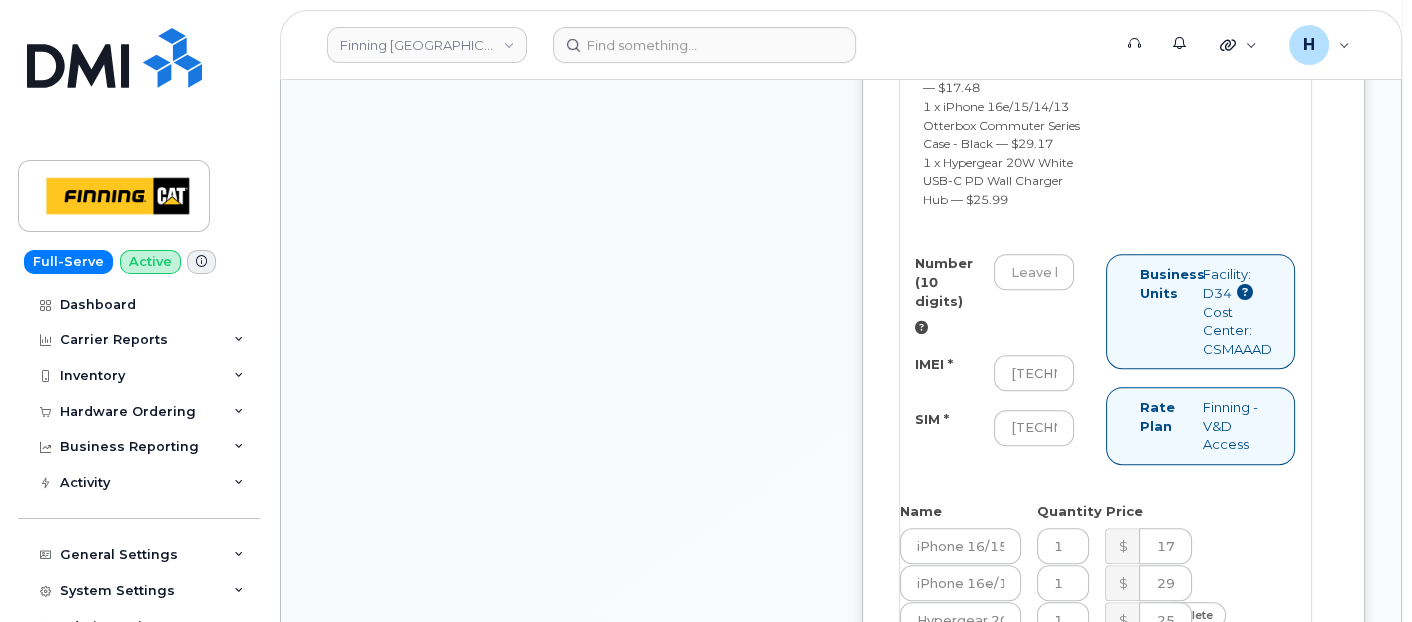 click on "Number (10 digits)" at bounding box center (995, 295) 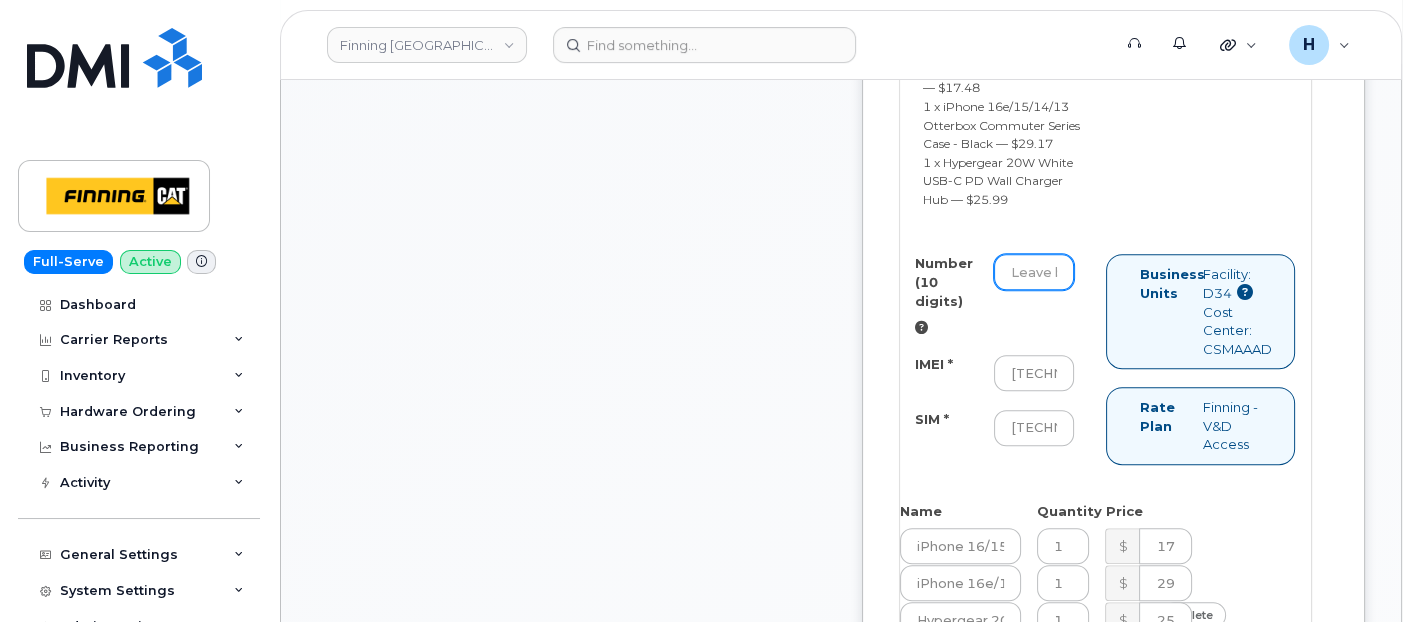 paste on "587-216-8126" 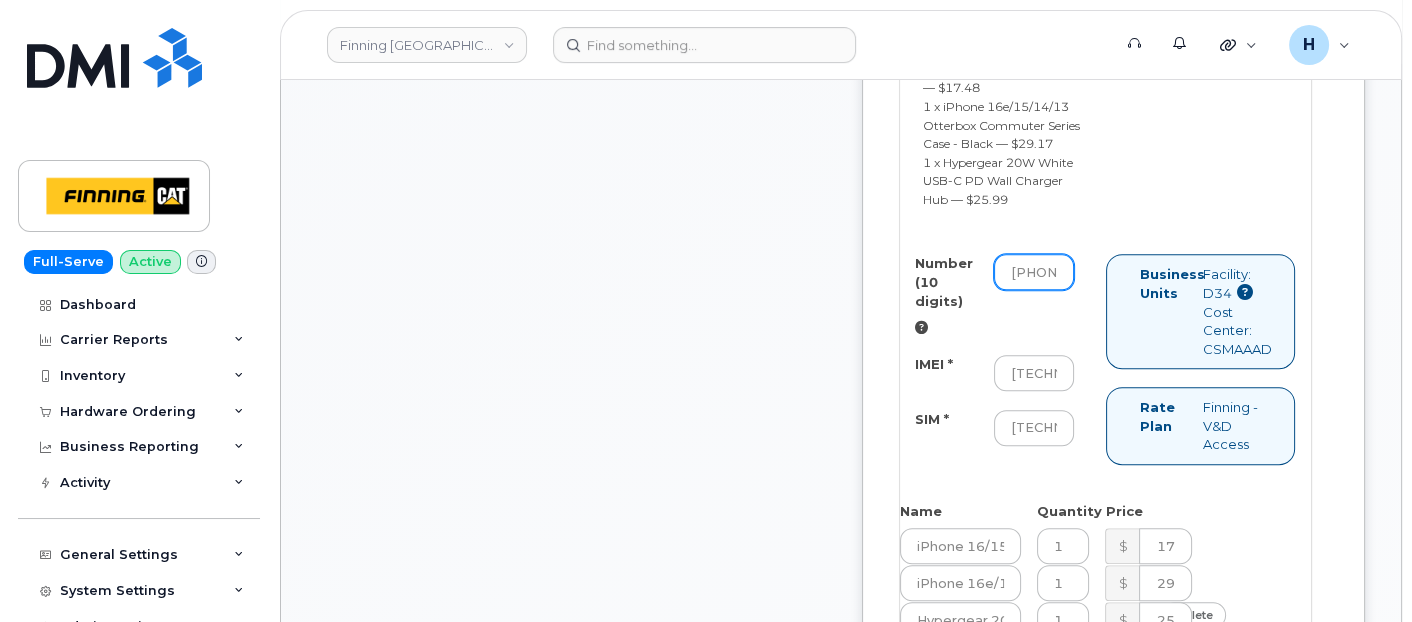 click on "587-216-8126" at bounding box center [1034, 272] 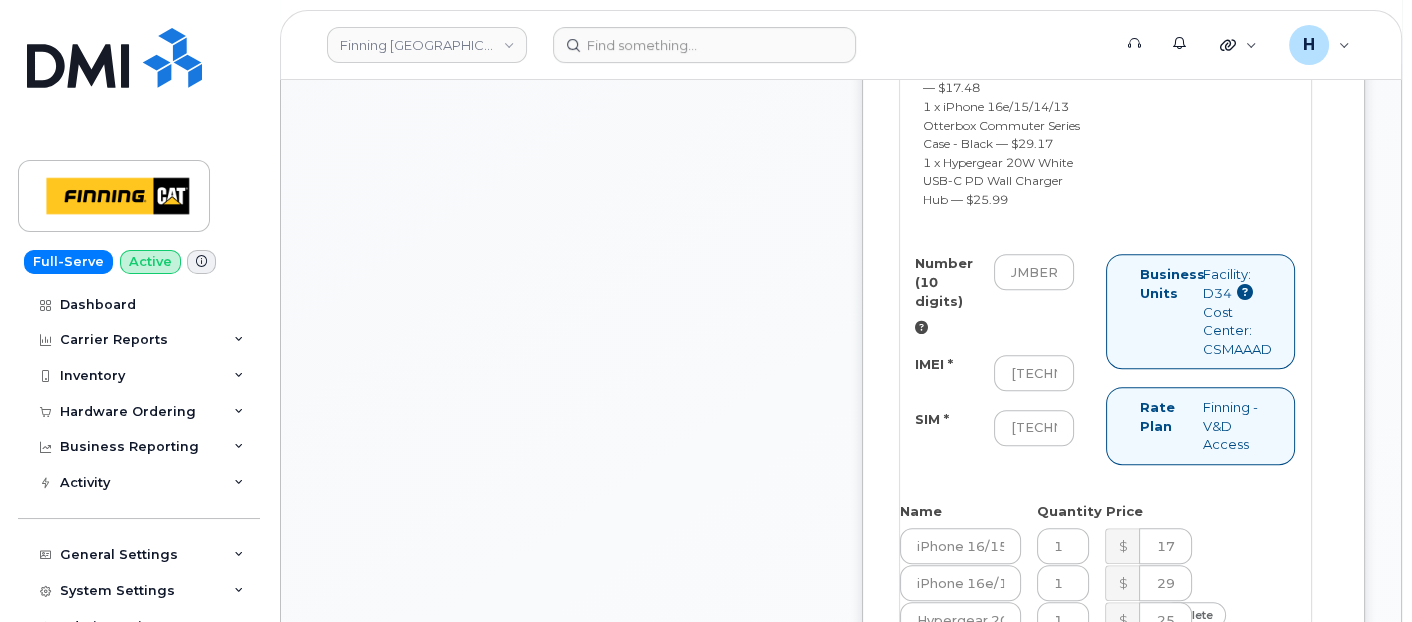 scroll, scrollTop: 0, scrollLeft: 0, axis: both 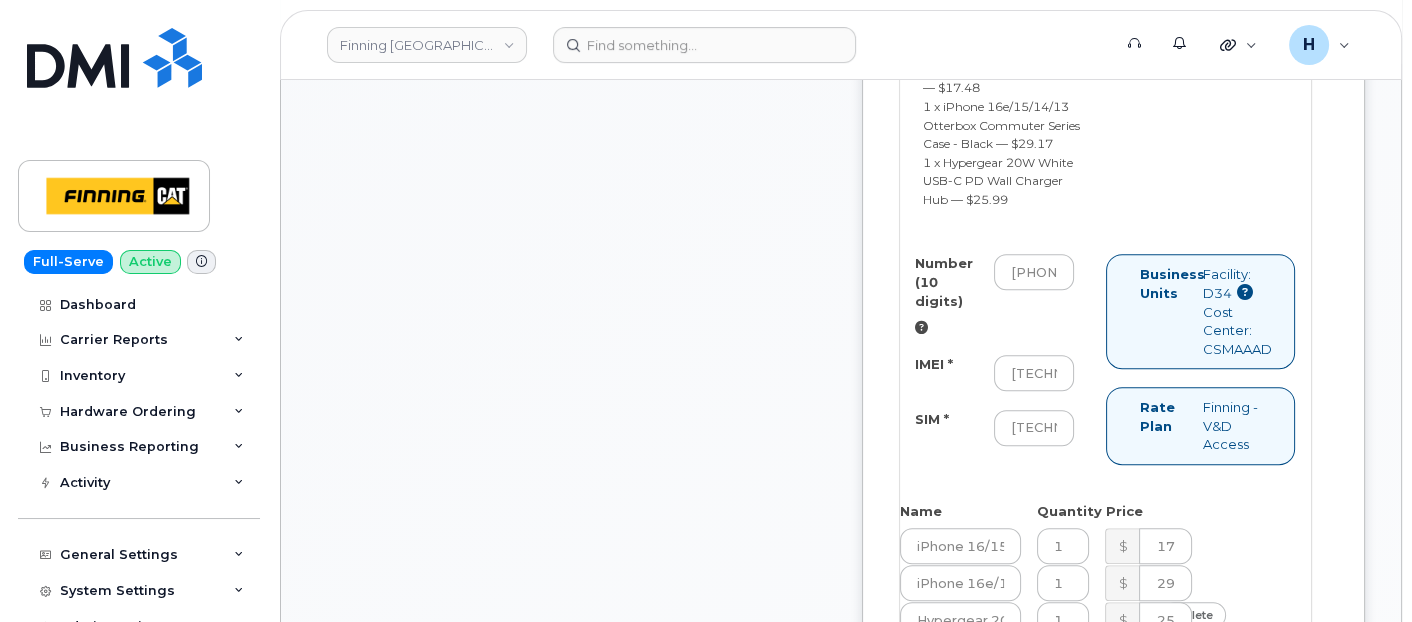 click on "587-216-8126" at bounding box center (1034, 272) 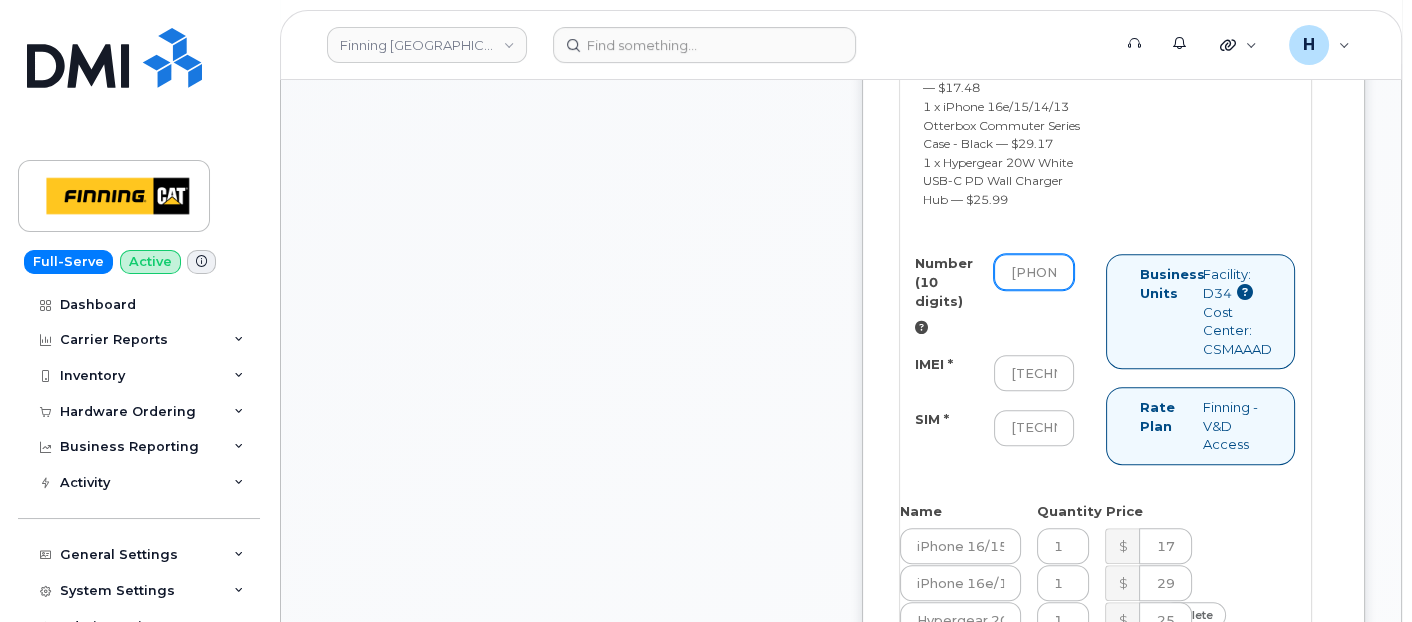 click on "587-216-8126" at bounding box center [1034, 272] 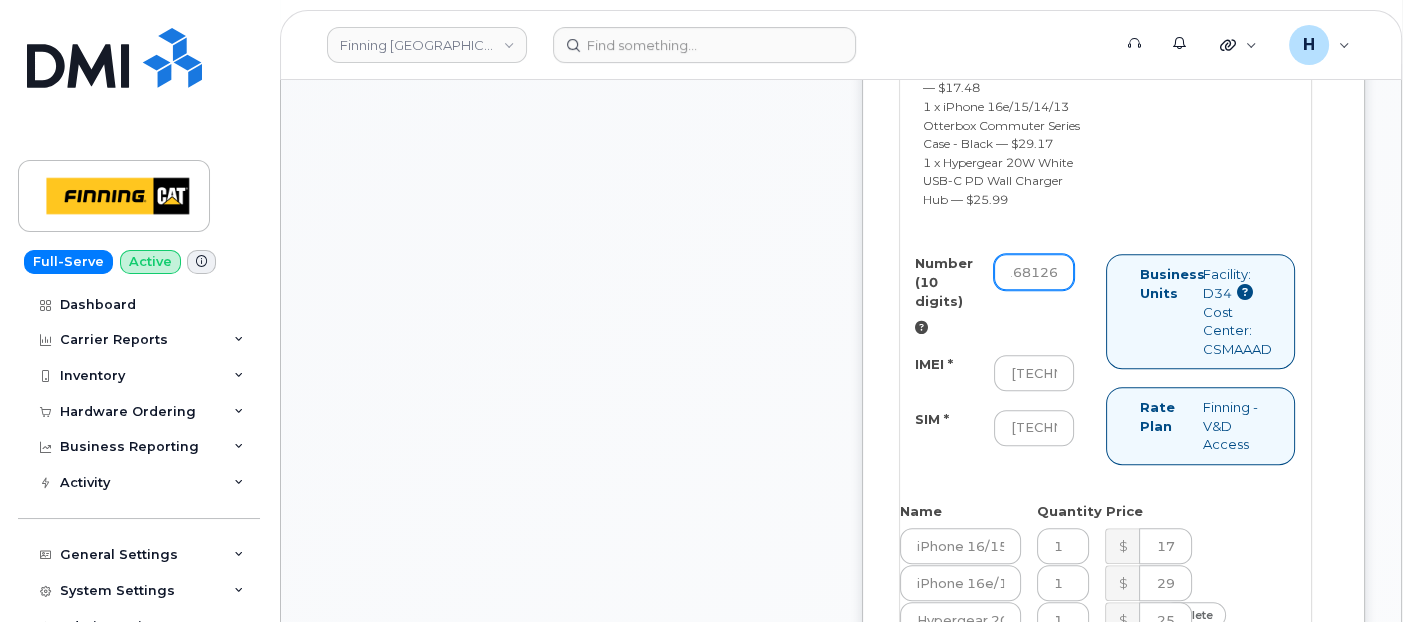 scroll, scrollTop: 0, scrollLeft: 64, axis: horizontal 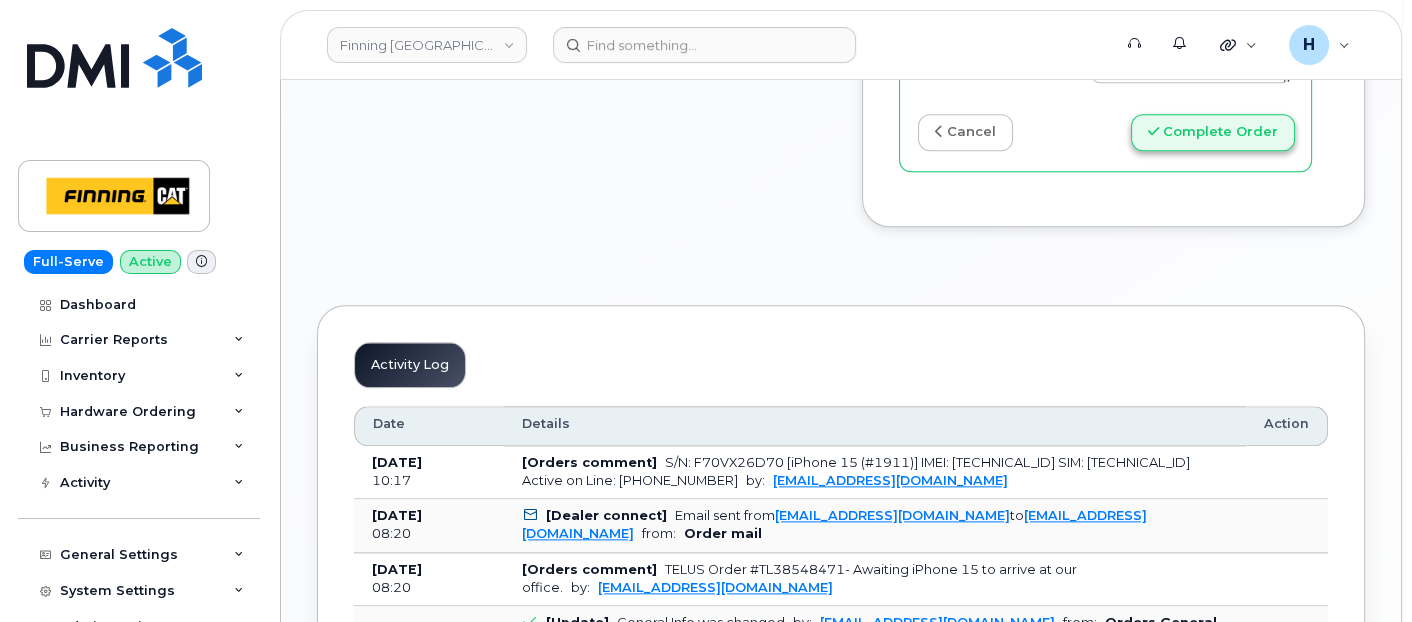 type on "5872168126" 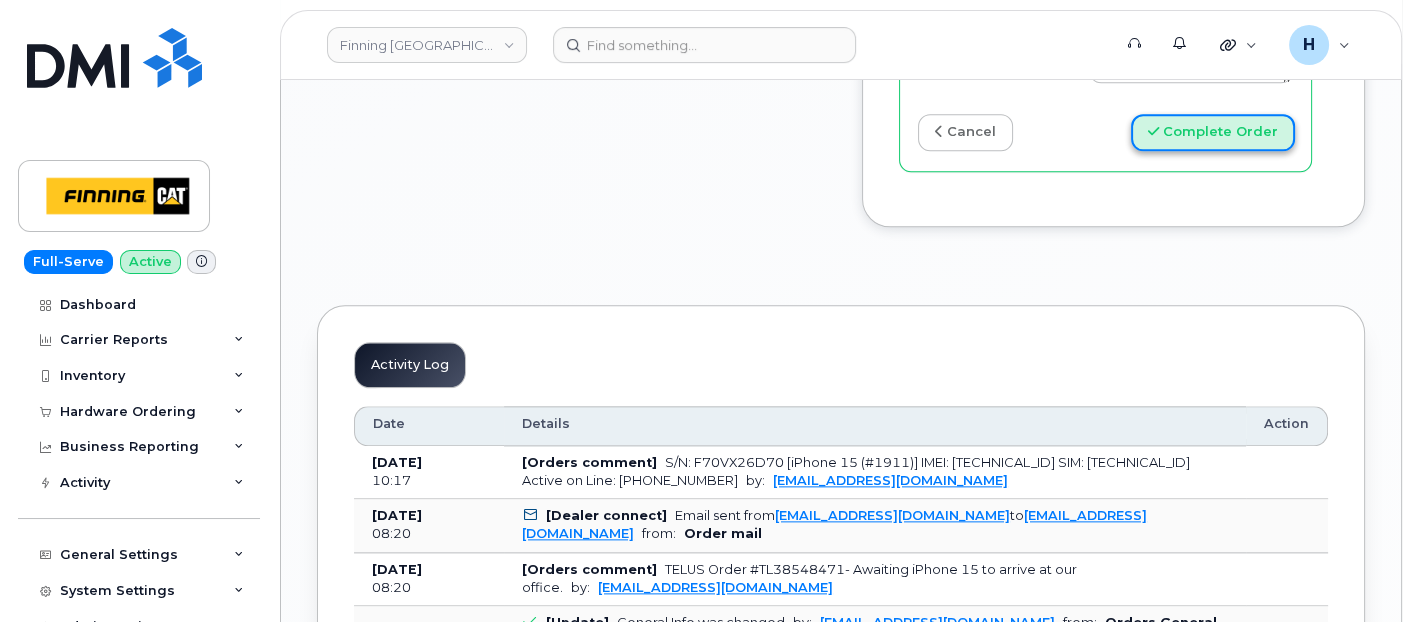 click on "Complete Order" at bounding box center [1213, 132] 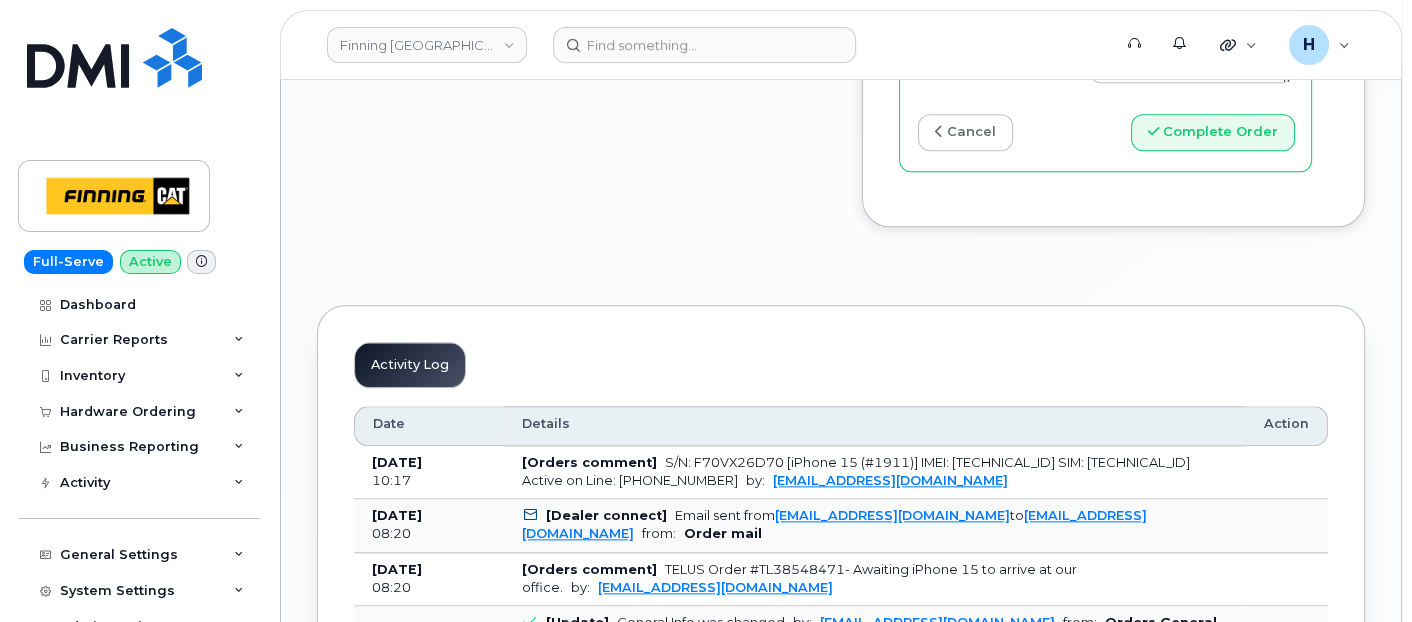 scroll, scrollTop: 0, scrollLeft: 0, axis: both 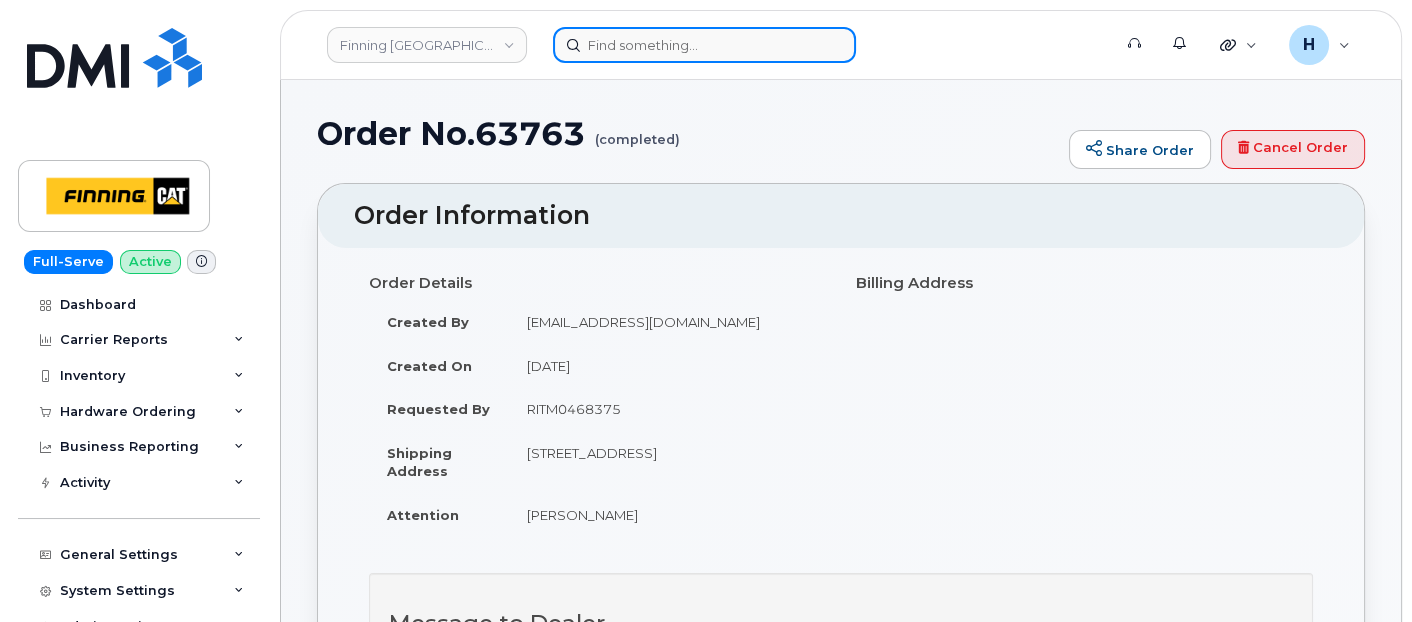 click at bounding box center [704, 45] 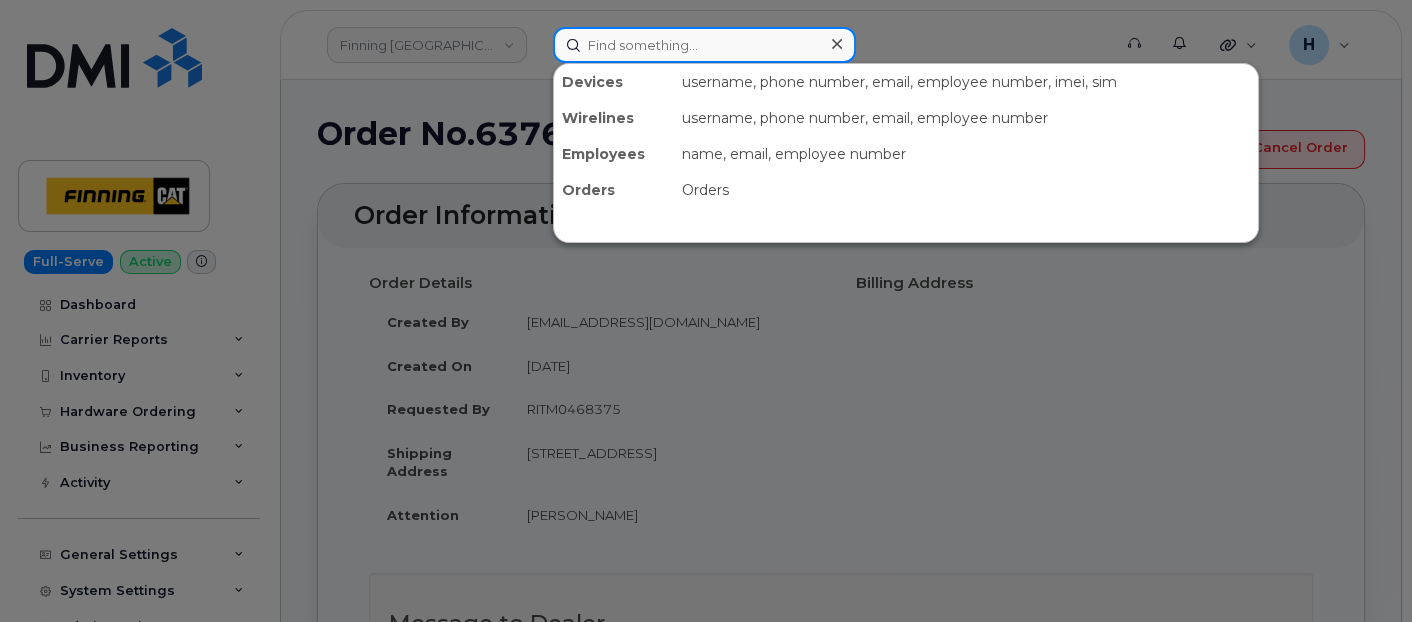 paste on "[PERSON_NAME]" 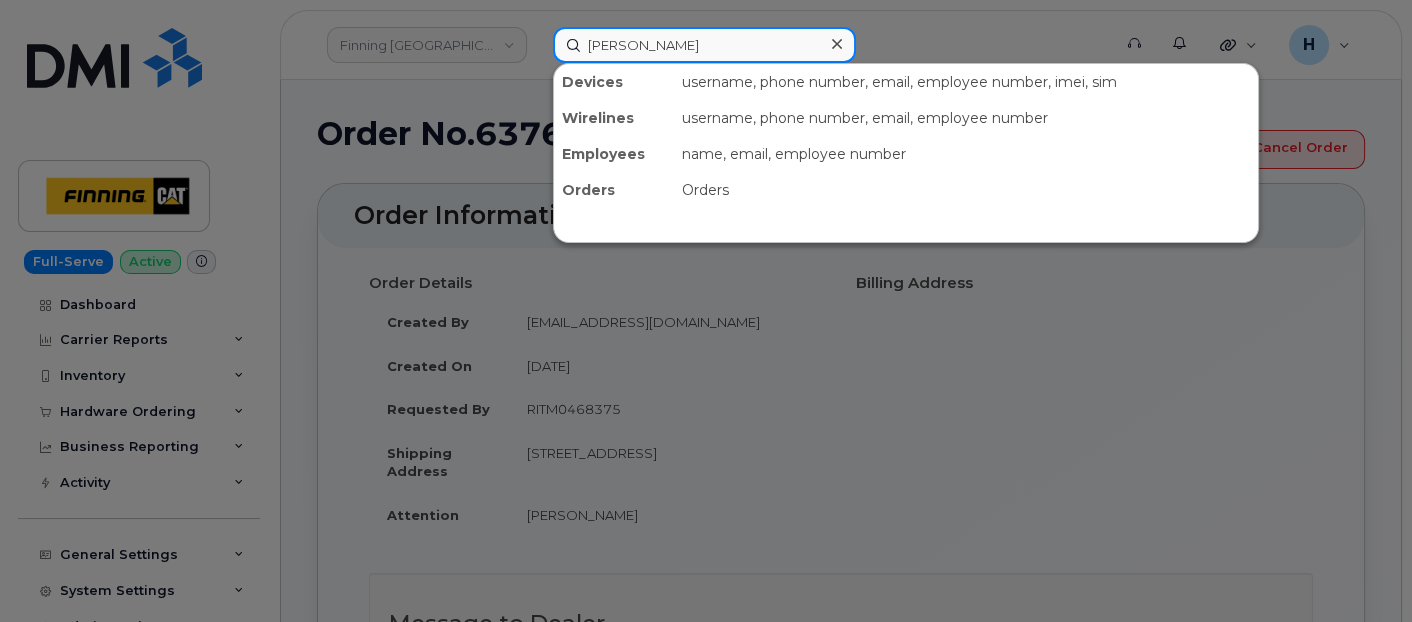 type on "[PERSON_NAME]" 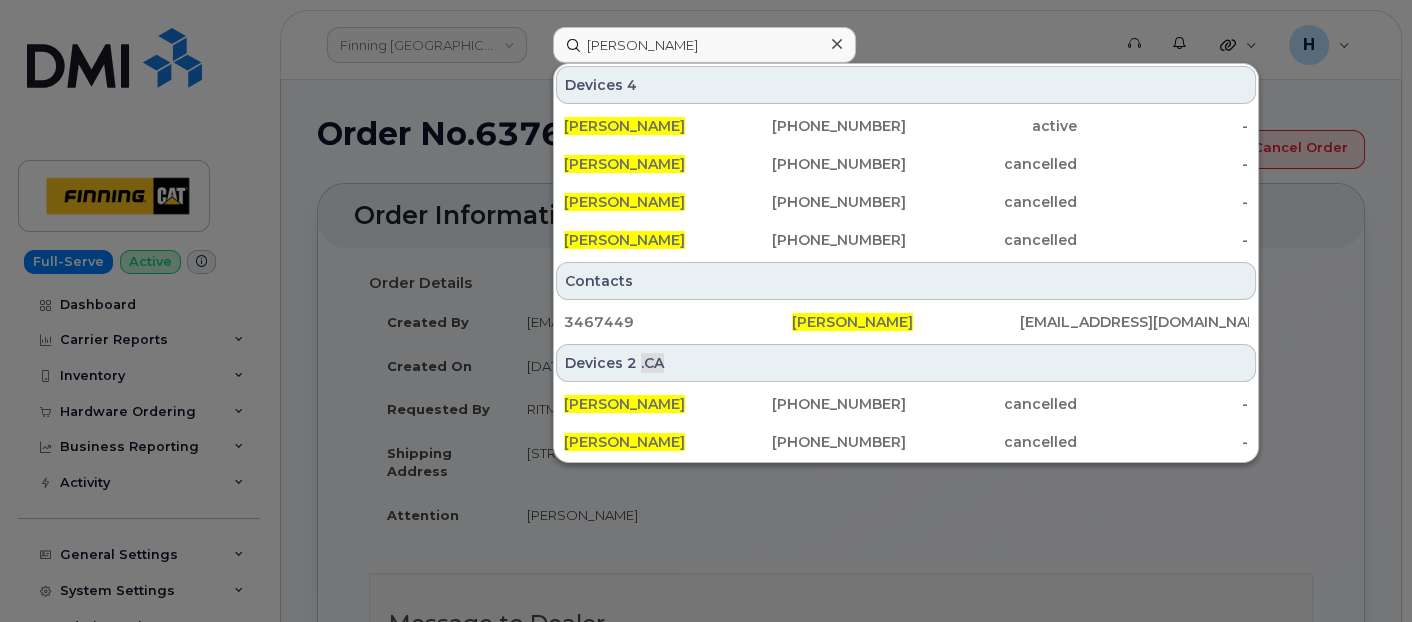 drag, startPoint x: 661, startPoint y: 130, endPoint x: 610, endPoint y: 31, distance: 111.364265 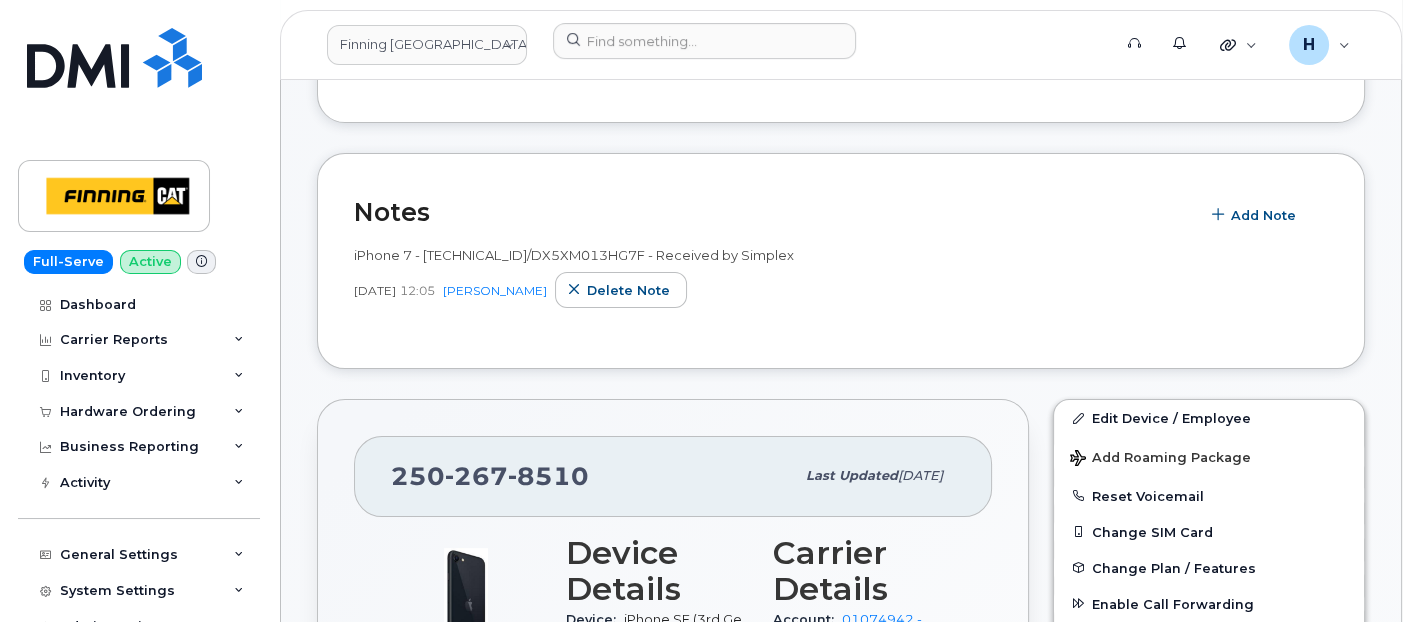 scroll, scrollTop: 666, scrollLeft: 0, axis: vertical 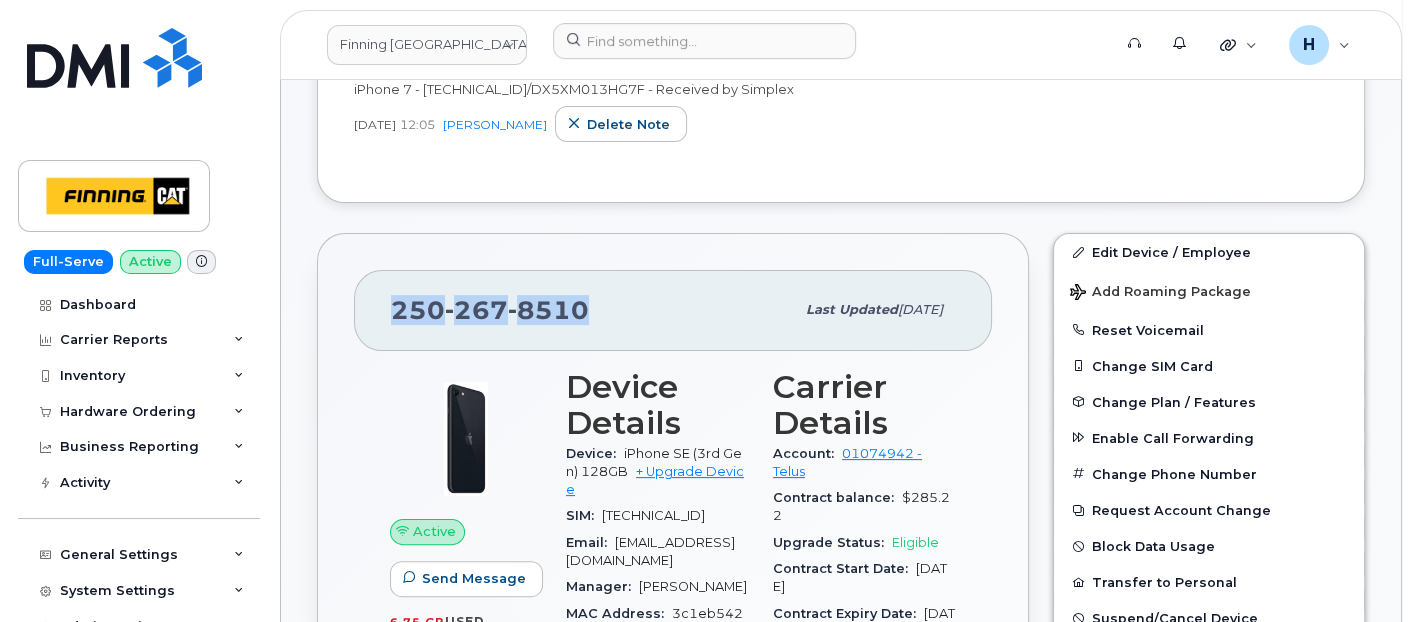 drag, startPoint x: 612, startPoint y: 285, endPoint x: 290, endPoint y: 259, distance: 323.04797 